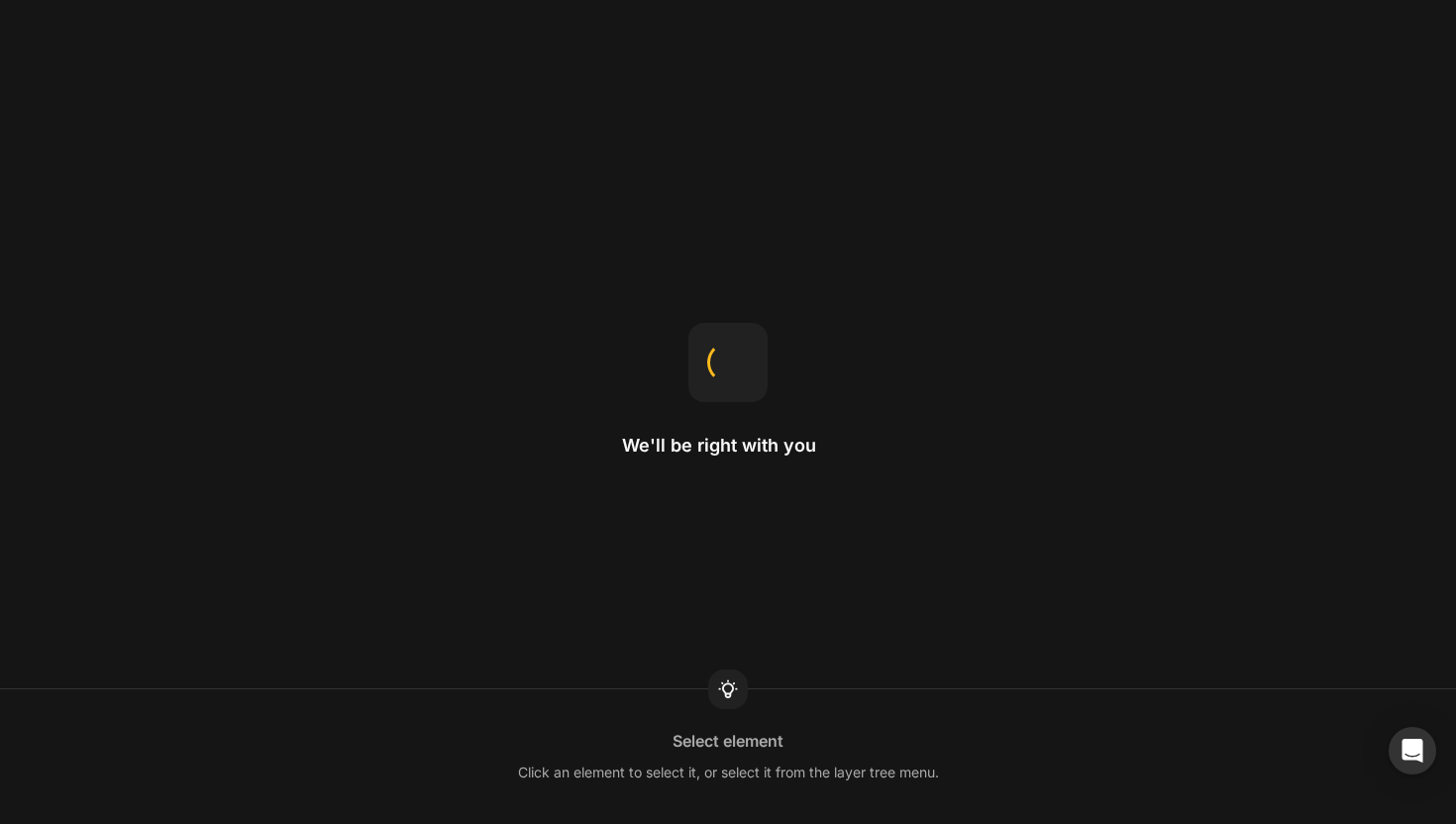 scroll, scrollTop: 0, scrollLeft: 0, axis: both 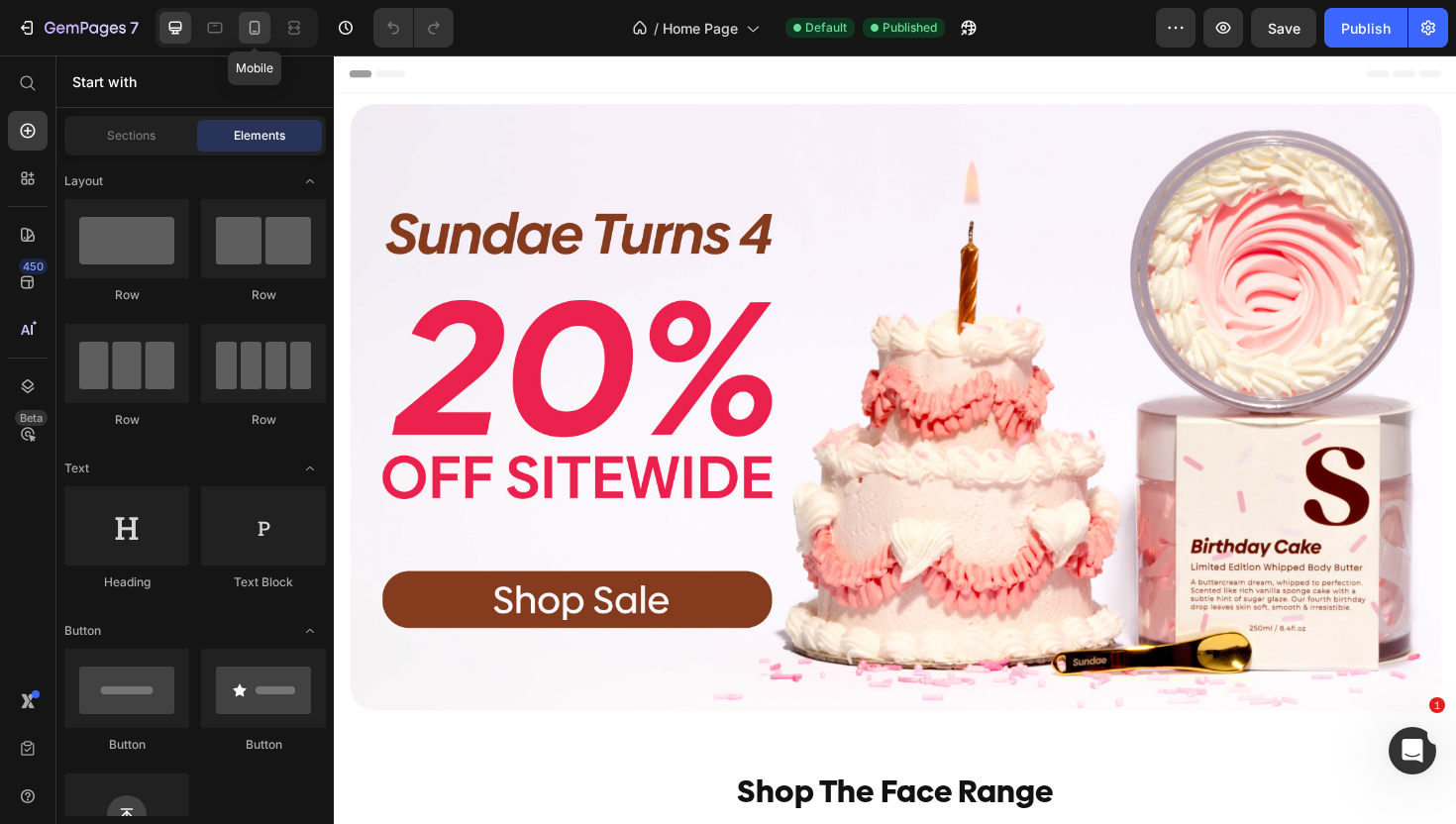 click 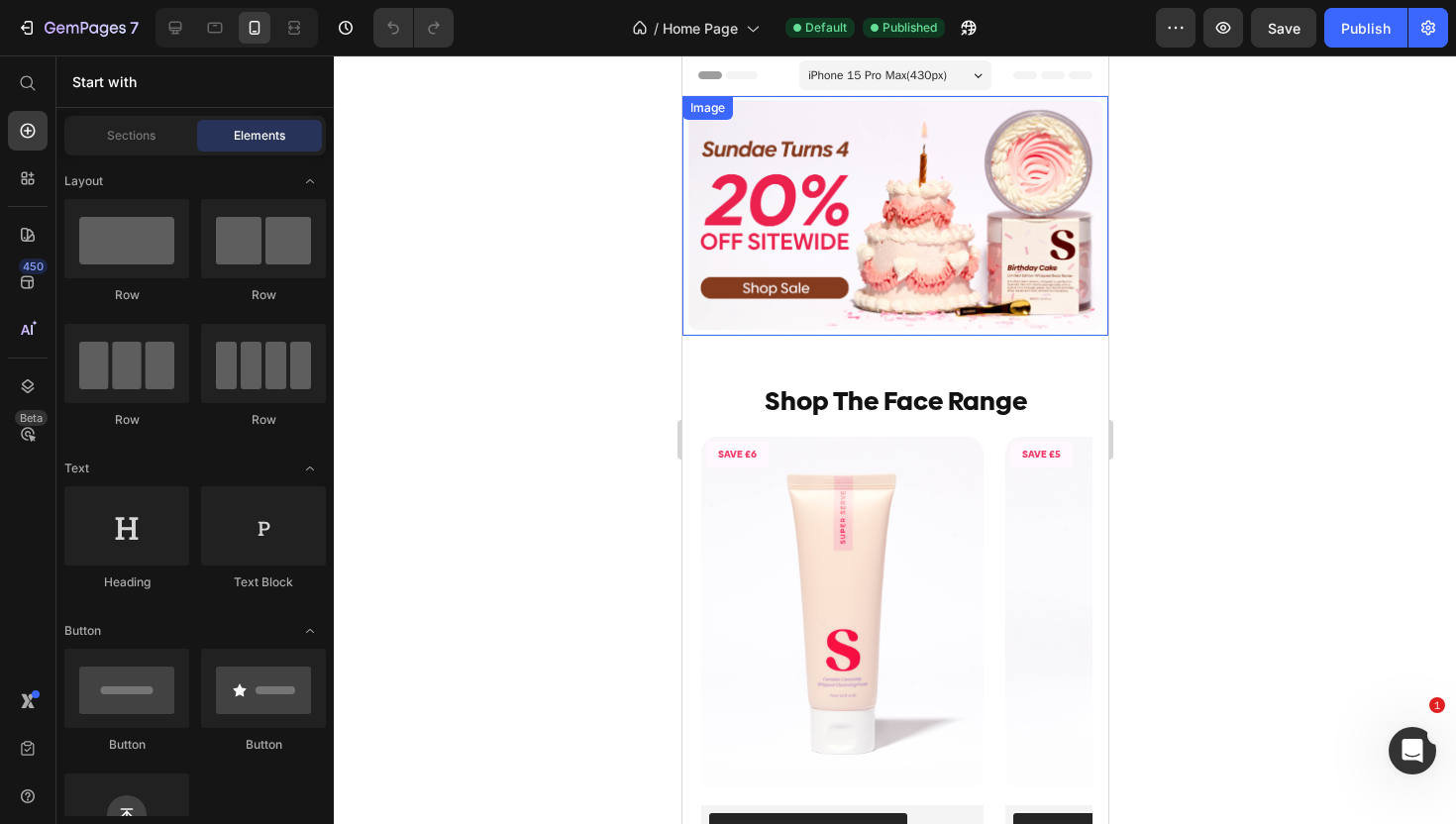 click at bounding box center [894, 216] 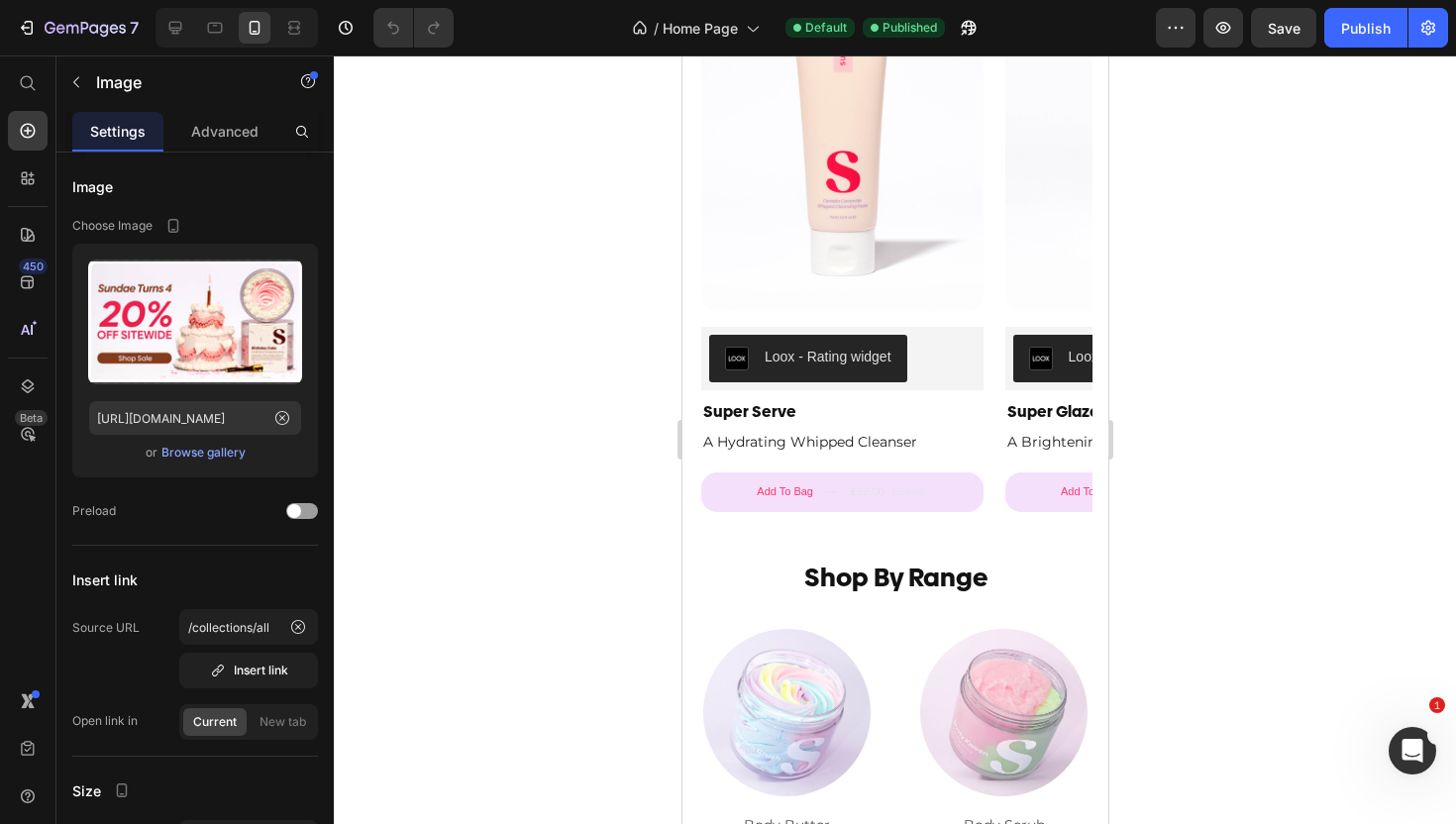 scroll, scrollTop: 0, scrollLeft: 0, axis: both 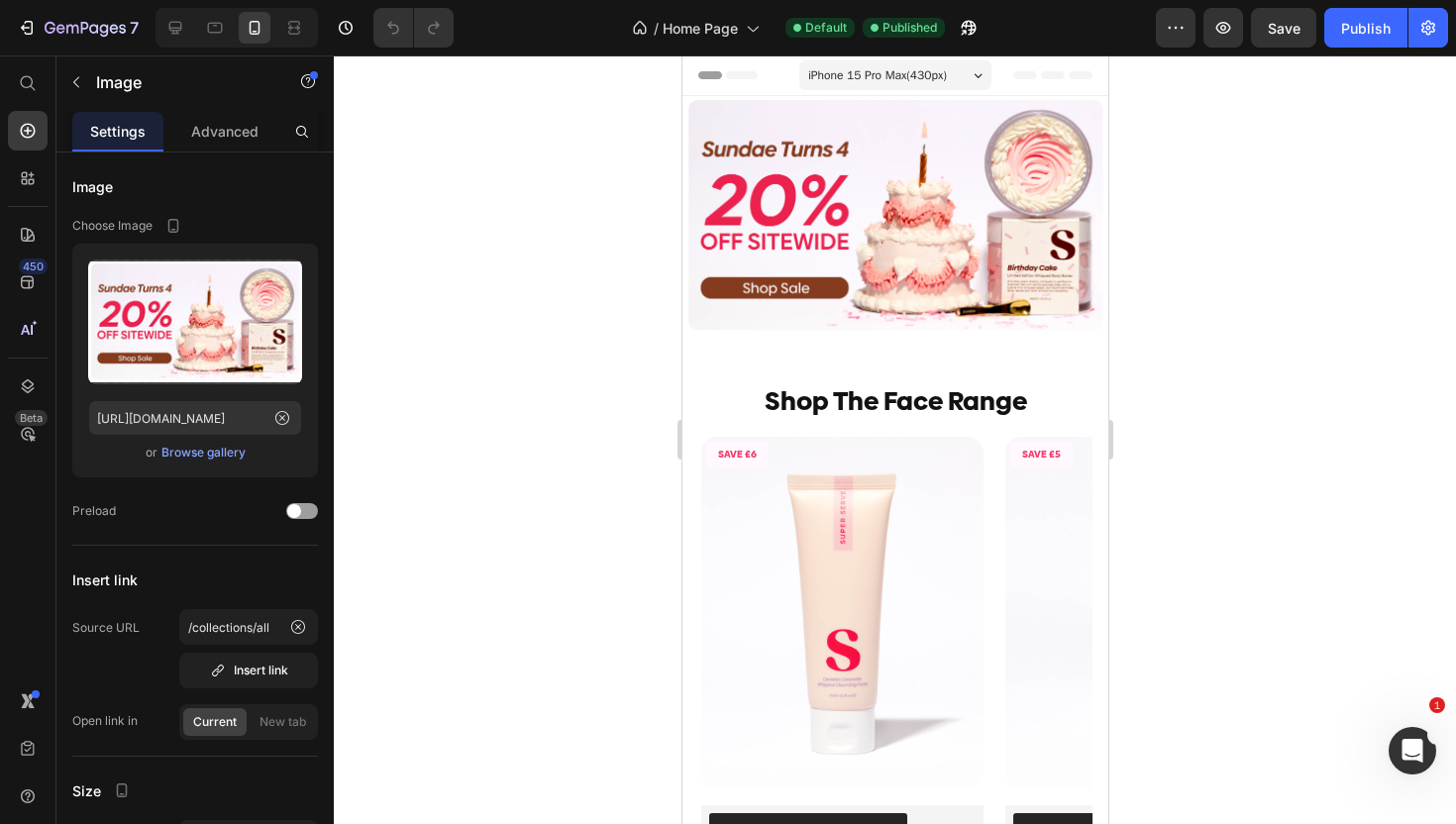 click at bounding box center (894, 216) 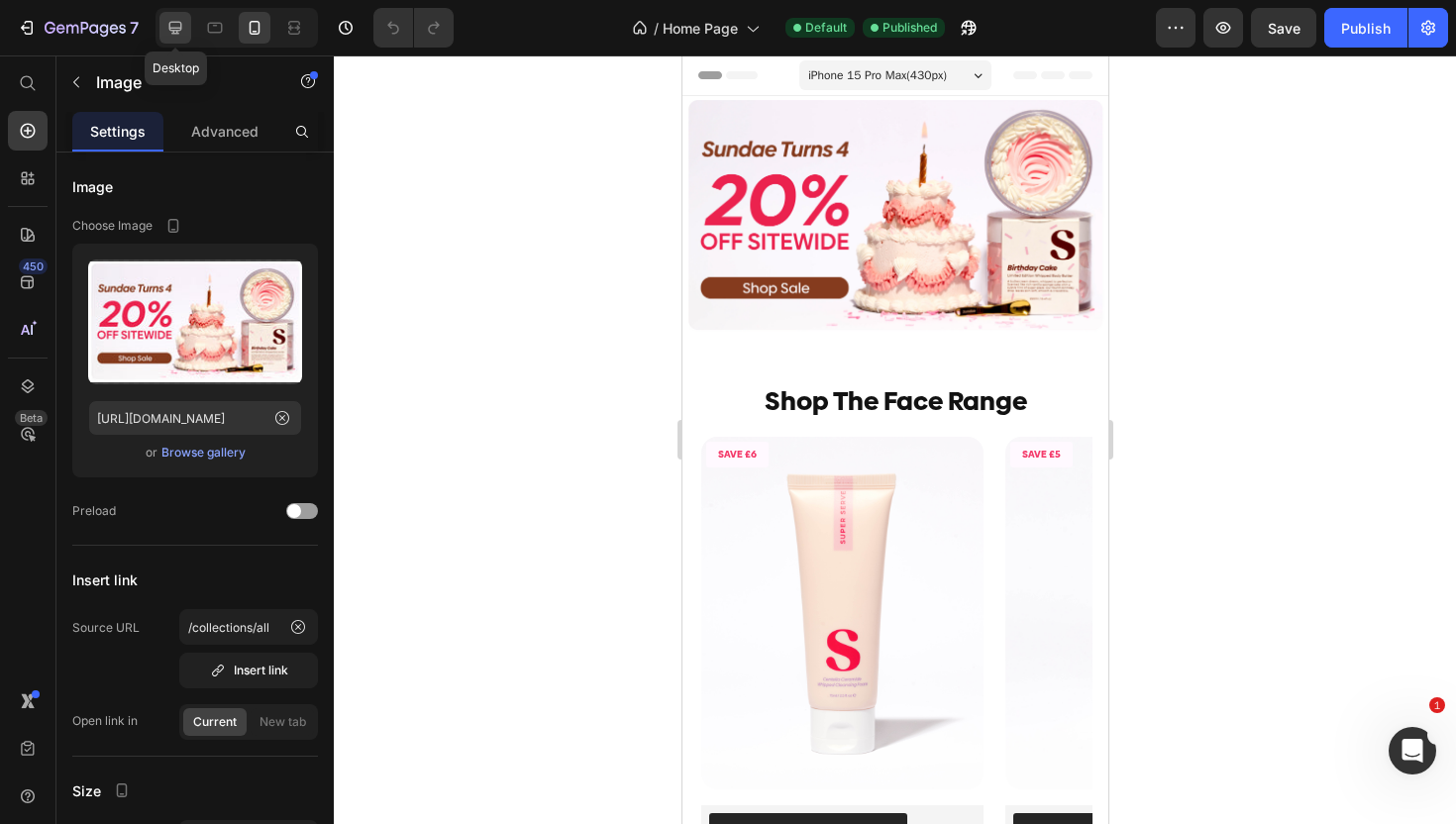 click 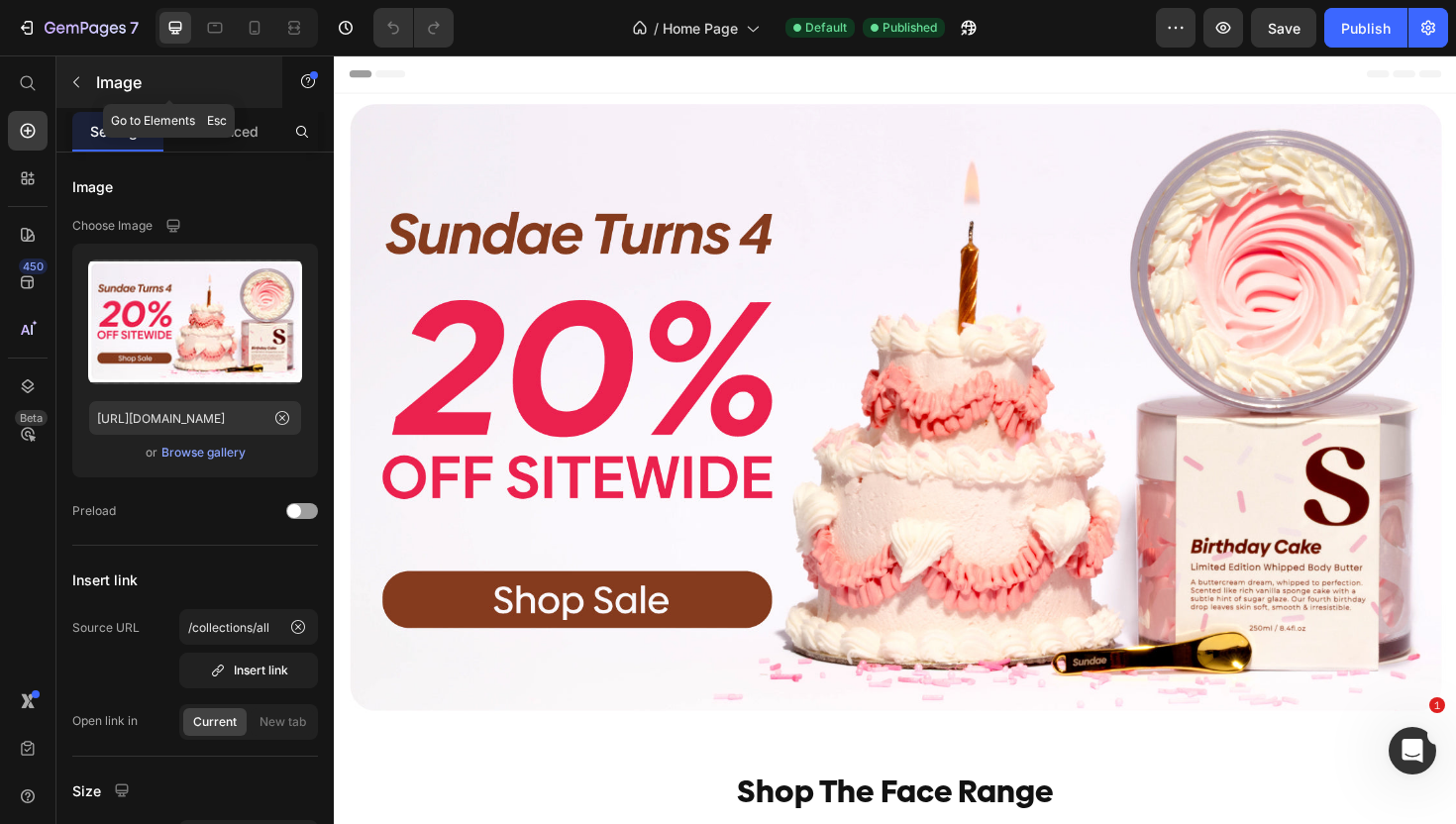 click 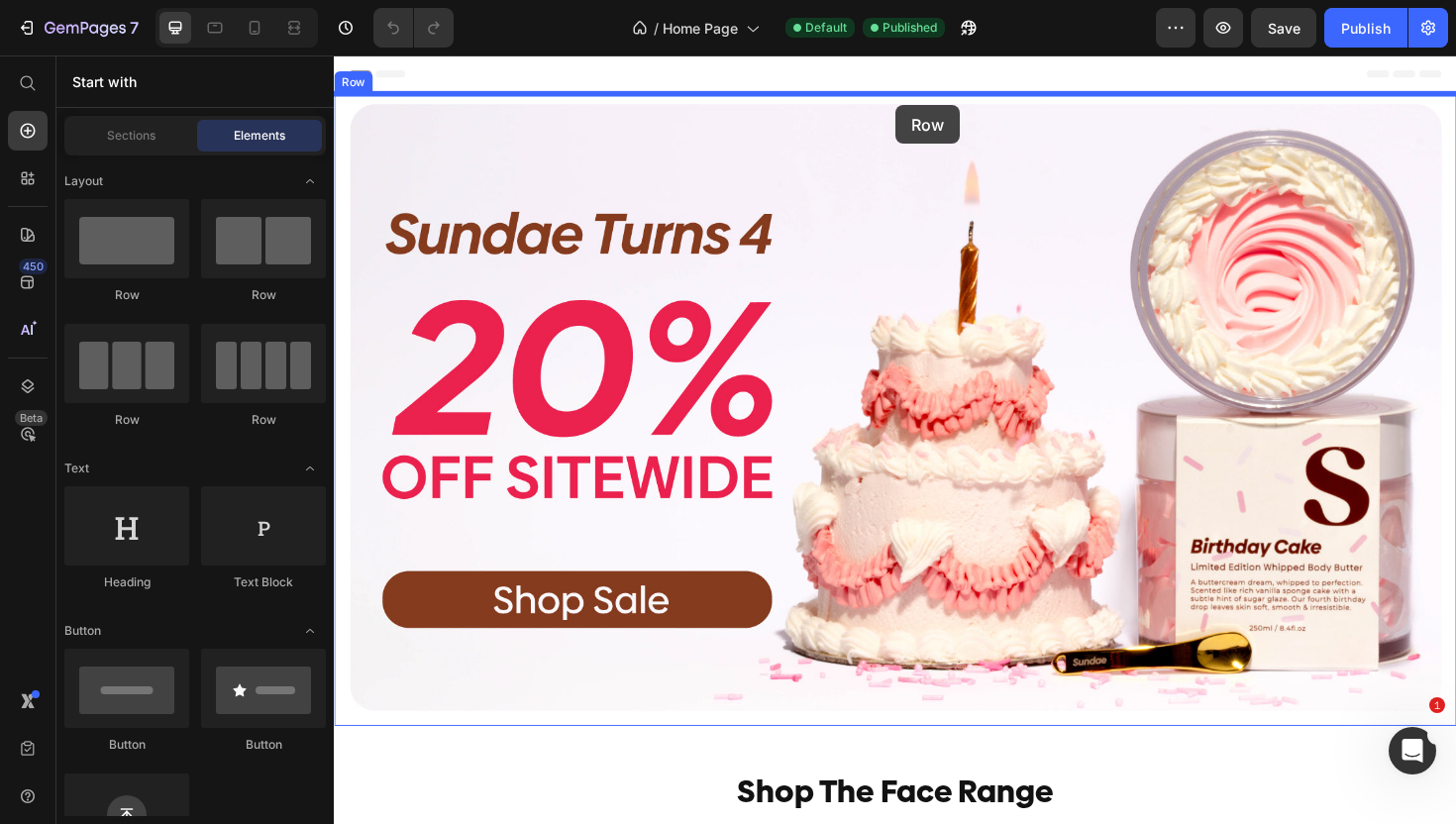 drag, startPoint x: 608, startPoint y: 296, endPoint x: 927, endPoint y: 107, distance: 370.78565 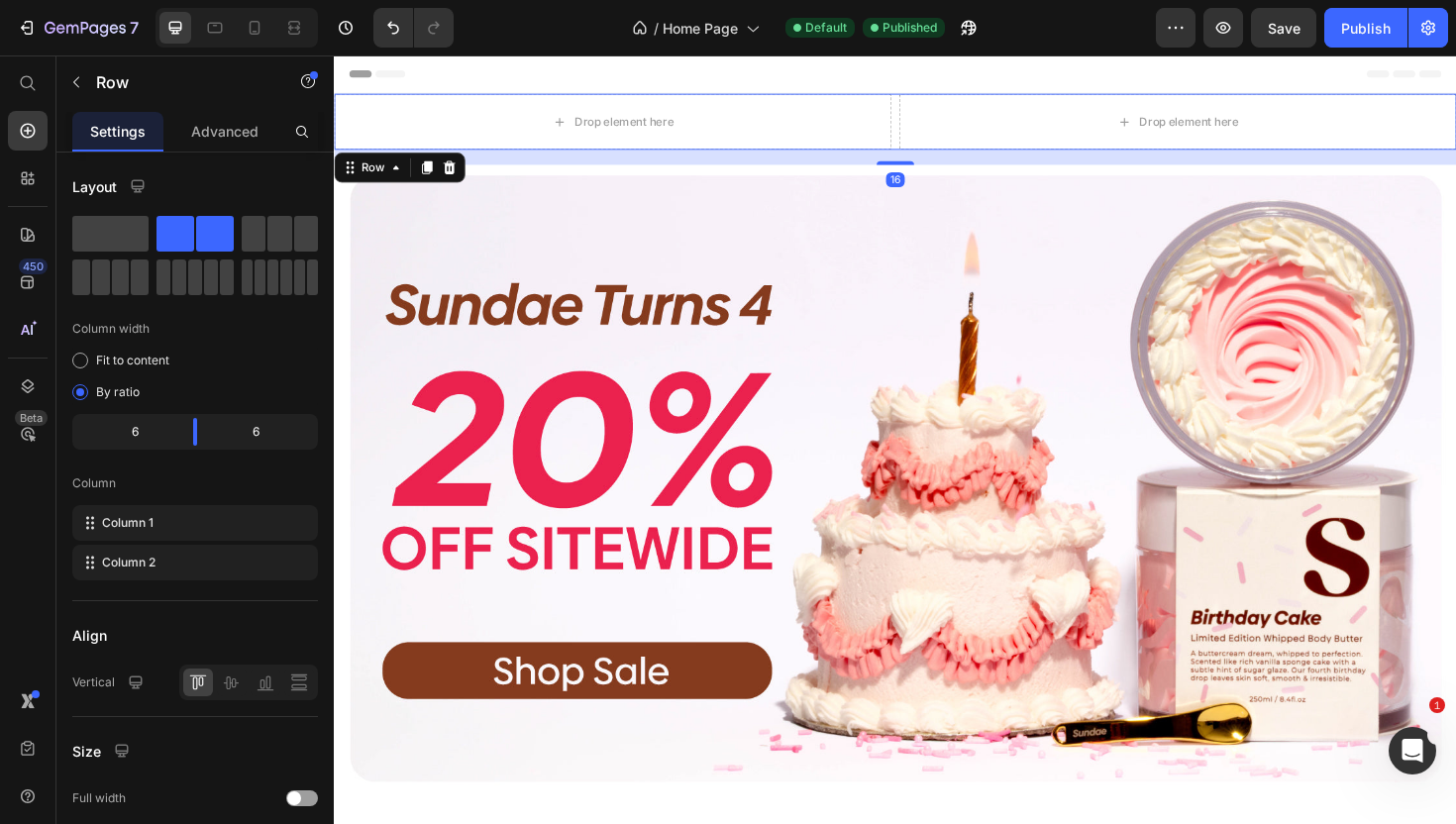 click on "Drop element here
Drop element here Row   16" at bounding box center (928, 126) 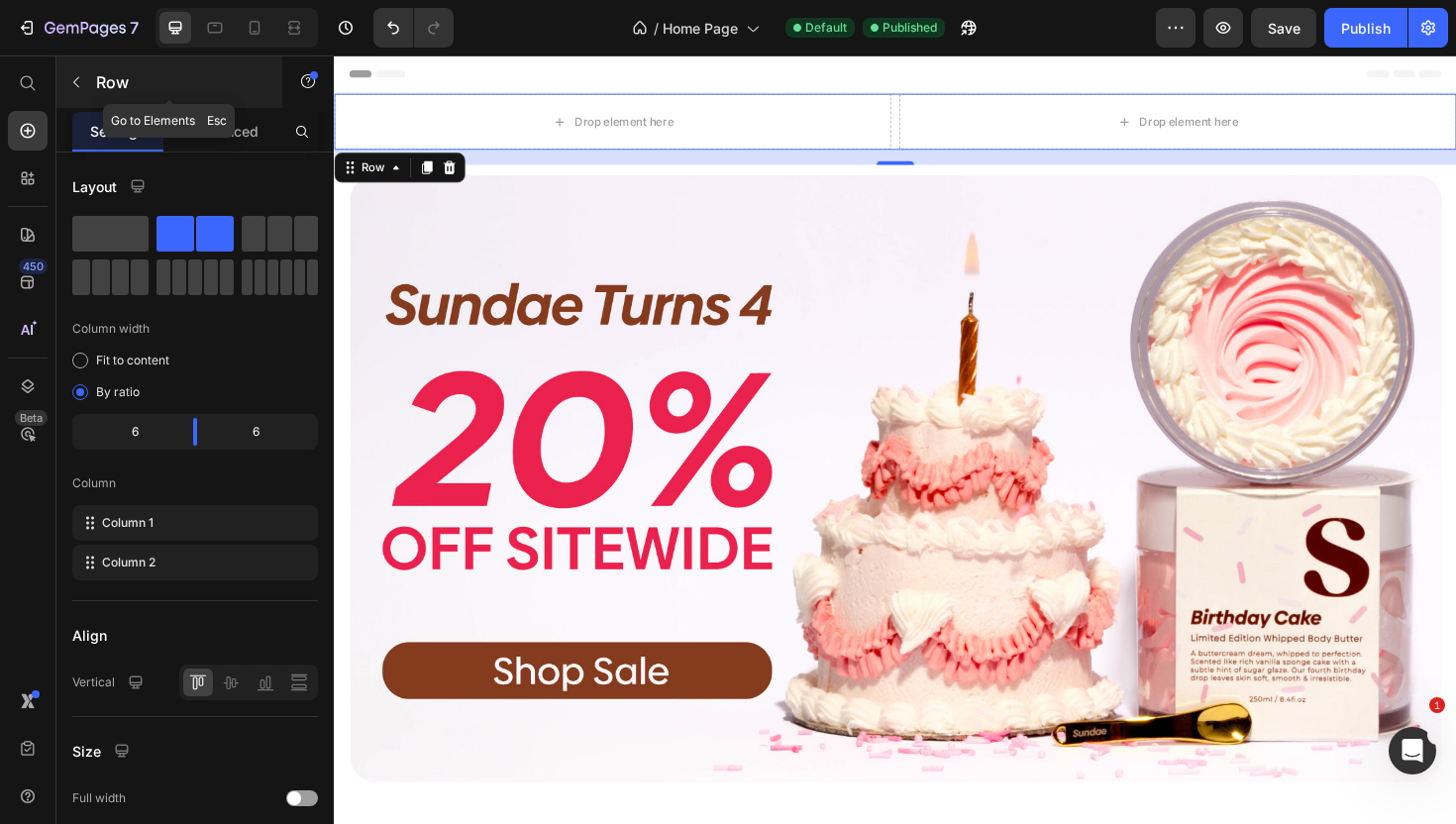 click at bounding box center (76, 82) 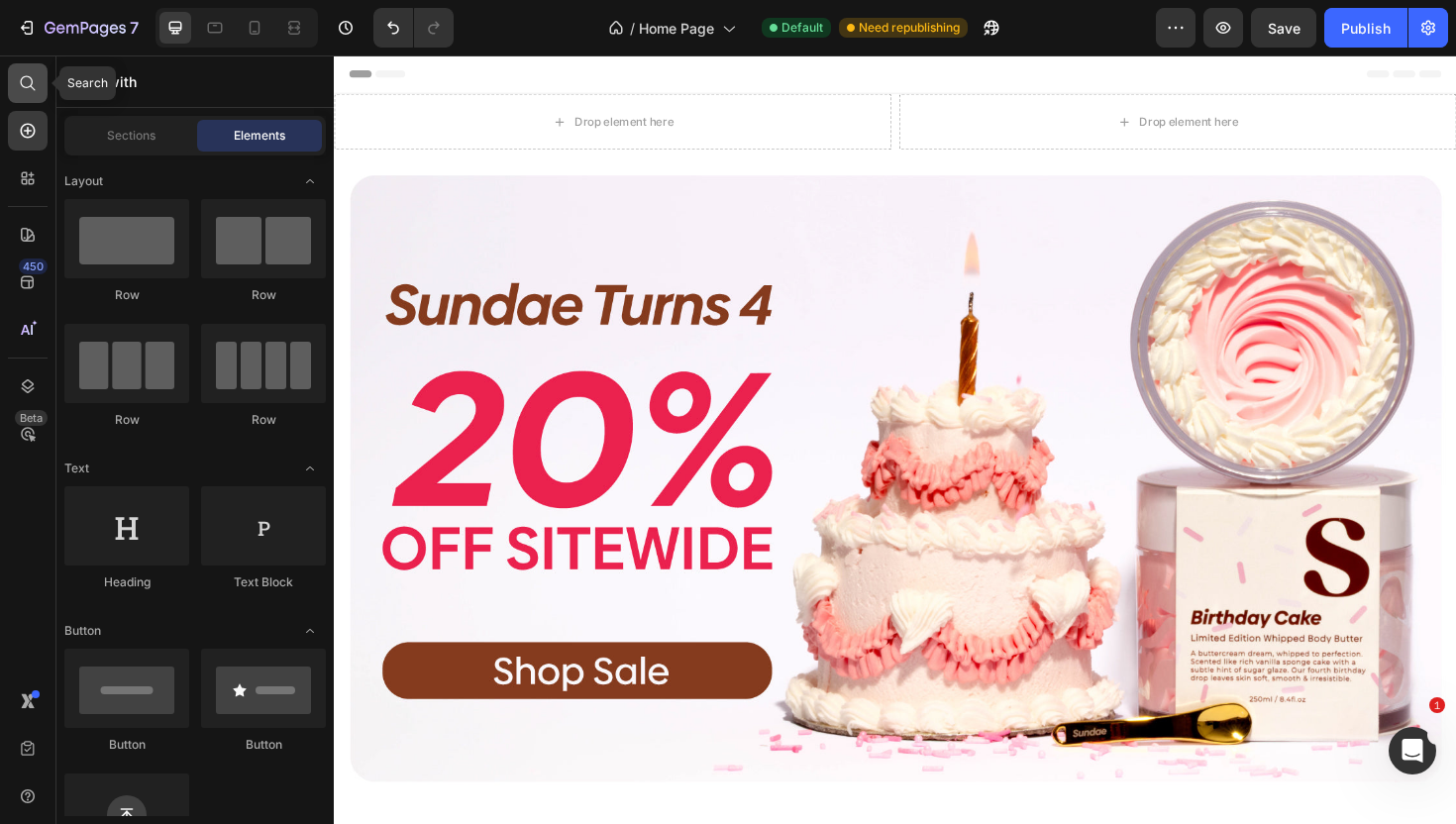 click 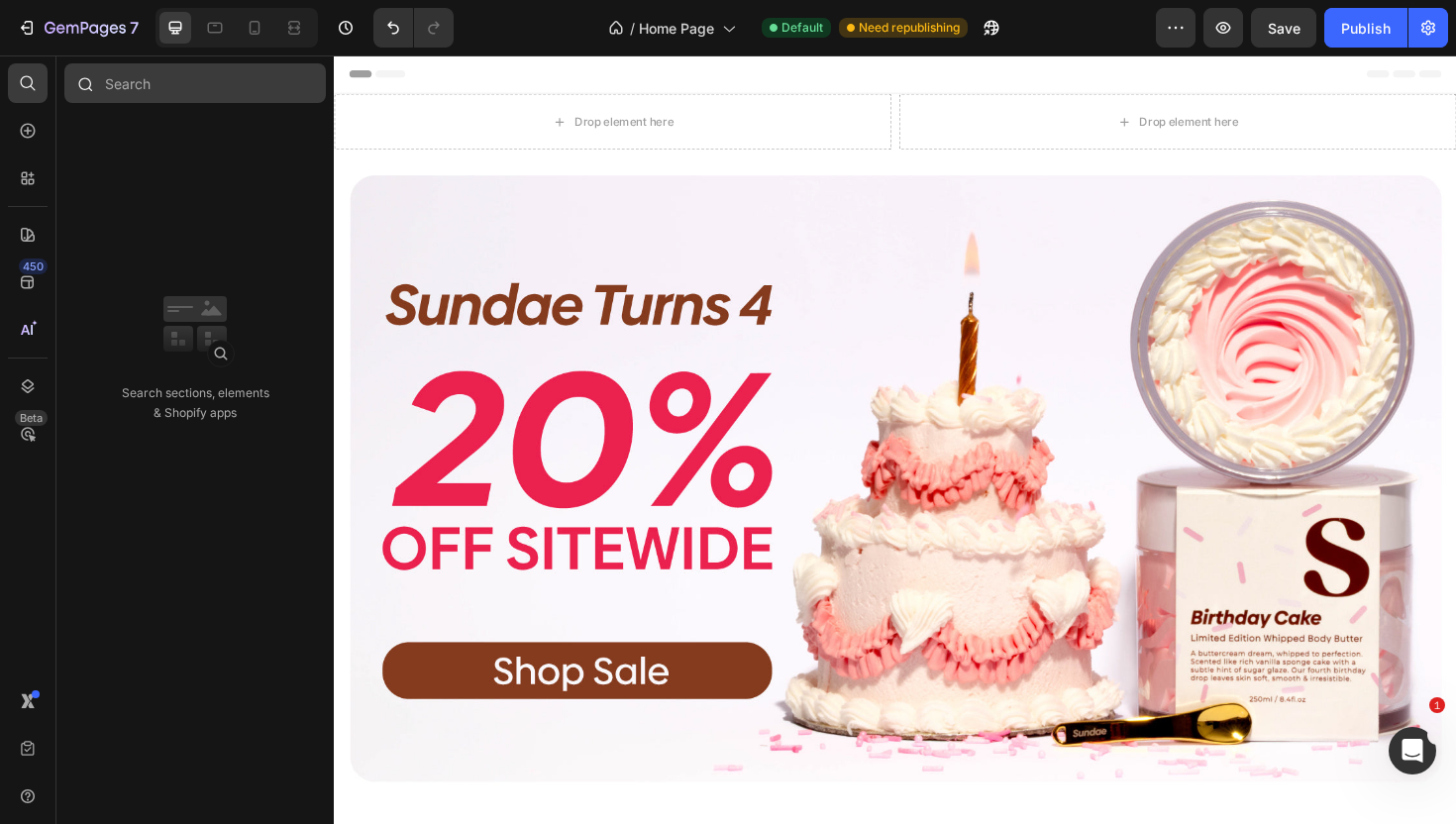 type on "o" 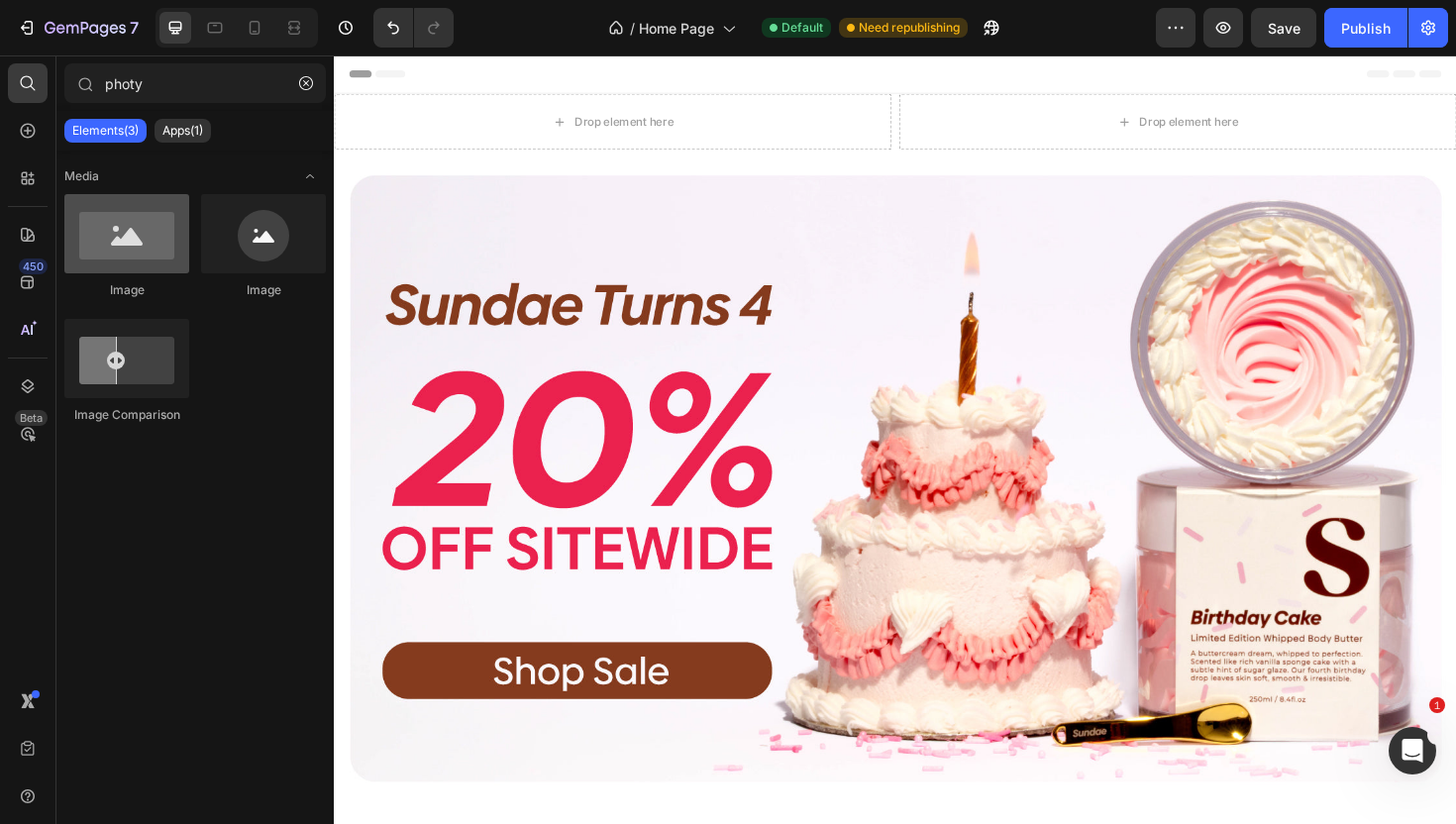 type on "photy" 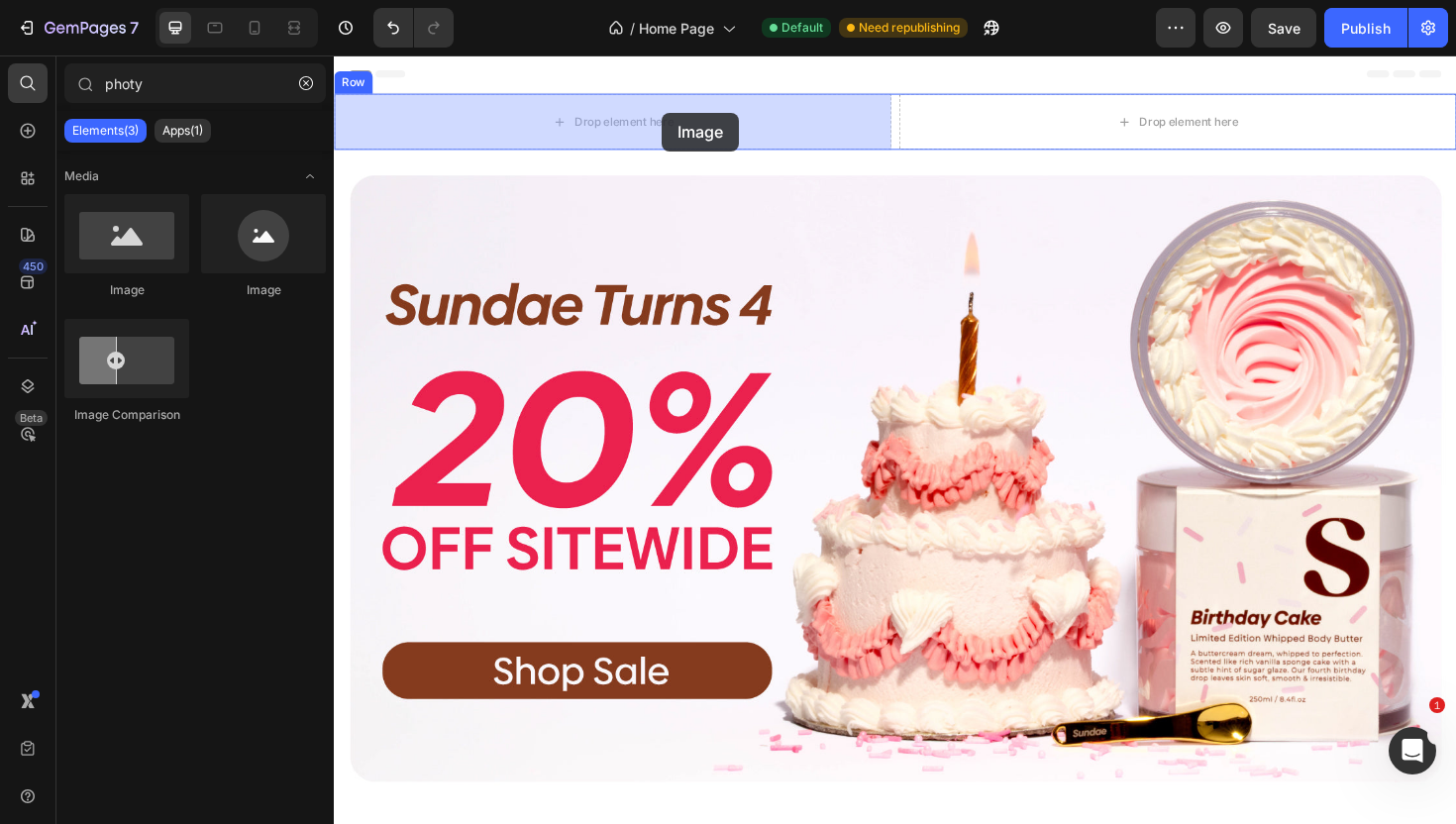 drag, startPoint x: 470, startPoint y: 299, endPoint x: 687, endPoint y: 112, distance: 286.4577 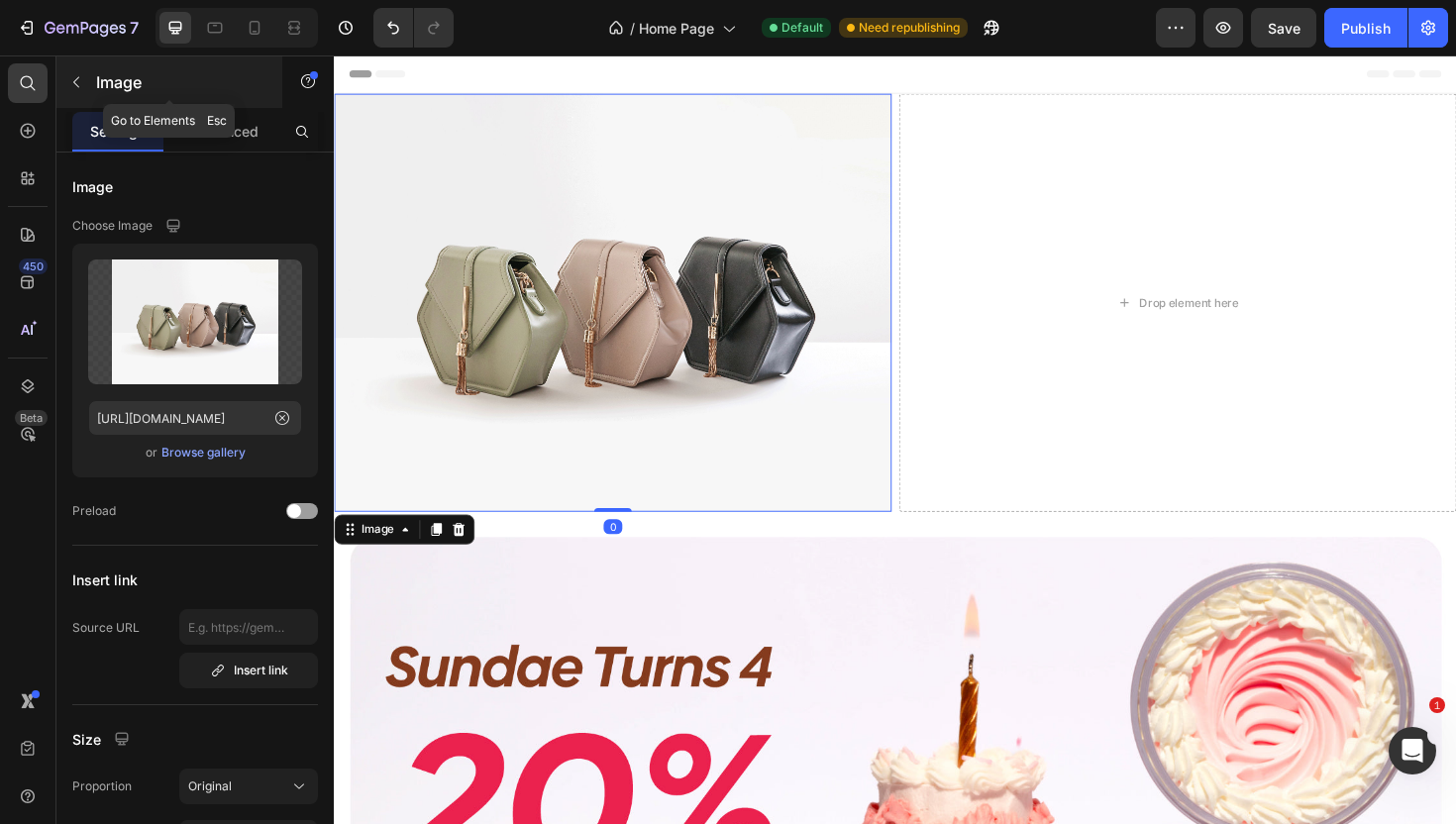 click 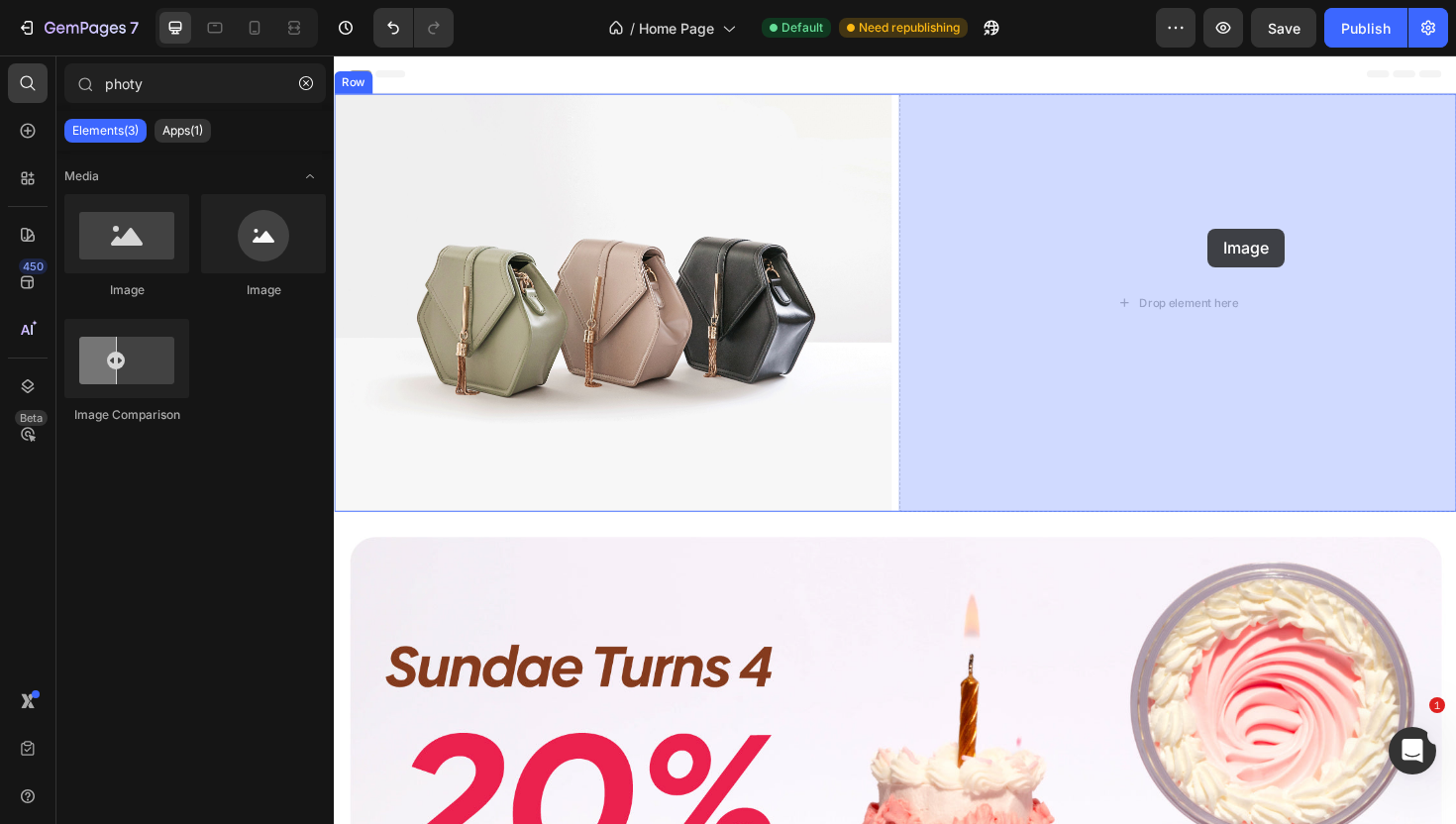 drag, startPoint x: 464, startPoint y: 277, endPoint x: 1260, endPoint y: 239, distance: 796.9065 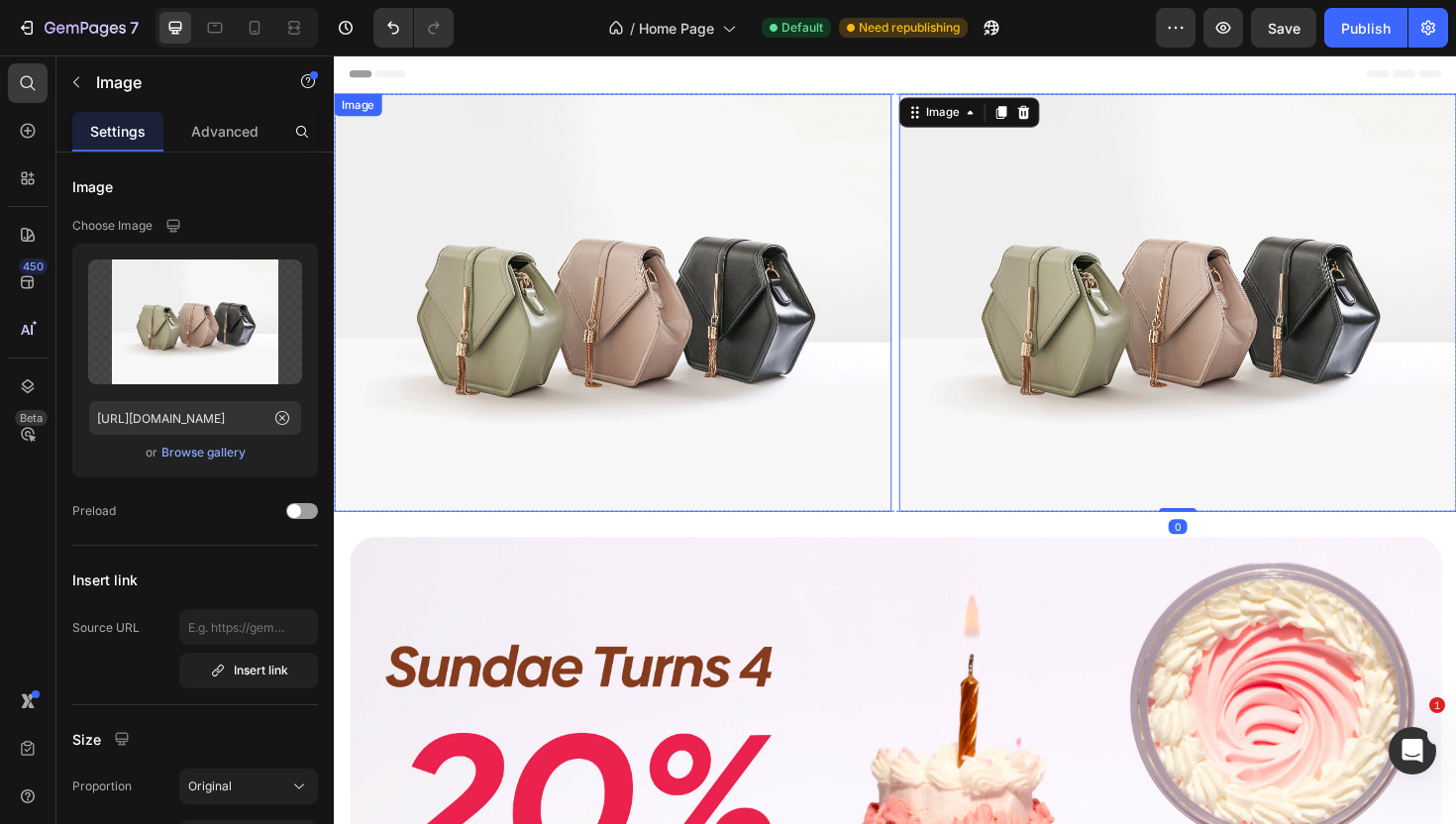 click at bounding box center [629, 317] 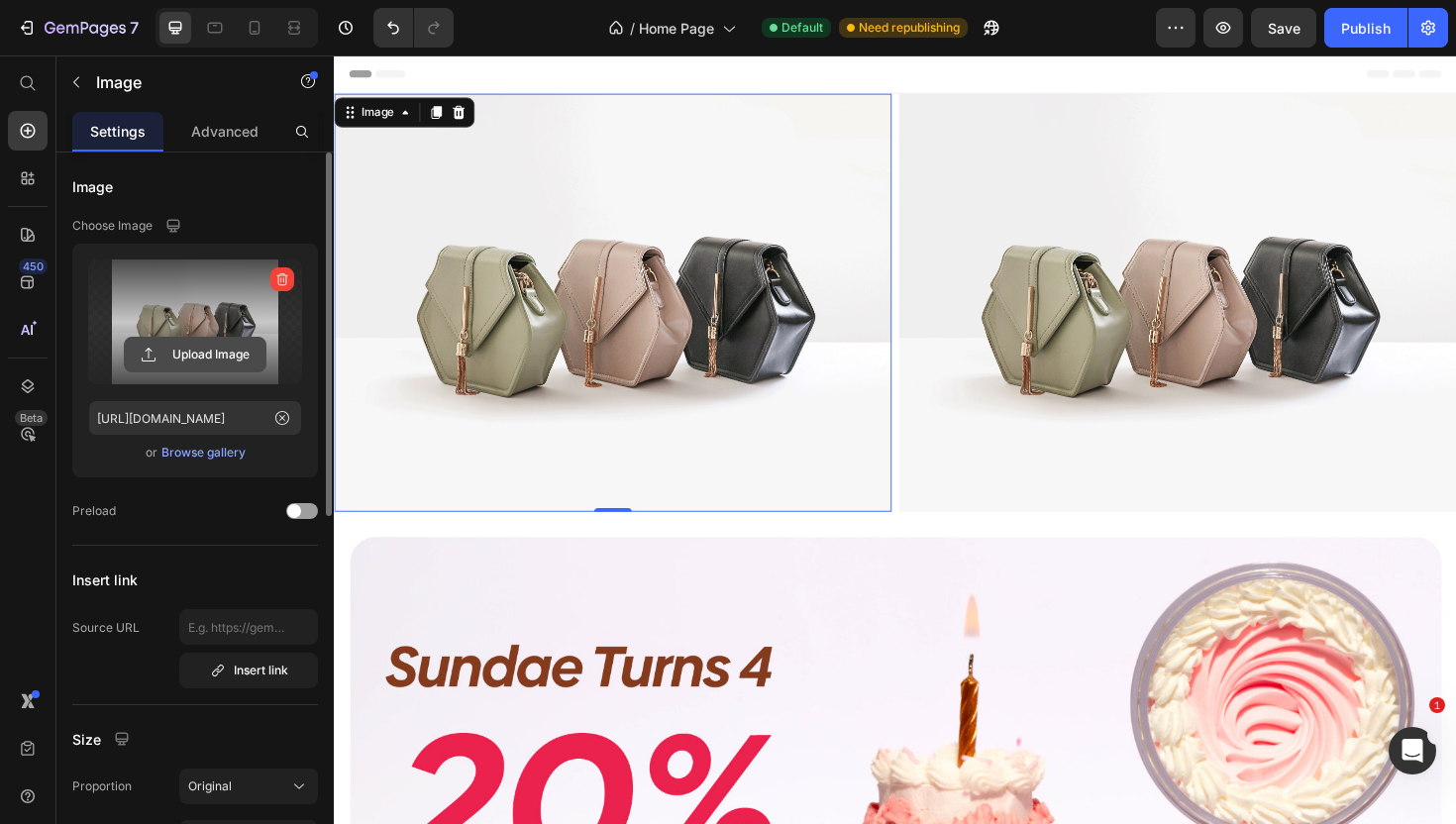 click 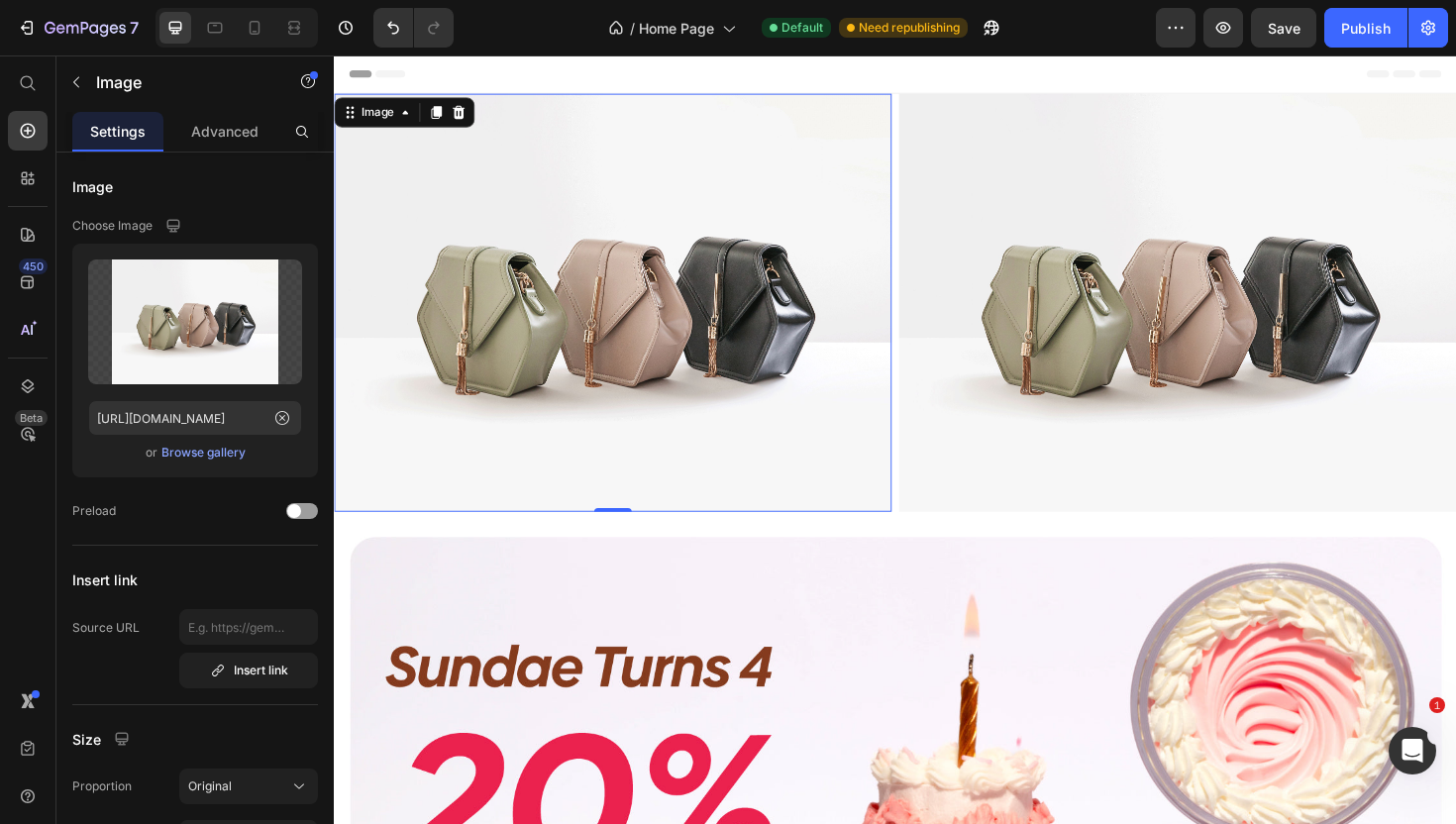 click at bounding box center [629, 317] 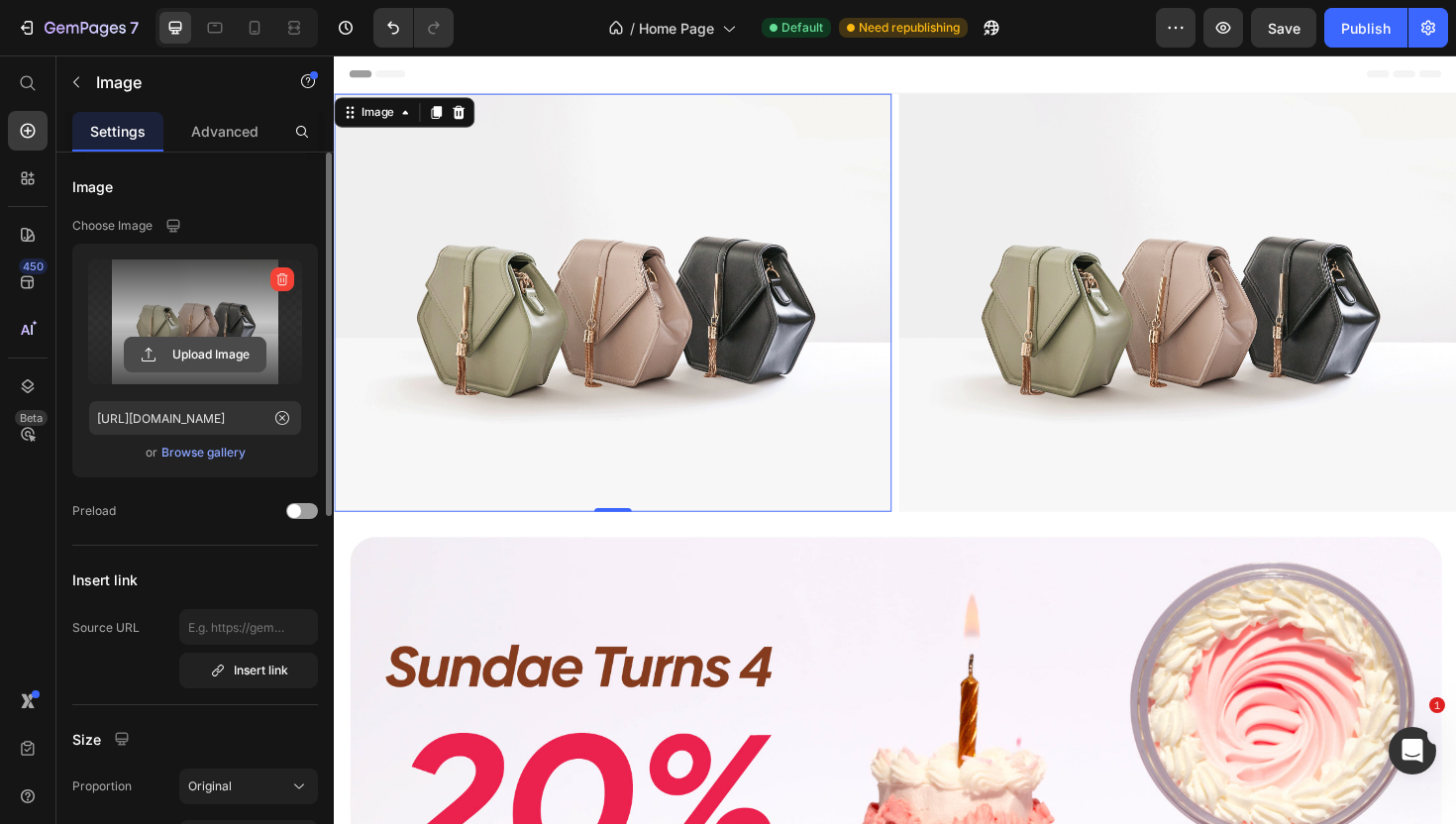 click 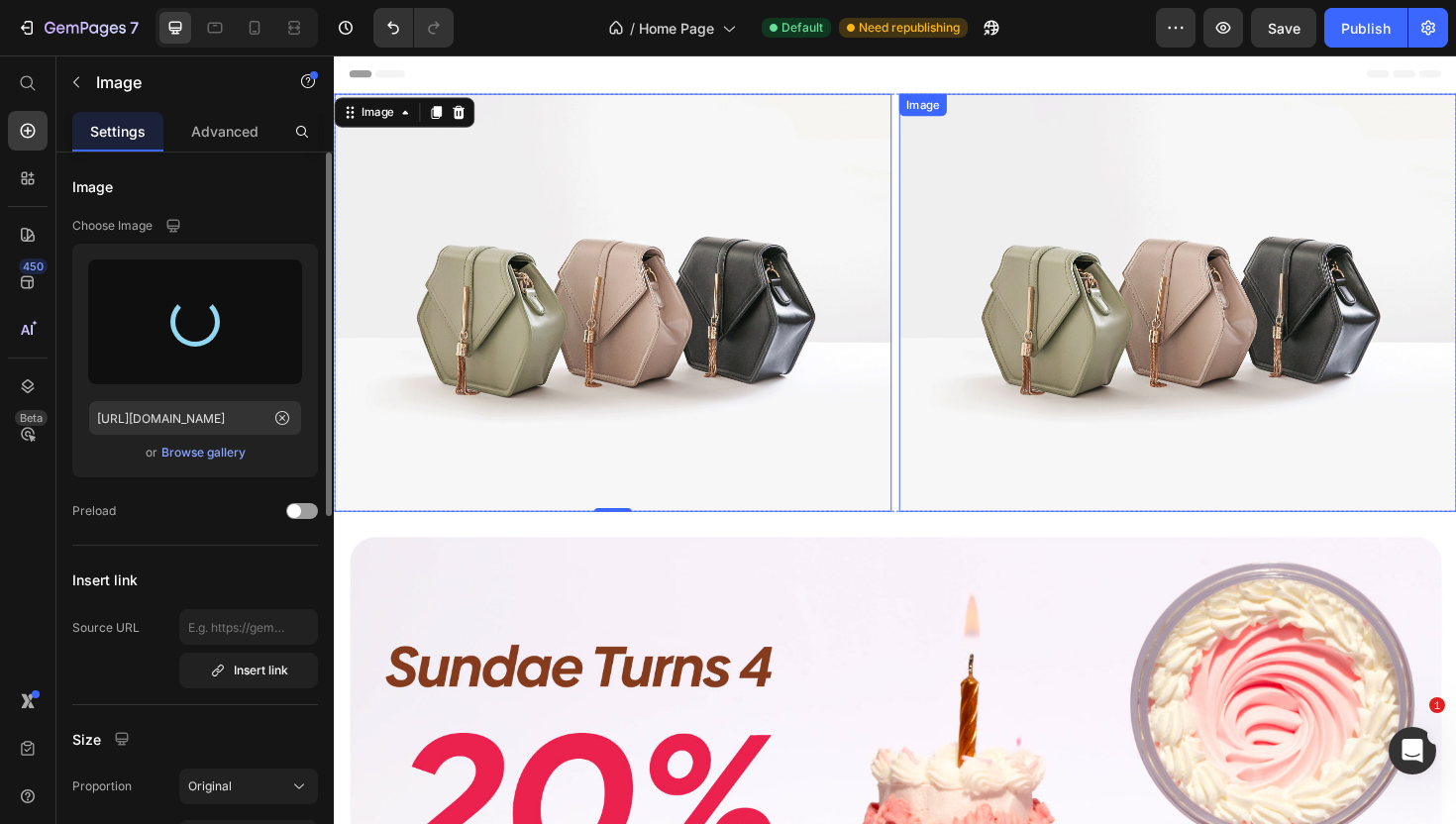 click at bounding box center (1227, 317) 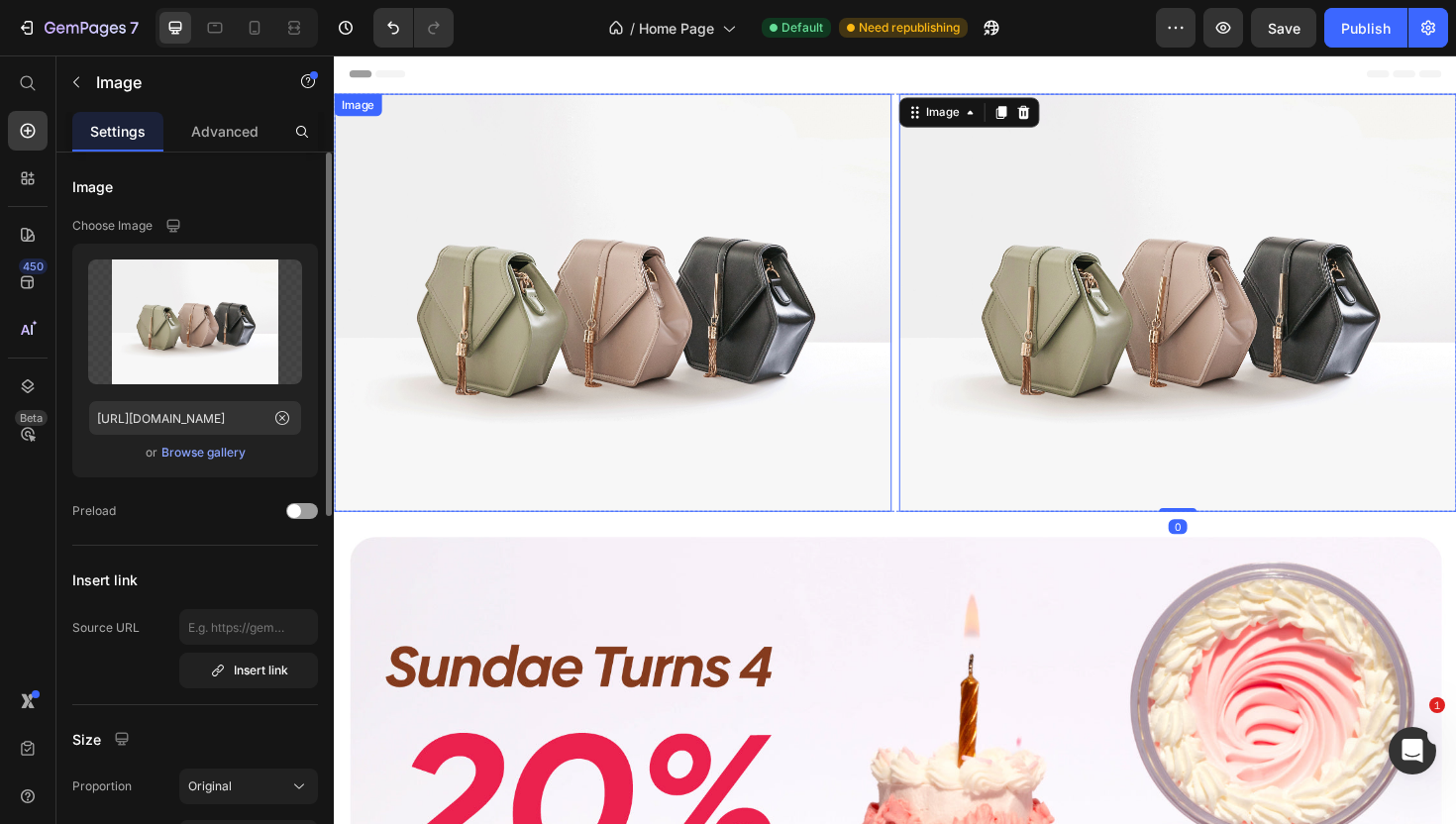 click at bounding box center [629, 317] 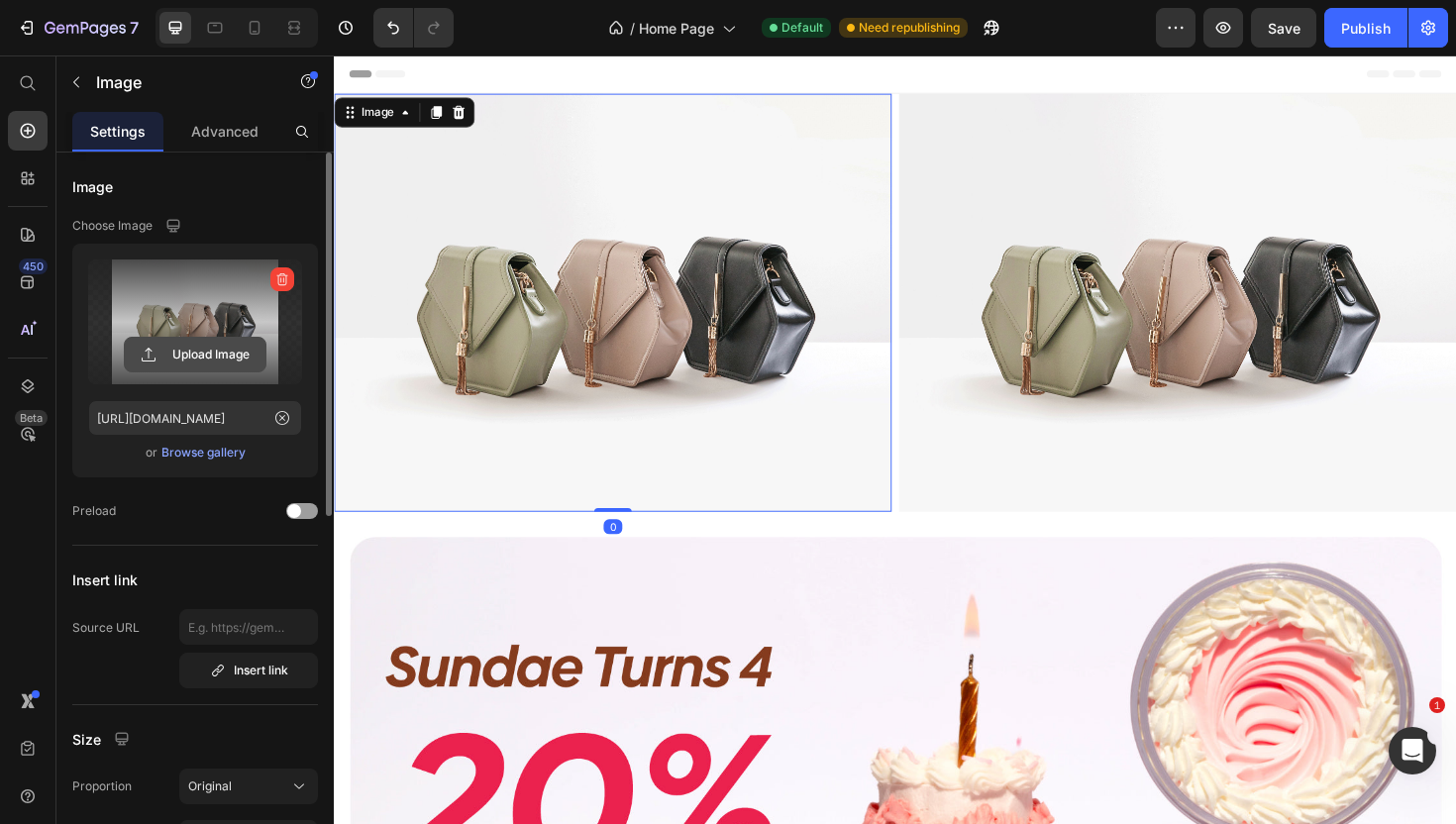 click 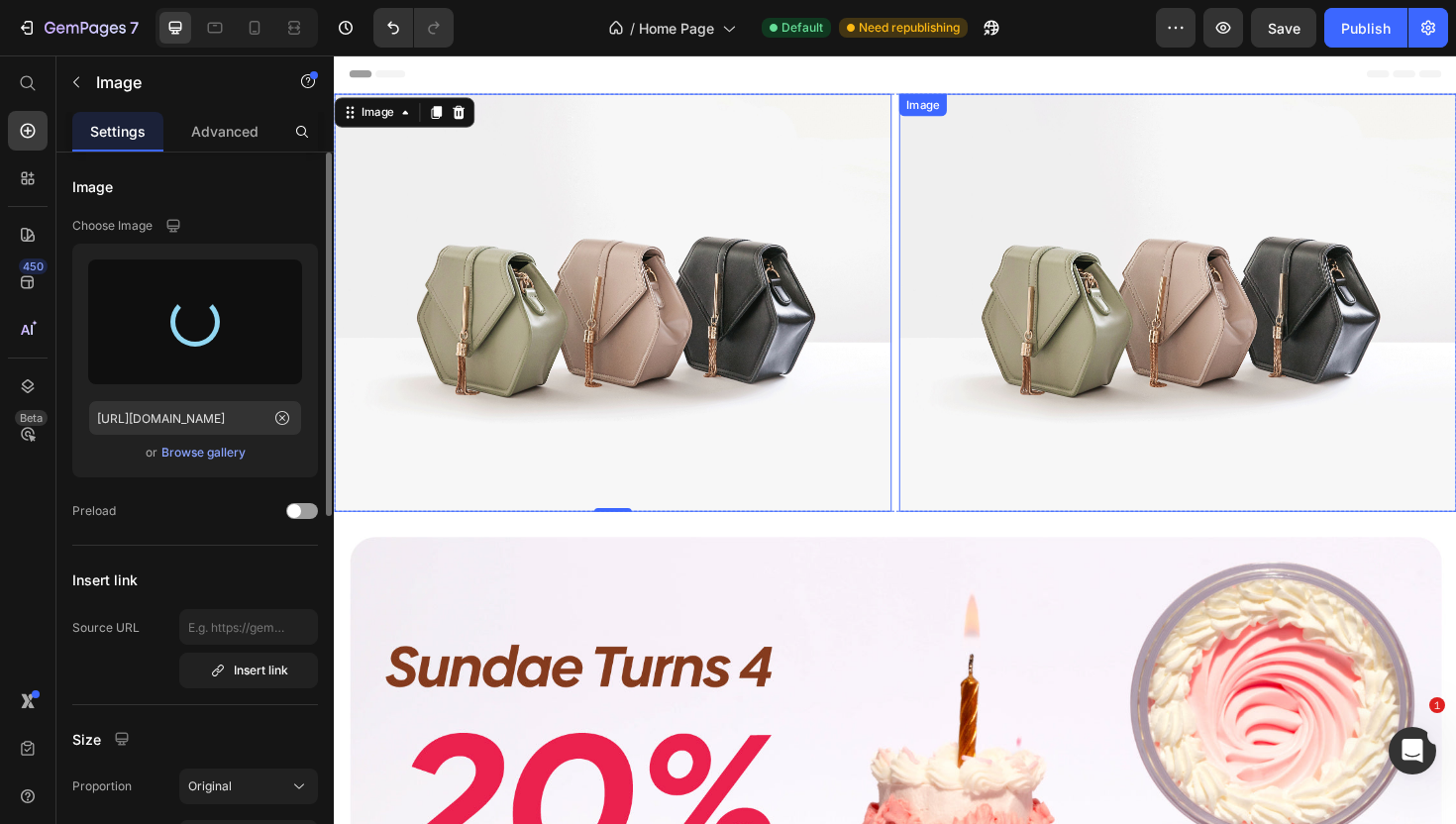 type on "[URL][DOMAIN_NAME]" 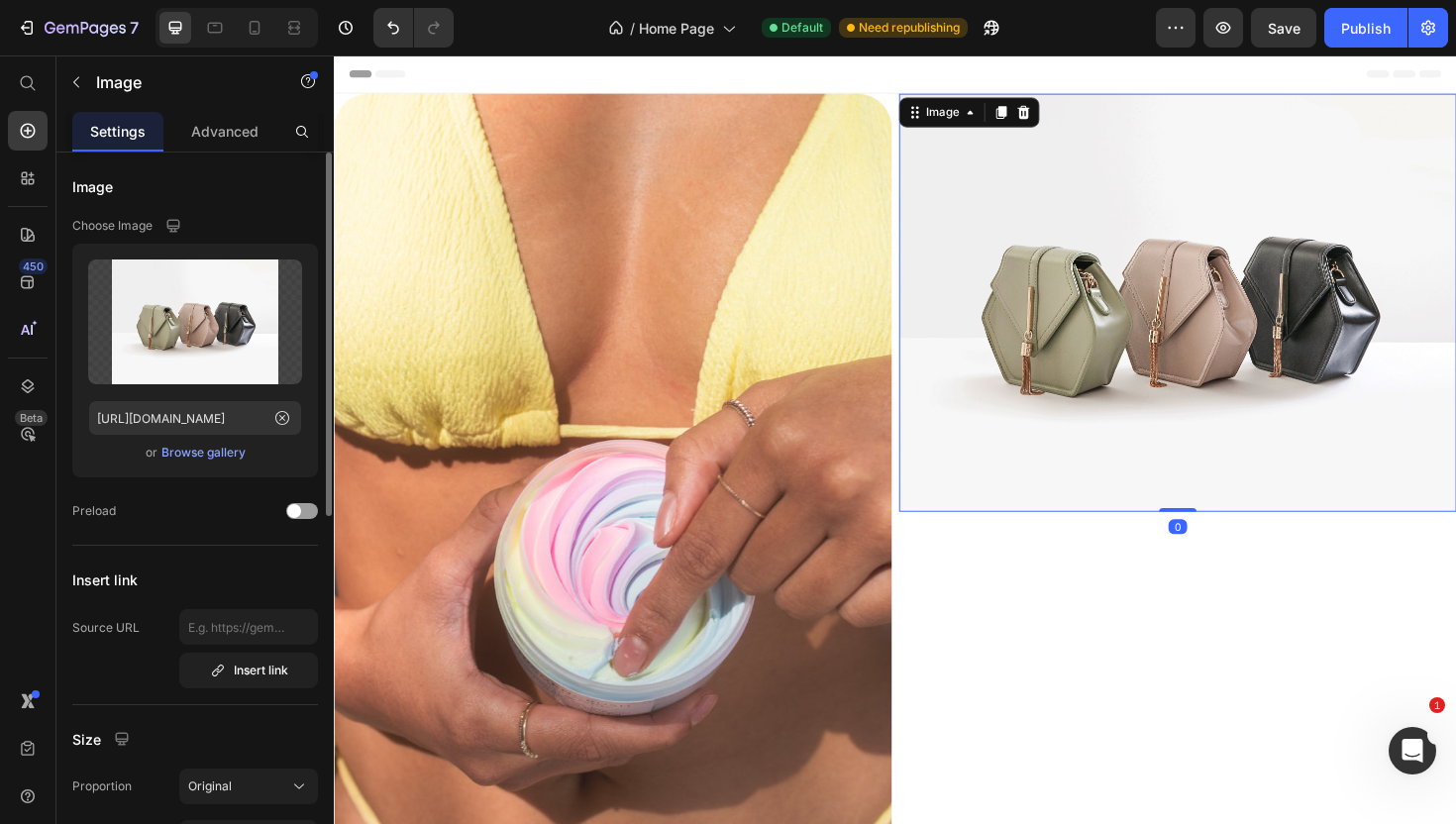 click at bounding box center [1227, 317] 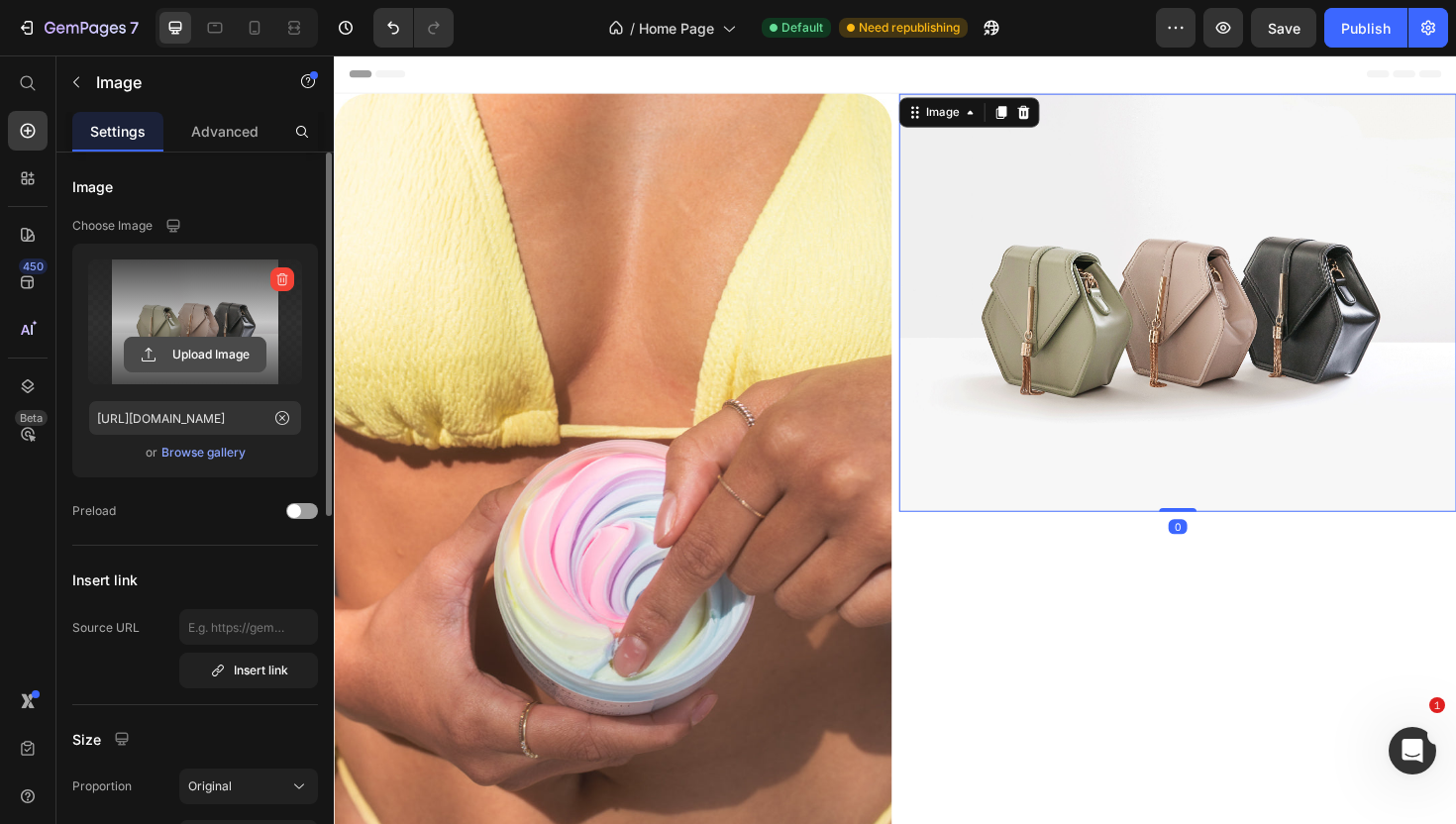 click 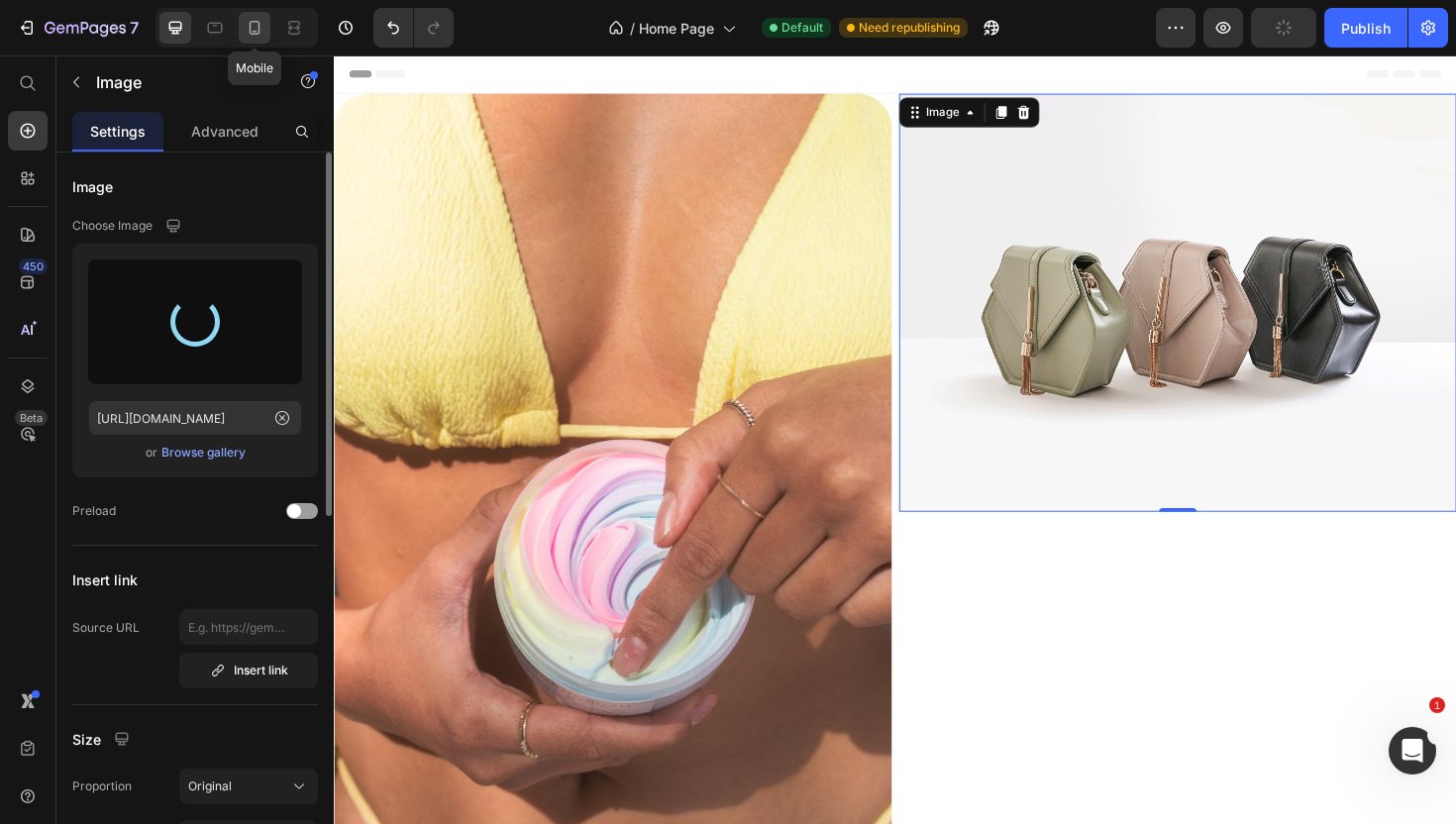 type on "[URL][DOMAIN_NAME]" 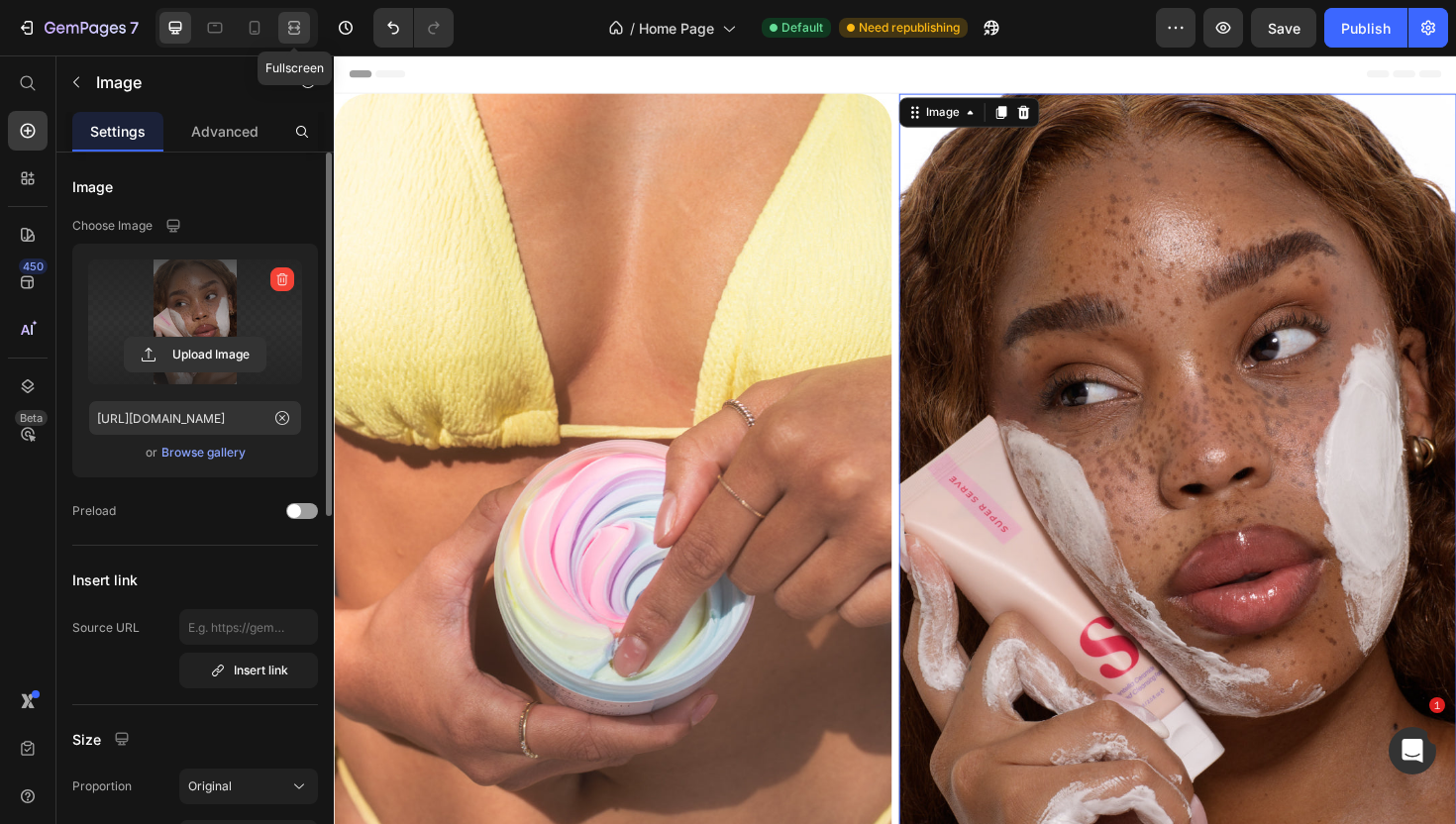 click 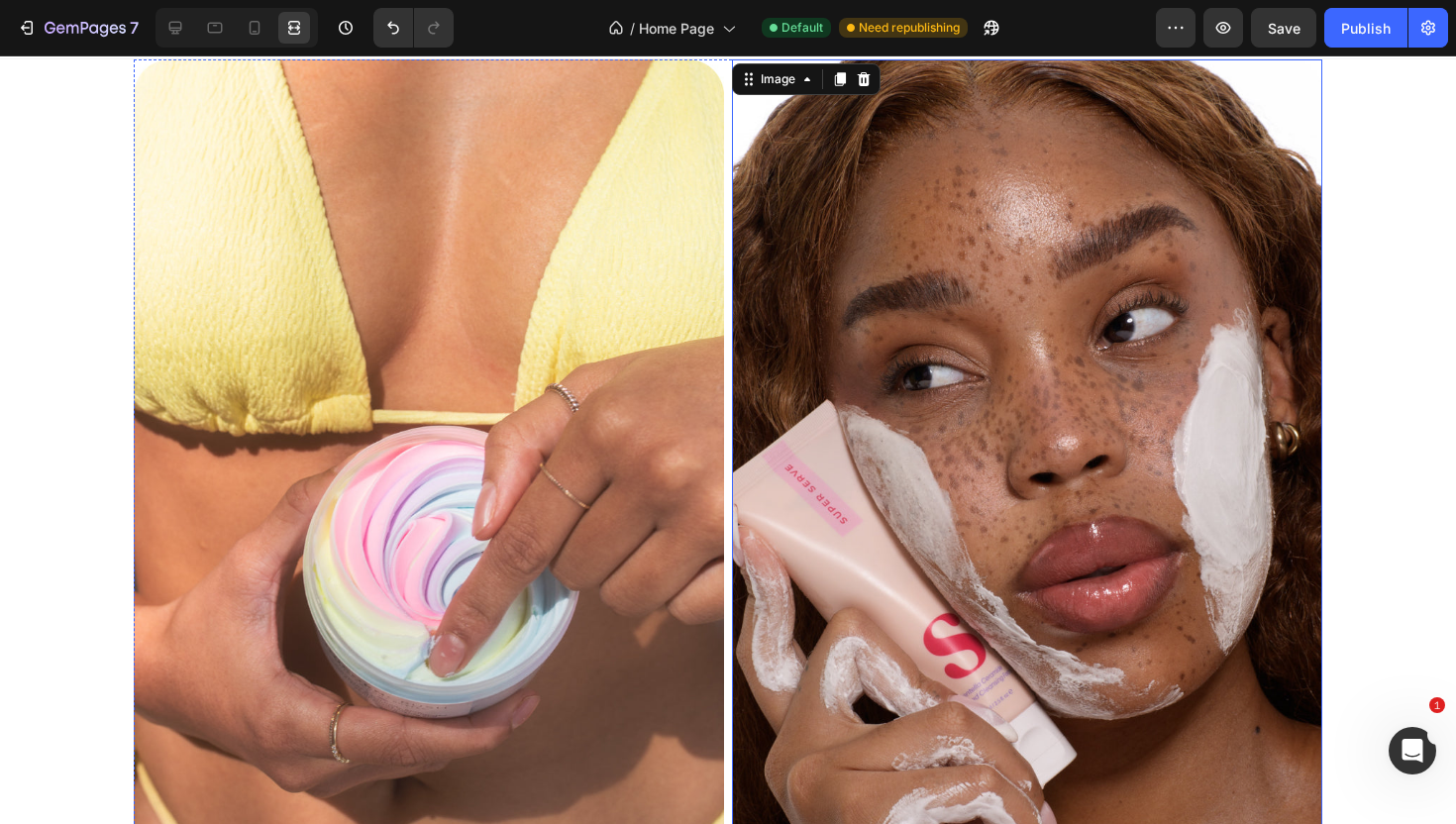 scroll, scrollTop: 0, scrollLeft: 0, axis: both 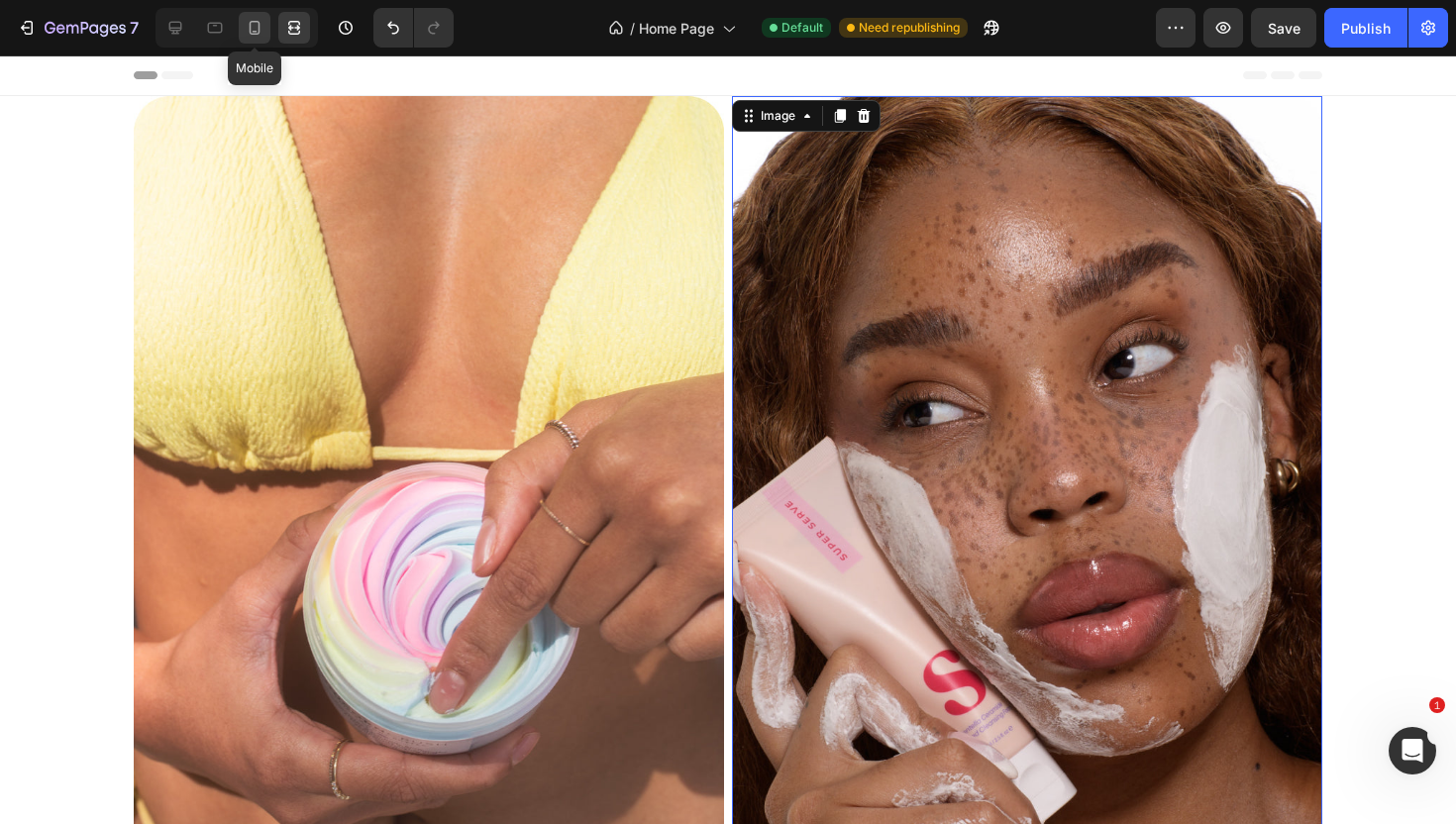 click 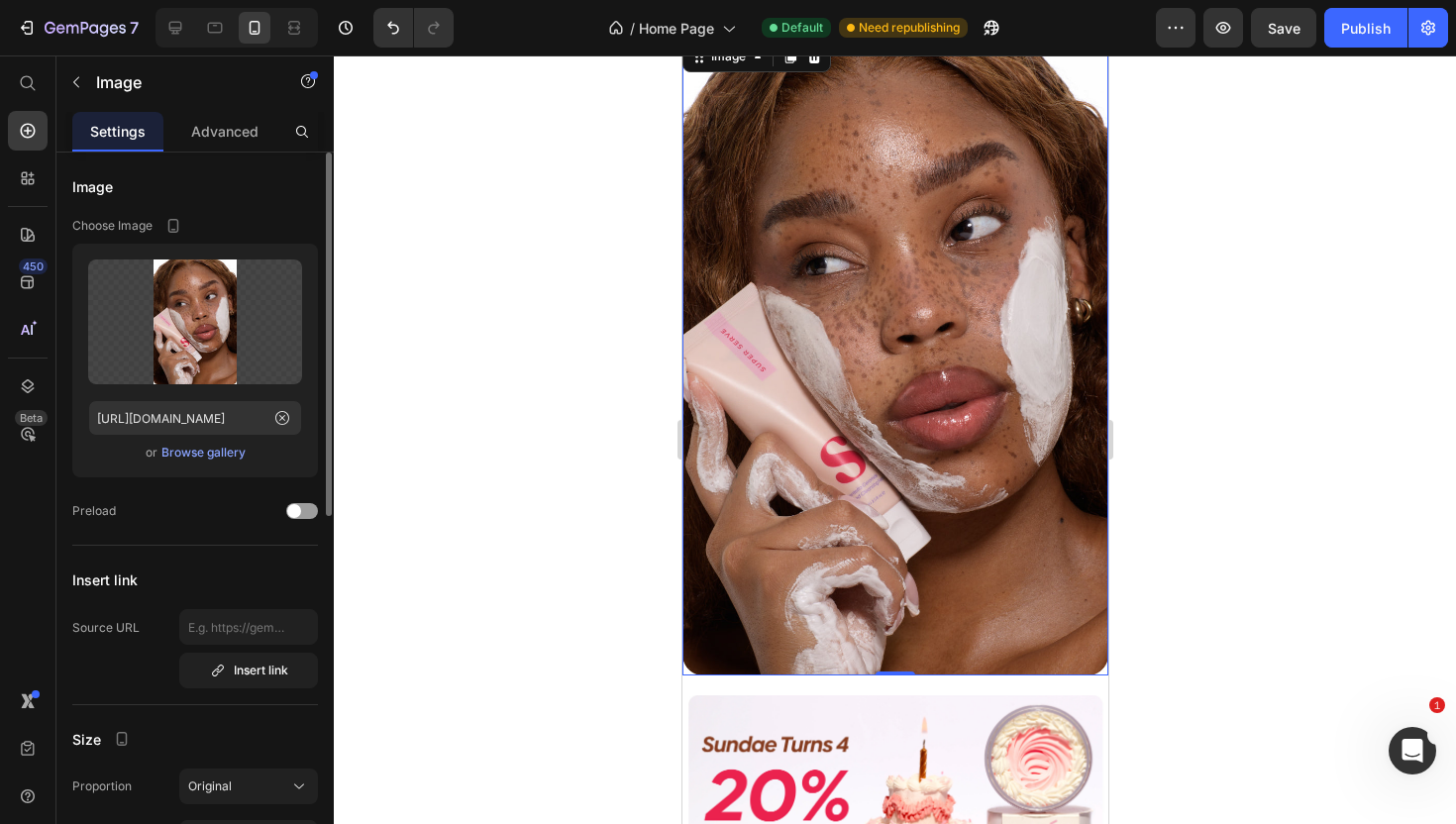 scroll, scrollTop: 704, scrollLeft: 0, axis: vertical 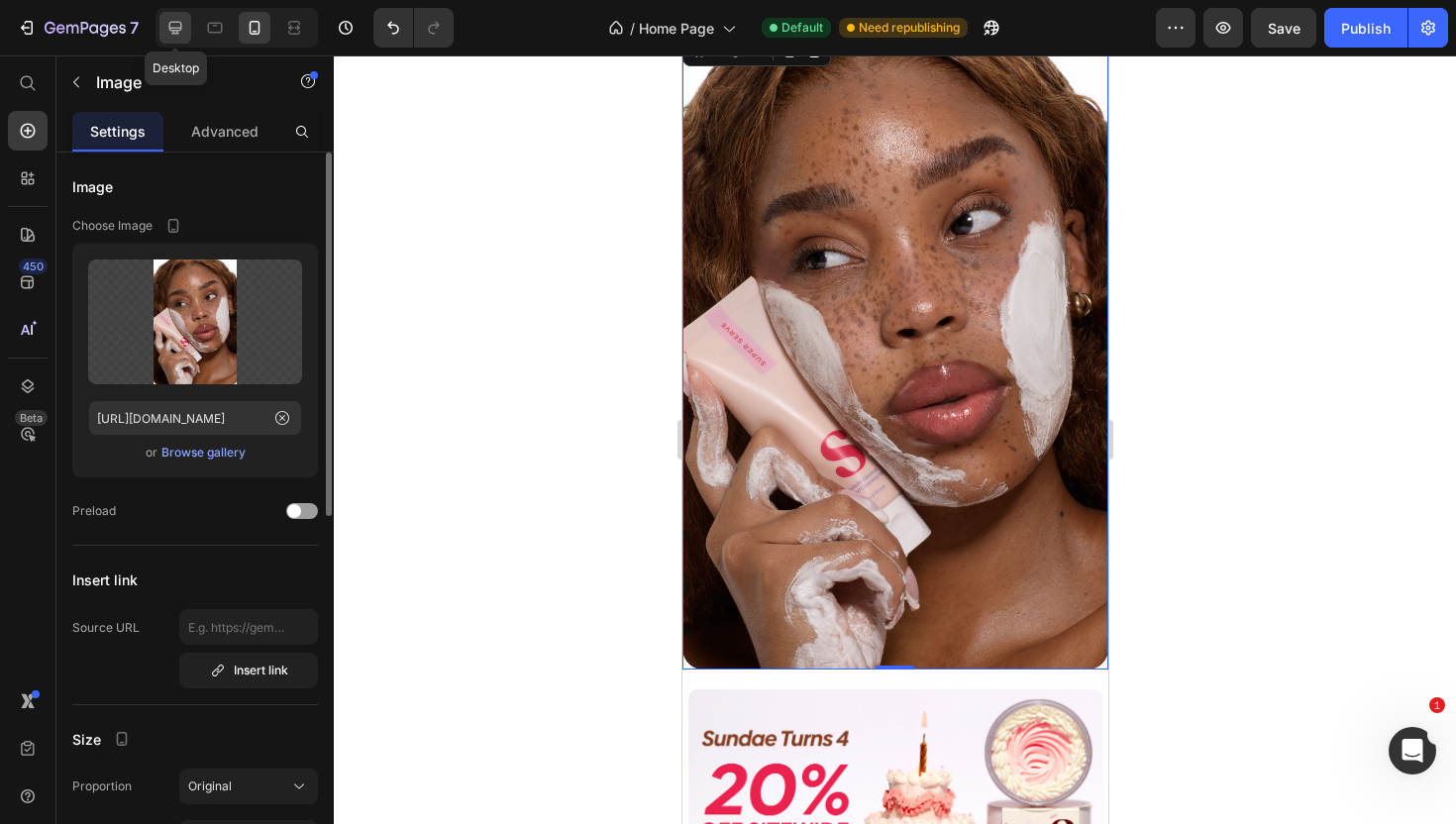 click 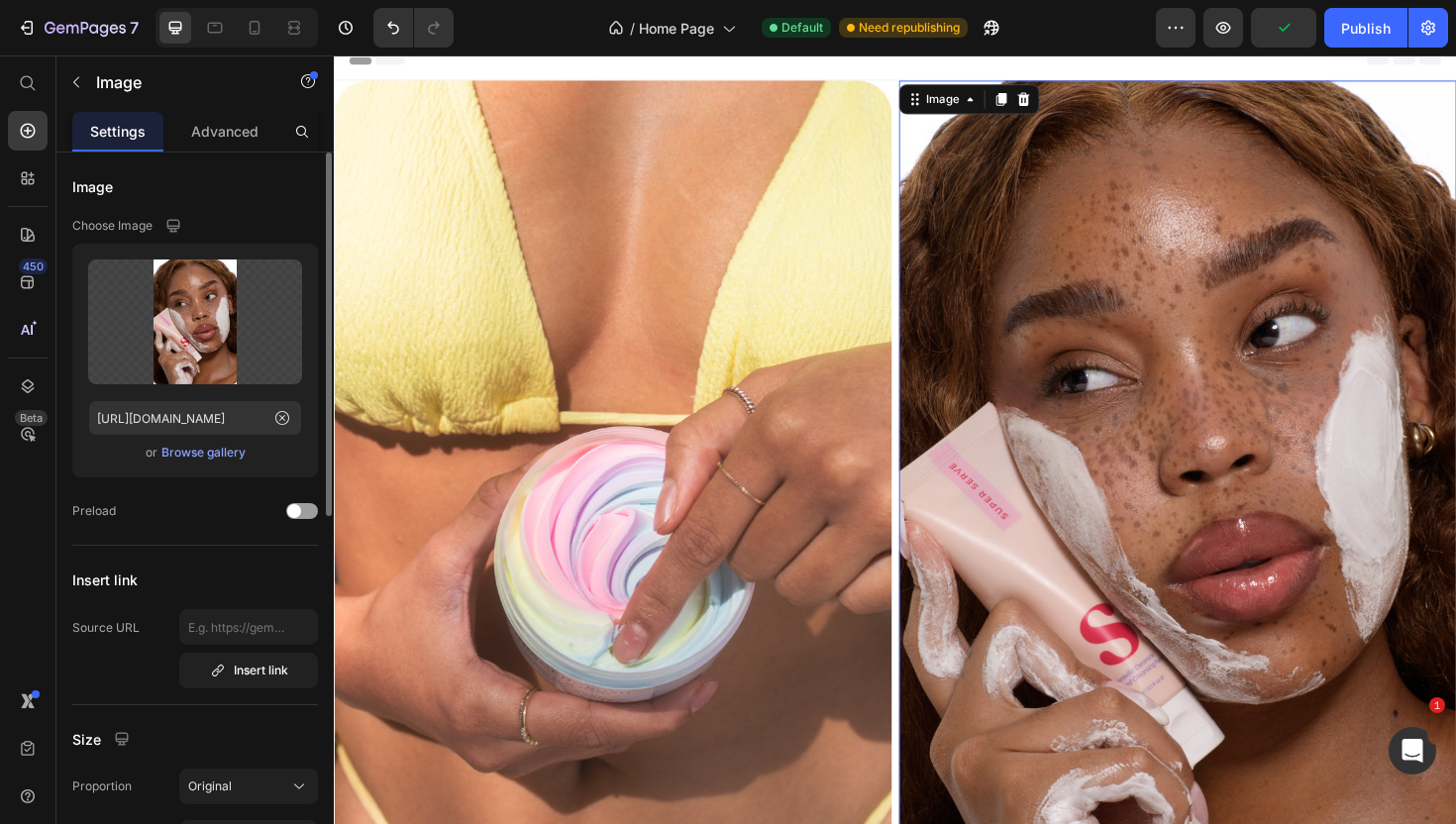 scroll, scrollTop: 0, scrollLeft: 0, axis: both 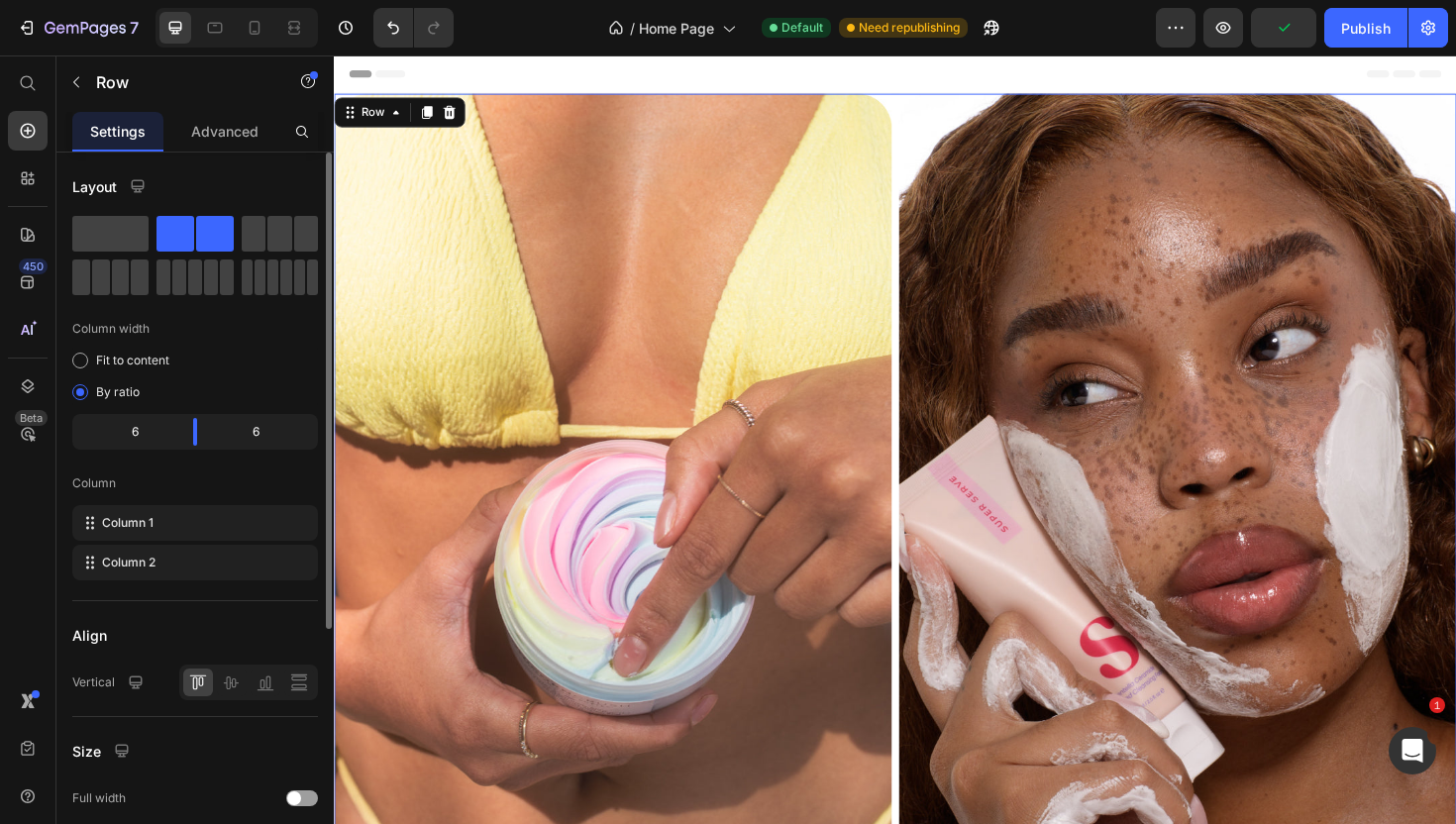 click on "Image Image Row   16" at bounding box center (928, 539) 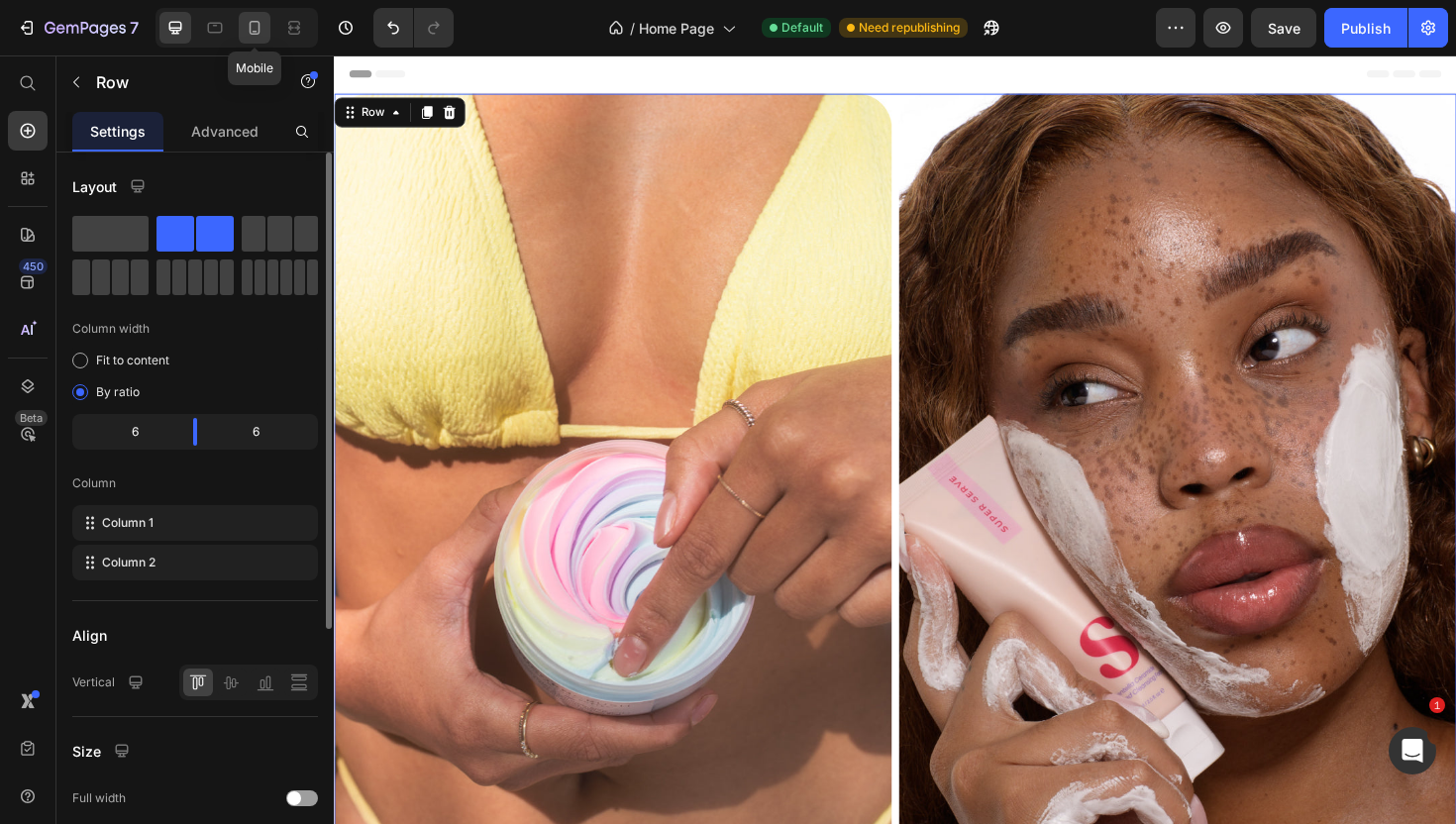 click 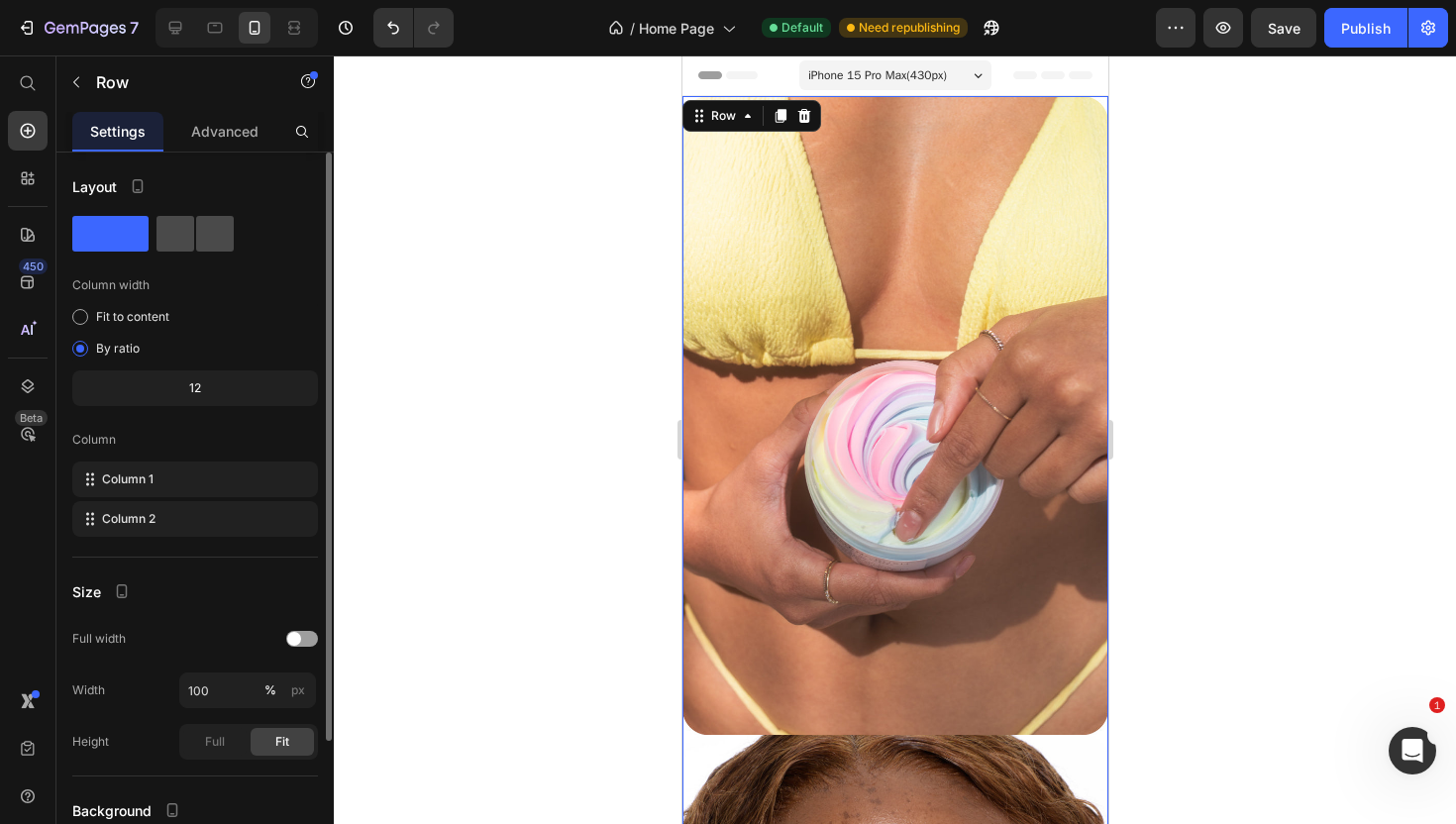 click 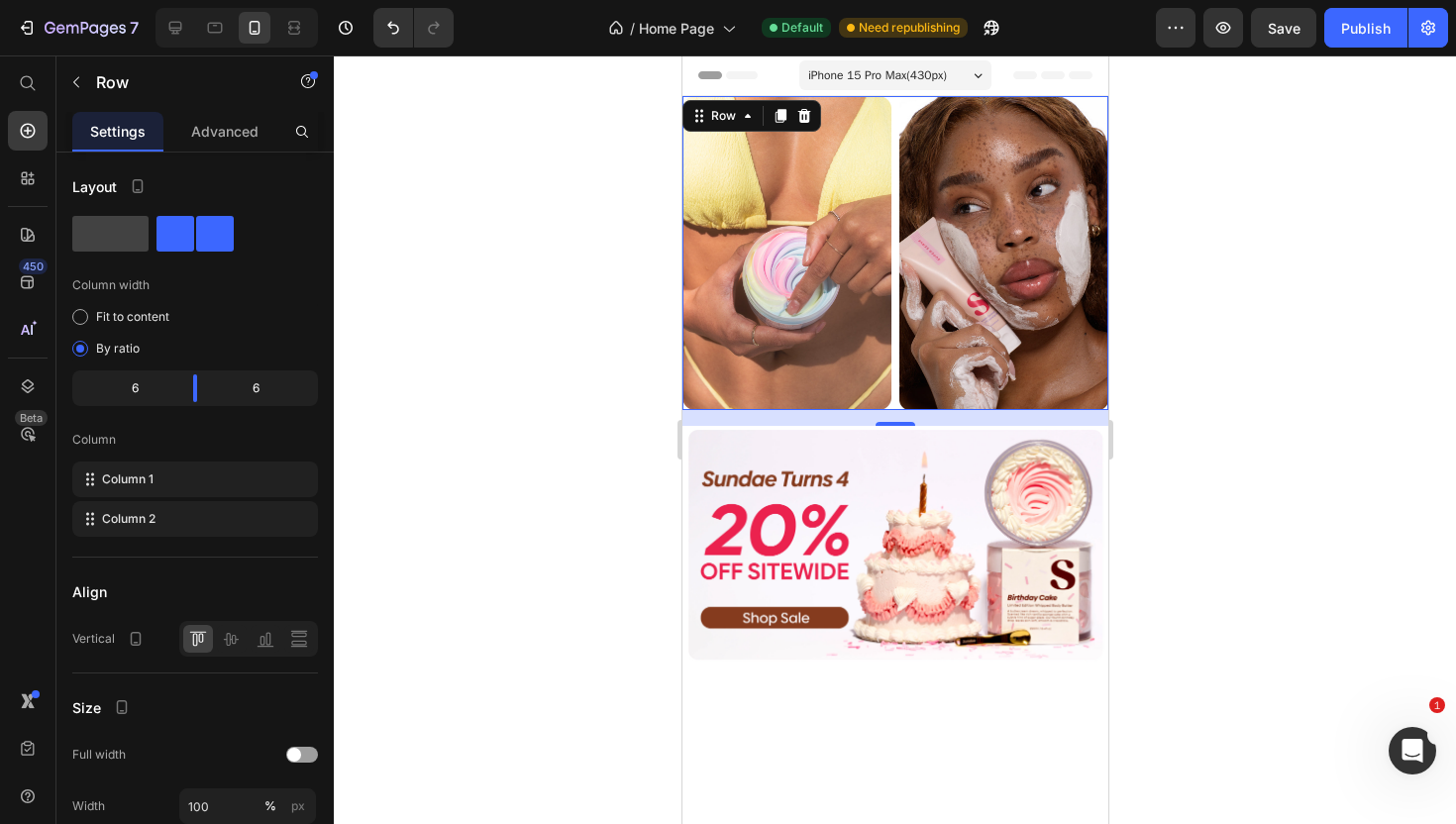 click 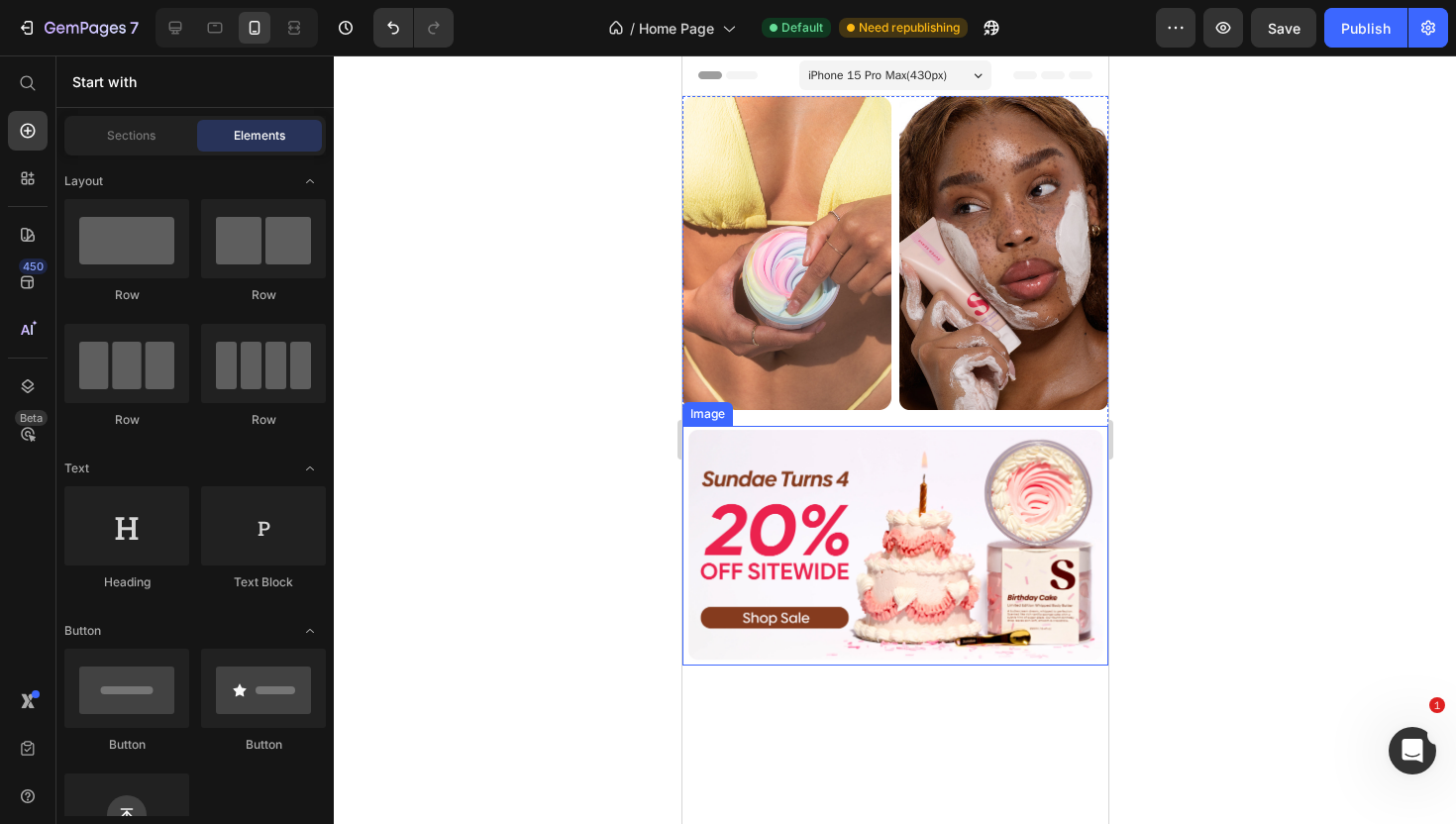 click at bounding box center (894, 546) 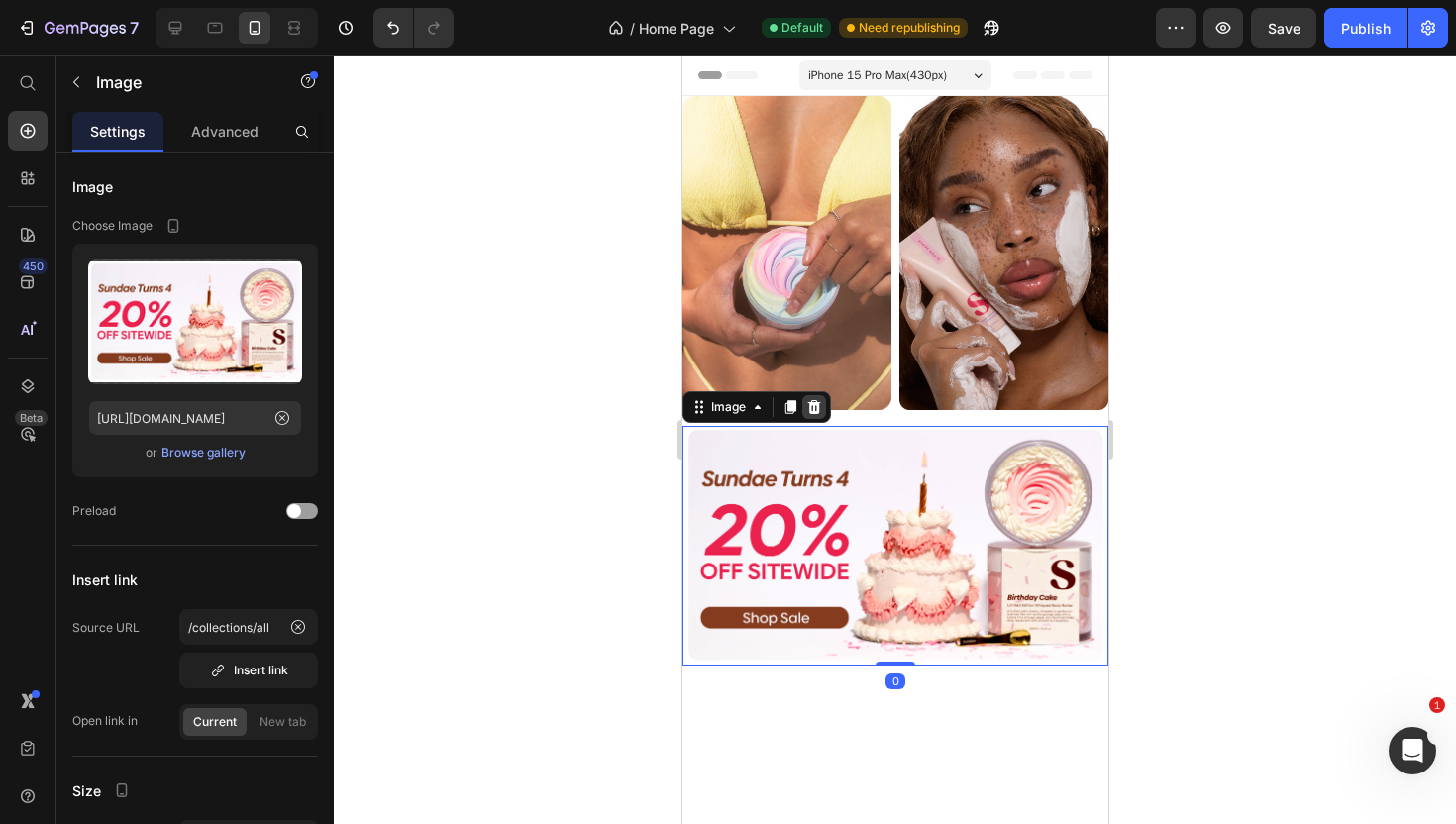 click 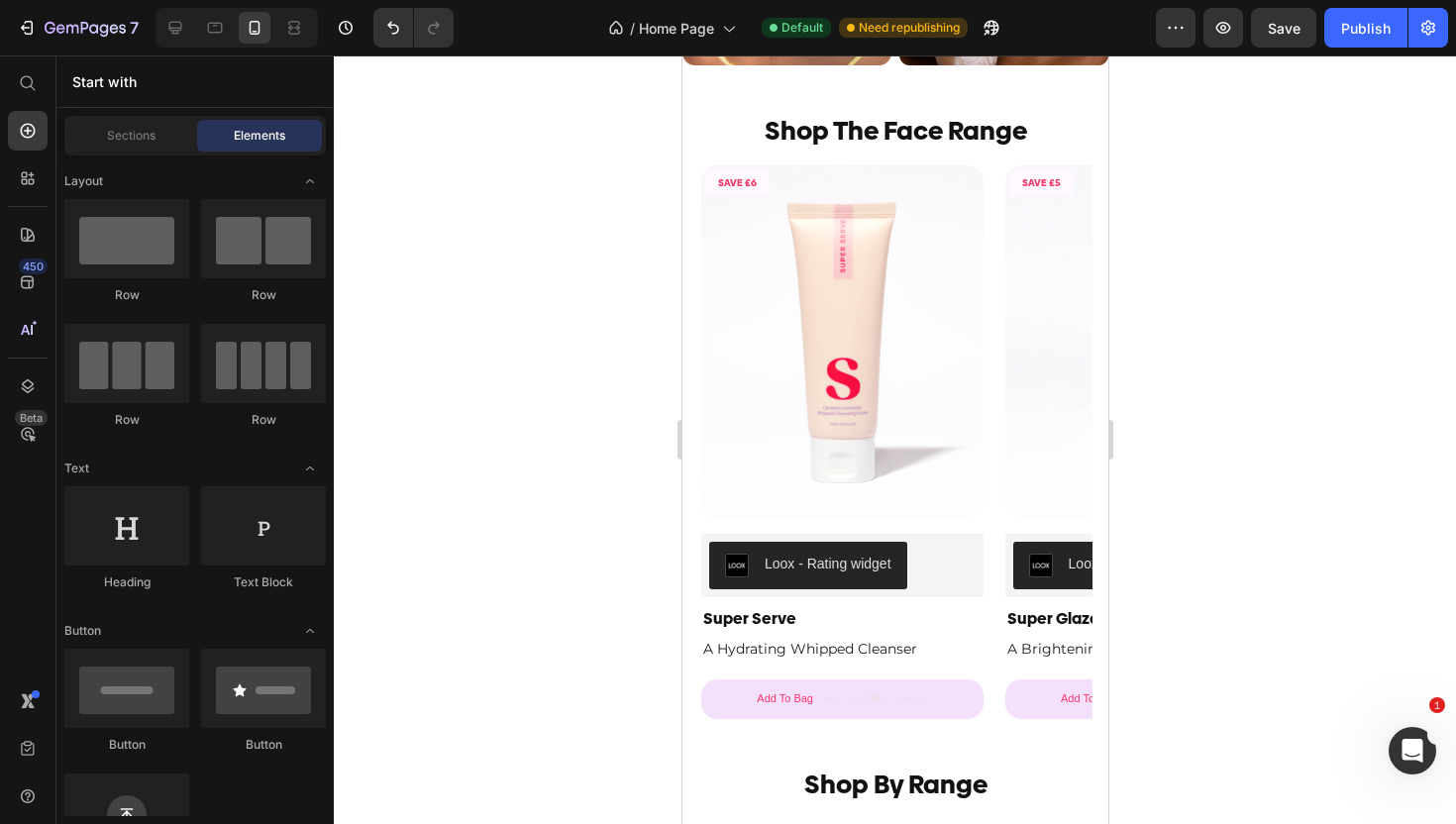 scroll, scrollTop: 0, scrollLeft: 0, axis: both 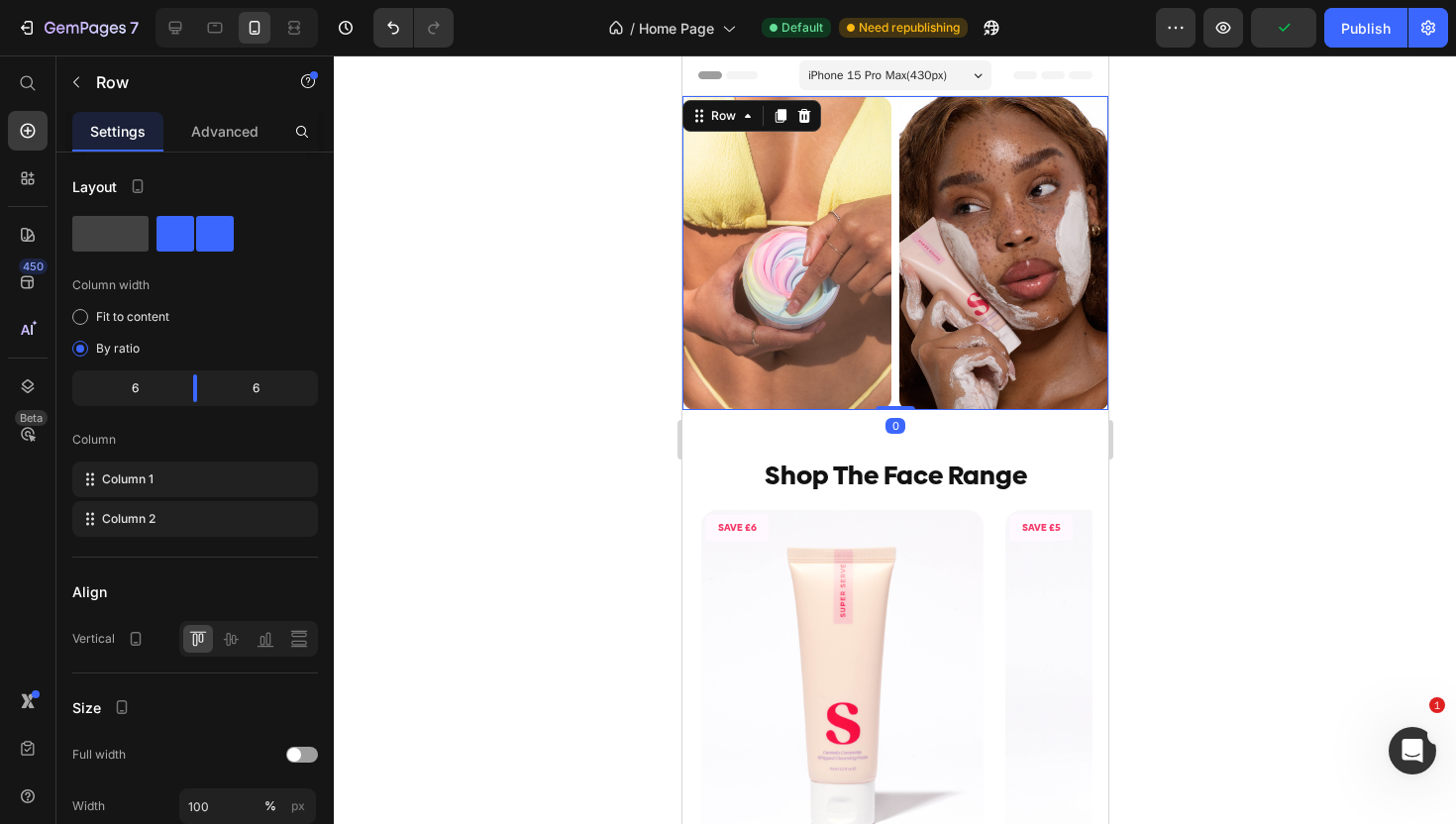 click on "Image Image Row   0" at bounding box center (894, 253) 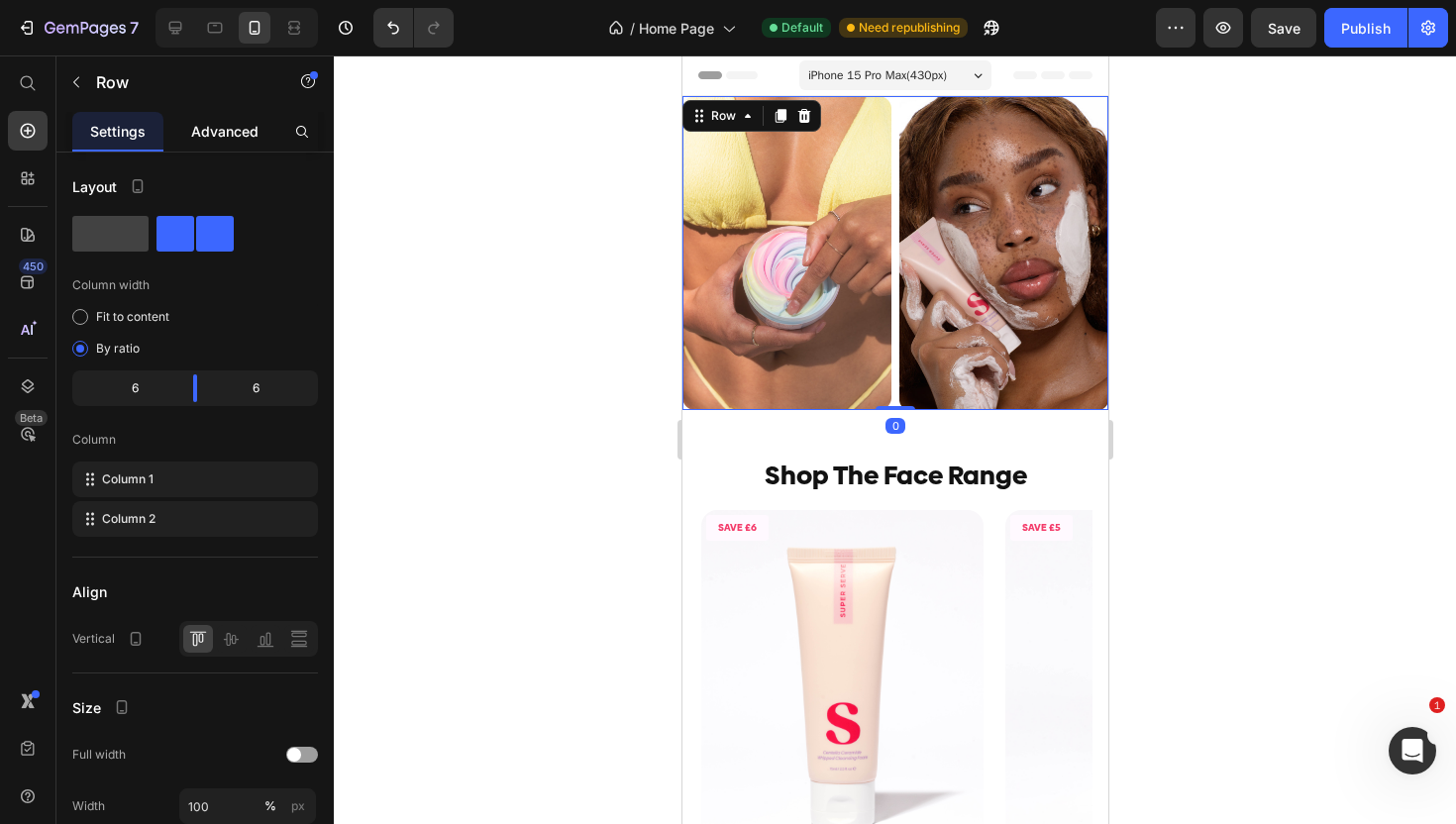 click on "Advanced" at bounding box center [225, 131] 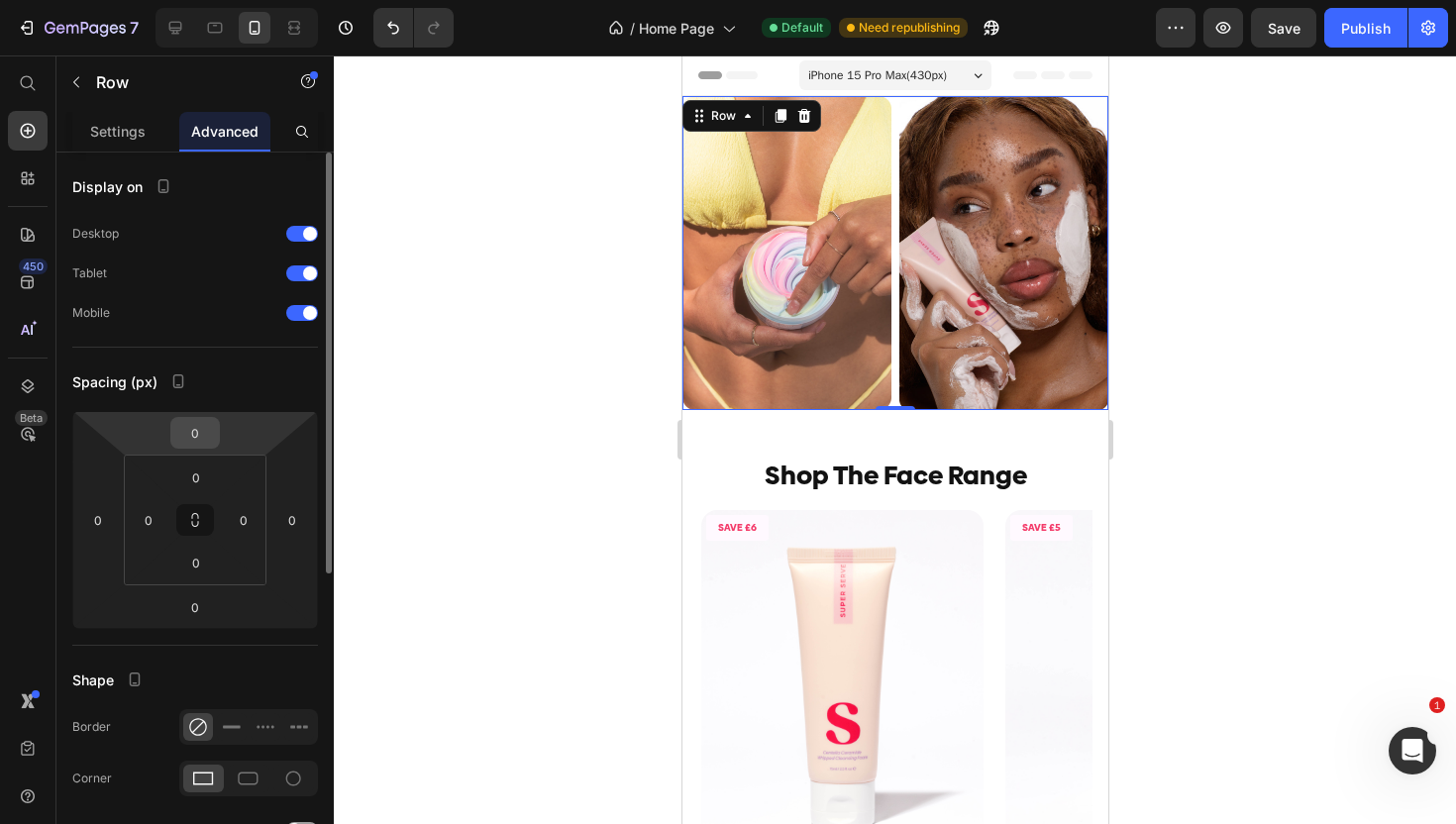 click on "0" at bounding box center [195, 433] 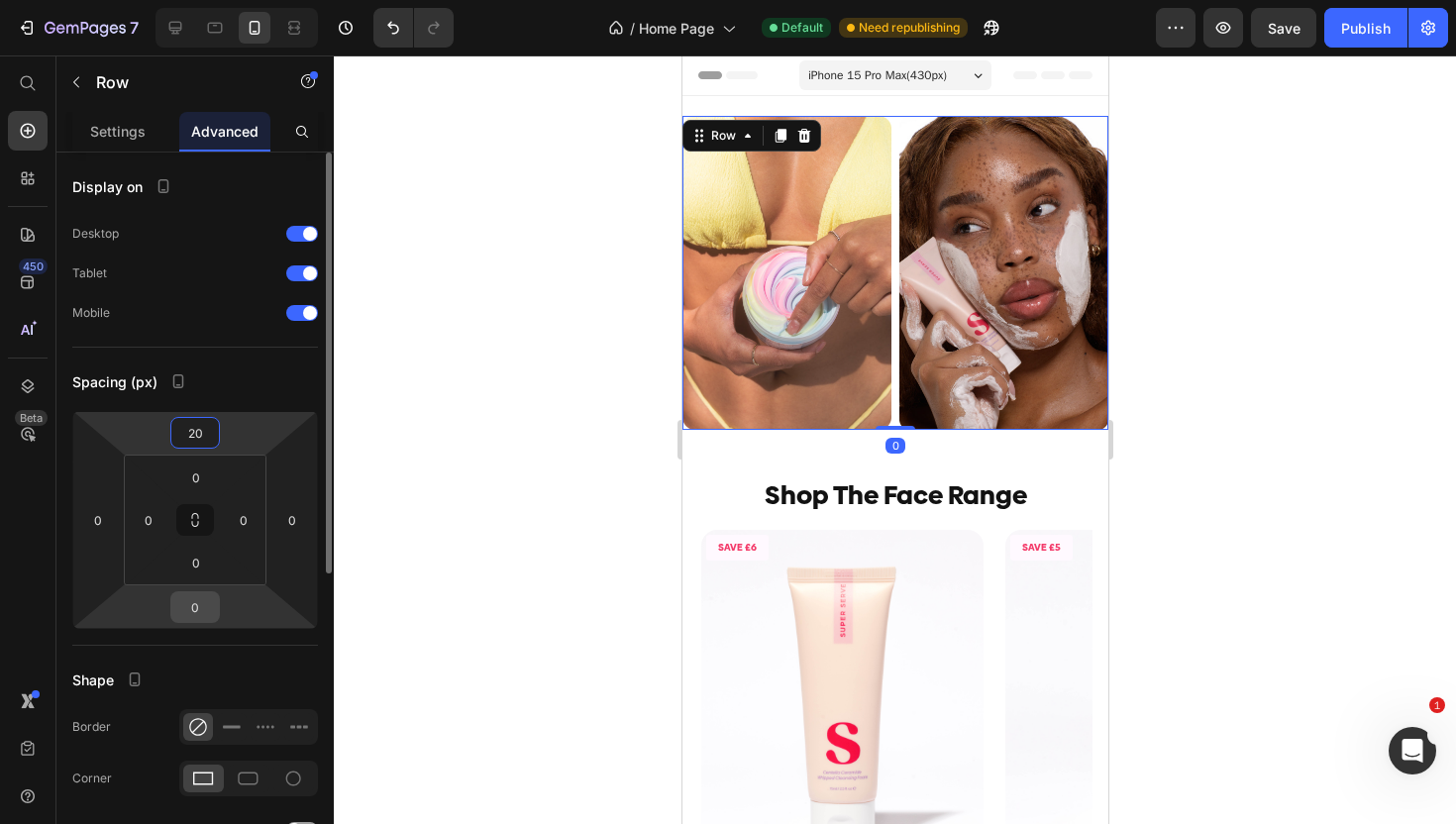 type on "20" 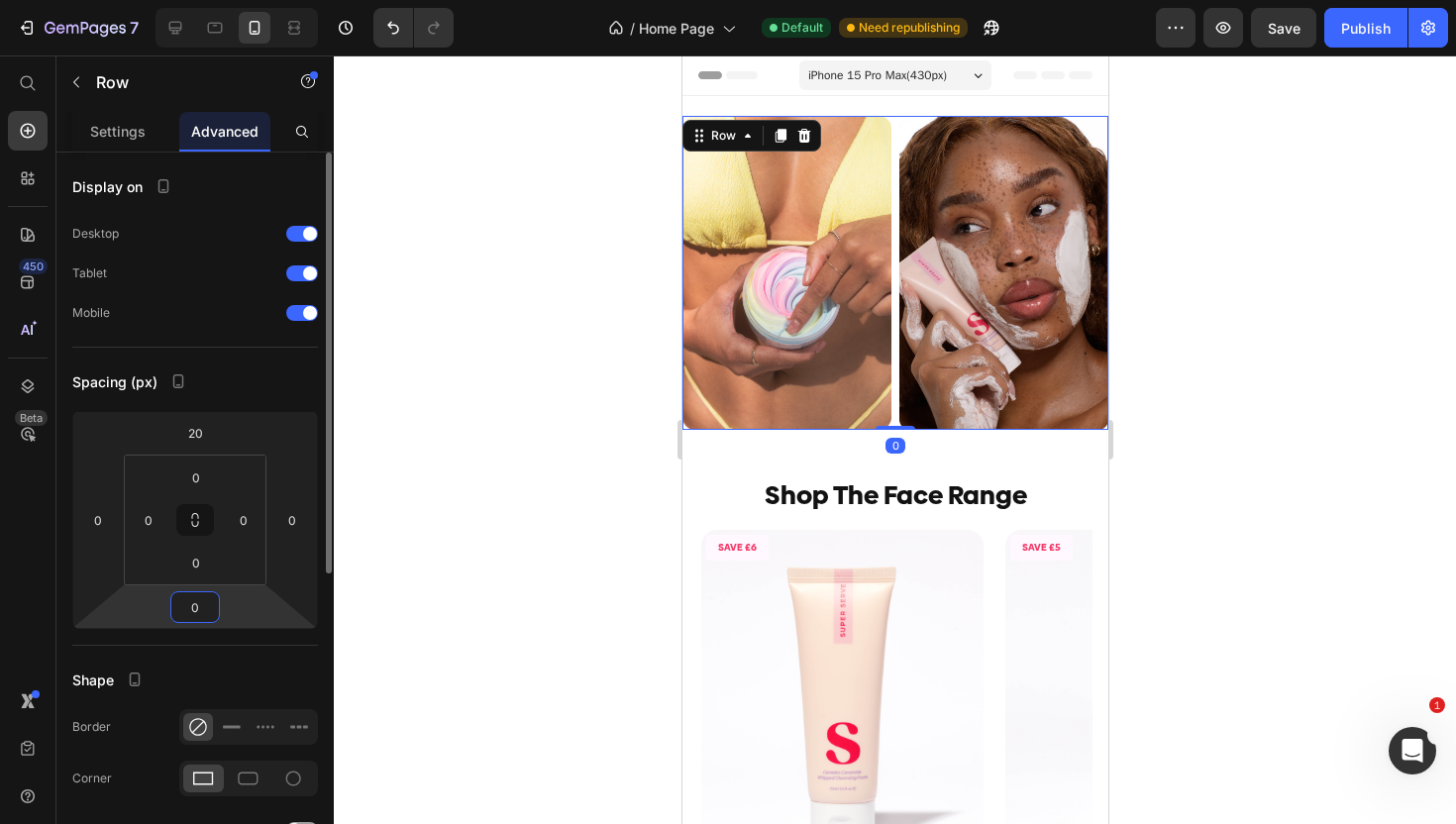 click on "0" at bounding box center [195, 607] 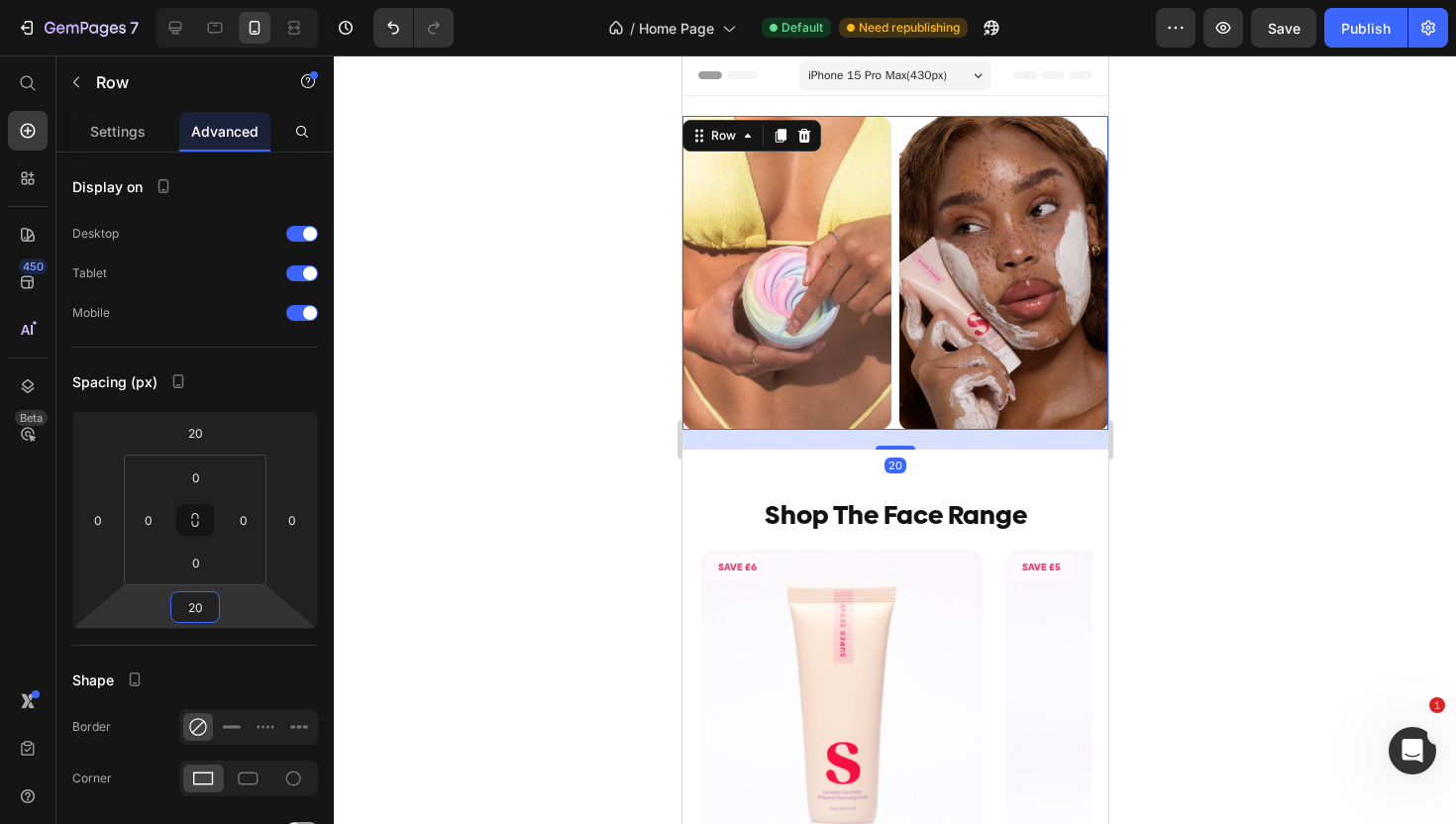 type on "20" 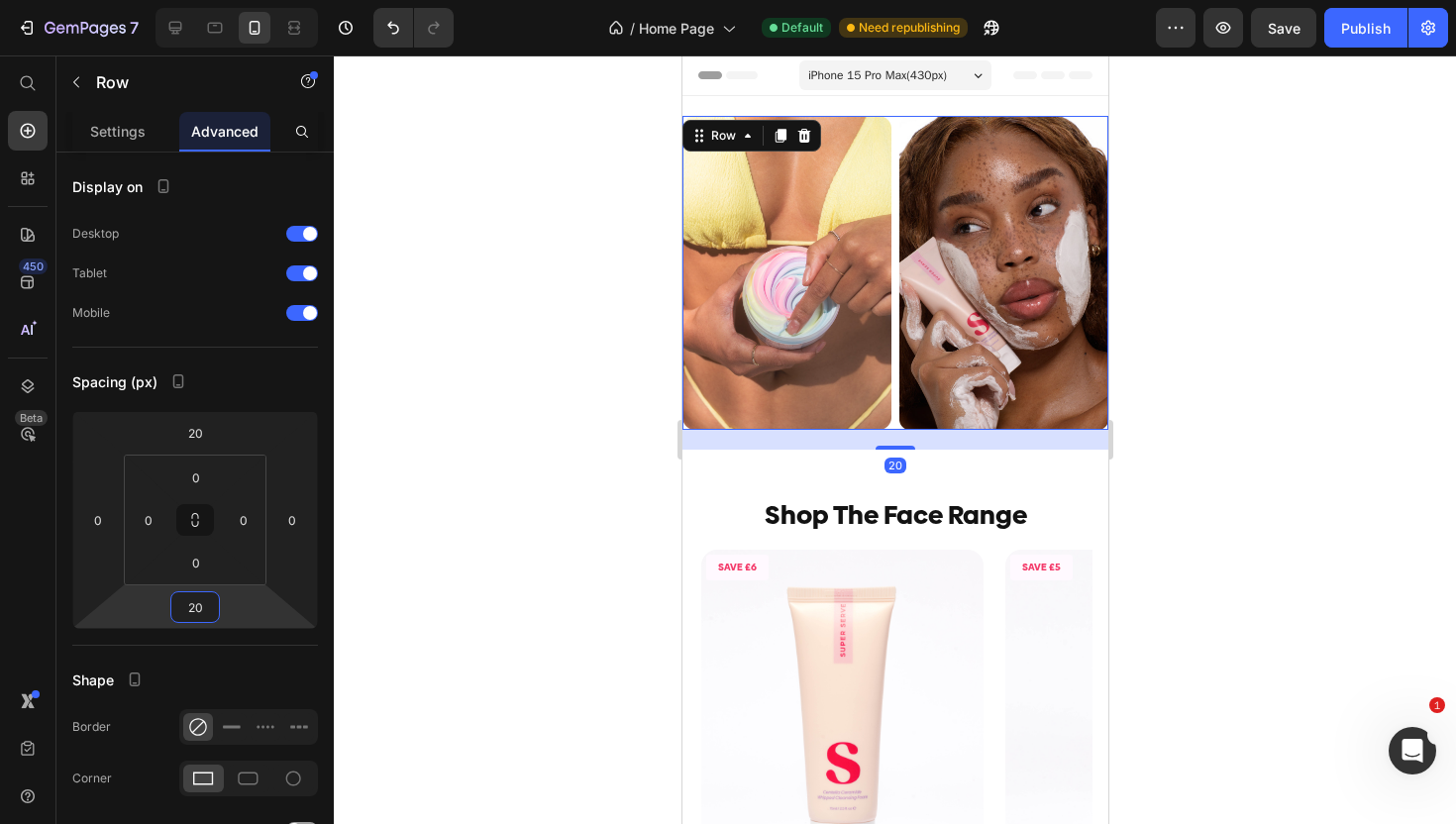 click 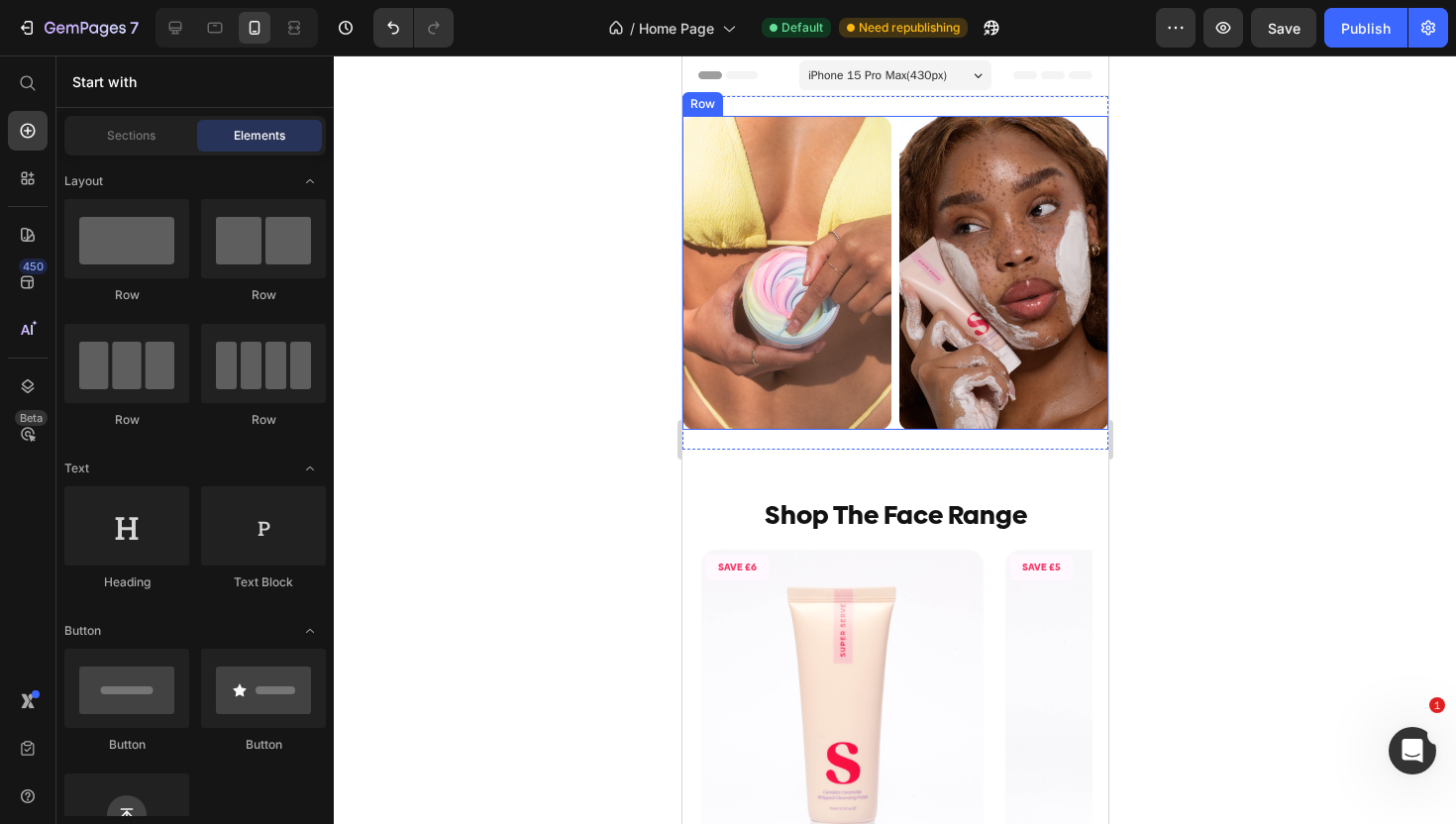 click on "Image Image Row" at bounding box center (894, 272) 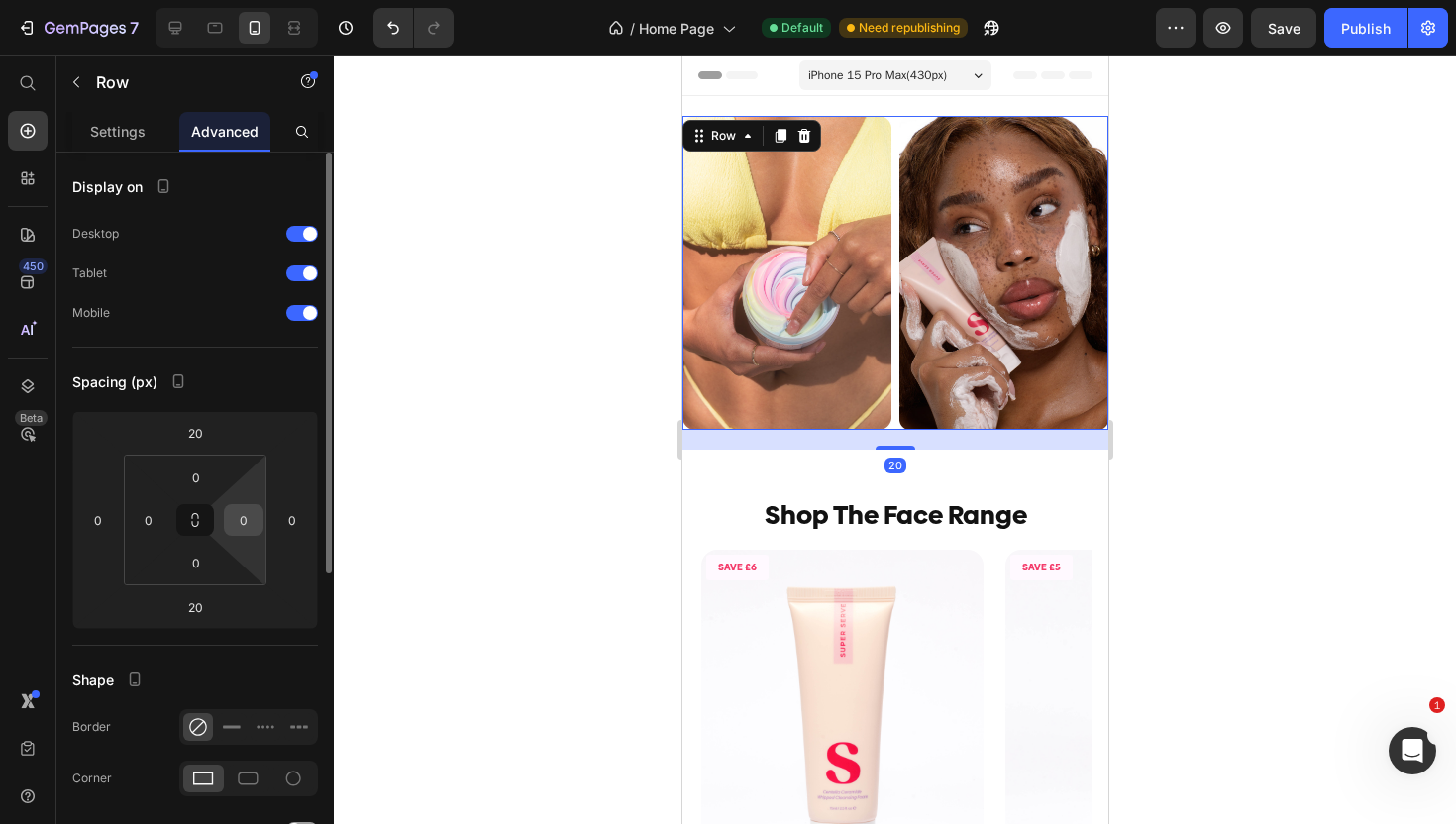 click on "0" at bounding box center [244, 520] 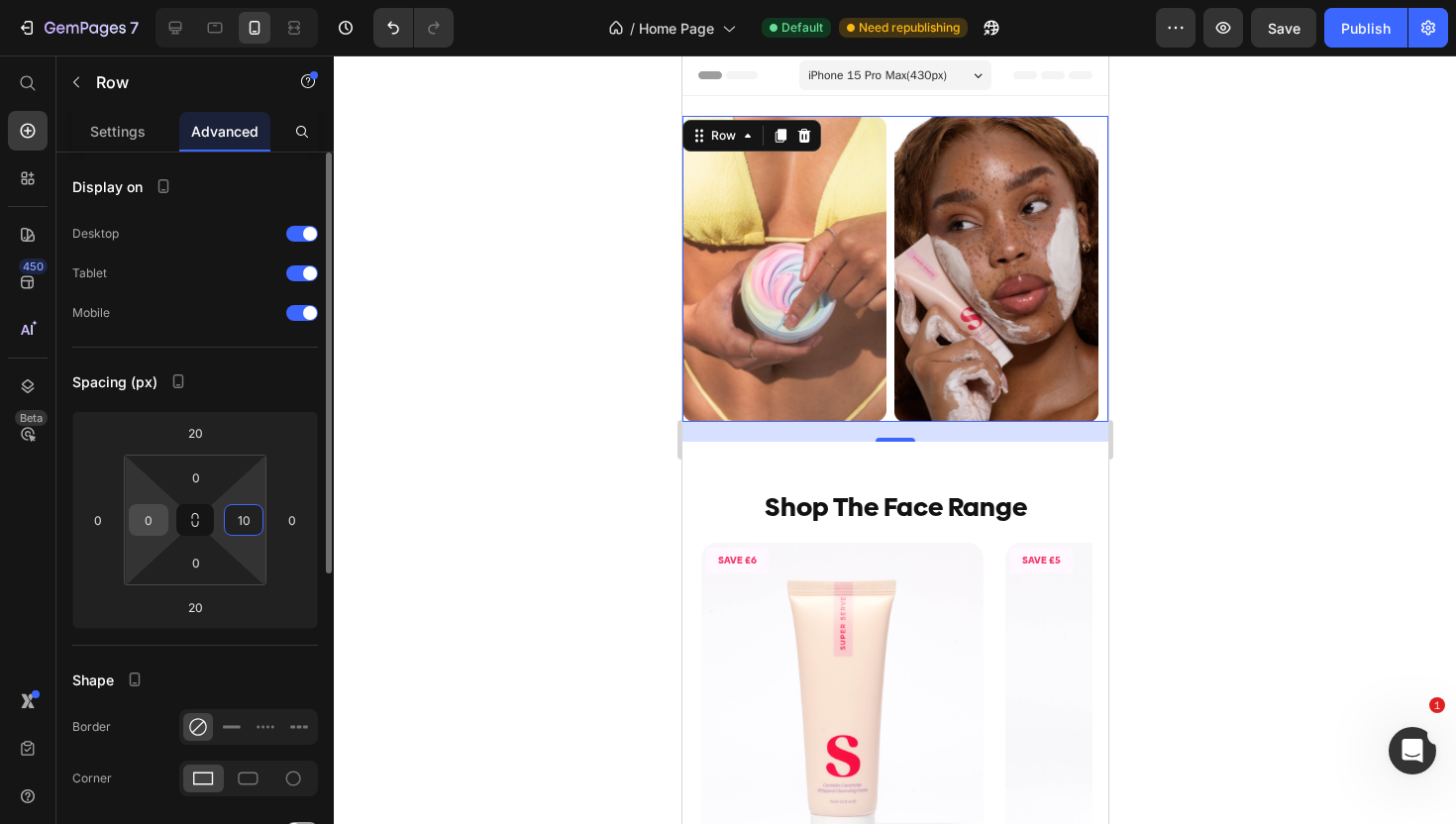 type on "10" 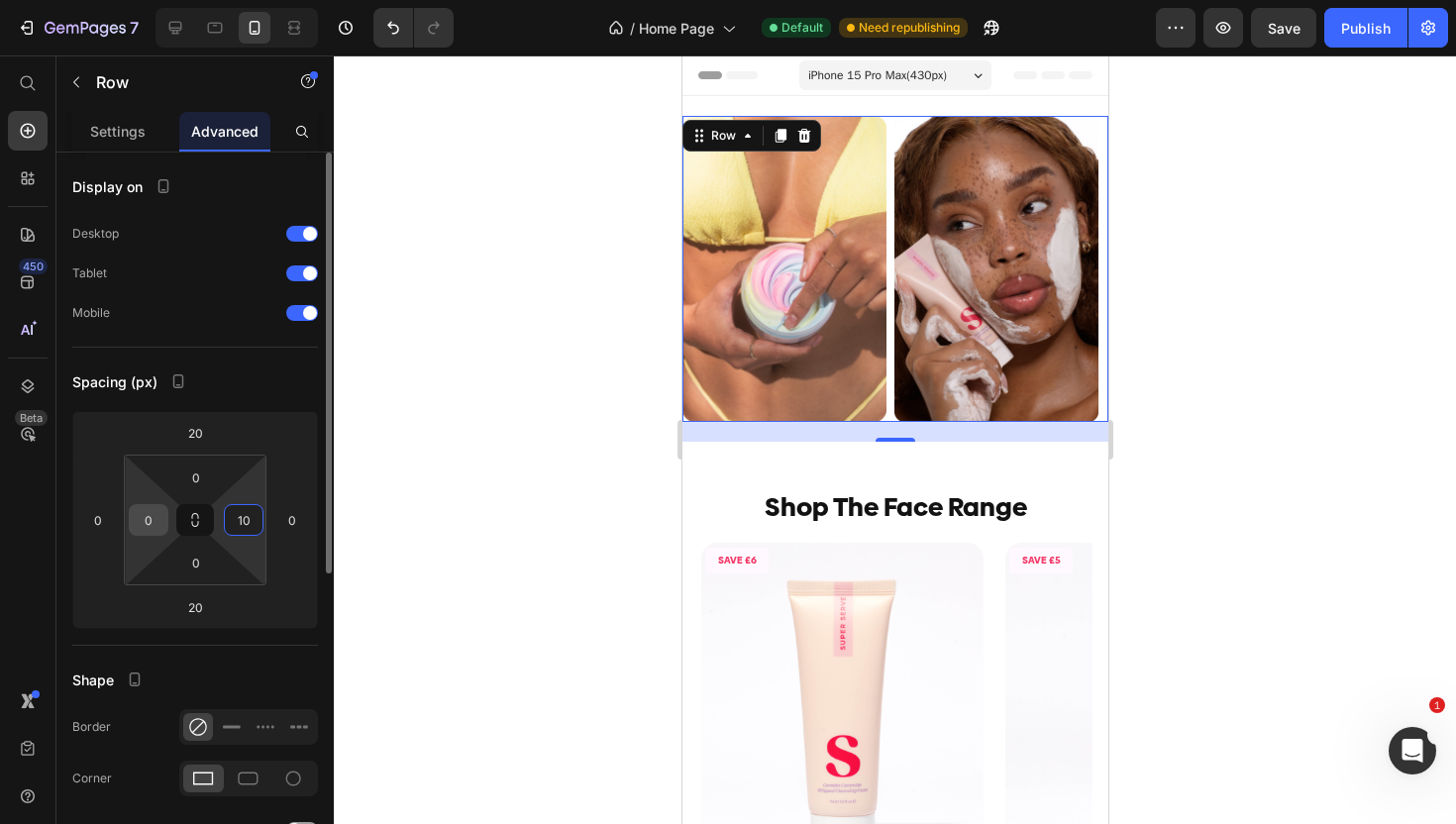 click on "0" at bounding box center (149, 520) 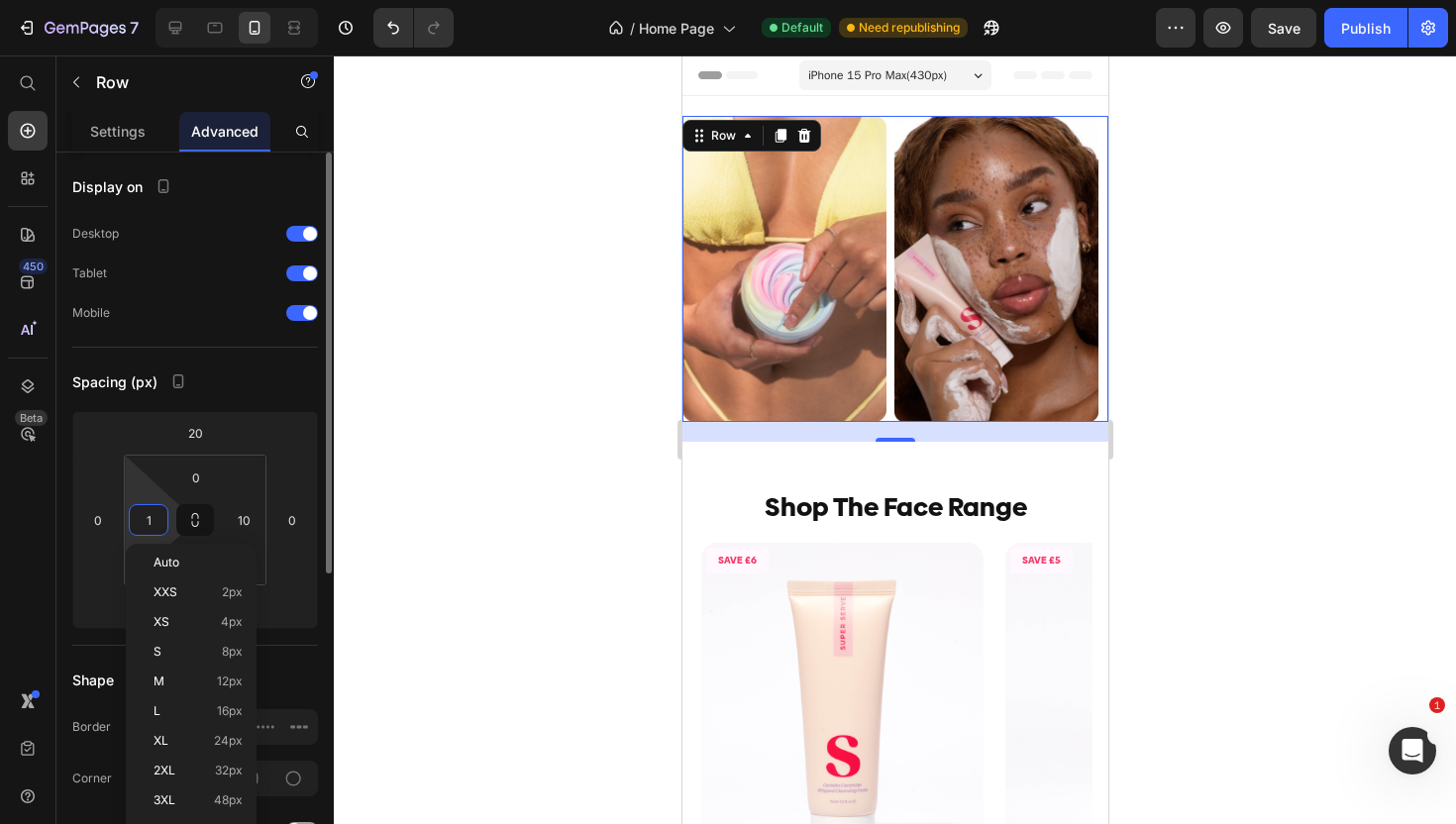 type on "10" 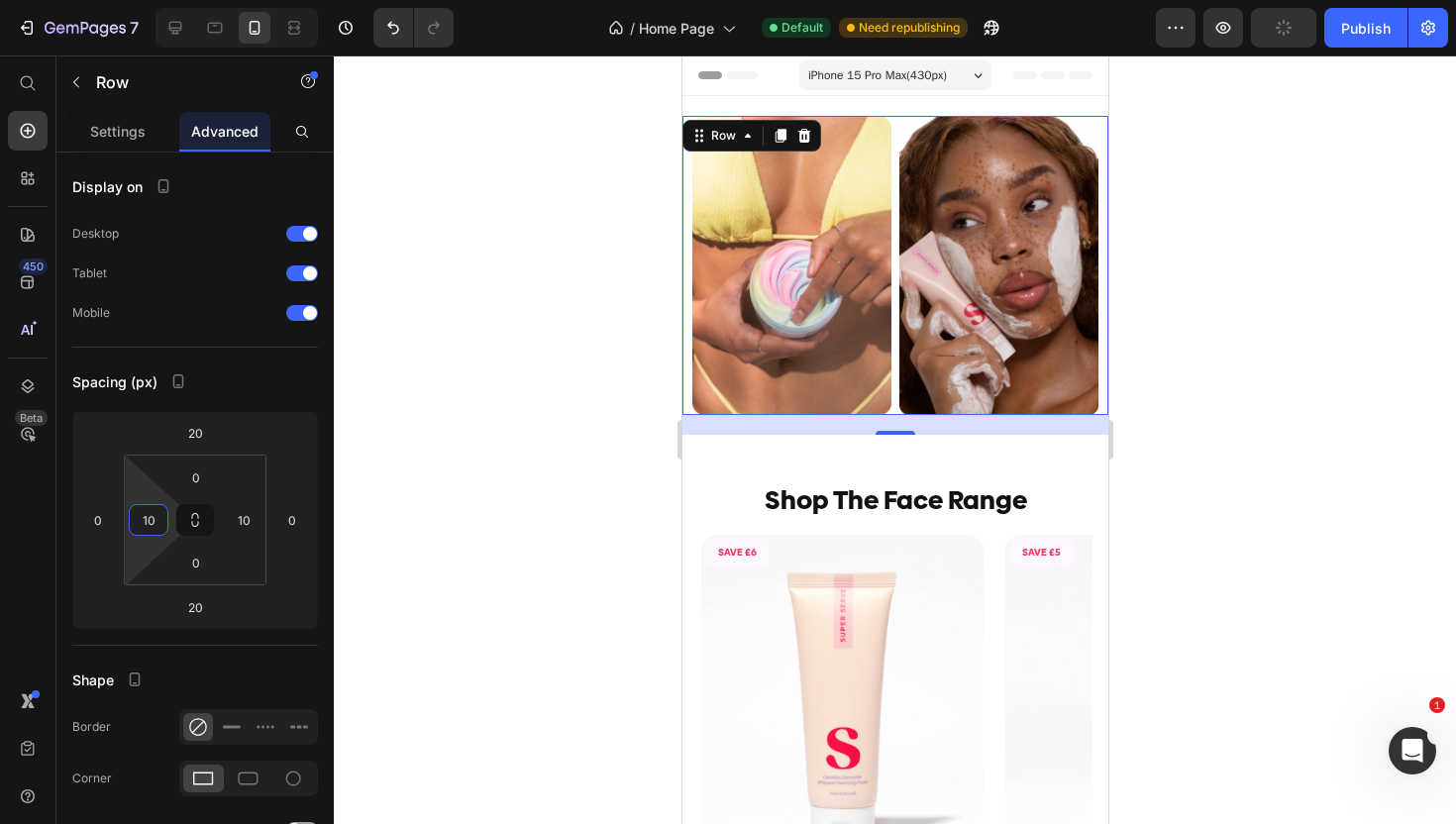 click 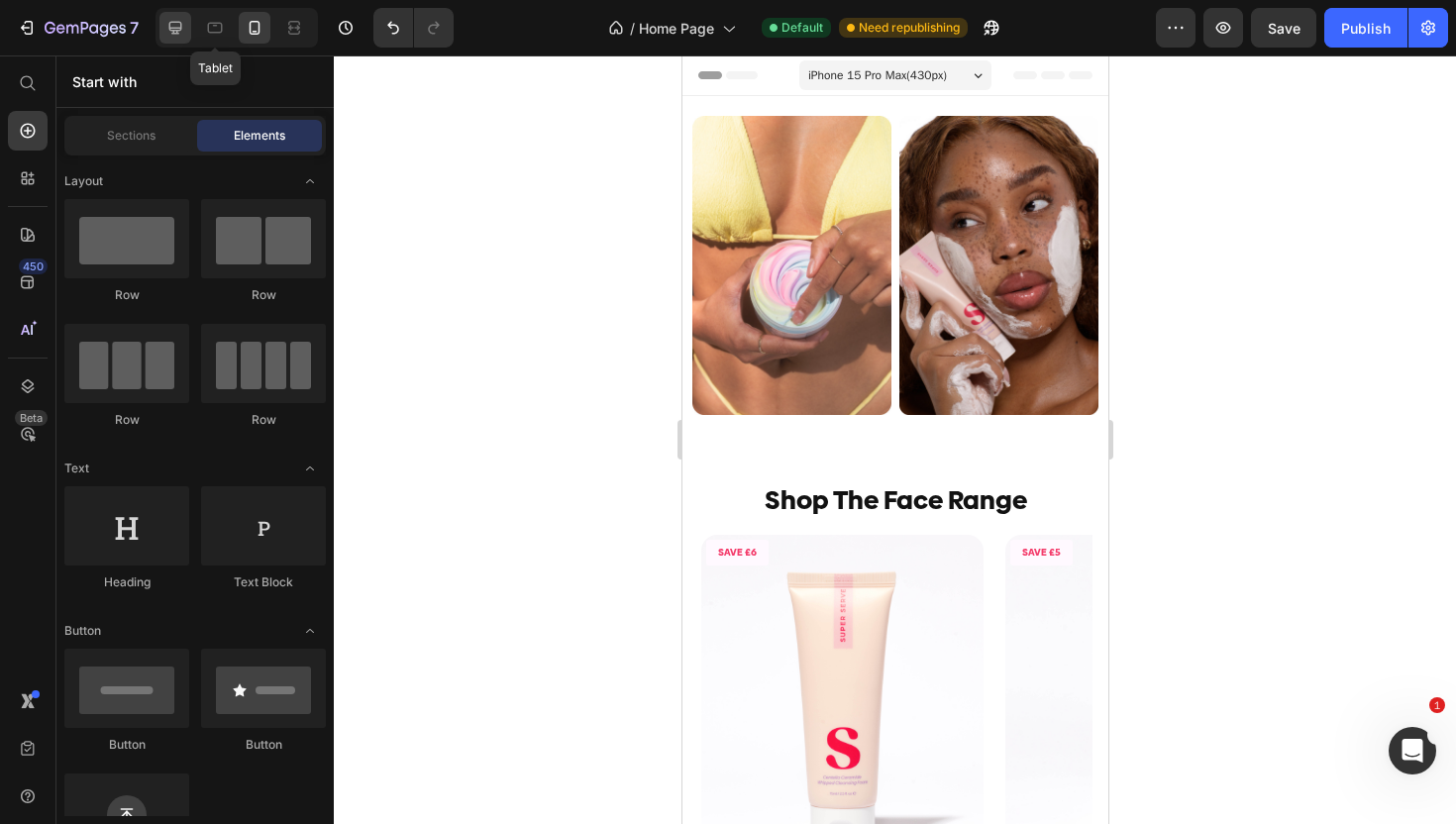click 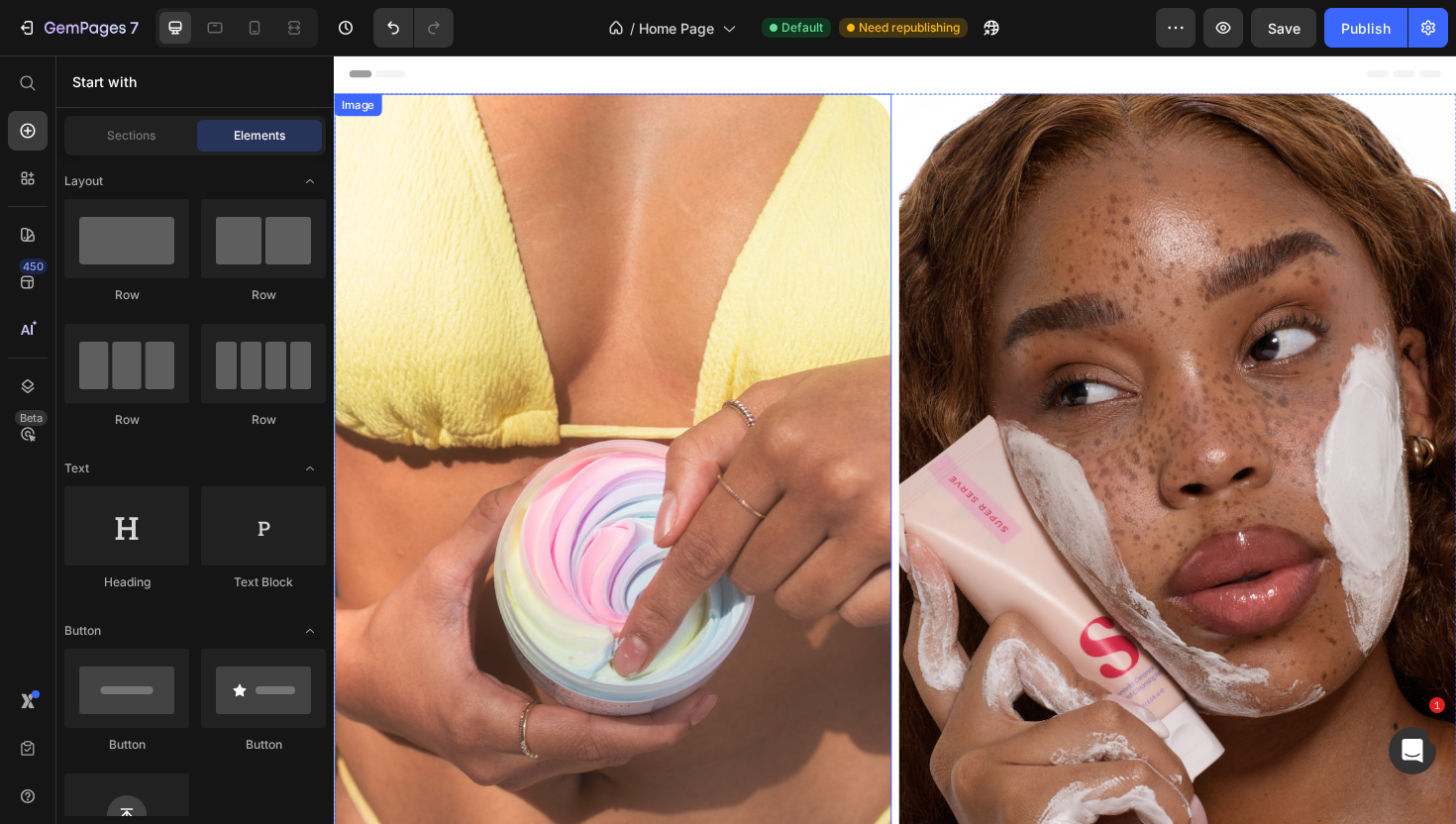 click at bounding box center [629, 539] 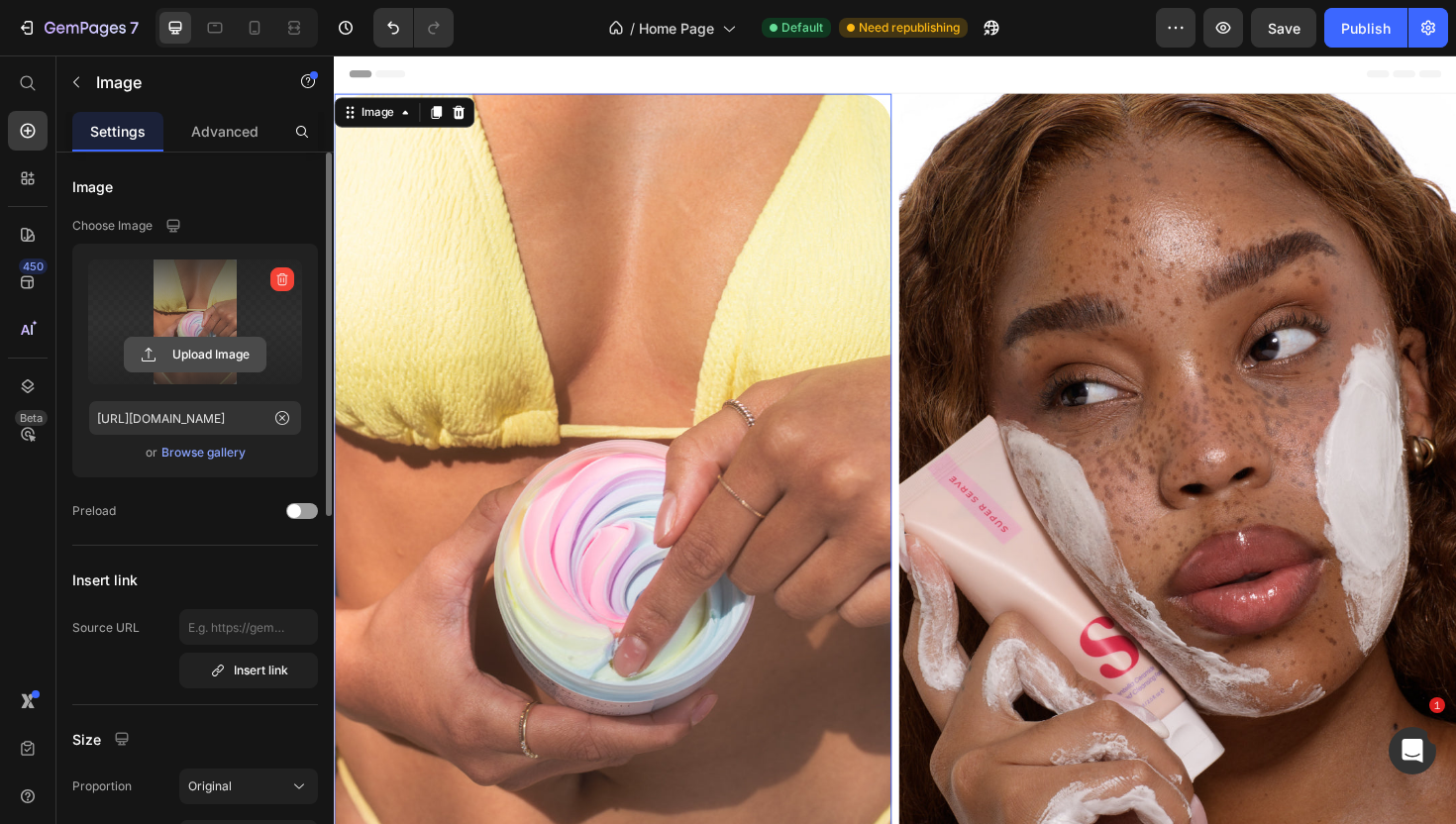 click 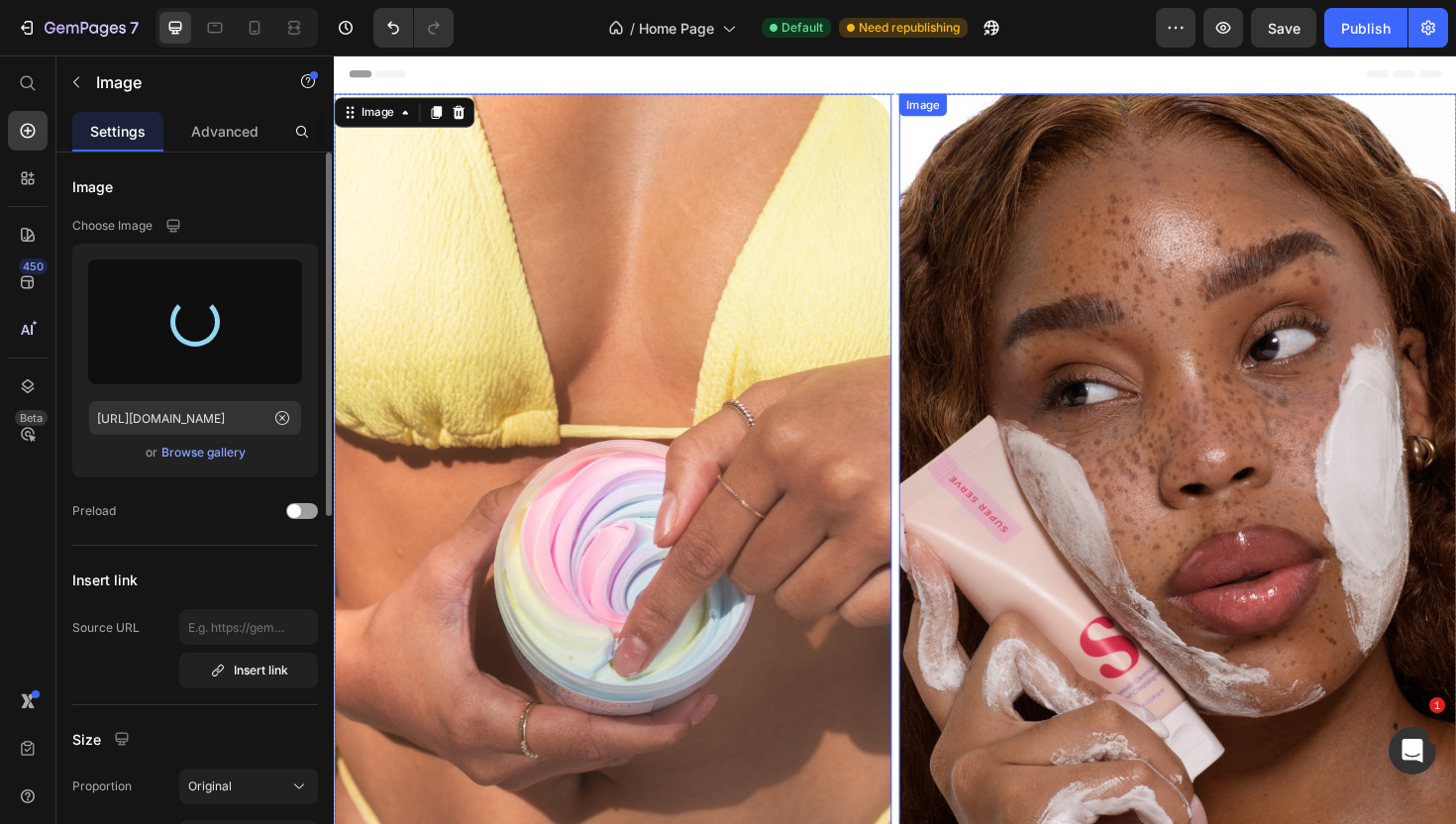 type on "[URL][DOMAIN_NAME]" 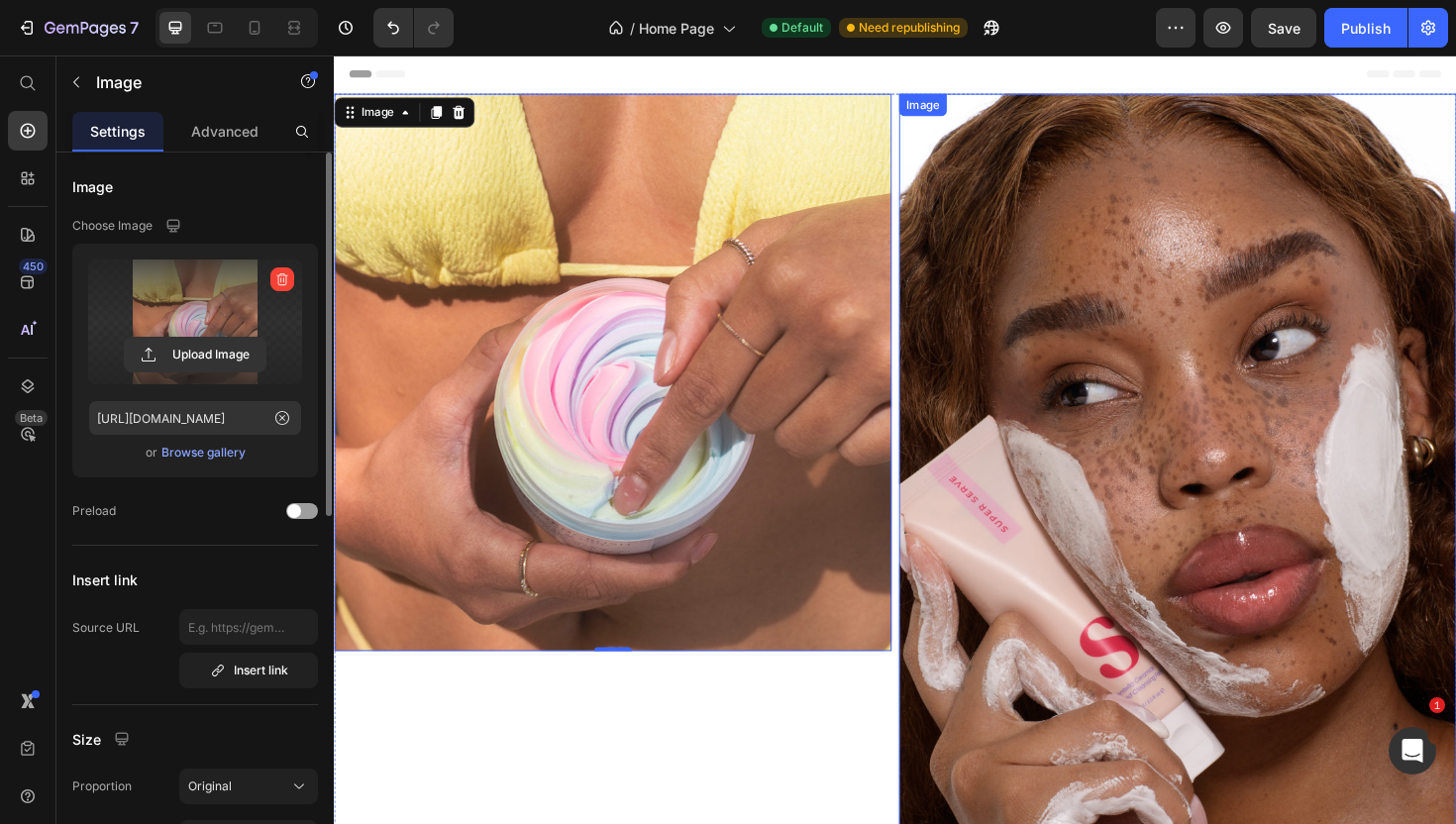 click at bounding box center [1227, 539] 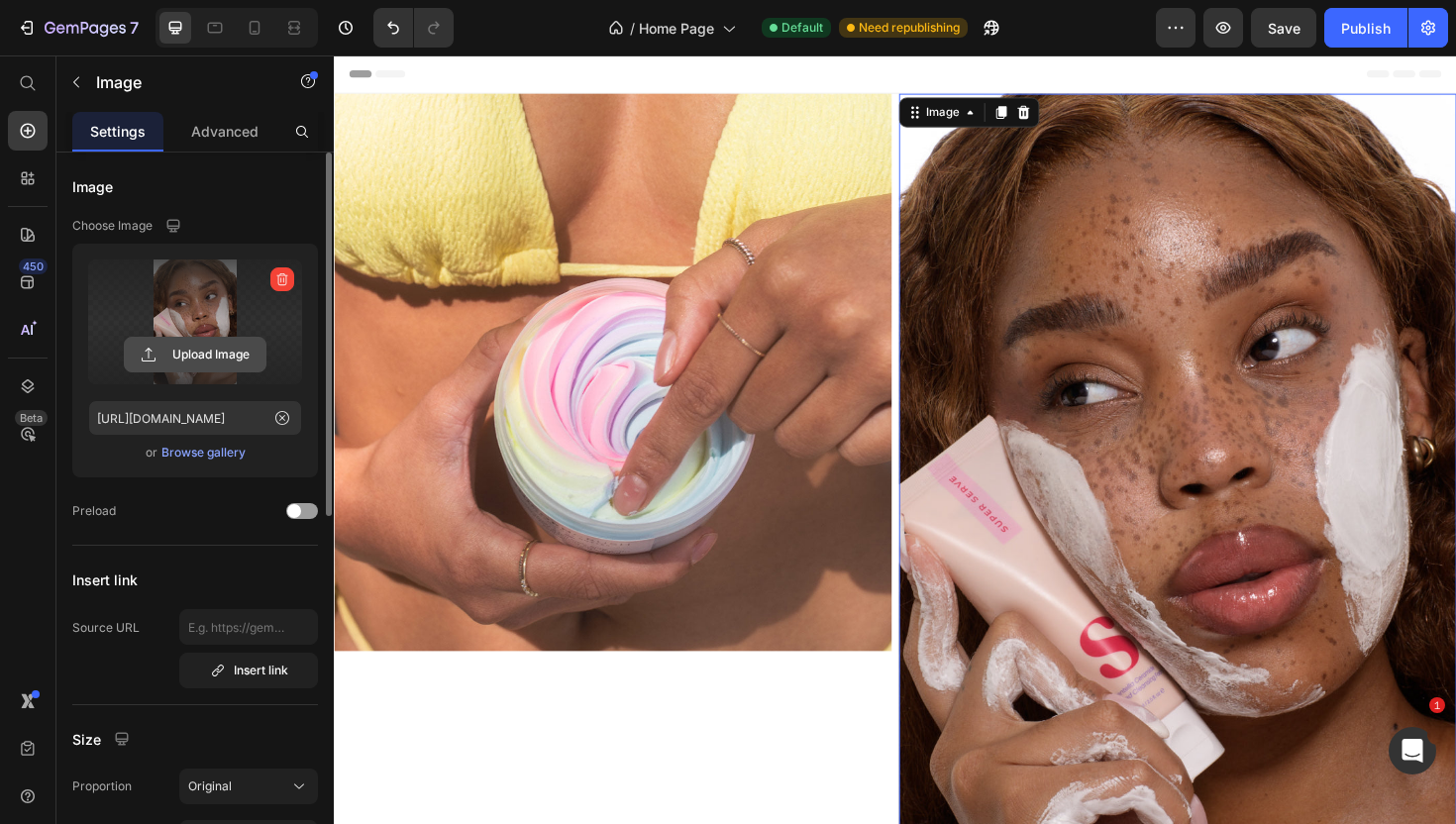 click 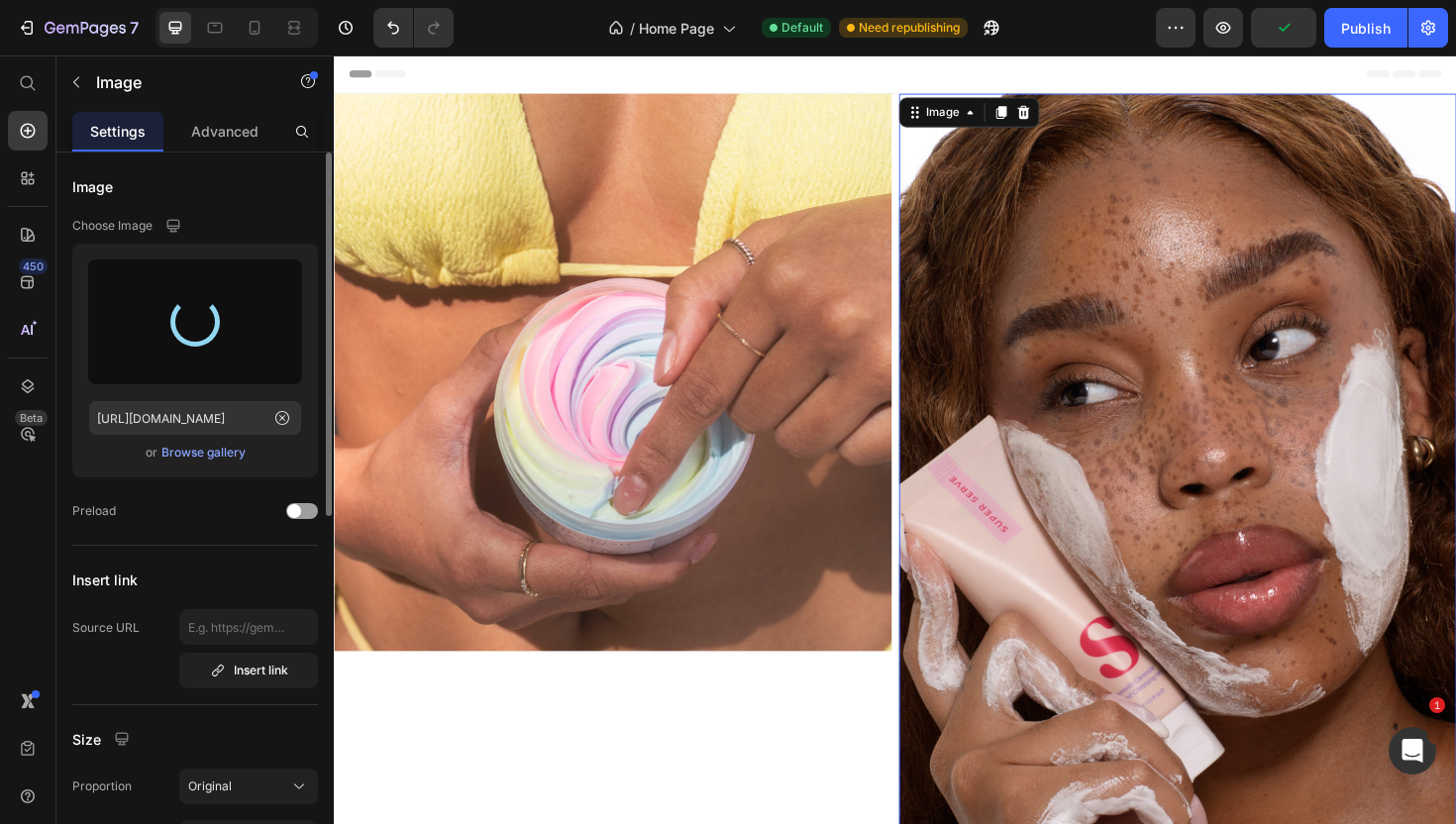 type on "[URL][DOMAIN_NAME]" 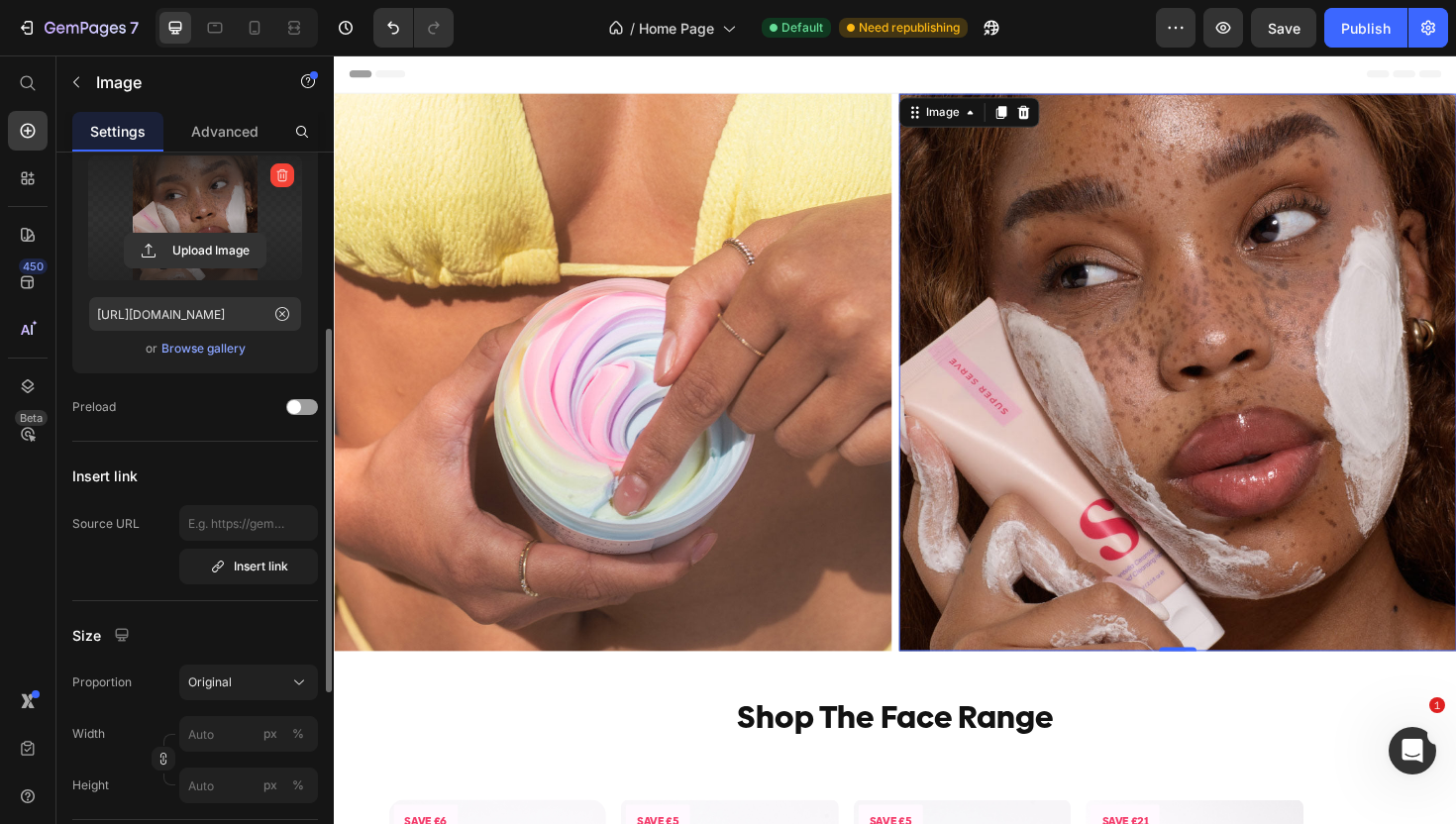 scroll, scrollTop: 0, scrollLeft: 0, axis: both 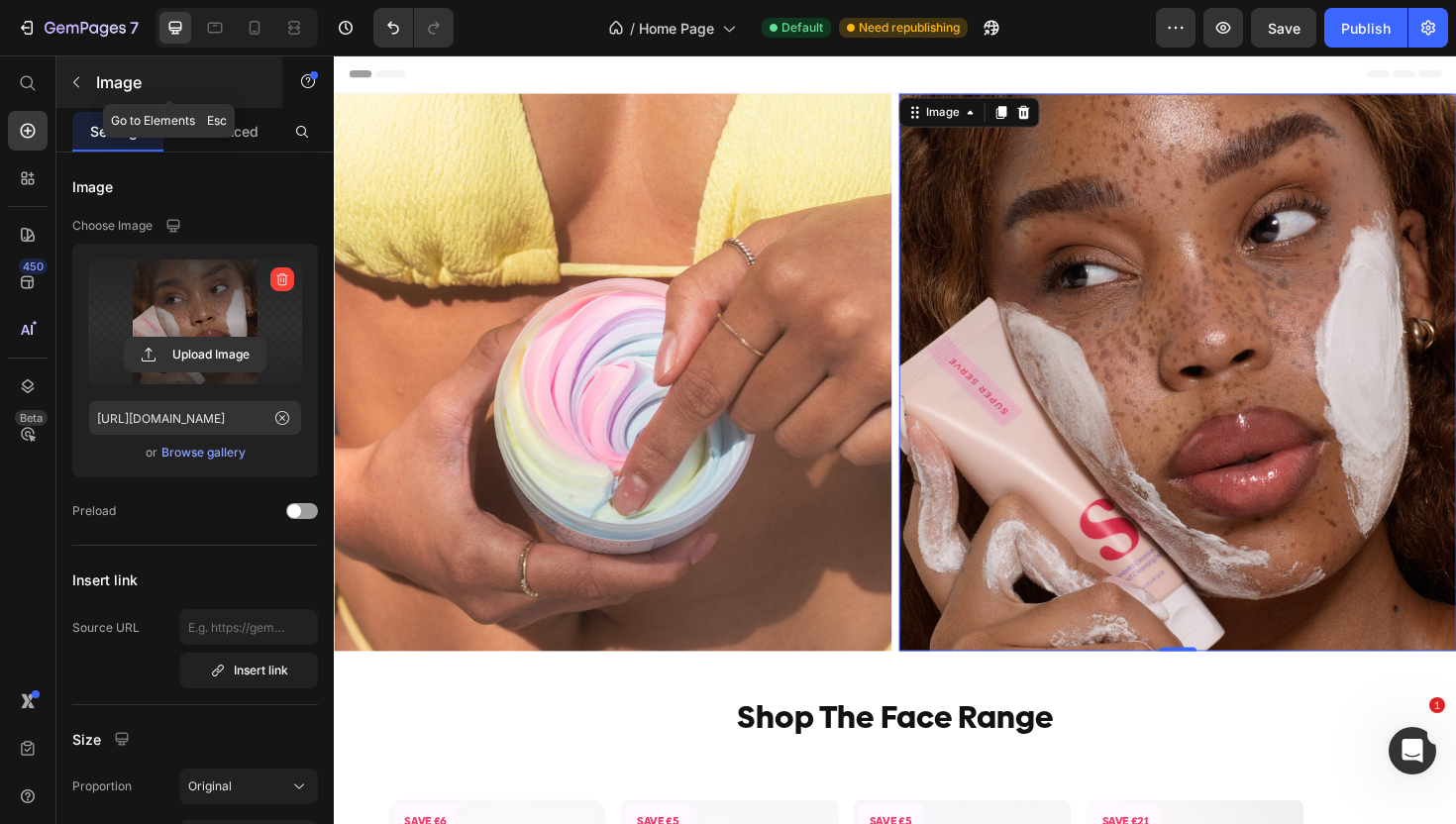 click 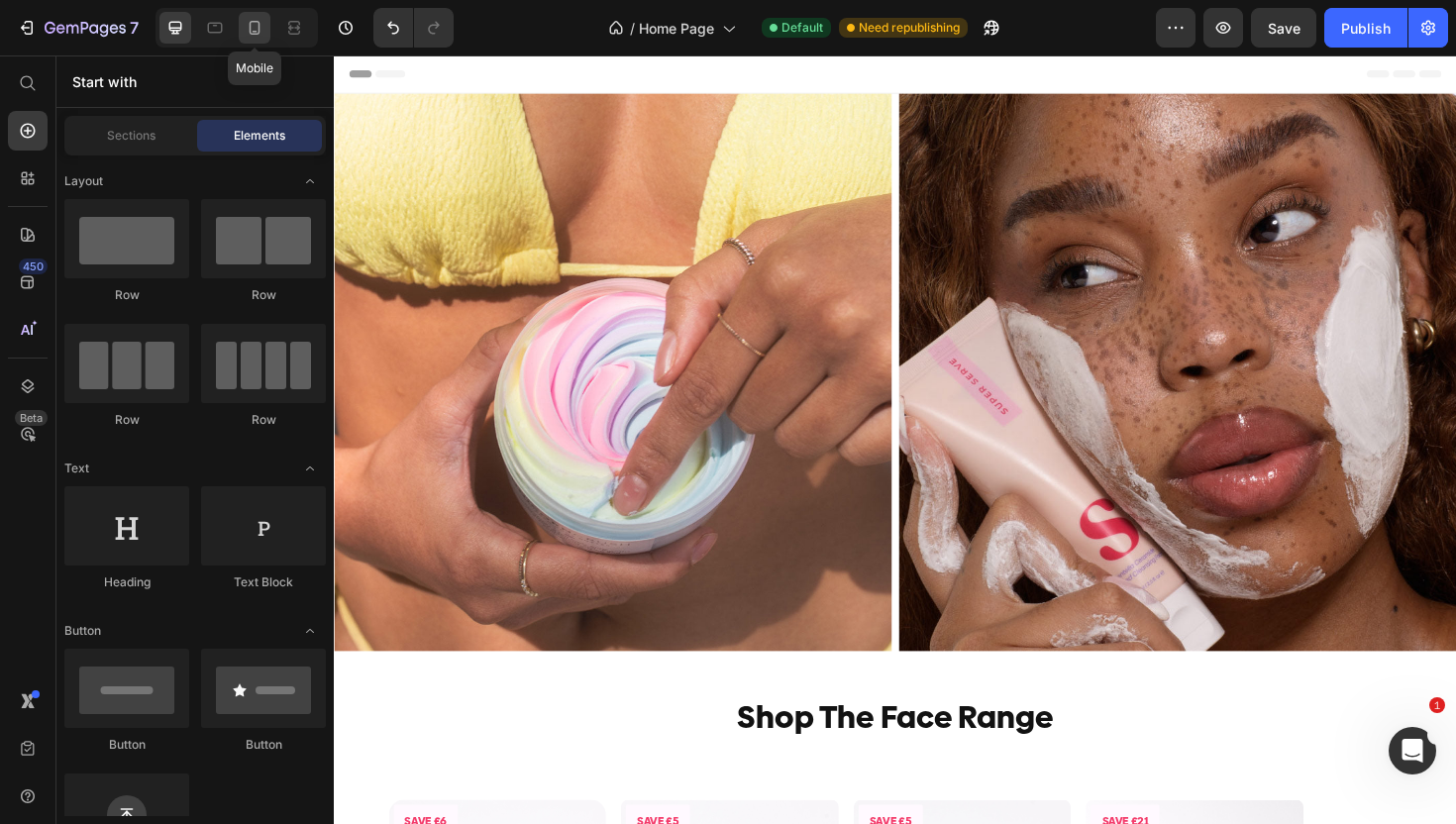 click 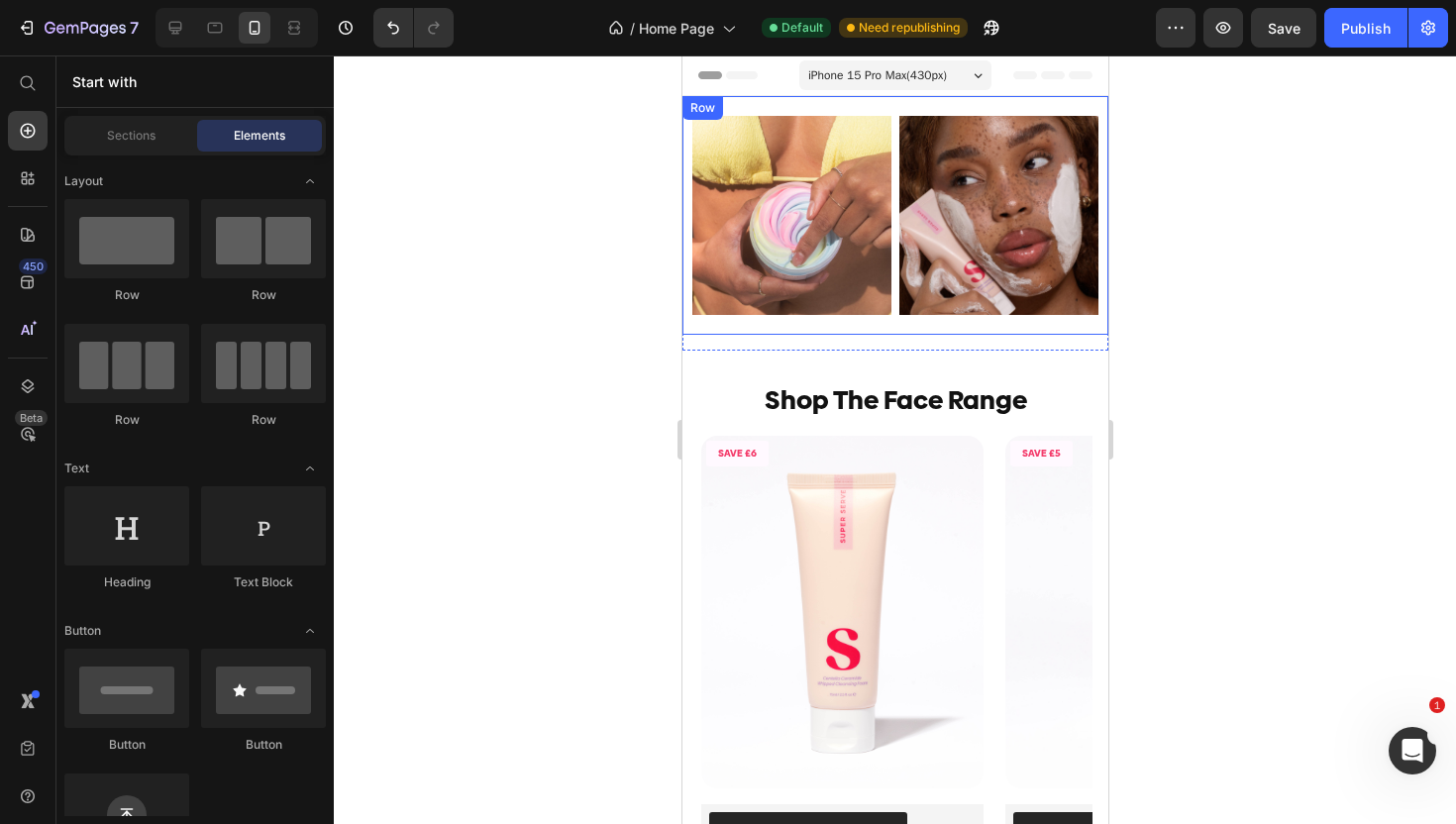 click on "Image Image Row" at bounding box center [894, 215] 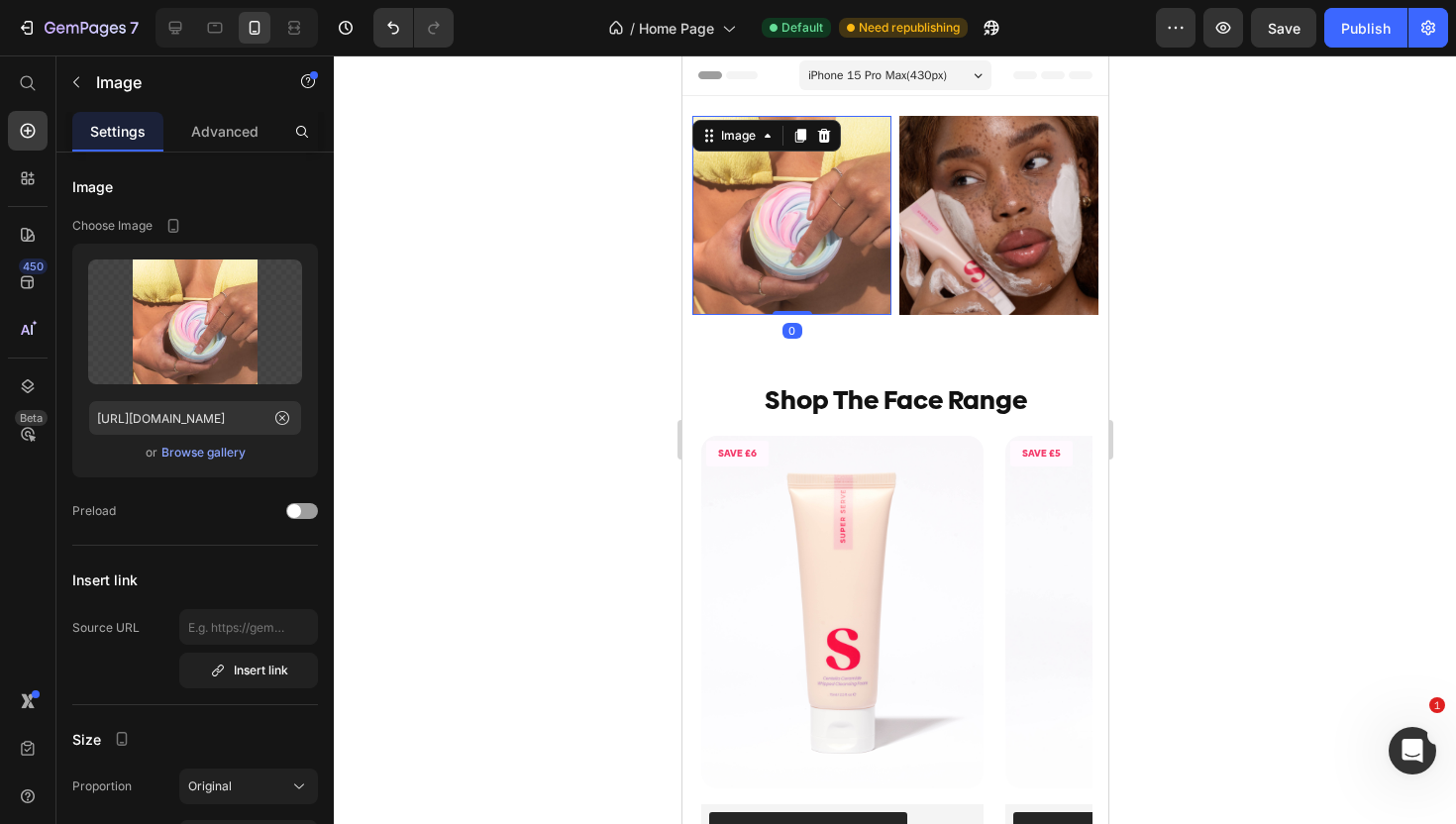 click at bounding box center [790, 215] 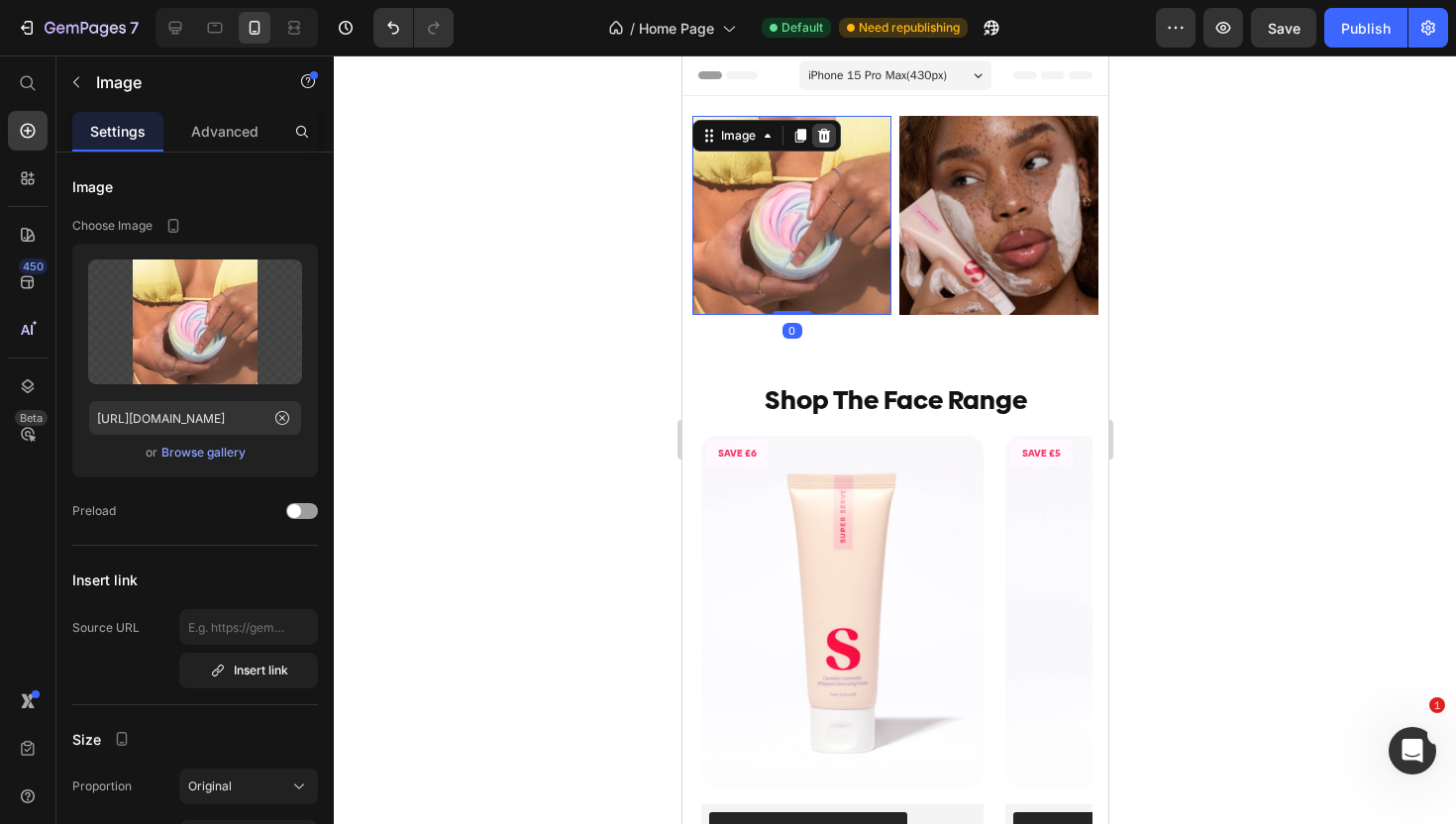 click 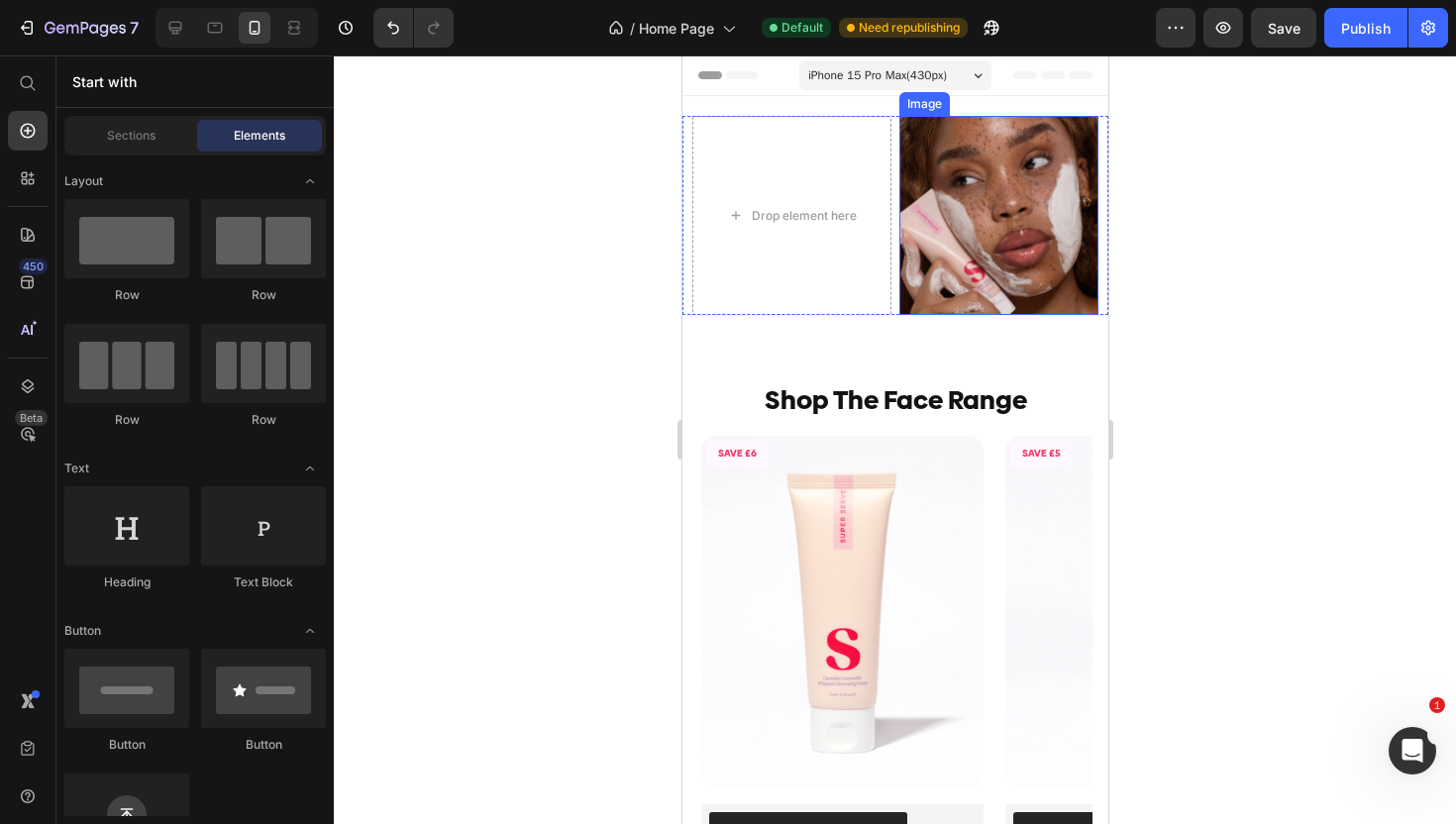 click at bounding box center [997, 215] 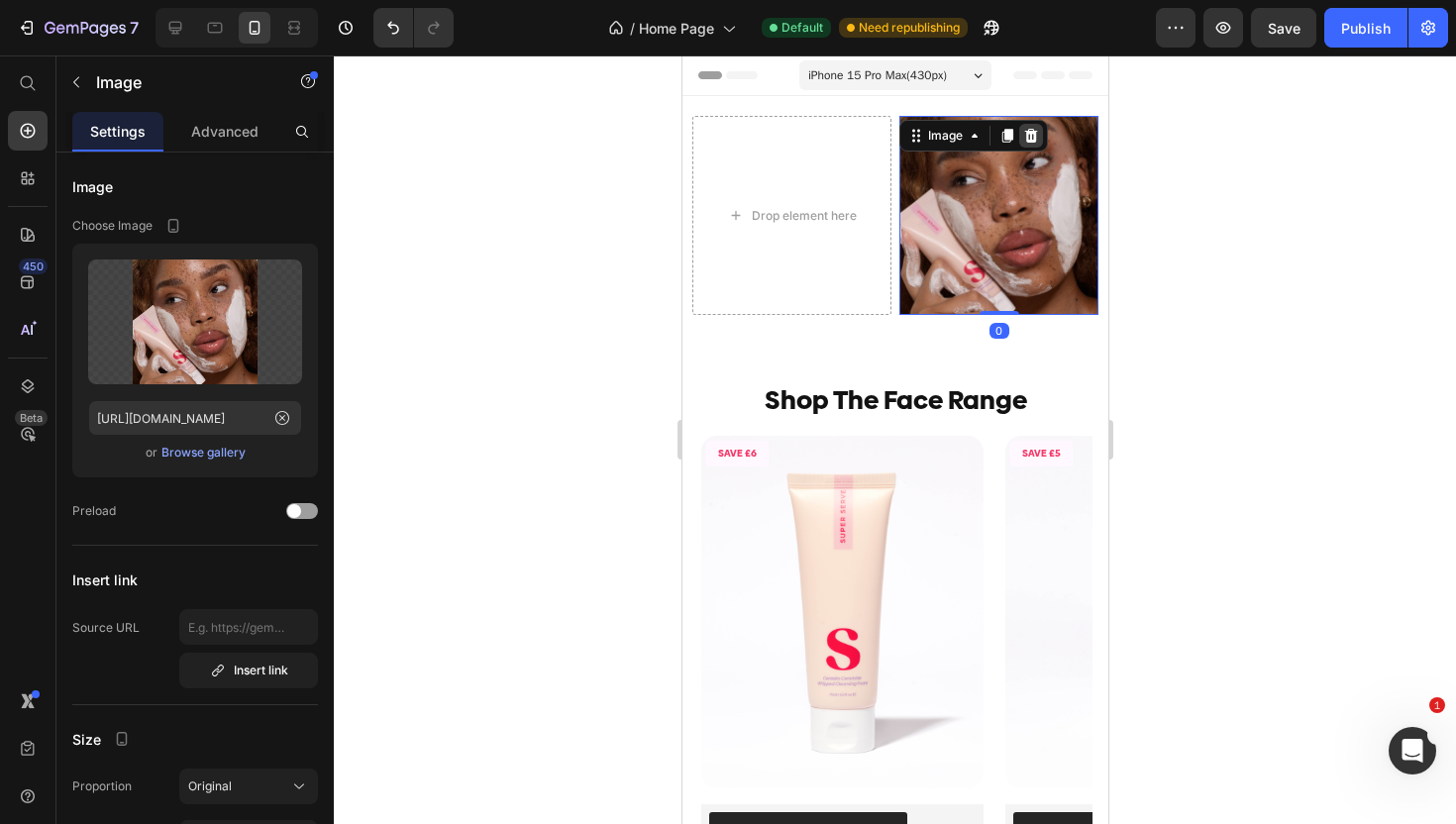 click 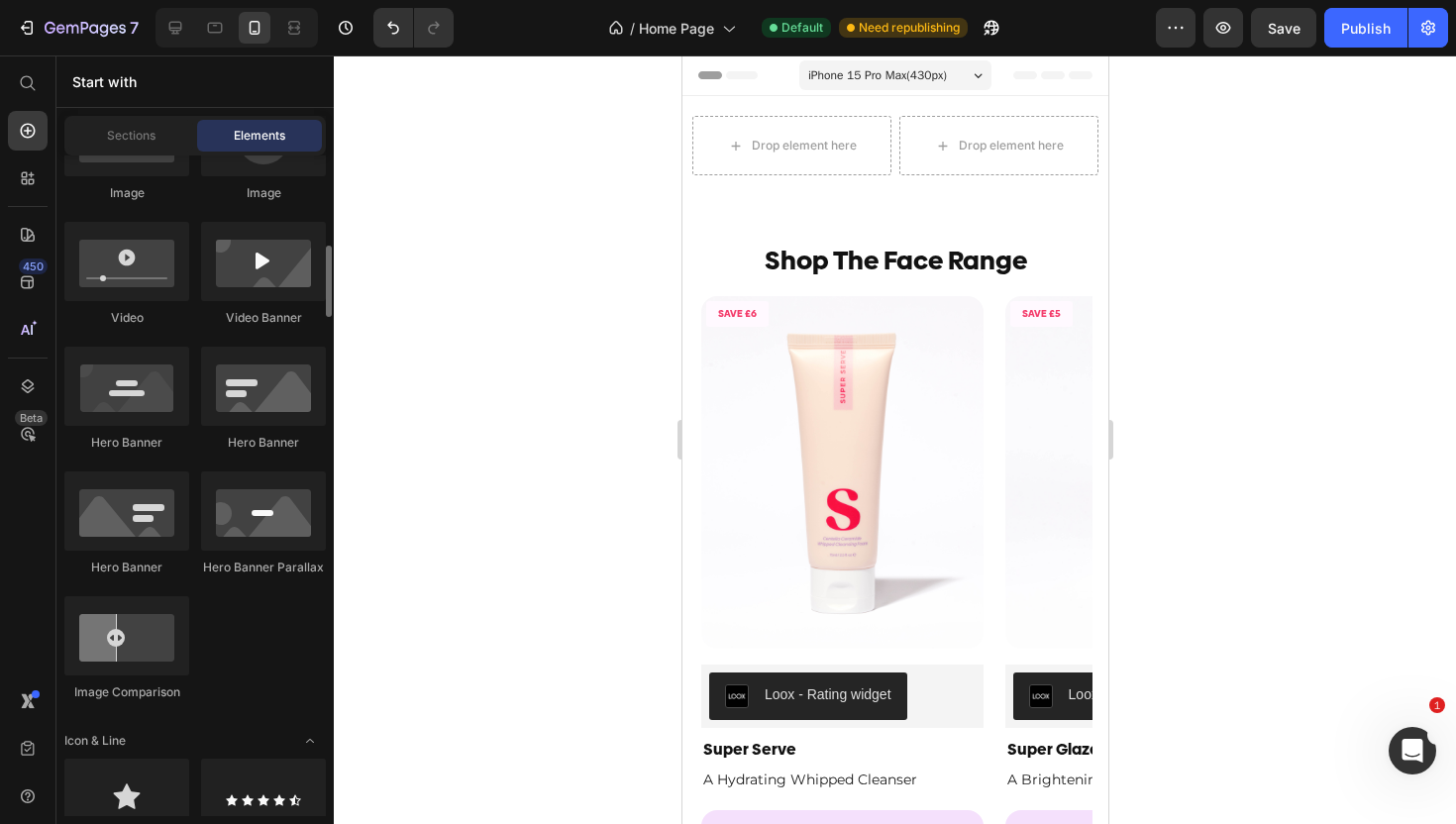 scroll, scrollTop: 843, scrollLeft: 0, axis: vertical 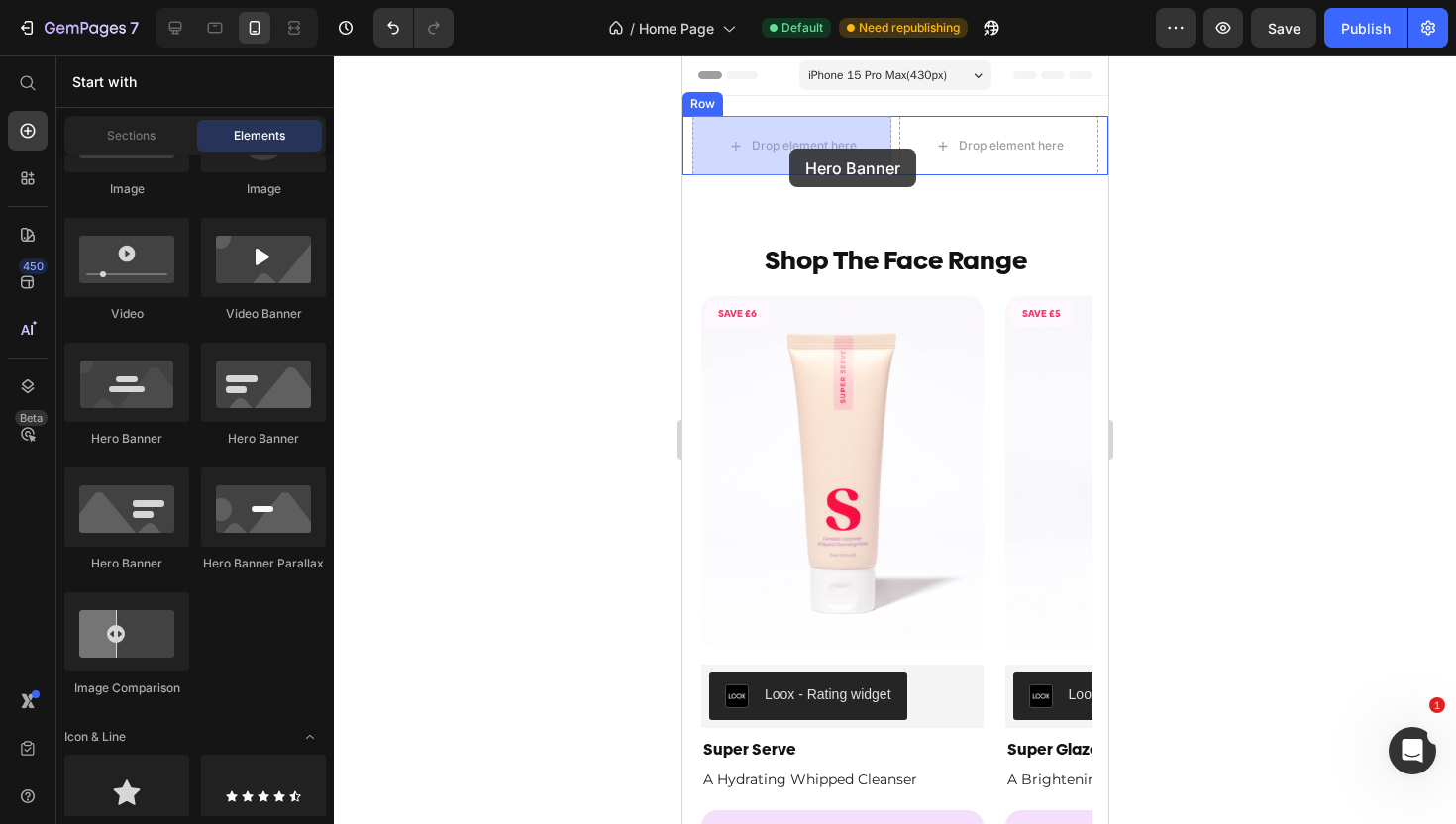 drag, startPoint x: 948, startPoint y: 459, endPoint x: 788, endPoint y: 149, distance: 348.8553 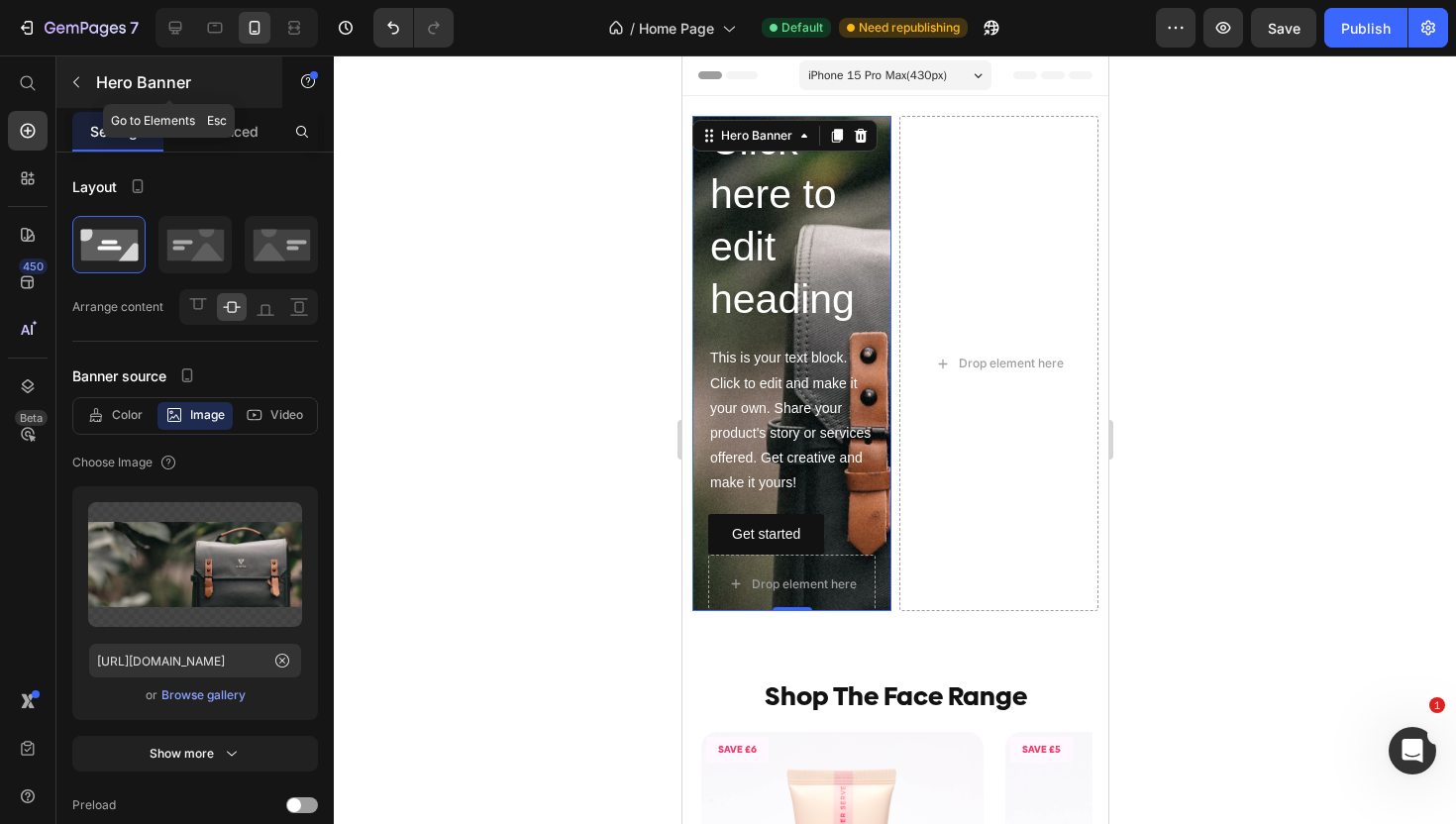 click 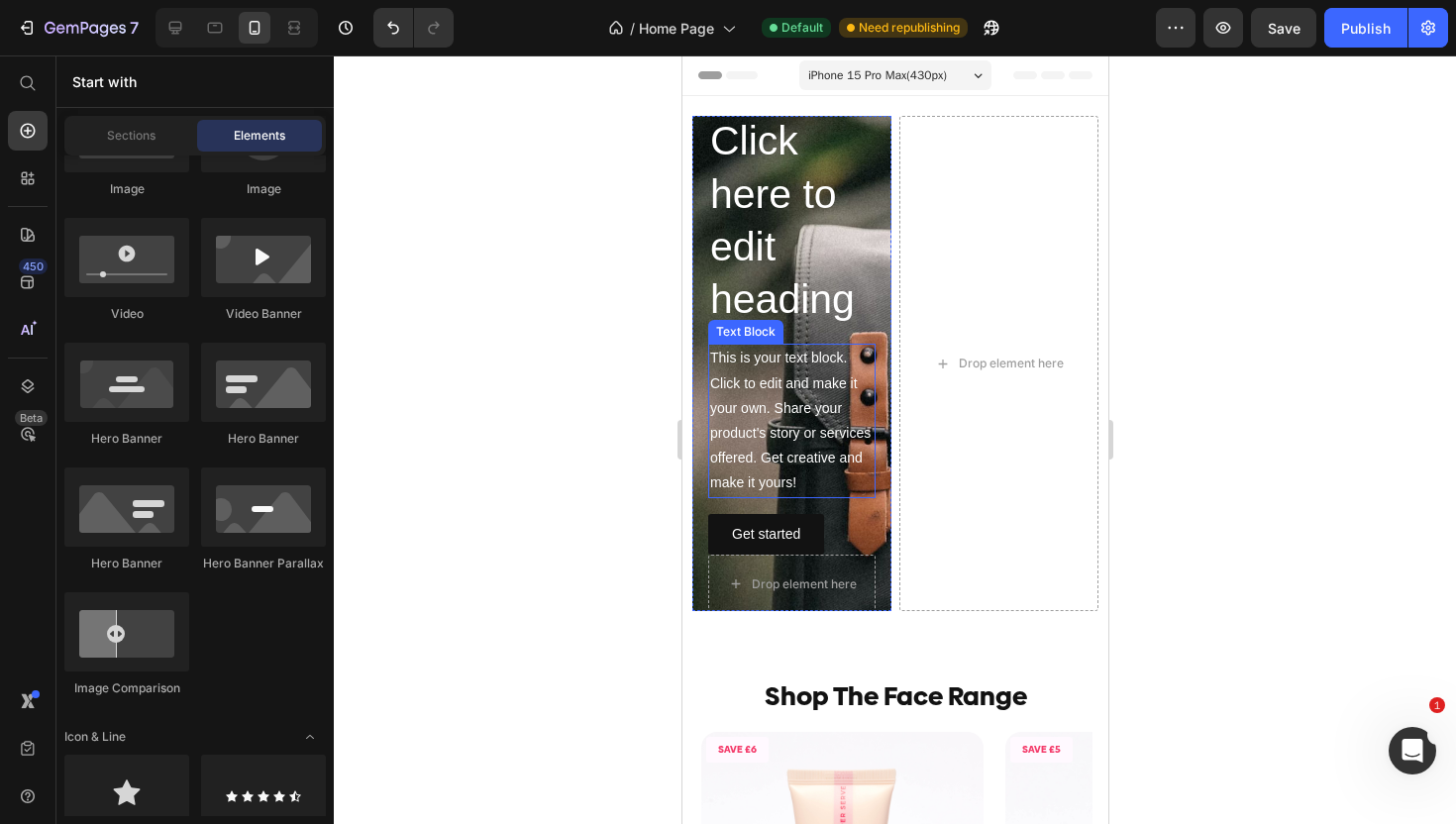 click on "This is your text block. Click to edit and make it your own. Share your                       product's story or services offered. Get creative and make it yours!" at bounding box center [790, 420] 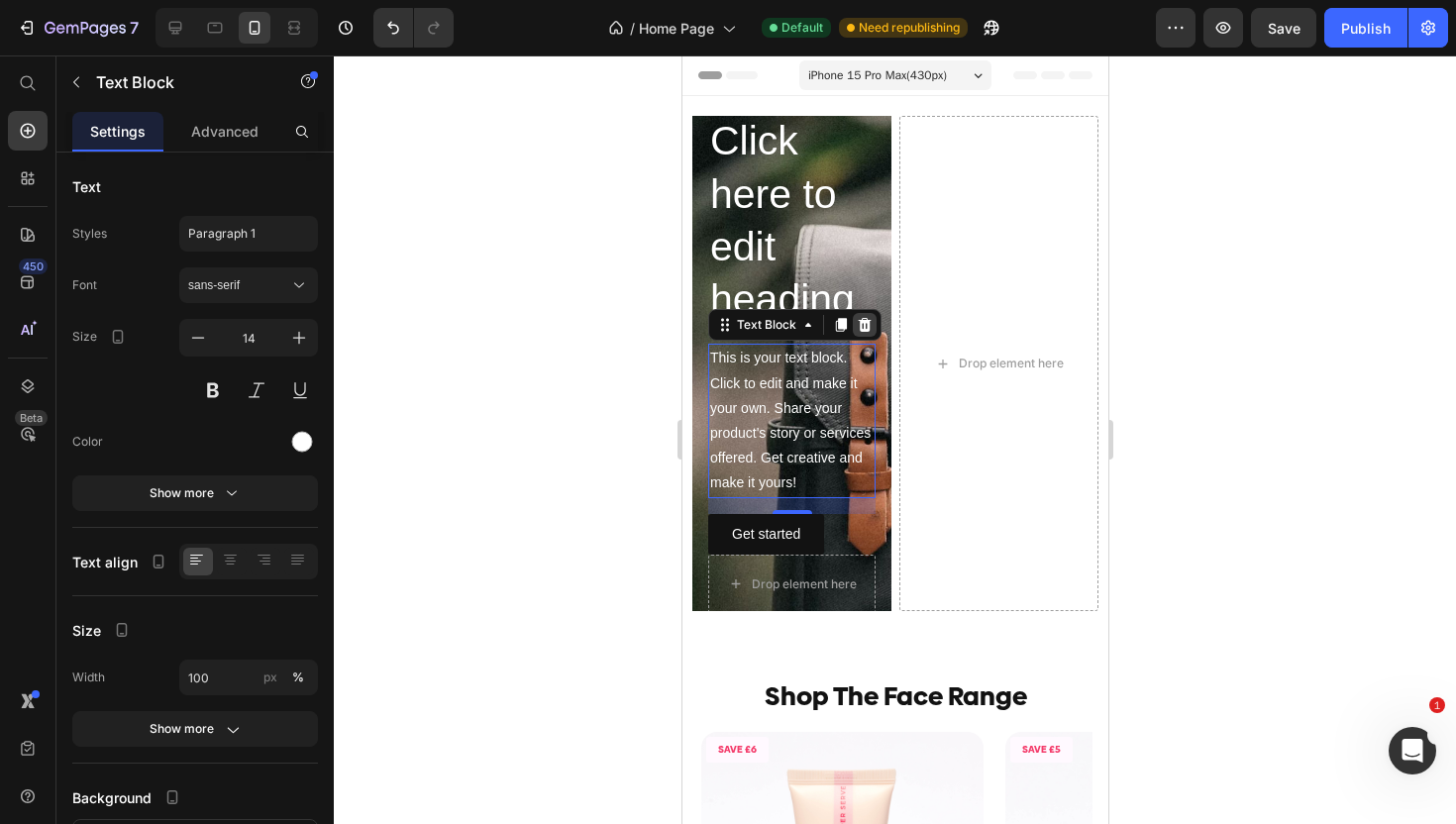 click 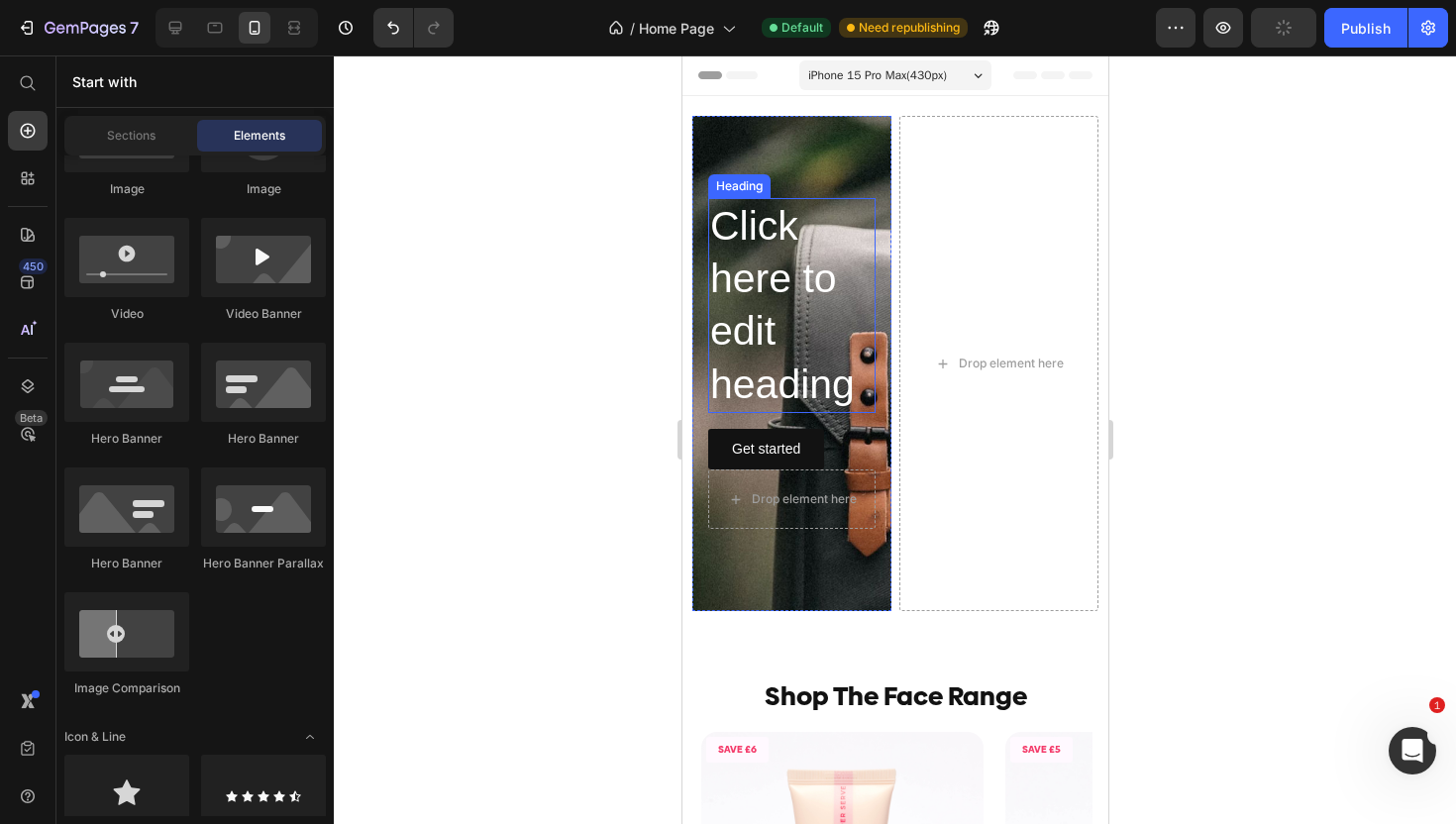 click on "Click here to edit heading" at bounding box center [790, 305] 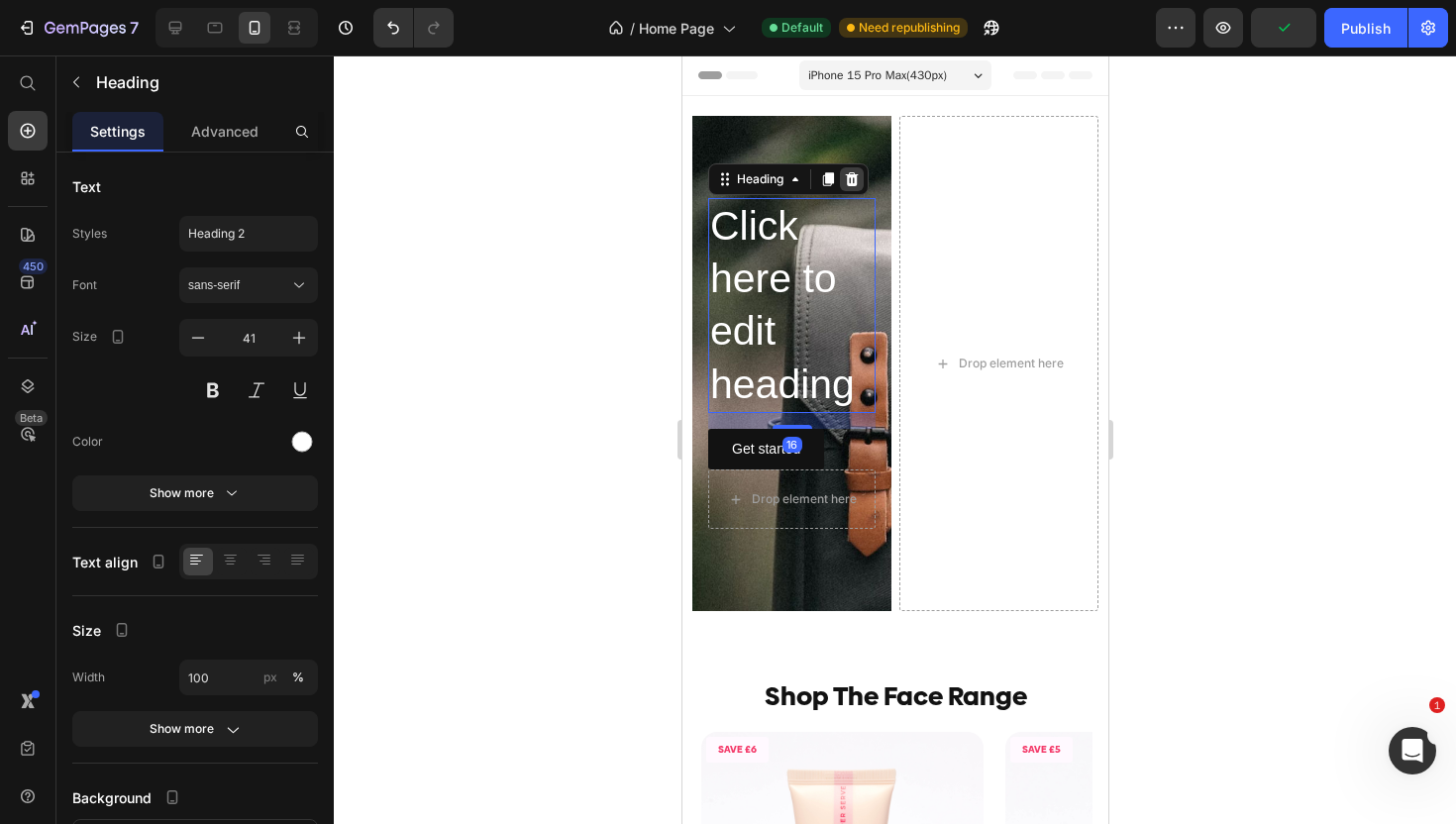 click 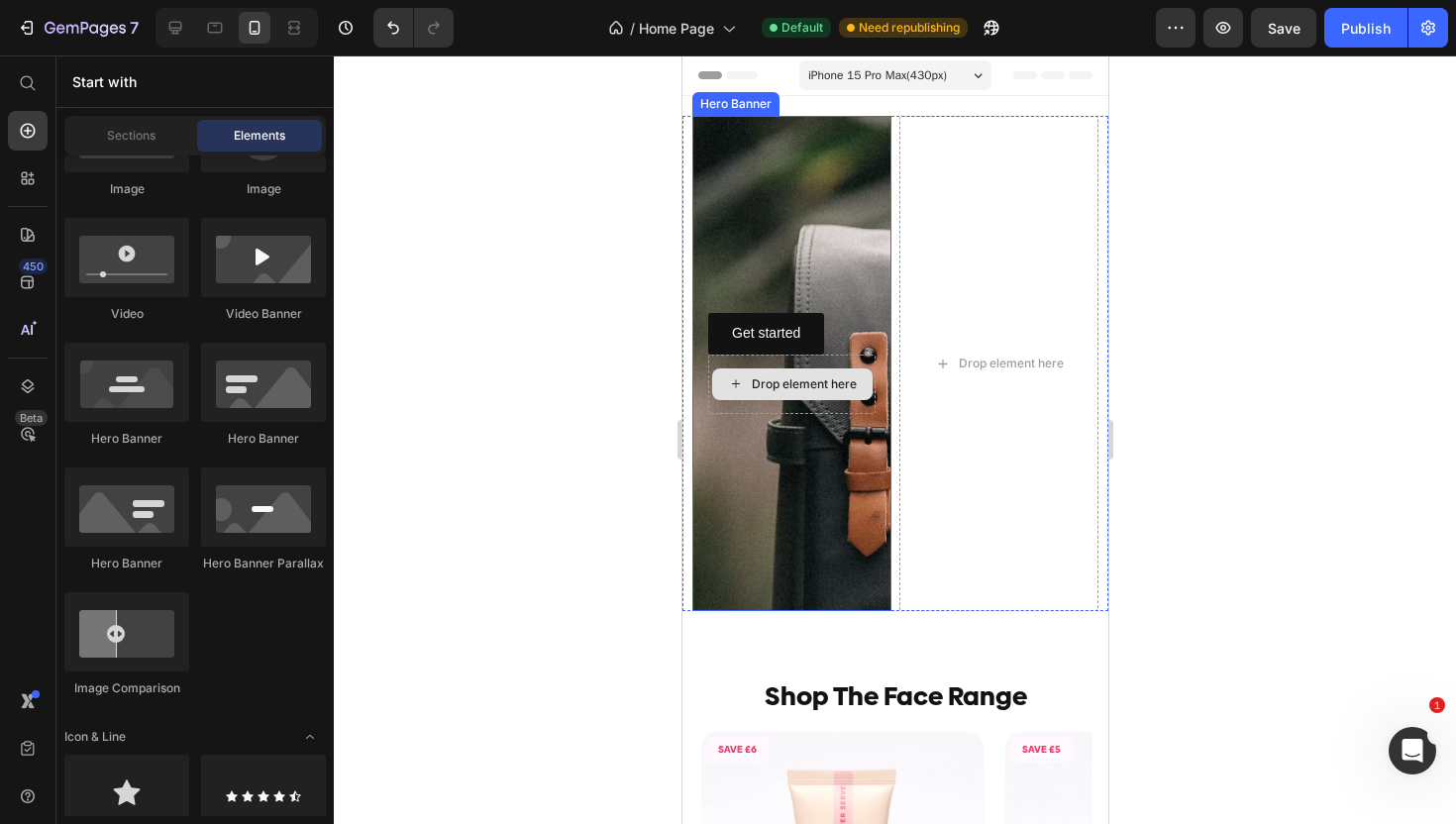 click on "Drop element here" at bounding box center (791, 384) 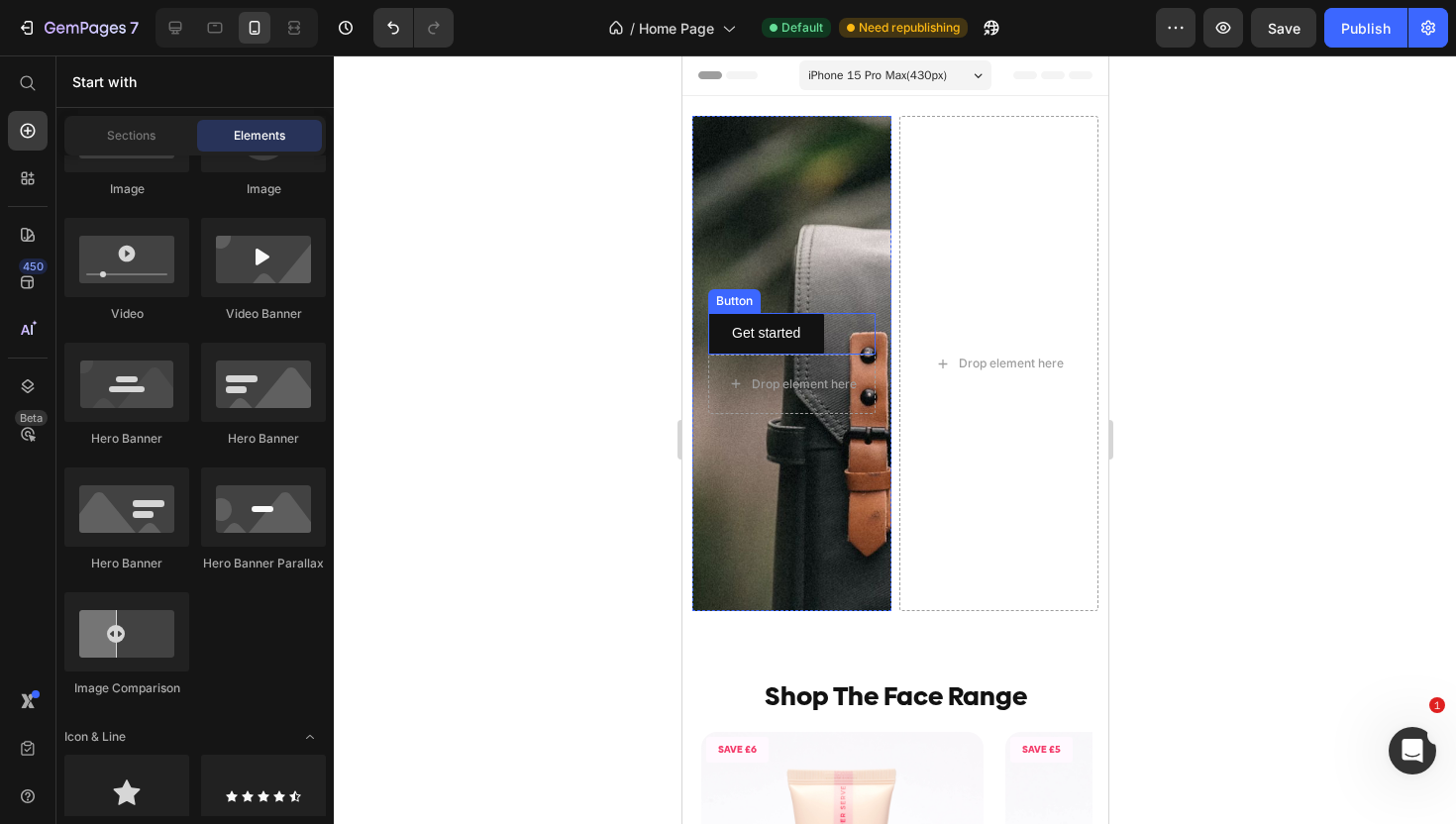 click on "Get started Button" at bounding box center [790, 333] 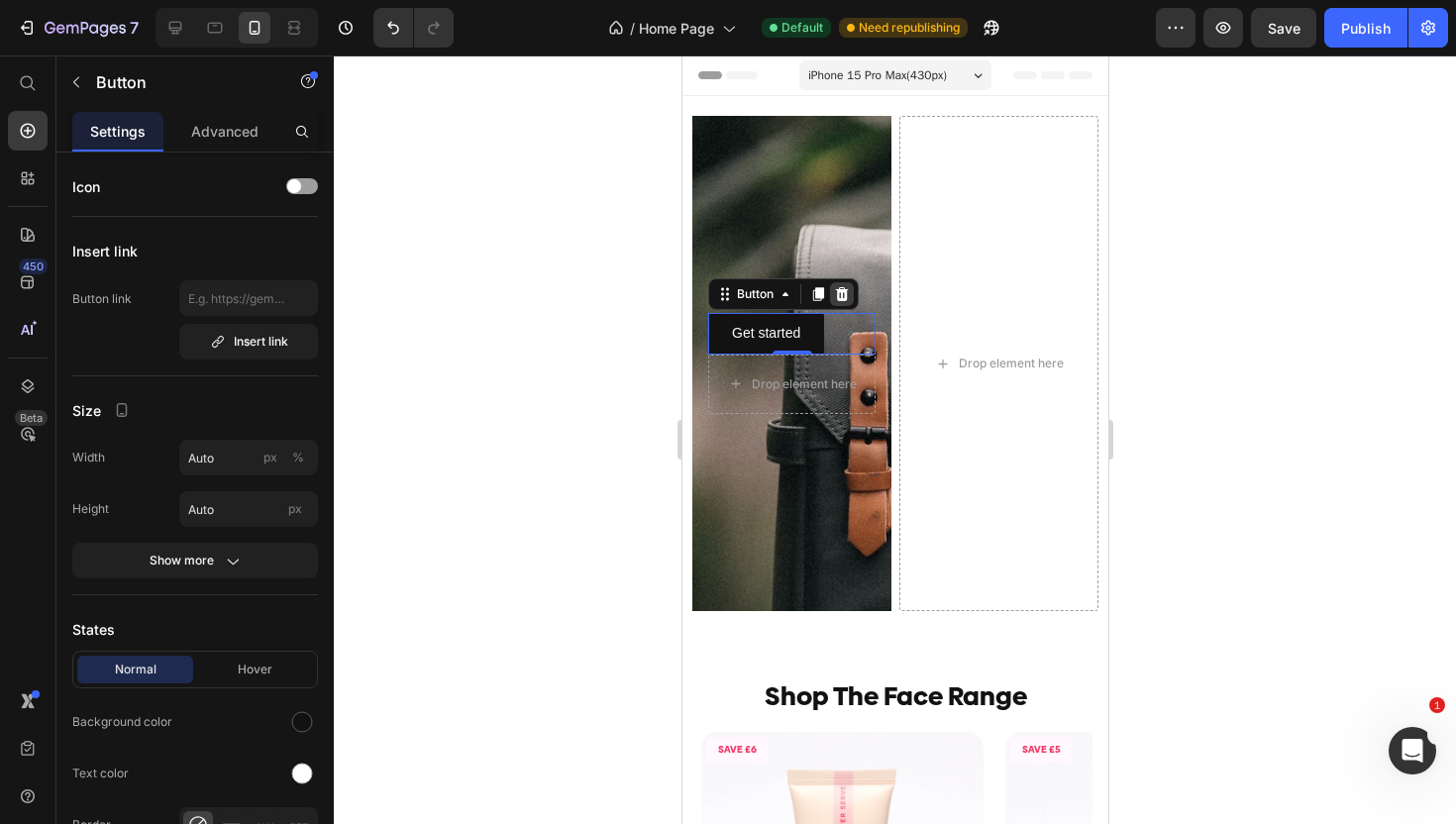 click 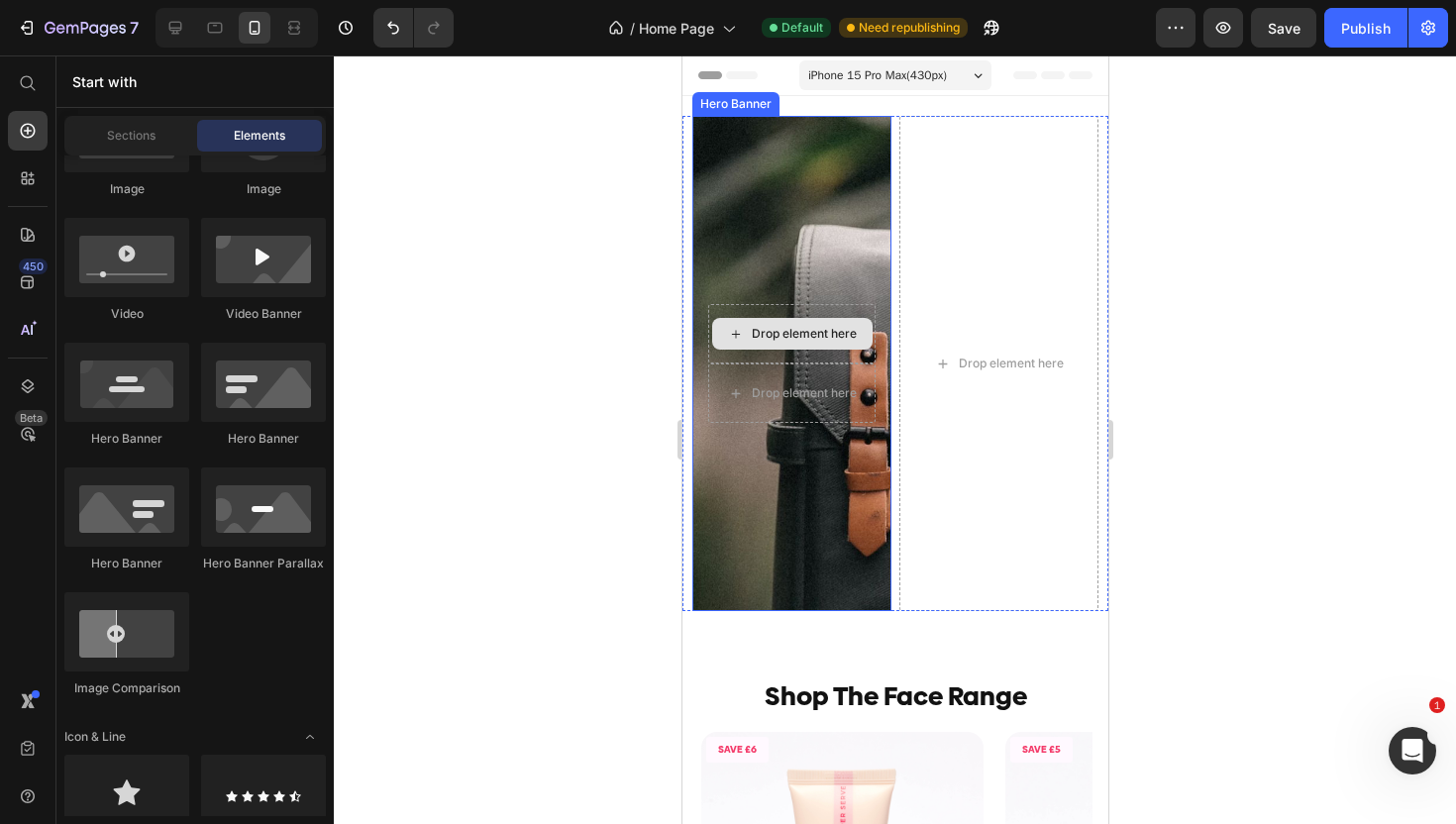 click on "Drop element here" at bounding box center (790, 393) 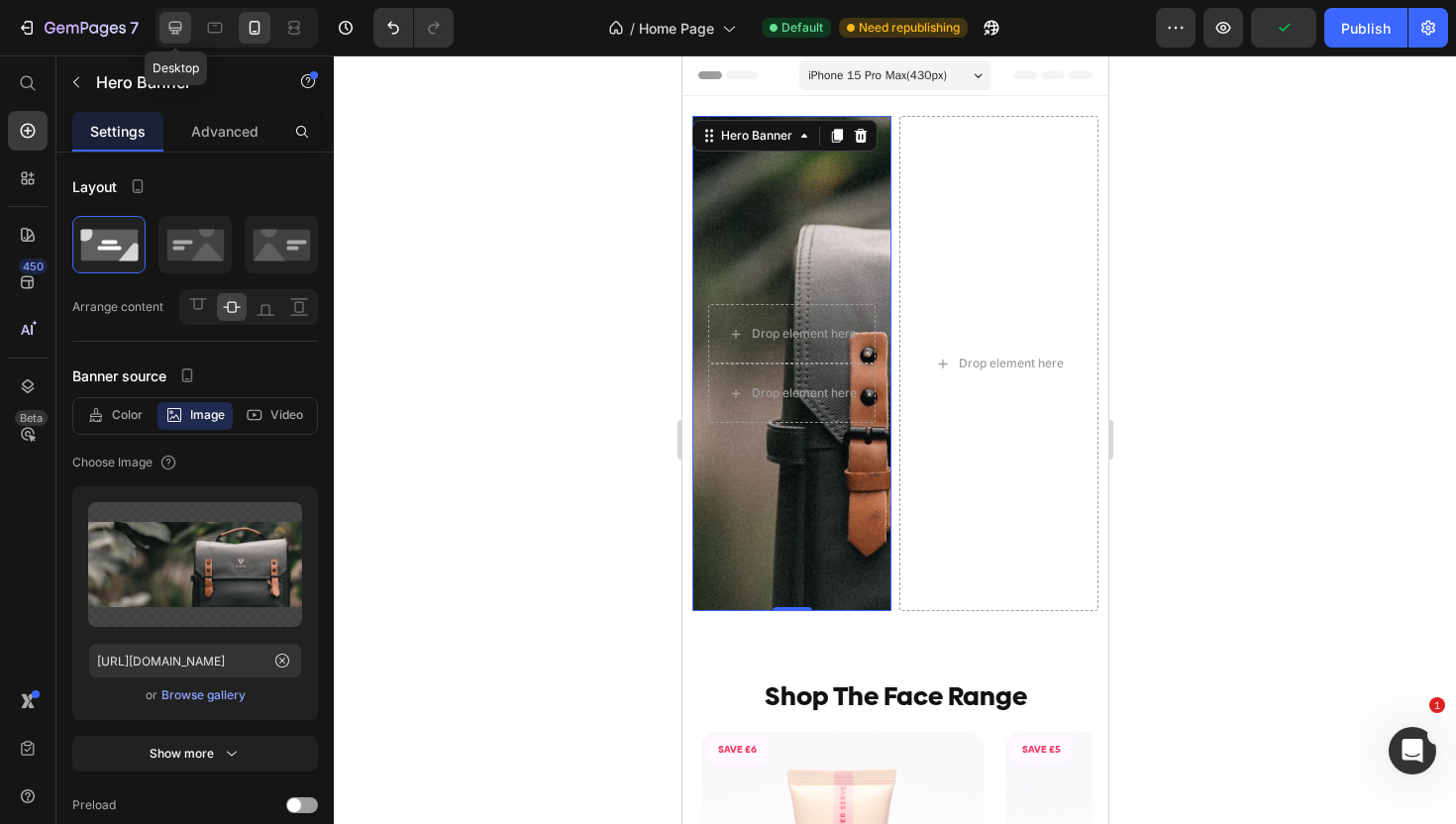 click 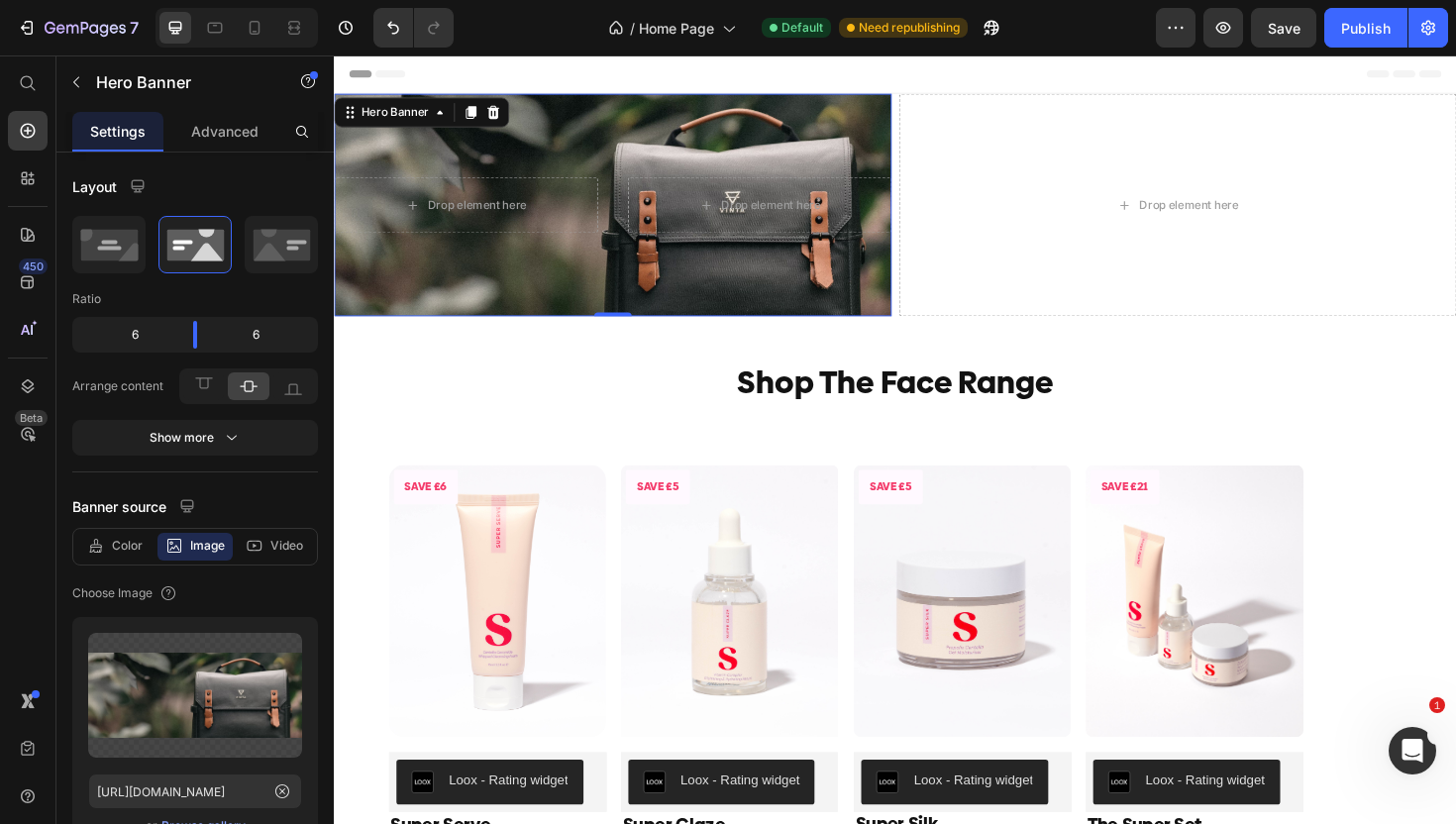 click on "Drop element here
Drop element here" at bounding box center [629, 214] 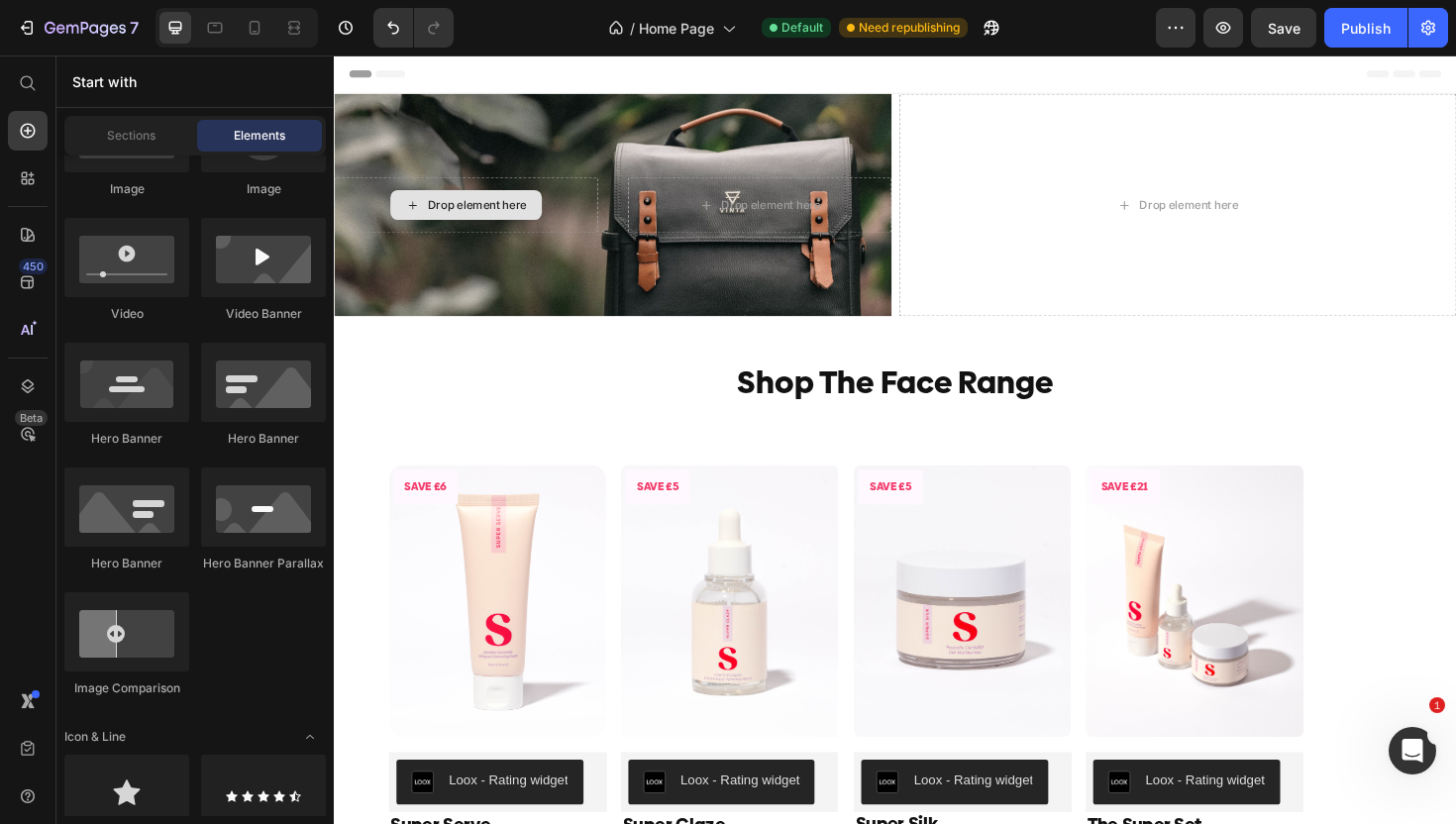 click on "Drop element here" at bounding box center [485, 214] 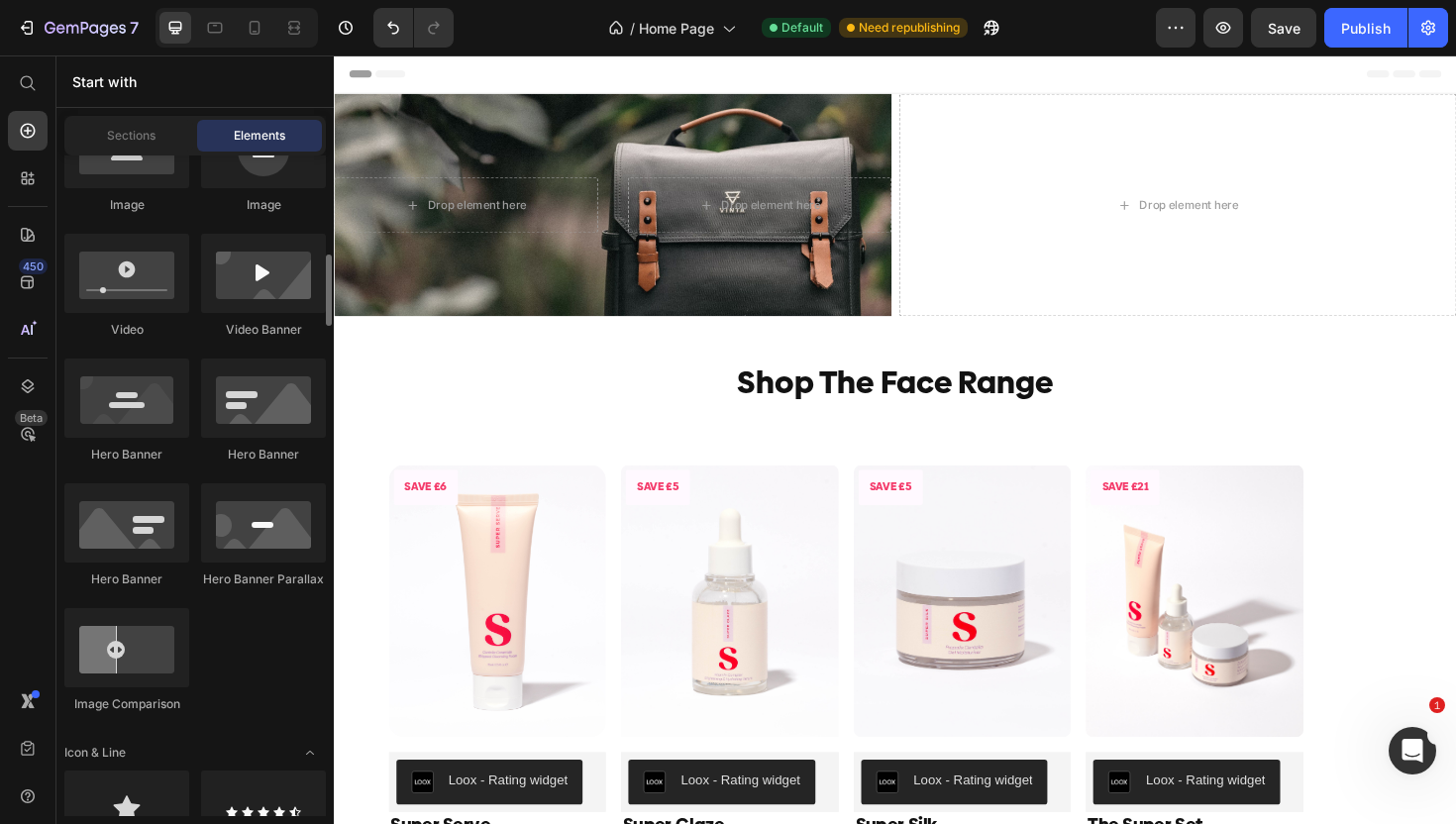 scroll, scrollTop: 838, scrollLeft: 0, axis: vertical 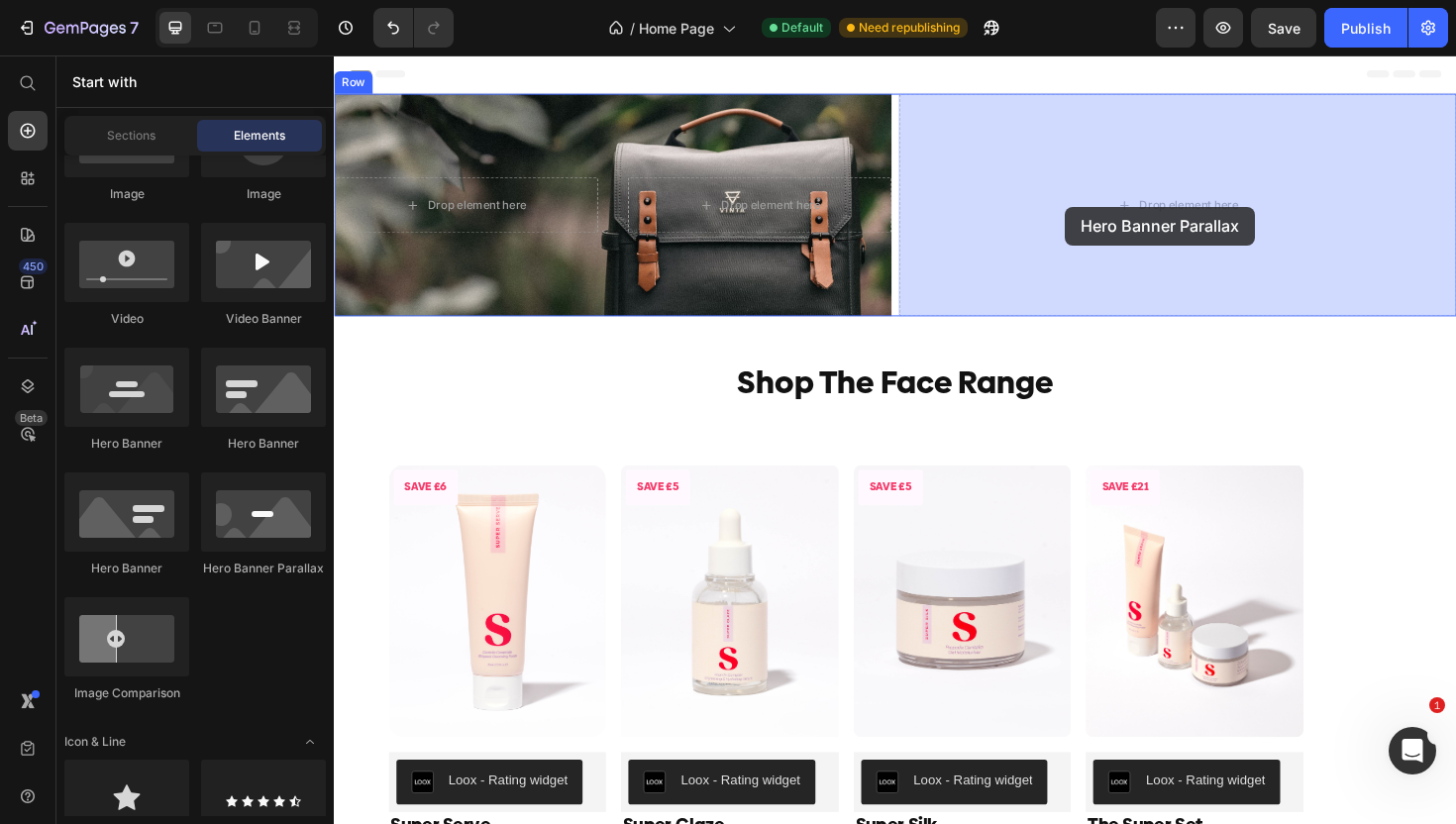 drag, startPoint x: 599, startPoint y: 574, endPoint x: 1107, endPoint y: 215, distance: 622.049 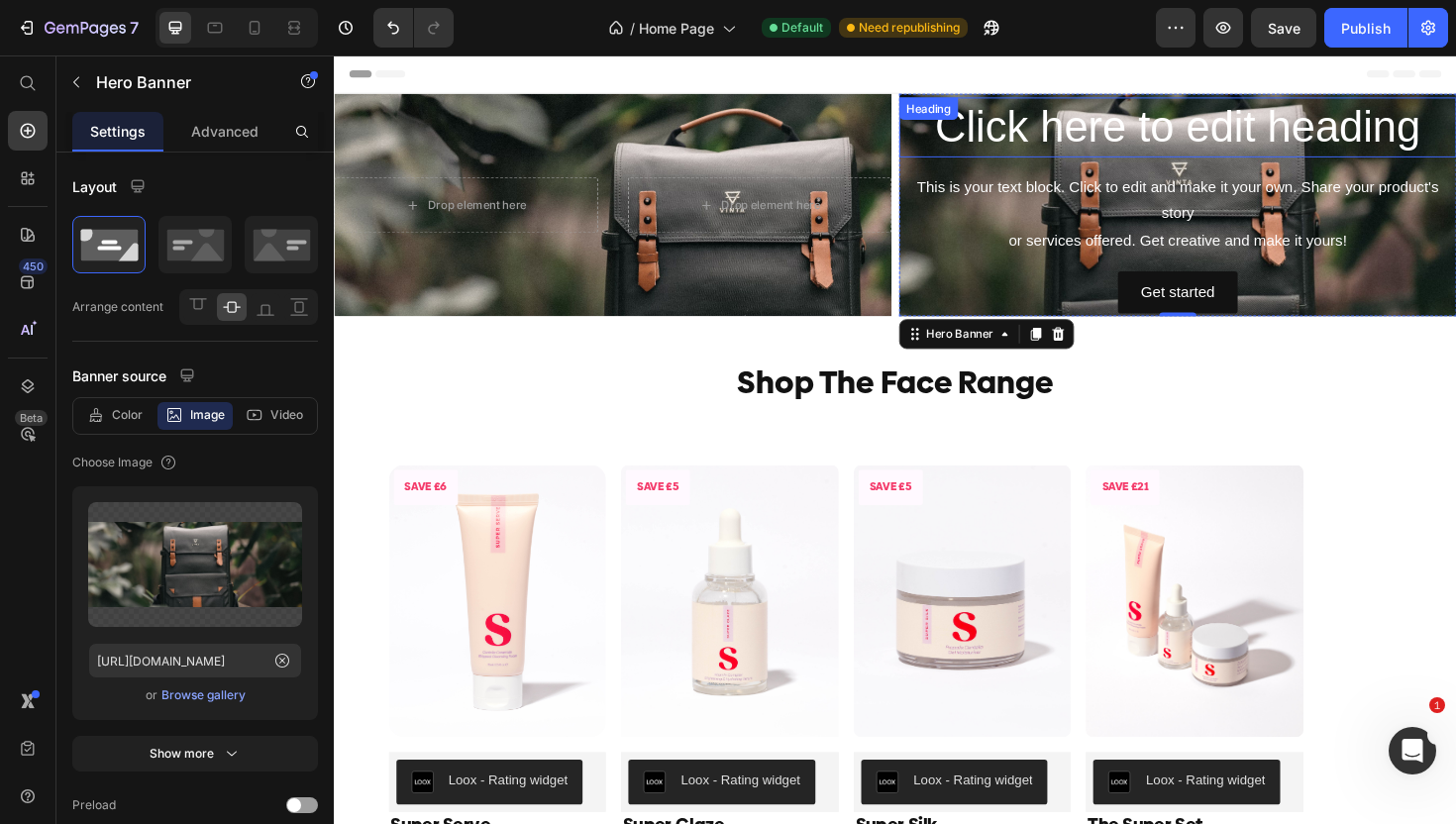 click on "Click here to edit heading" at bounding box center (1227, 132) 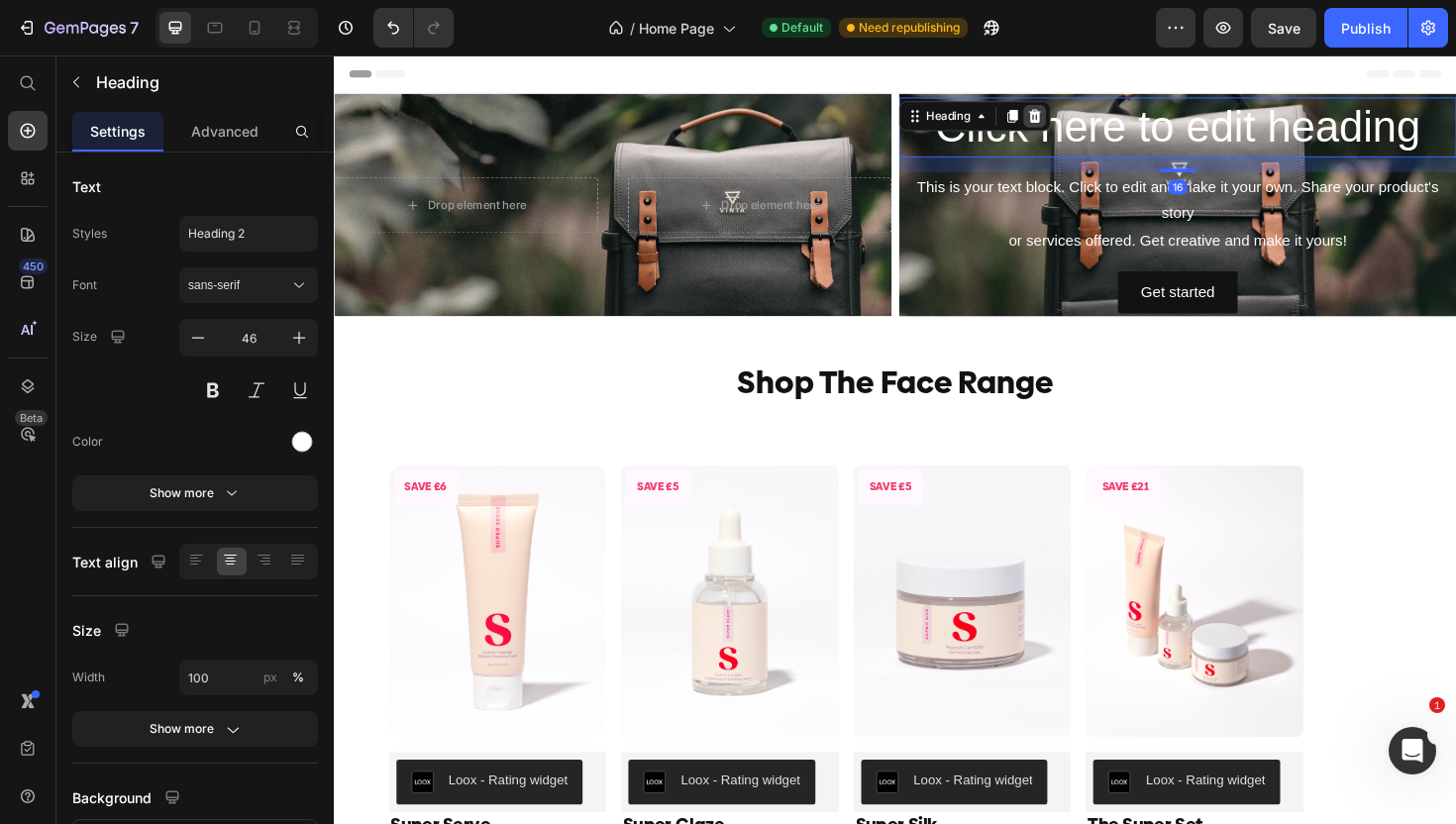 click 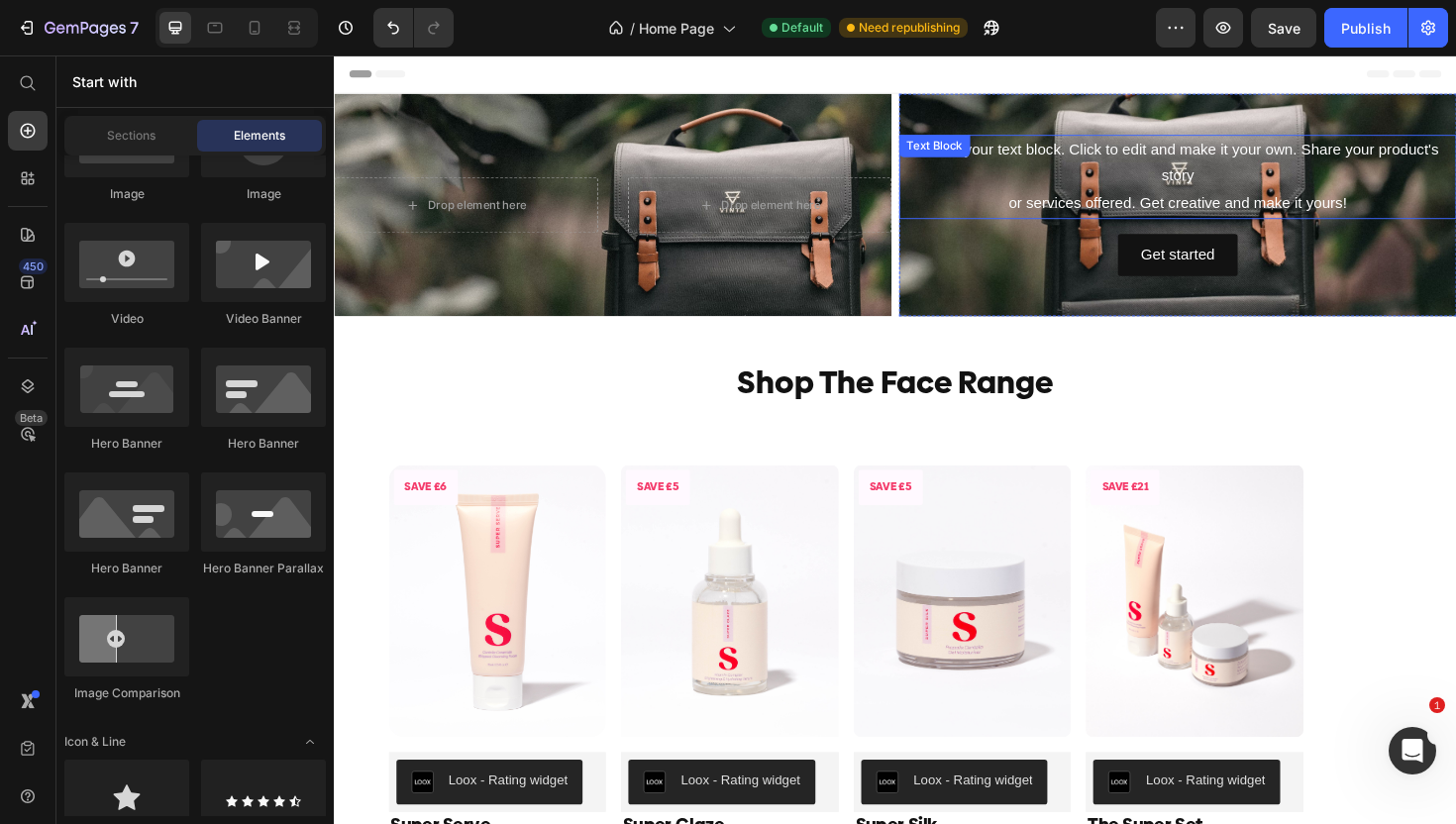 click on "This is your text block. Click to edit and make it your own. Share your product's story                   or services offered. Get creative and make it yours!" at bounding box center [1227, 184] 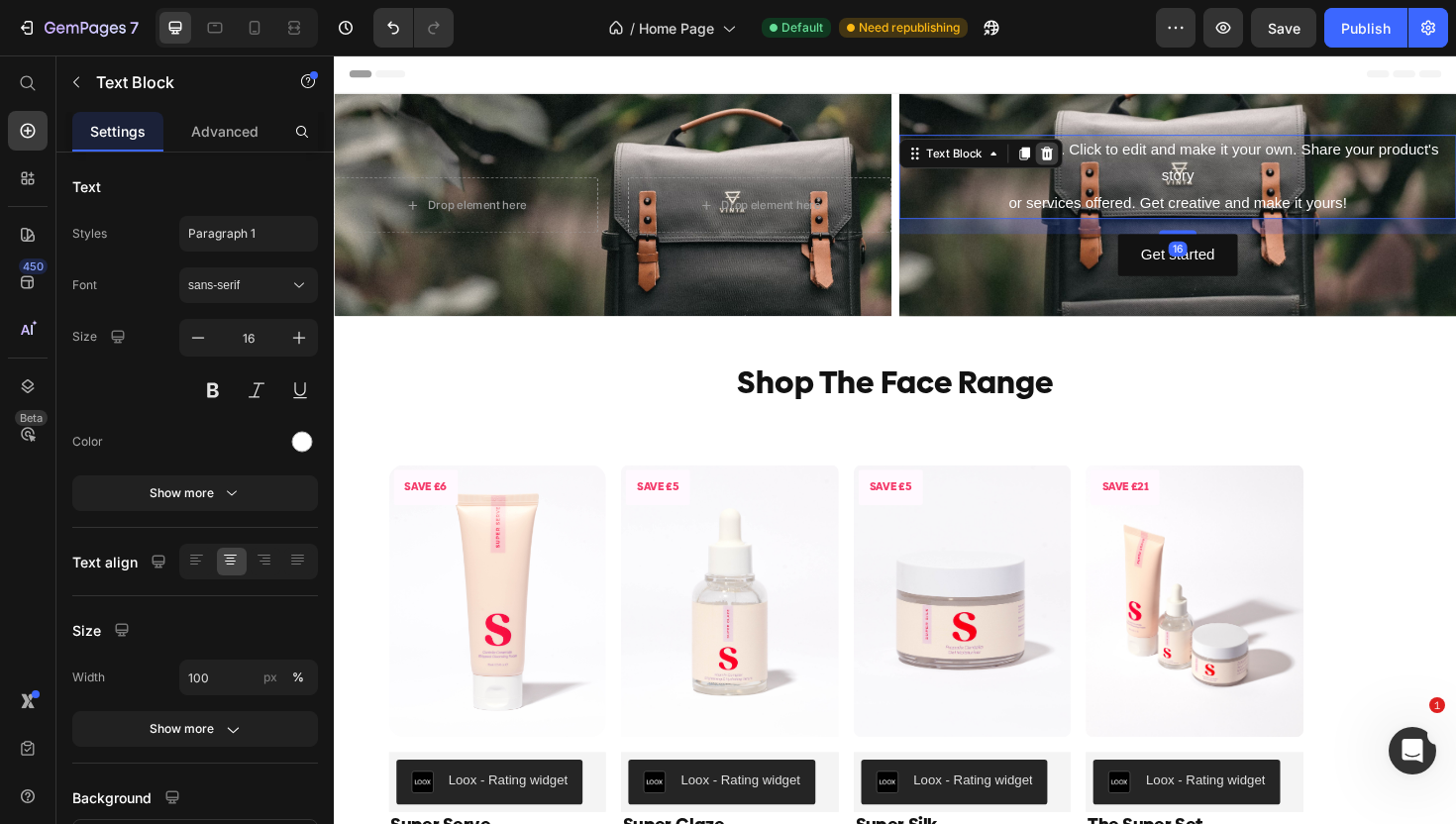 click 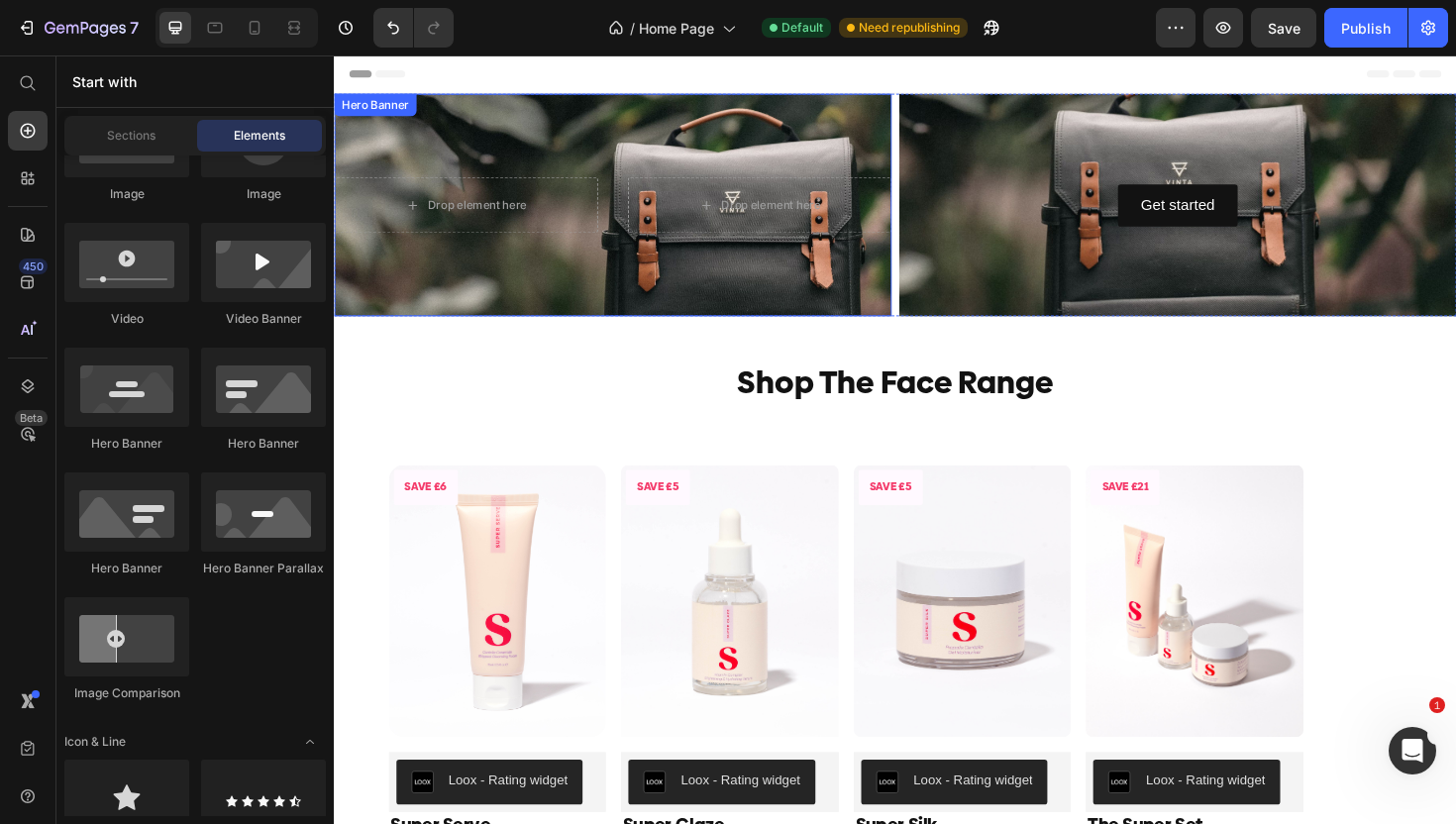click at bounding box center (629, 214) 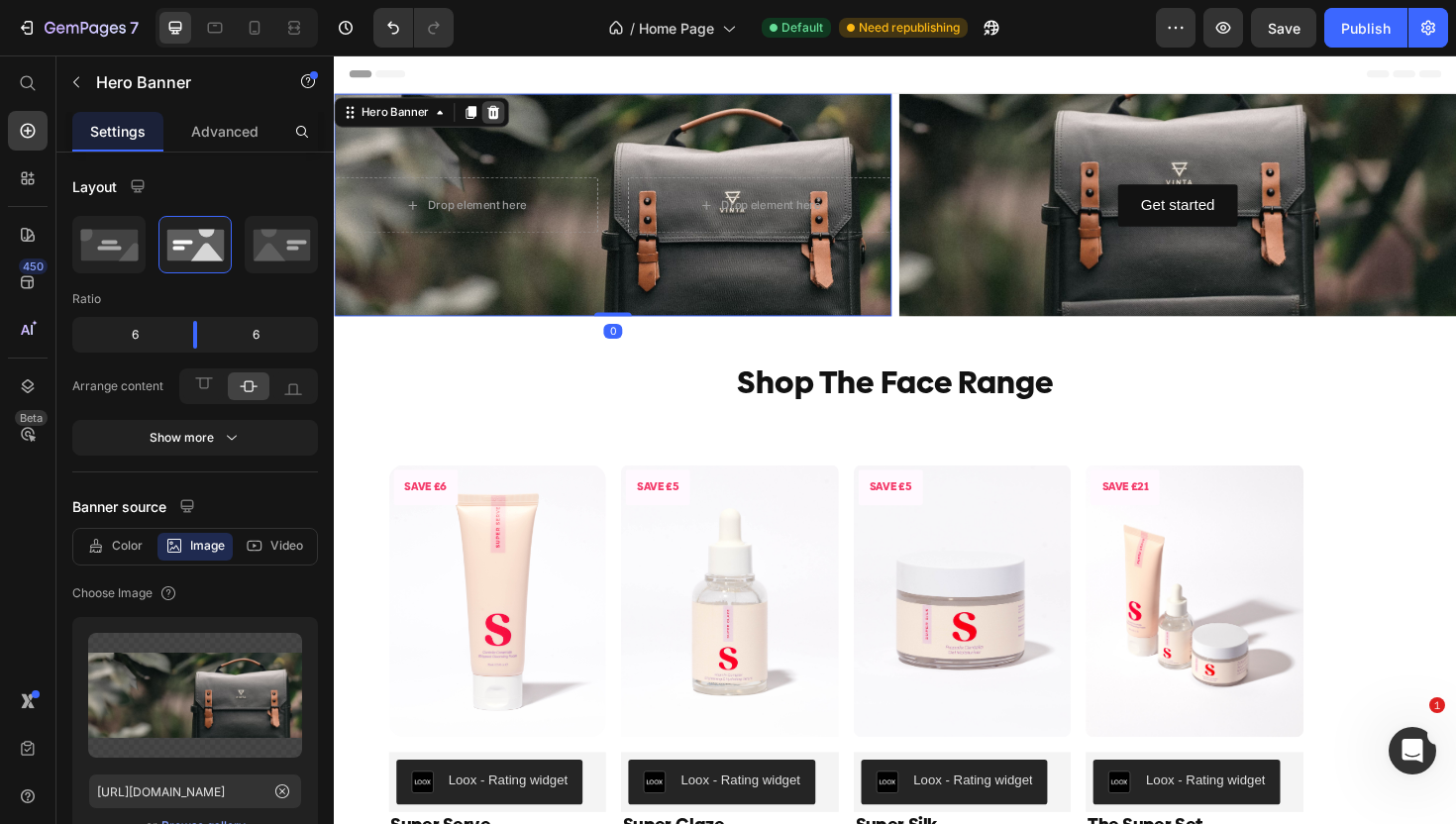 click 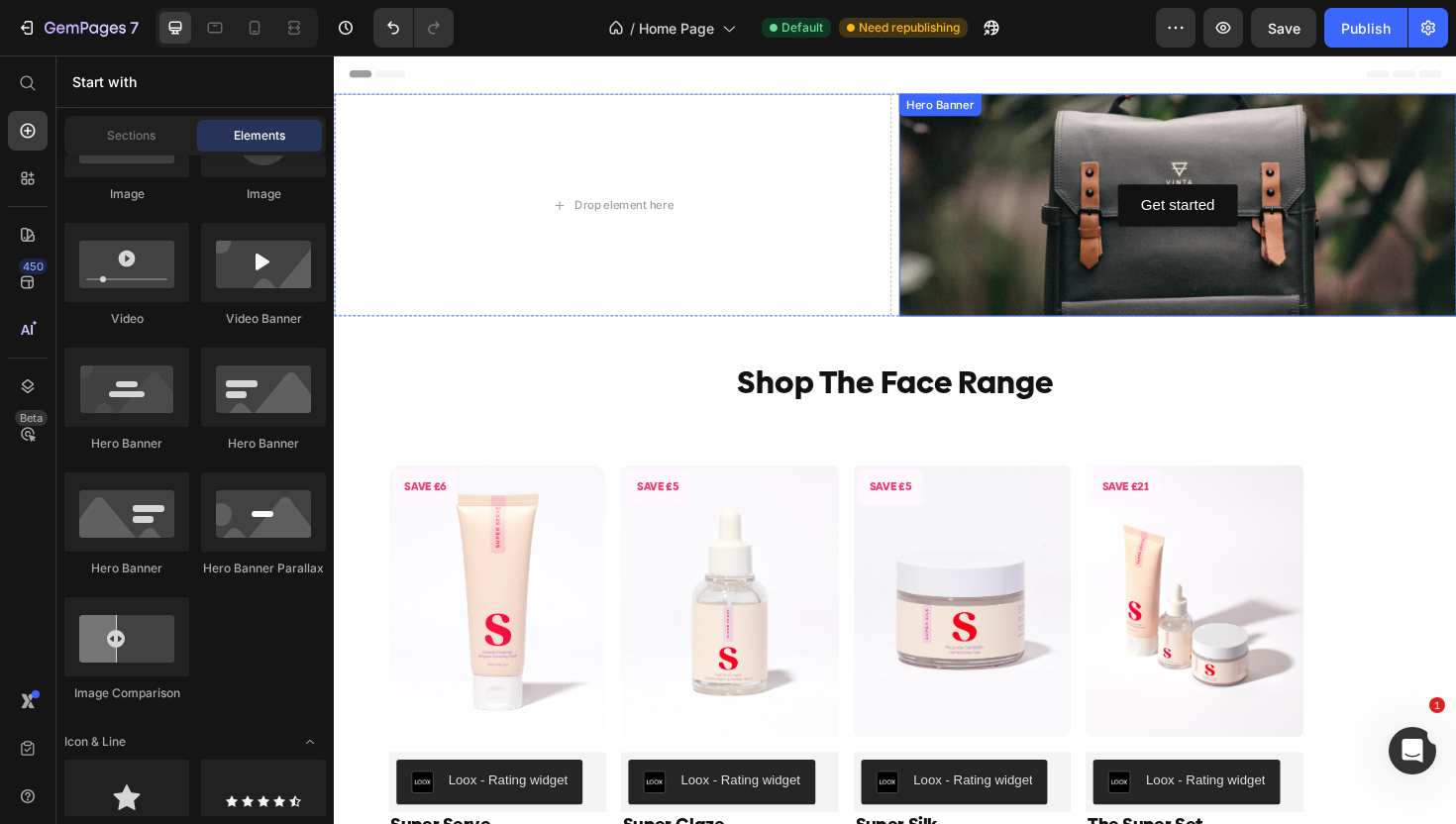 click on "Get started Button" at bounding box center (1227, 214) 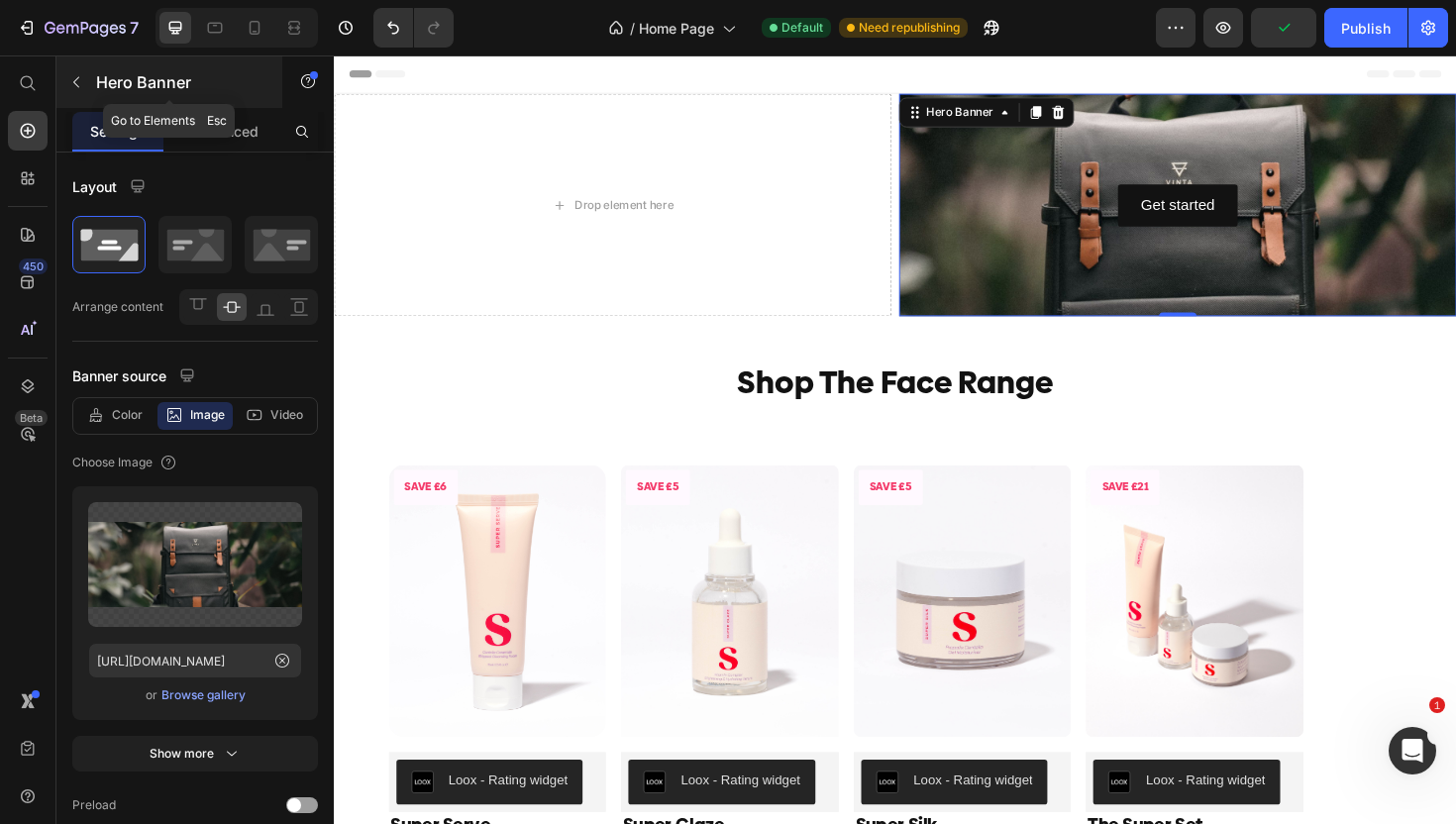 click 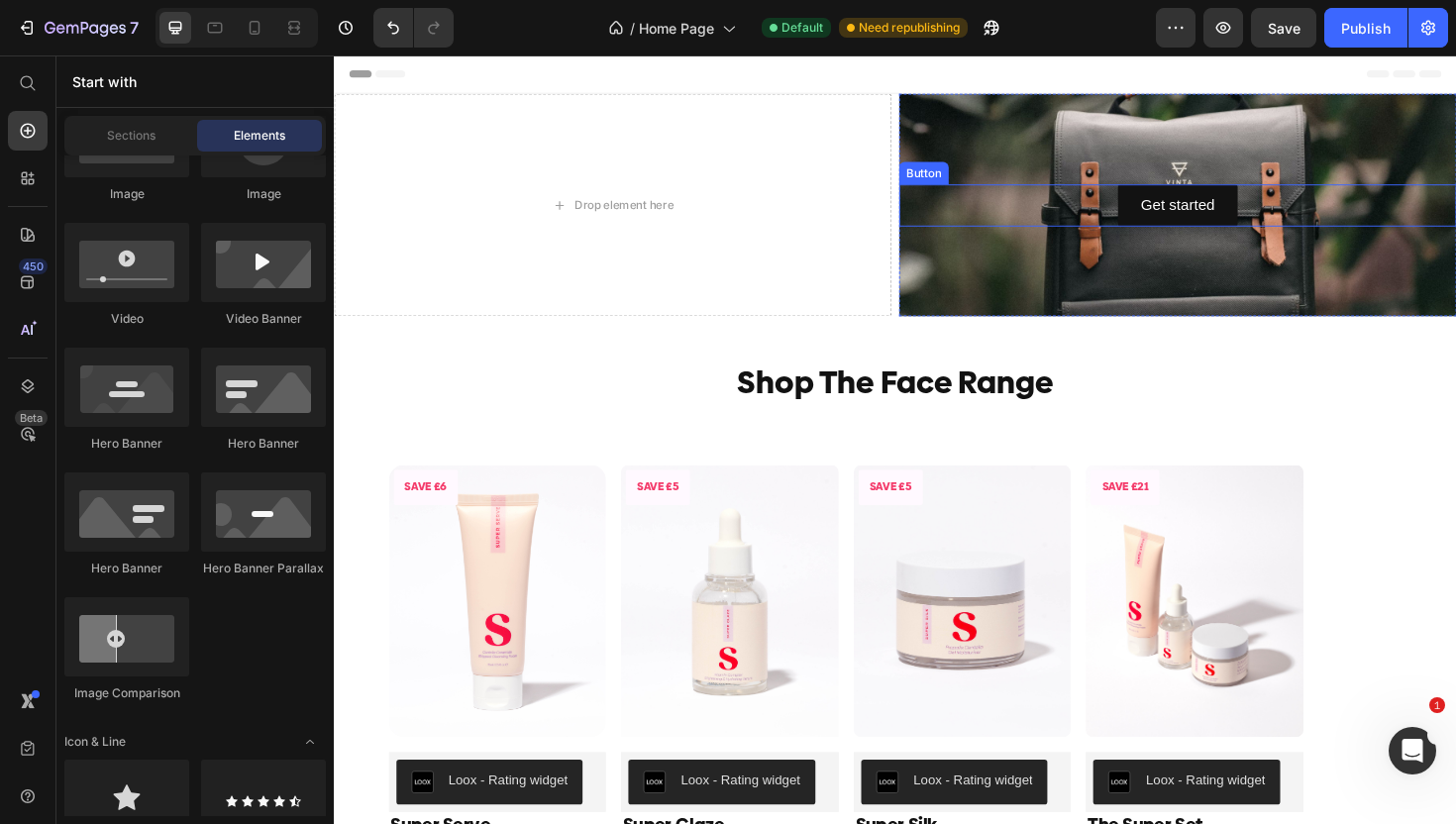 click on "Get started Button" at bounding box center [1227, 214] 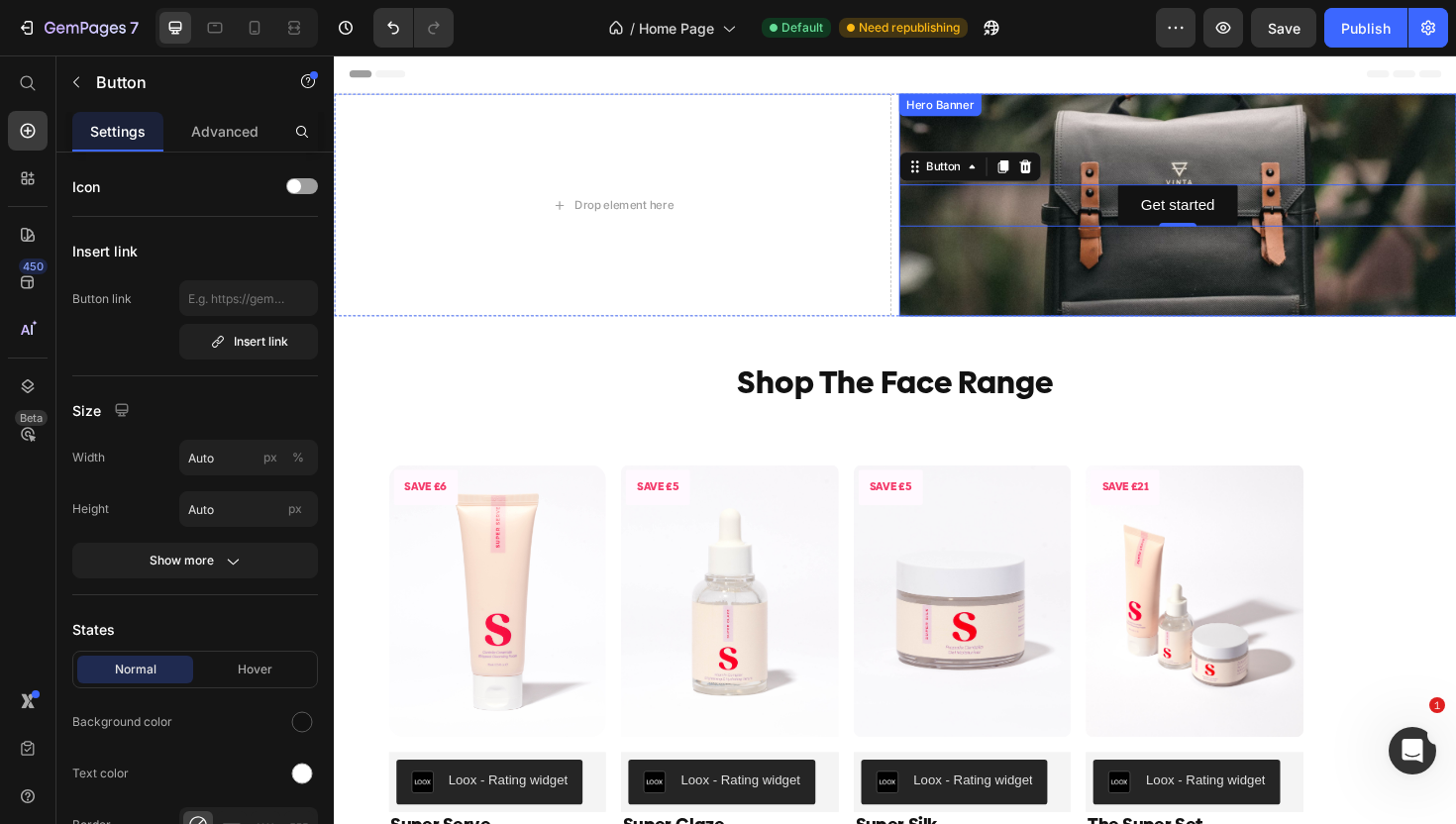 click at bounding box center [1227, 214] 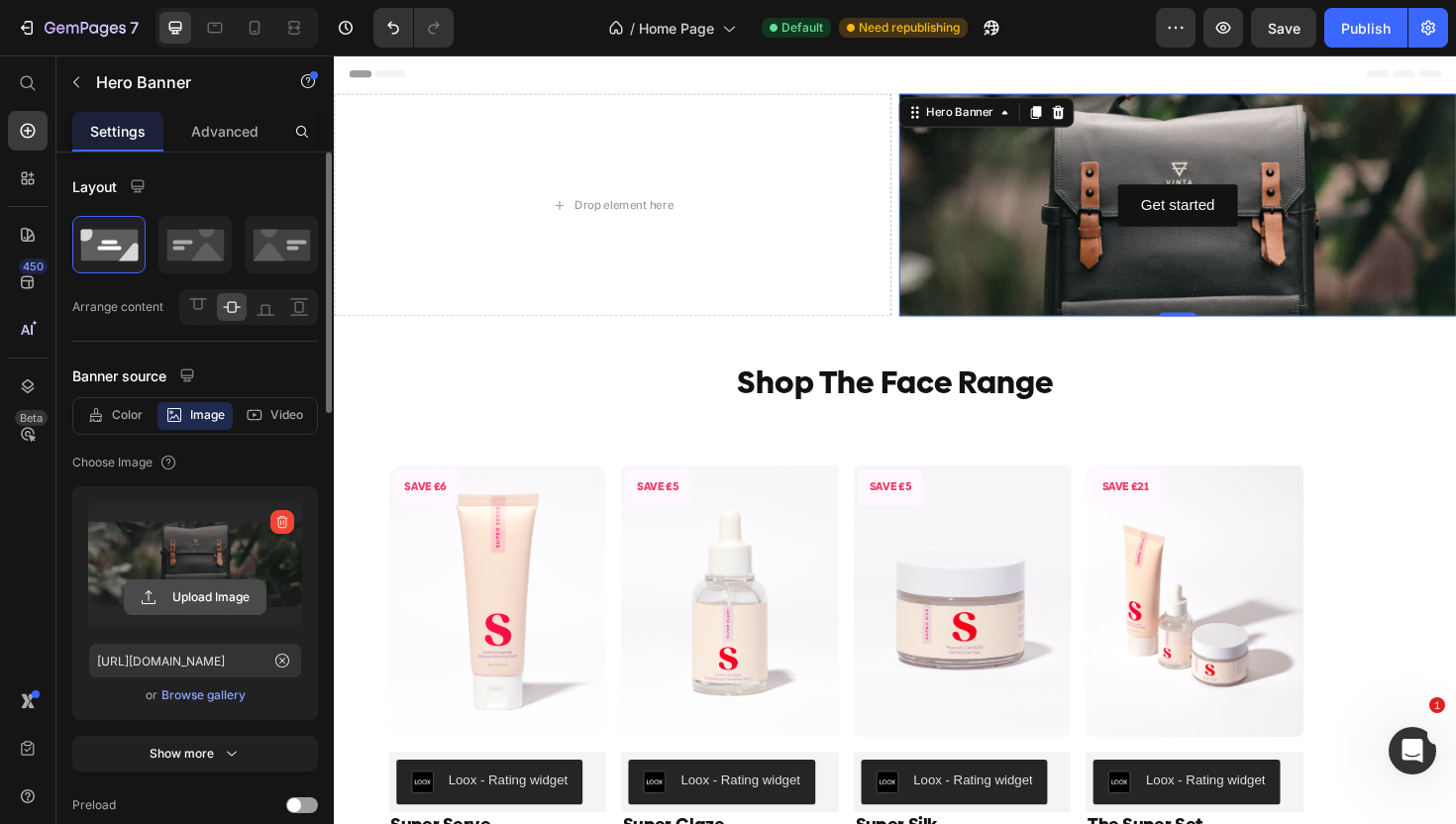 click 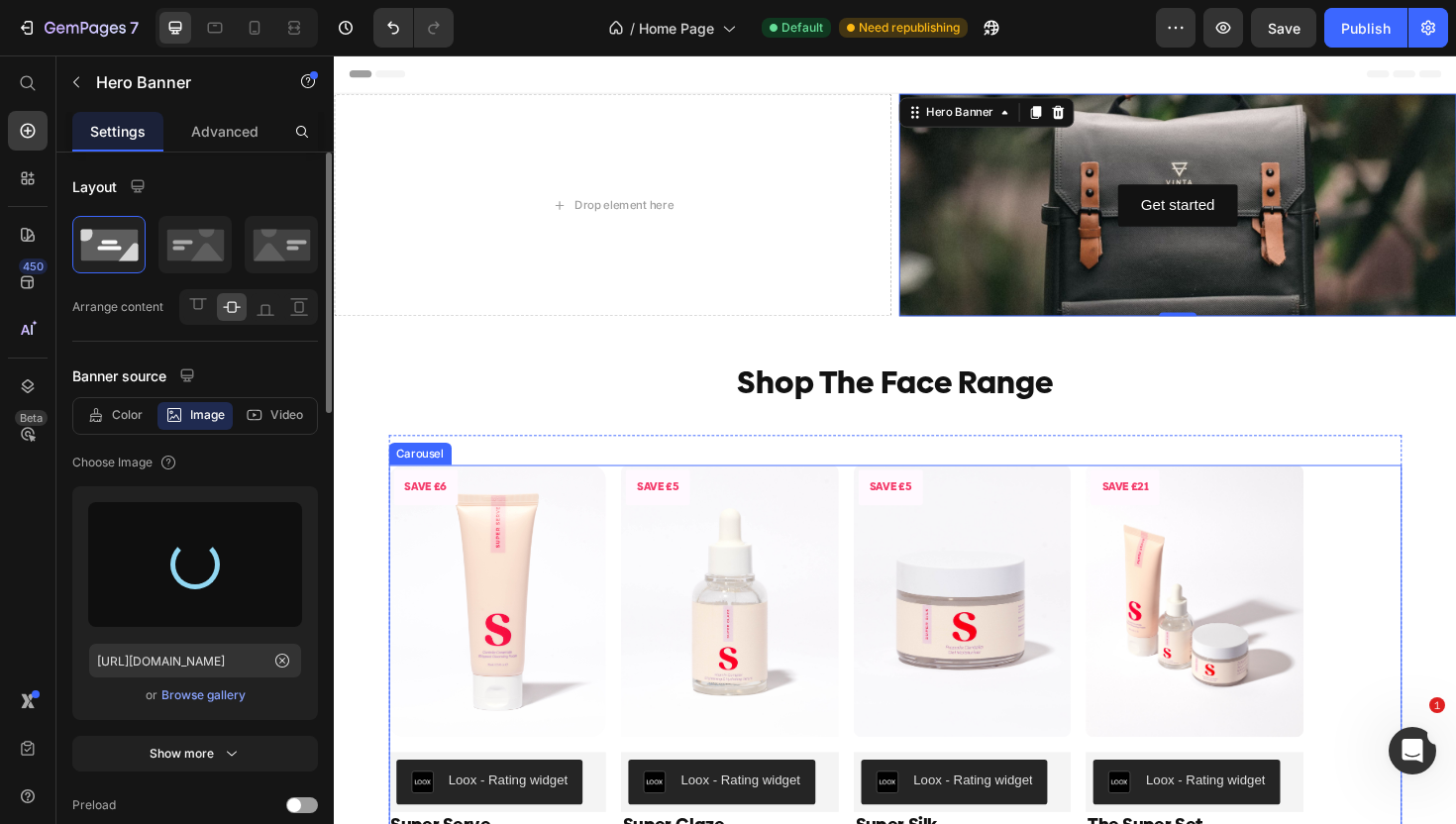 type on "[URL][DOMAIN_NAME]" 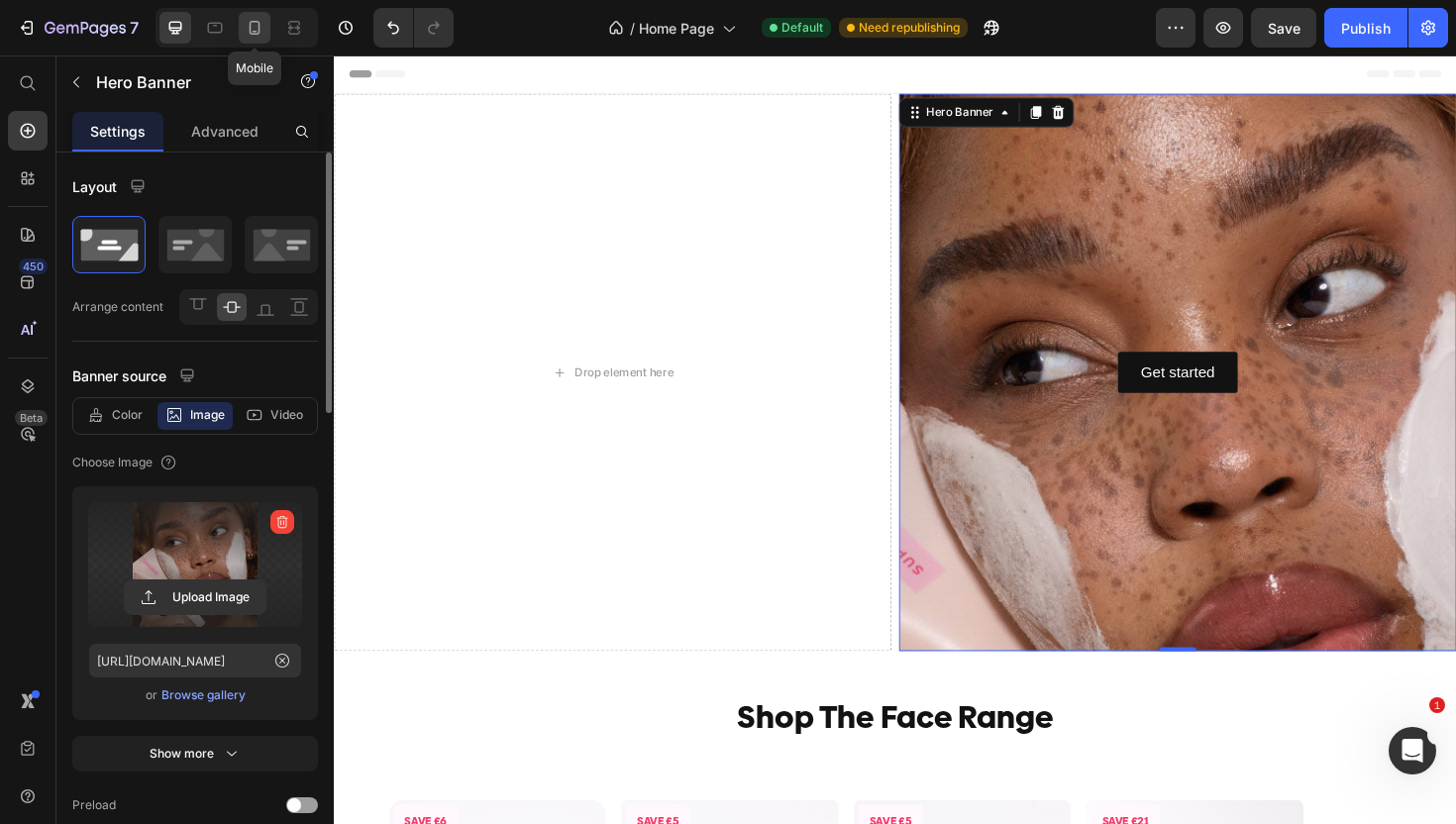 click 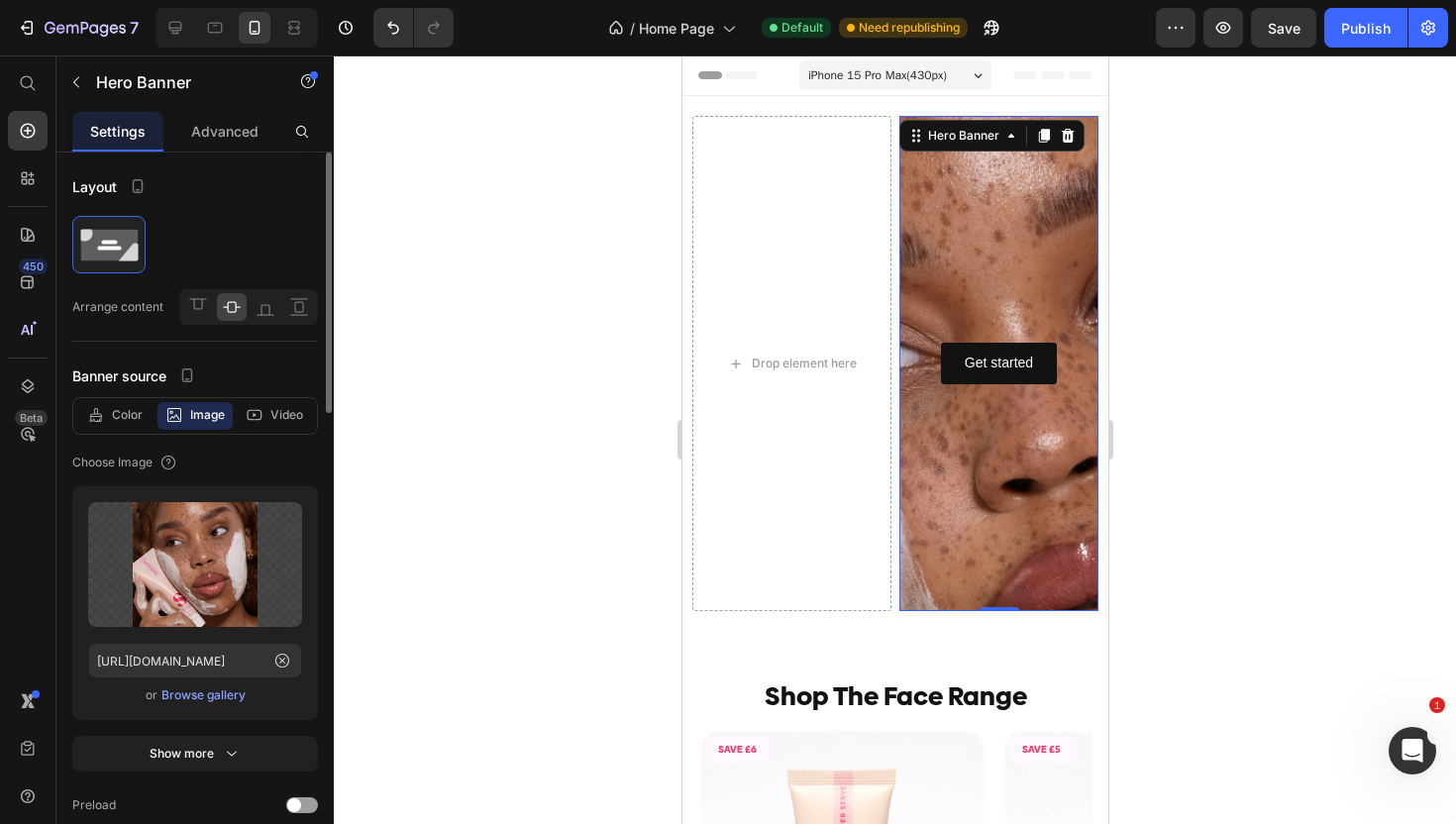 click at bounding box center [997, 487] 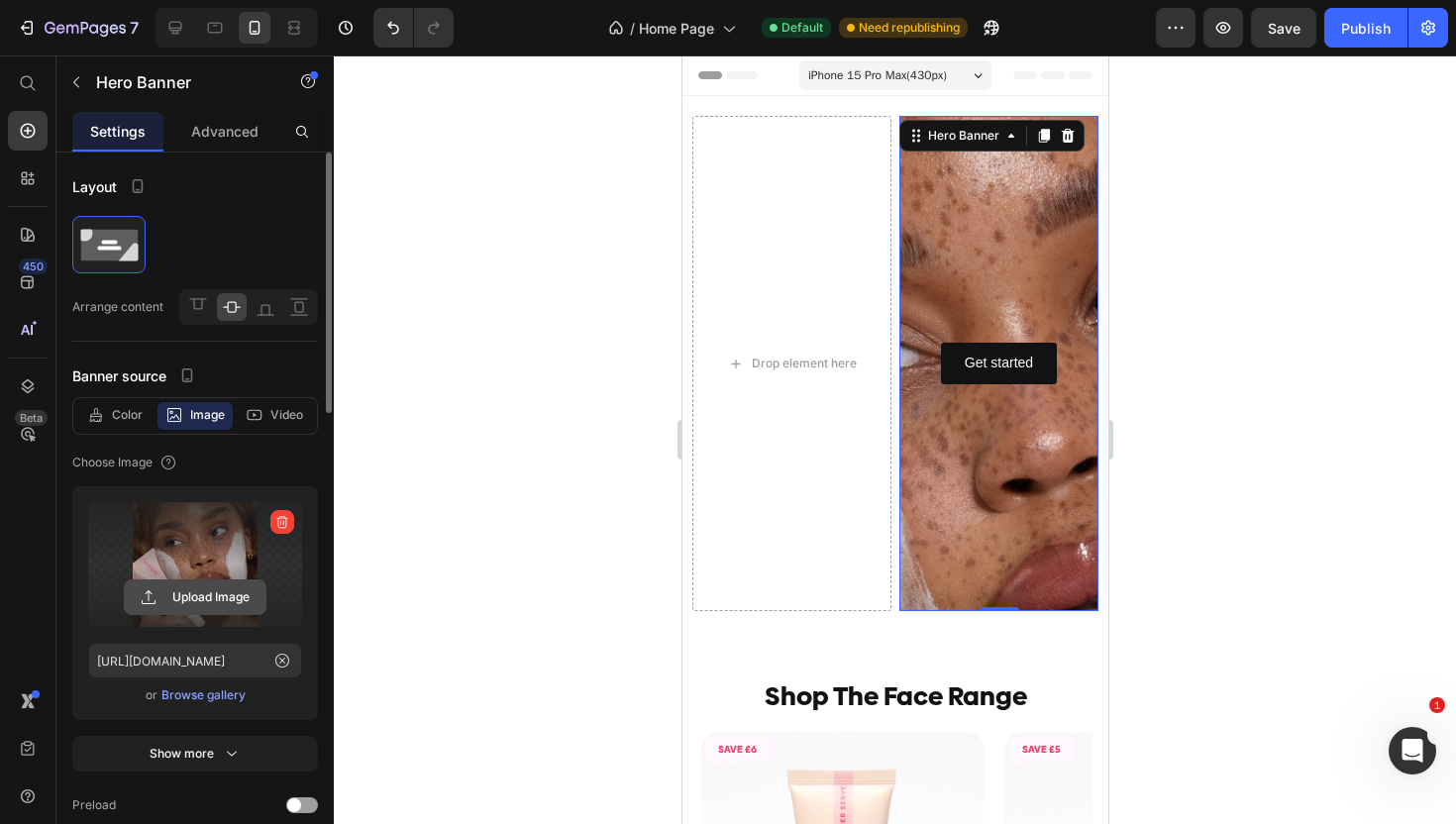 click 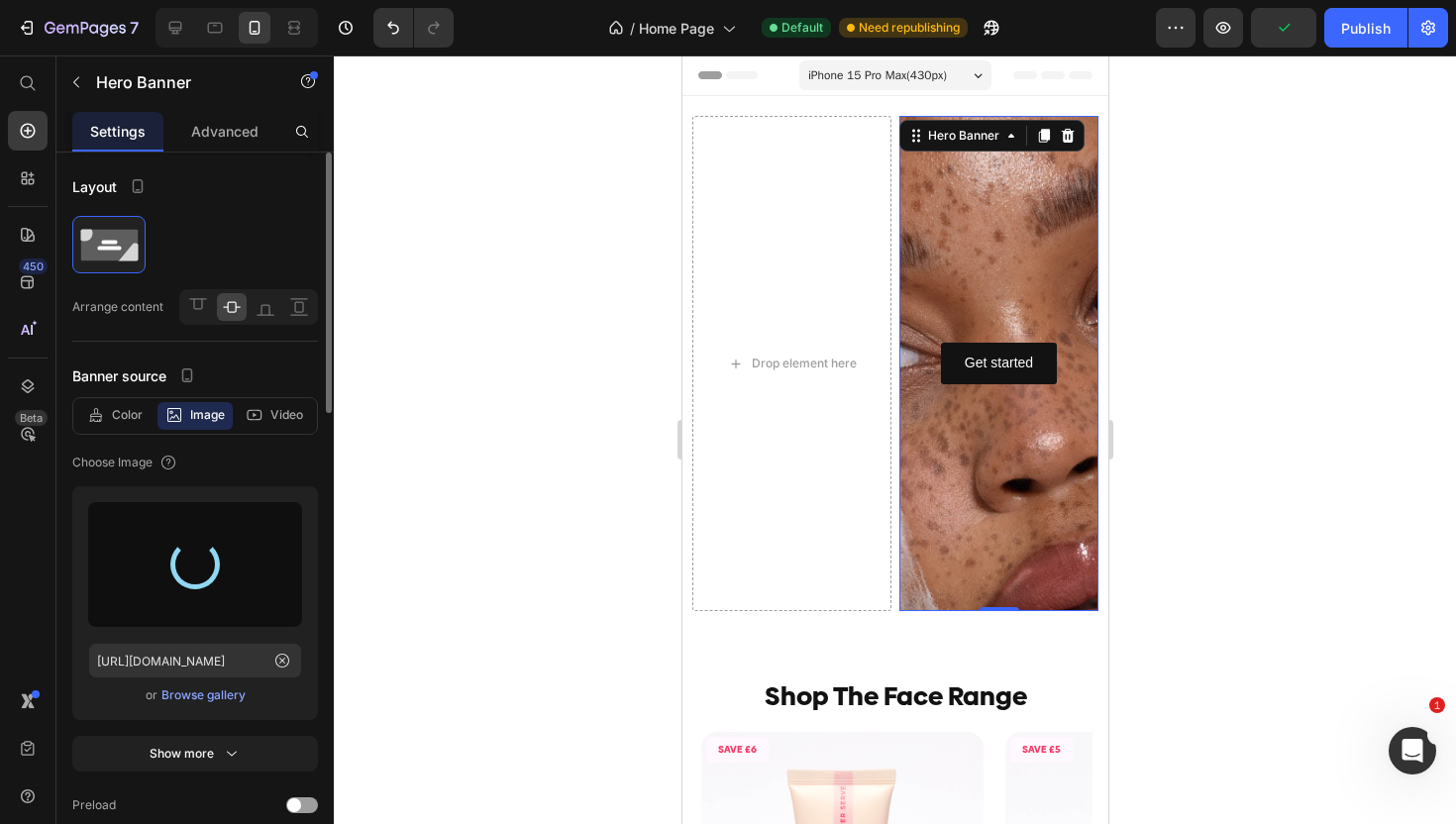 type on "[URL][DOMAIN_NAME]" 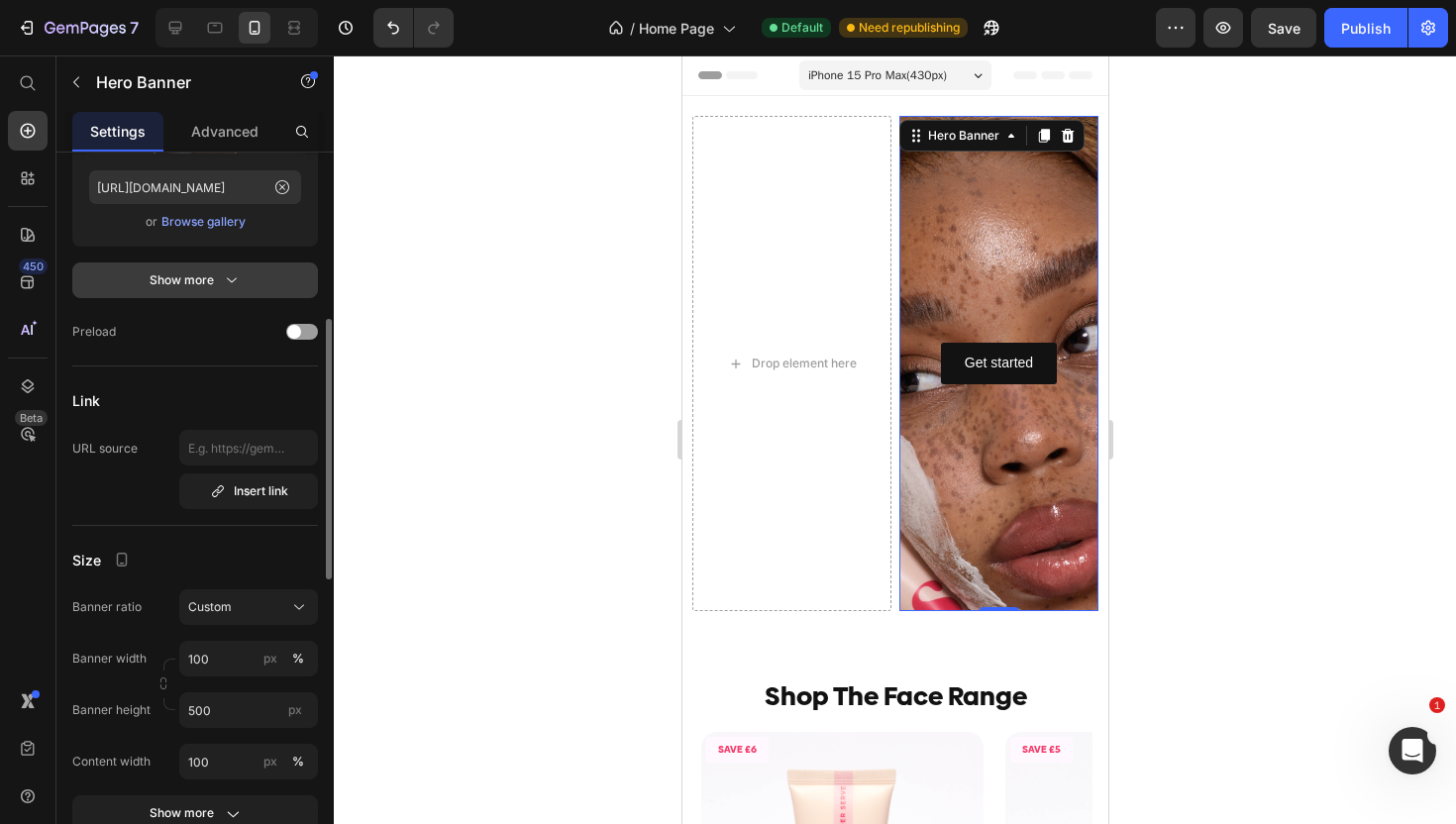 scroll, scrollTop: 475, scrollLeft: 0, axis: vertical 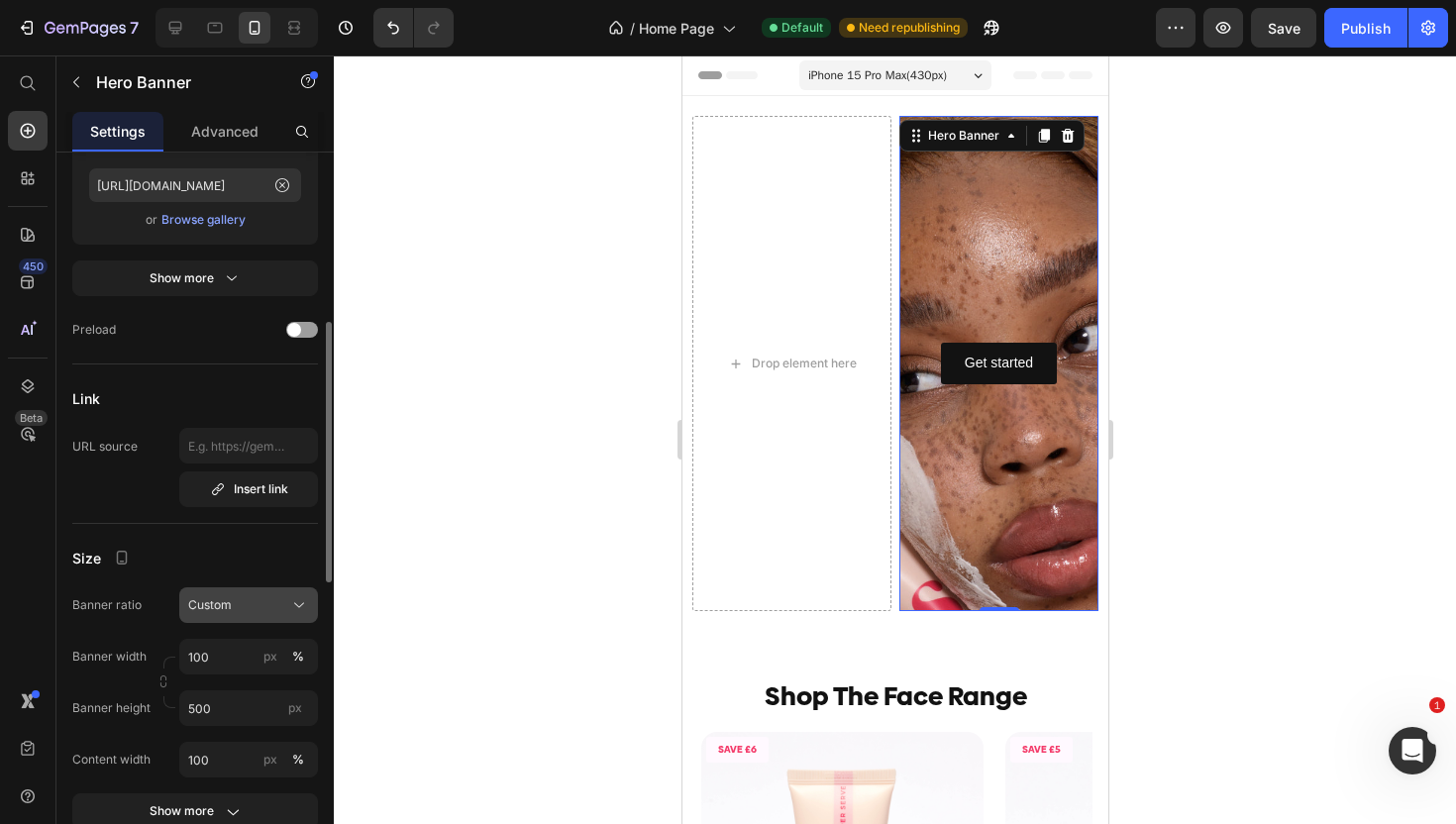 click on "Custom" 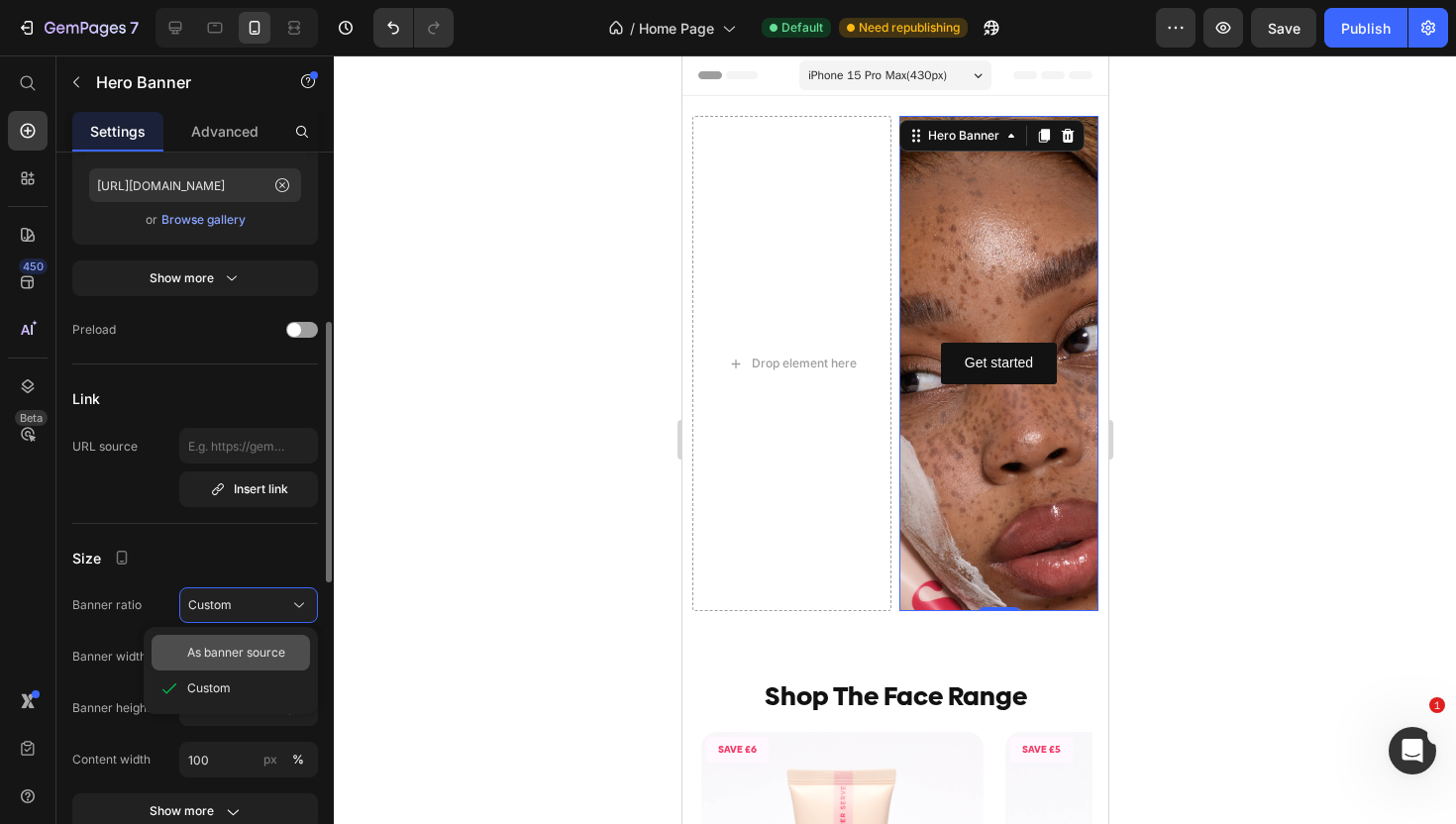 click on "As banner source" at bounding box center [236, 653] 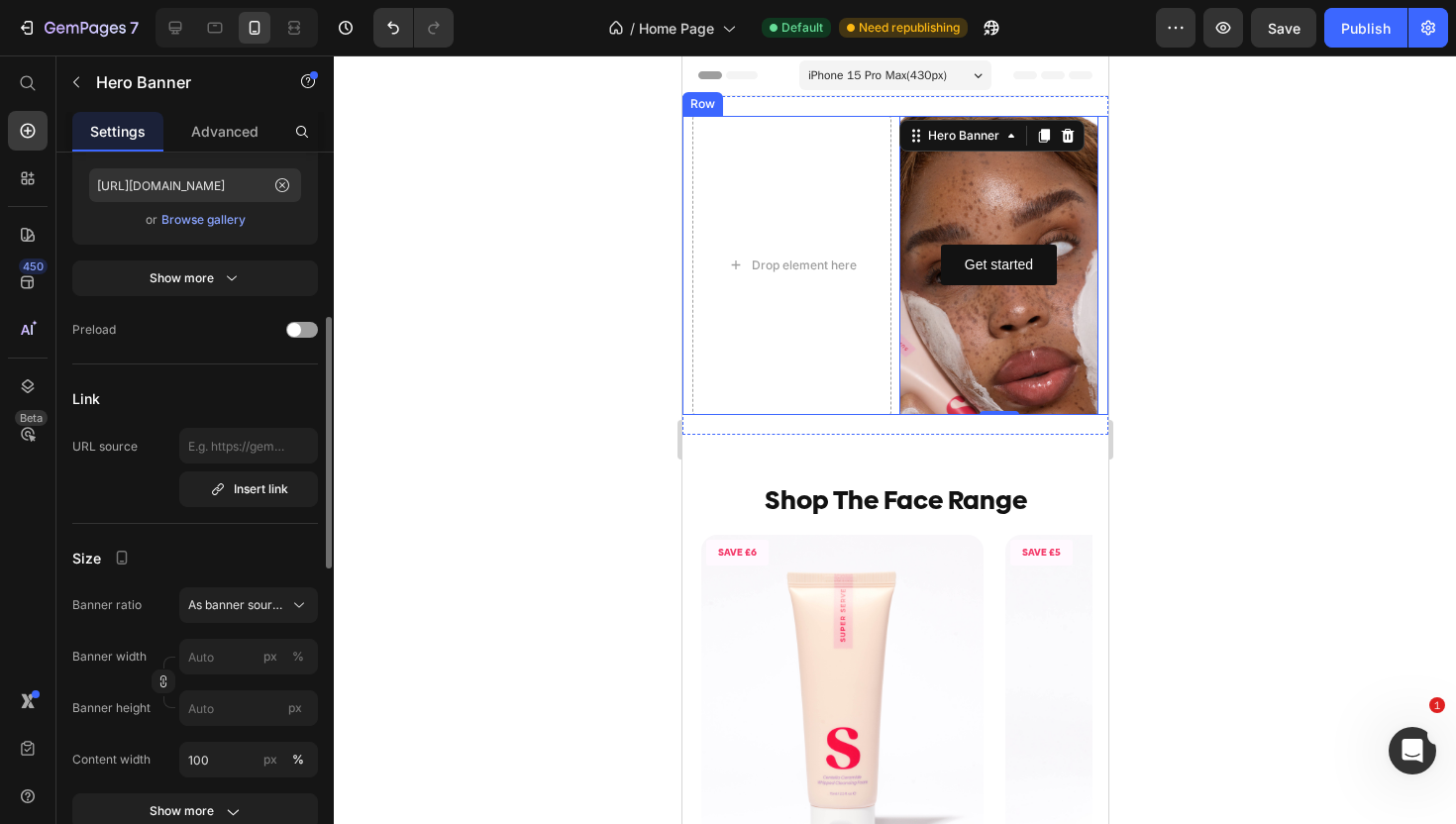 click 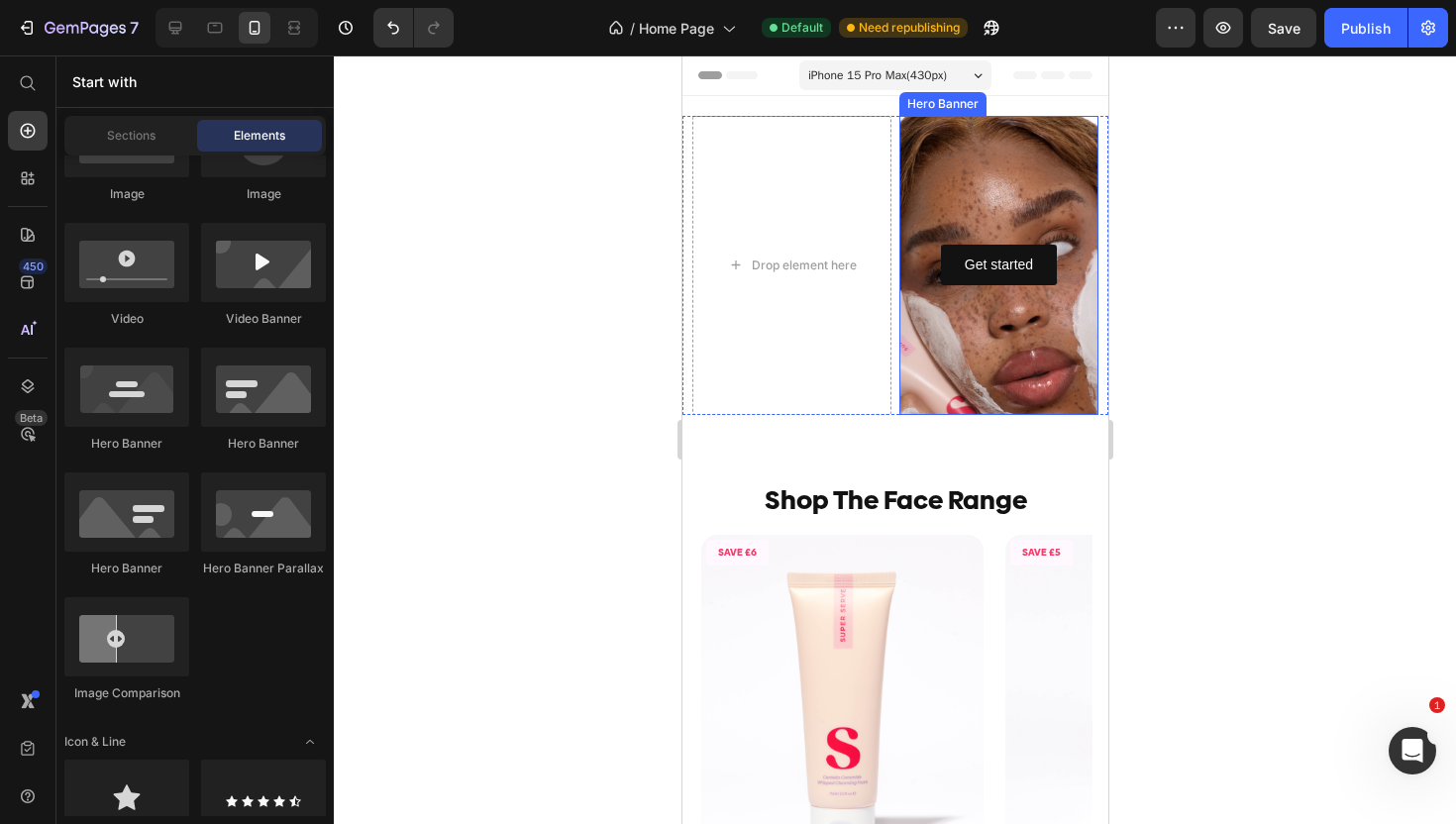 click at bounding box center [997, 265] 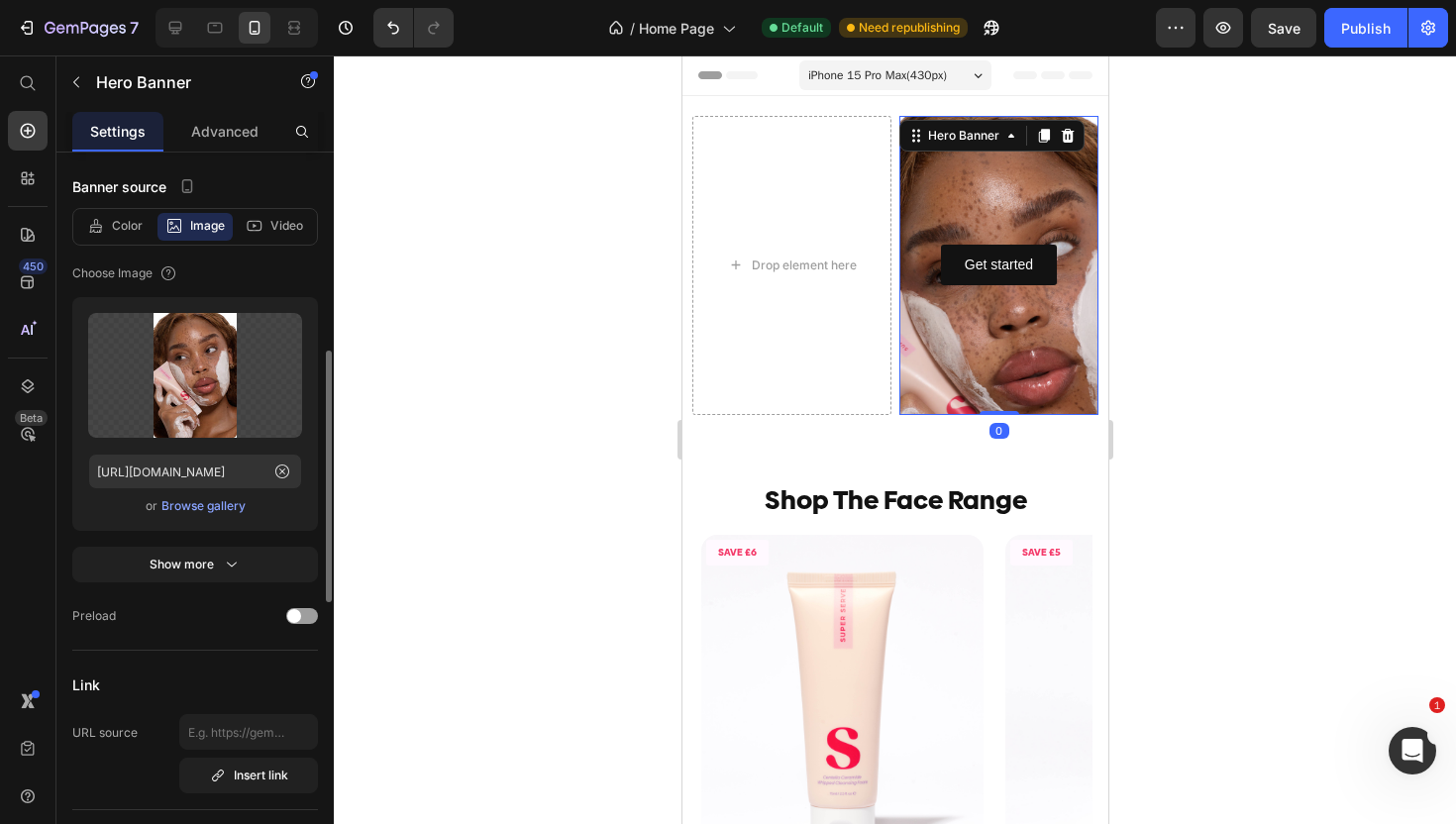 scroll, scrollTop: 85, scrollLeft: 0, axis: vertical 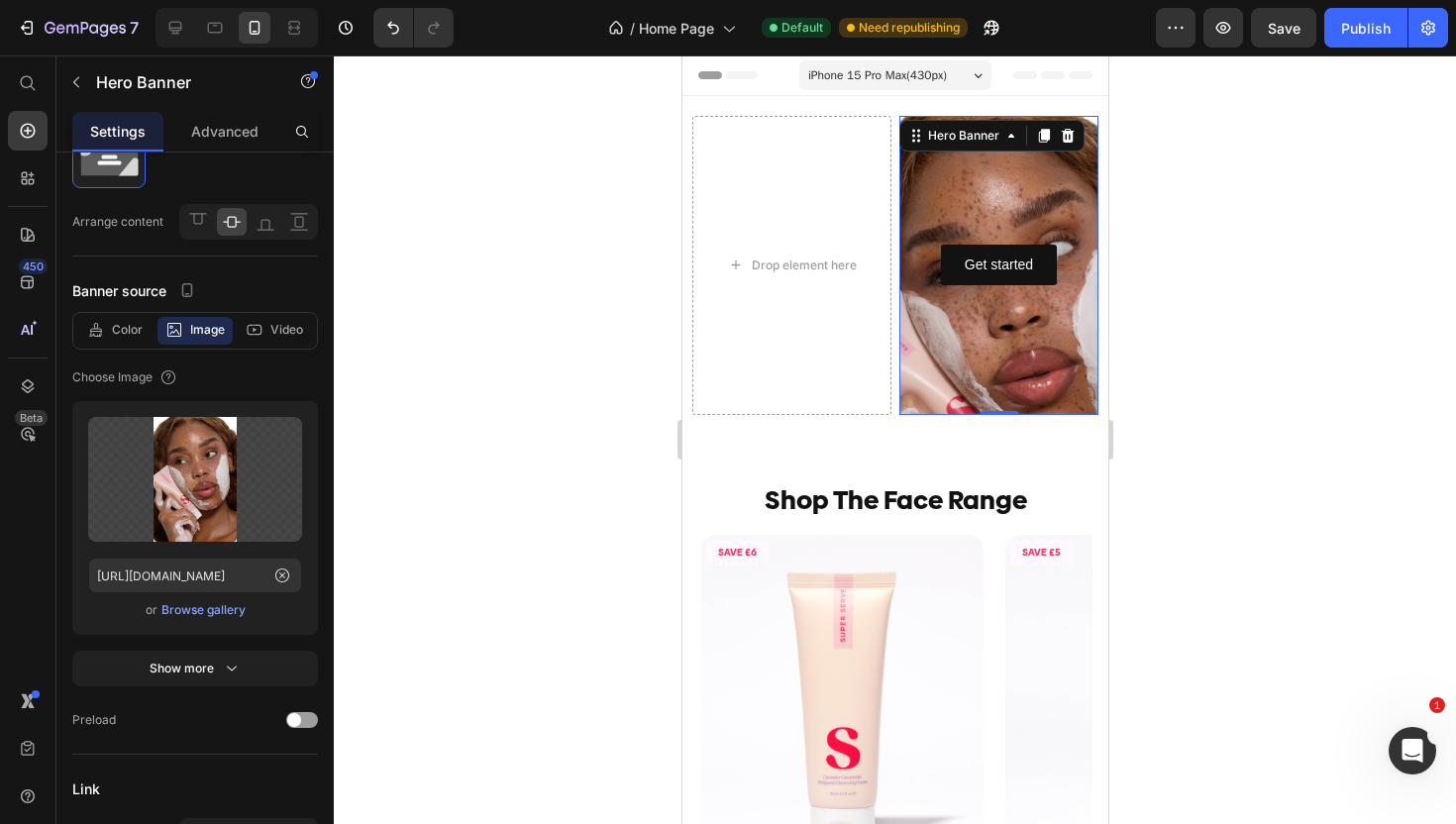 click at bounding box center [997, 265] 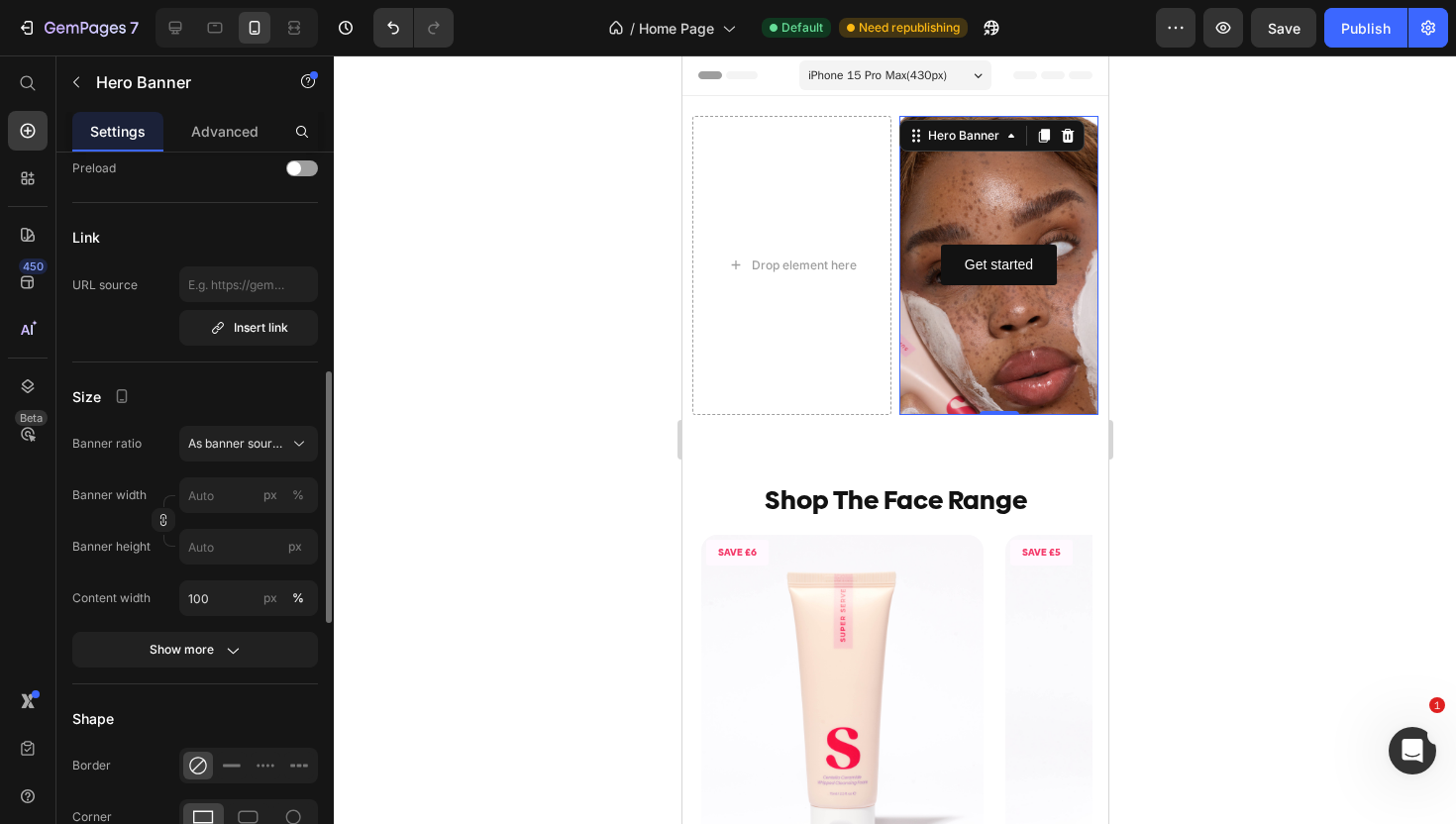 scroll, scrollTop: 639, scrollLeft: 0, axis: vertical 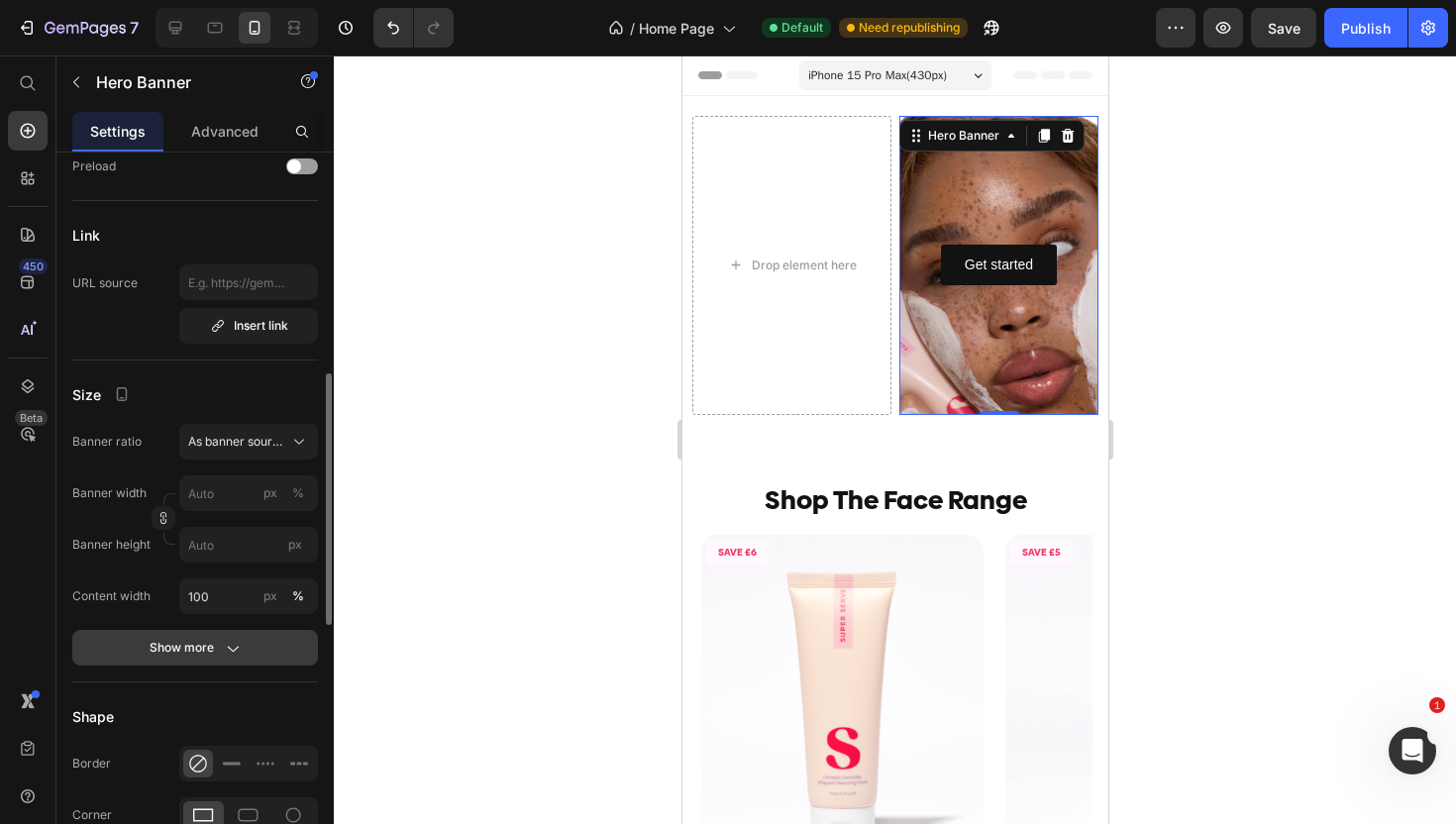 click on "Show more" 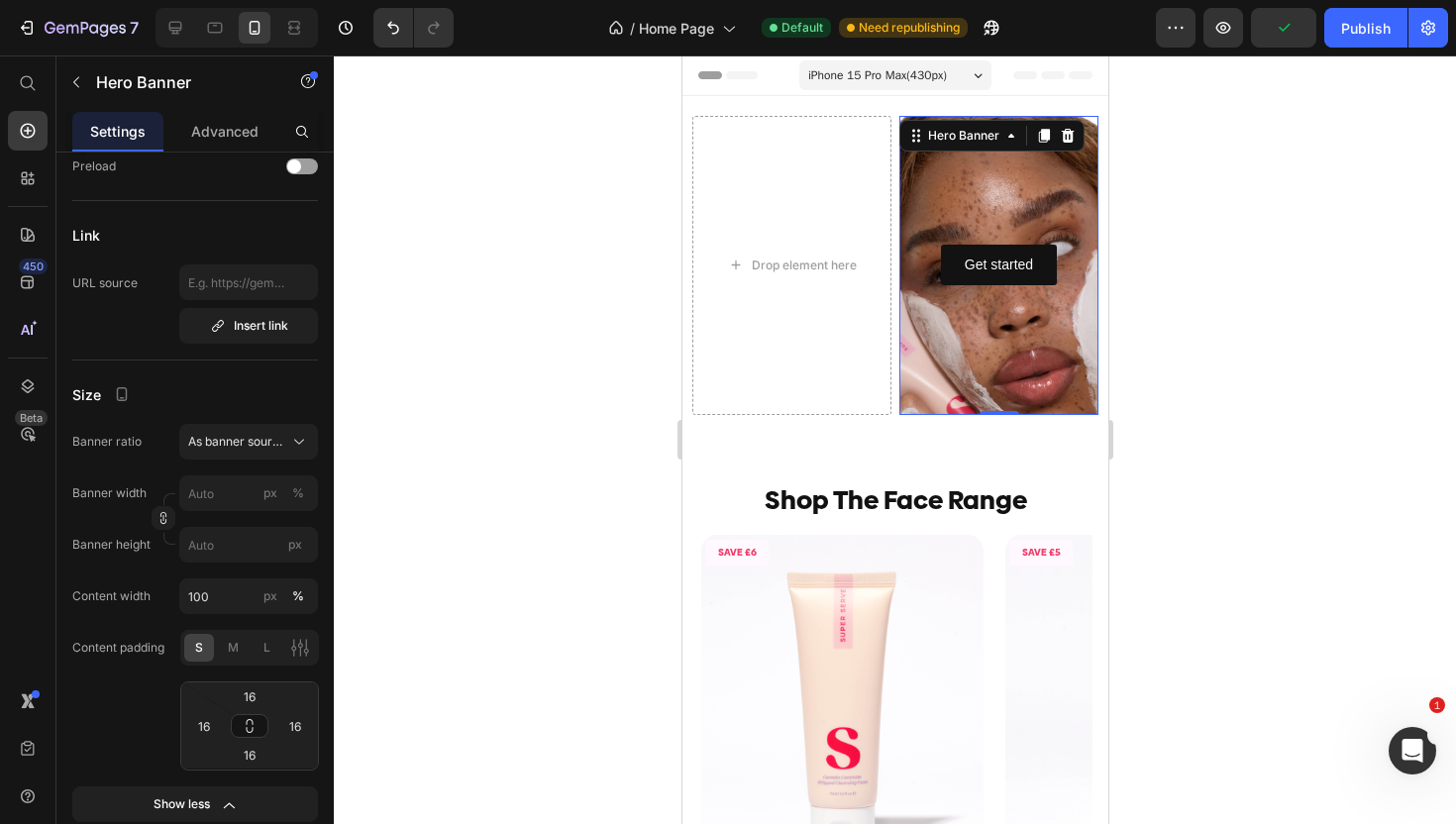 click 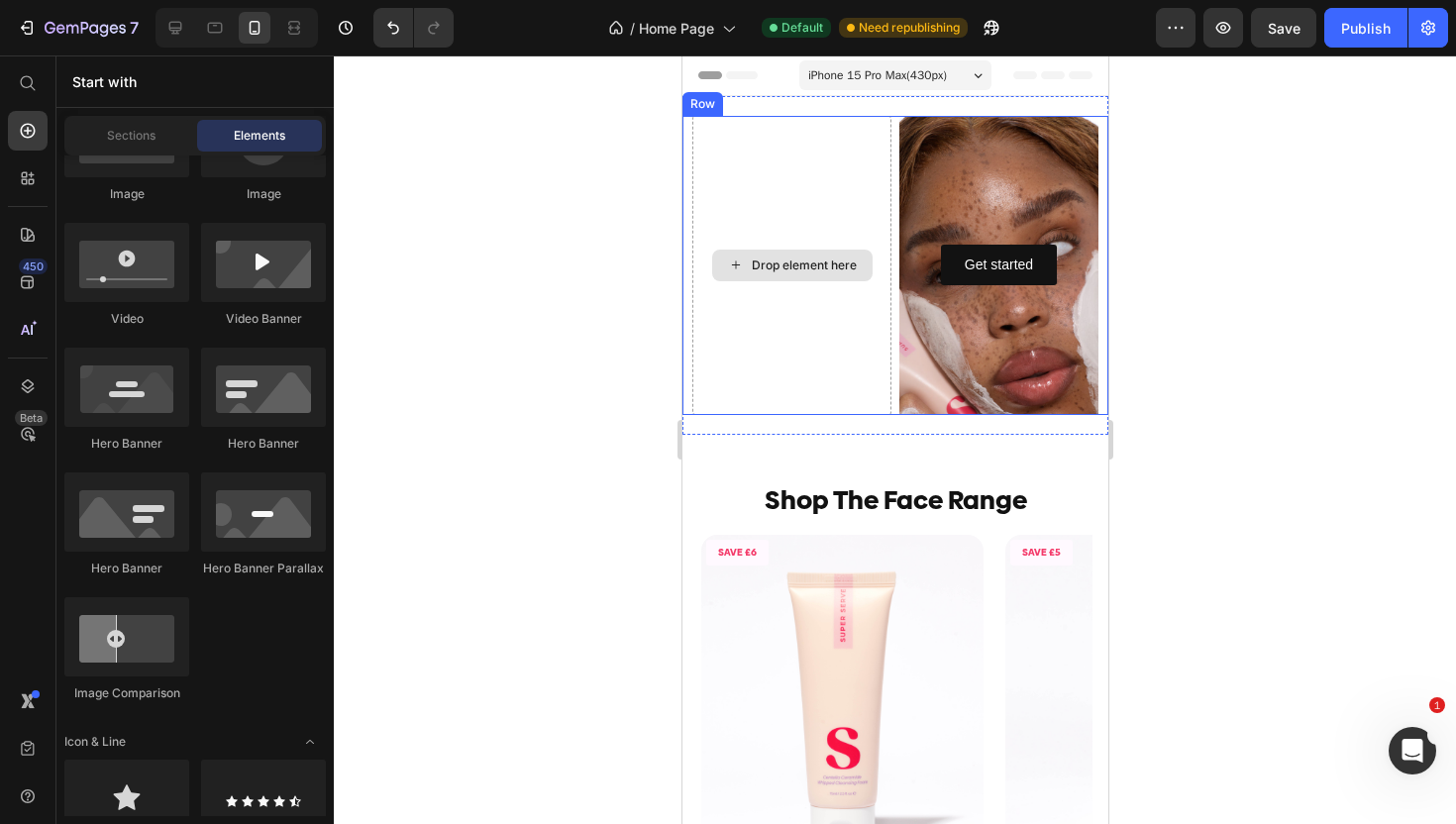 click on "Drop element here" at bounding box center (790, 265) 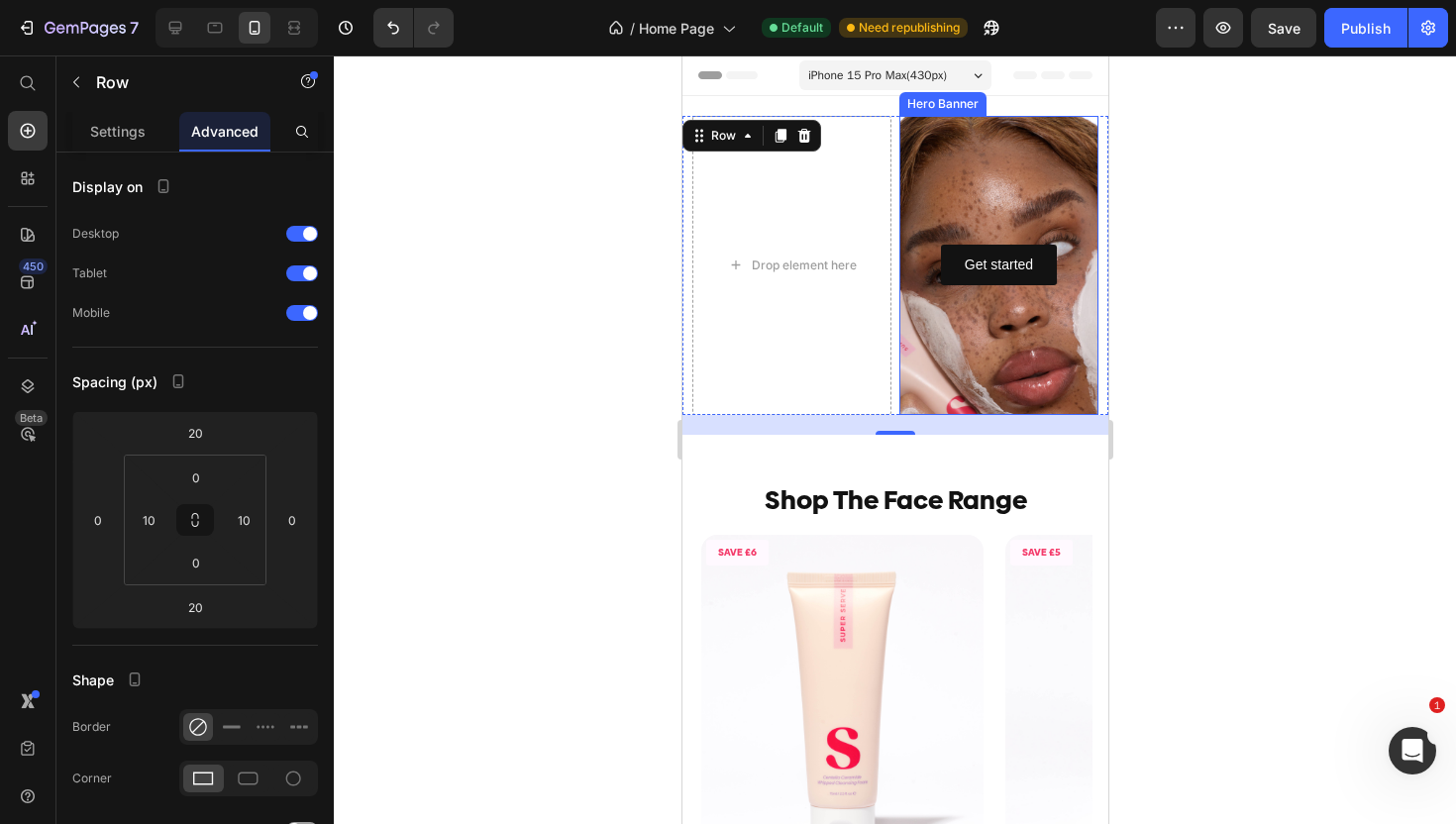 click at bounding box center [997, 265] 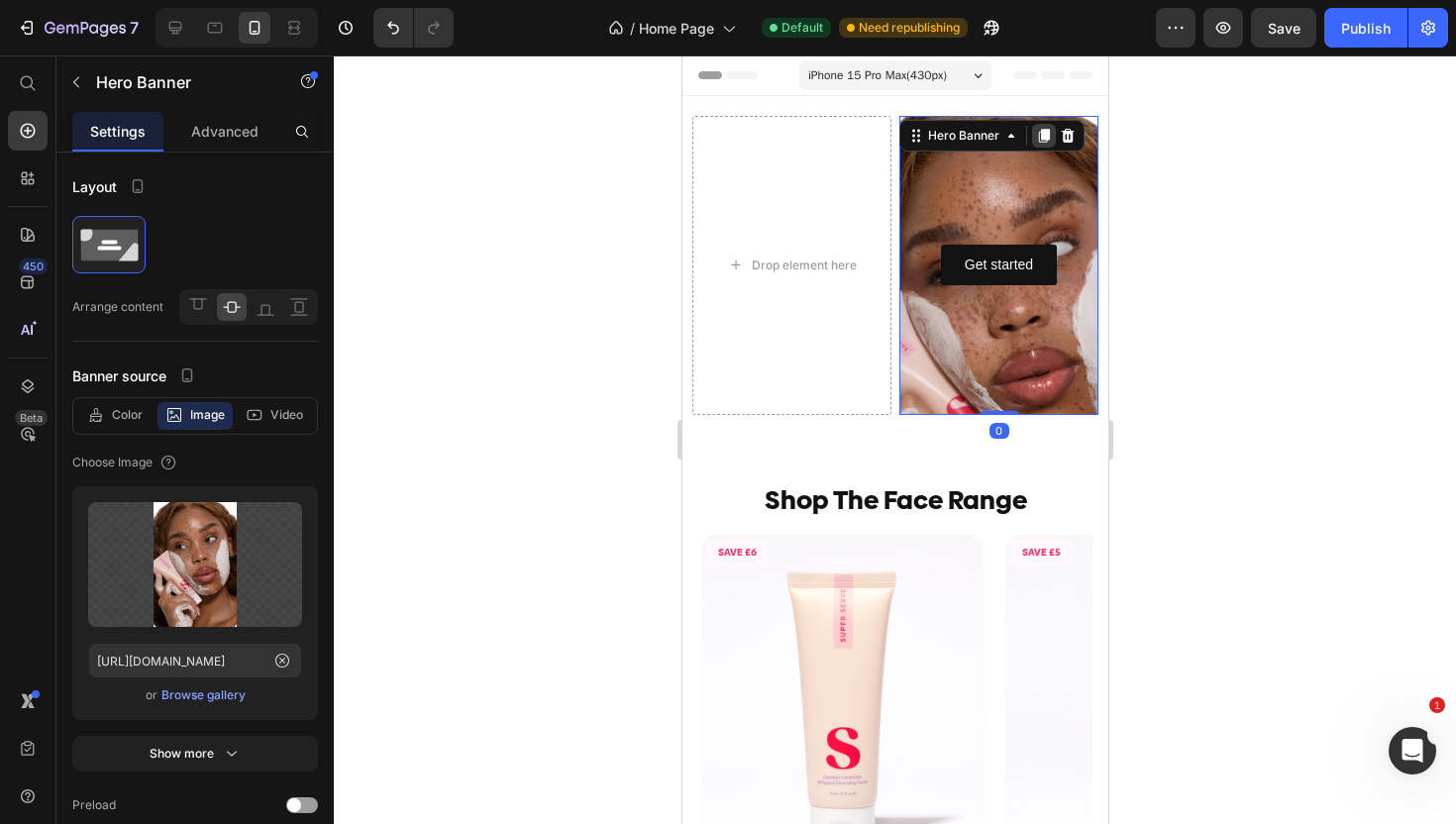click 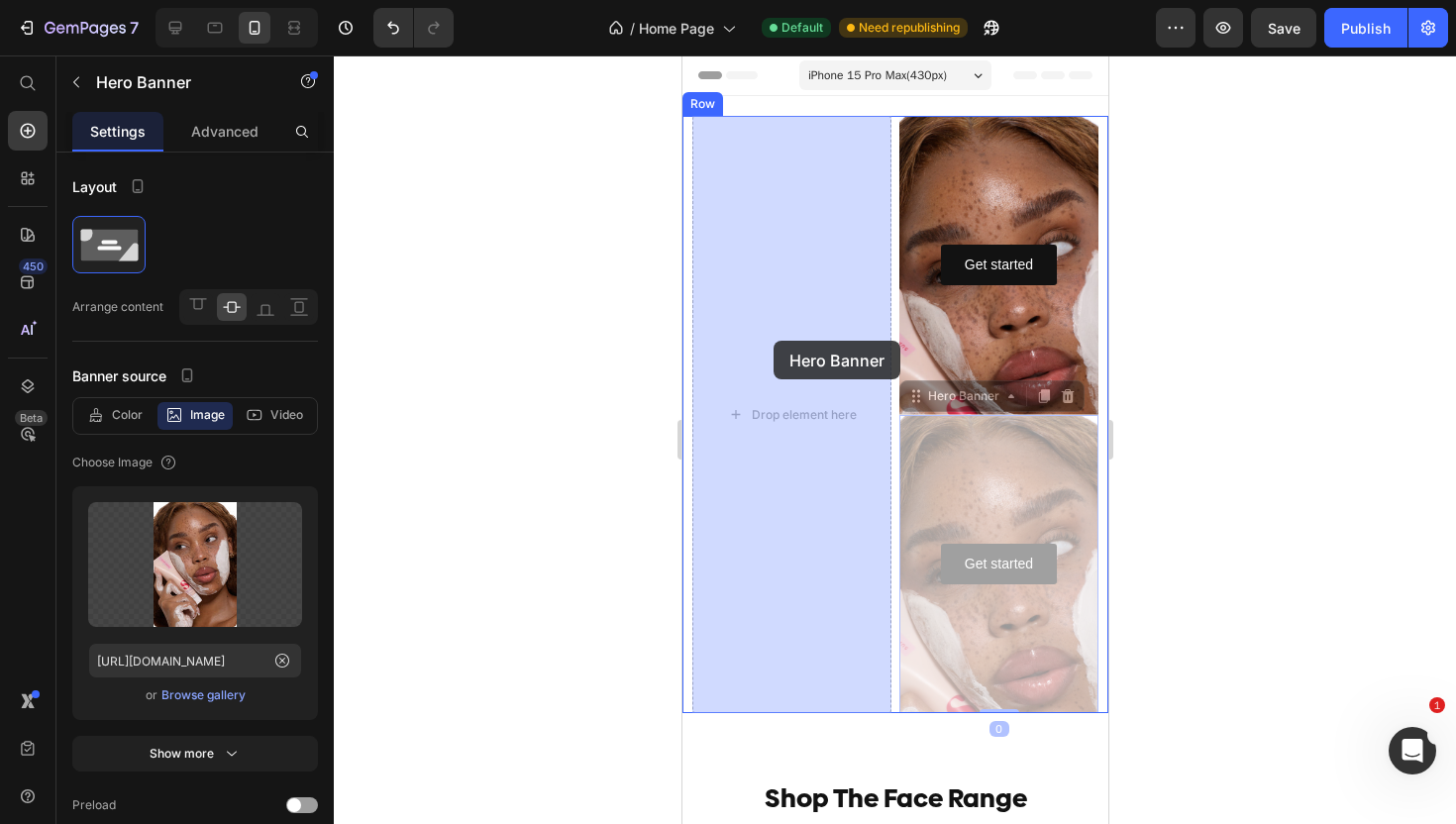 drag, startPoint x: 913, startPoint y: 392, endPoint x: 774, endPoint y: 341, distance: 148.0608 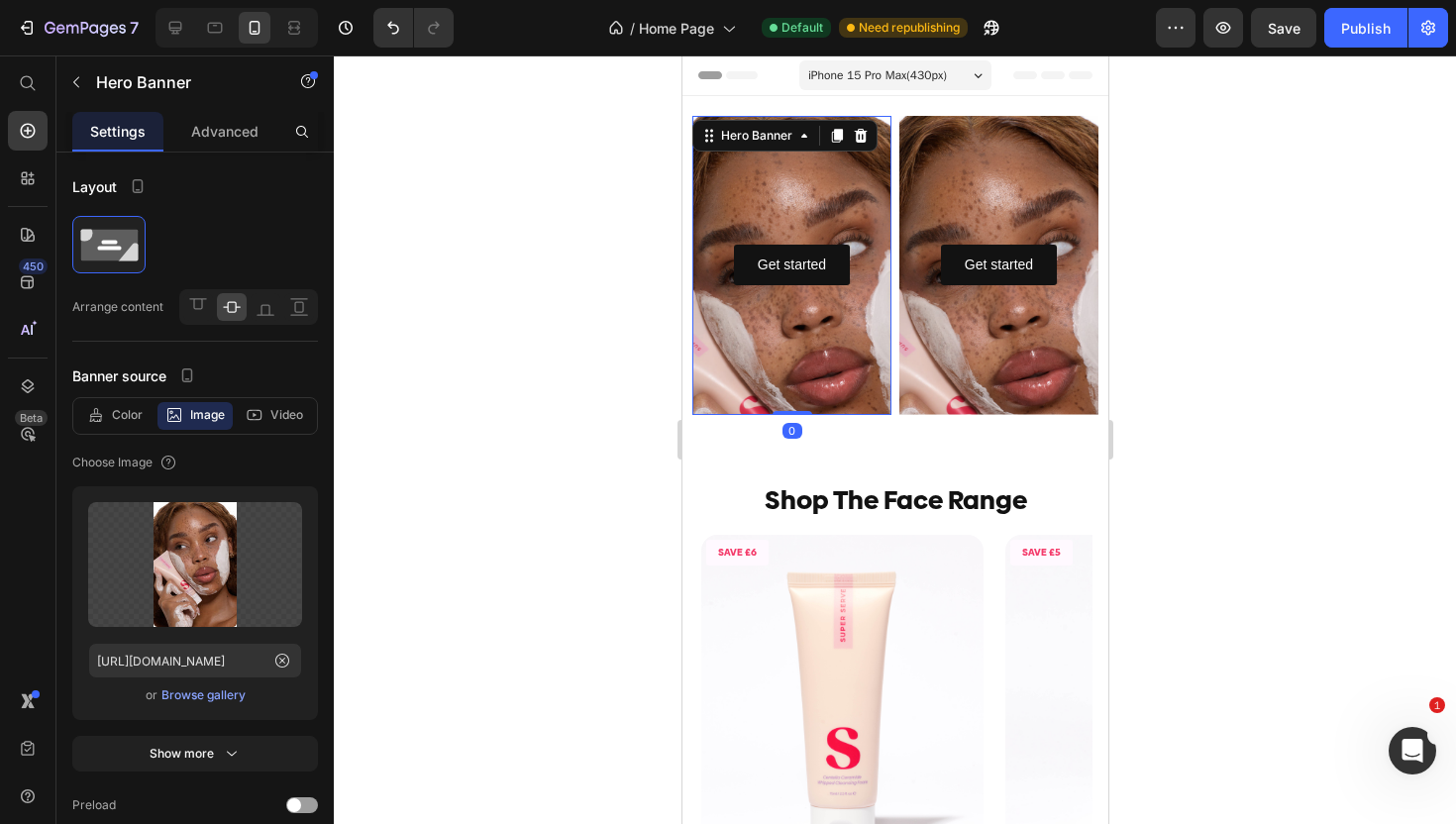 click at bounding box center (790, 265) 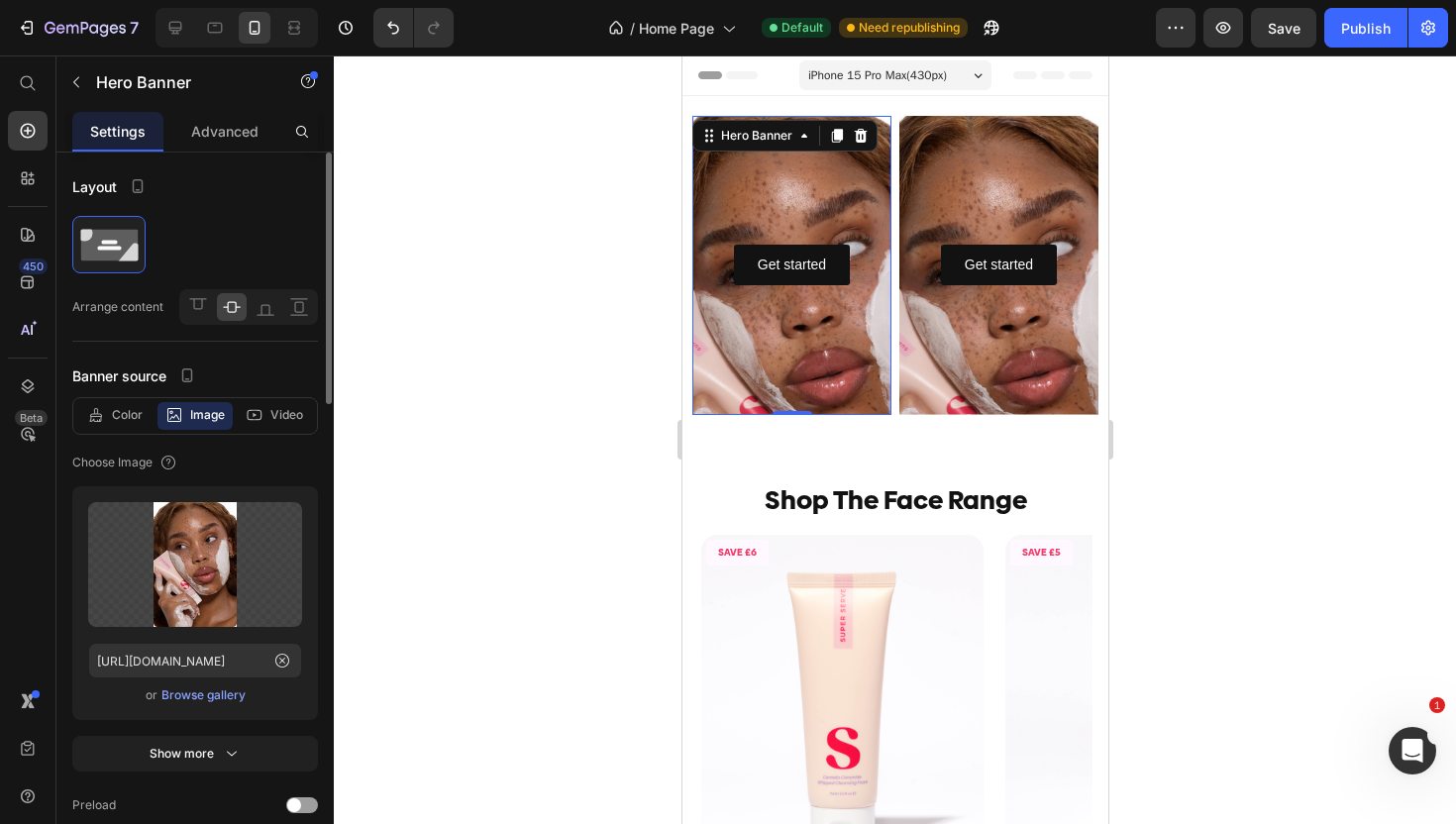 click on "Browse gallery" at bounding box center (203, 695) 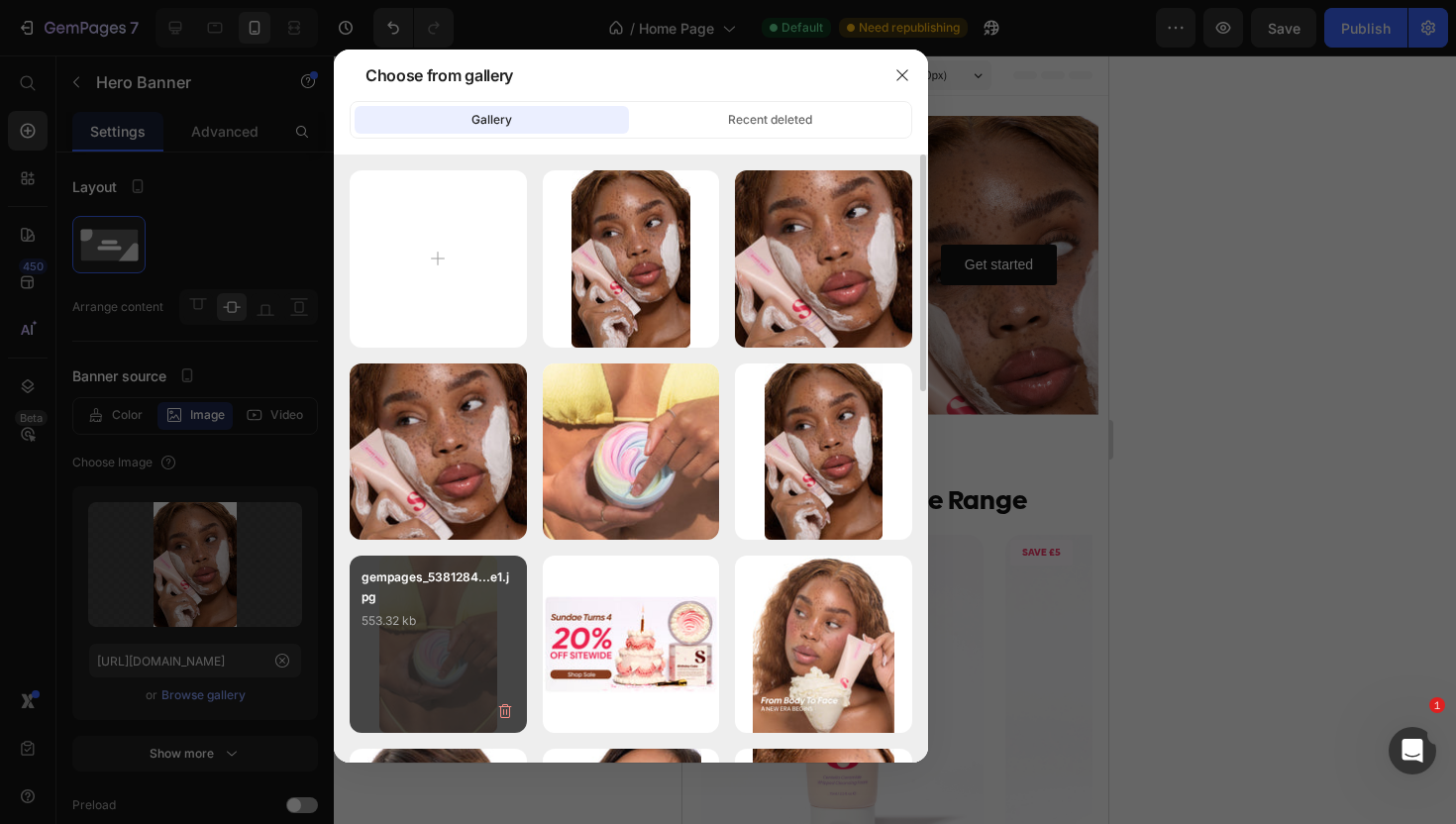click on "553.32 kb" at bounding box center (438, 621) 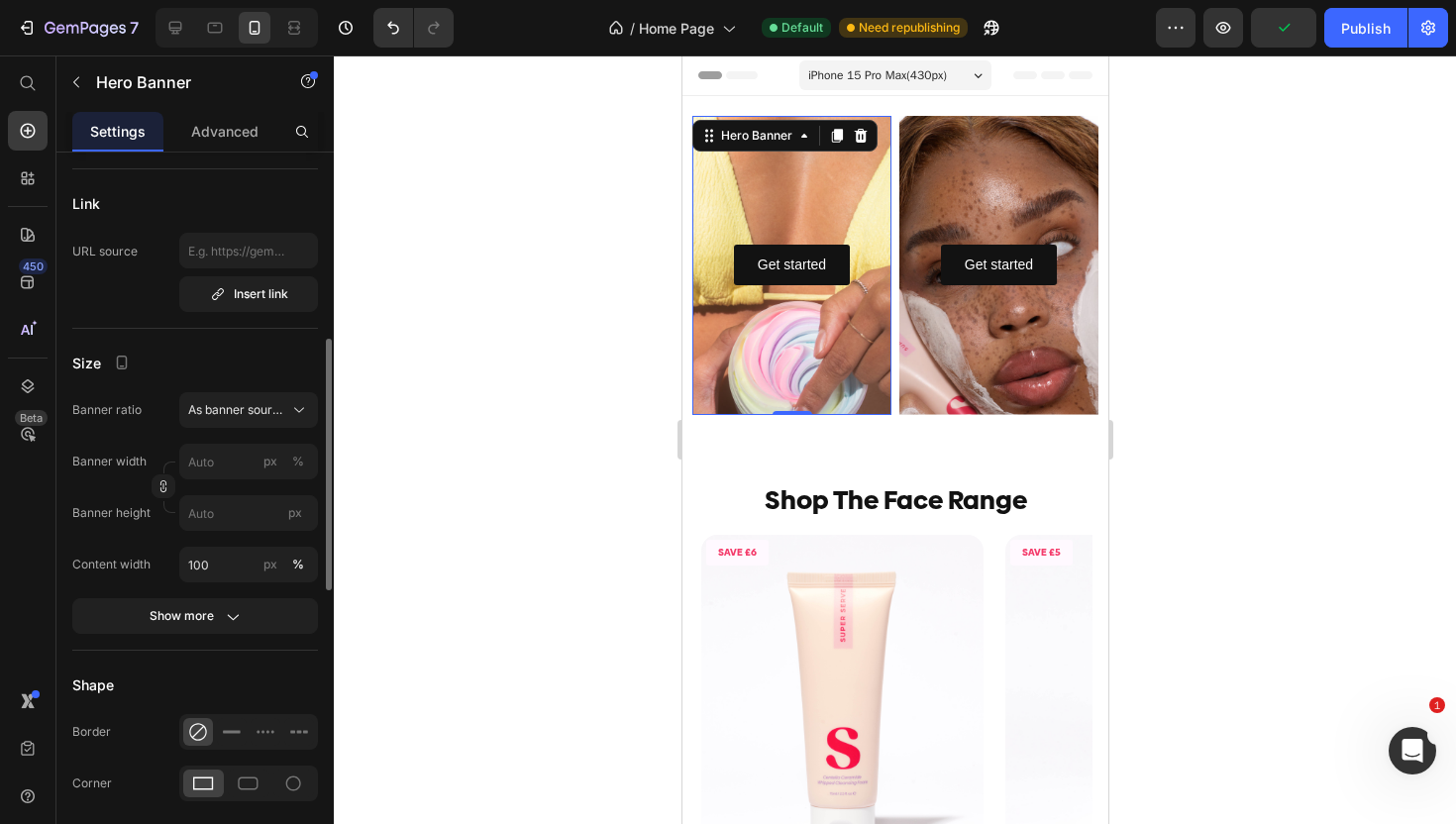 scroll, scrollTop: 678, scrollLeft: 0, axis: vertical 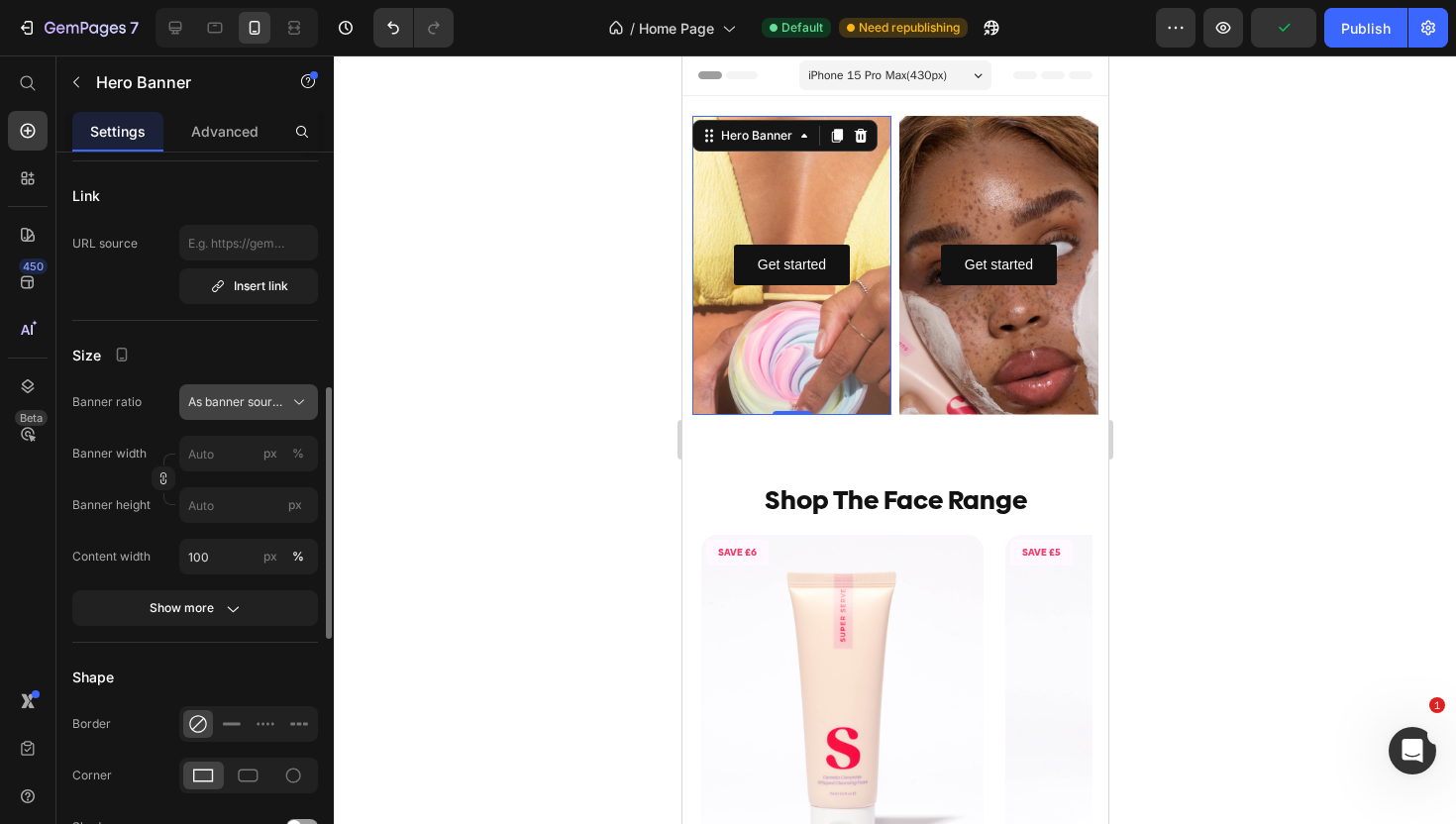 click on "As banner source" at bounding box center (237, 402) 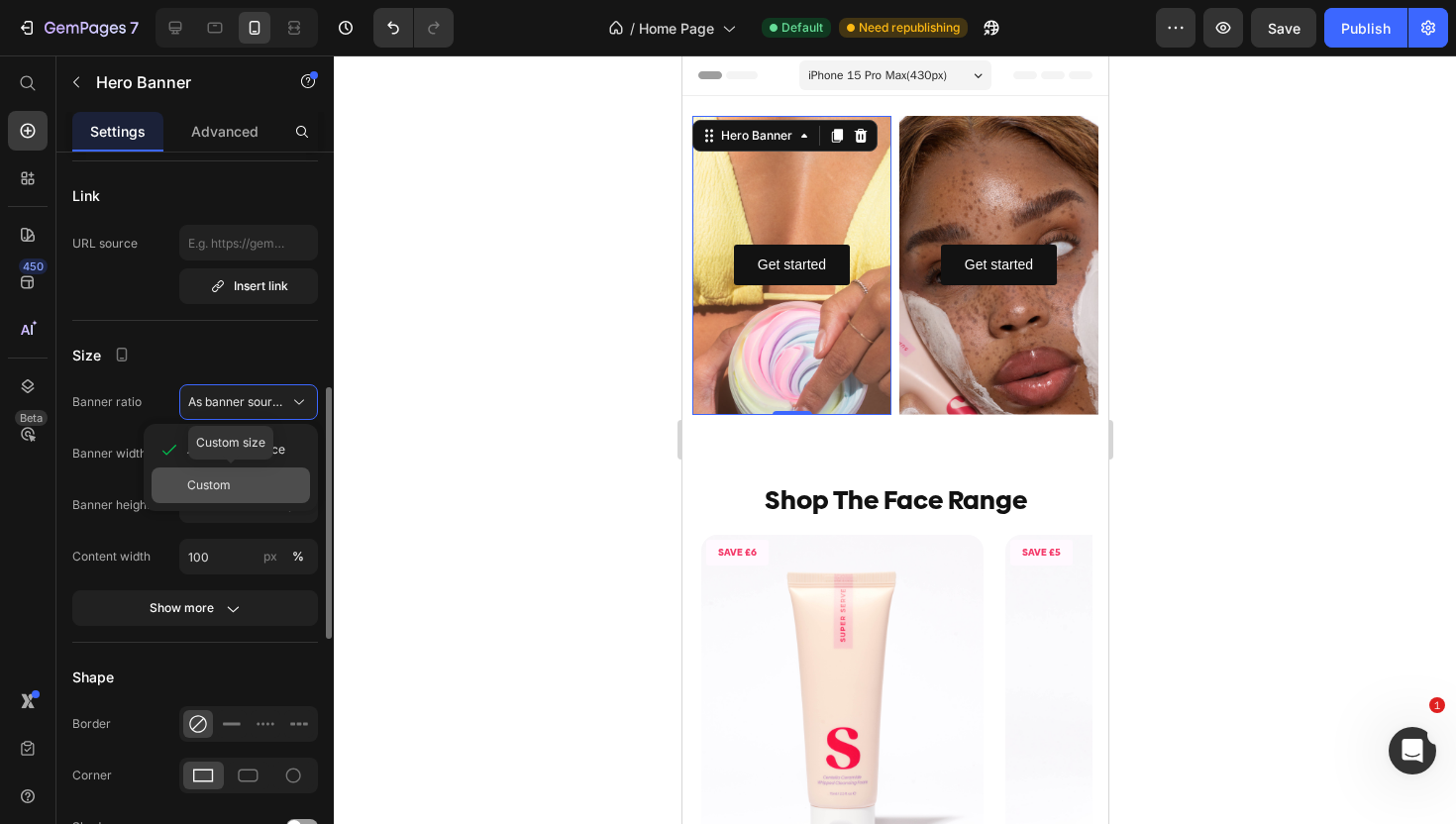 click on "Custom" at bounding box center (209, 485) 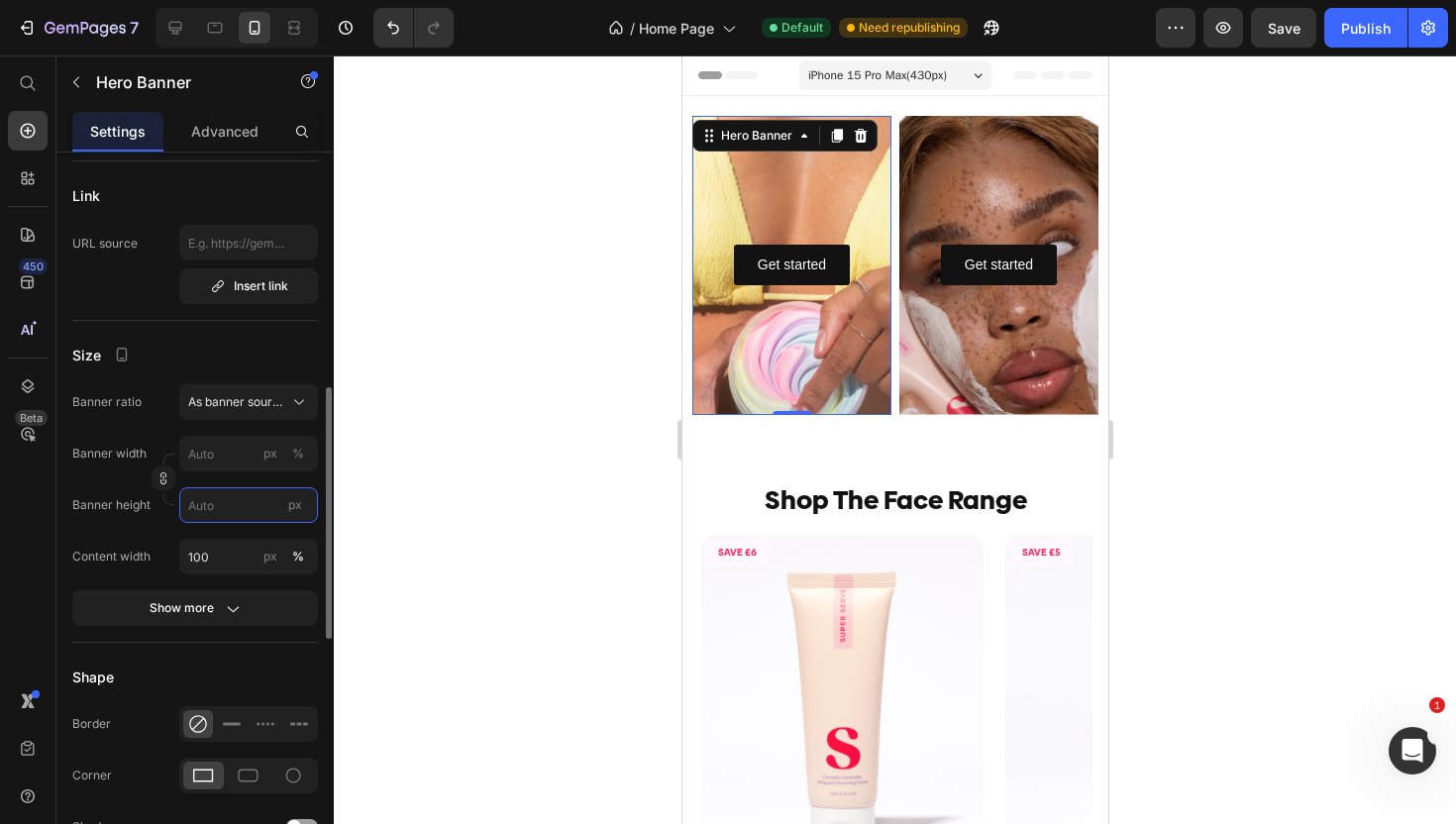 click on "px" at bounding box center (249, 505) 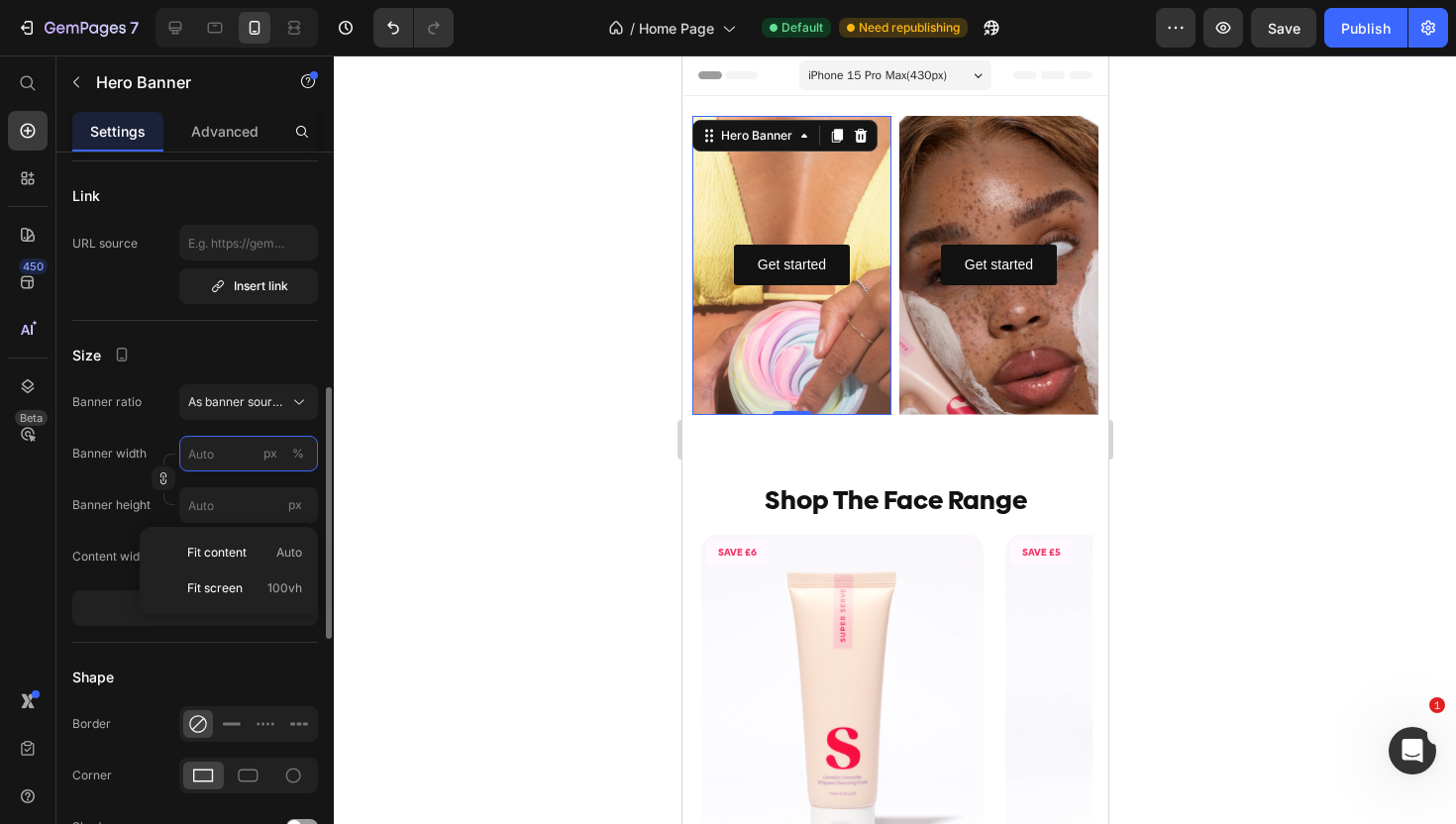 click on "px %" at bounding box center [249, 454] 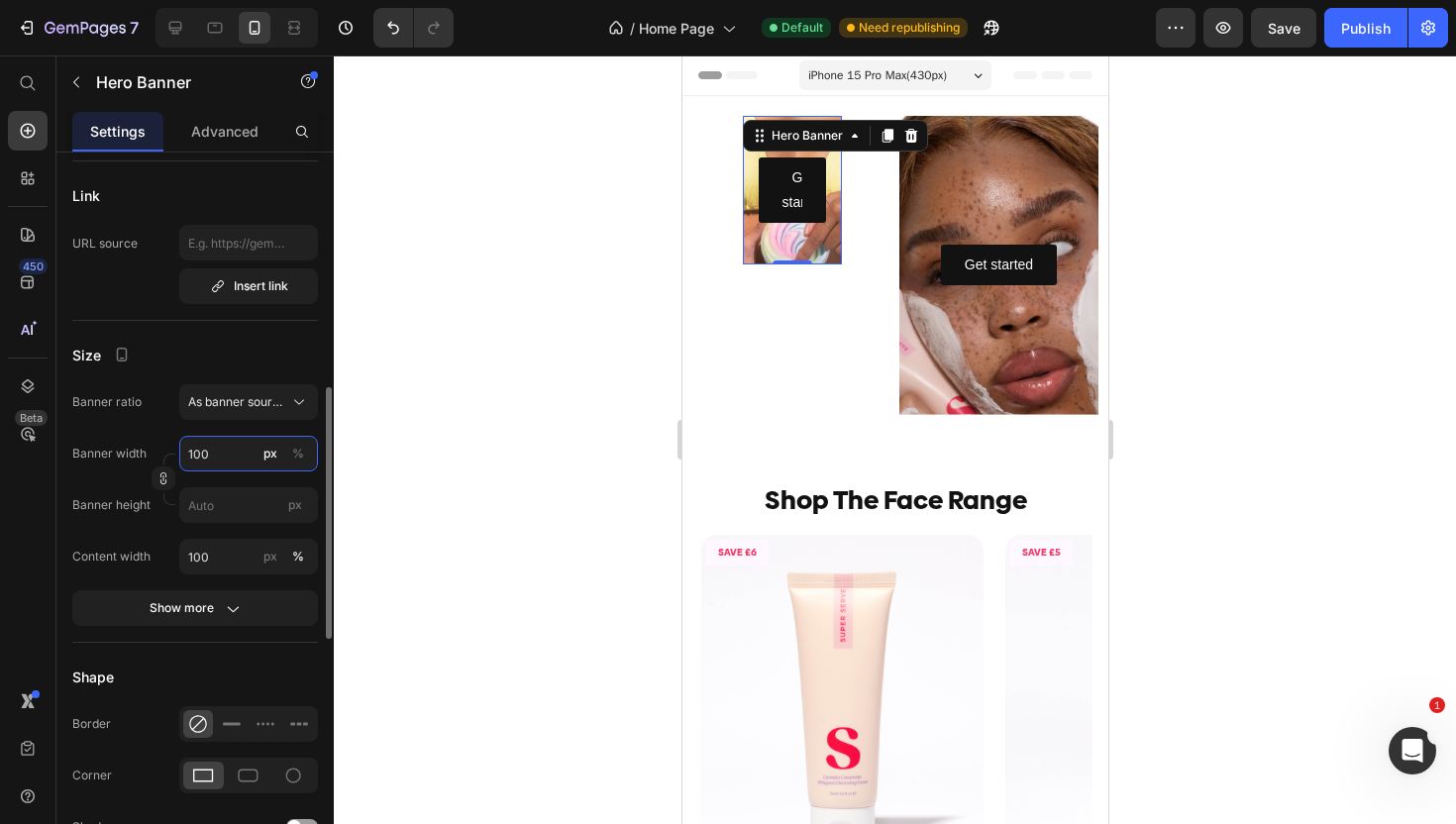 type on "100" 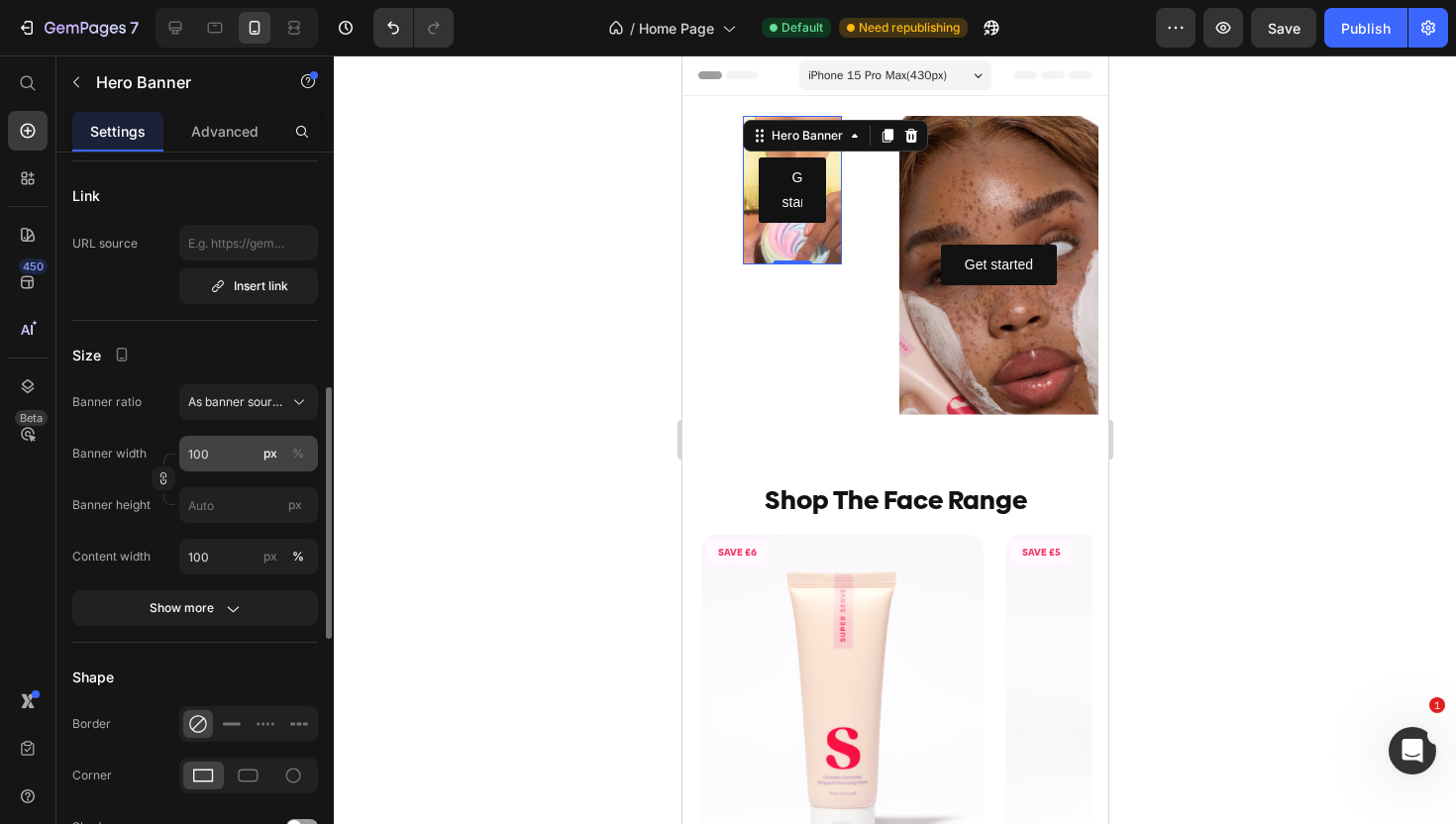 click on "%" at bounding box center [298, 454] 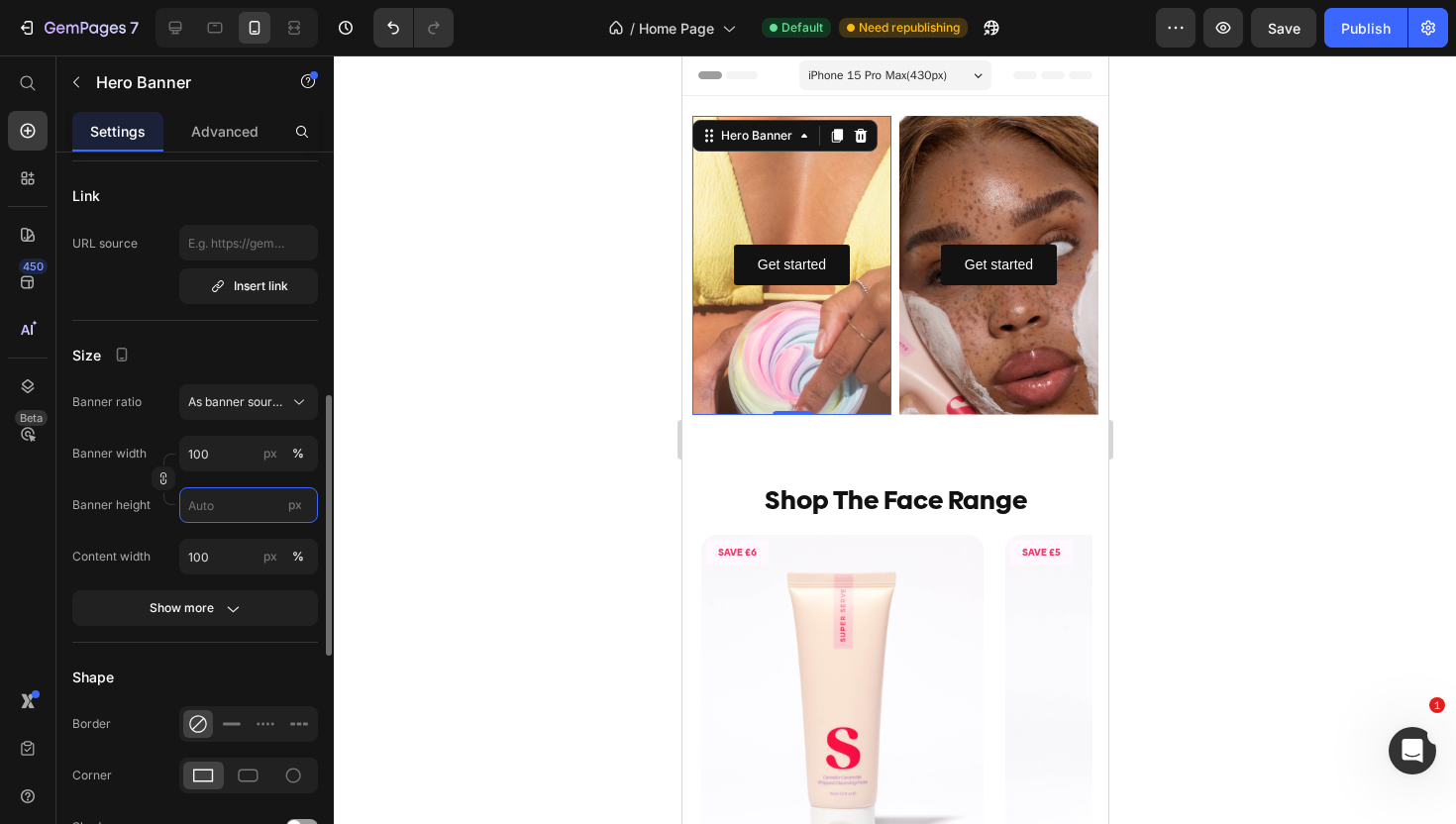 click on "px" at bounding box center [249, 505] 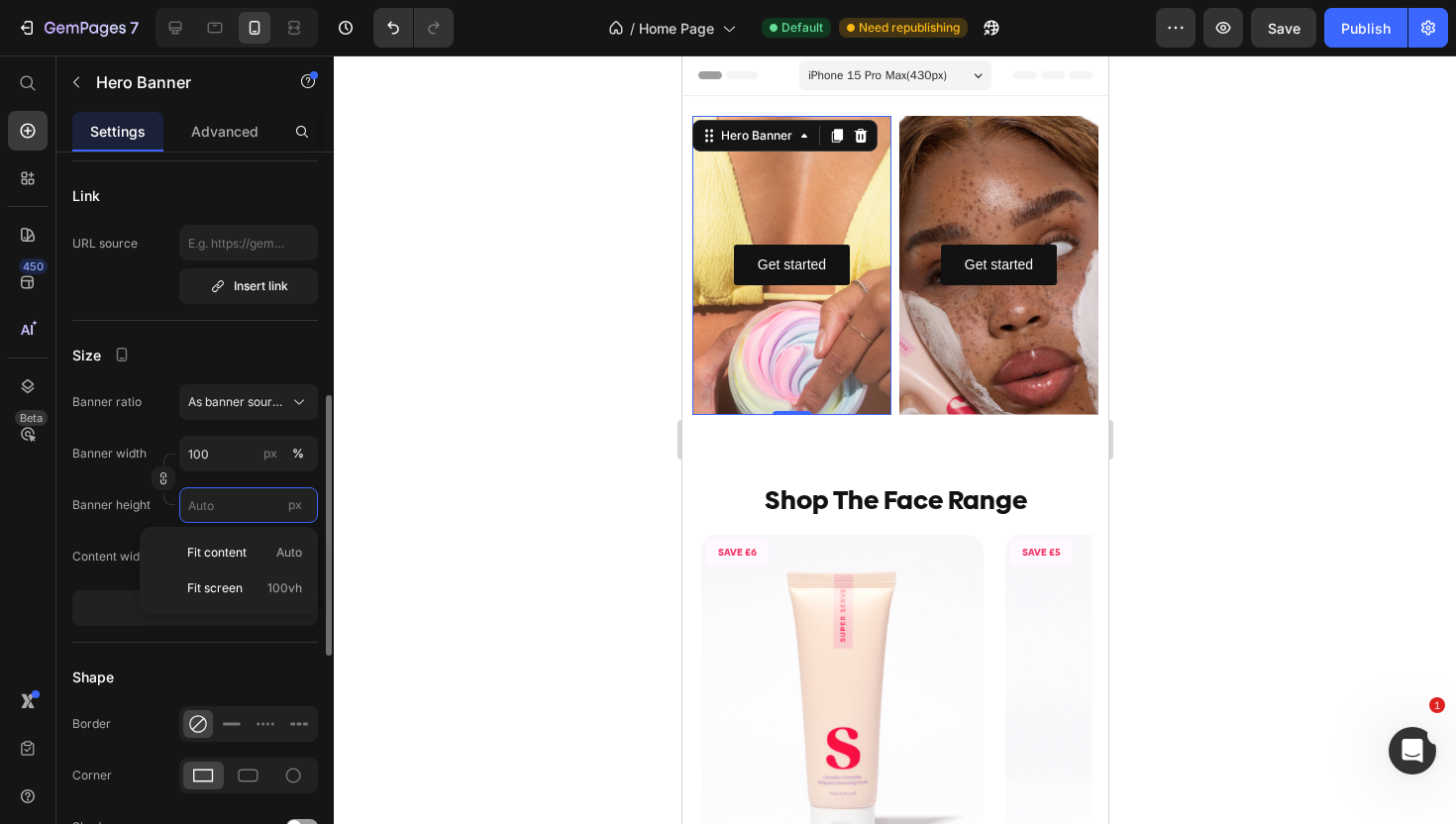 type 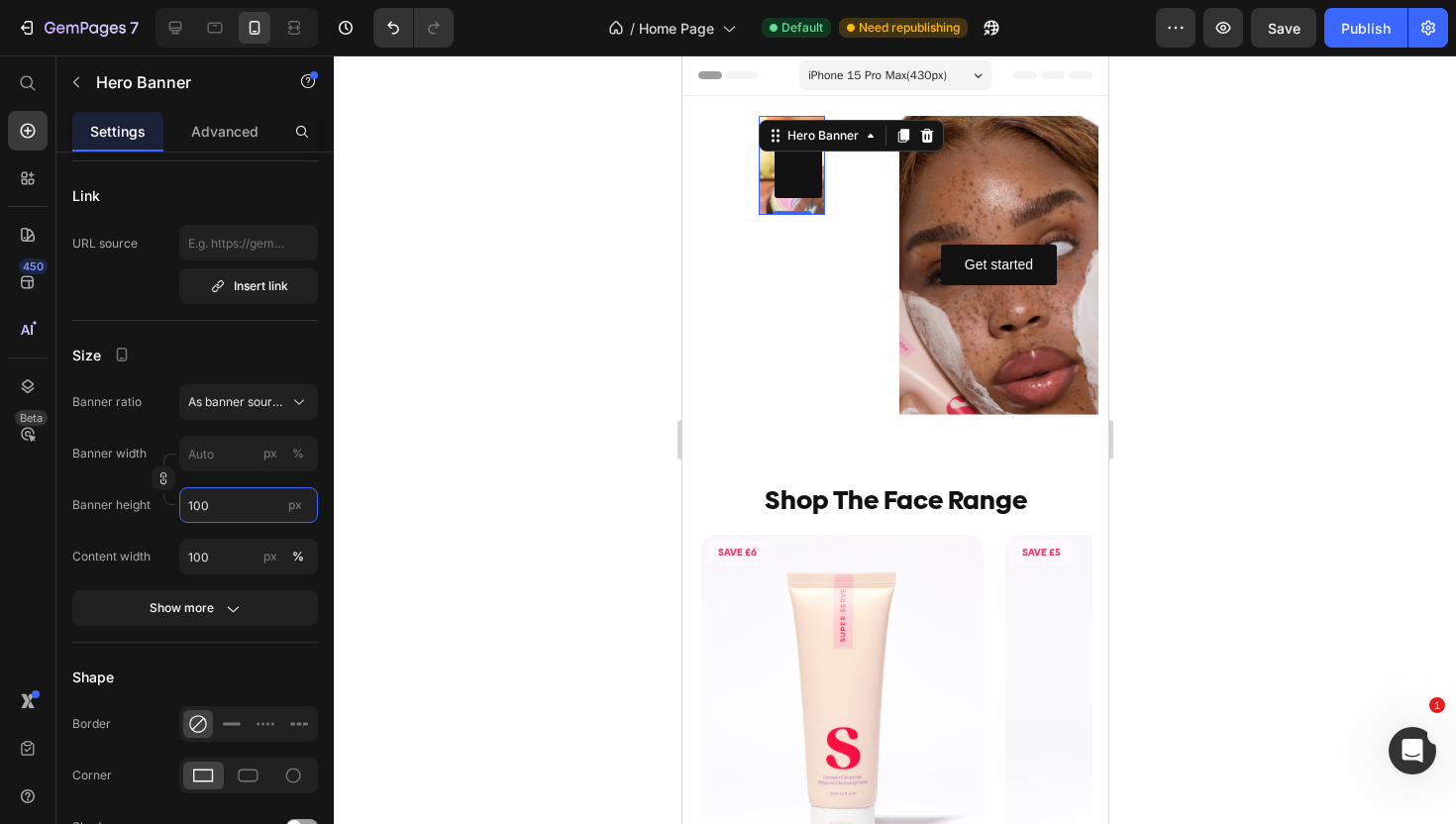 type on "100" 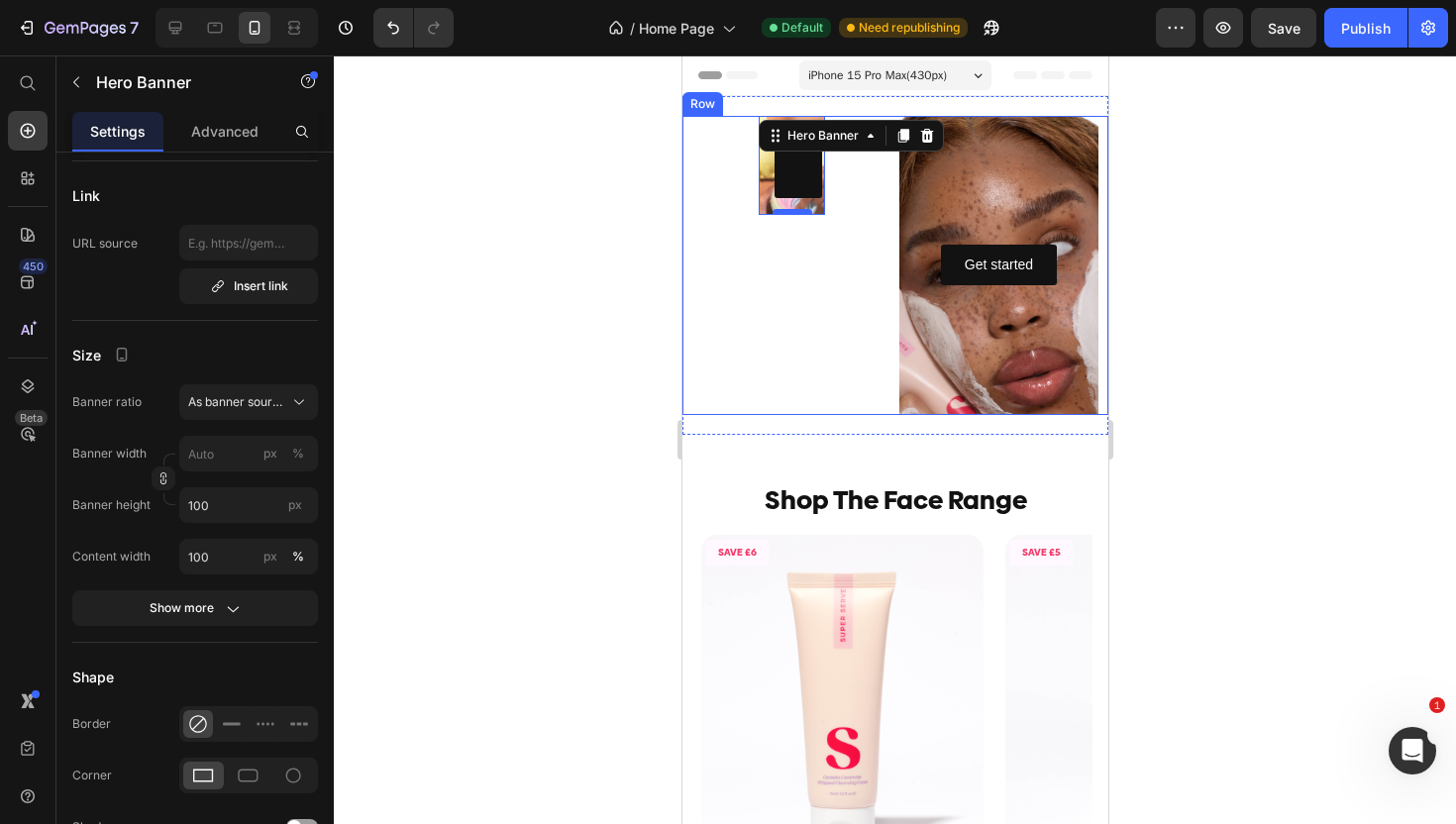 click at bounding box center (791, 212) 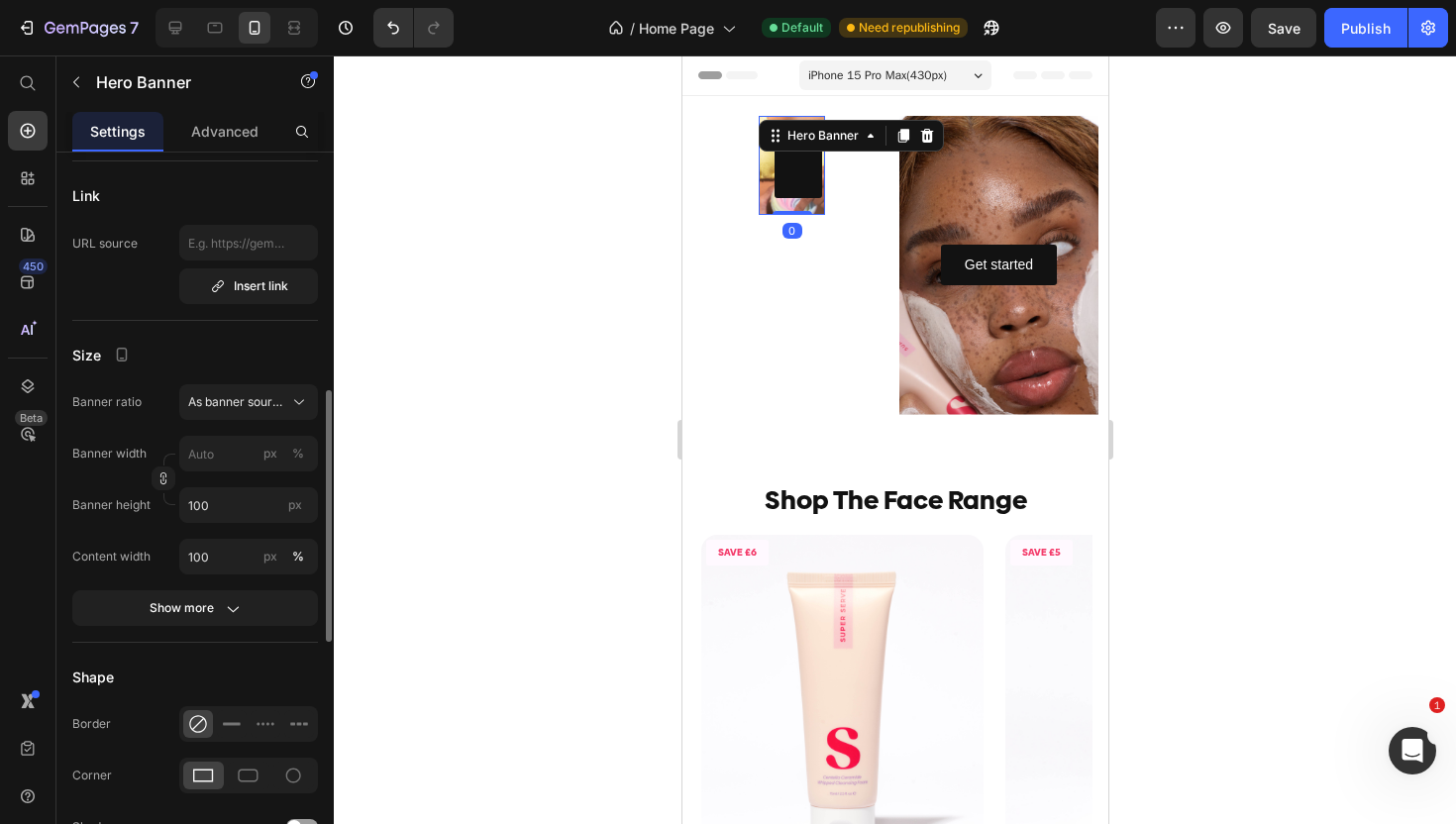 scroll, scrollTop: 687, scrollLeft: 0, axis: vertical 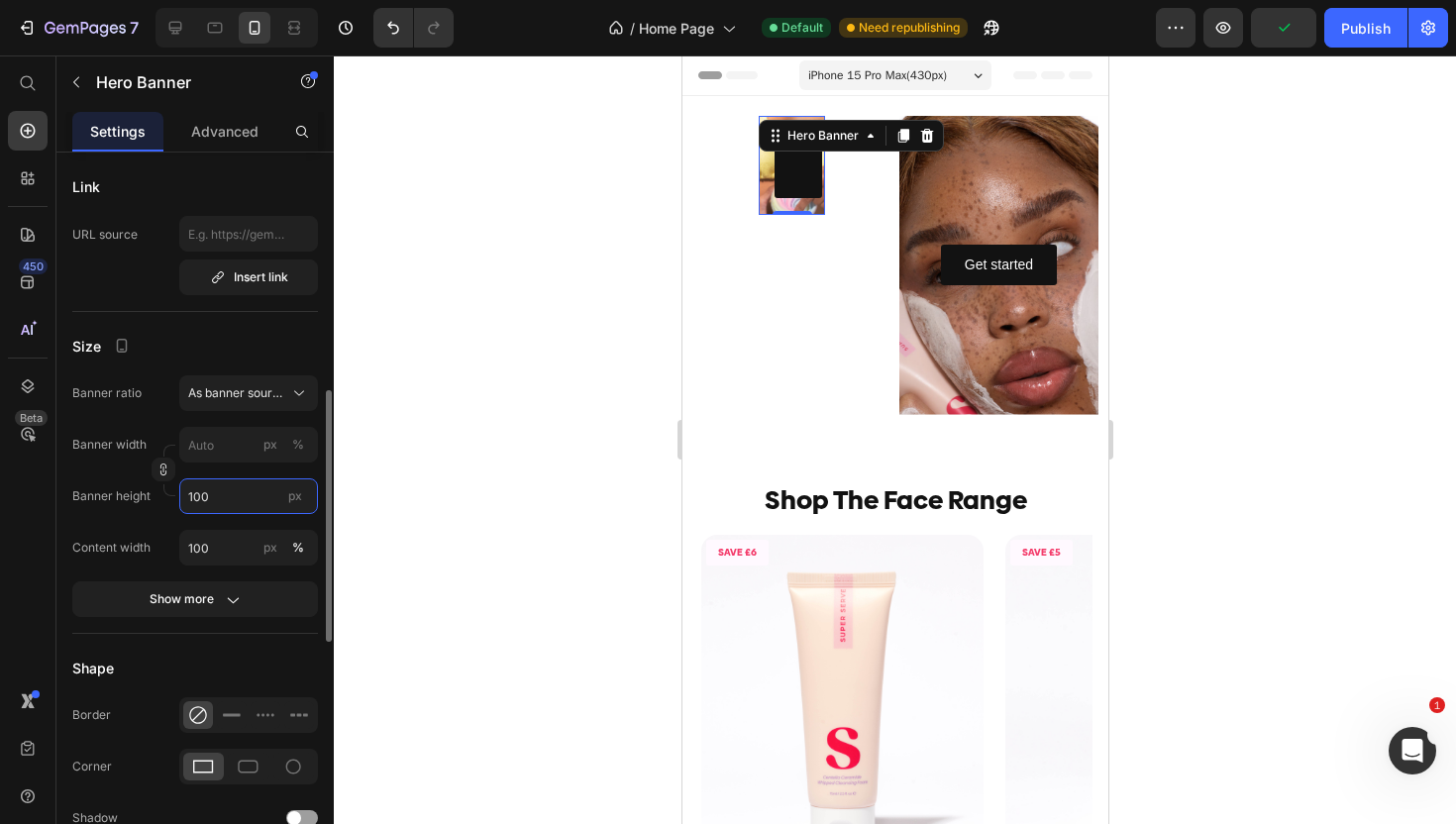 drag, startPoint x: 208, startPoint y: 501, endPoint x: 137, endPoint y: 501, distance: 71 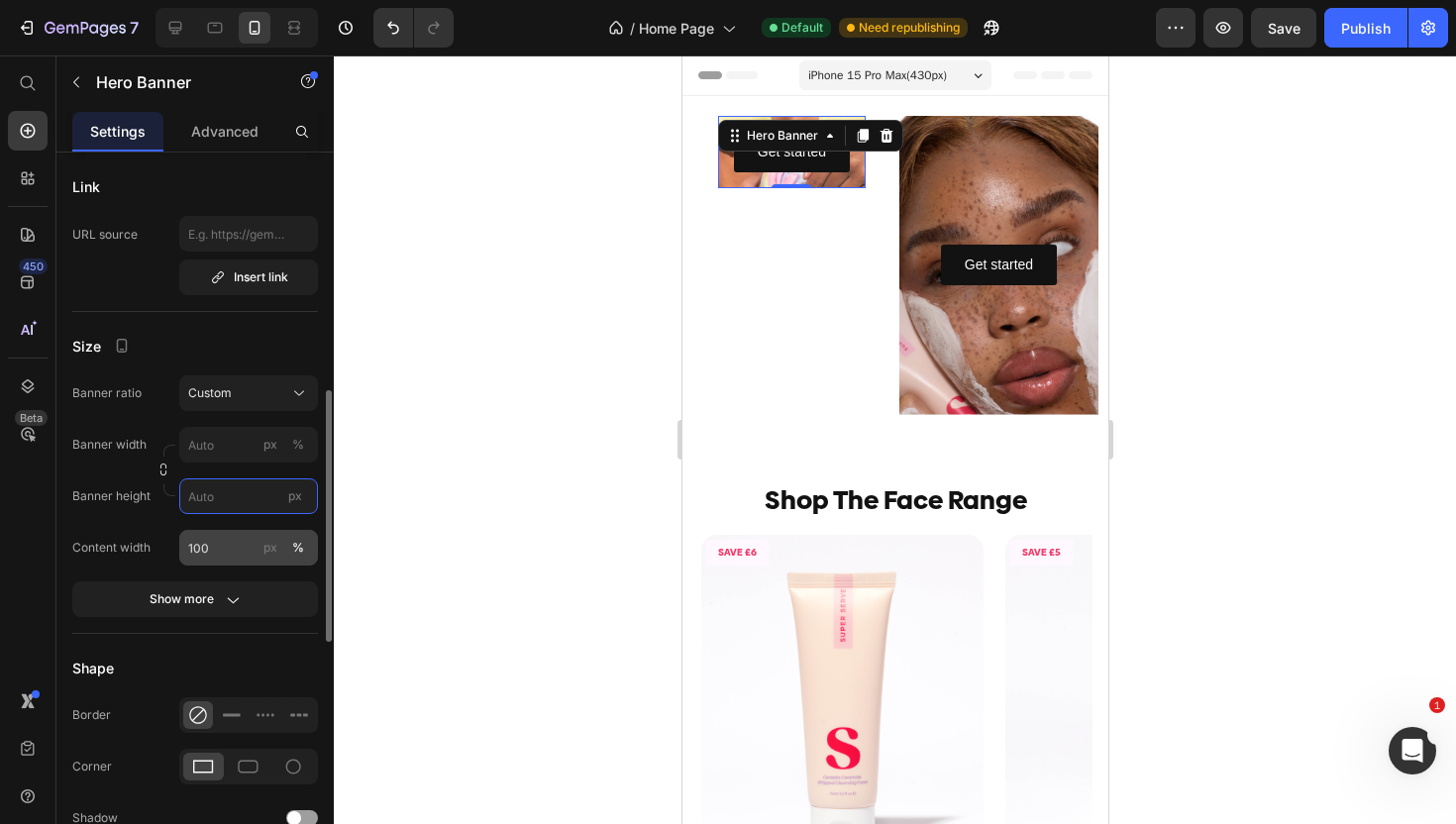 type 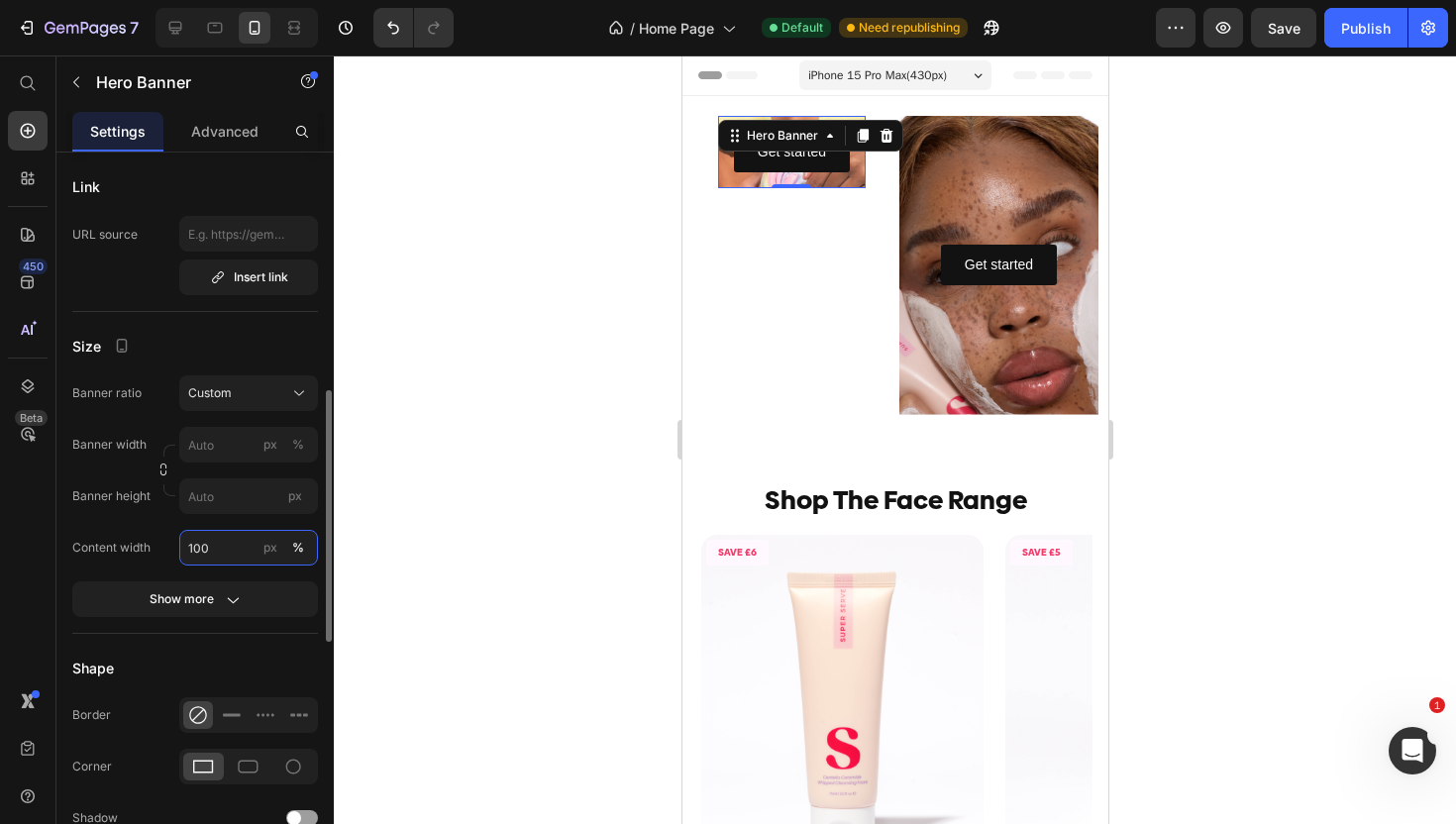 click on "100" at bounding box center (249, 548) 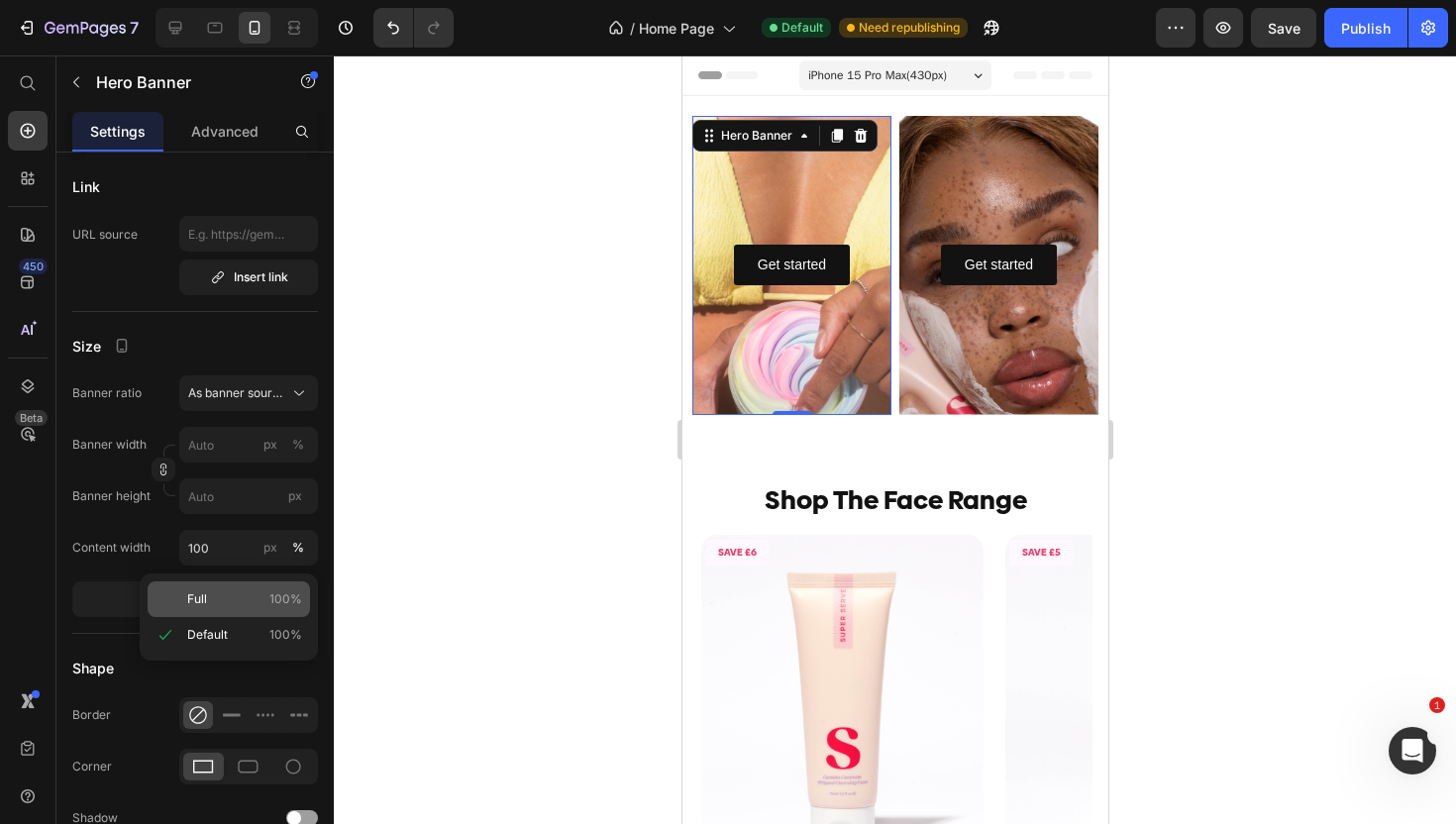click on "Full" at bounding box center [197, 599] 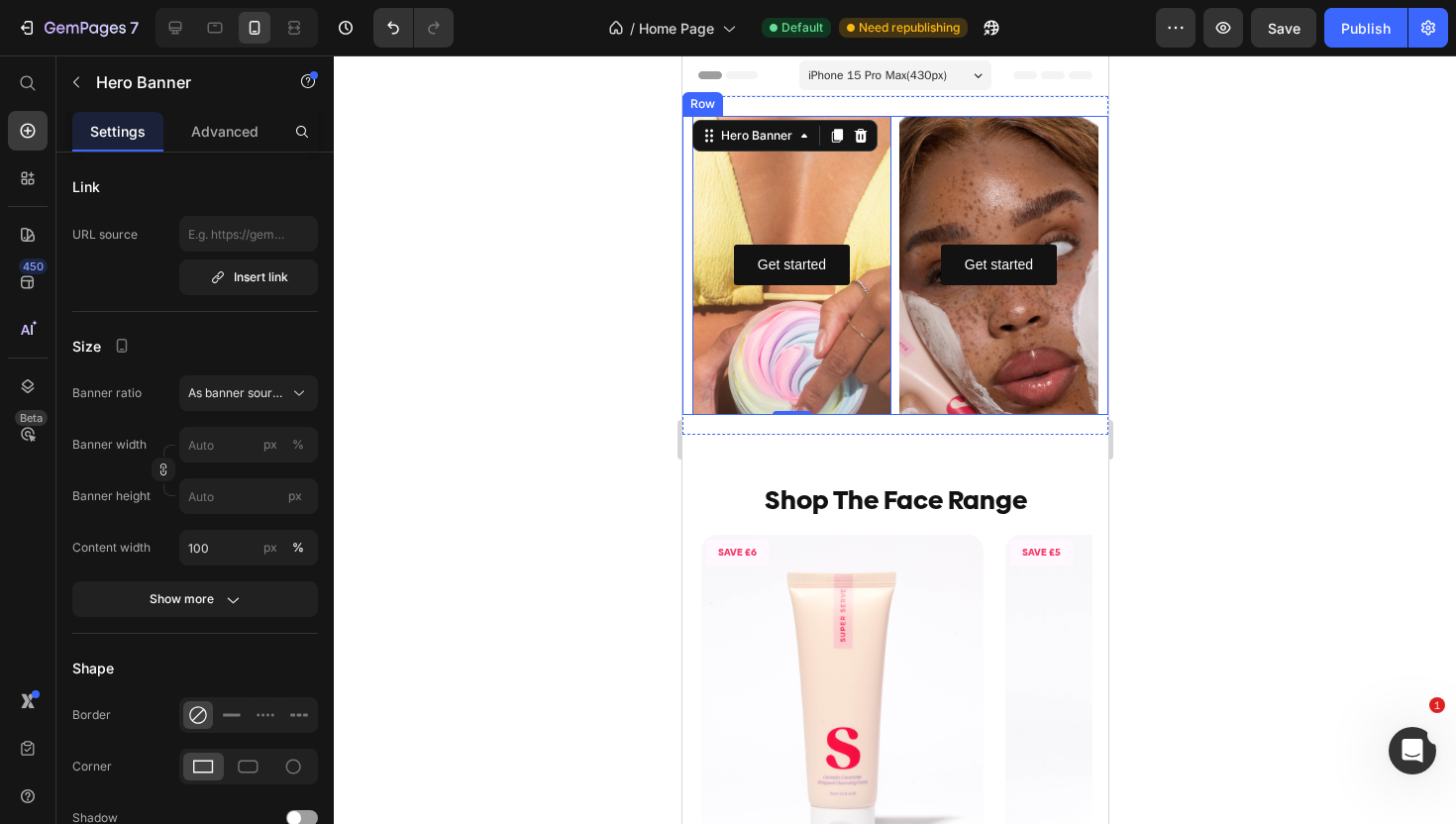click on "Get started Button Hero Banner   0 Get started Button Hero Banner Row" at bounding box center (894, 265) 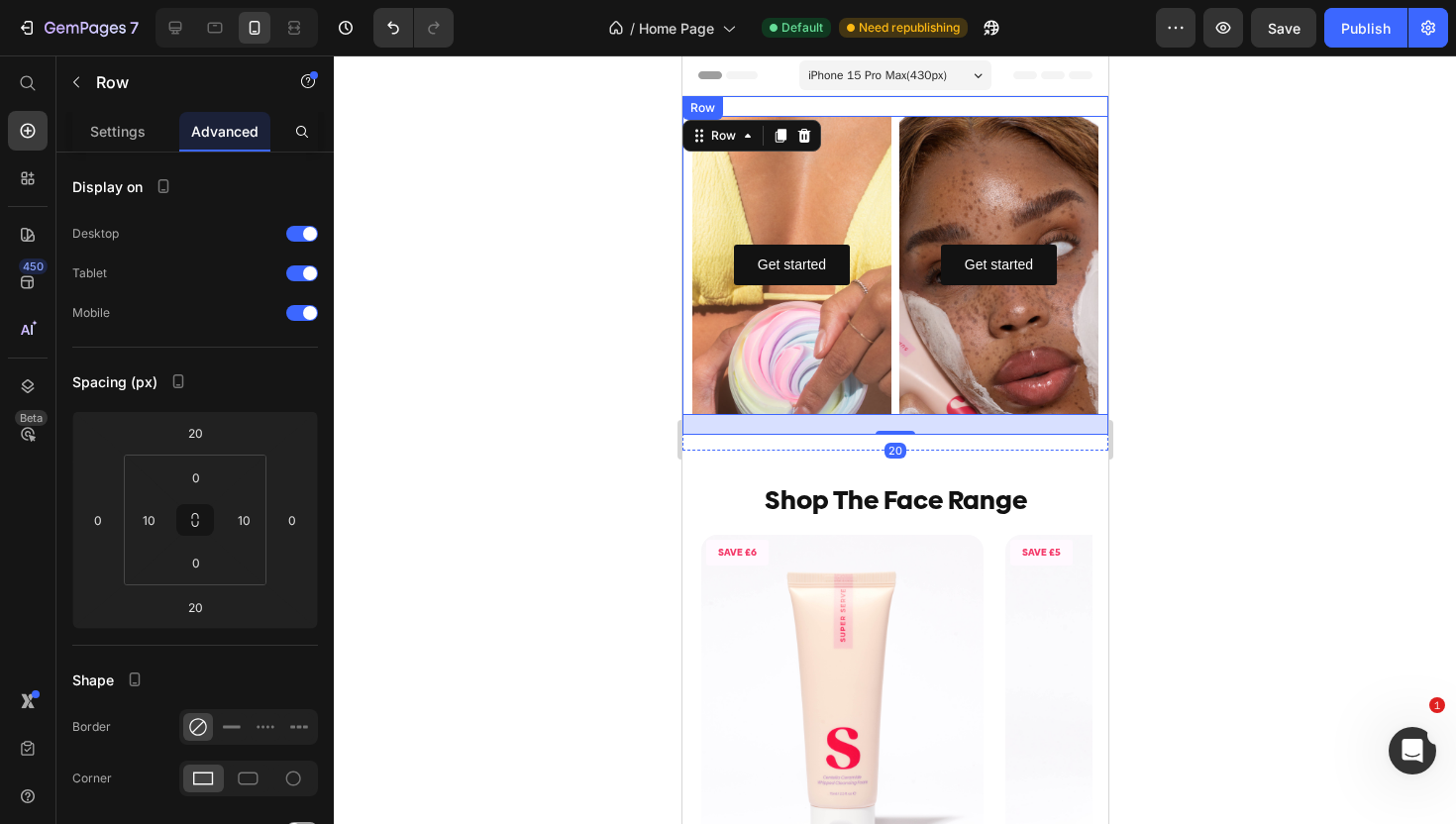 click on "Get started Button Hero Banner Get started Button Hero Banner Row   20" at bounding box center (894, 265) 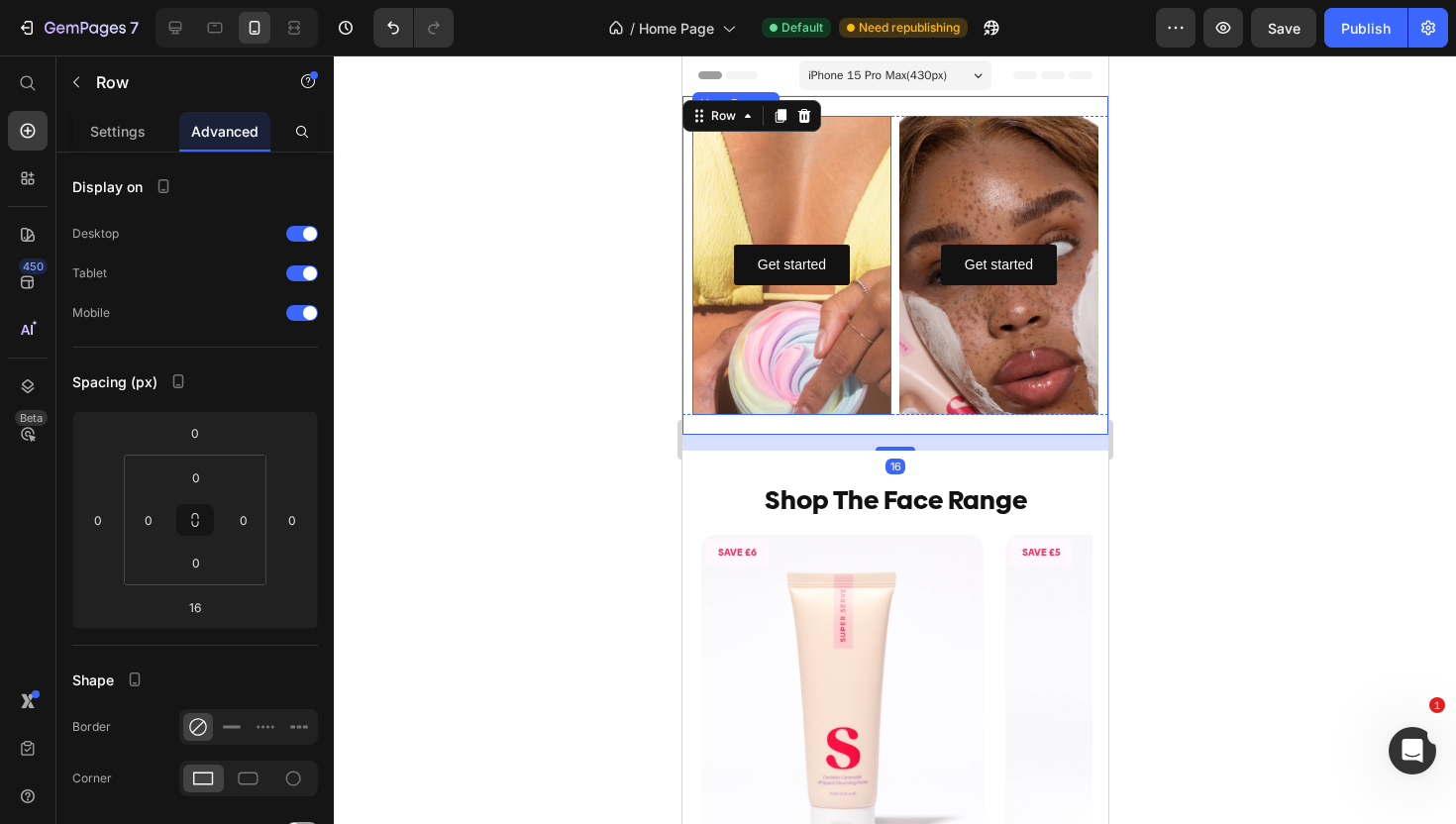 click at bounding box center [790, 265] 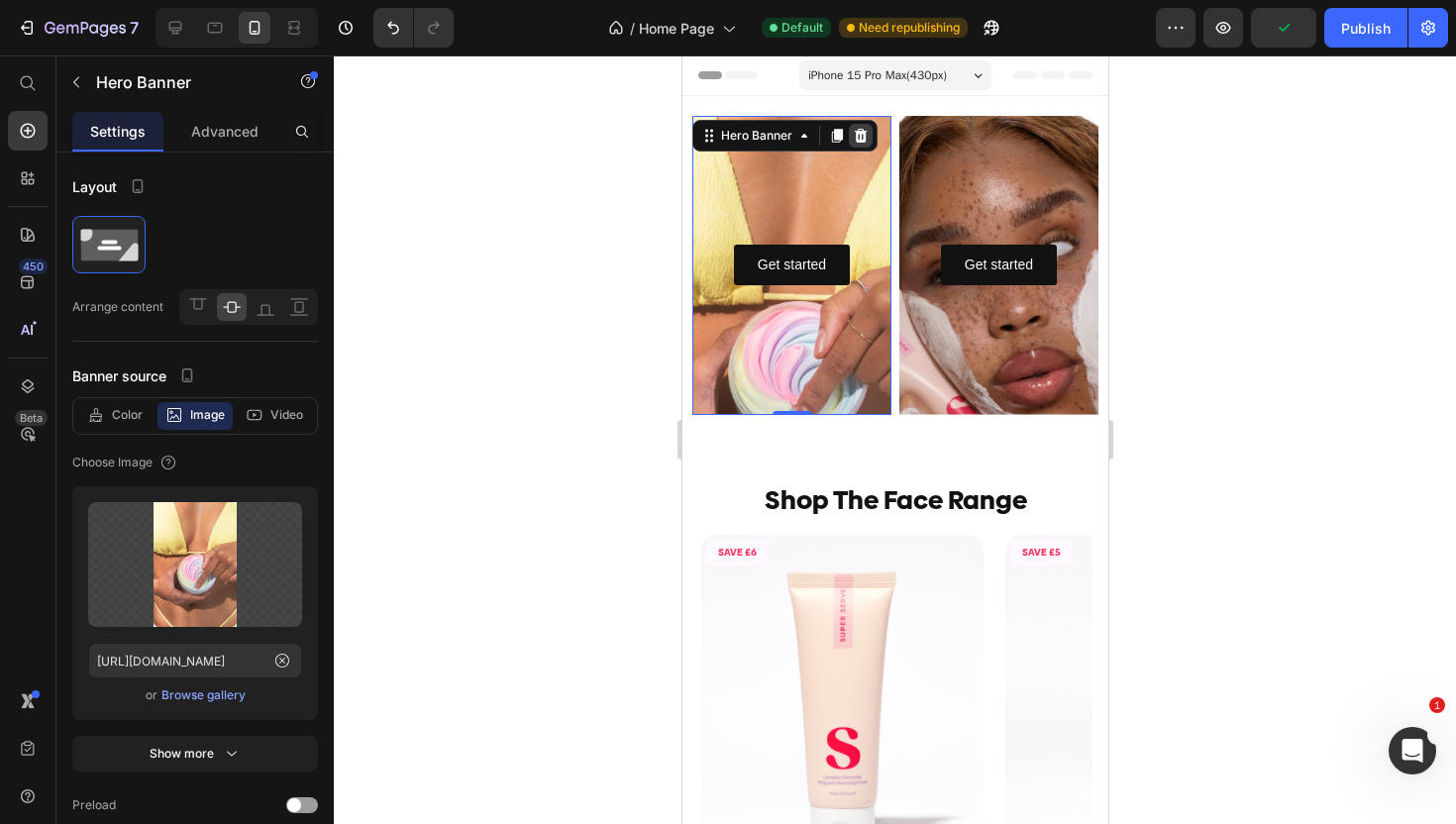 click 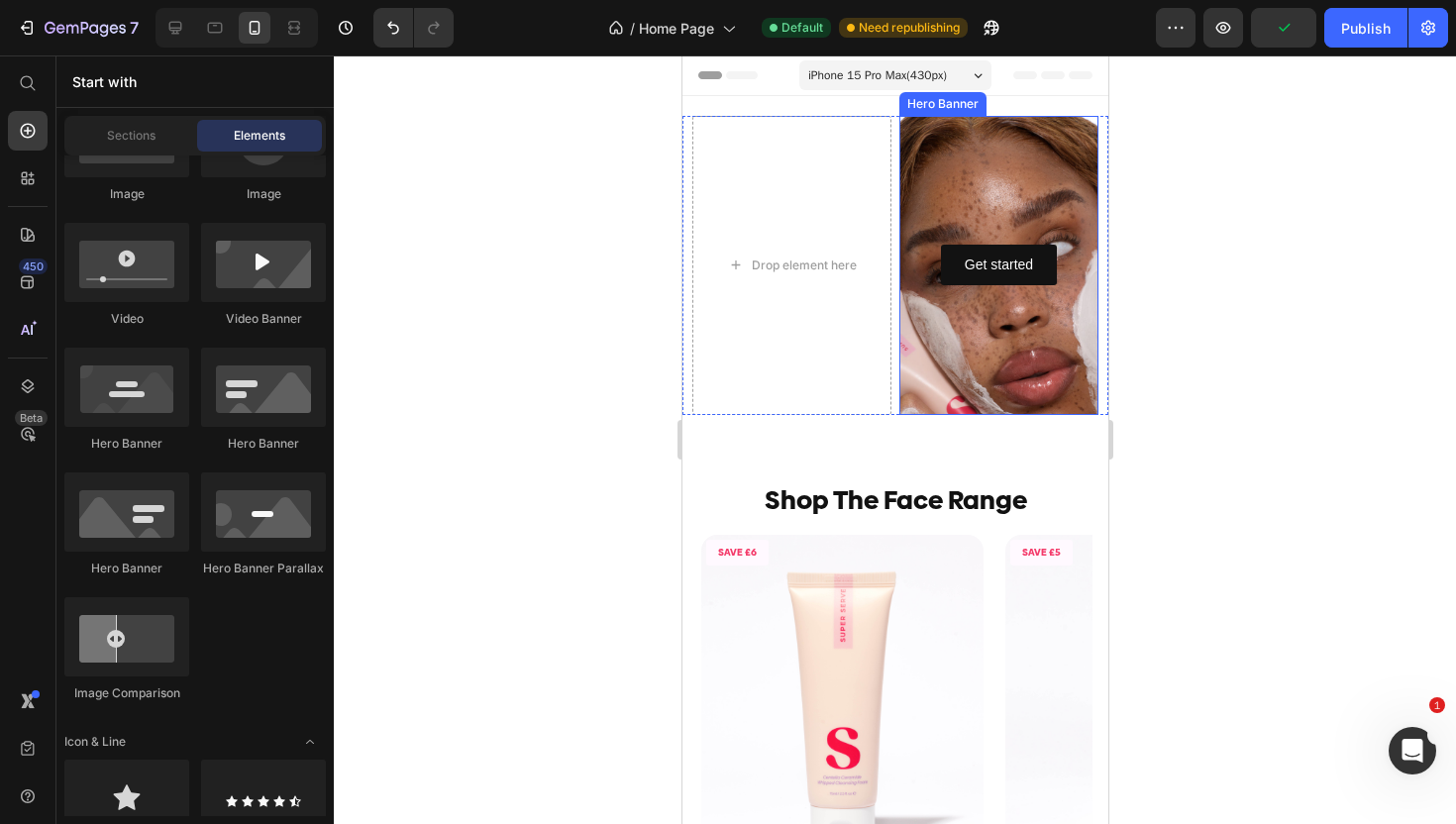 click on "Get started Button Hero Banner" at bounding box center [997, 265] 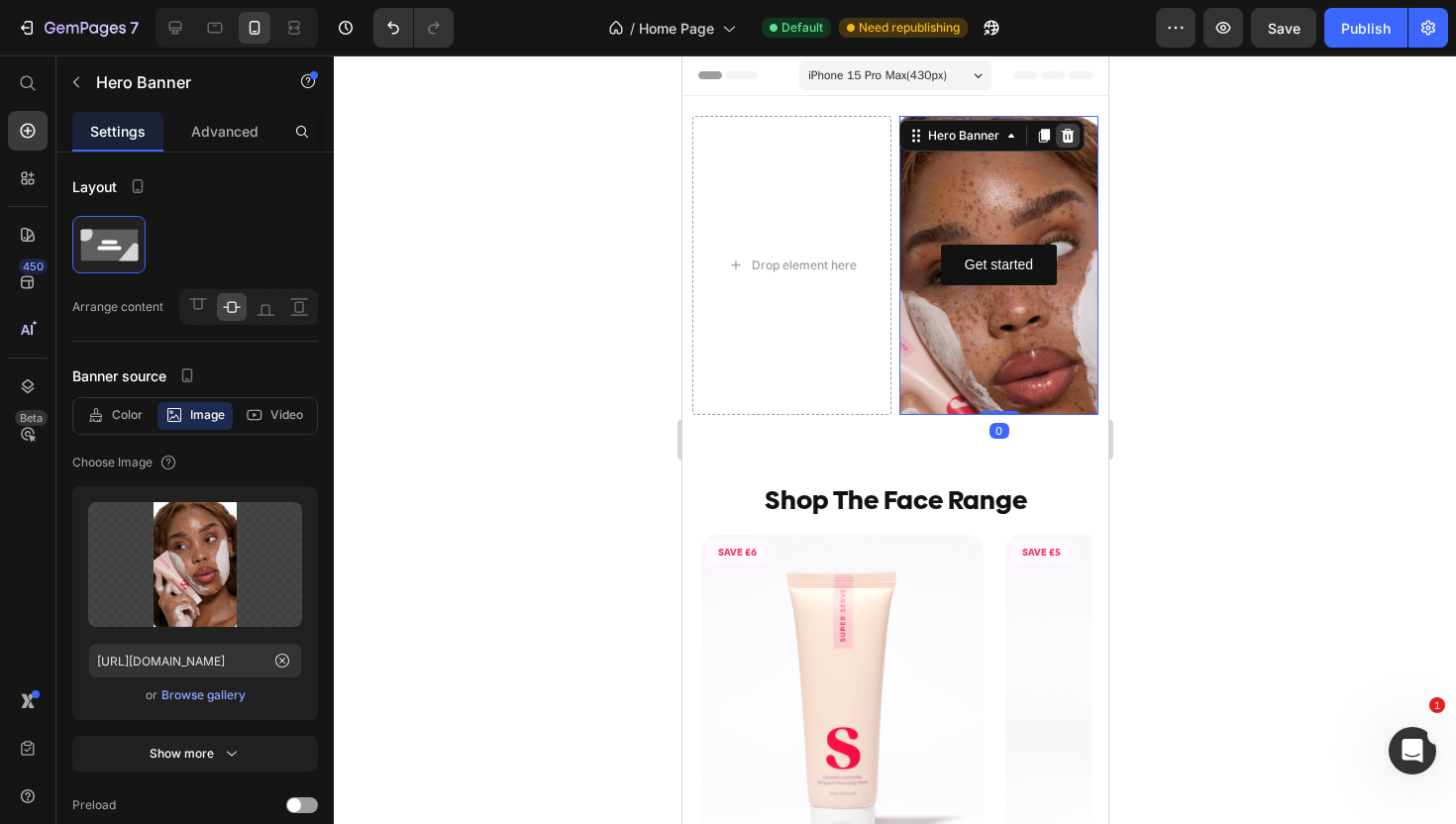 click 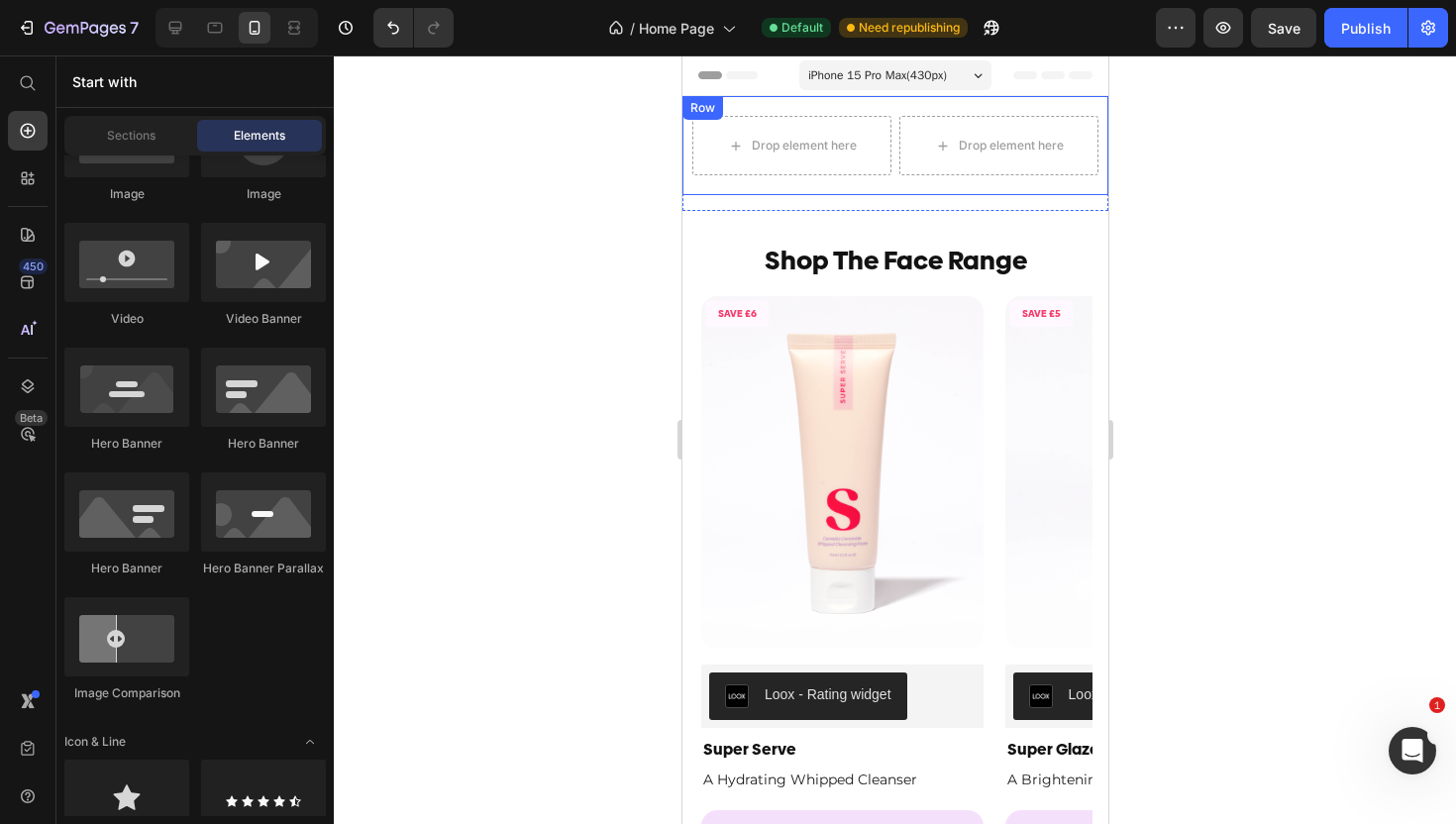 click on "Drop element here
Drop element here Row" at bounding box center (894, 146) 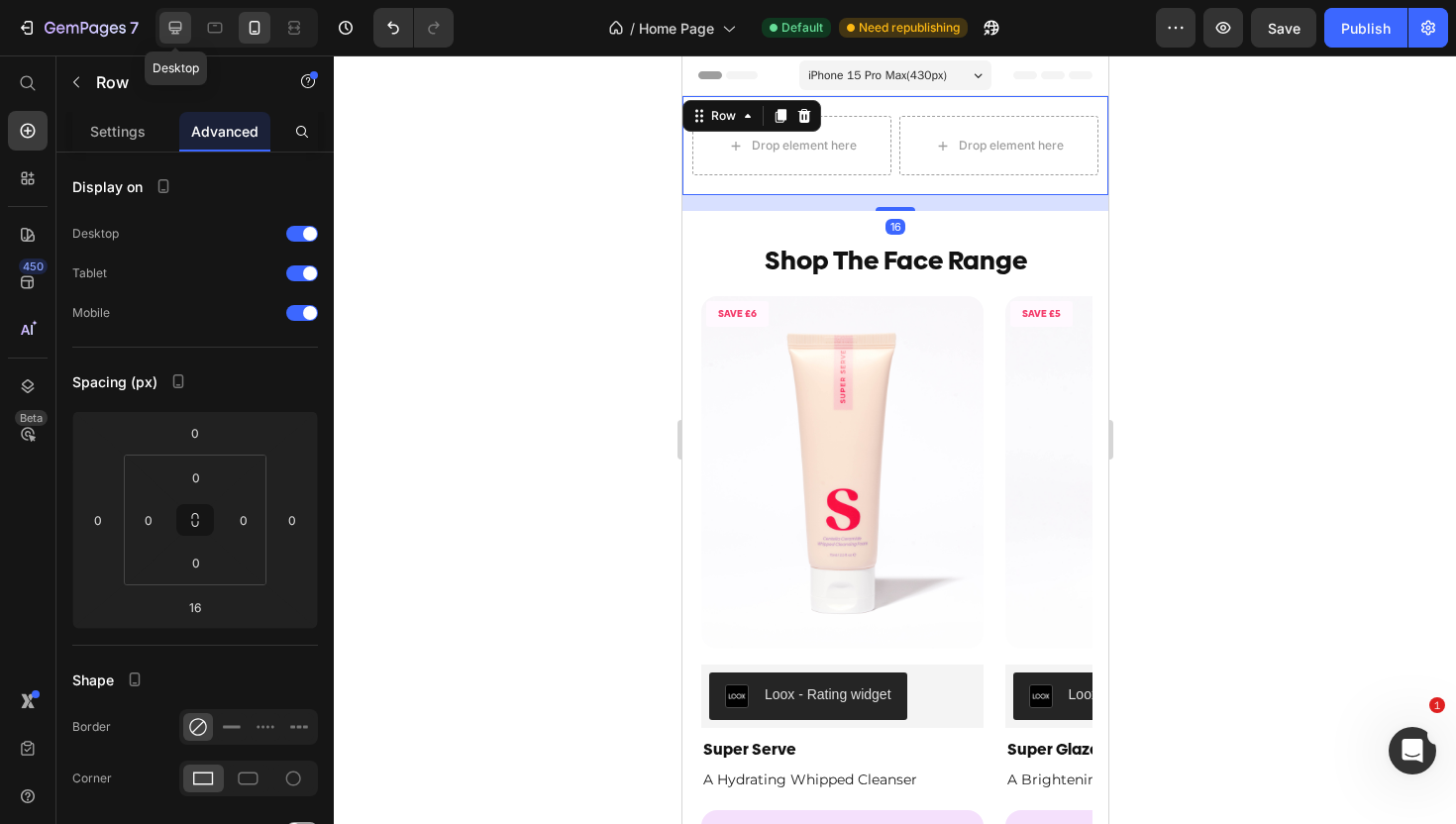 click 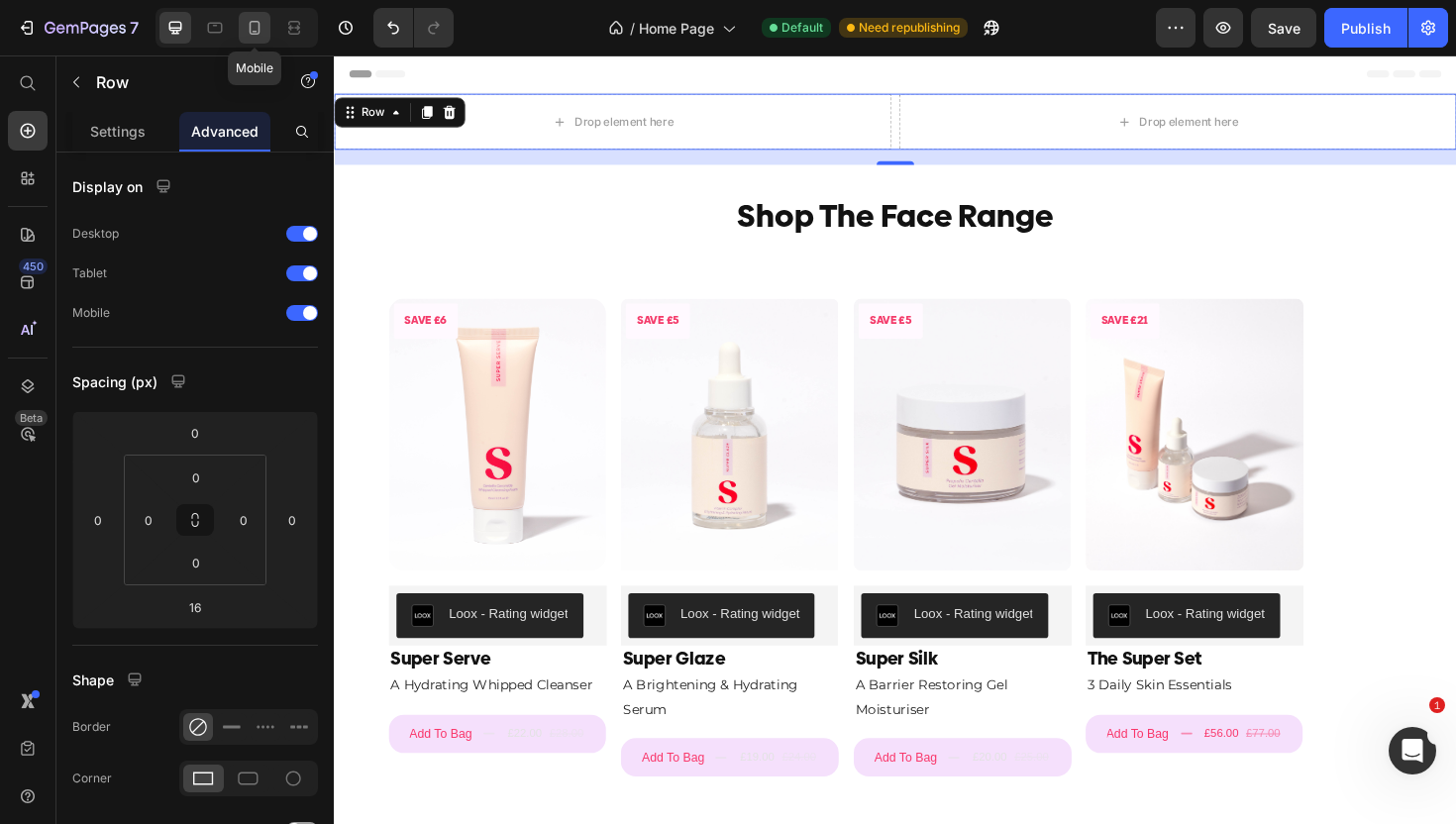 click 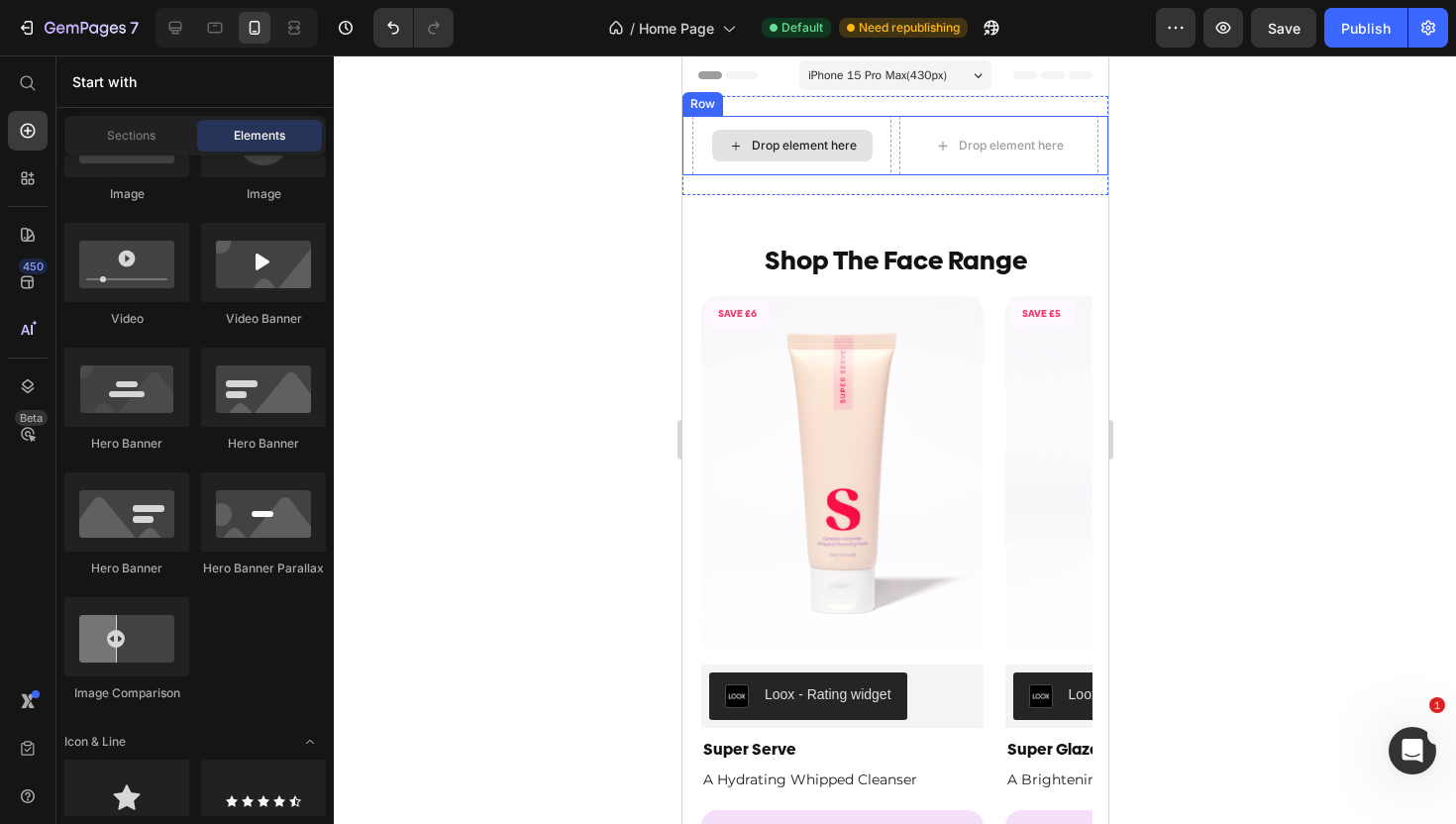 click on "Drop element here" at bounding box center [791, 146] 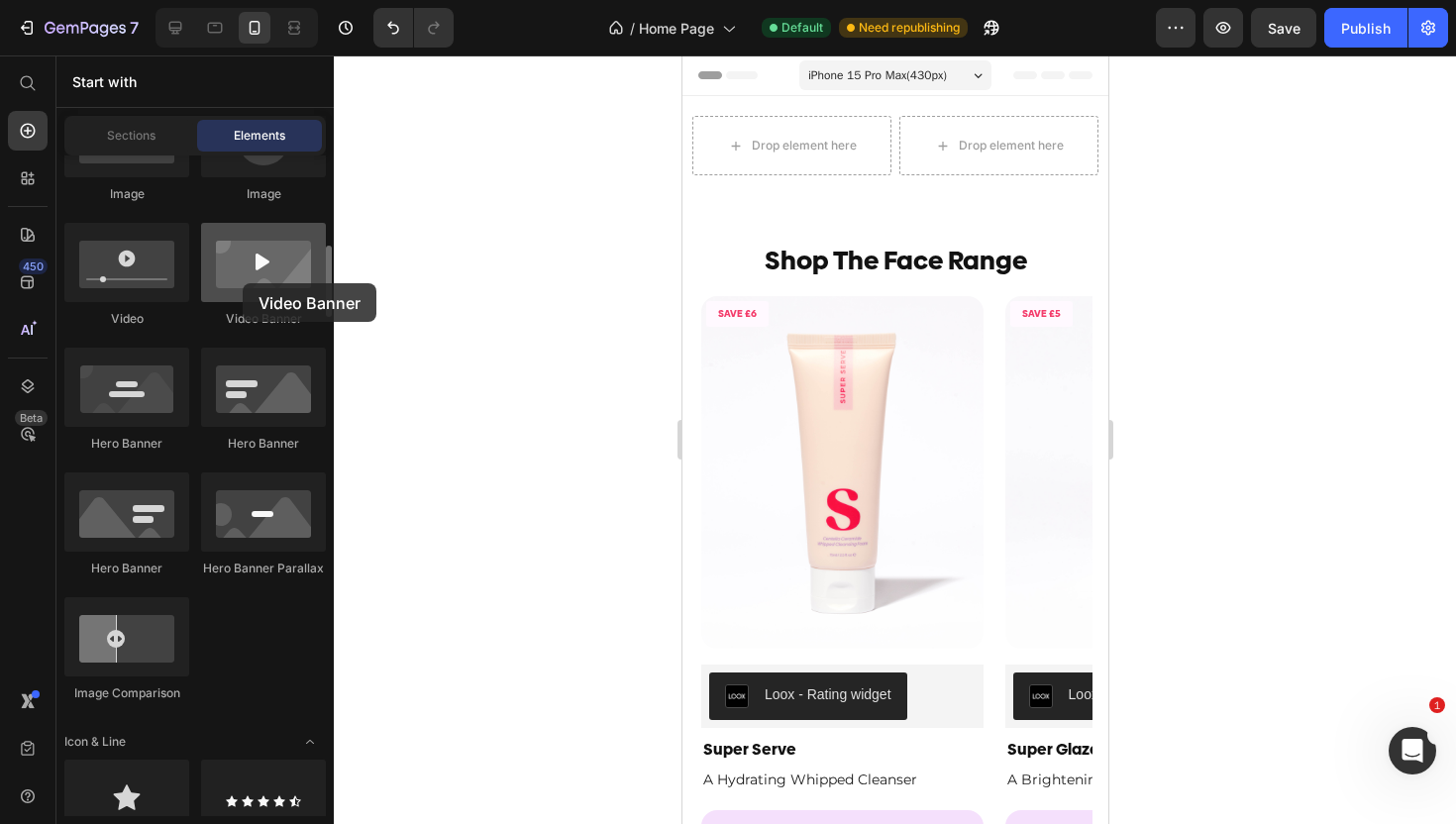 drag, startPoint x: 258, startPoint y: 283, endPoint x: 243, endPoint y: 283, distance: 15 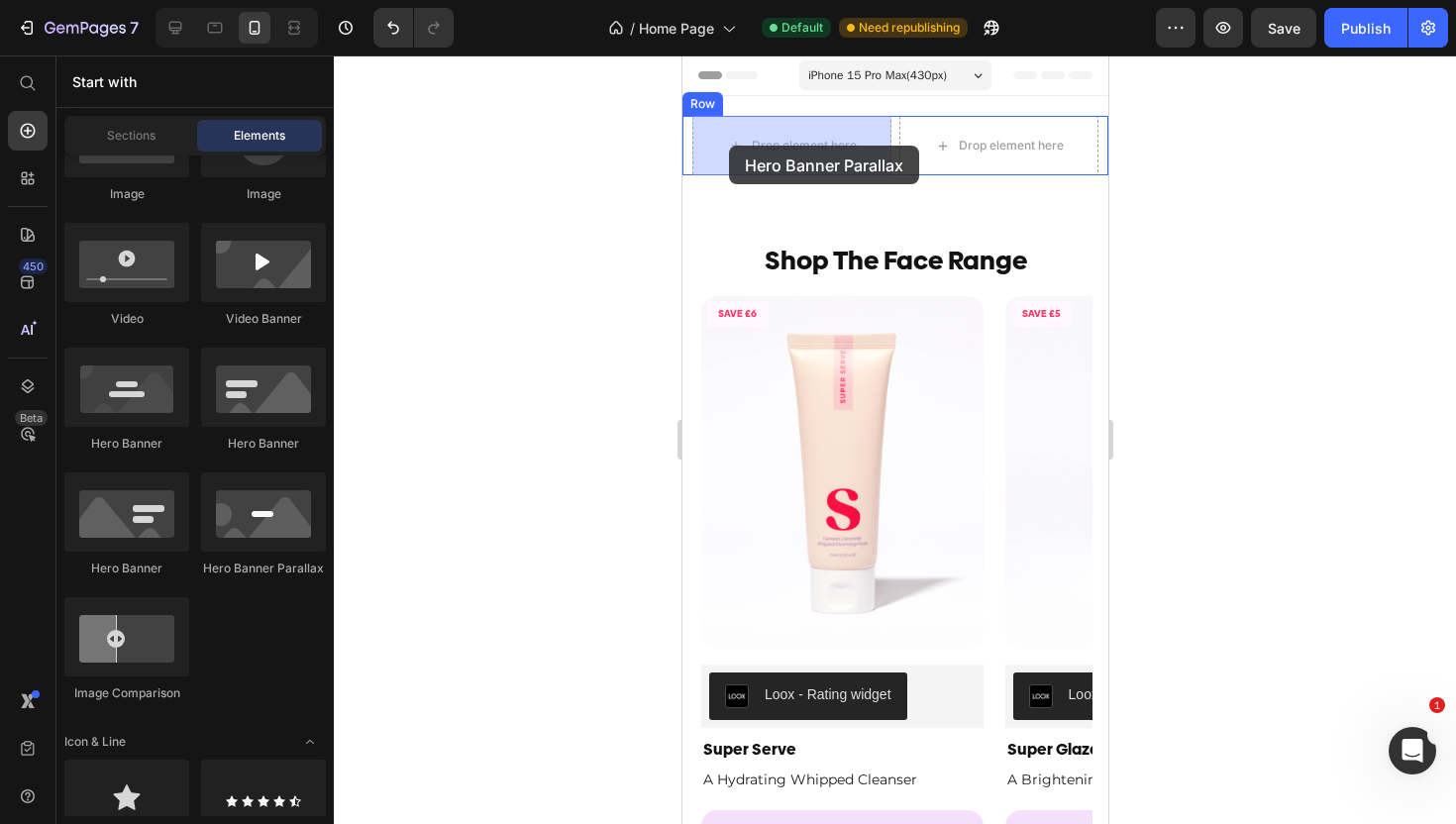 drag, startPoint x: 951, startPoint y: 535, endPoint x: 731, endPoint y: 147, distance: 446.0314 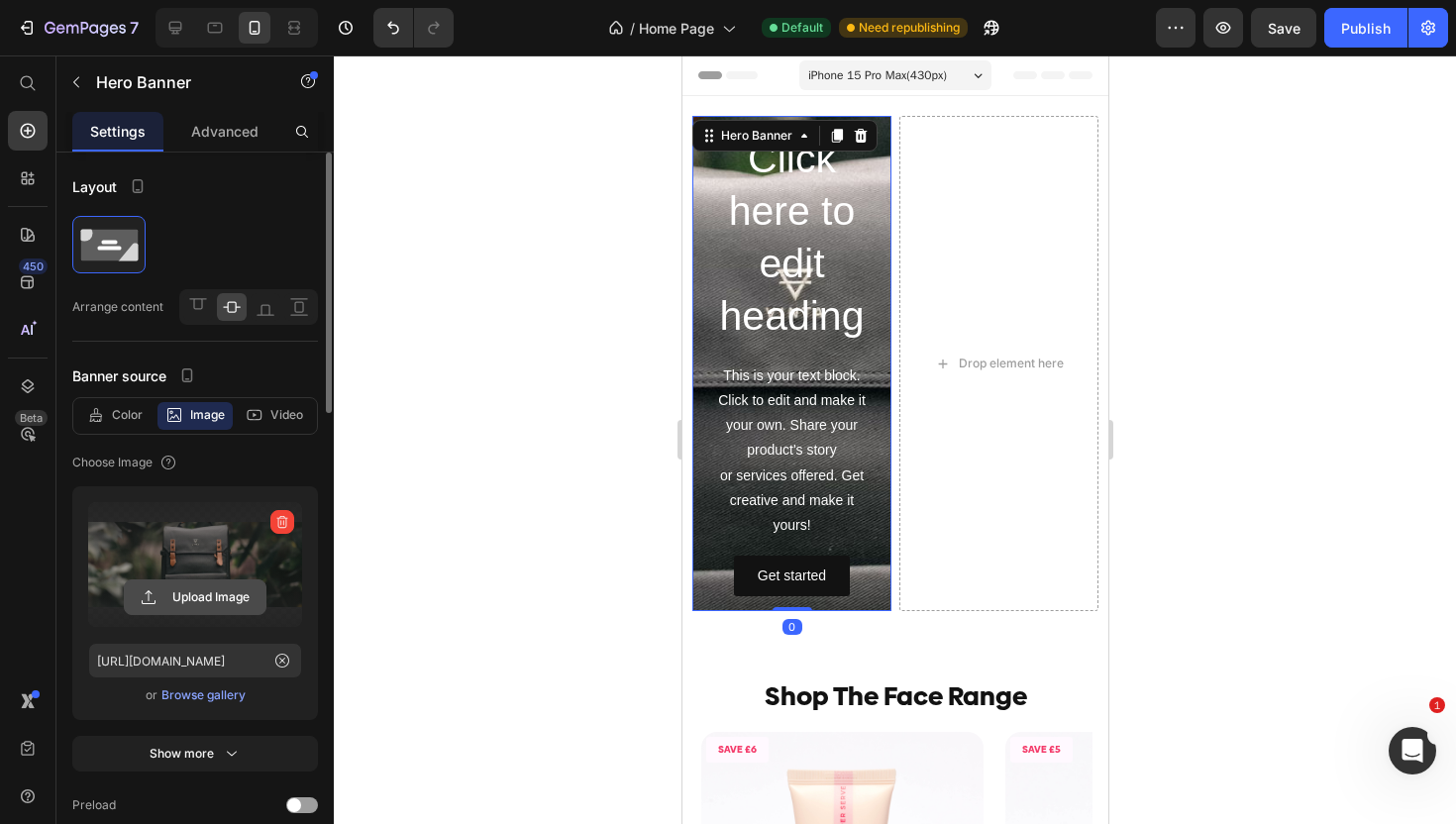 click 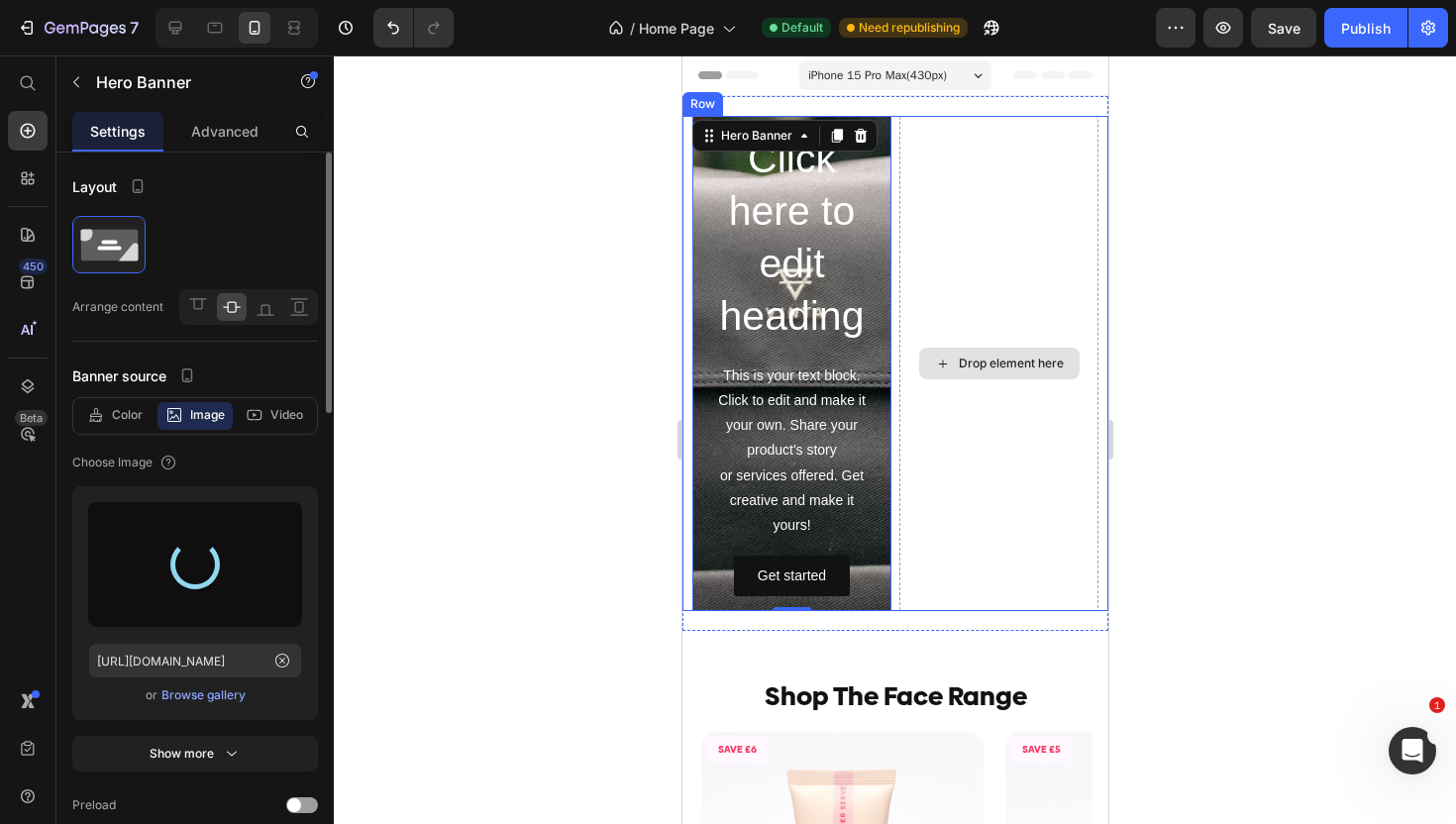type on "[URL][DOMAIN_NAME]" 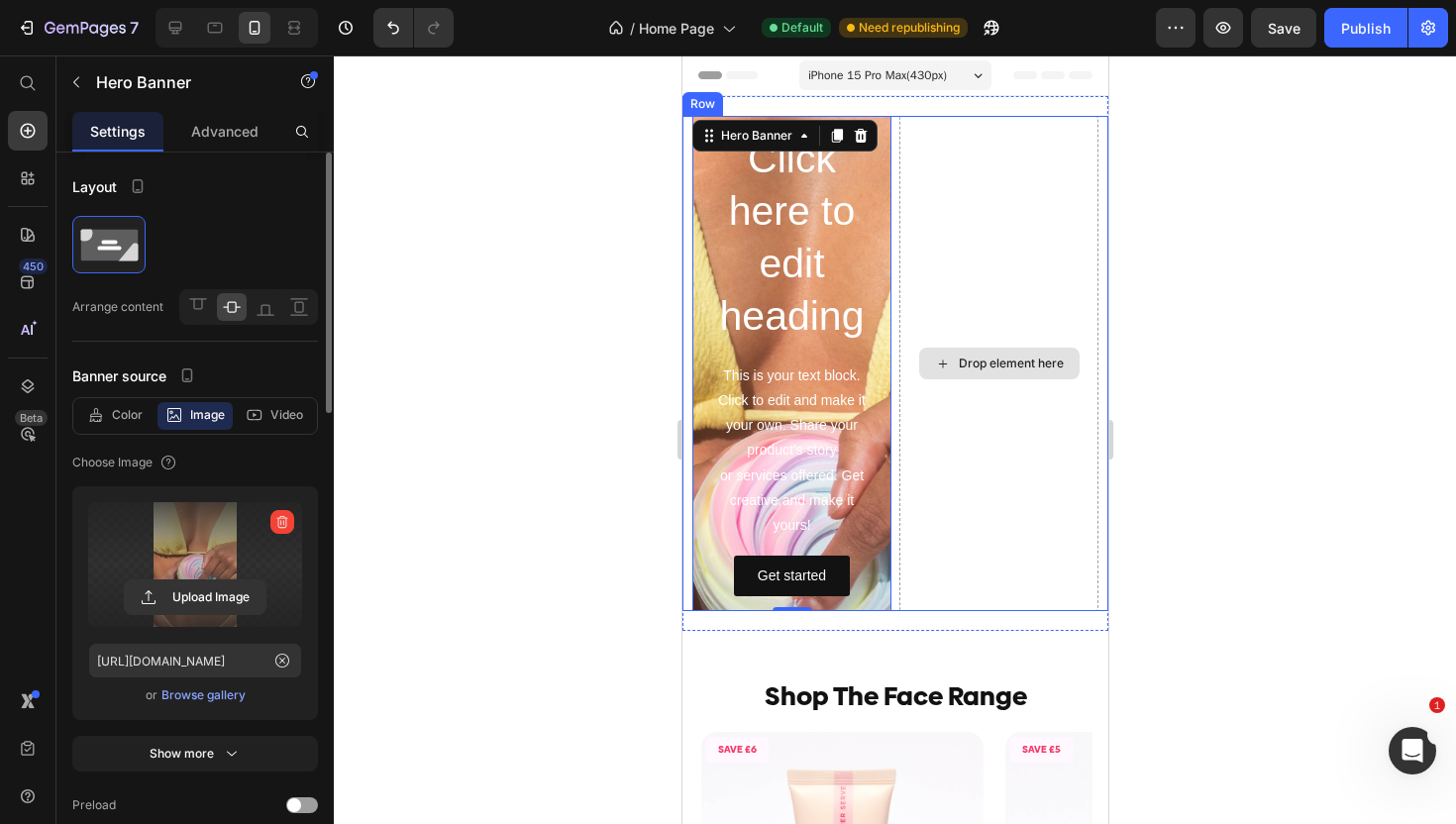 click on "Drop element here" at bounding box center (997, 363) 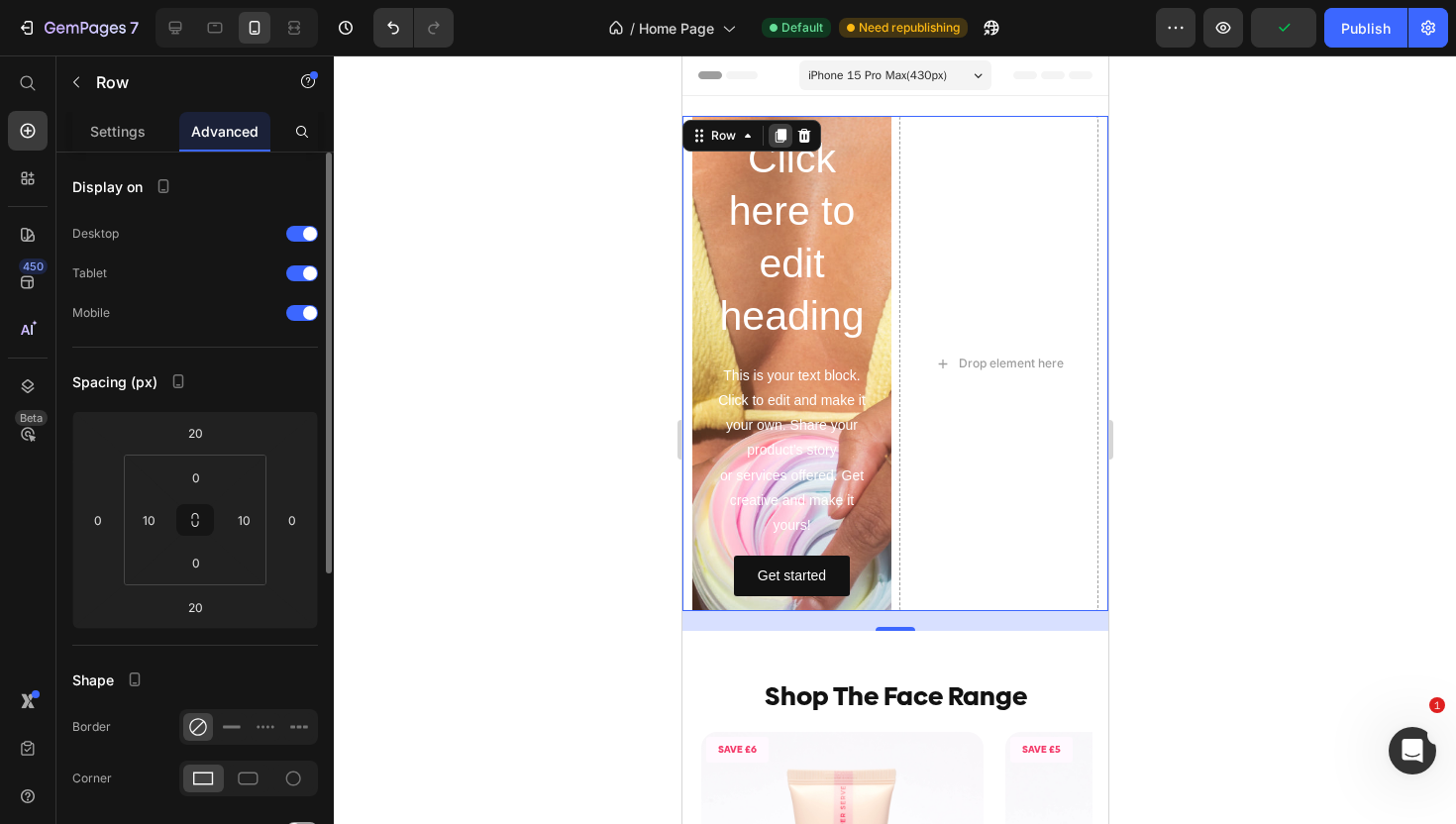 click 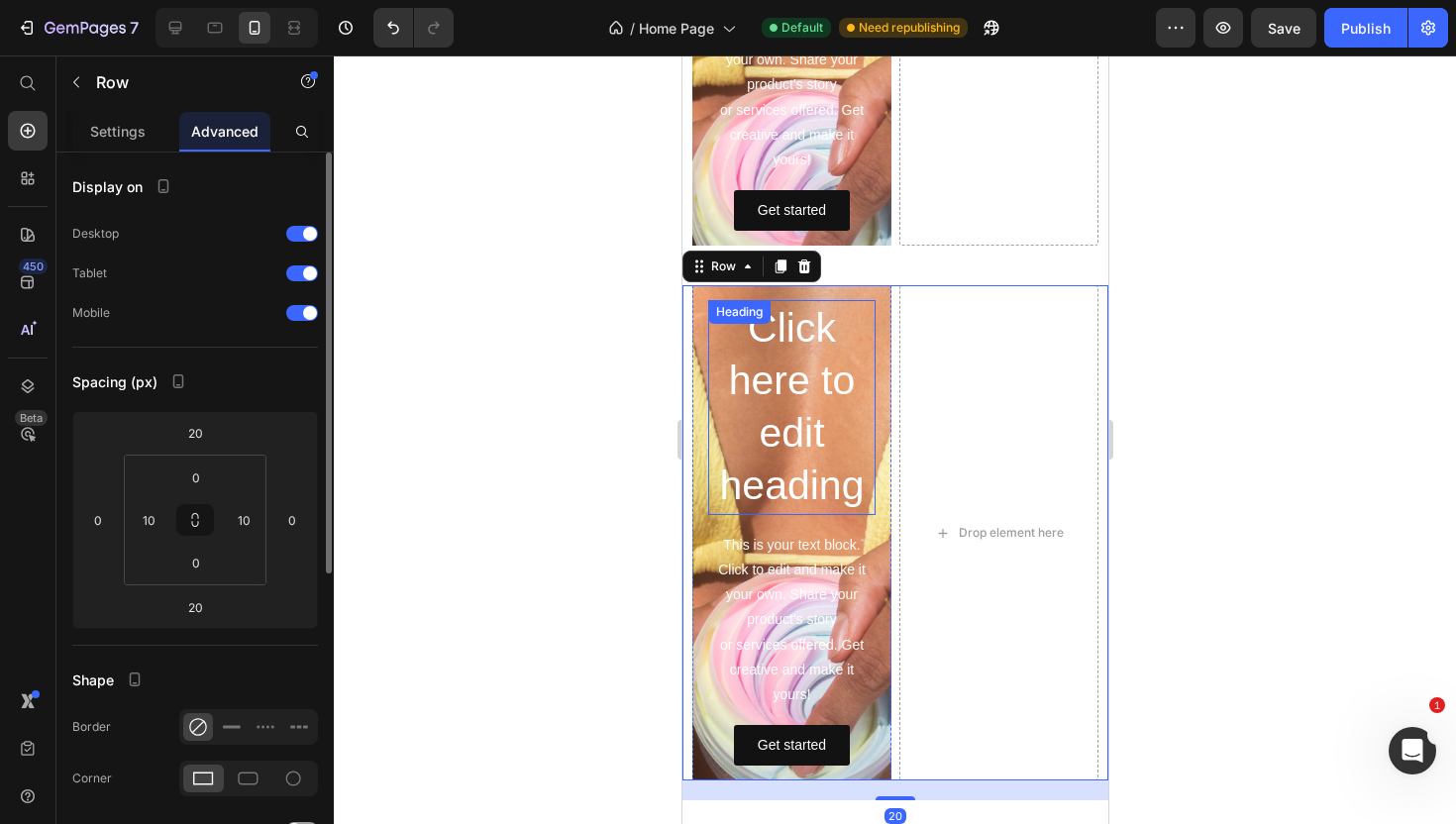 scroll, scrollTop: 200, scrollLeft: 0, axis: vertical 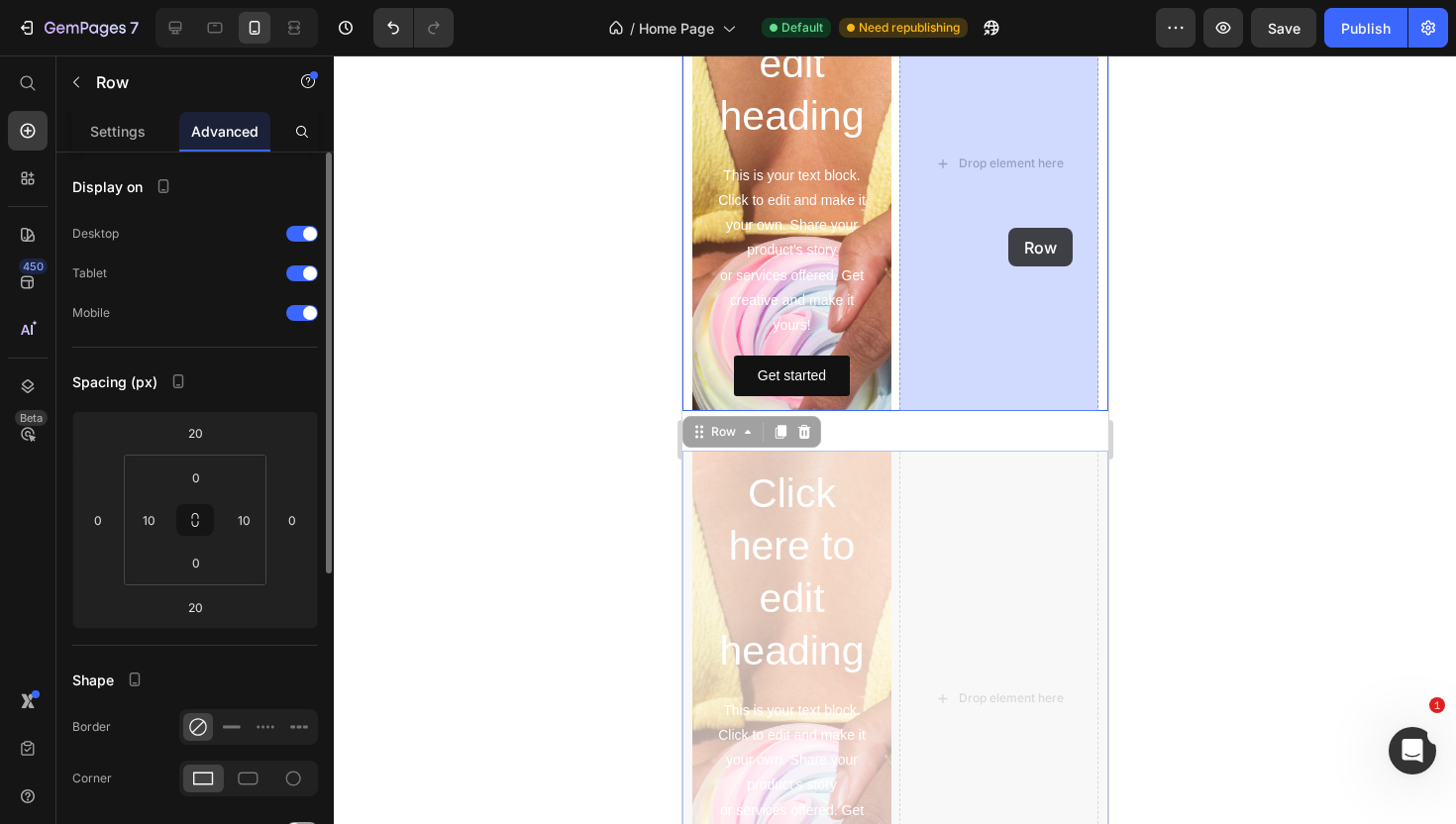 drag, startPoint x: 703, startPoint y: 432, endPoint x: 1005, endPoint y: 227, distance: 365.0055 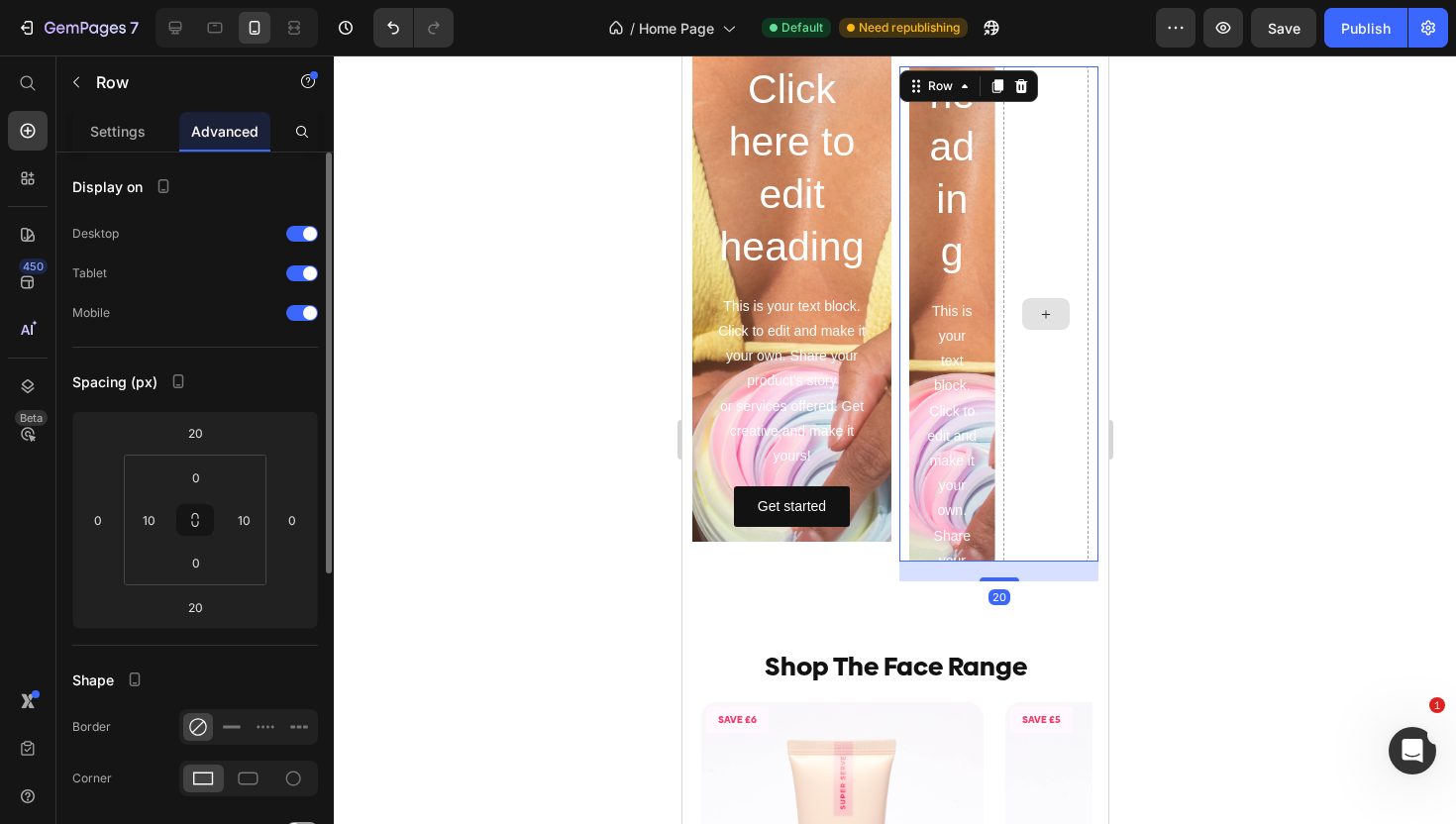 scroll, scrollTop: 52, scrollLeft: 0, axis: vertical 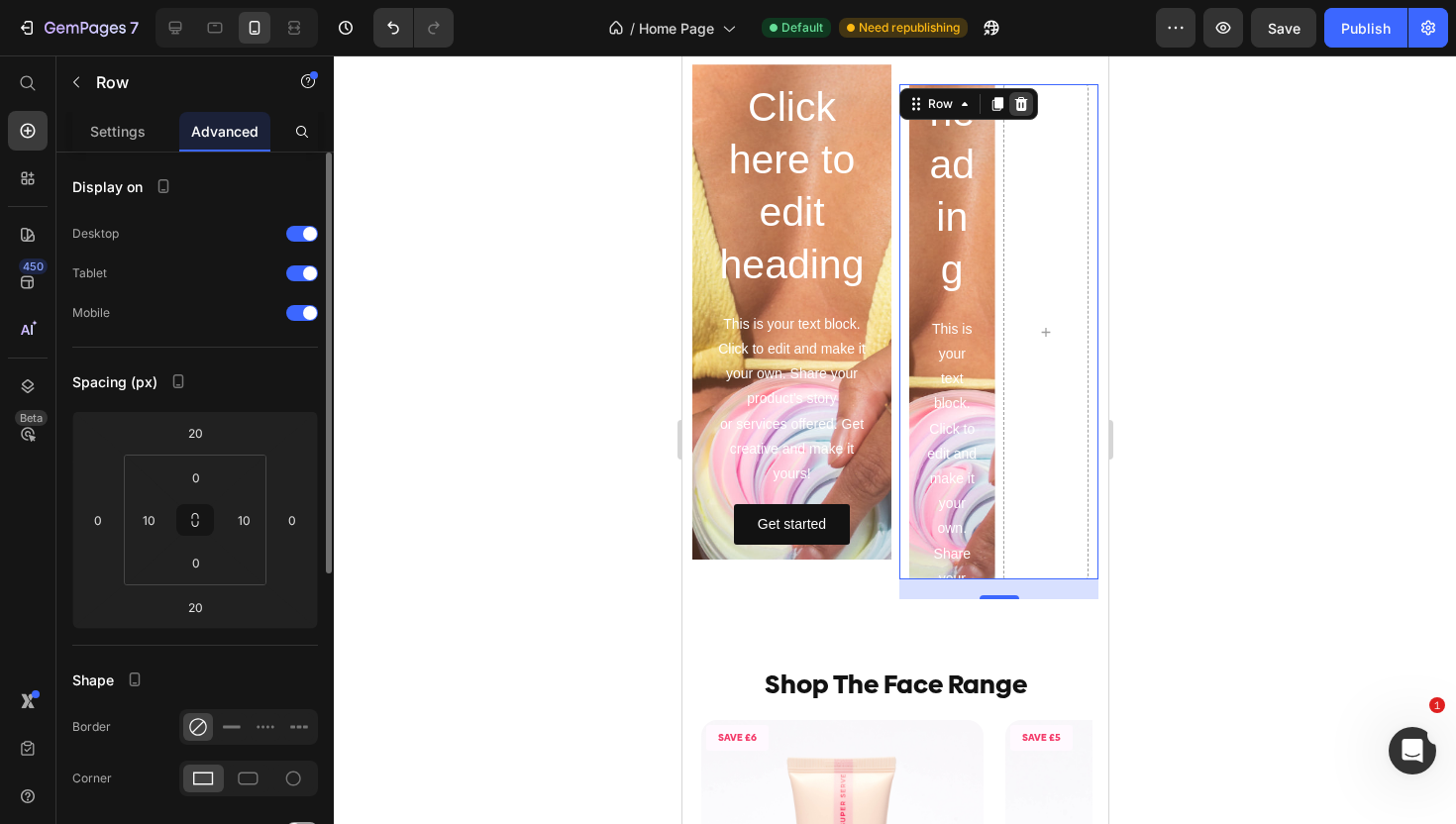 click 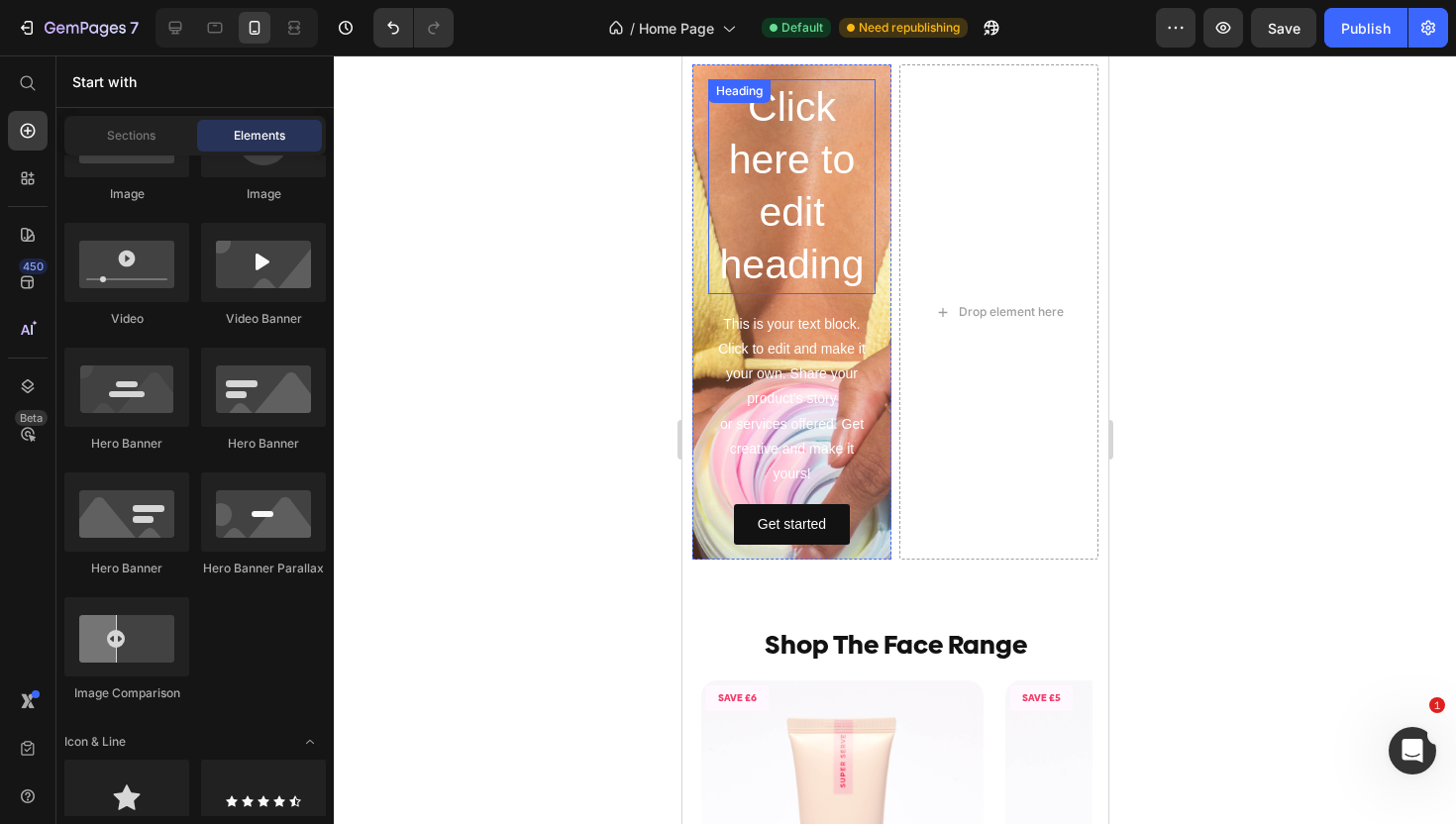 click on "Click here to edit heading" at bounding box center (790, 186) 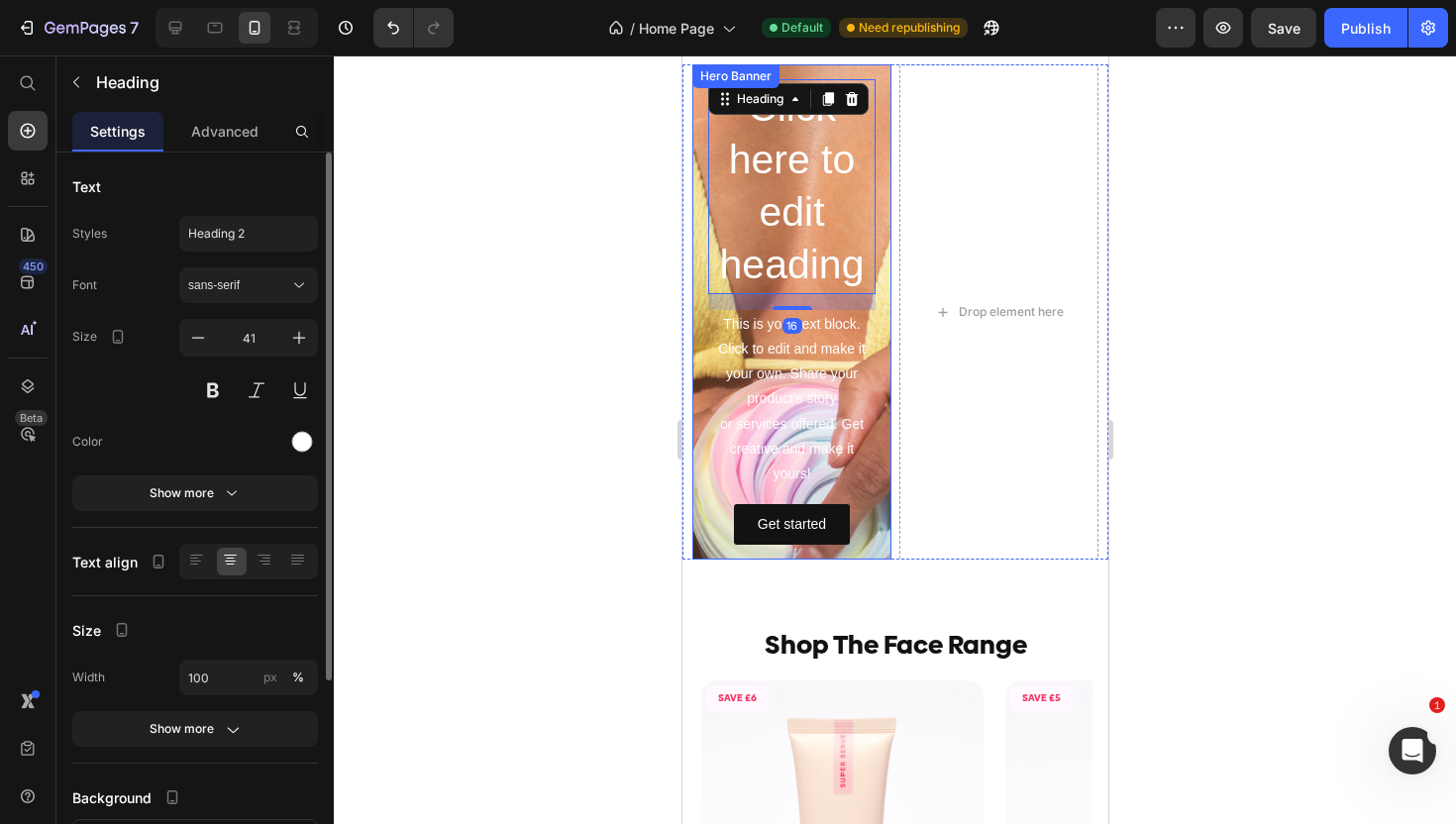 click on "Click here to edit heading Heading   16 This is your text block. Click to edit and make it your own. Share your product's story                   or services offered. Get creative and make it yours! Text Block Get started Button" at bounding box center [790, 312] 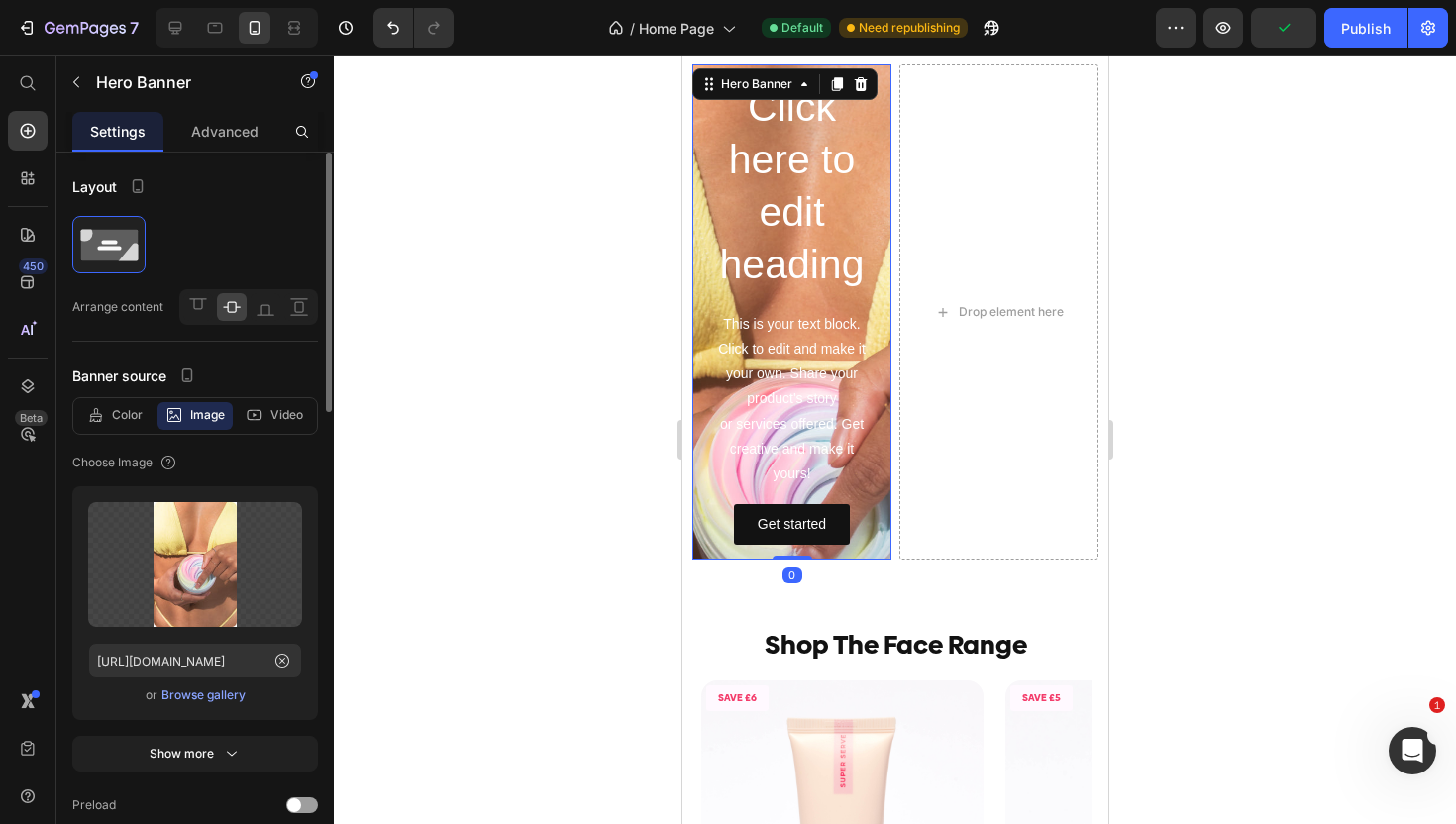scroll, scrollTop: 0, scrollLeft: 0, axis: both 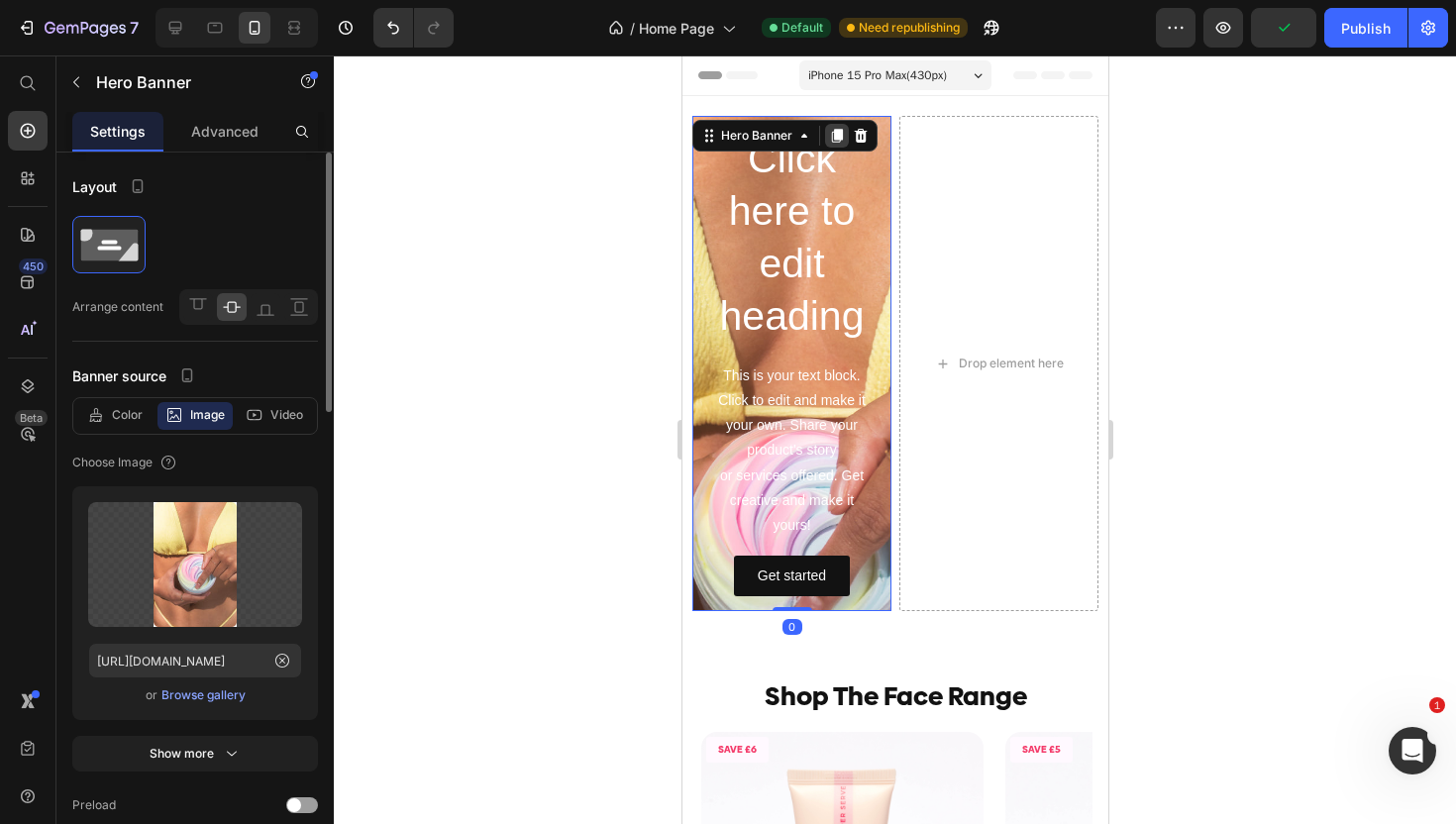 click 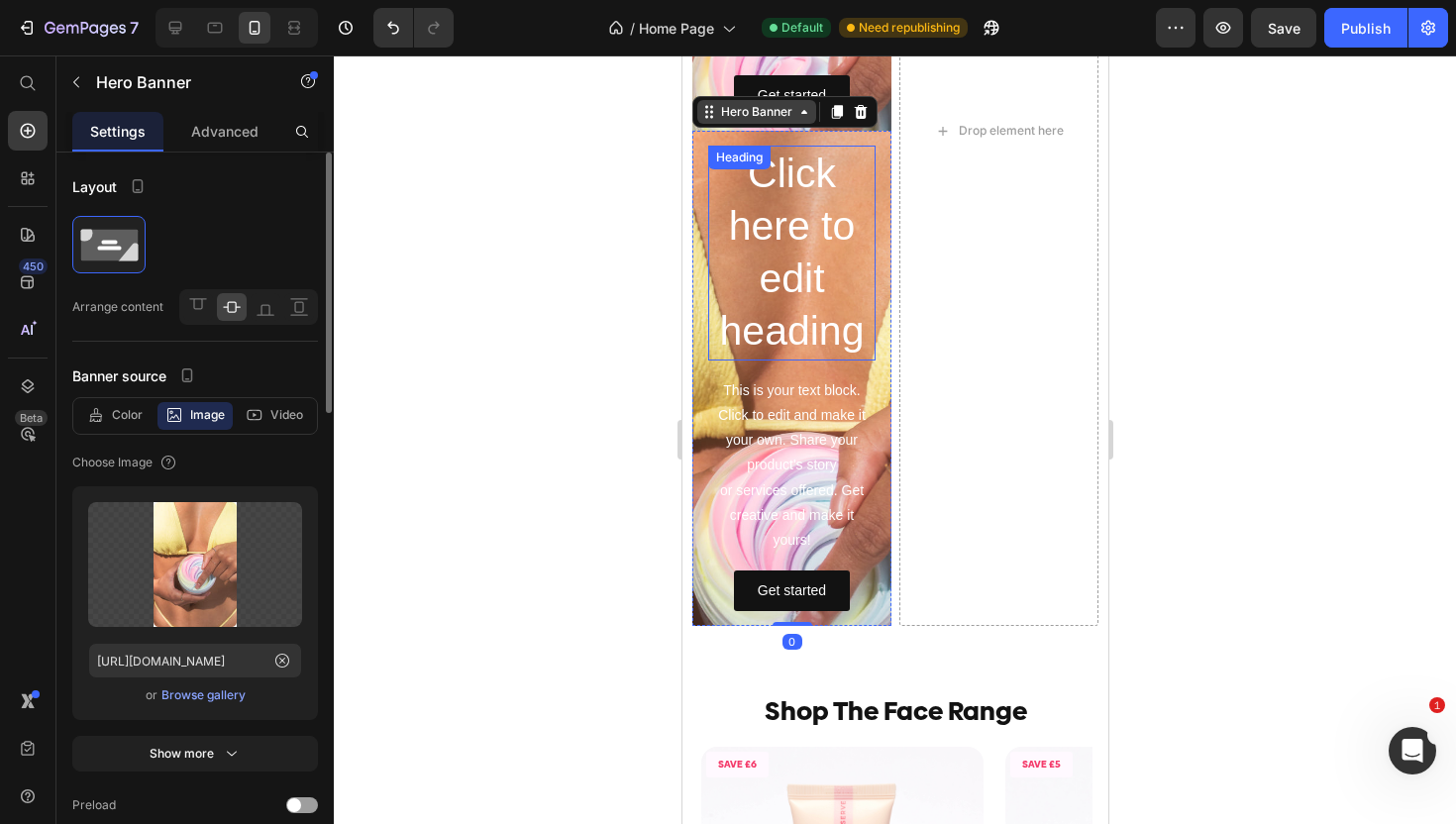 scroll, scrollTop: 486, scrollLeft: 0, axis: vertical 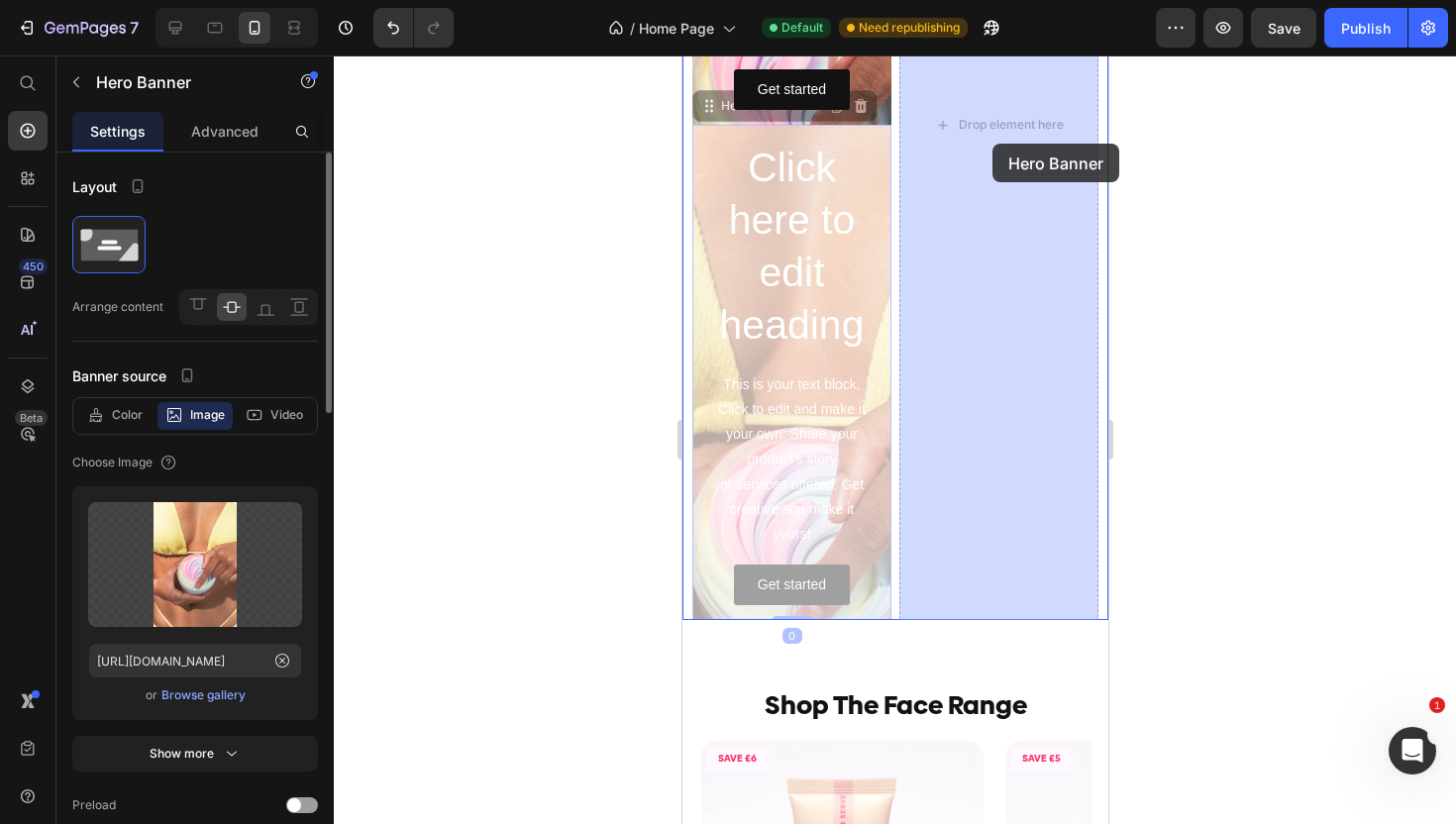 drag, startPoint x: 709, startPoint y: 112, endPoint x: 984, endPoint y: 144, distance: 276.85556 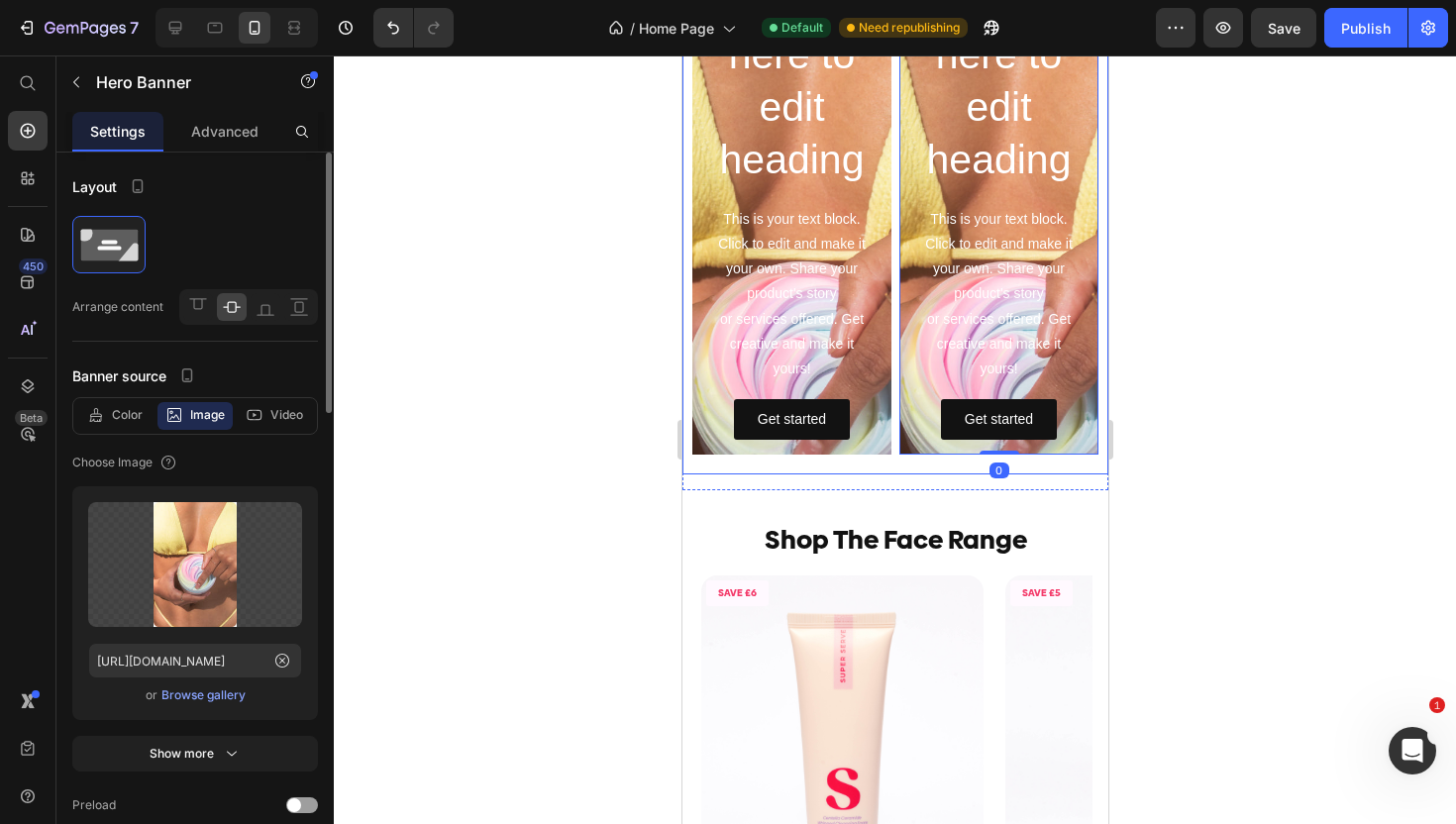 scroll, scrollTop: 0, scrollLeft: 0, axis: both 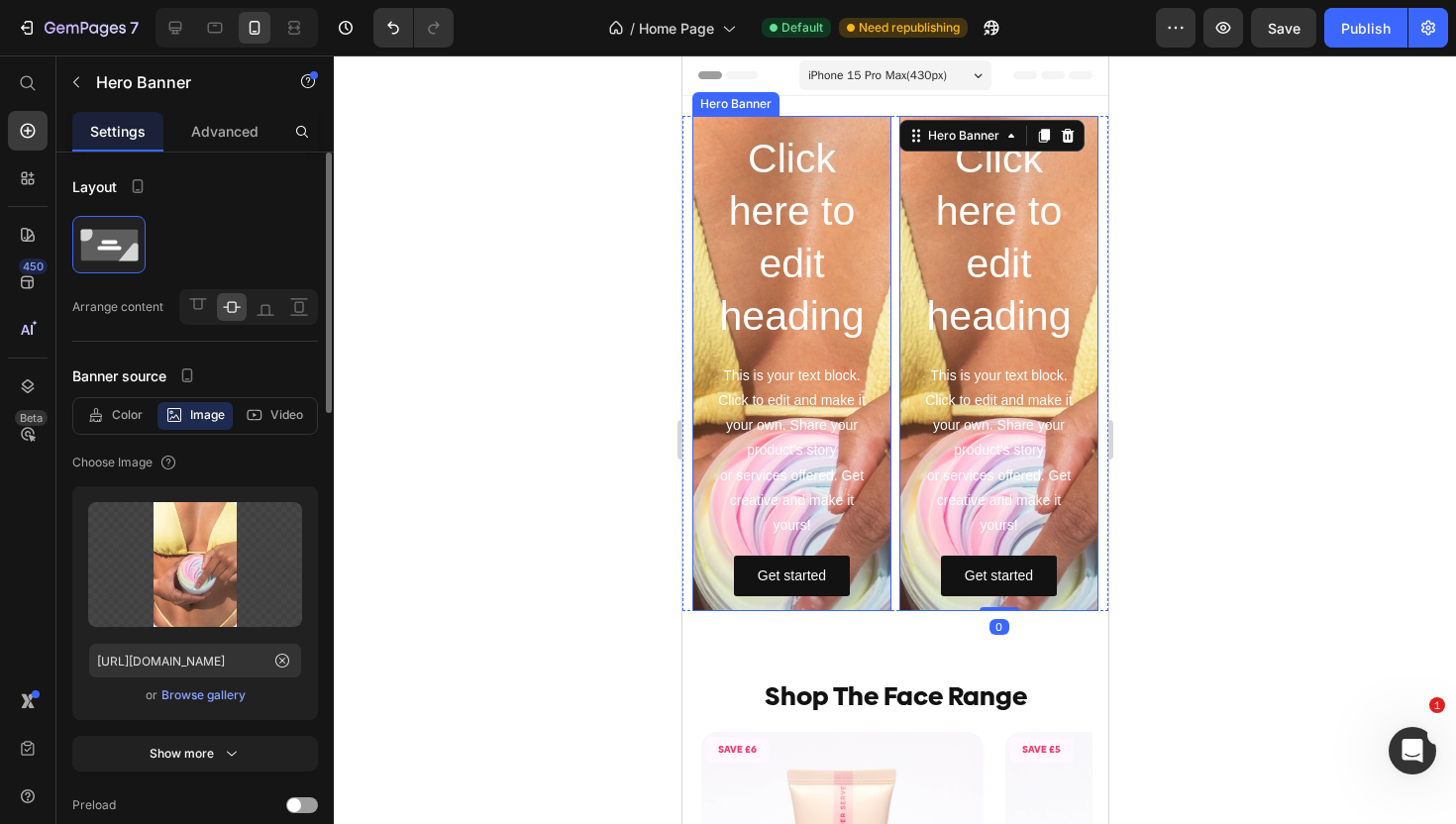 click on "Click here to edit heading Heading This is your text block. Click to edit and make it your own. Share your product's story                   or services offered. Get creative and make it yours! Text Block Get started Button" at bounding box center [790, 363] 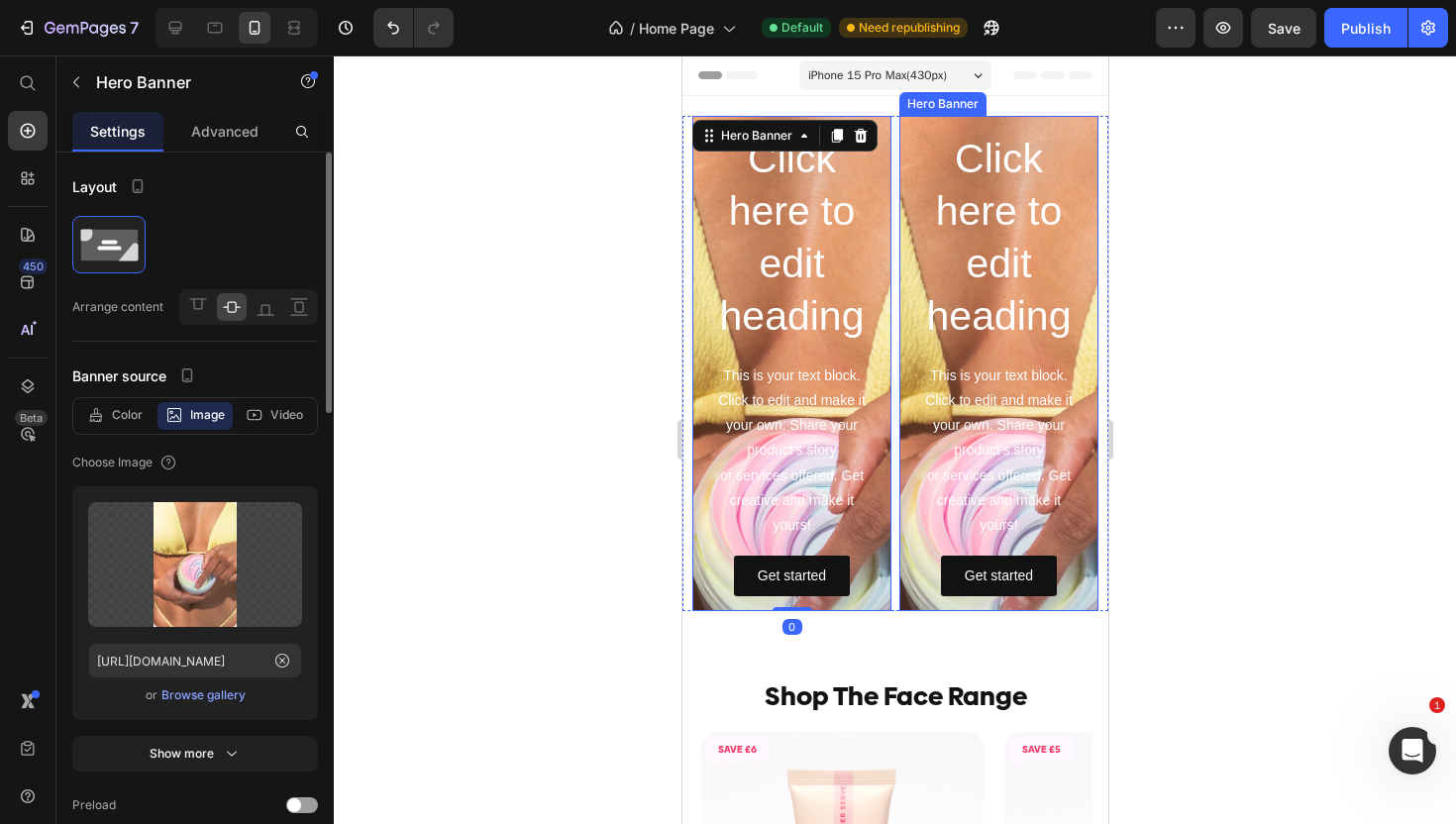 click on "Click here to edit heading Heading This is your text block. Click to edit and make it your own. Share your product's story                   or services offered. Get creative and make it yours! Text Block Get started Button" at bounding box center [997, 363] 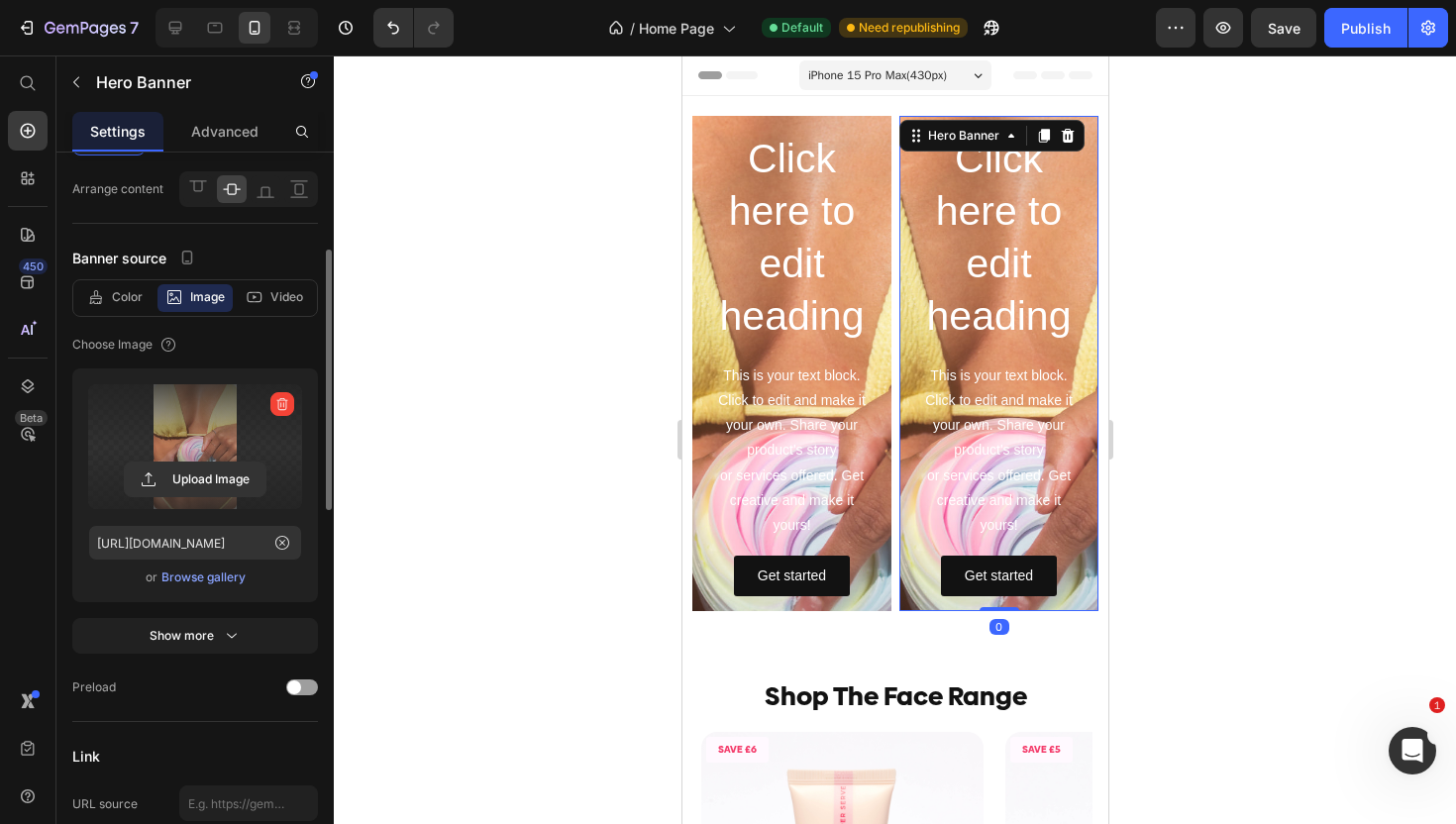 scroll, scrollTop: 166, scrollLeft: 0, axis: vertical 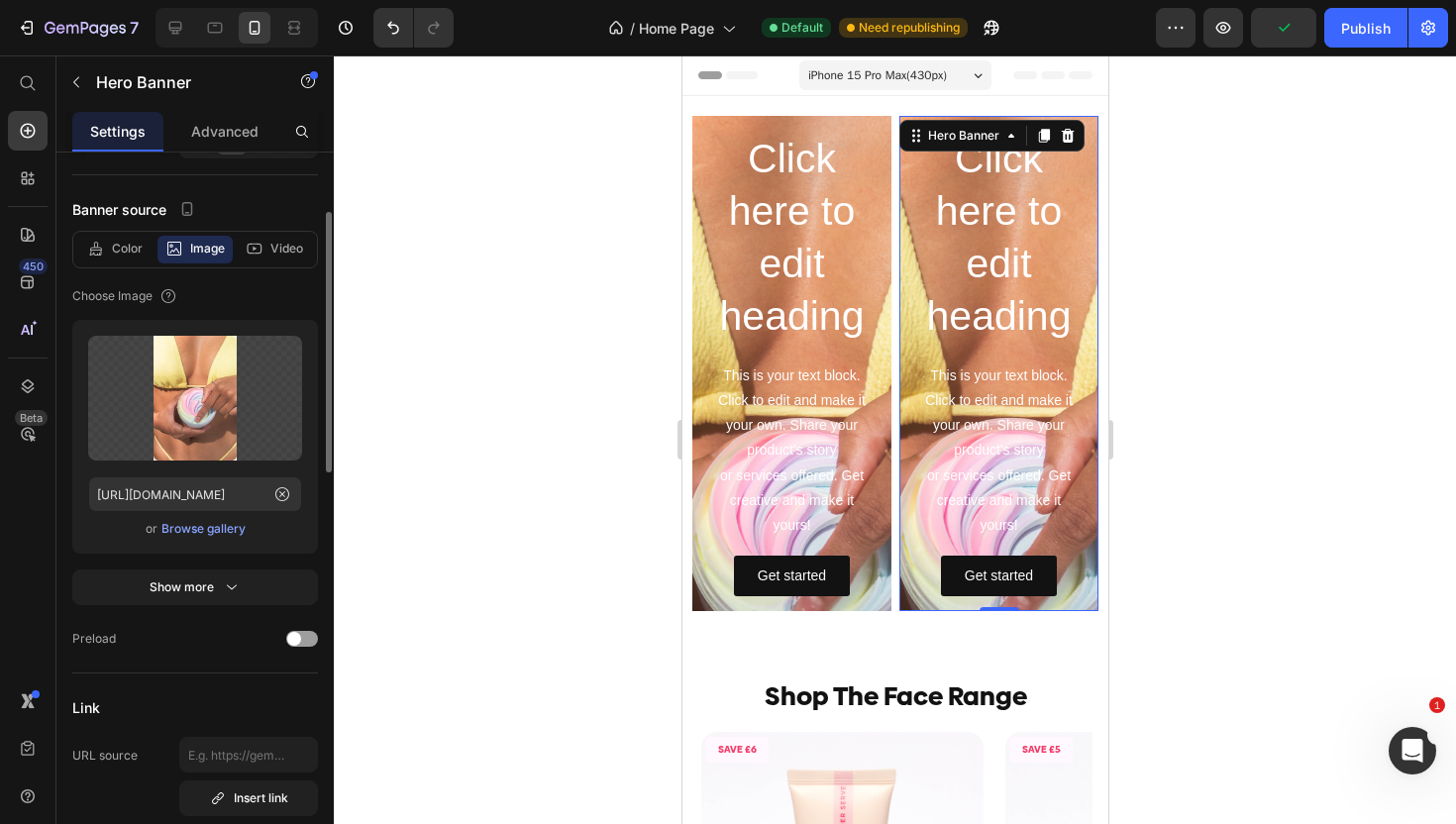 click on "Browse gallery" at bounding box center (203, 529) 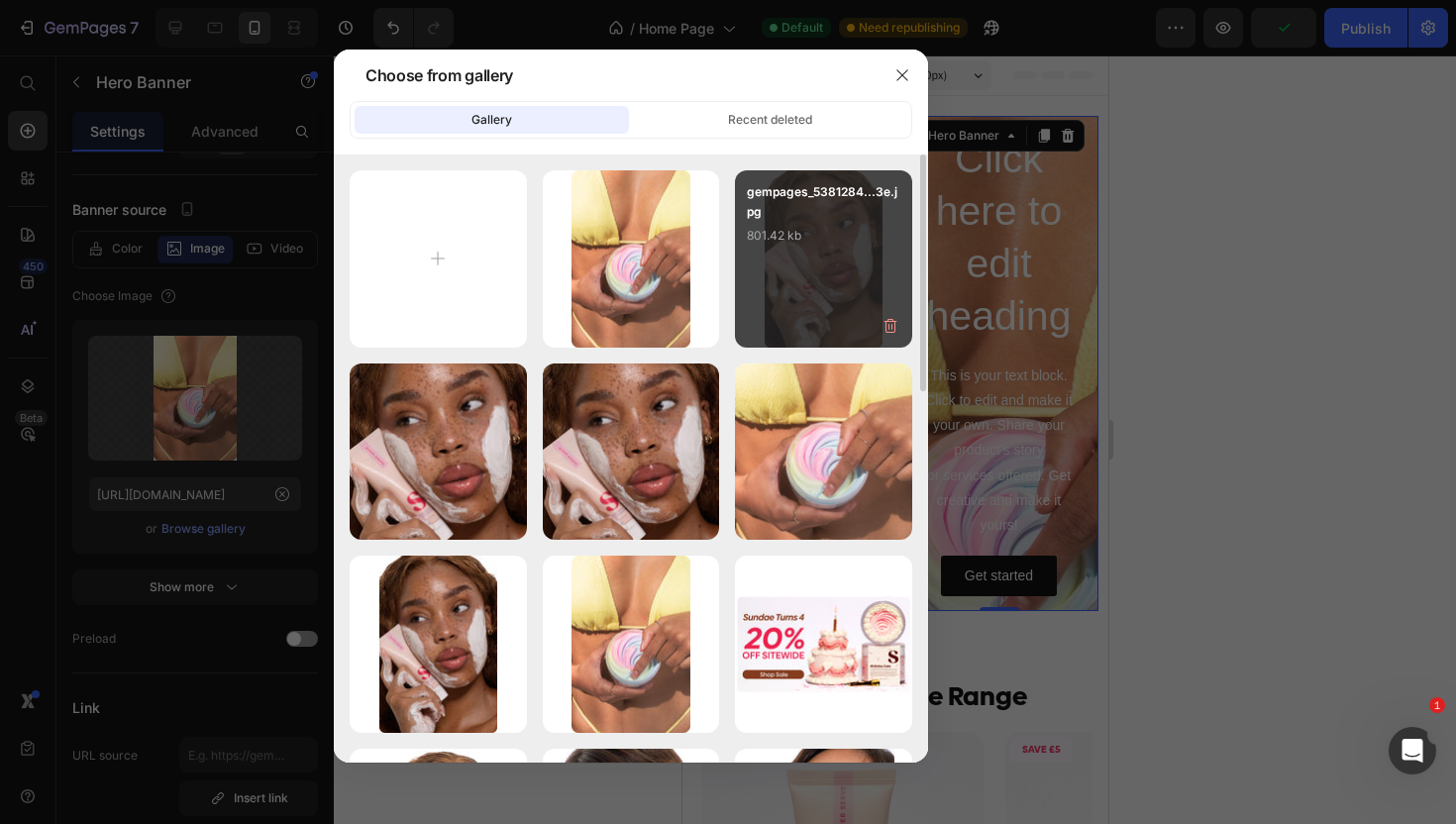 click on "gempages_5381284...3e.jpg 801.42 kb" at bounding box center [823, 222] 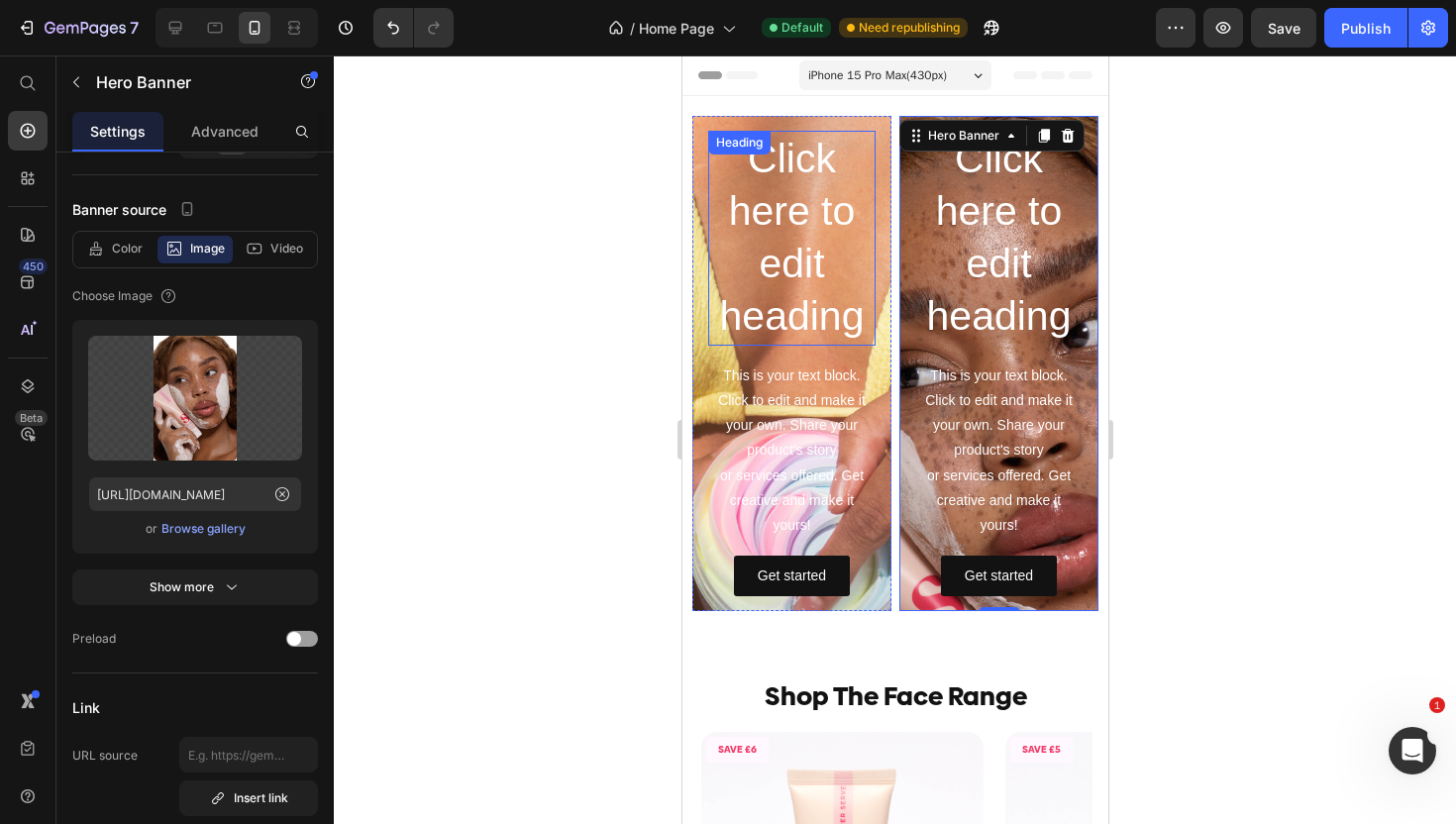click on "Click here to edit heading" at bounding box center (790, 238) 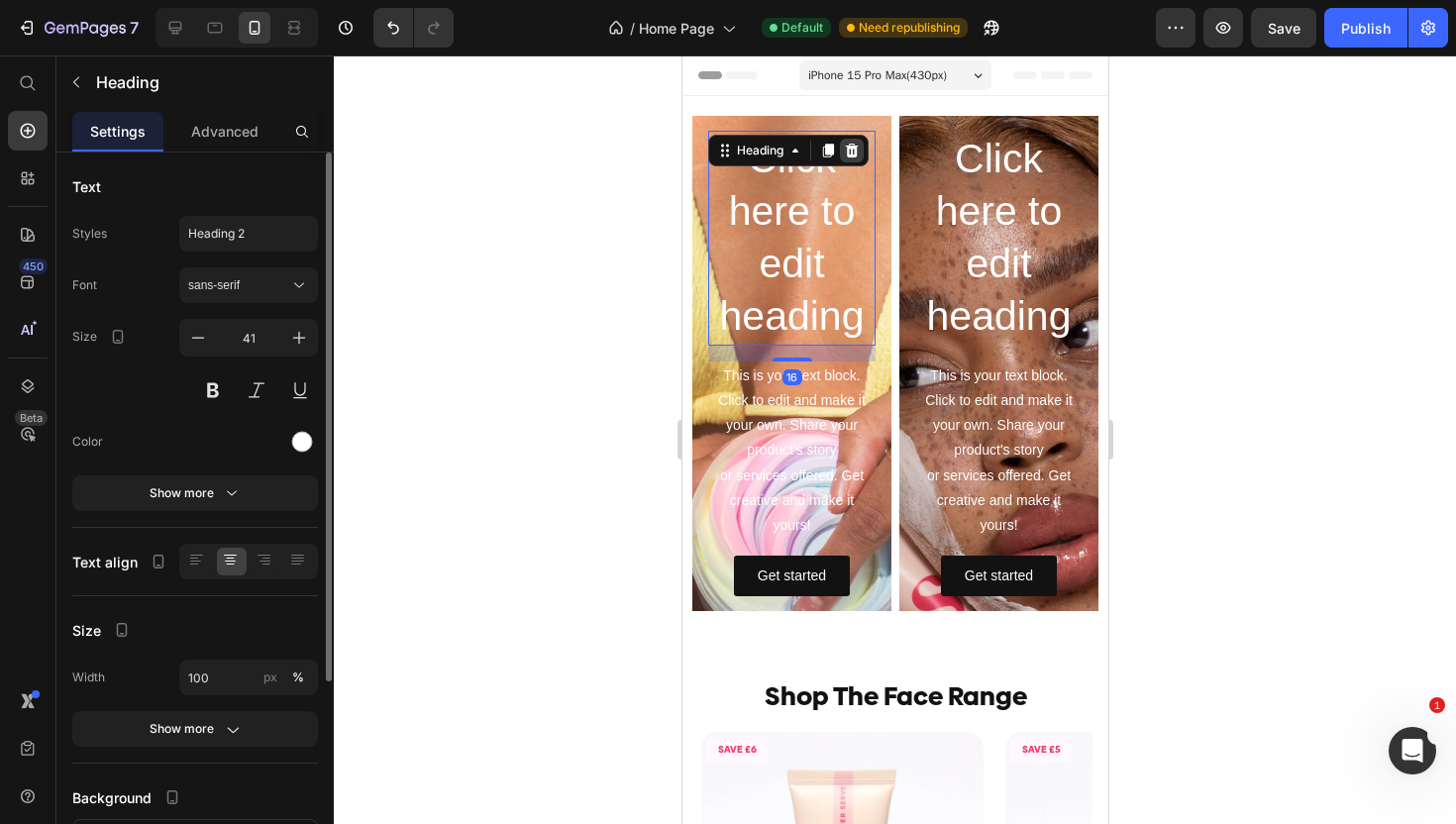 click 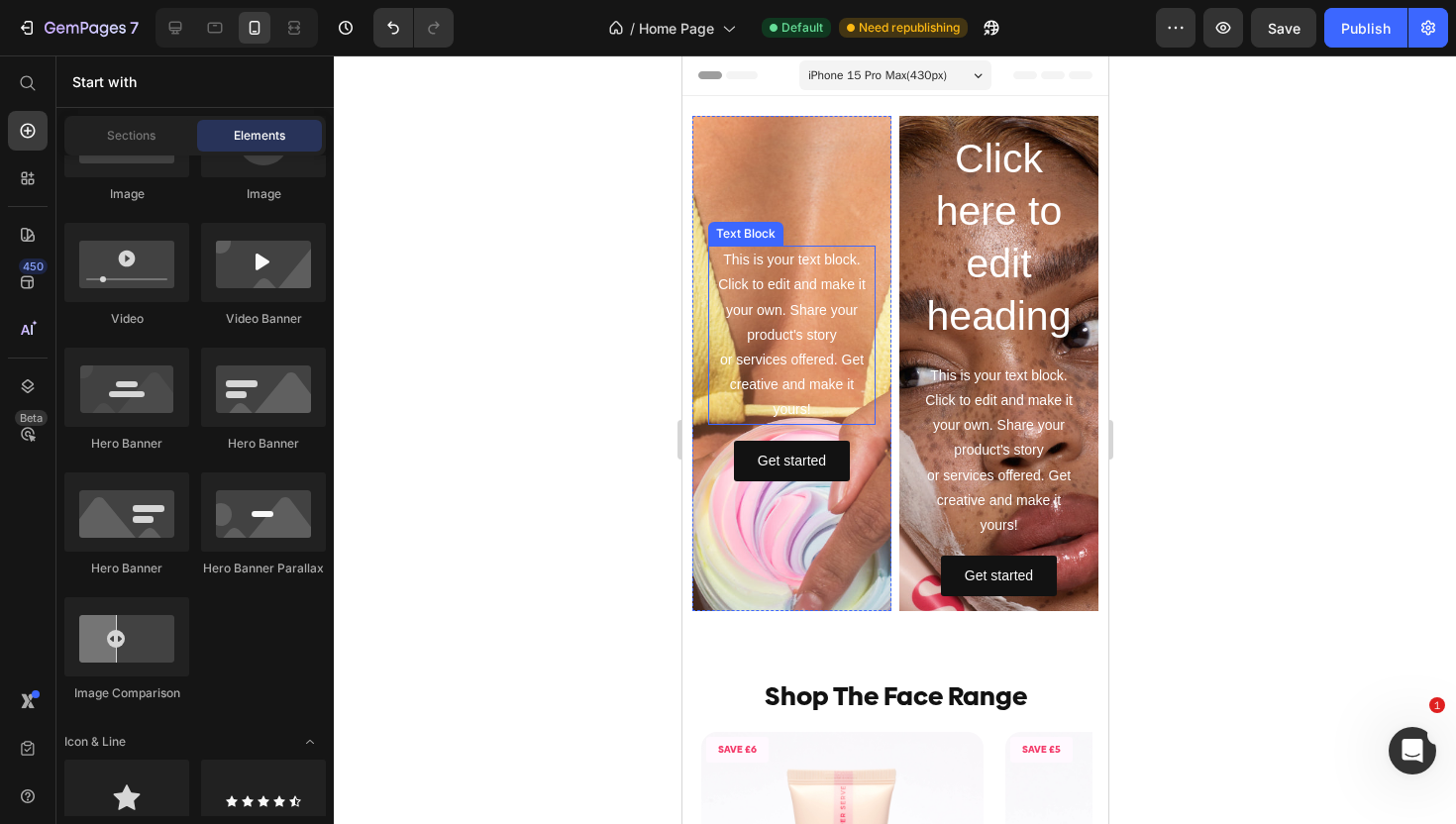 click on "This is your text block. Click to edit and make it your own. Share your product's story                   or services offered. Get creative and make it yours!" at bounding box center (790, 335) 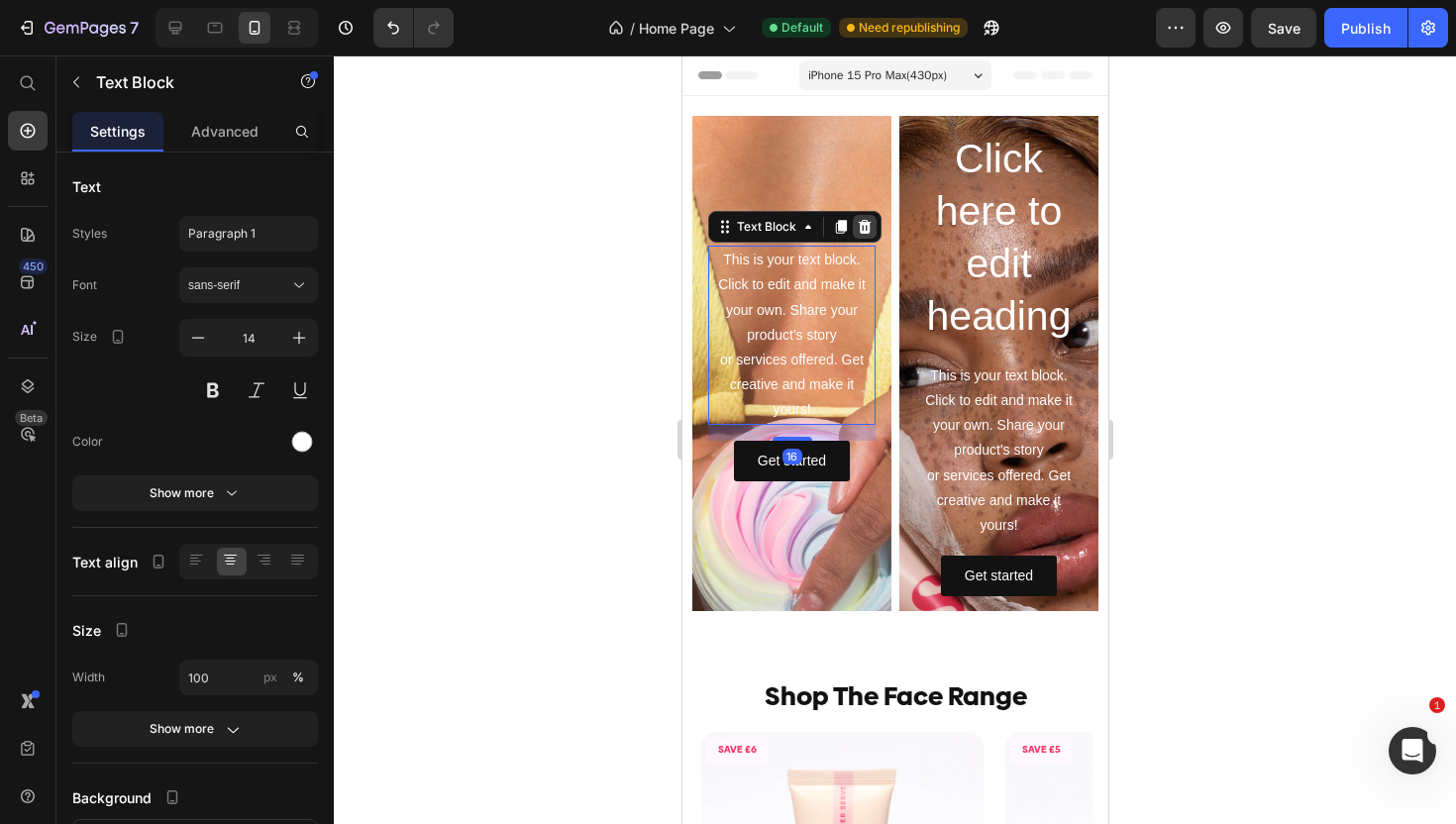 click 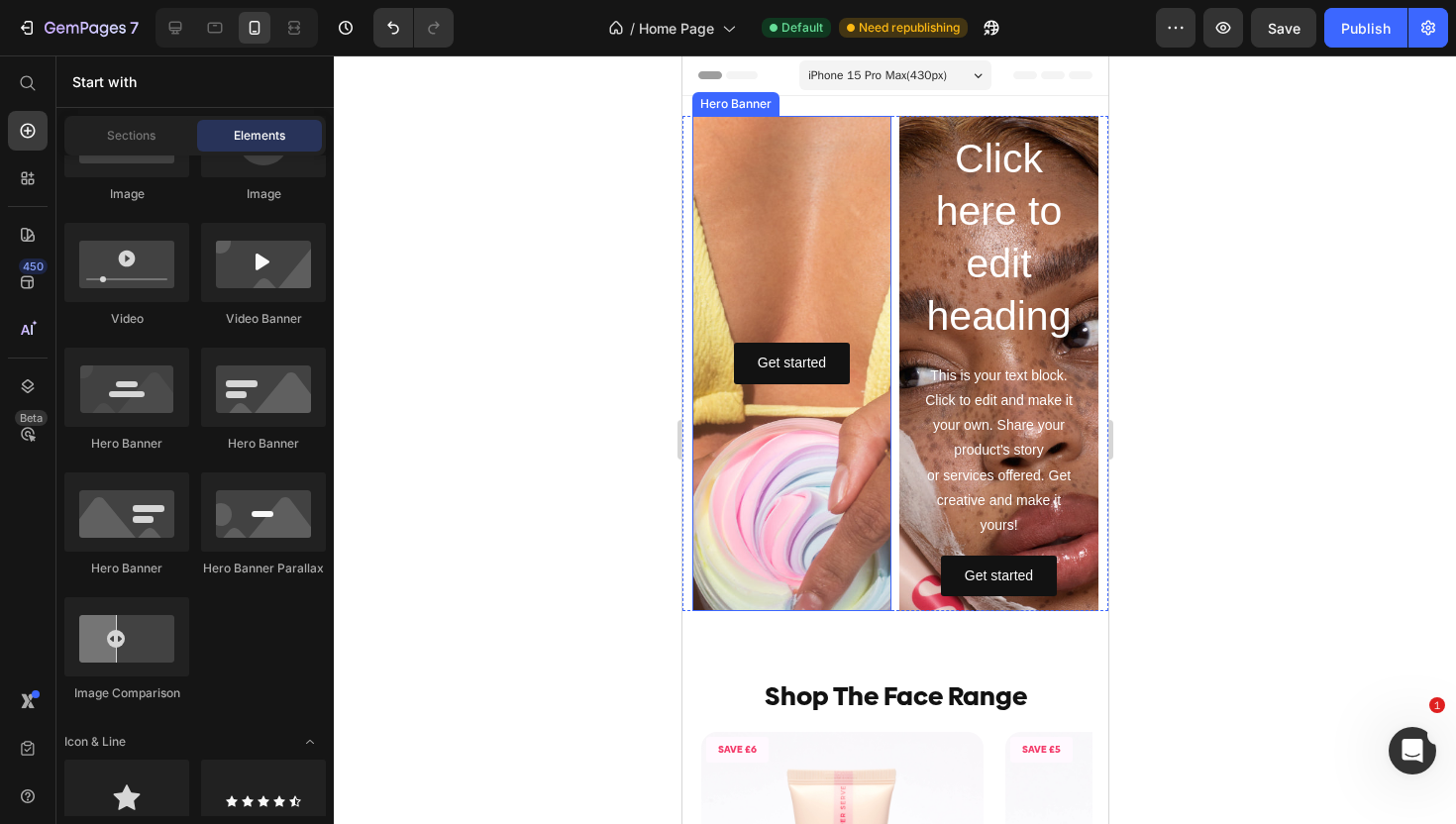 click at bounding box center [790, 482] 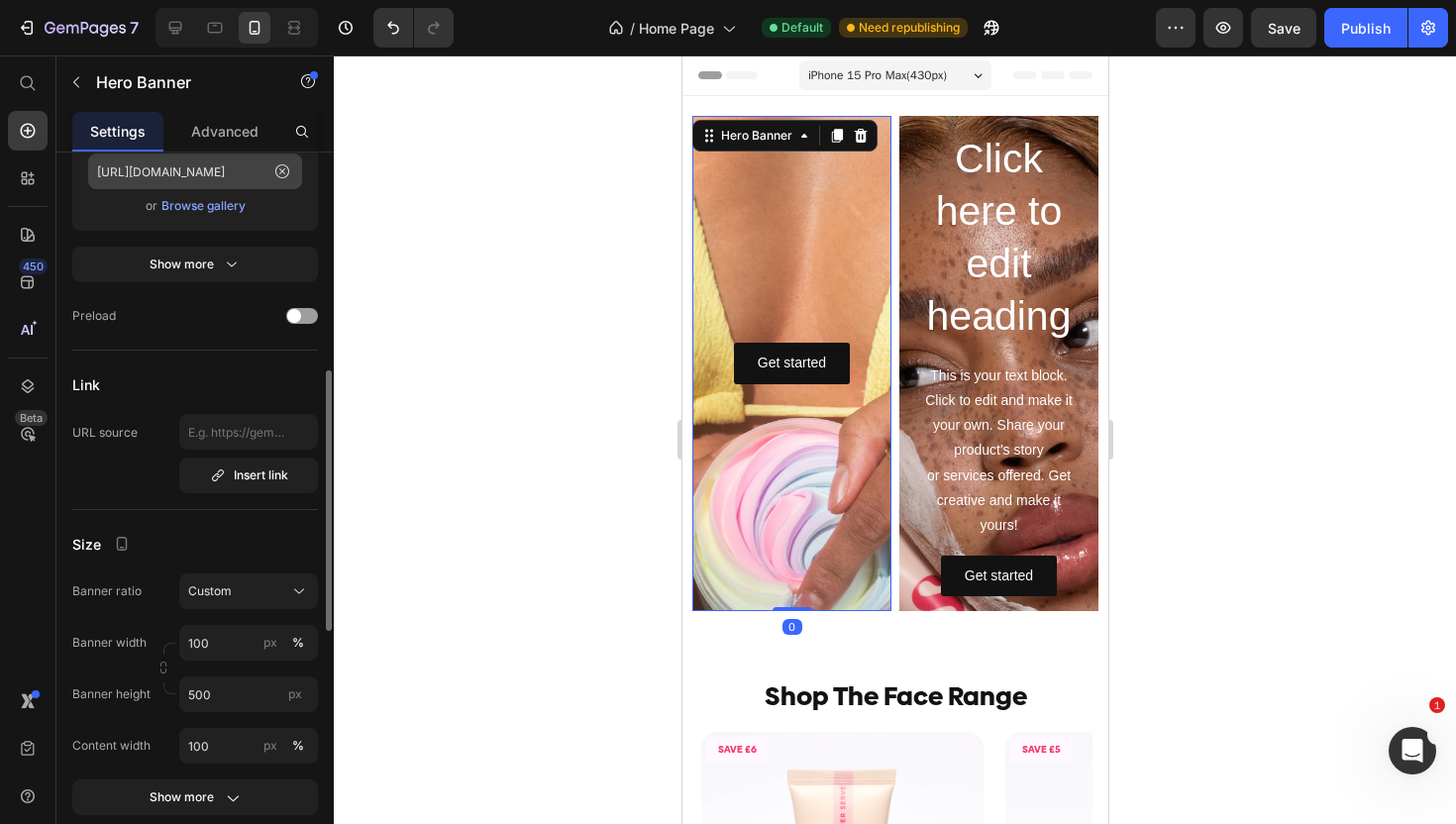 scroll, scrollTop: 524, scrollLeft: 0, axis: vertical 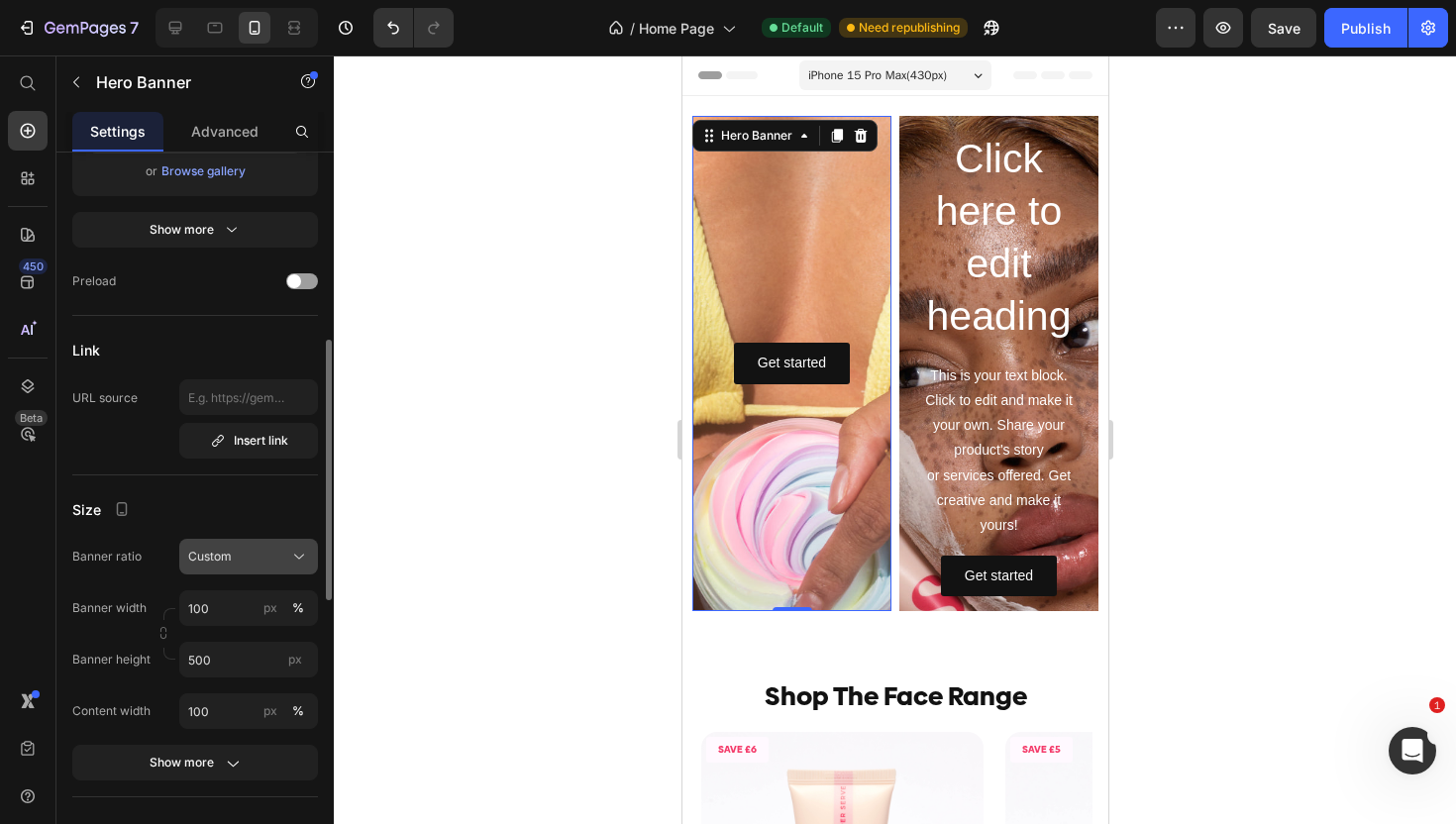 click on "Custom" at bounding box center [249, 557] 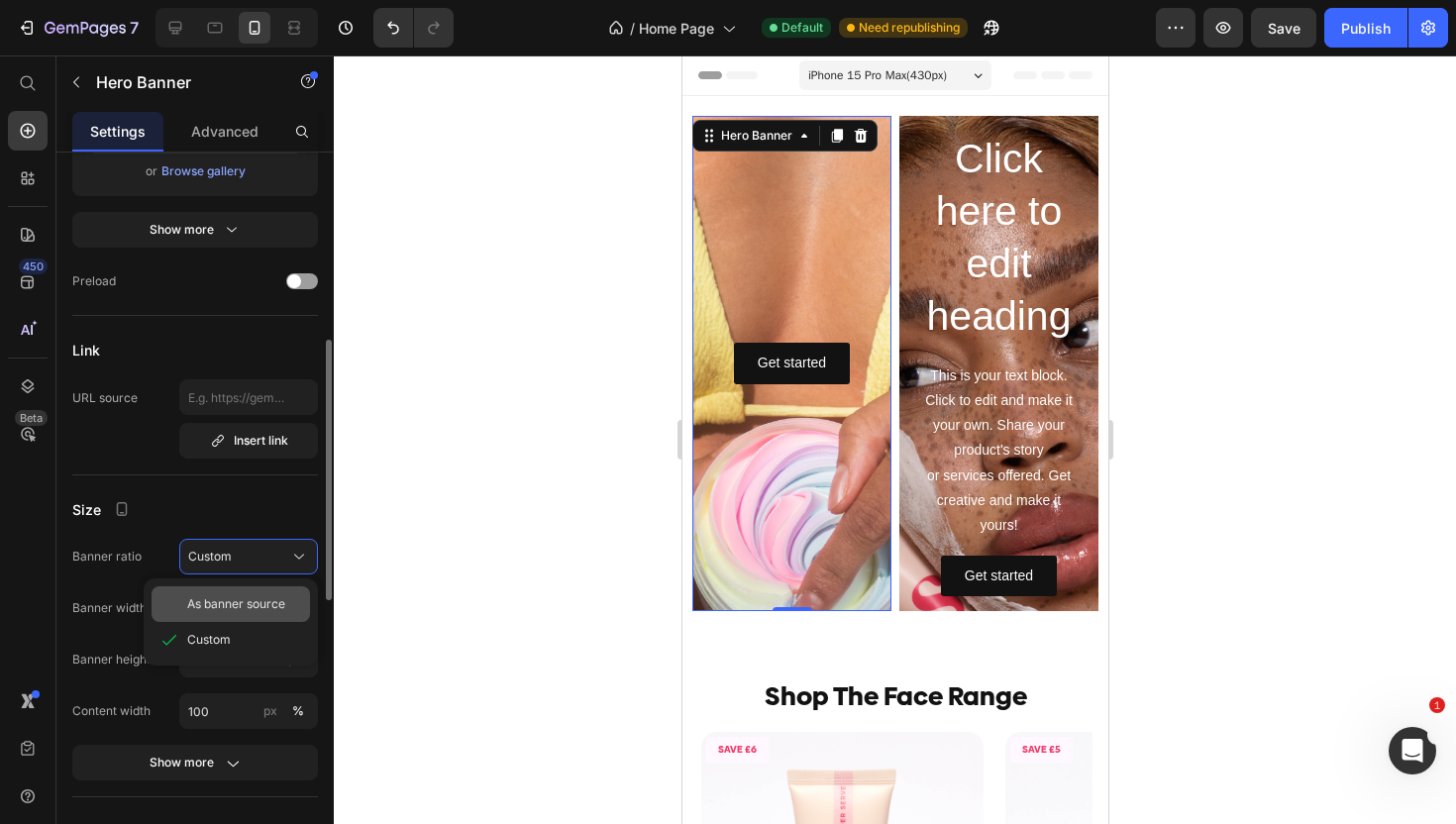 click on "As banner source" at bounding box center [236, 604] 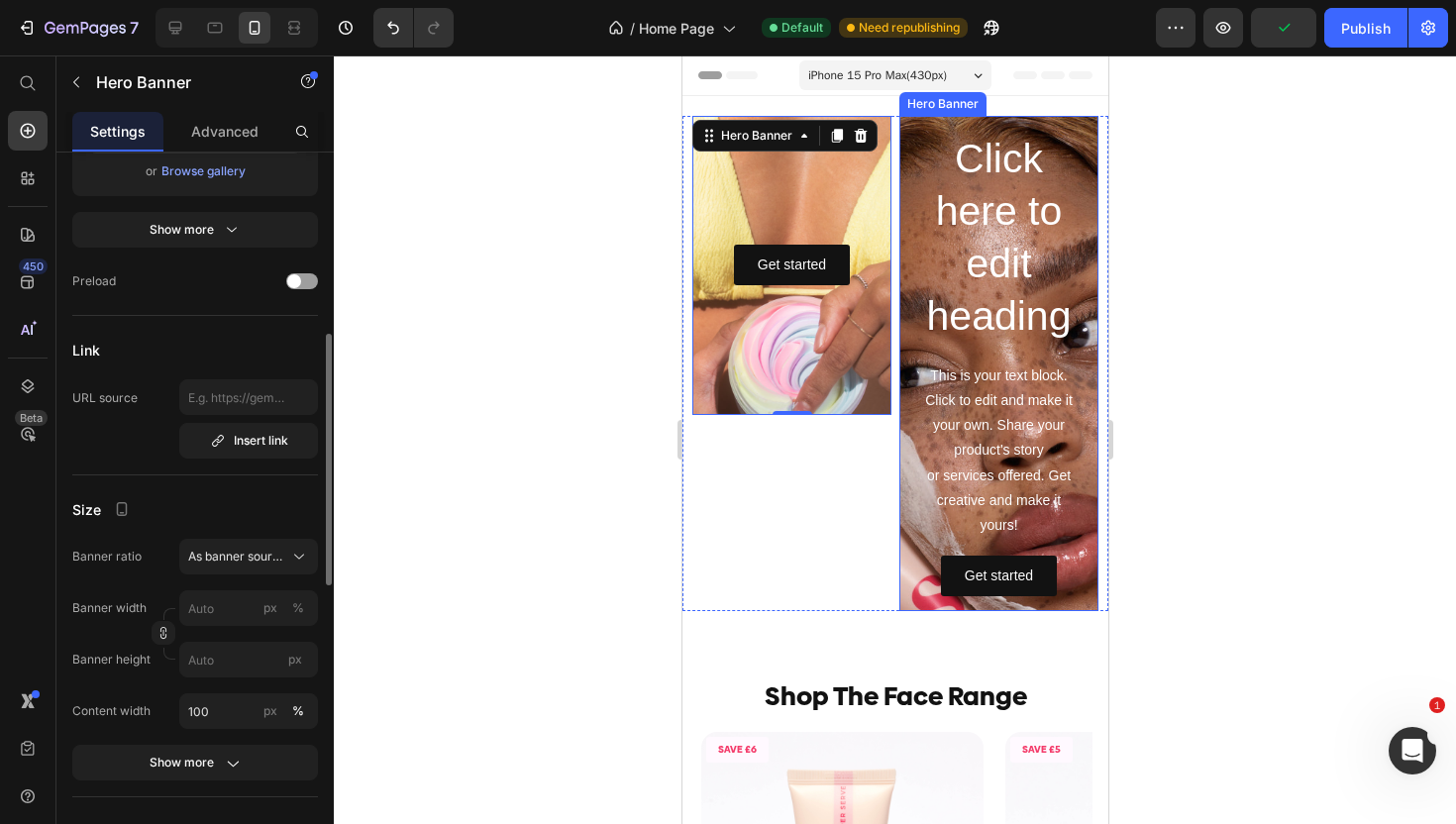 click on "Click here to edit heading Heading This is your text block. Click to edit and make it your own. Share your product's story                   or services offered. Get creative and make it yours! Text Block Get started Button" at bounding box center [997, 363] 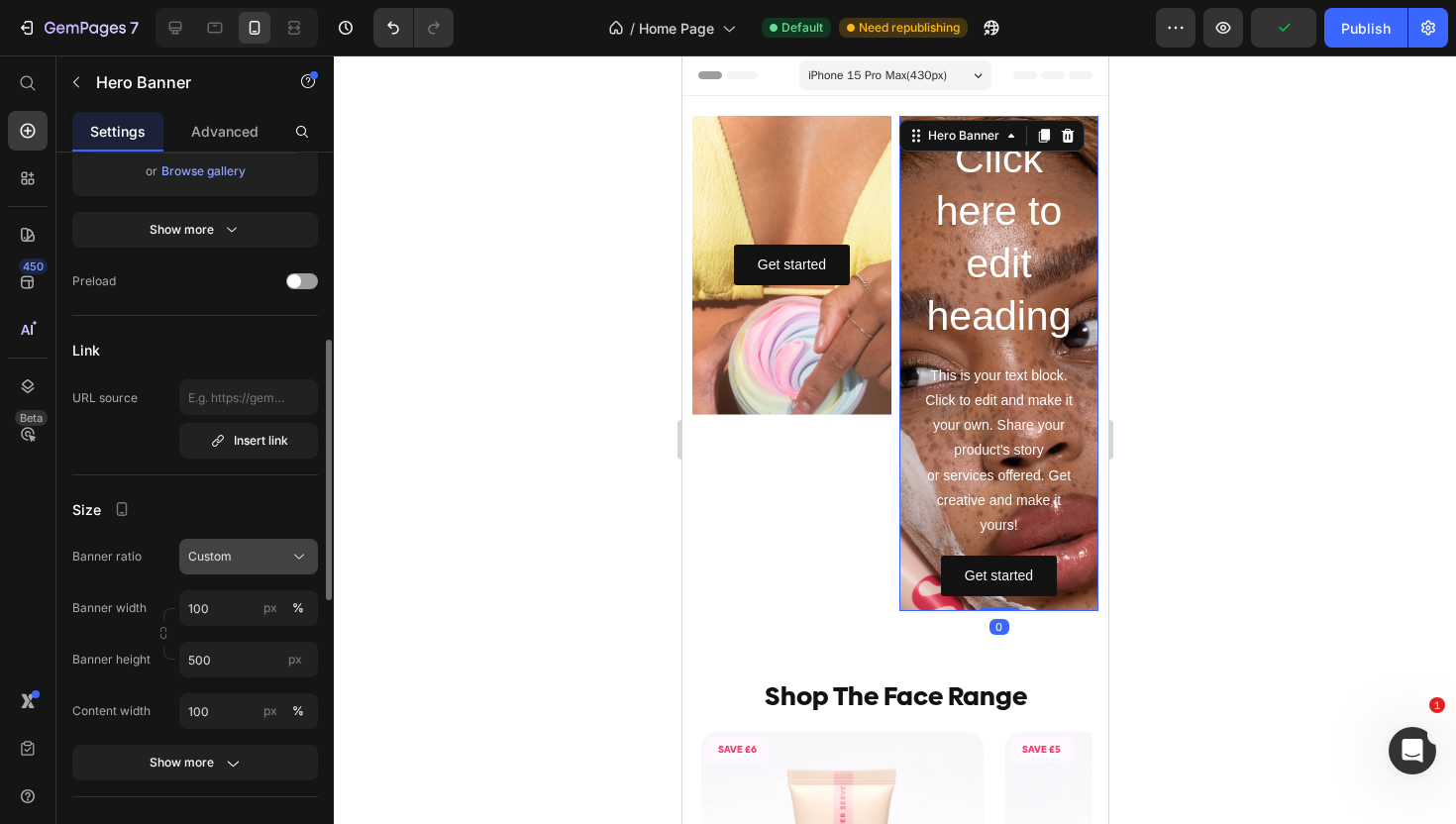click on "Custom" 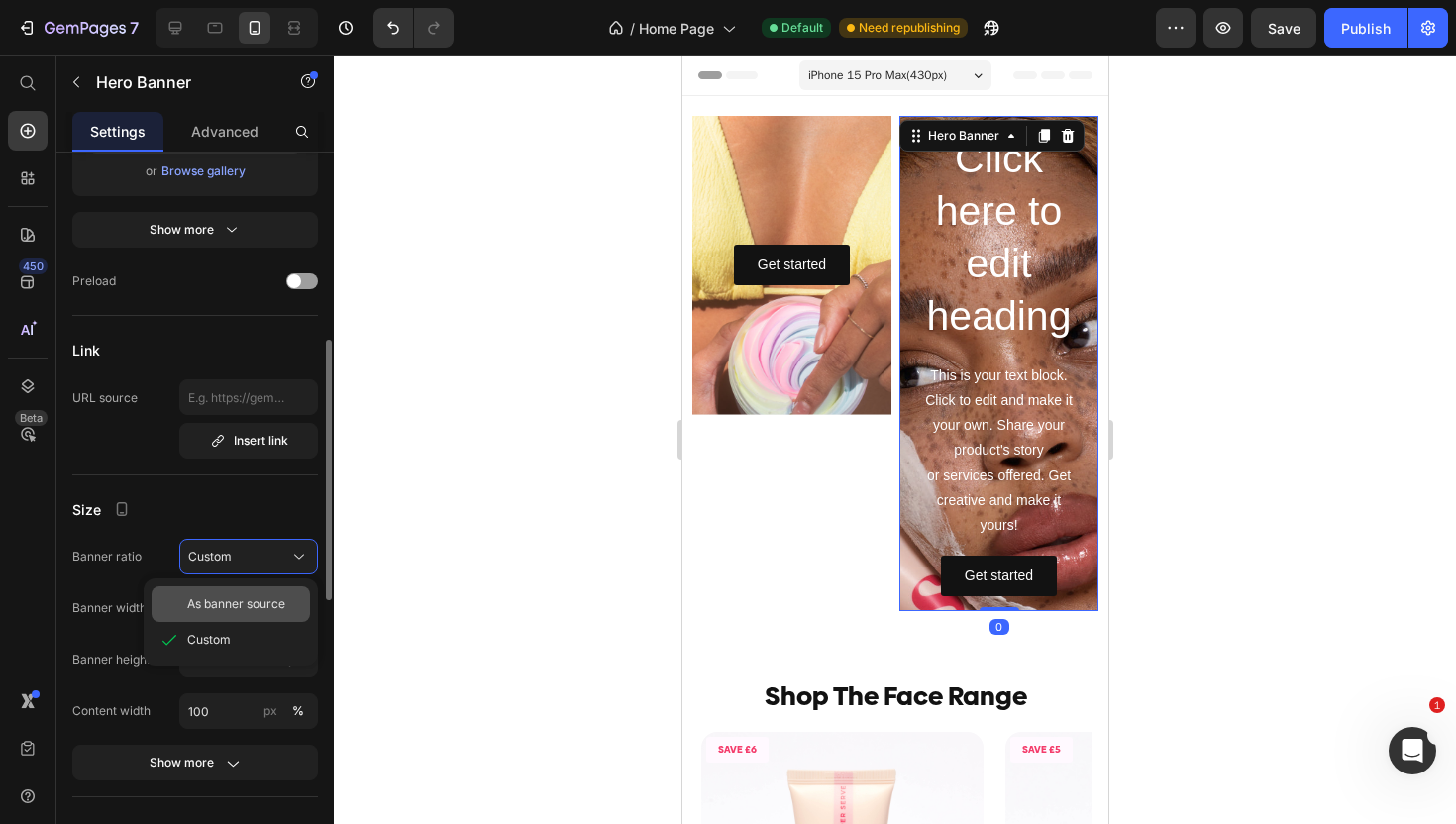 click on "As banner source" at bounding box center [236, 604] 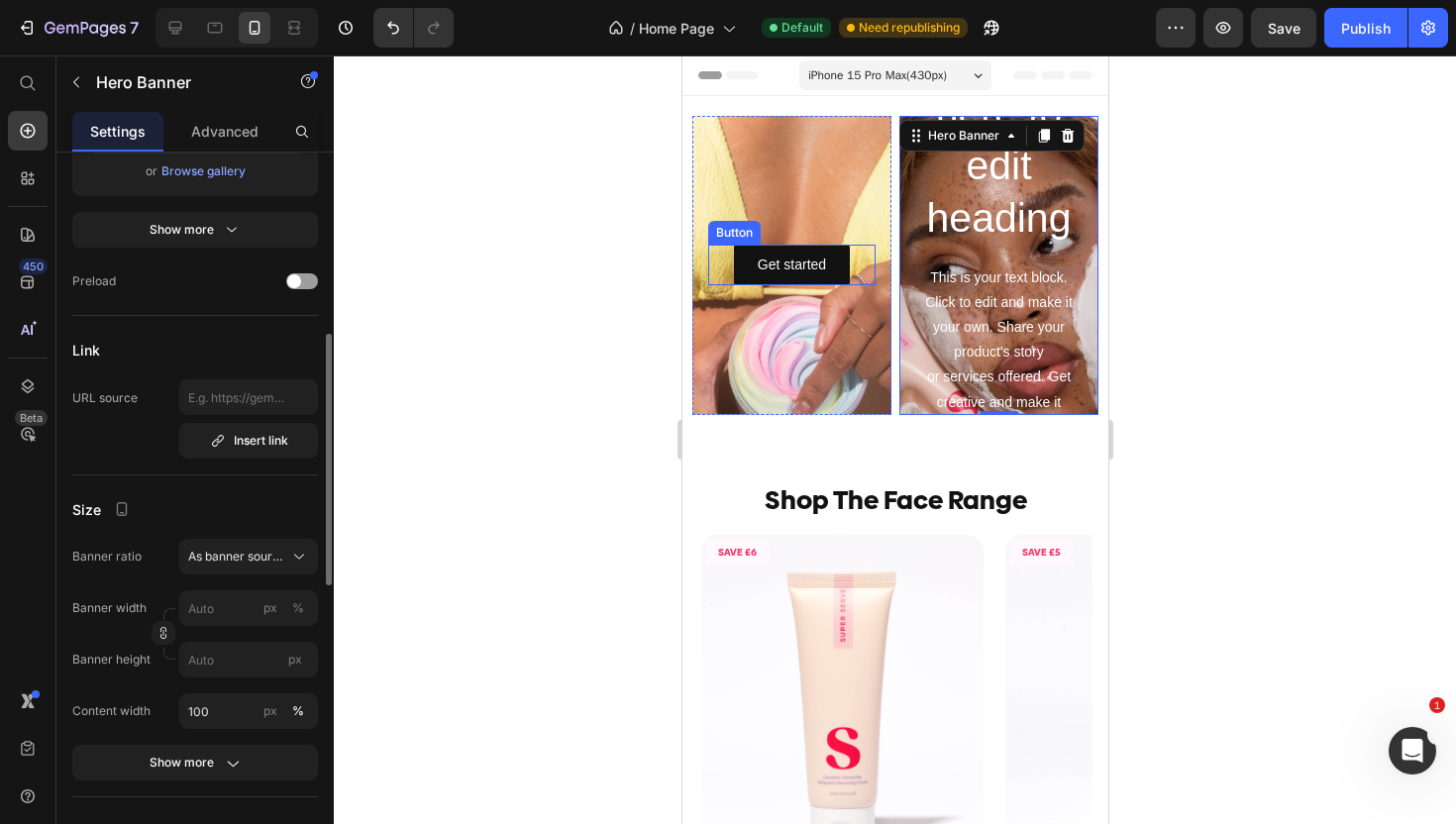 click on "Get started Button" at bounding box center (790, 264) 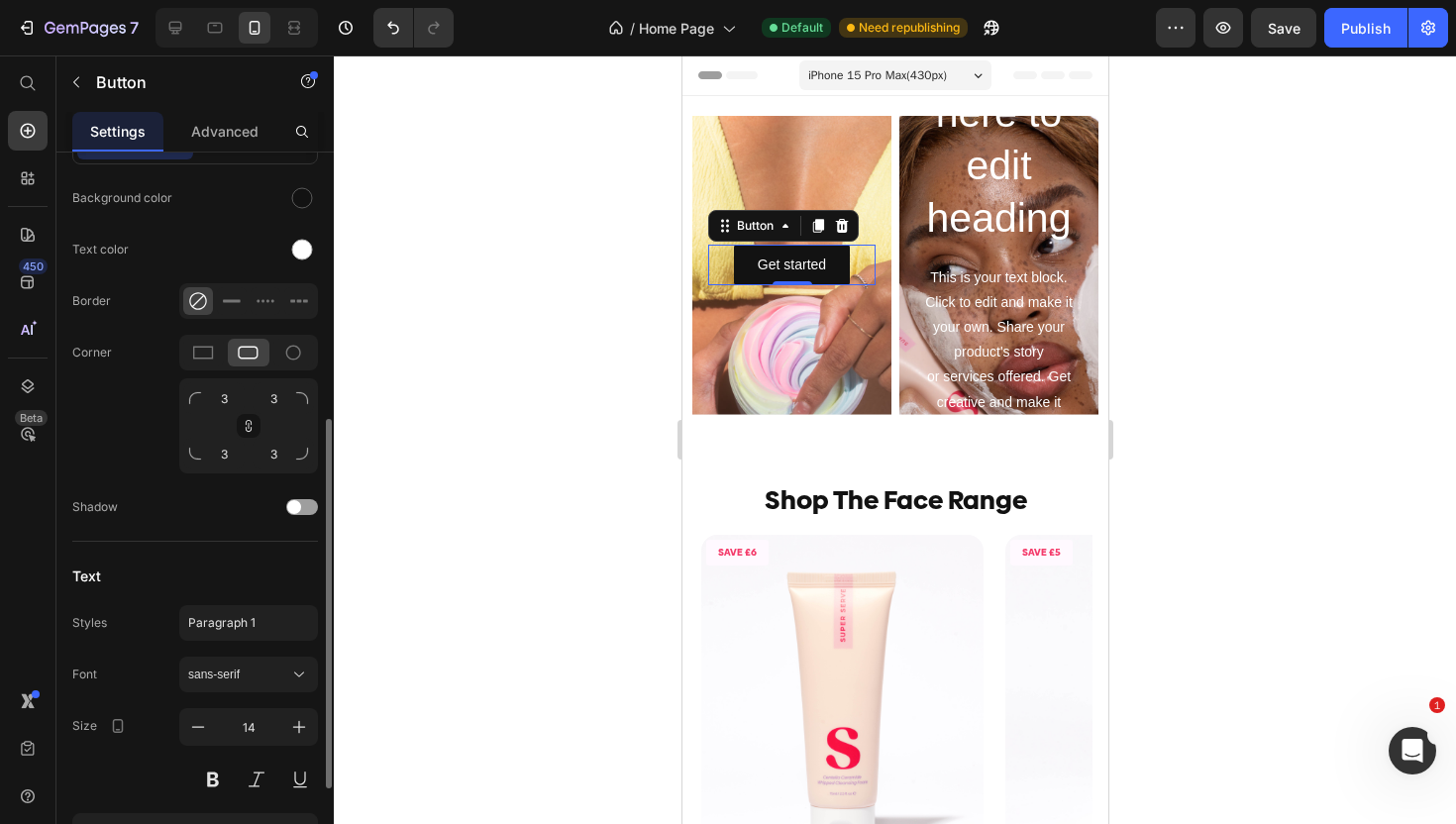 scroll, scrollTop: 0, scrollLeft: 0, axis: both 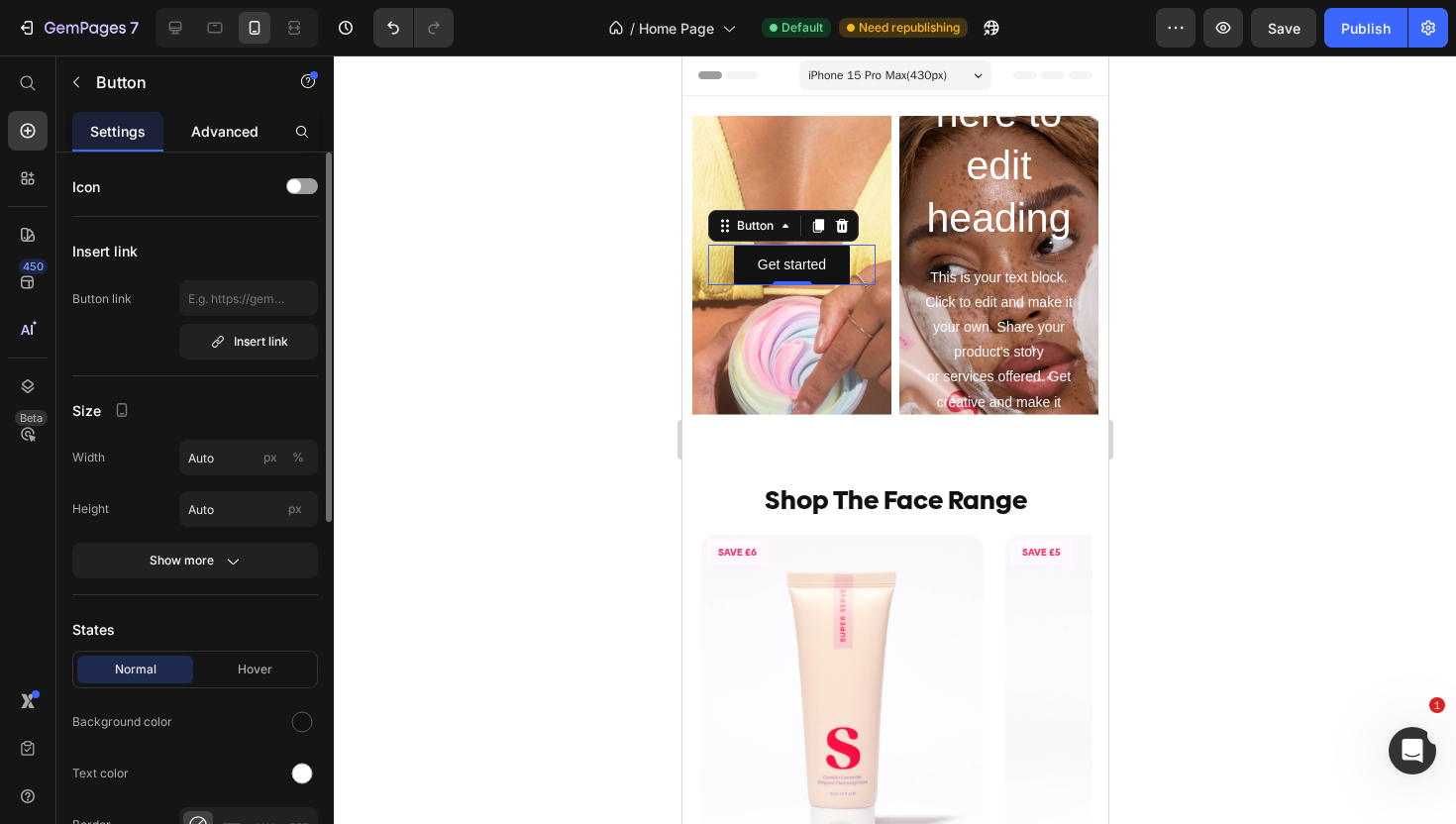 click on "Advanced" 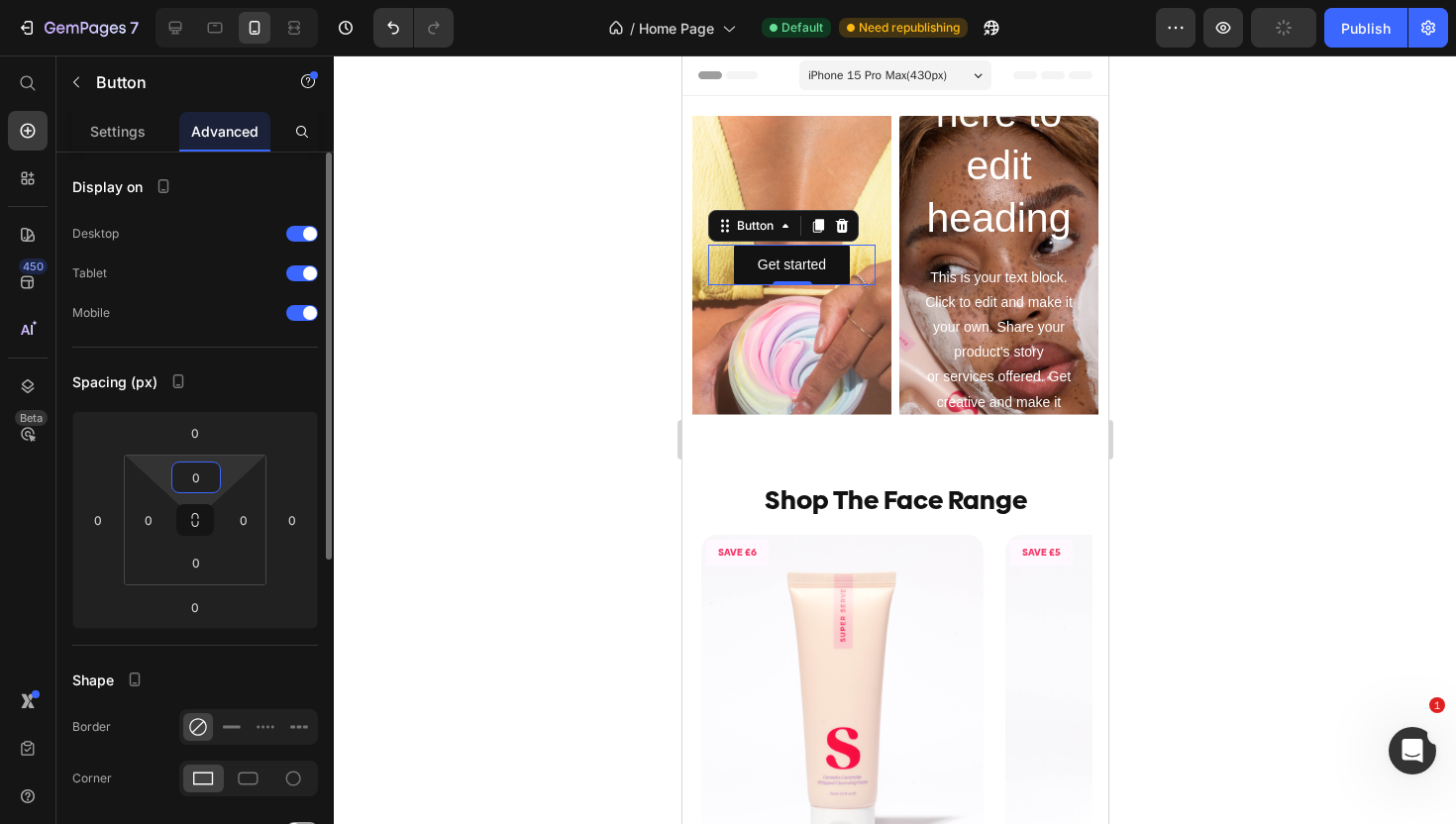 click on "0" at bounding box center [196, 477] 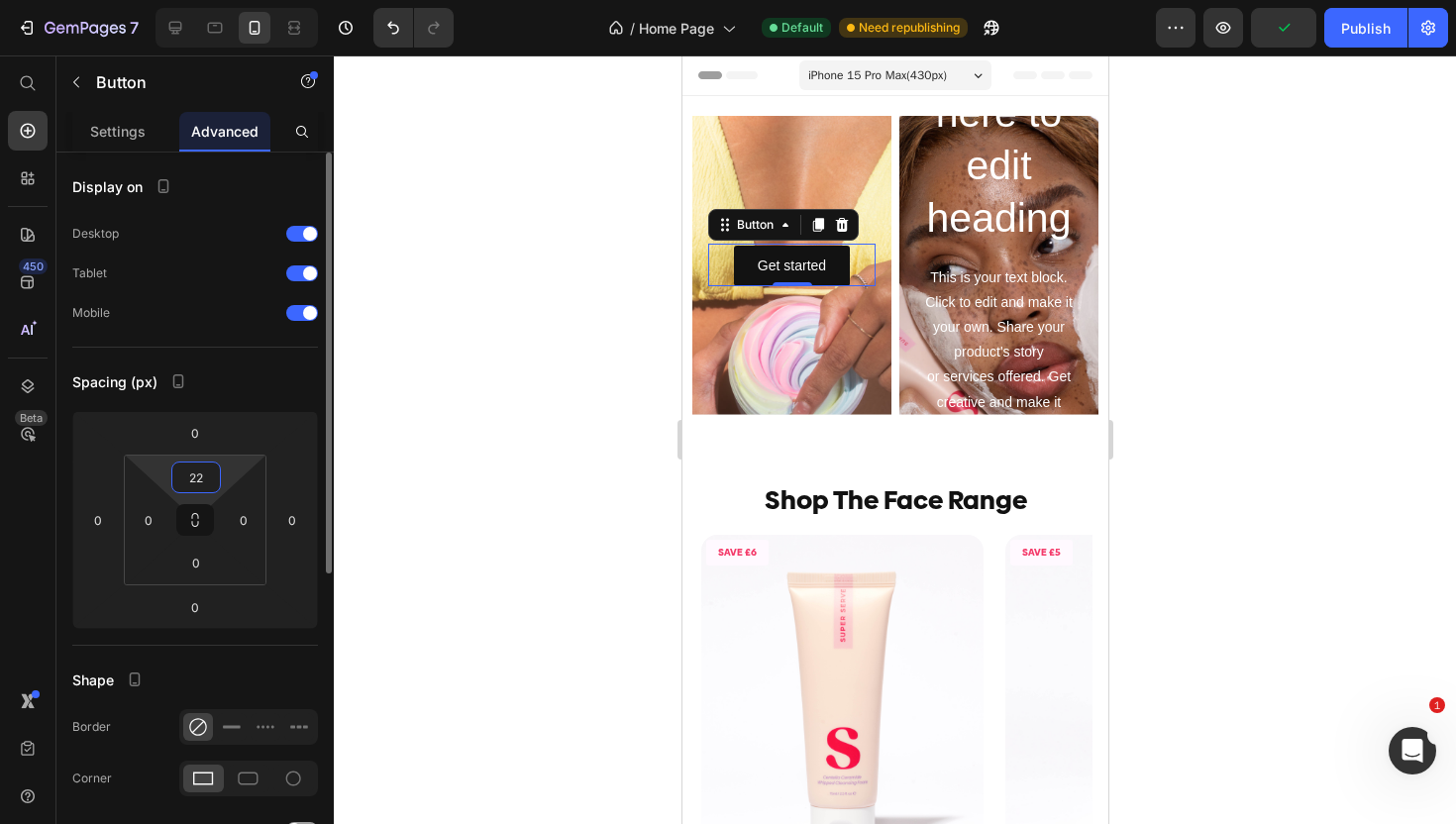 type on "220" 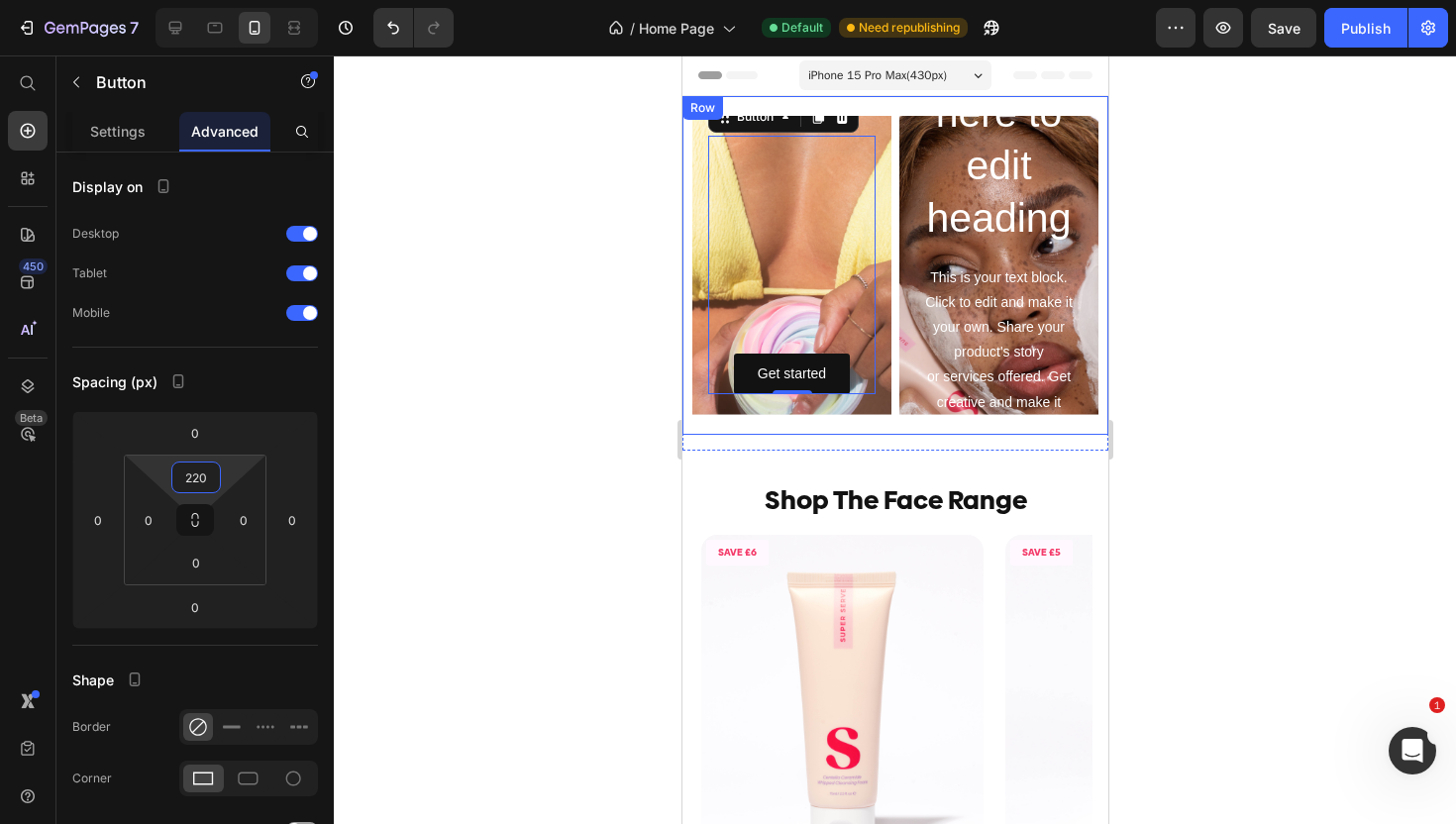 click on "Get started Button   0 Hero Banner Click here to edit heading Heading This is your text block. Click to edit and make it your own. Share your product's story                   or services offered. Get creative and make it yours! Text Block Get started Button Hero Banner Row" at bounding box center [894, 265] 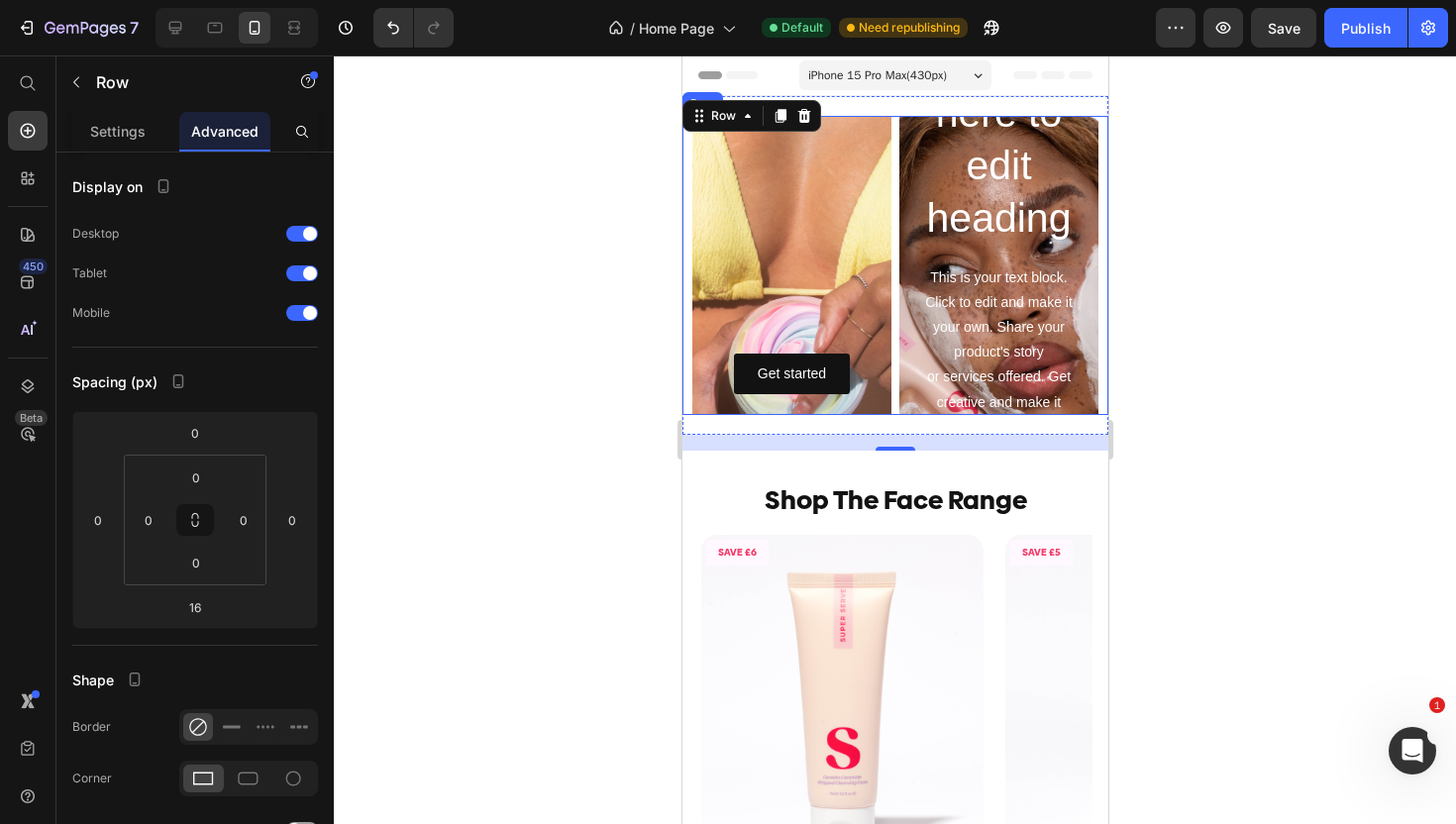 click on "Get started Button Hero Banner Click here to edit heading Heading This is your text block. Click to edit and make it your own. Share your product's story                   or services offered. Get creative and make it yours! Text Block Get started Button Hero Banner Row" at bounding box center (894, 265) 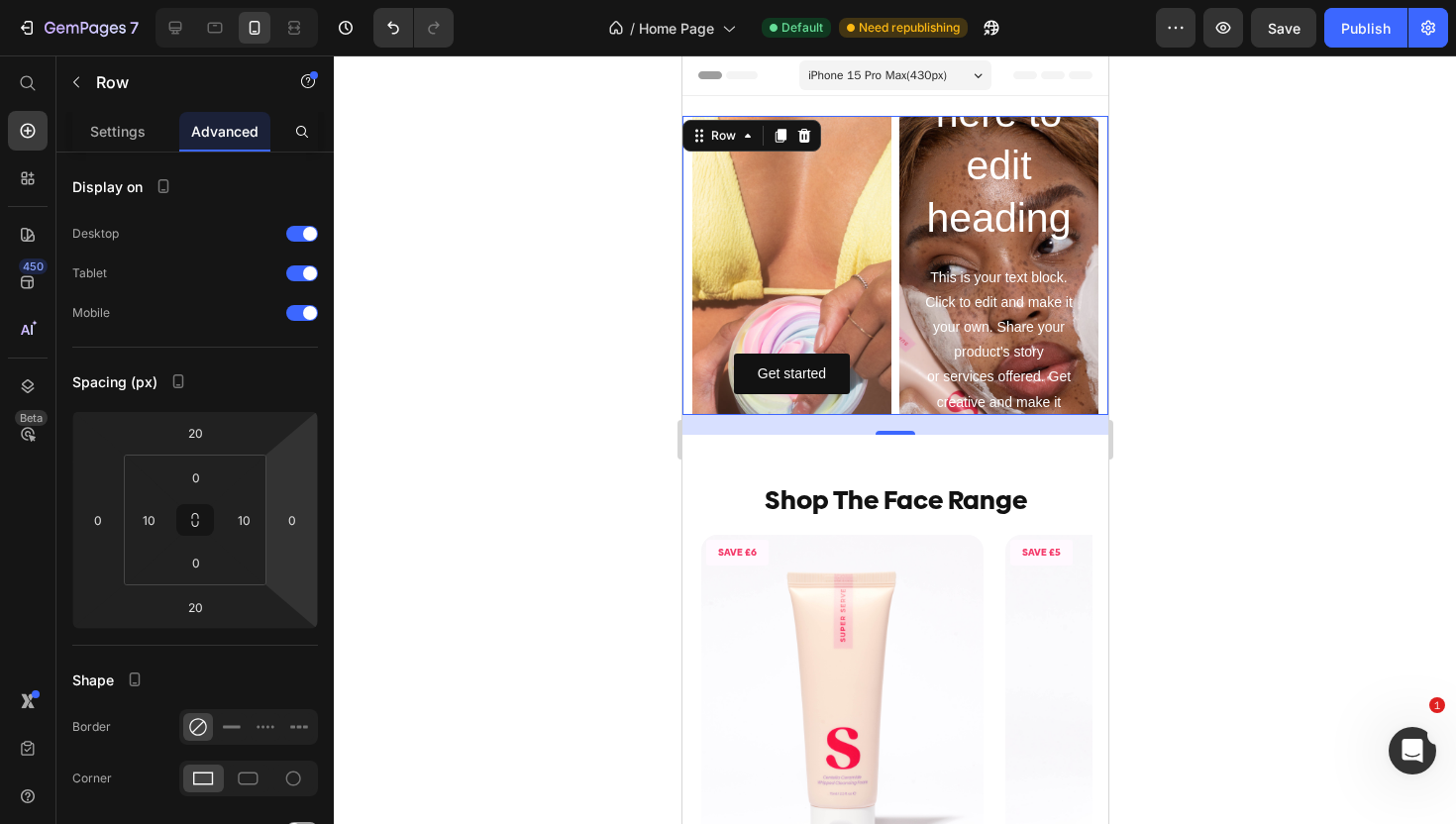 click on "Get started Button Hero Banner Click here to edit heading Heading This is your text block. Click to edit and make it your own. Share your product's story                   or services offered. Get creative and make it yours! Text Block Get started Button Hero Banner Row   20" at bounding box center [894, 265] 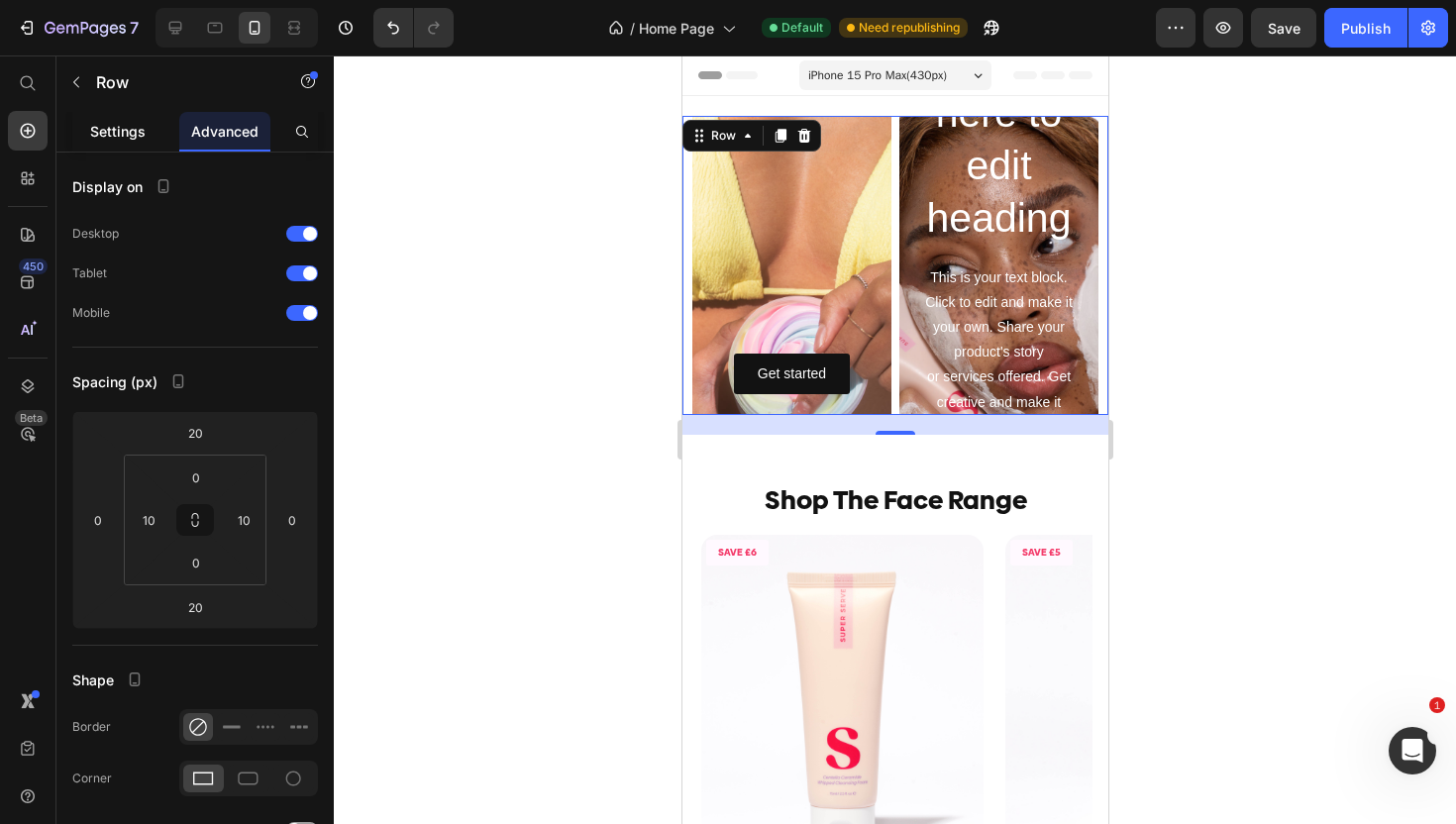 click on "Settings" at bounding box center (118, 131) 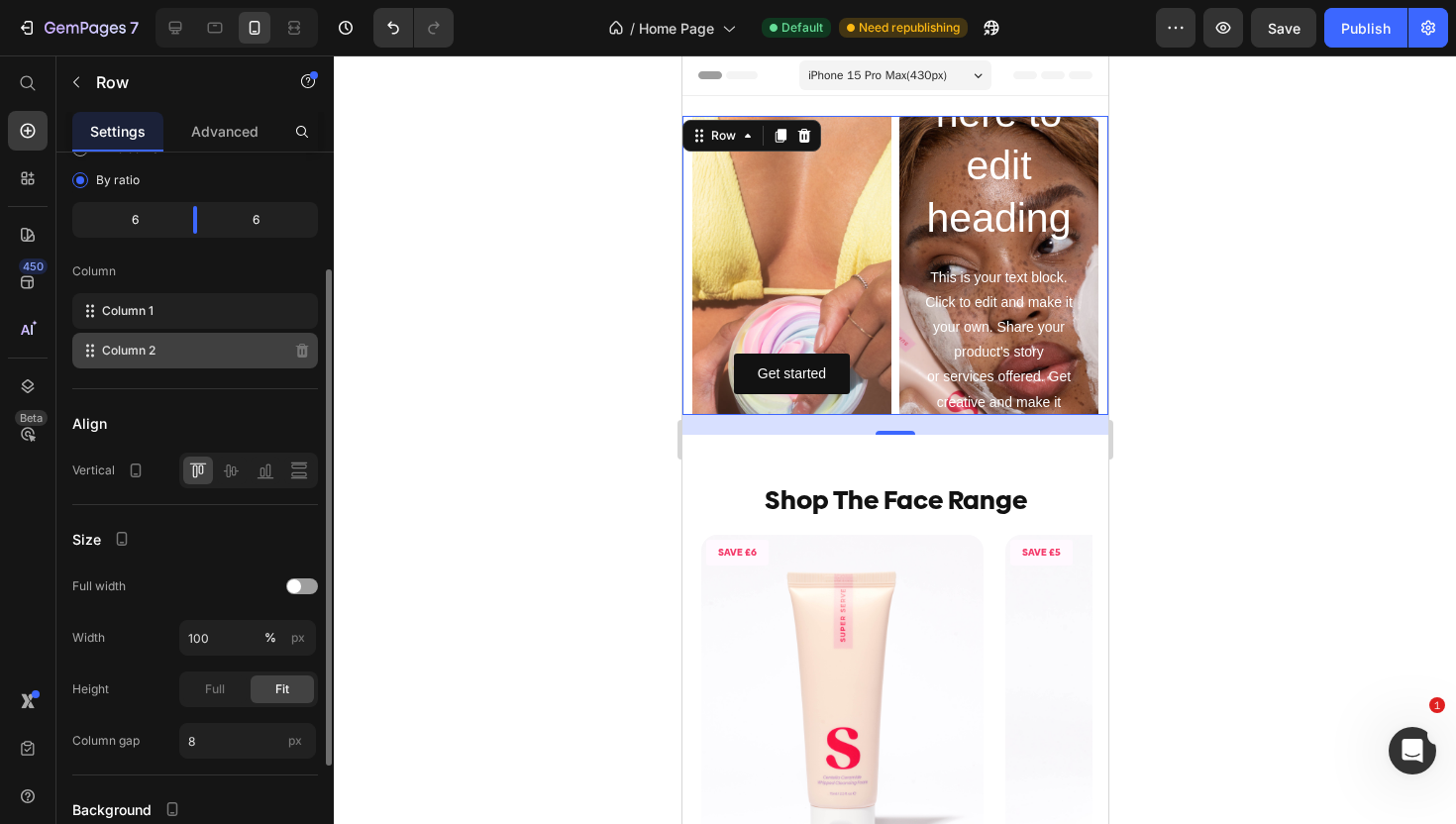 scroll, scrollTop: 169, scrollLeft: 0, axis: vertical 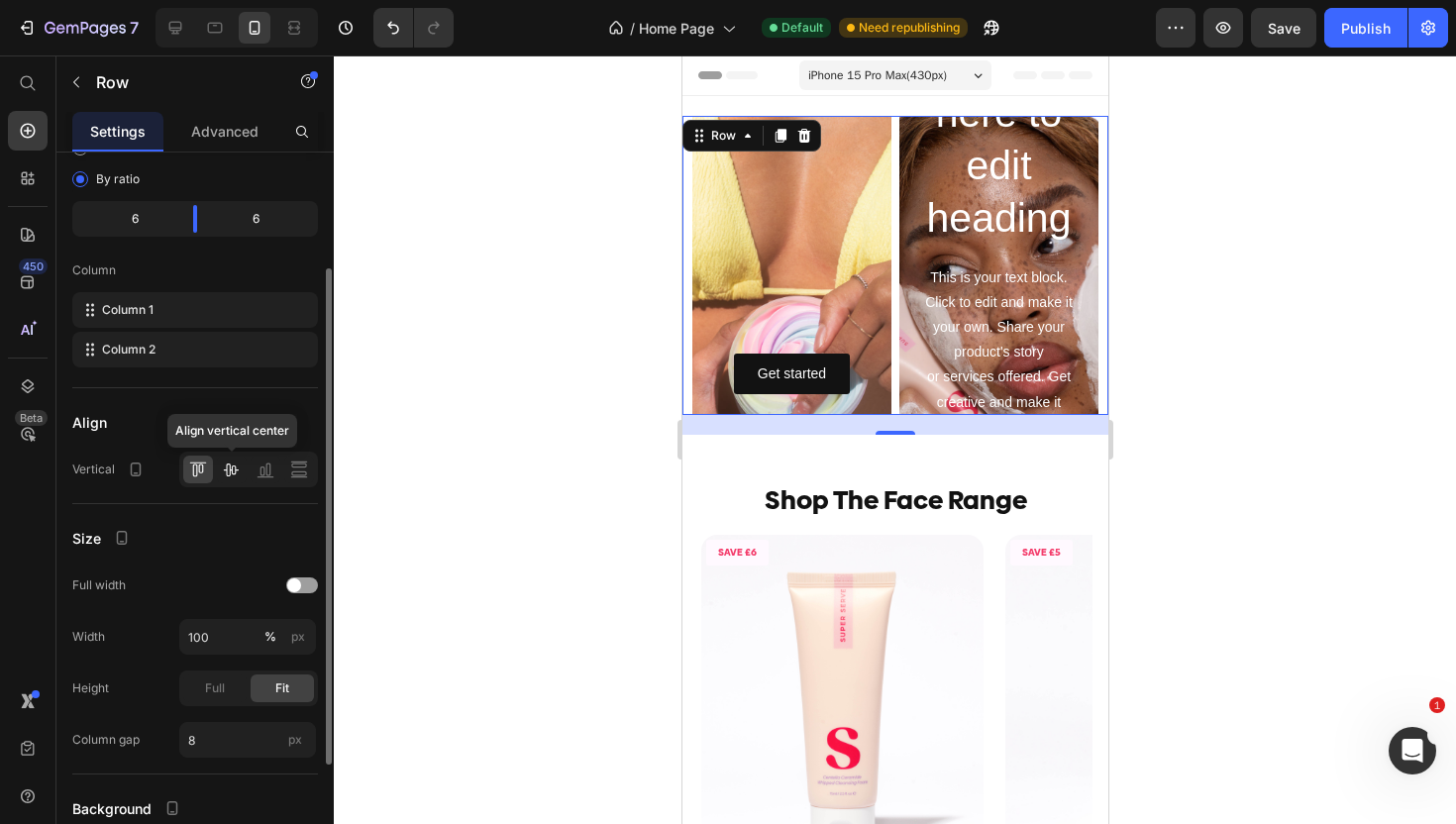 click 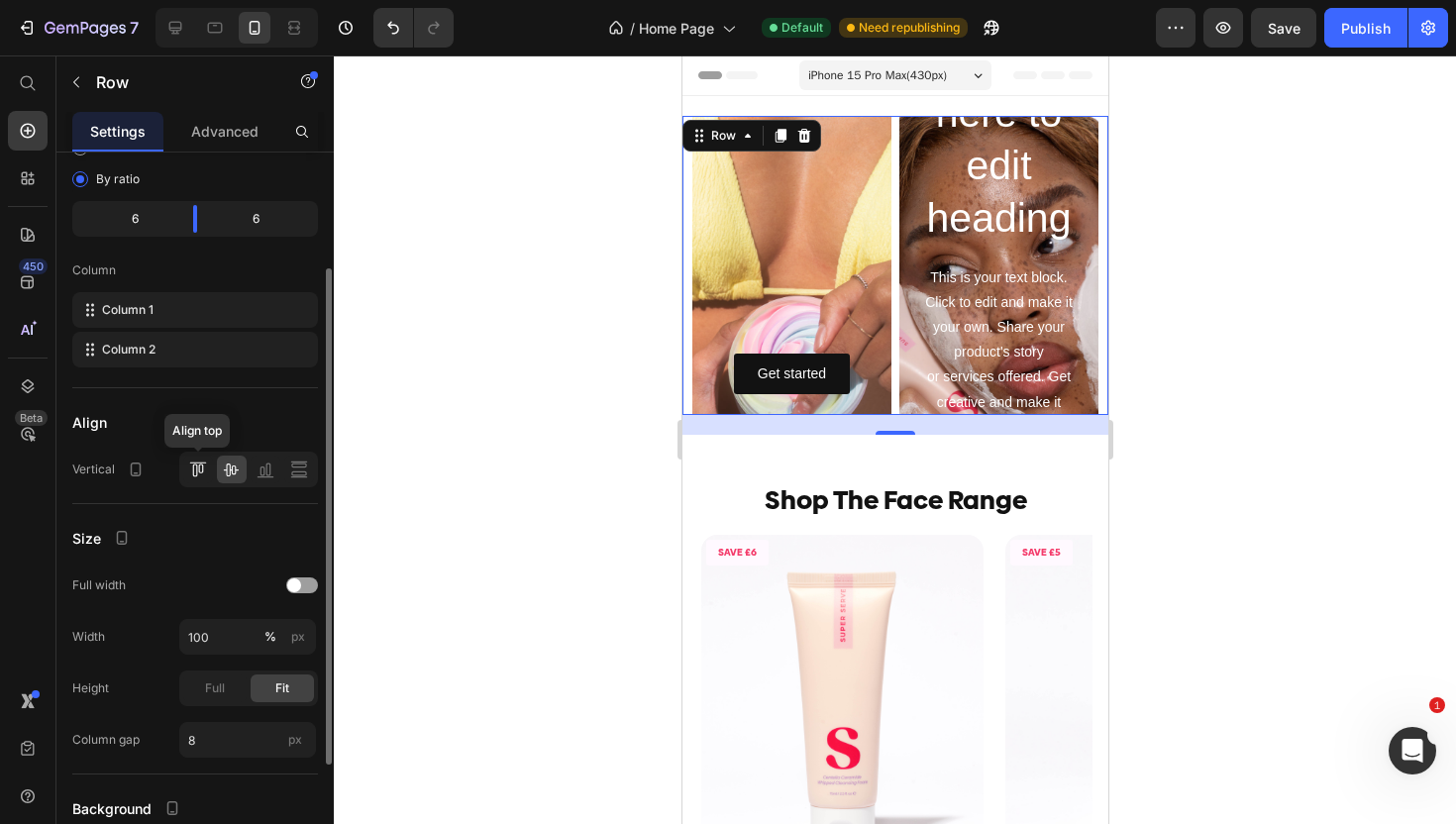 click 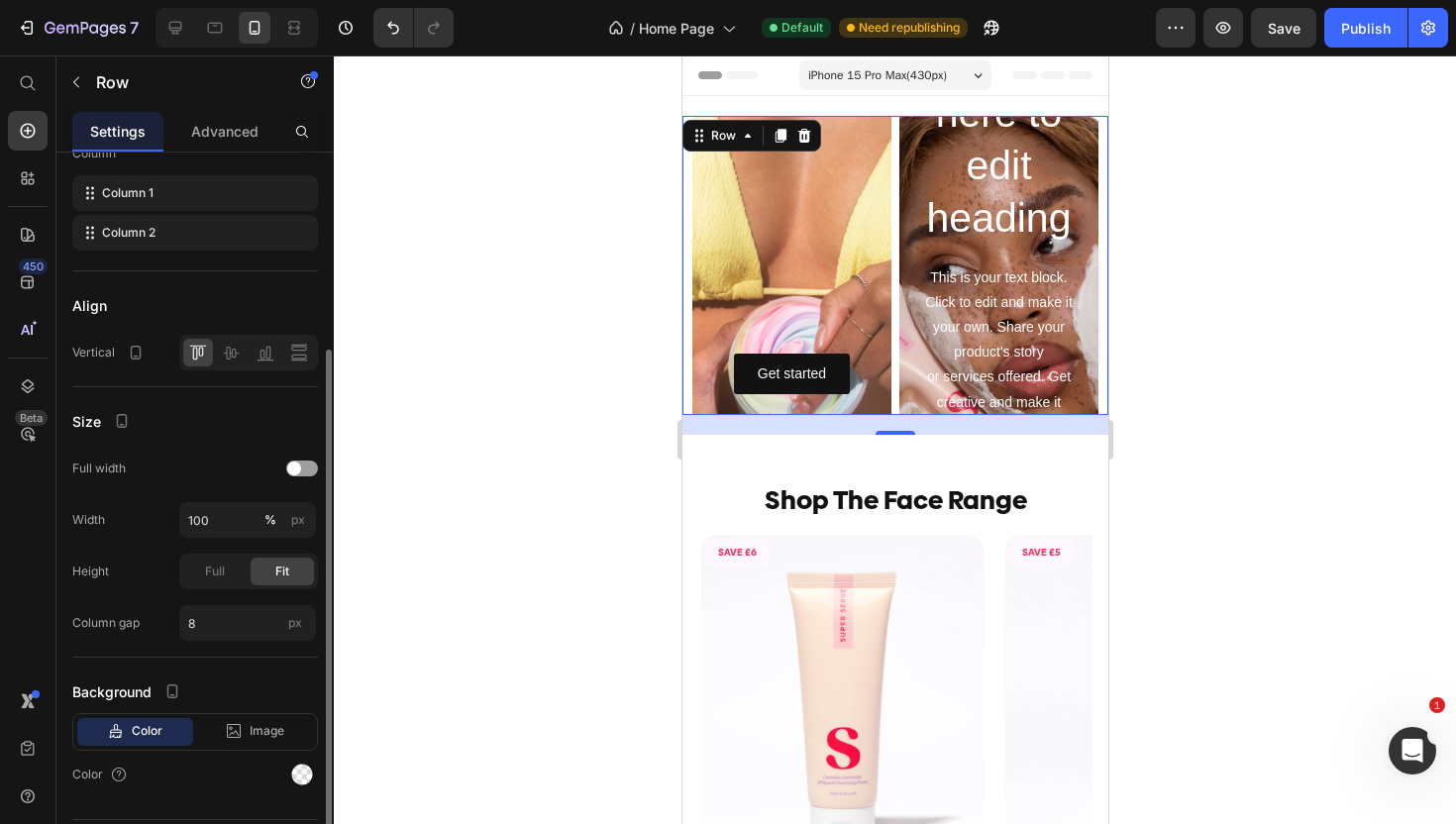 scroll, scrollTop: 288, scrollLeft: 0, axis: vertical 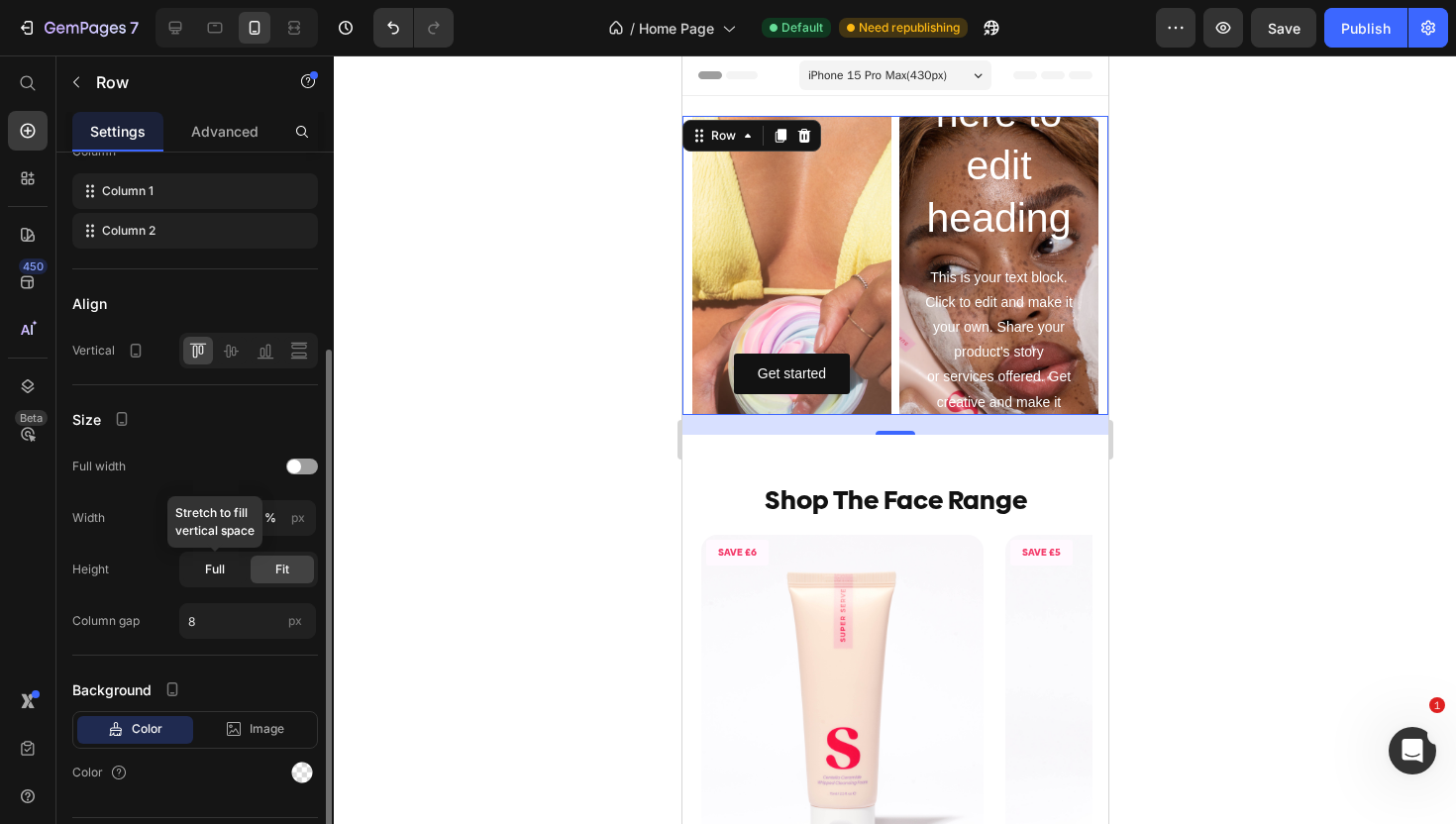 click on "Full" 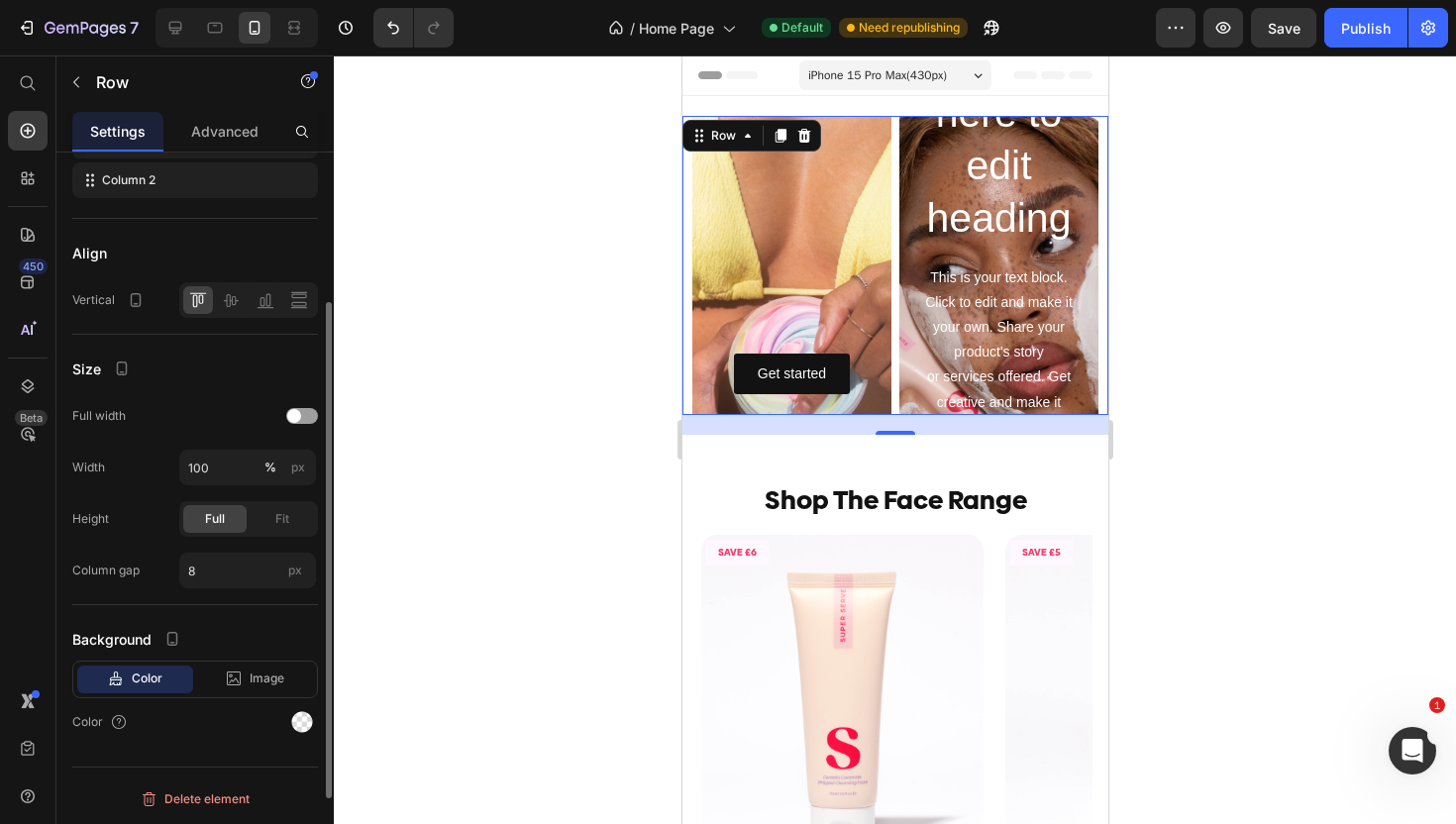 scroll, scrollTop: 235, scrollLeft: 0, axis: vertical 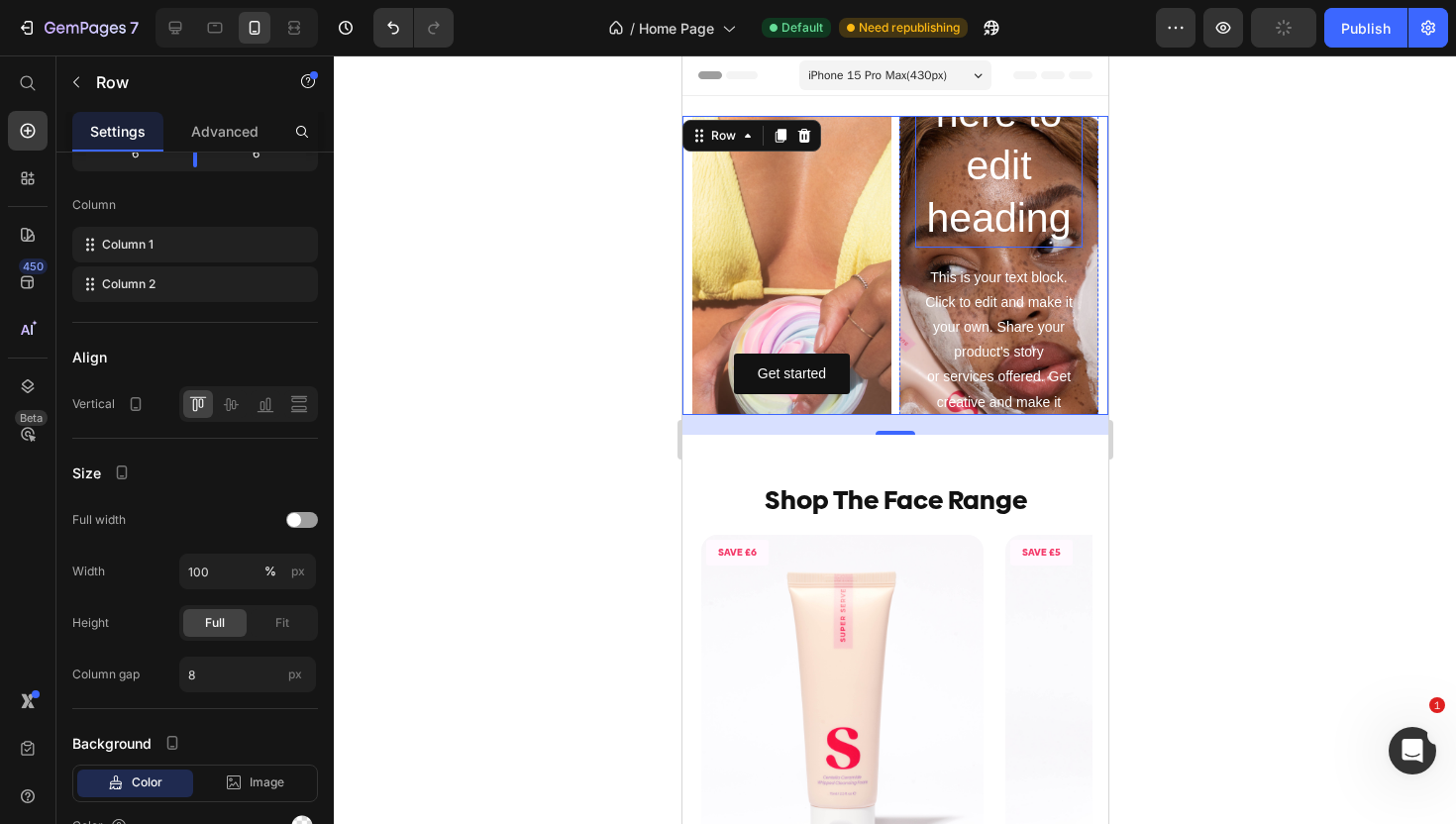click on "Click here to edit heading" at bounding box center (997, 139) 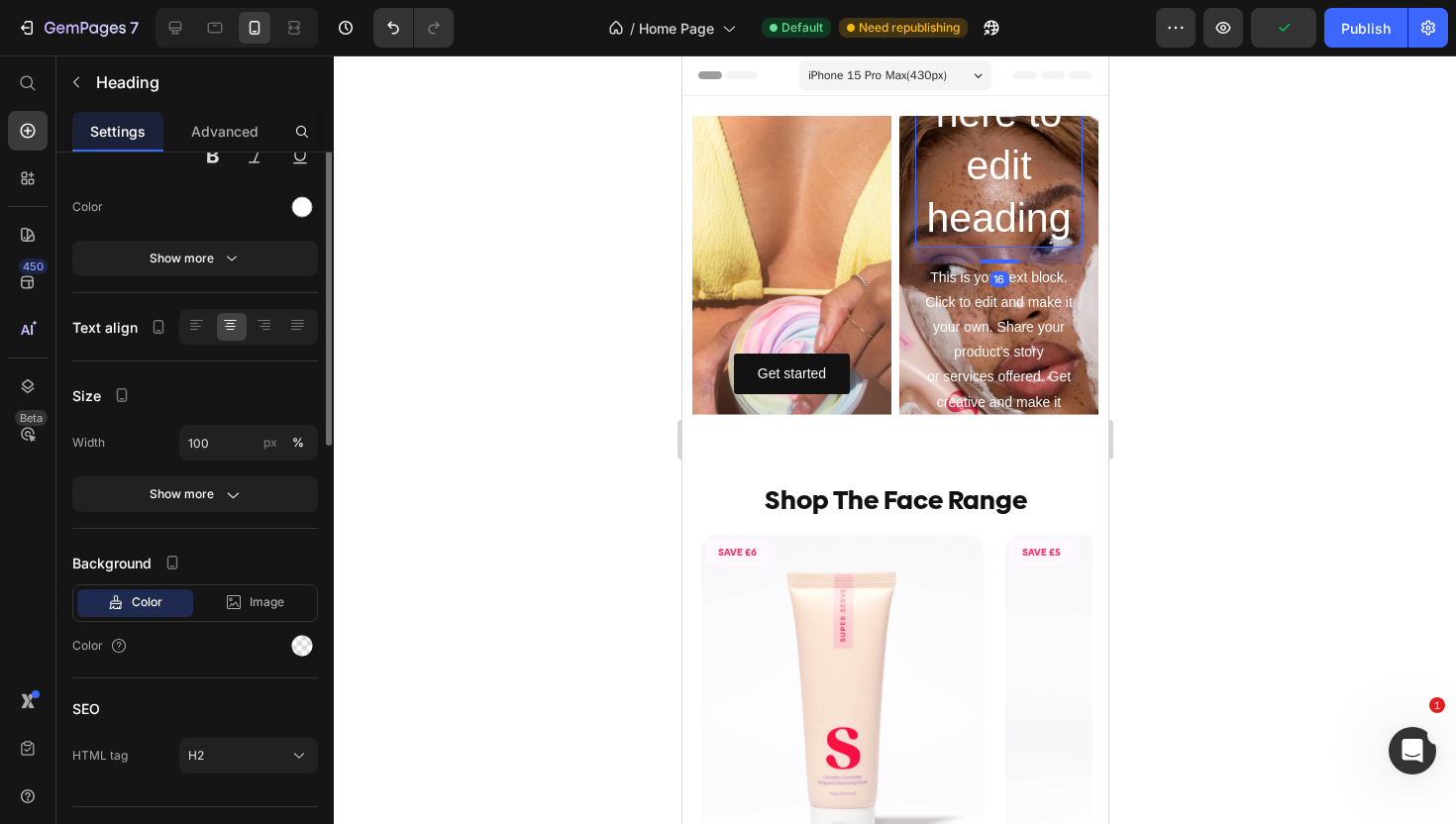 scroll, scrollTop: 0, scrollLeft: 0, axis: both 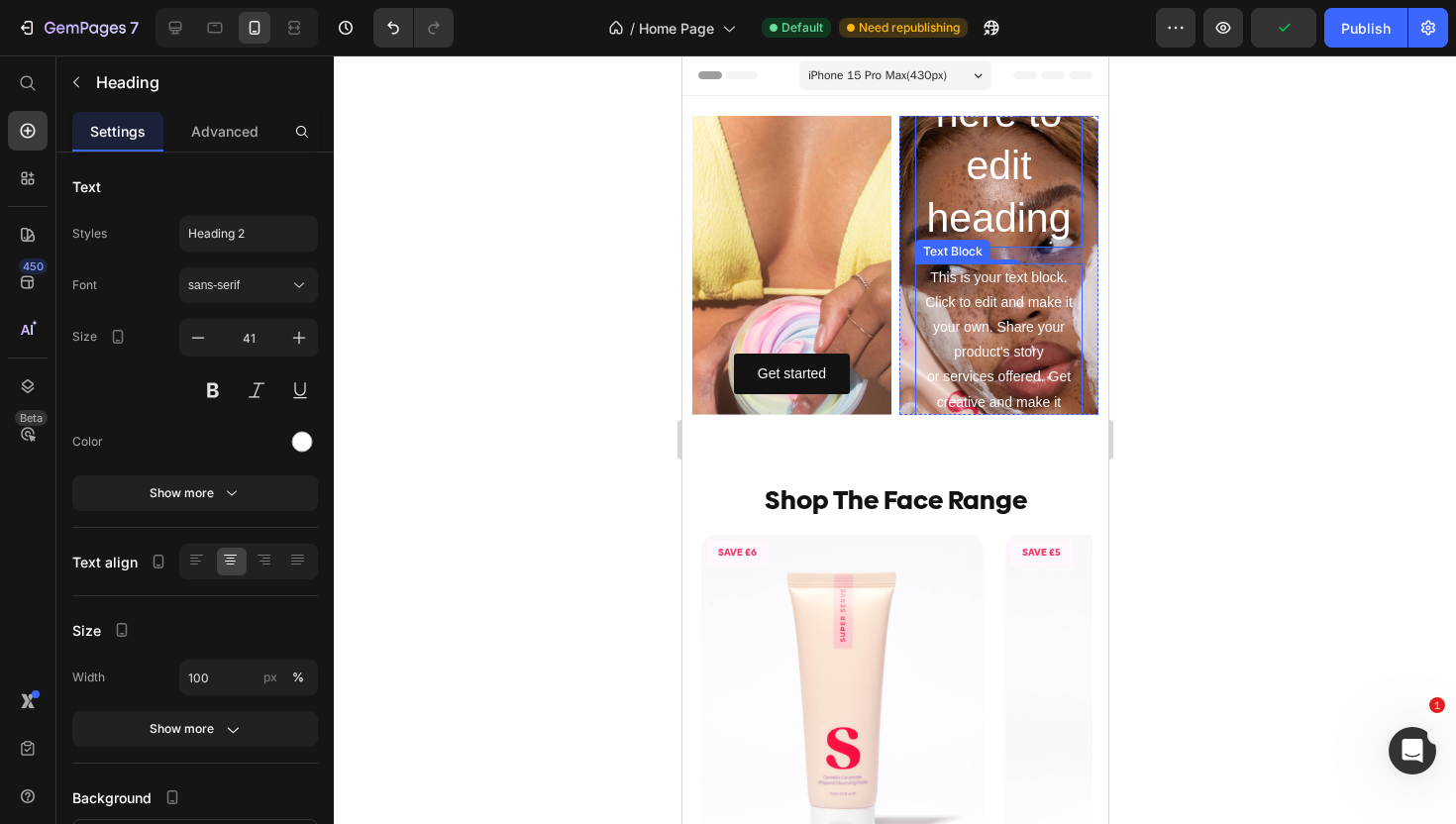 click on "This is your text block. Click to edit and make it your own. Share your product's story                   or services offered. Get creative and make it yours!" at bounding box center [997, 353] 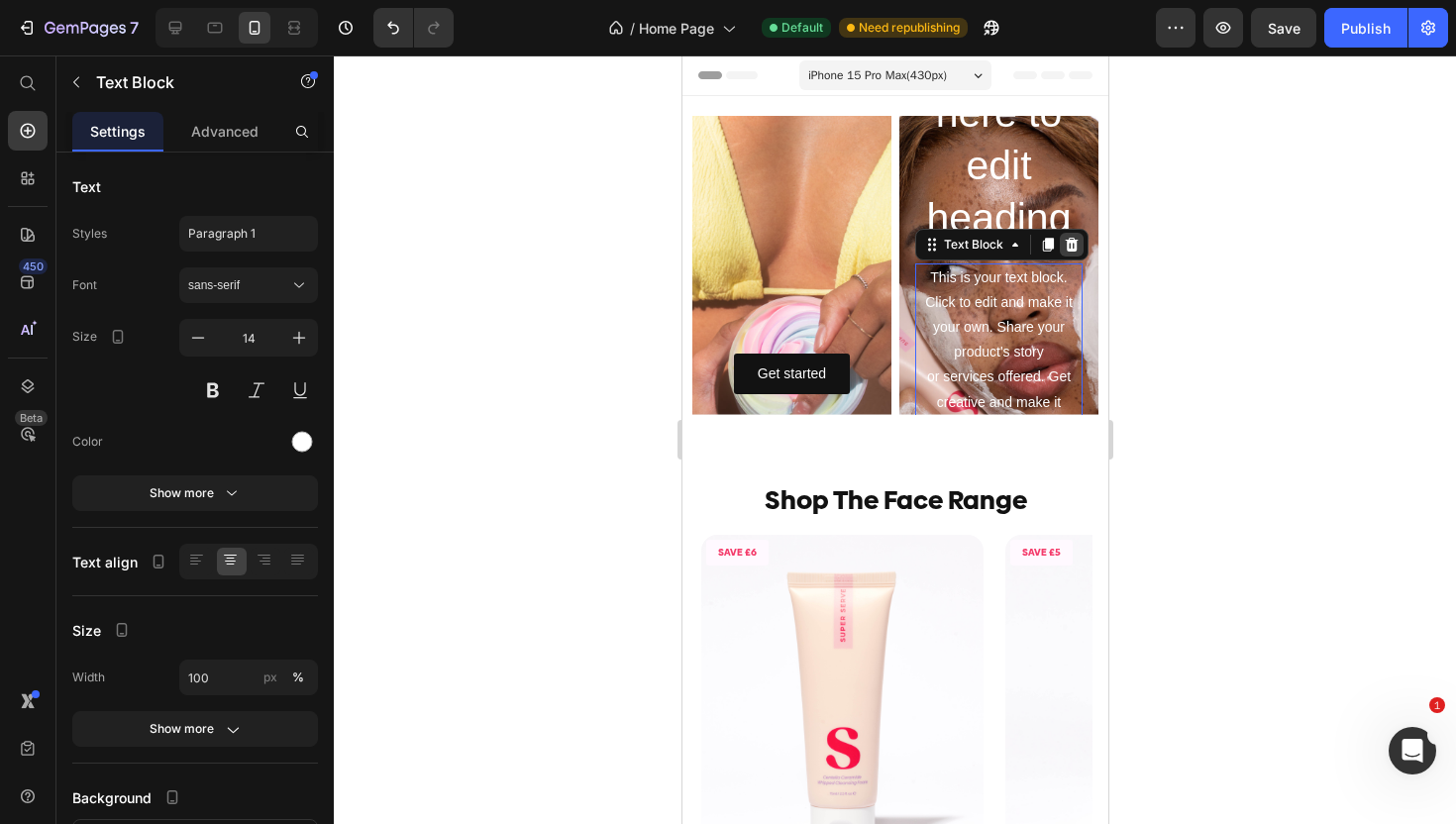 click 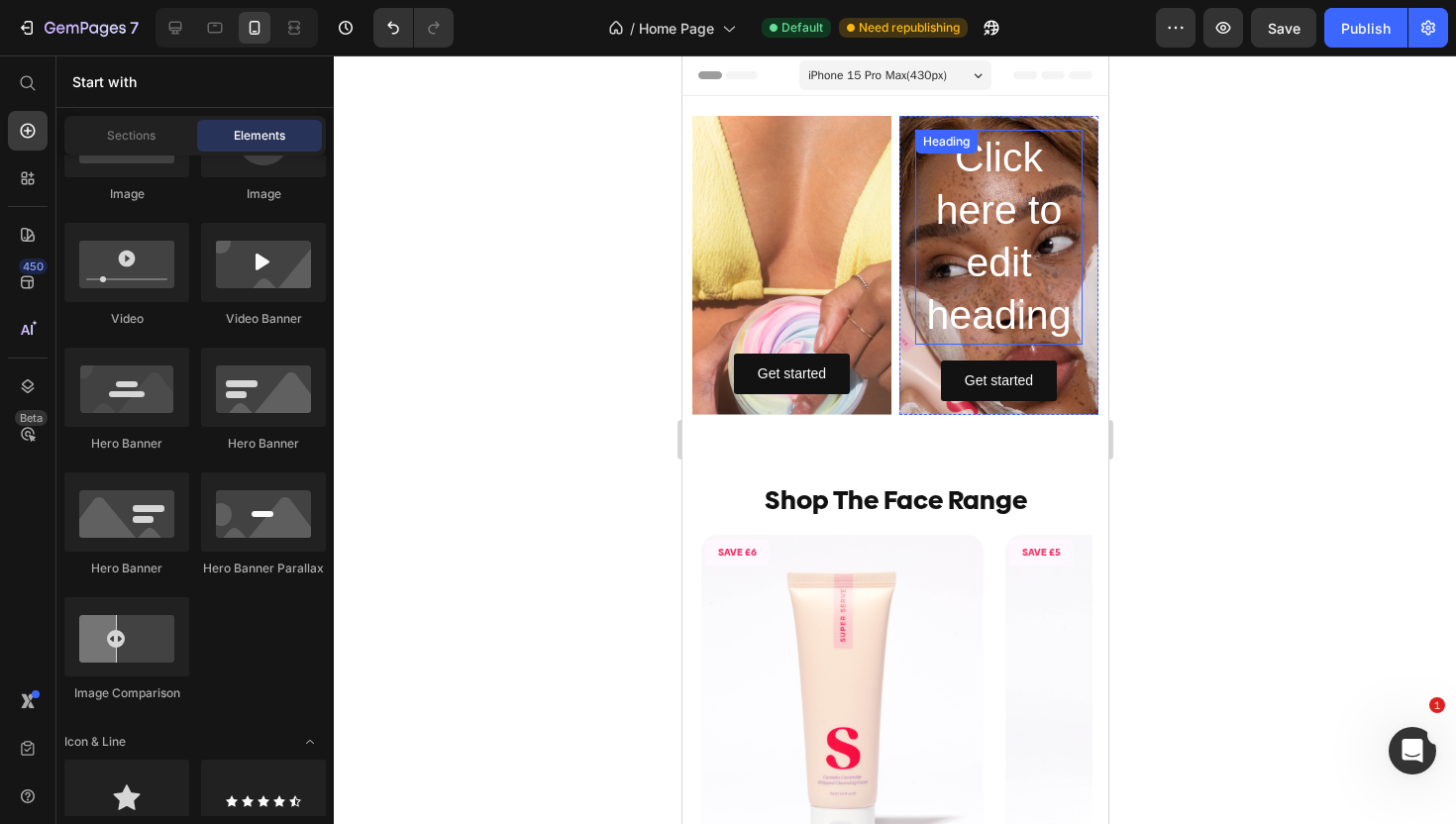 click on "Click here to edit heading" at bounding box center [997, 237] 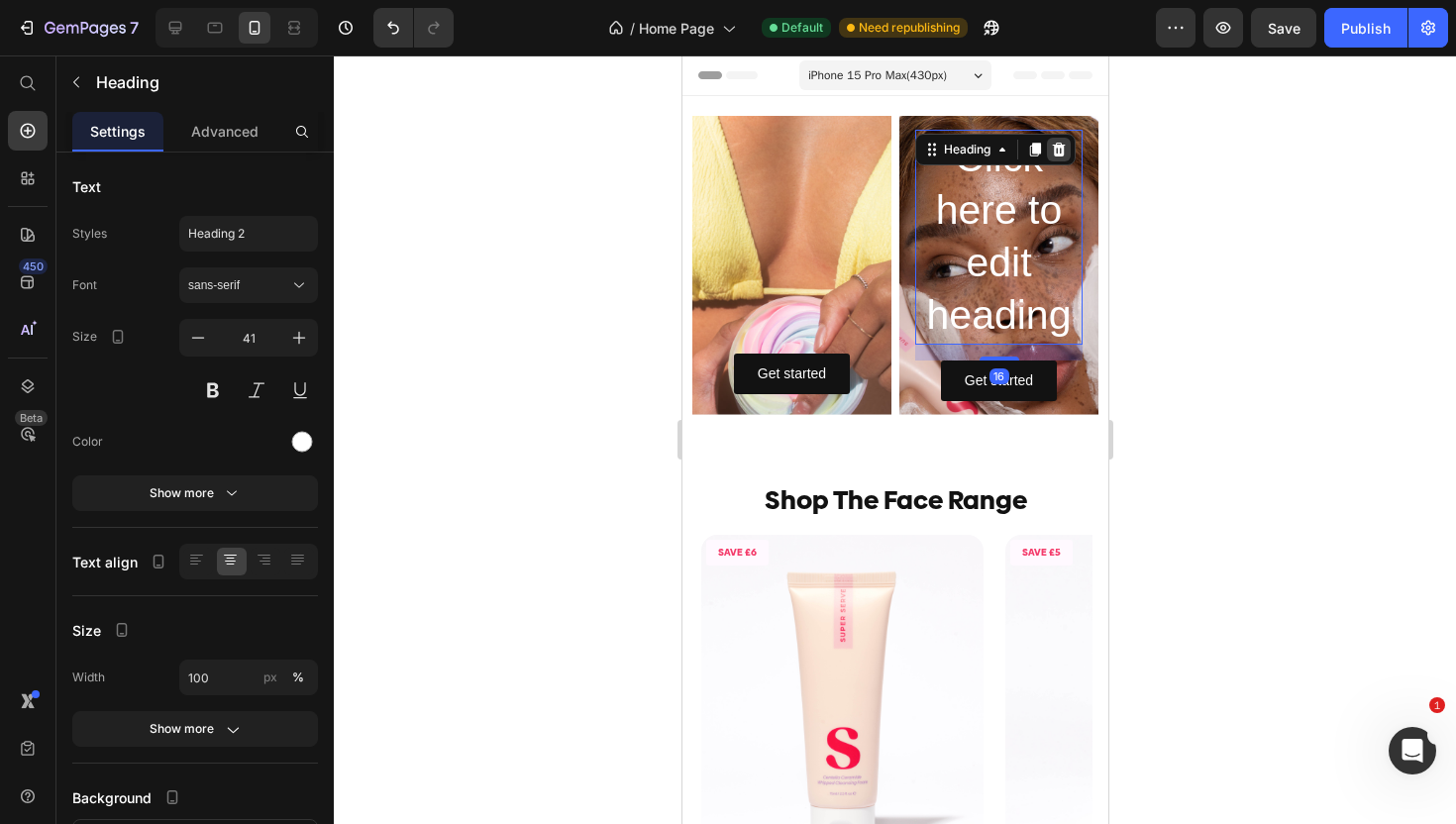click 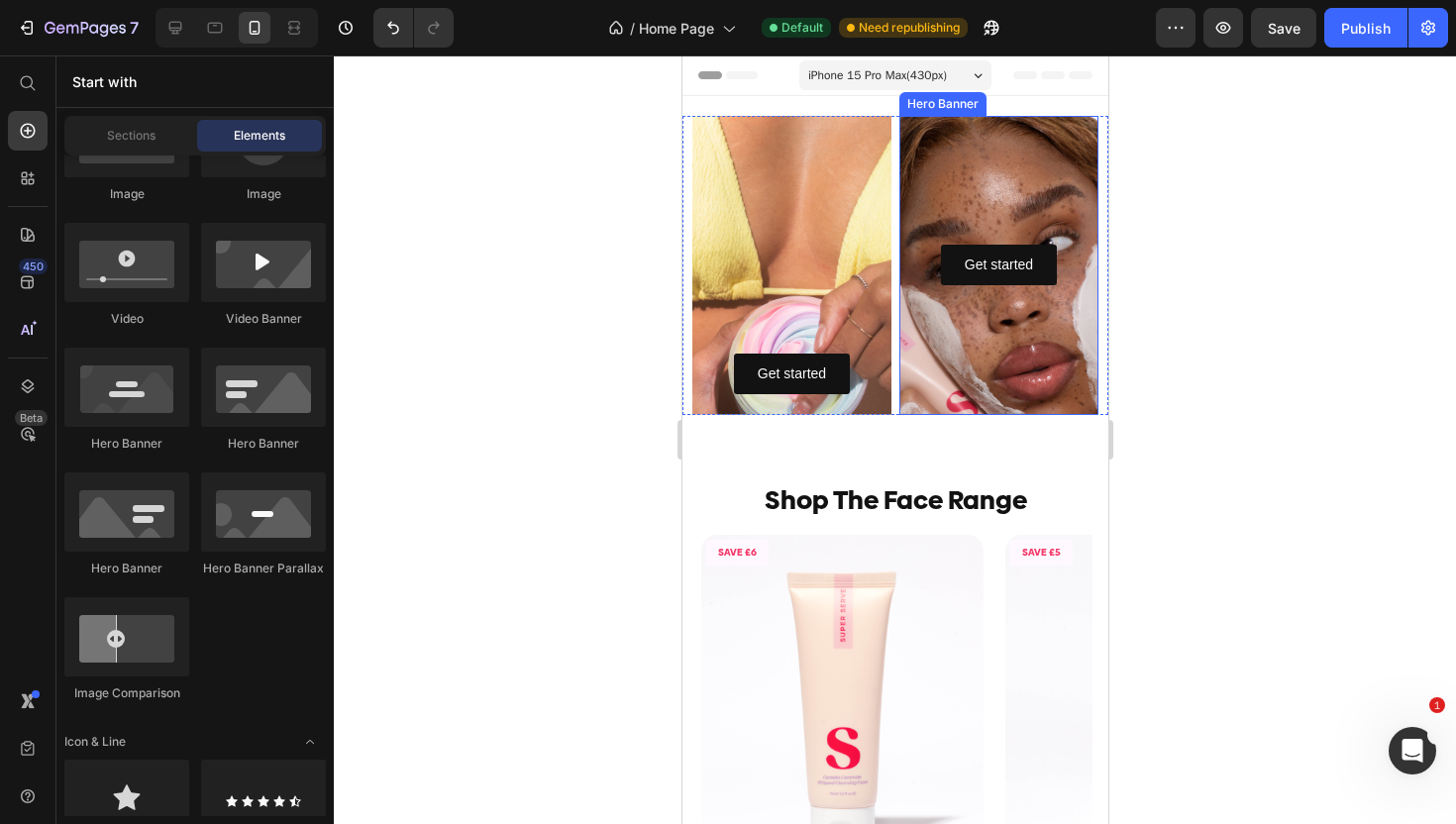 click at bounding box center (997, 265) 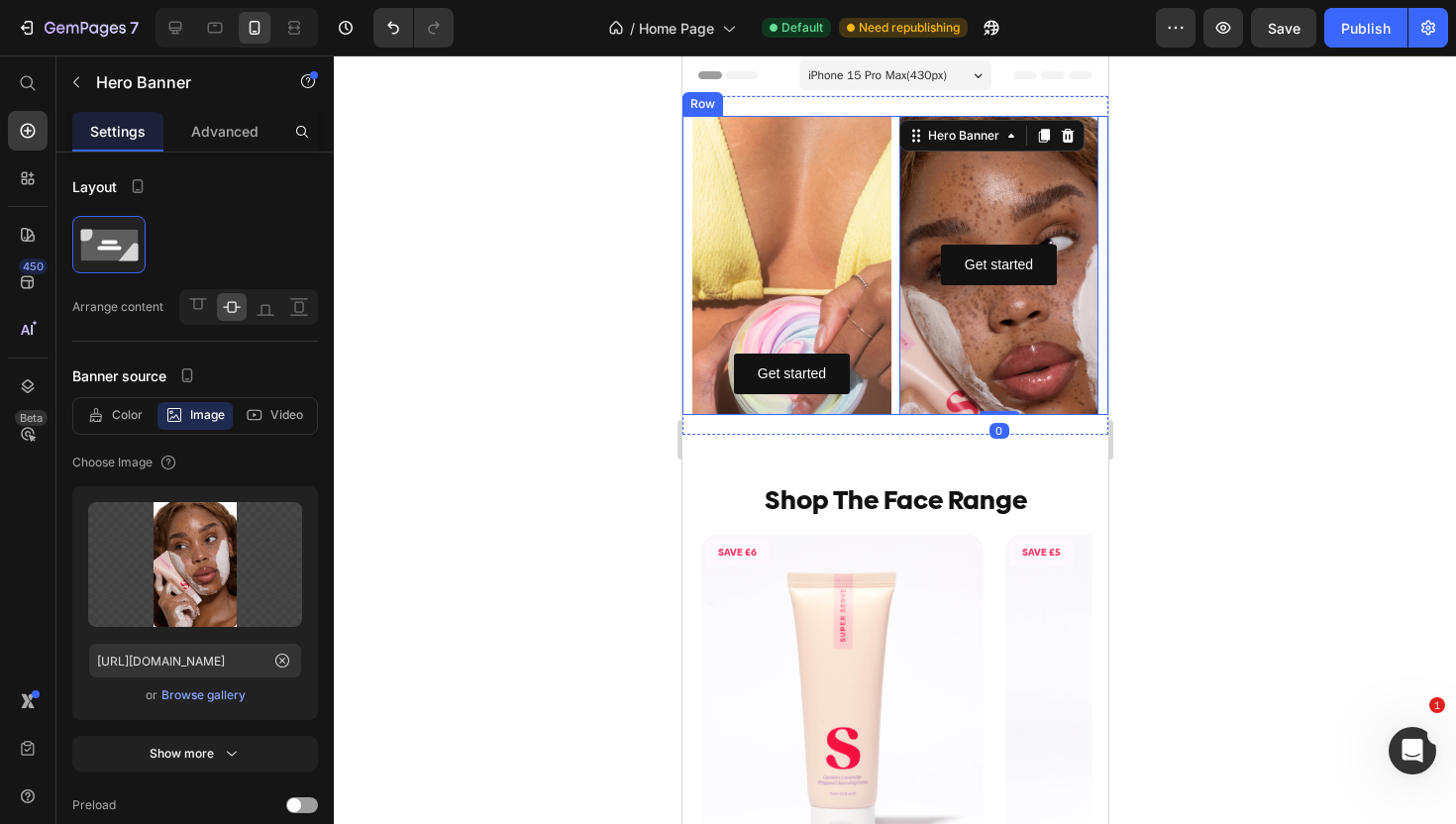 click on "Get started Button Hero Banner Get started Button Hero Banner   0 Row" at bounding box center [894, 265] 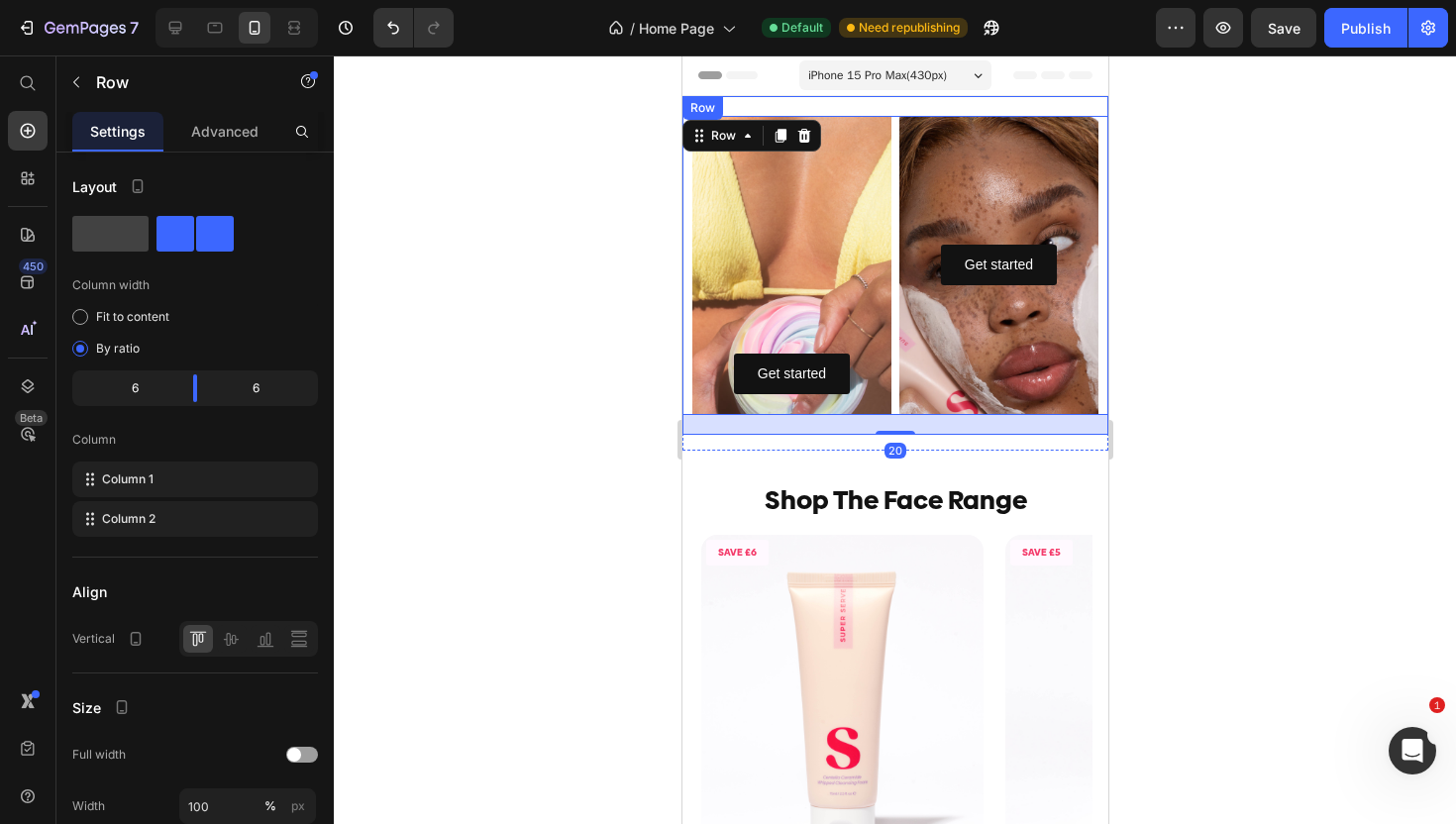 click on "Get started Button Hero Banner Get started Button Hero Banner Row   20" at bounding box center [894, 265] 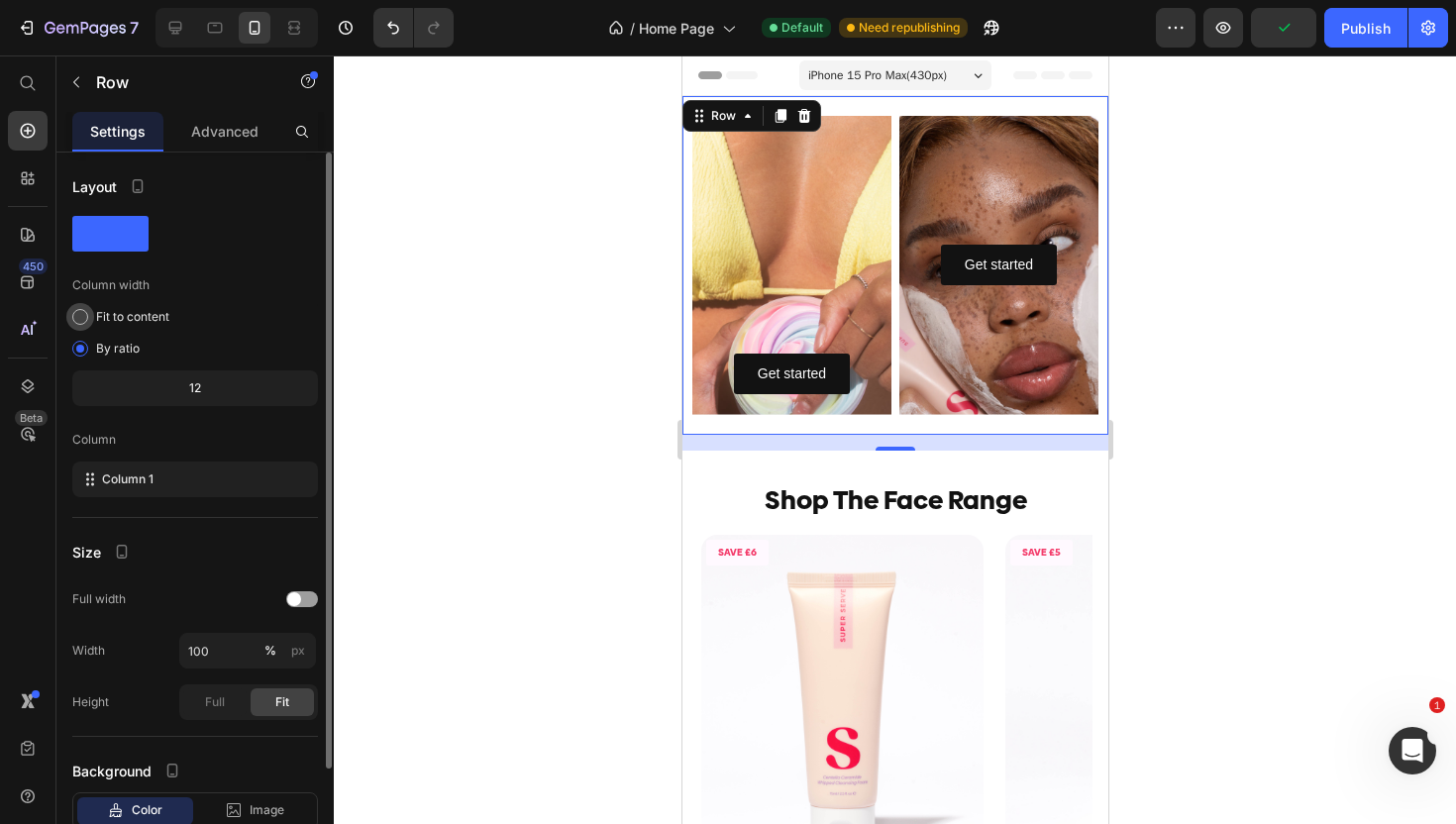click on "Fit to content" 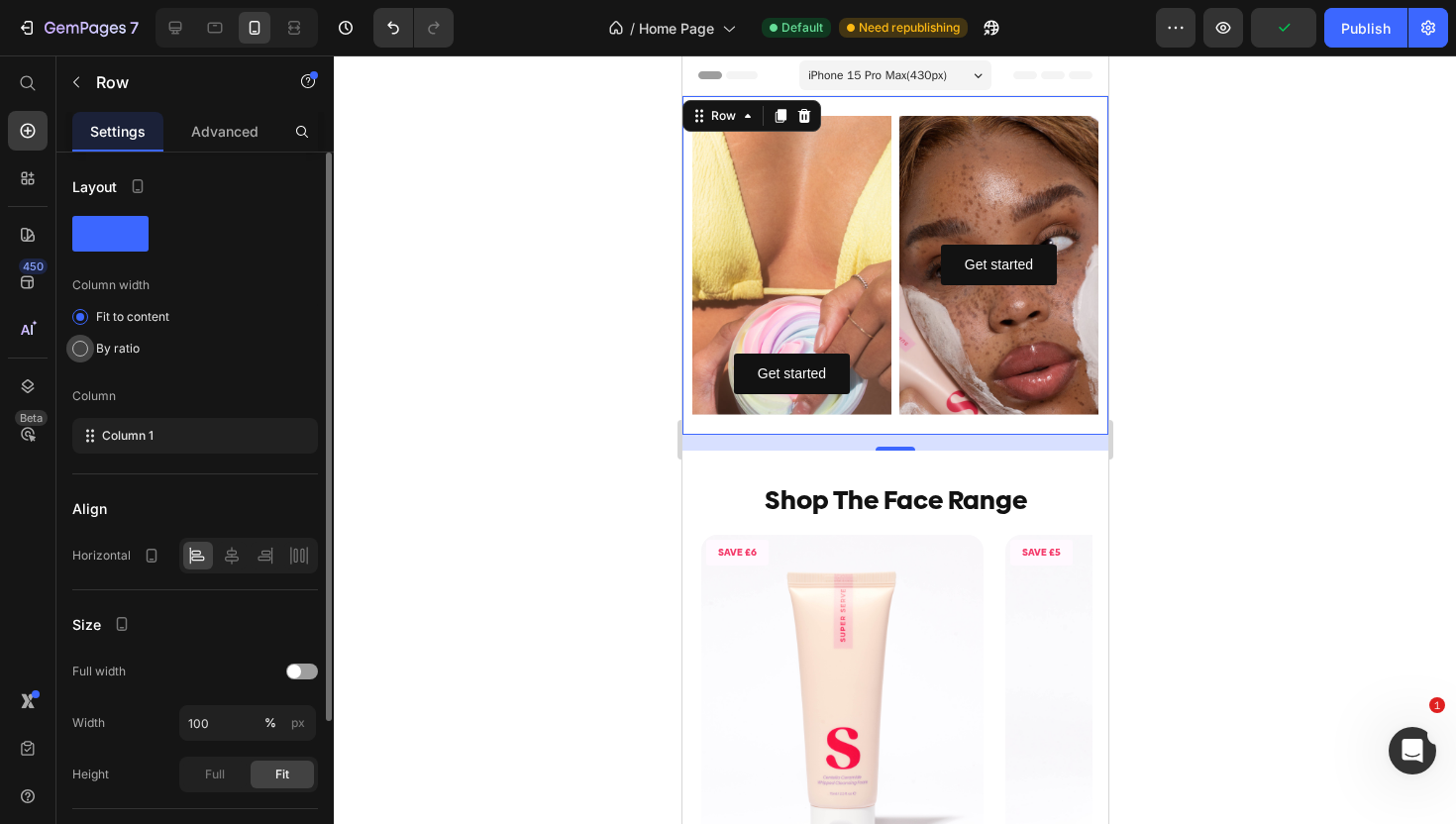 click at bounding box center (80, 349) 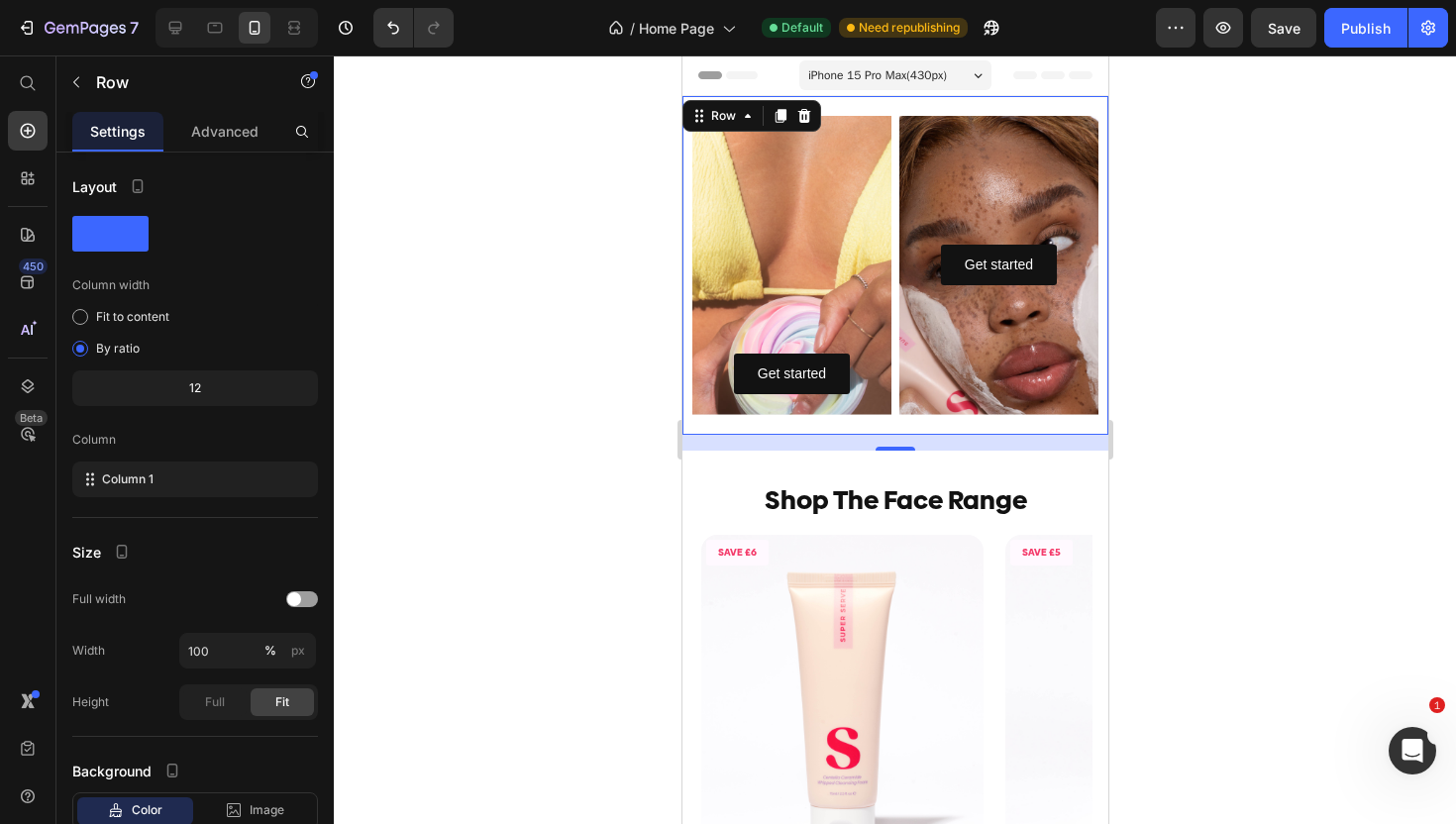 click on "Get started Button Hero Banner Get started Button Hero Banner Row" at bounding box center [894, 265] 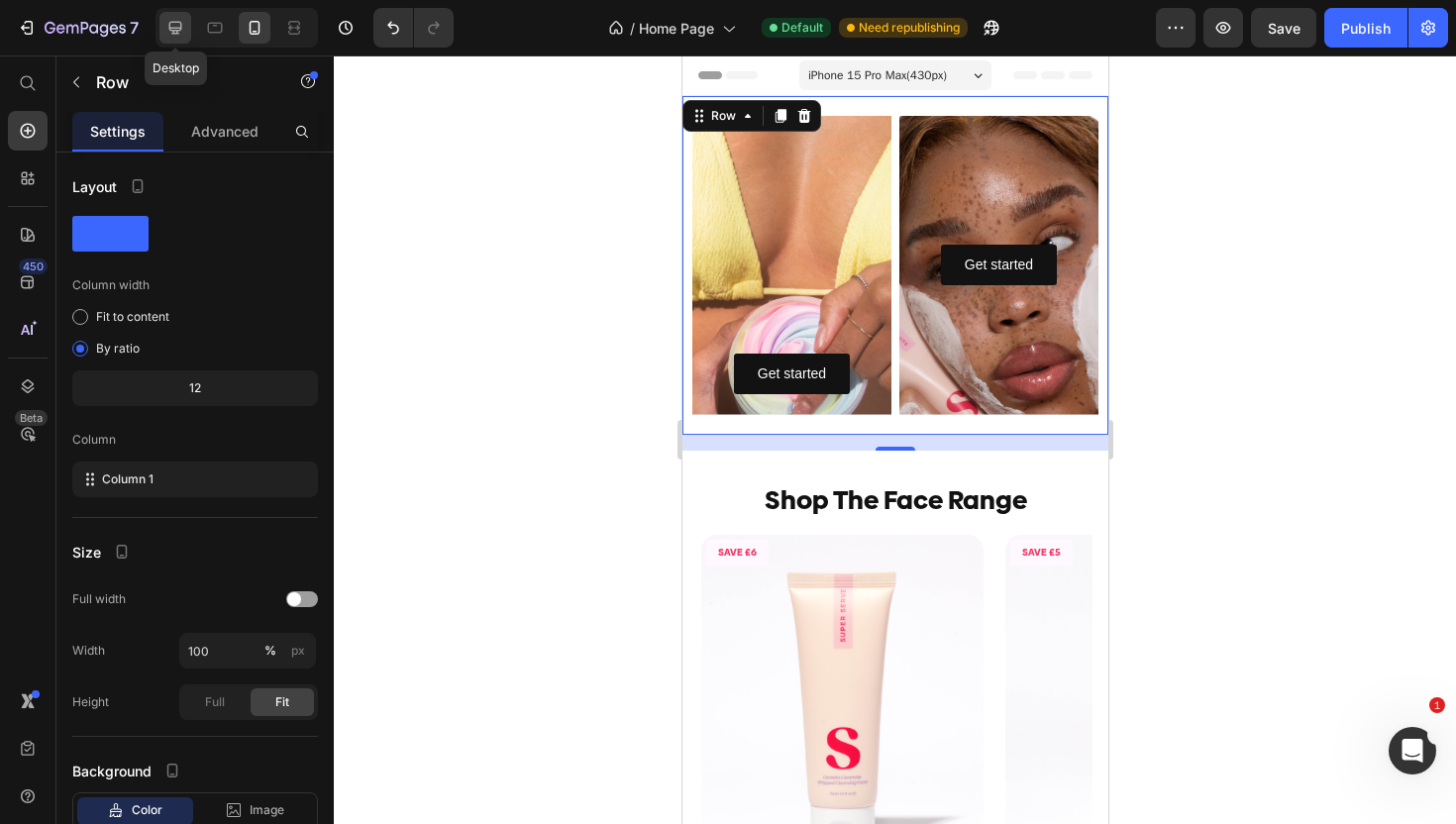 click 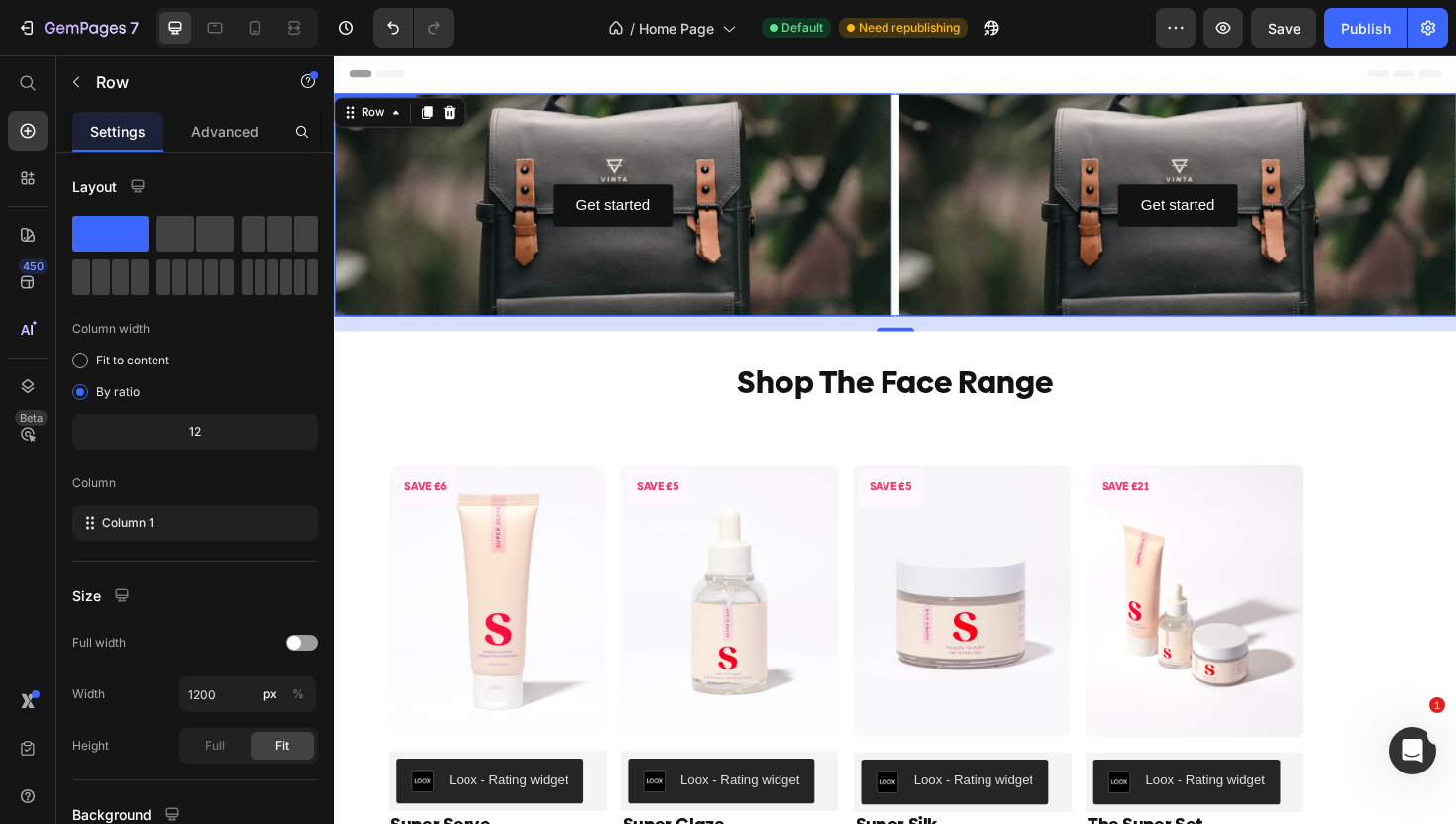 click on "Get started Button" at bounding box center [629, 214] 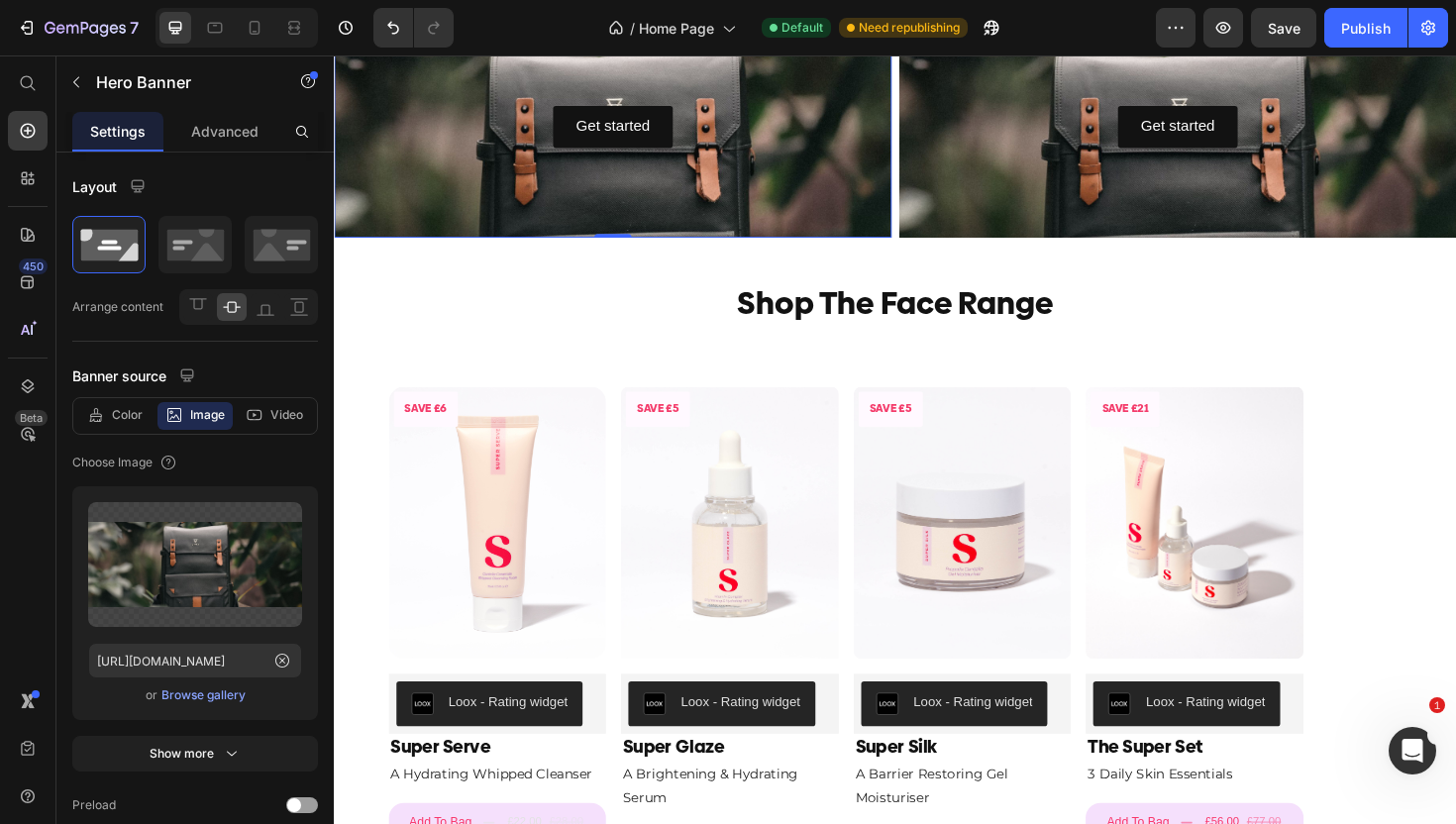 scroll, scrollTop: 85, scrollLeft: 0, axis: vertical 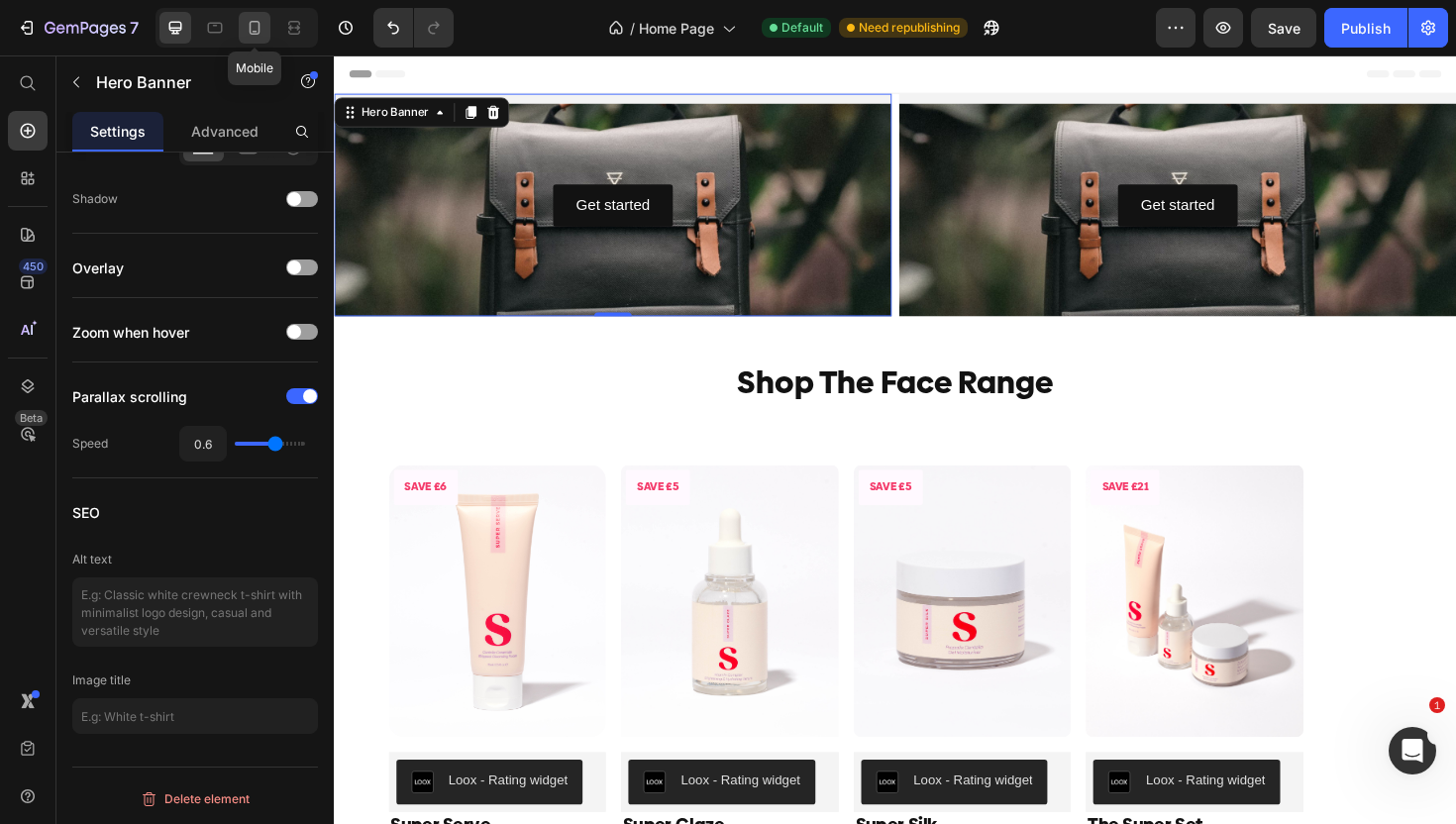 click 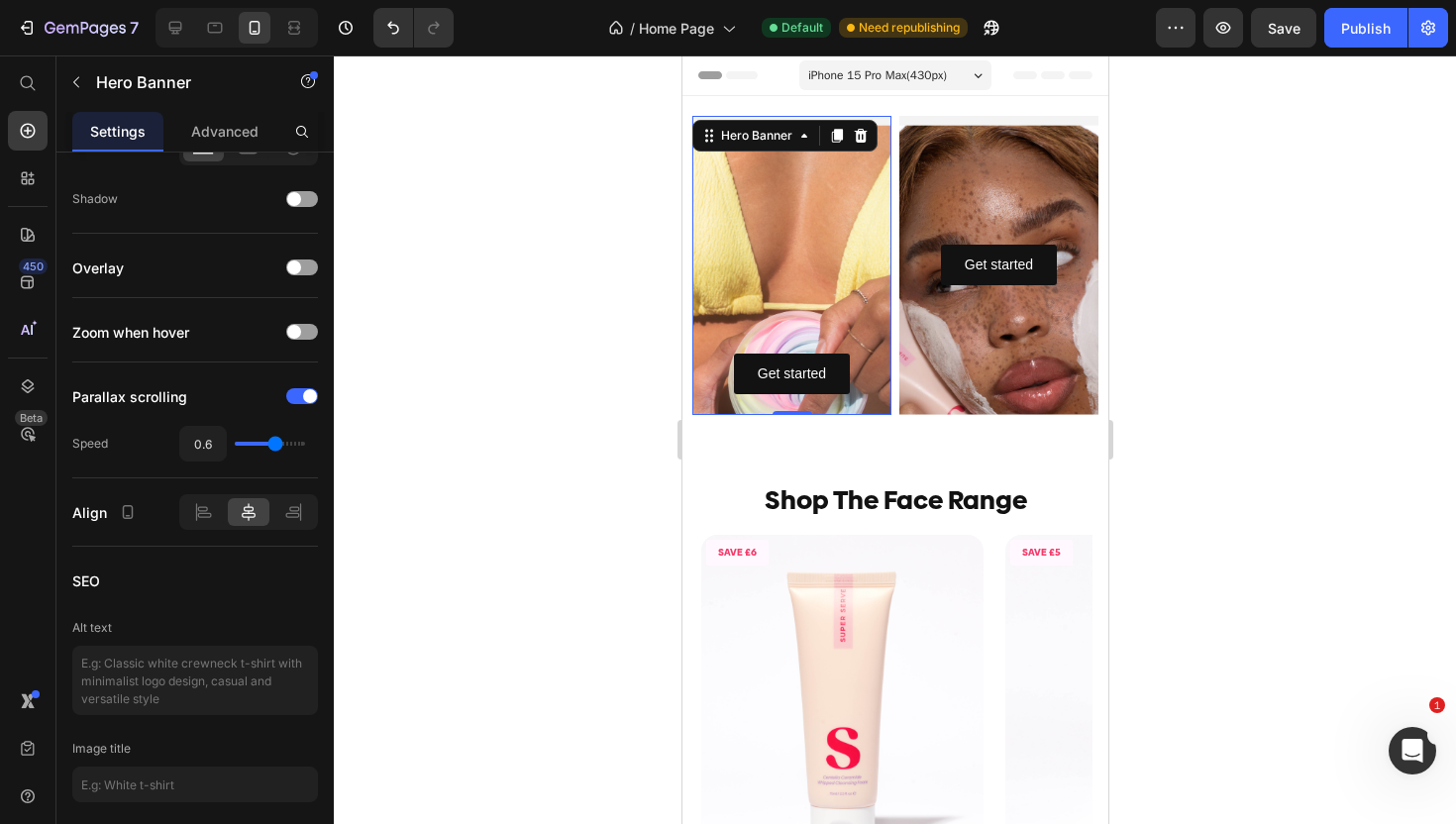click on "Get started Button" at bounding box center (790, 264) 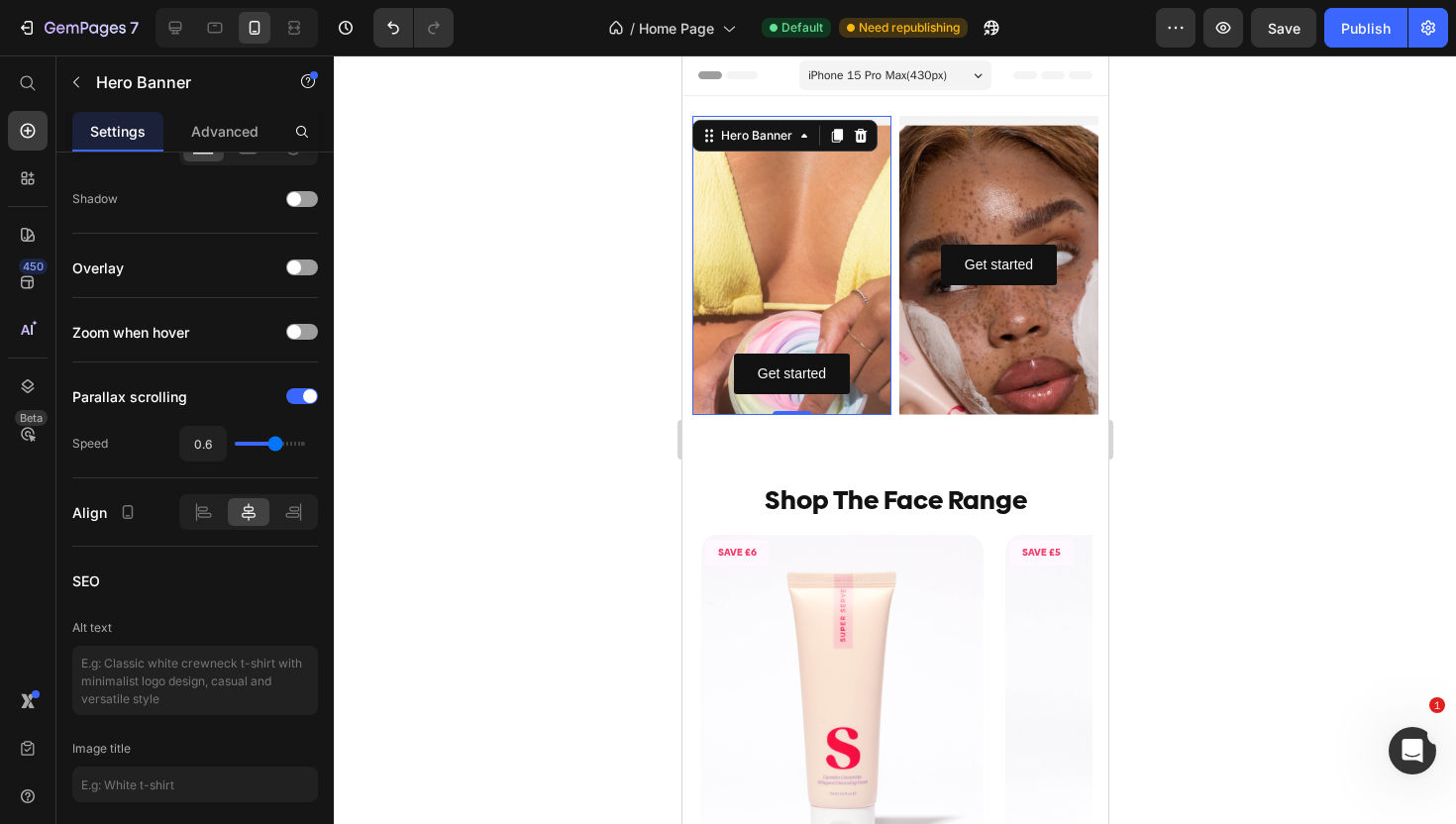 click on "Get started Button" at bounding box center (790, 264) 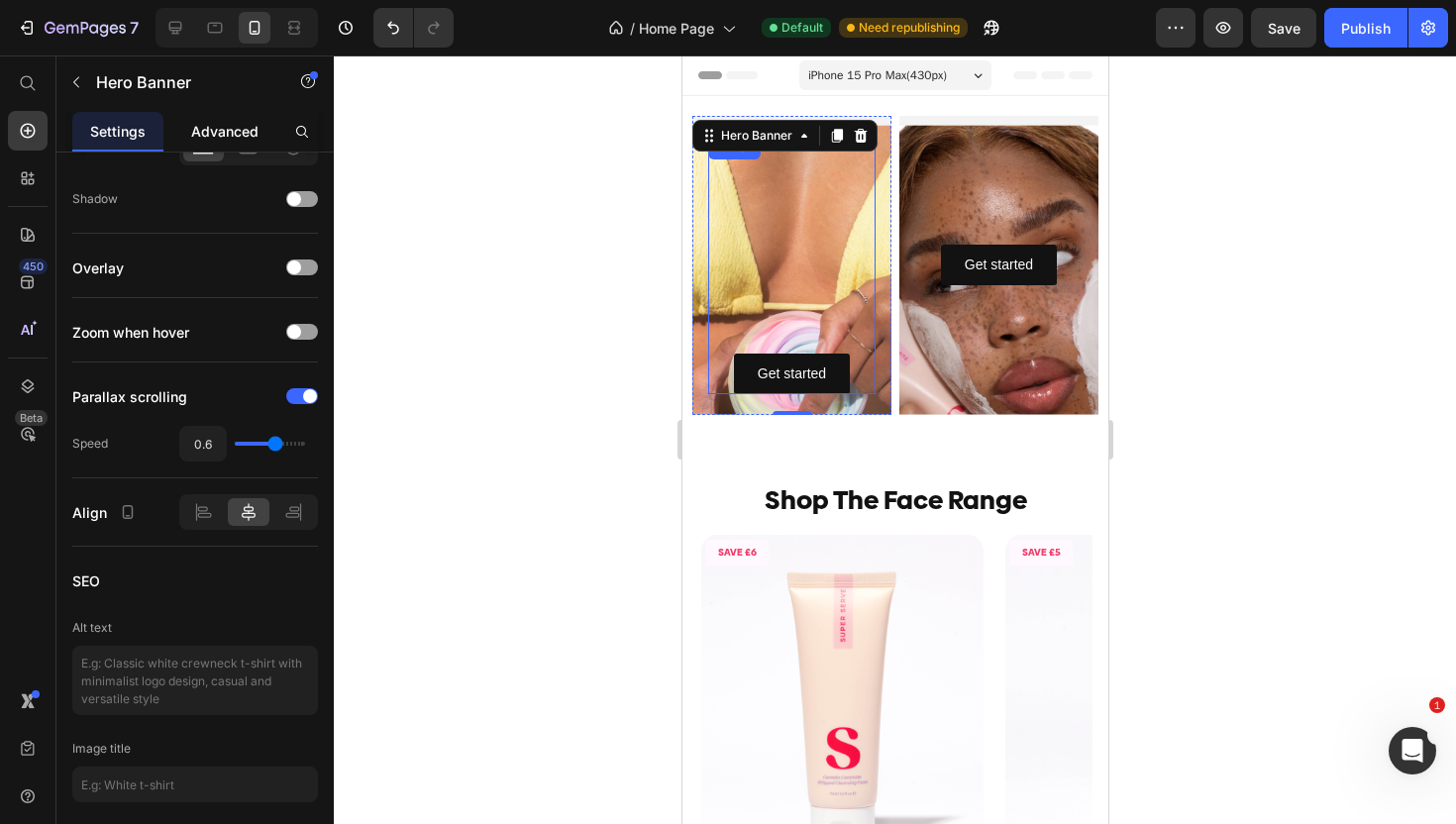 click on "Advanced" at bounding box center [225, 131] 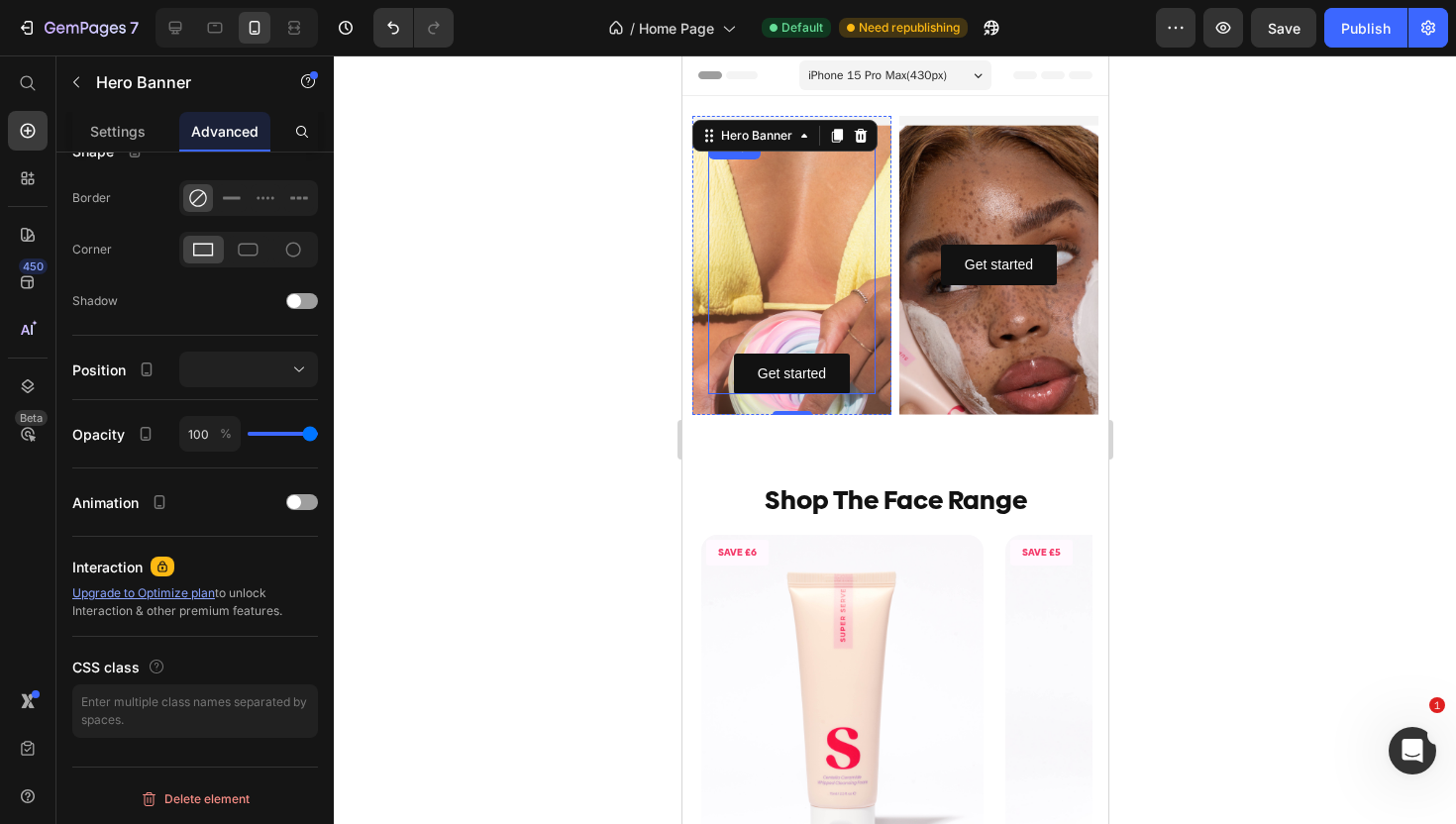 scroll, scrollTop: 0, scrollLeft: 0, axis: both 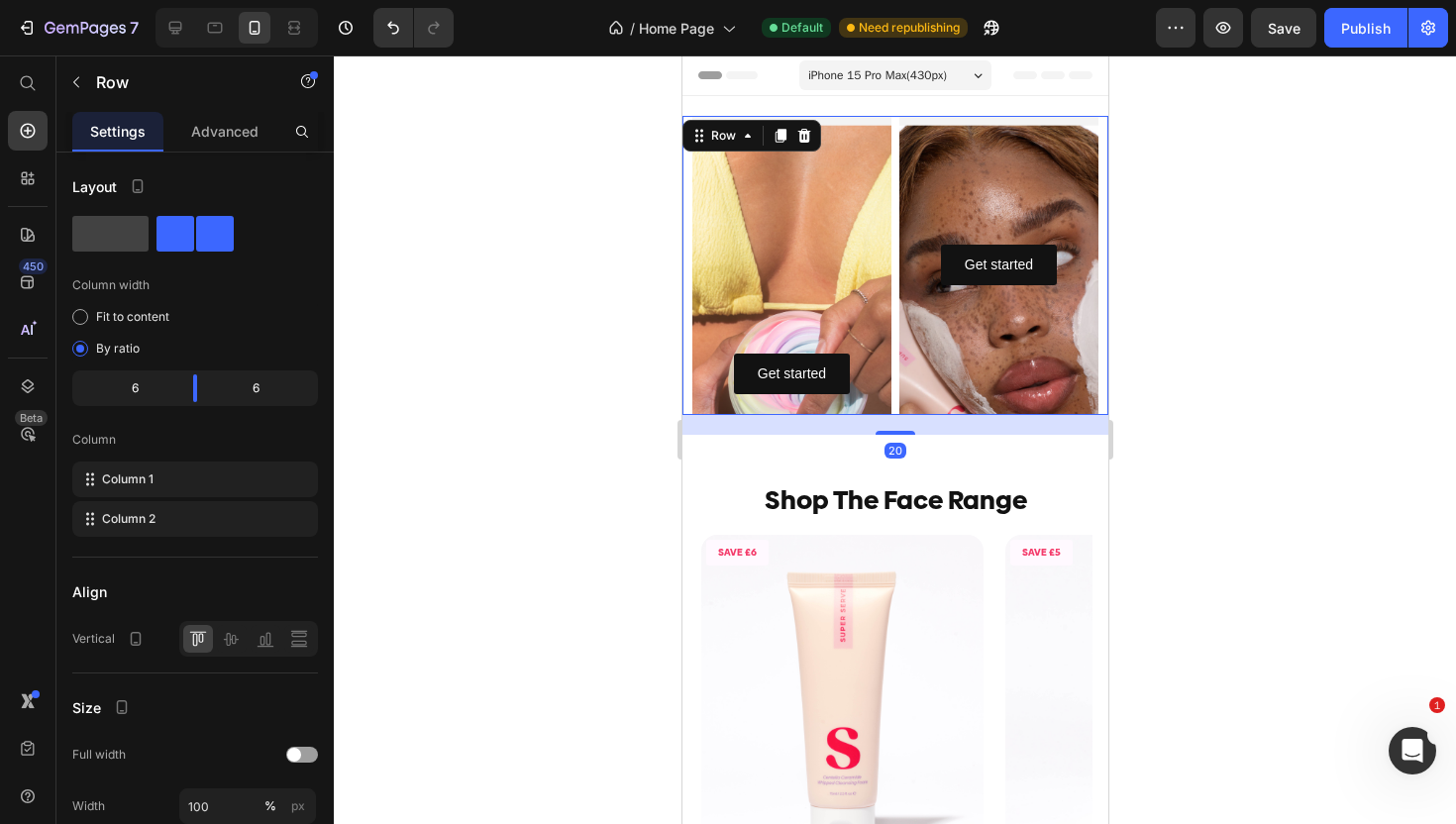 click on "Get started Button Hero Banner Get started Button Hero Banner Row   20" at bounding box center [894, 265] 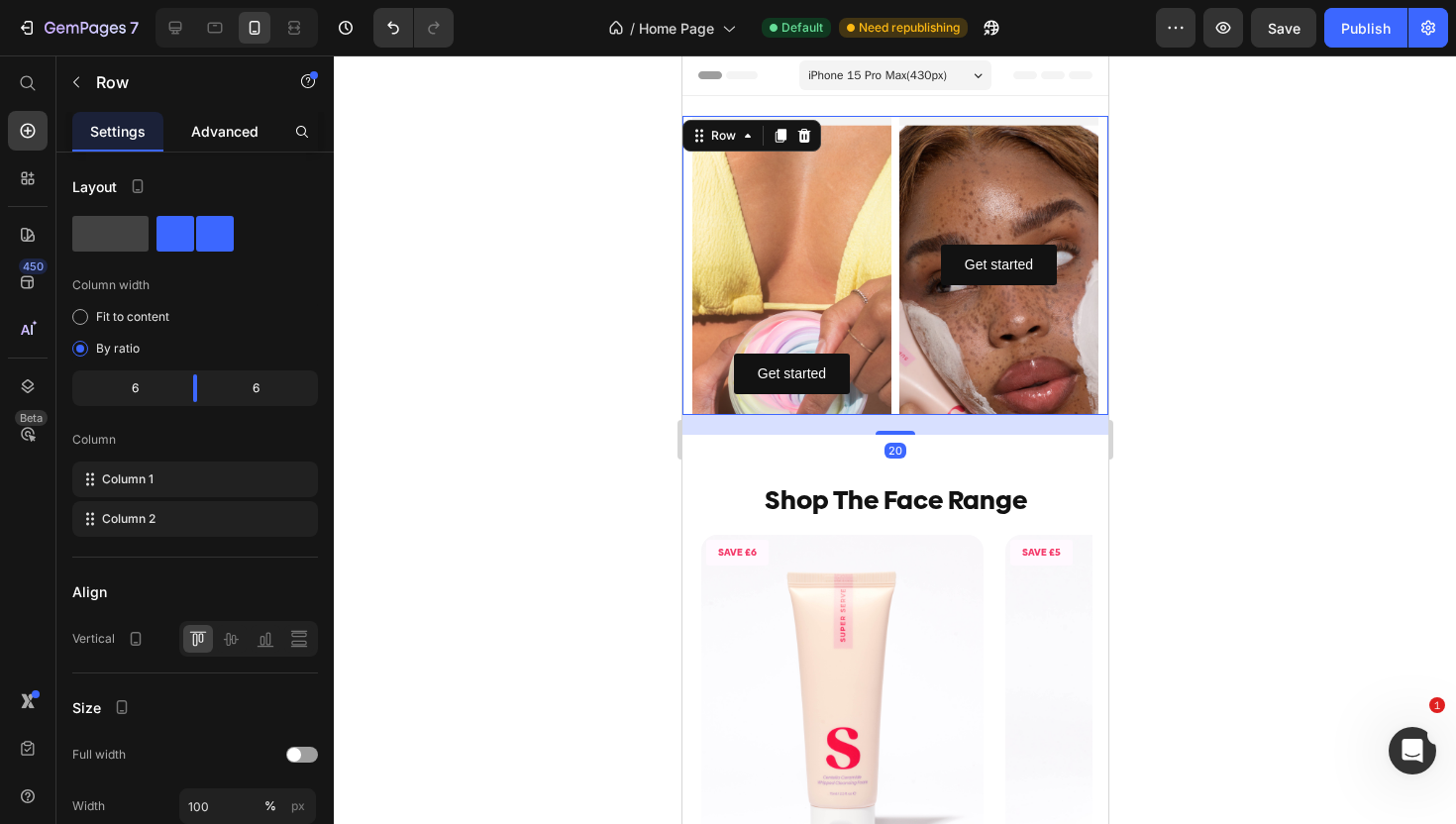 click on "Advanced" at bounding box center (225, 131) 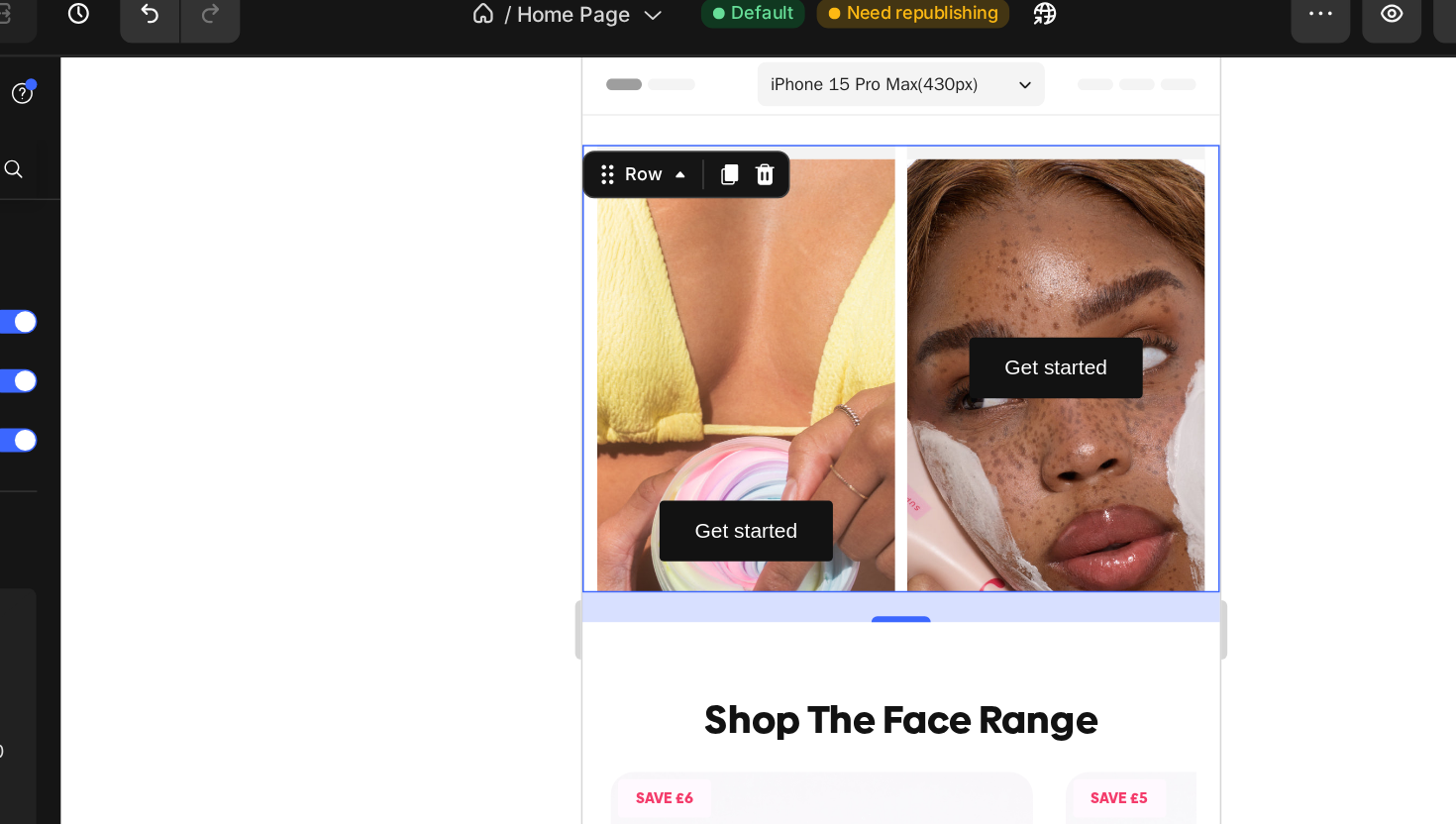 click 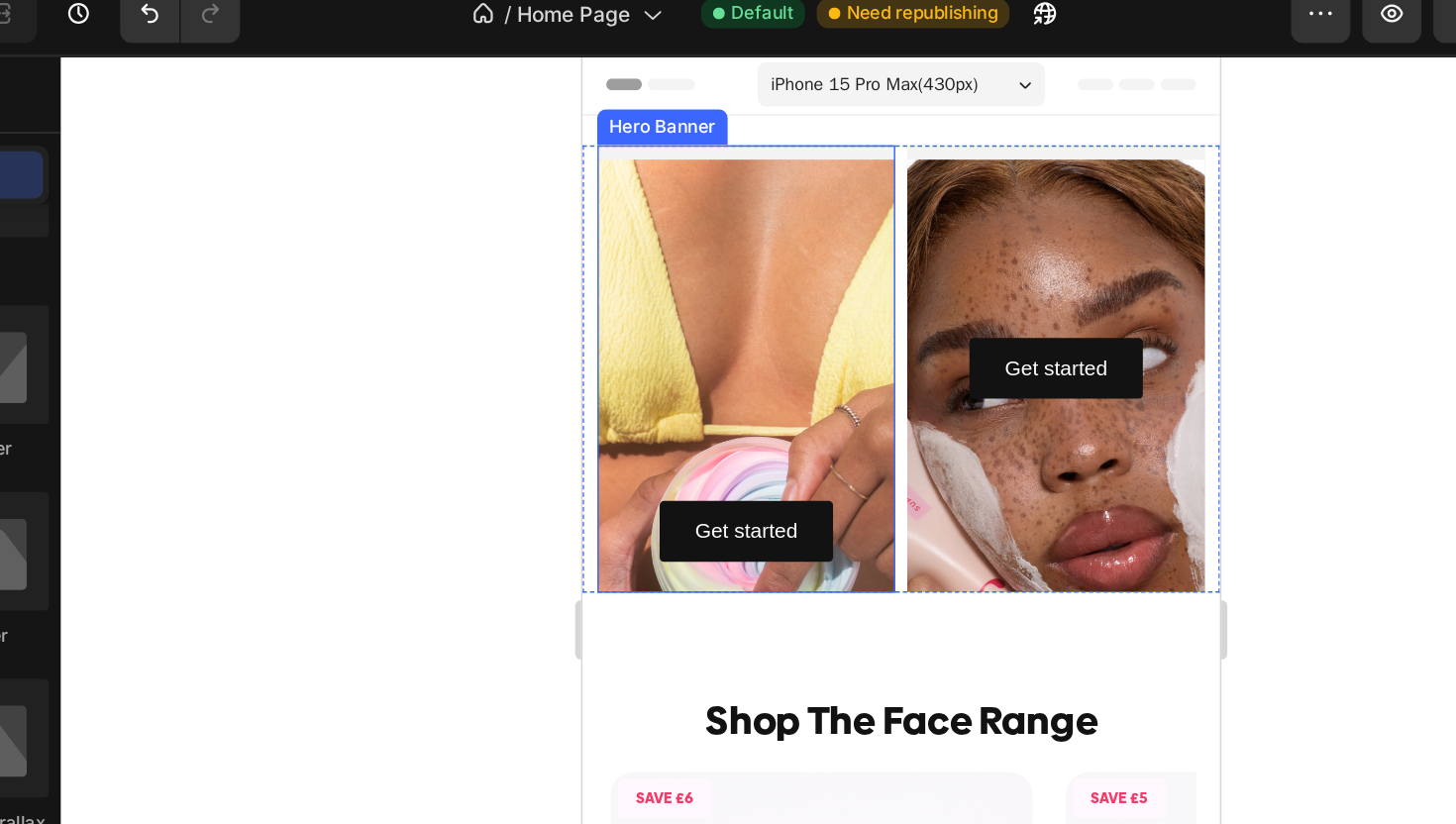 click on "Get started Button" at bounding box center [690, 263] 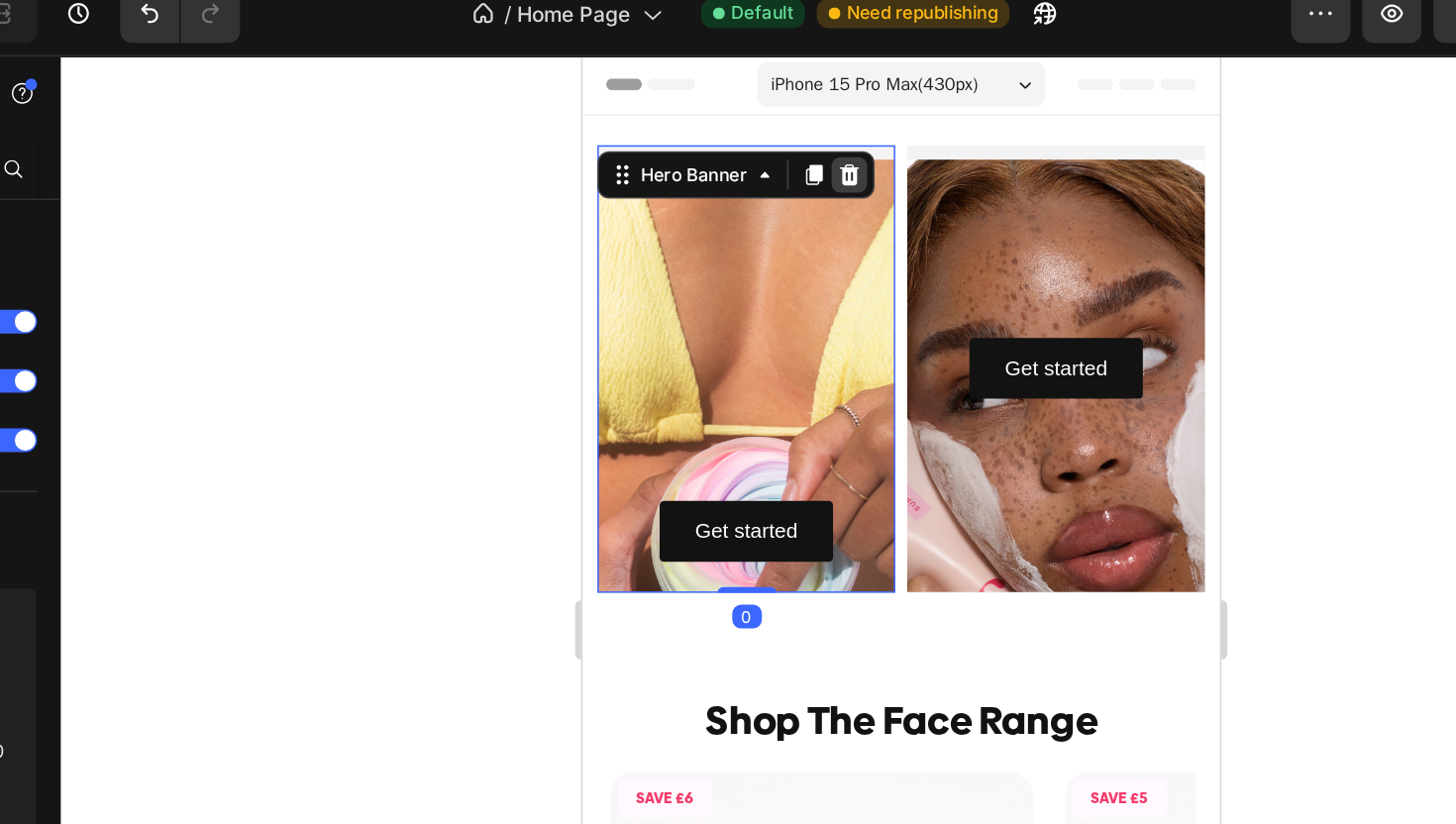 click 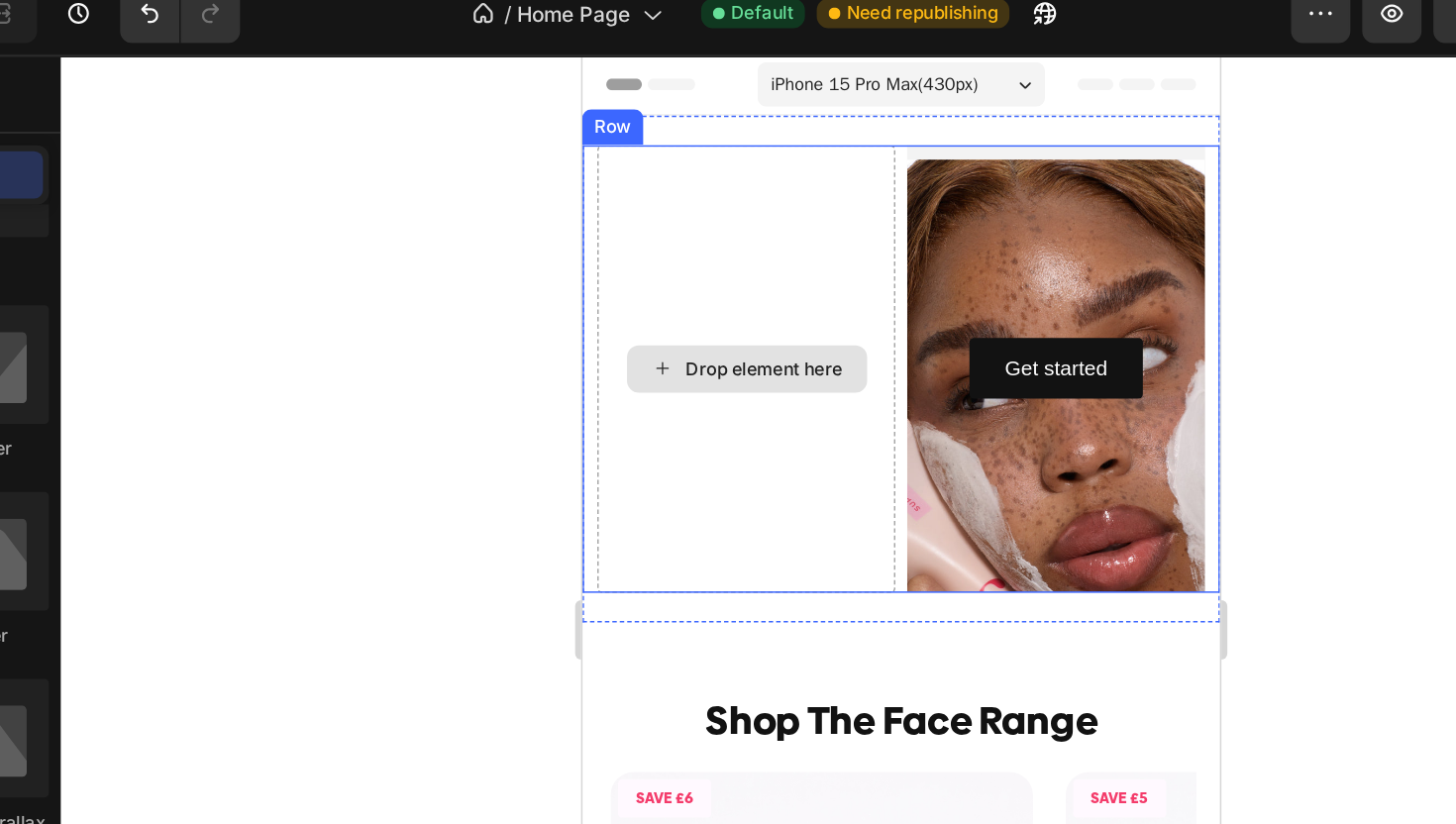 click on "Drop element here" at bounding box center (690, 264) 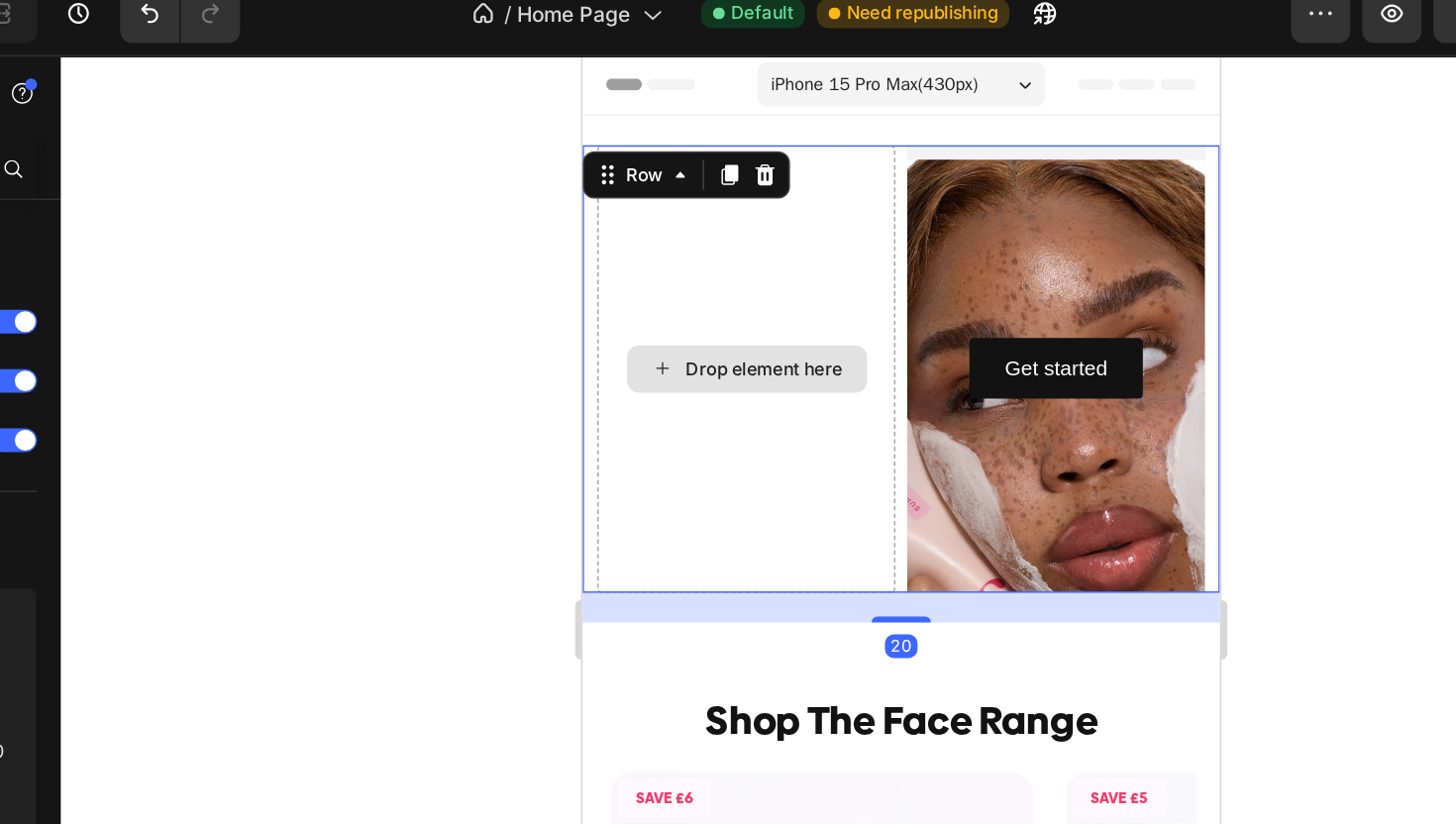 click on "Drop element here" at bounding box center (703, 264) 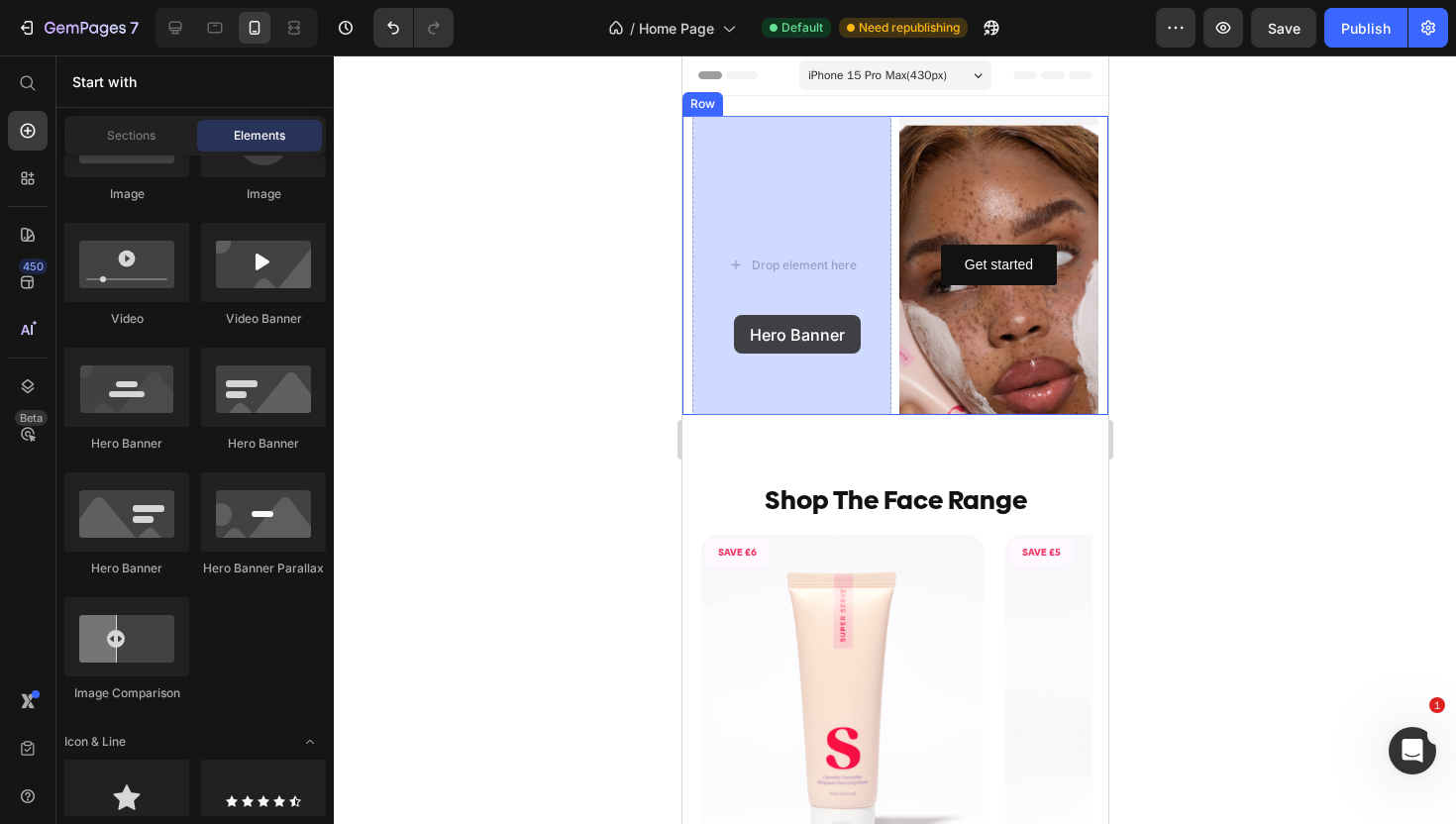 drag, startPoint x: 824, startPoint y: 470, endPoint x: 733, endPoint y: 314, distance: 180.60177 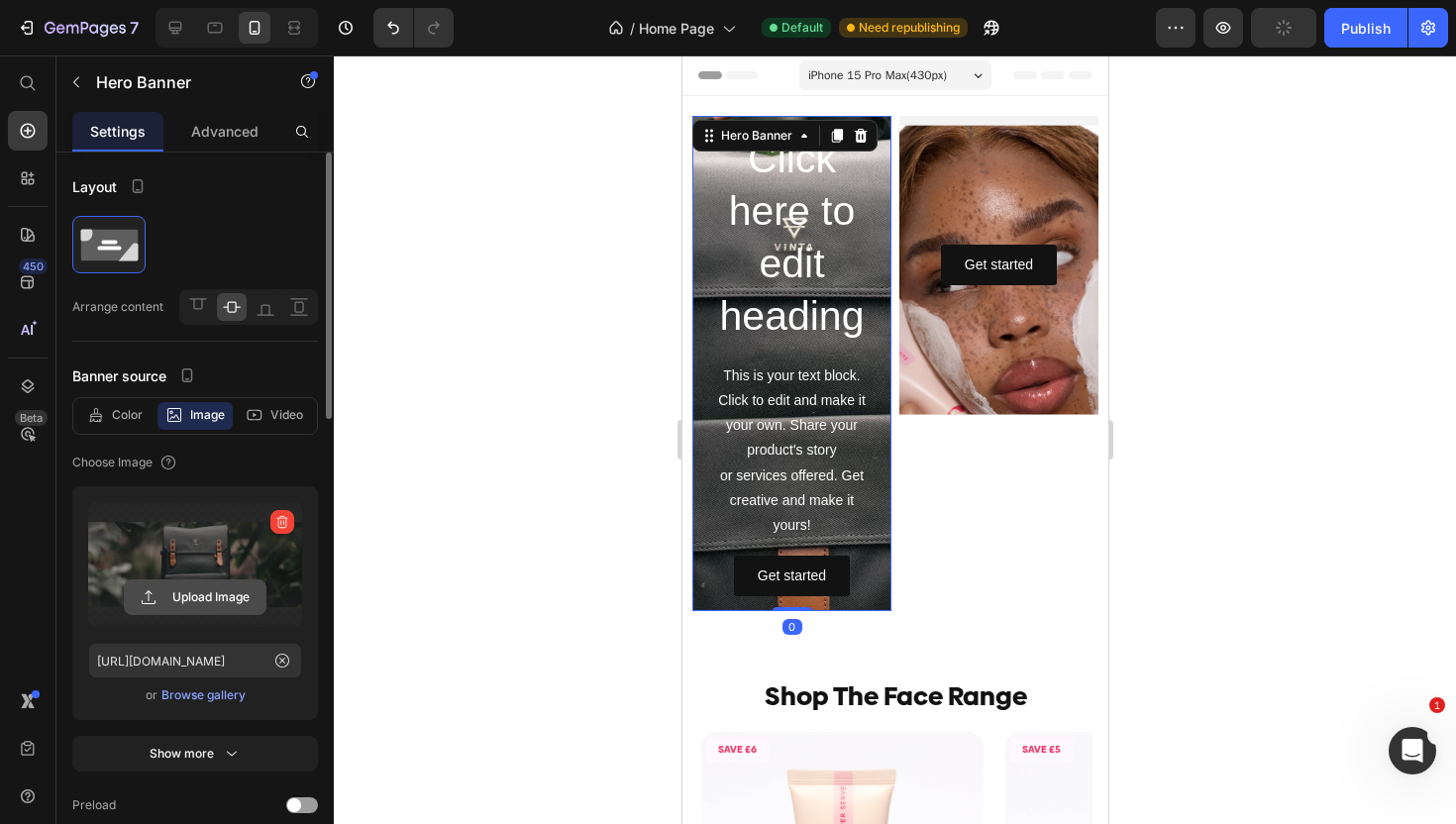 click 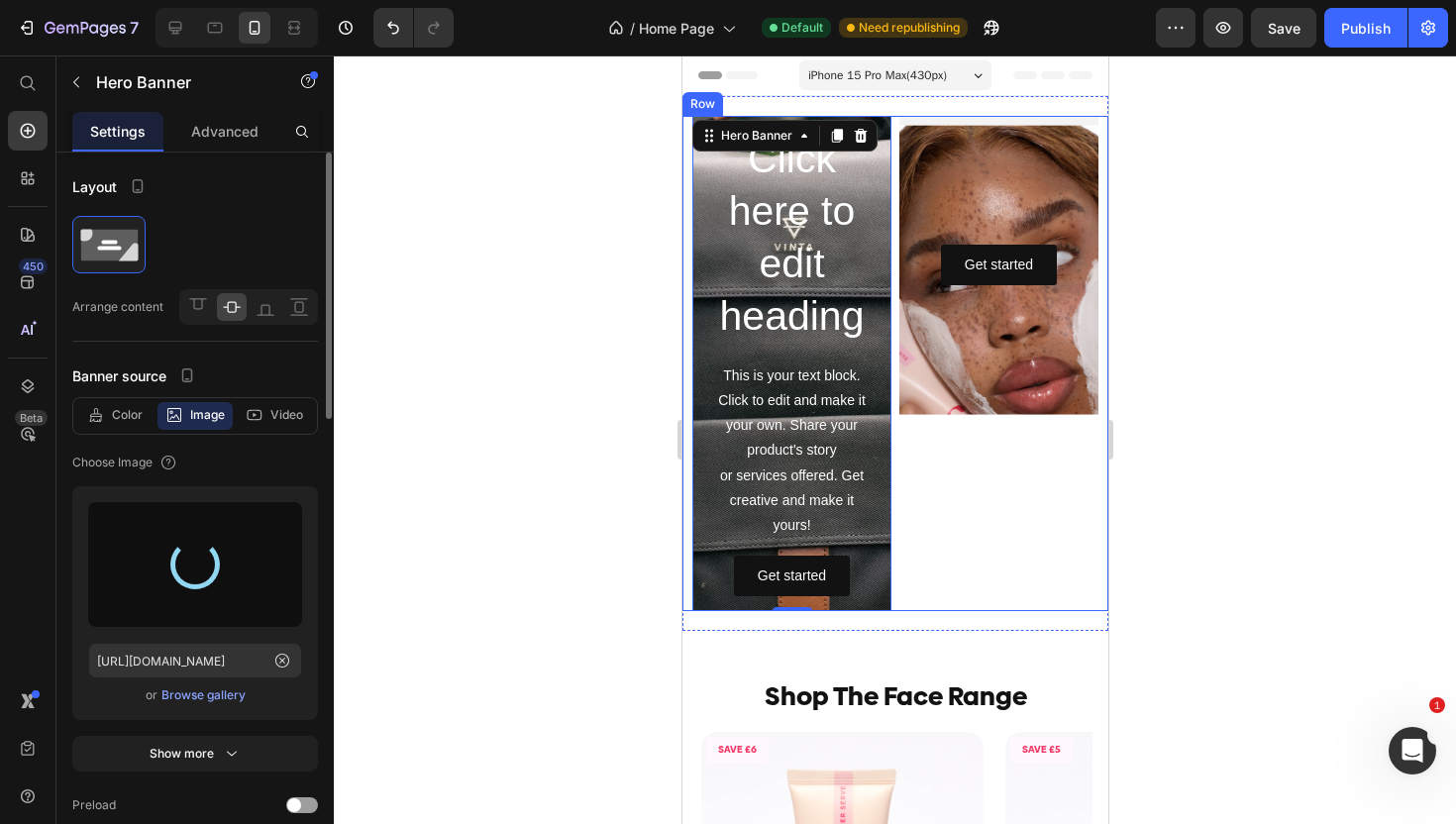type on "[URL][DOMAIN_NAME]" 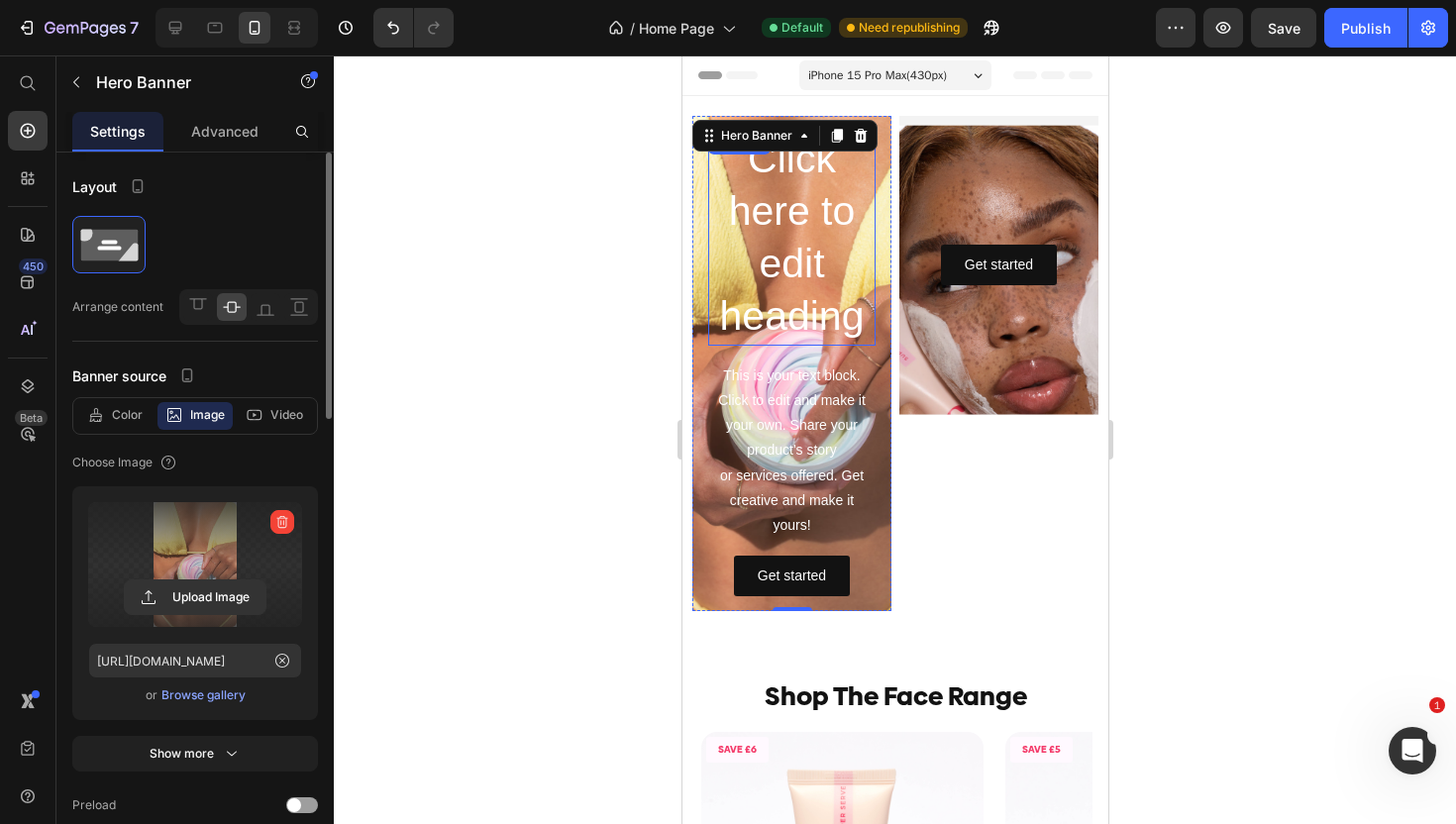 click on "Click here to edit heading" at bounding box center (790, 238) 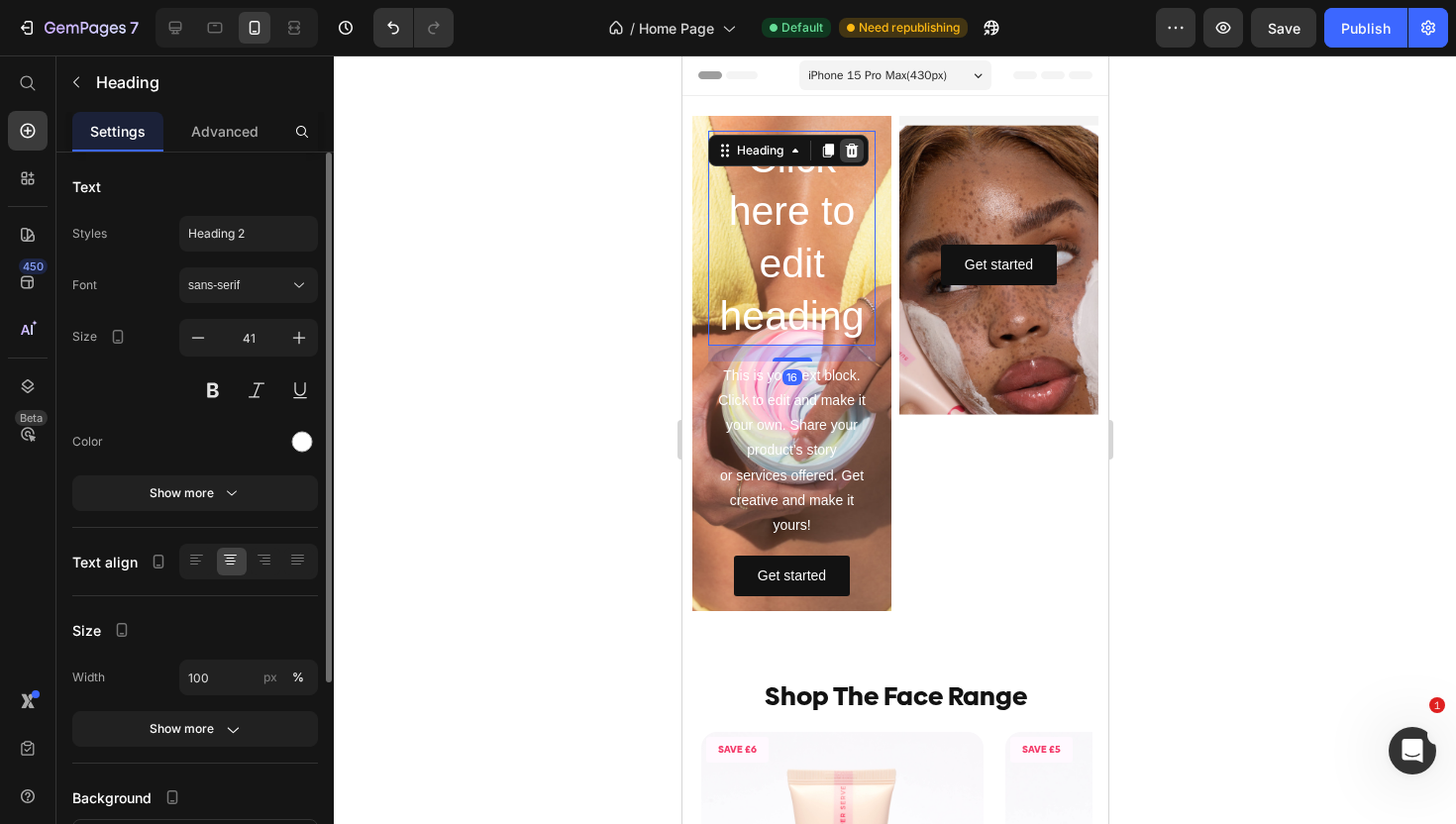 click 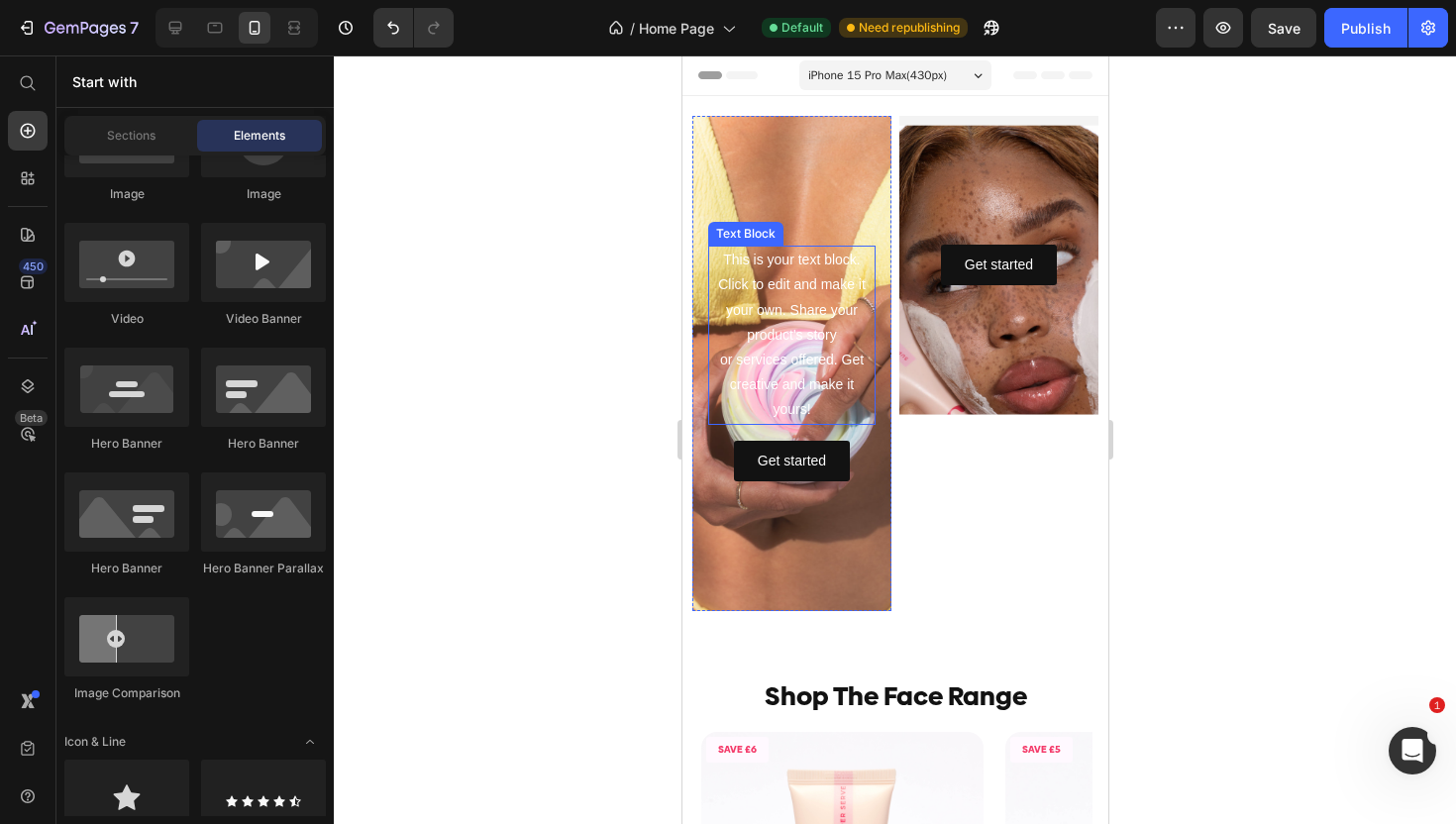 click on "This is your text block. Click to edit and make it your own. Share your product's story                   or services offered. Get creative and make it yours!" at bounding box center (790, 335) 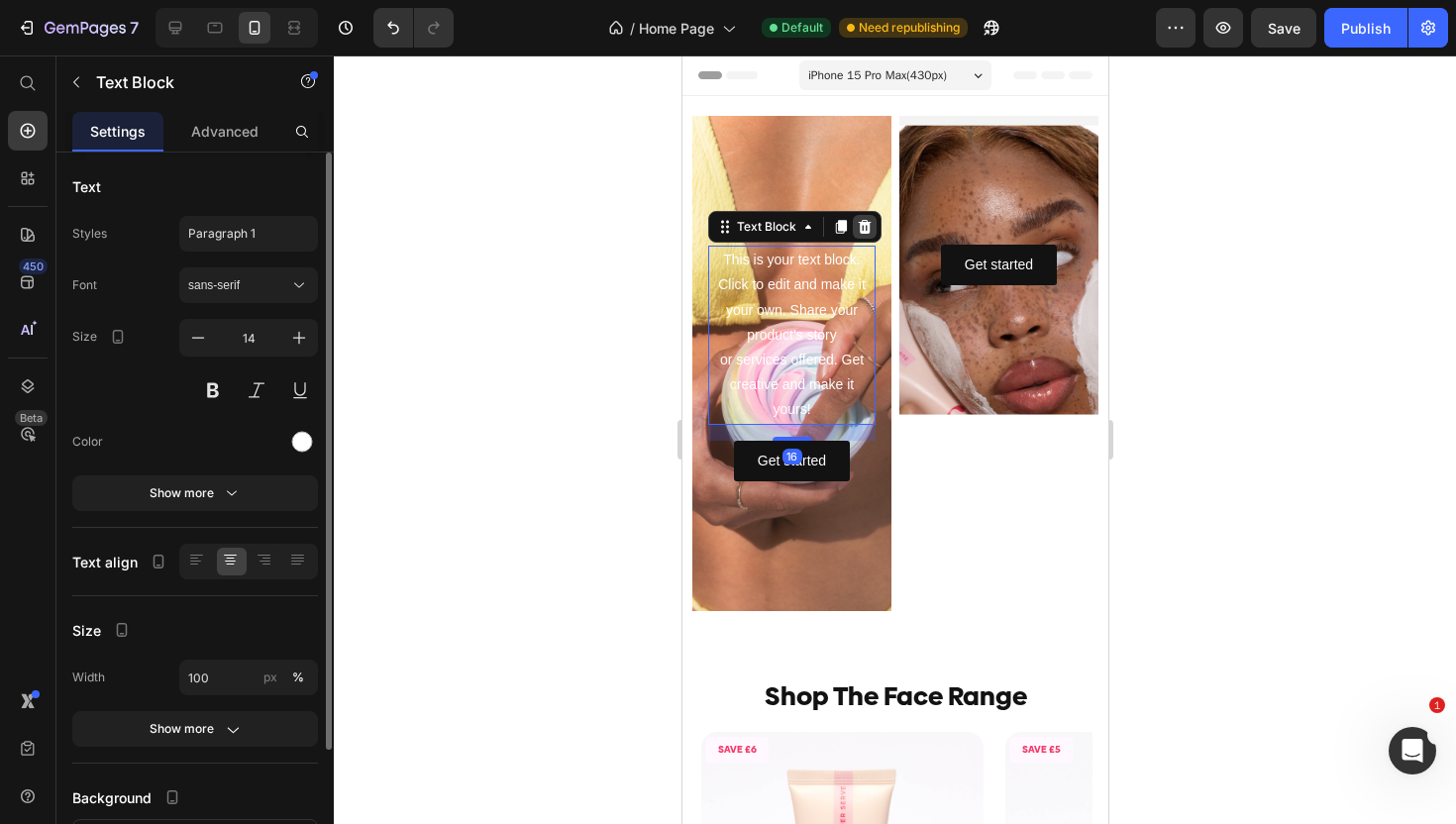 click 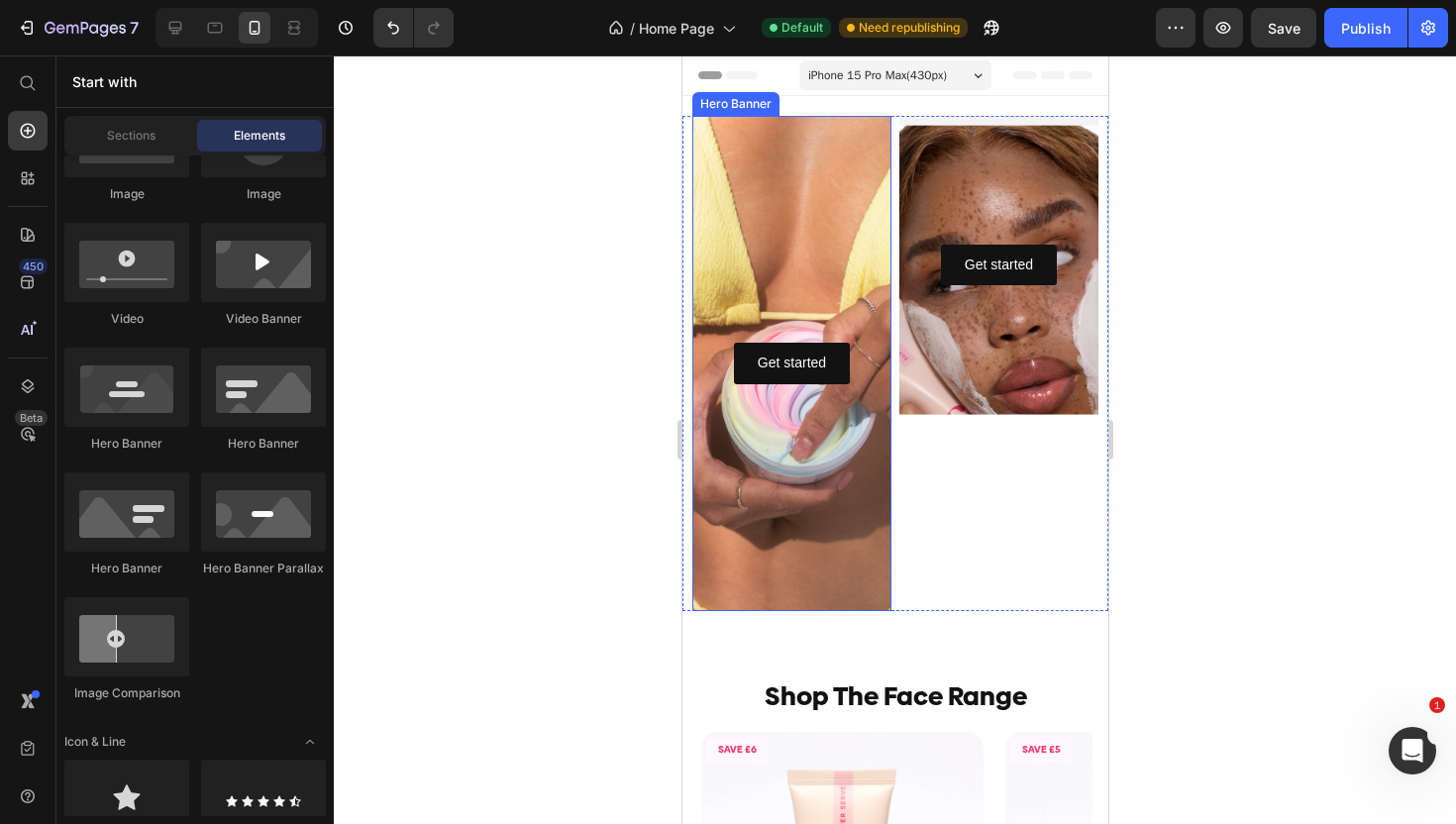 click at bounding box center [790, 363] 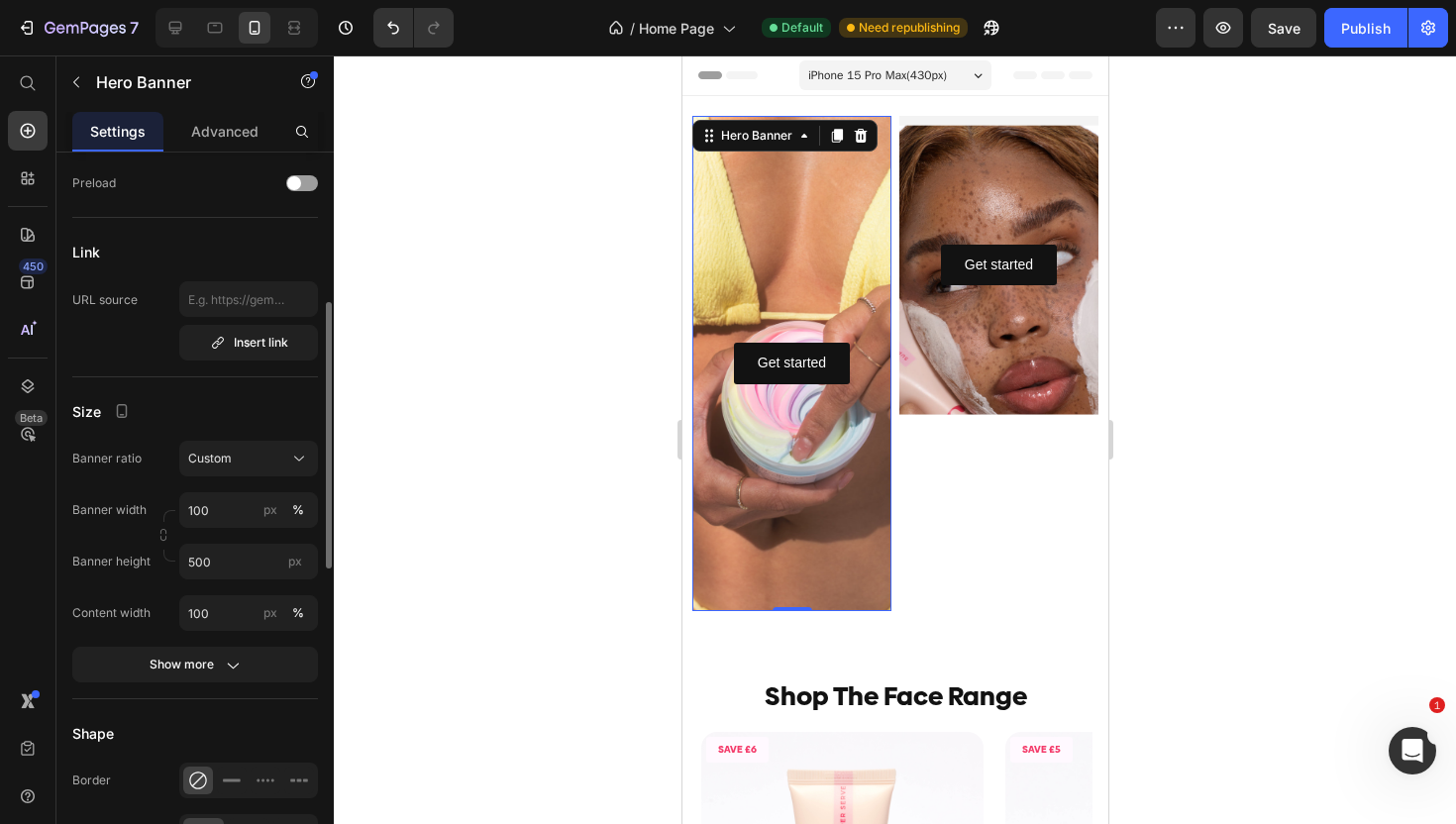 scroll, scrollTop: 625, scrollLeft: 0, axis: vertical 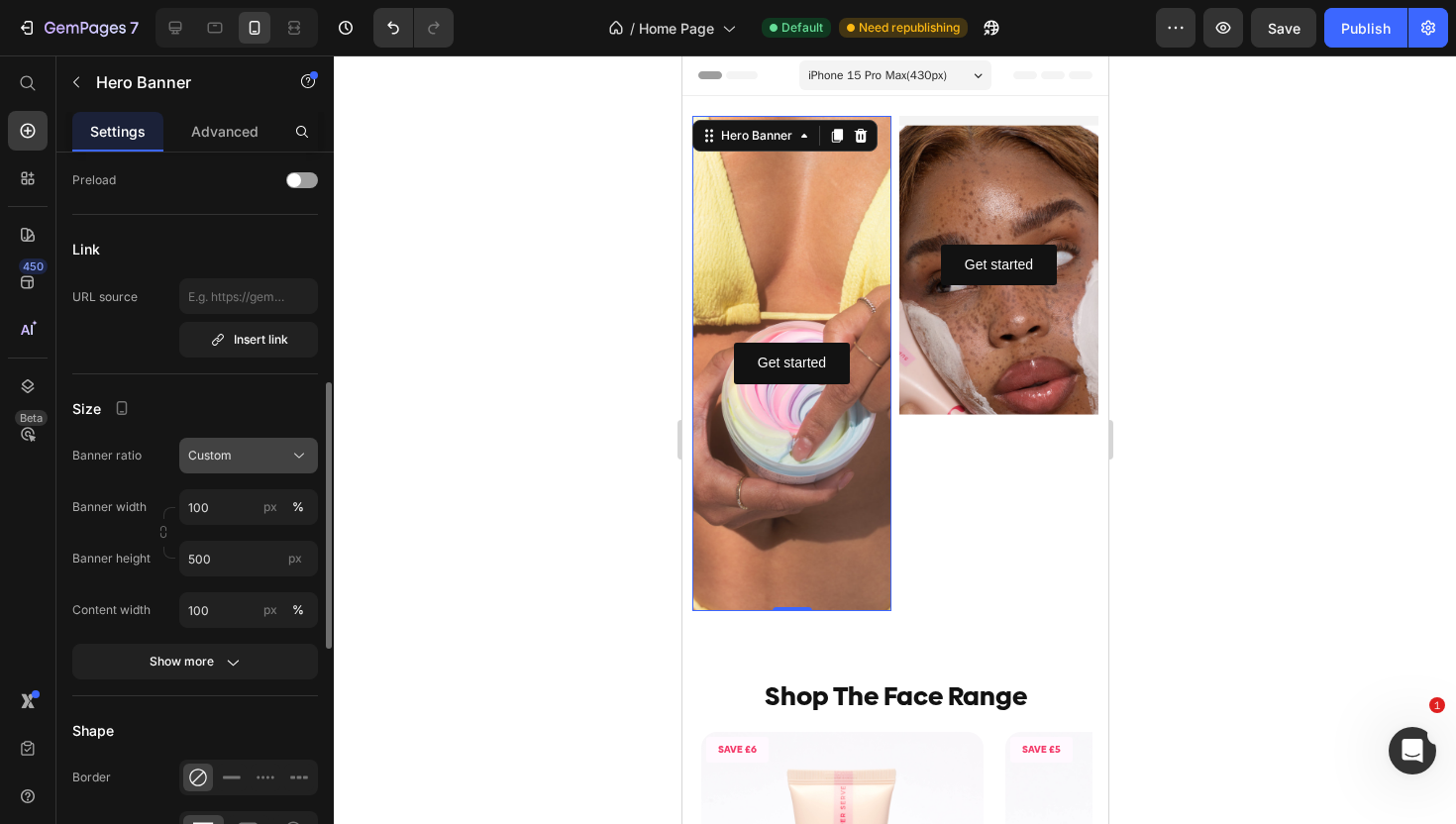 click on "Custom" 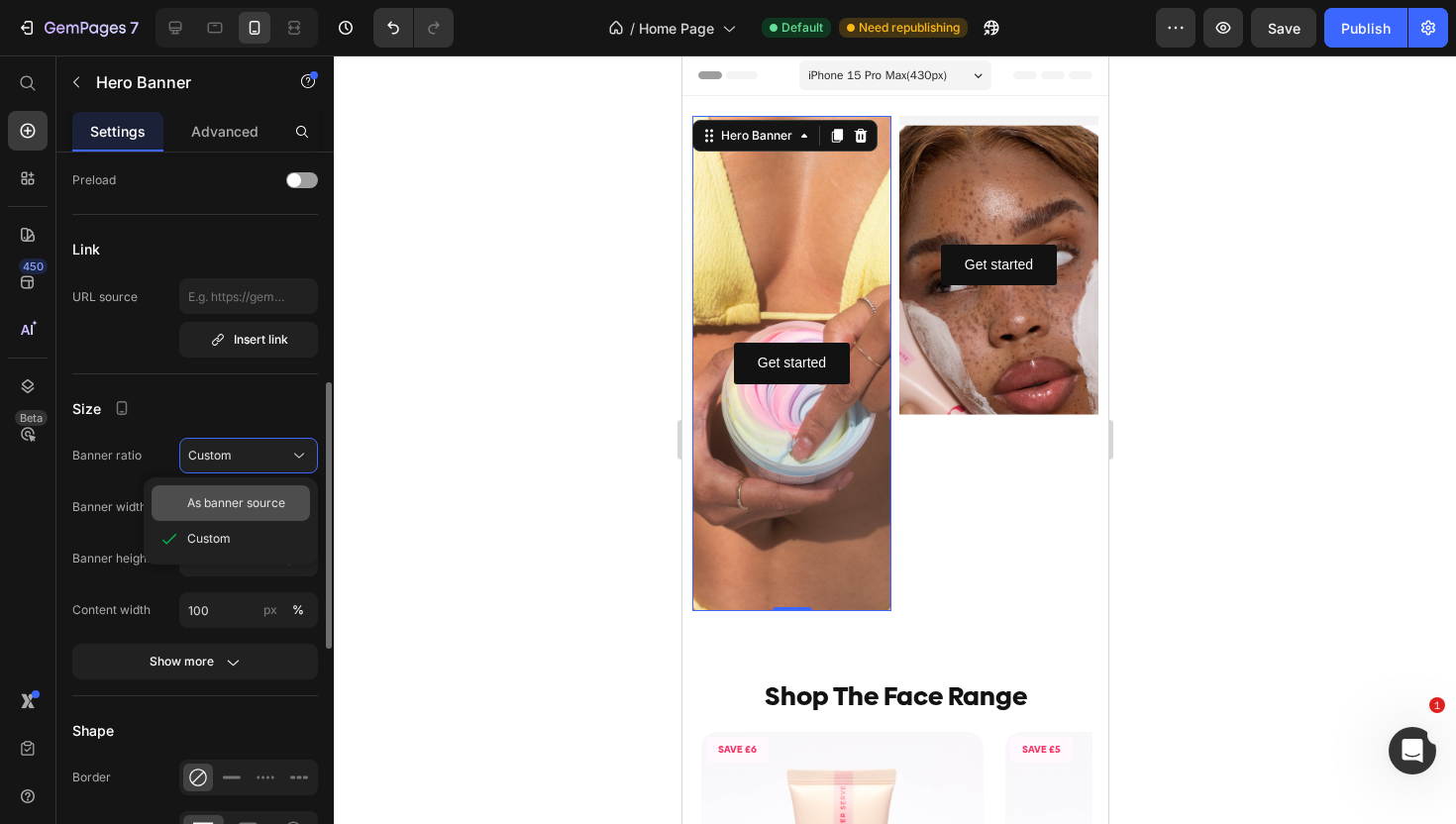 click on "As banner source" at bounding box center [236, 503] 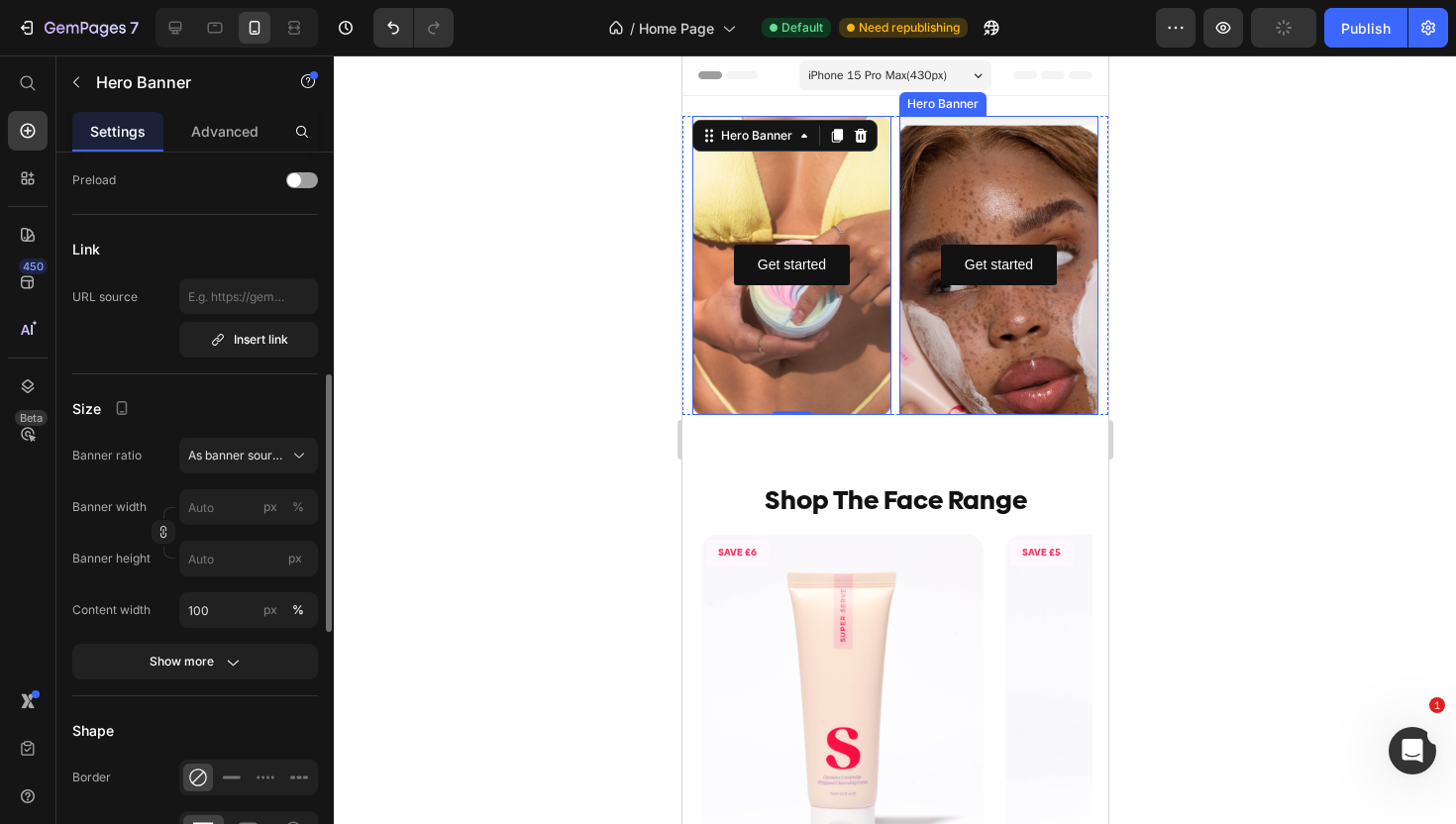 click at bounding box center (997, 265) 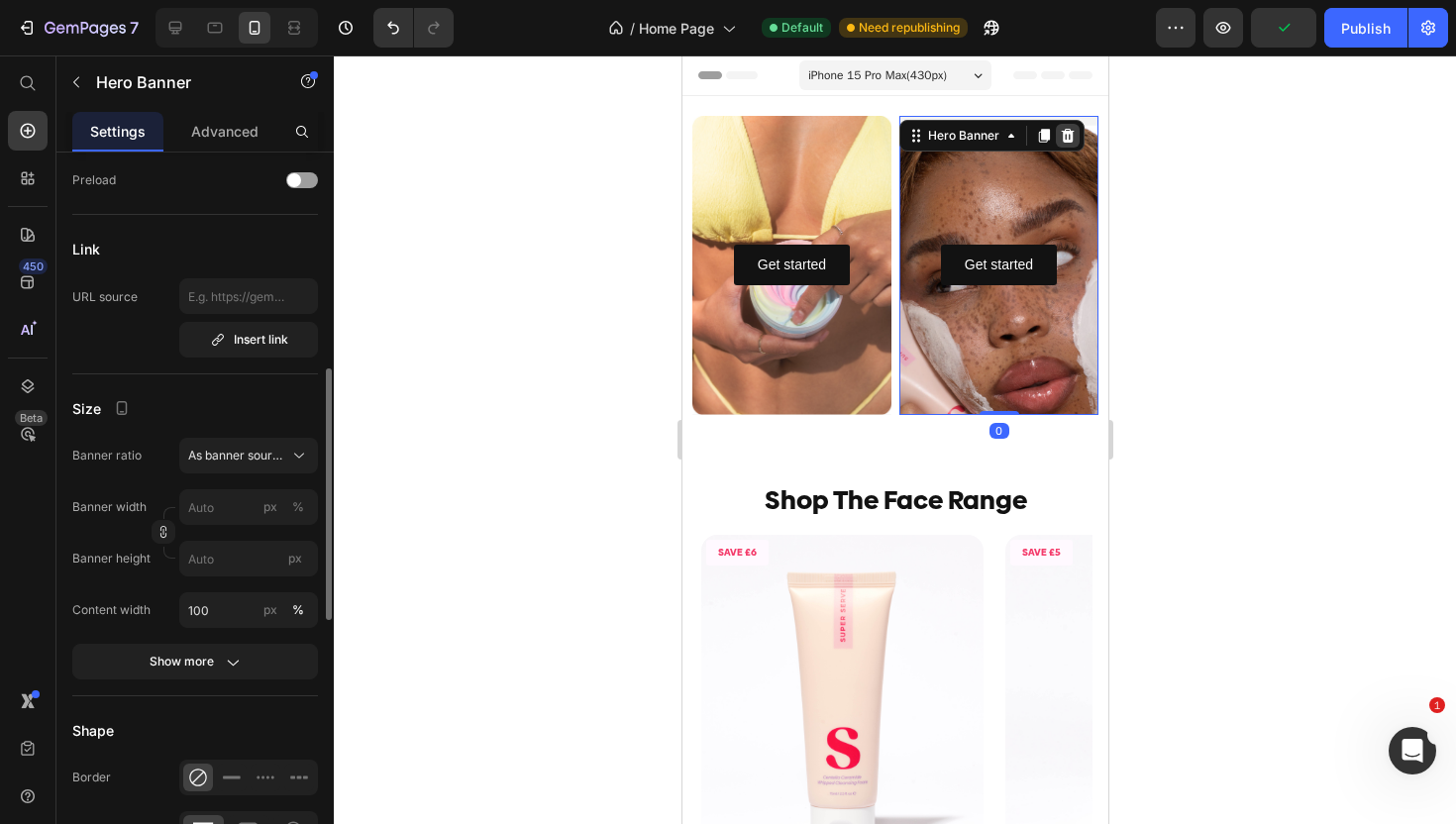 click 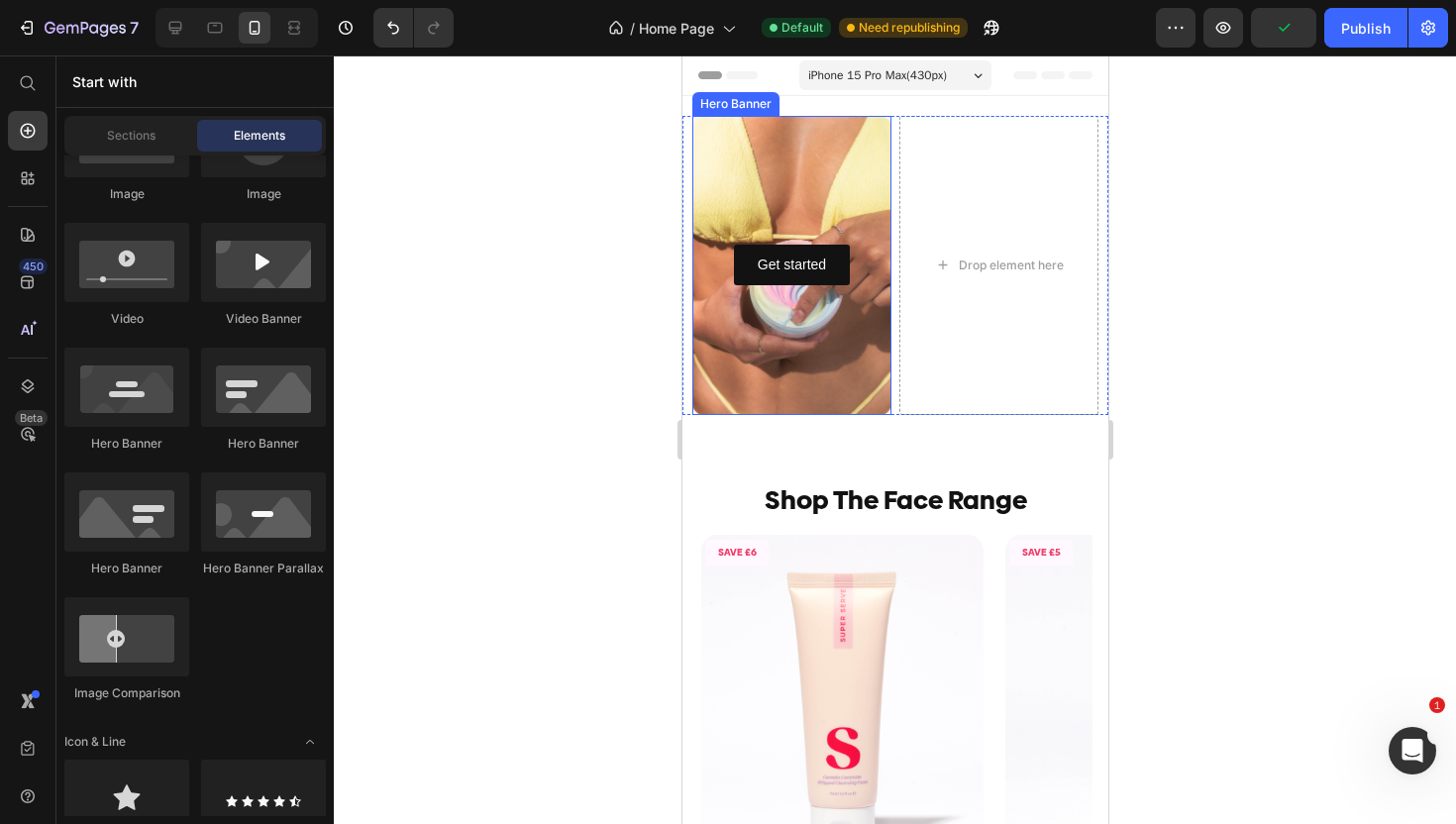 click at bounding box center [790, 265] 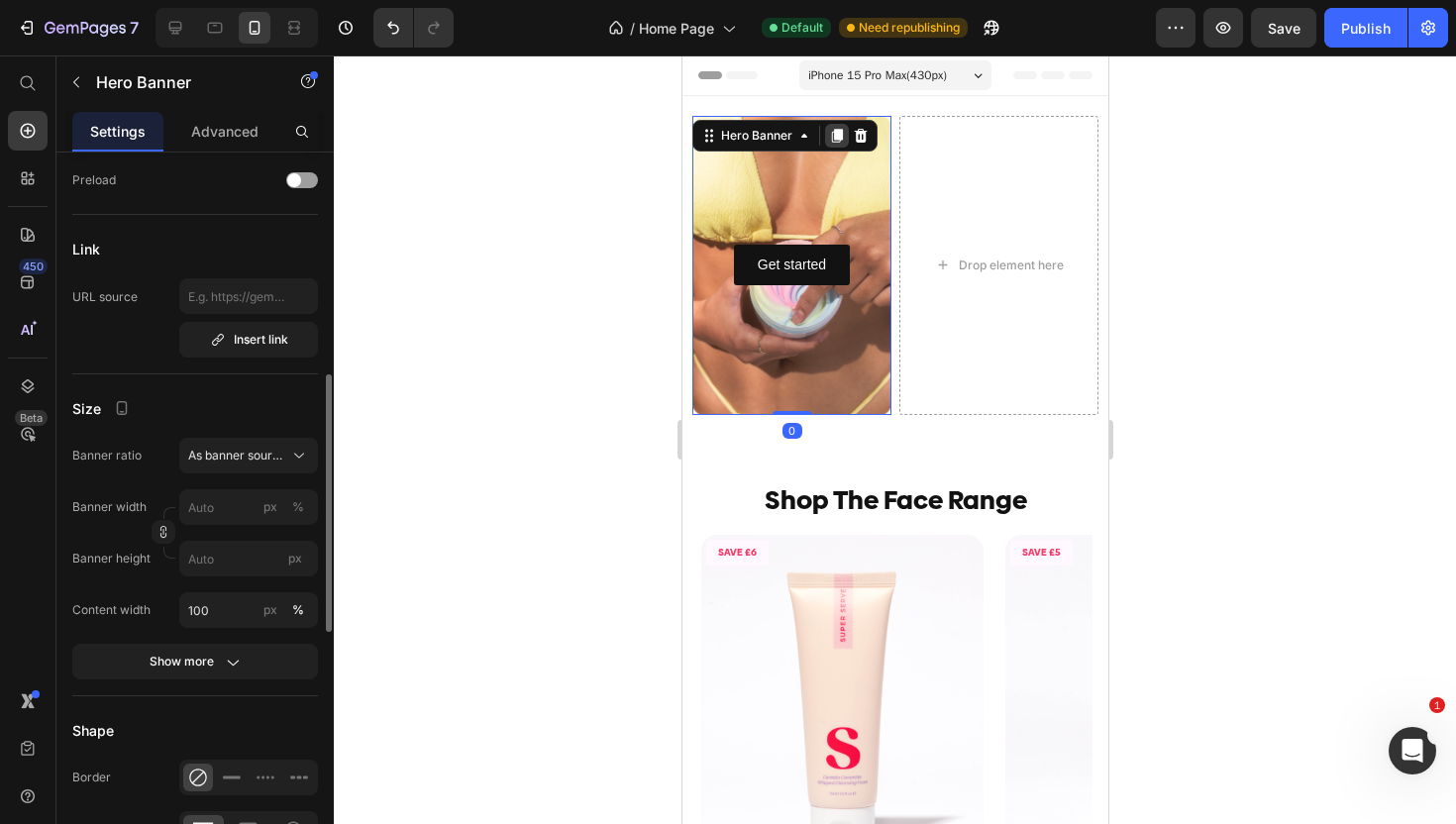 click 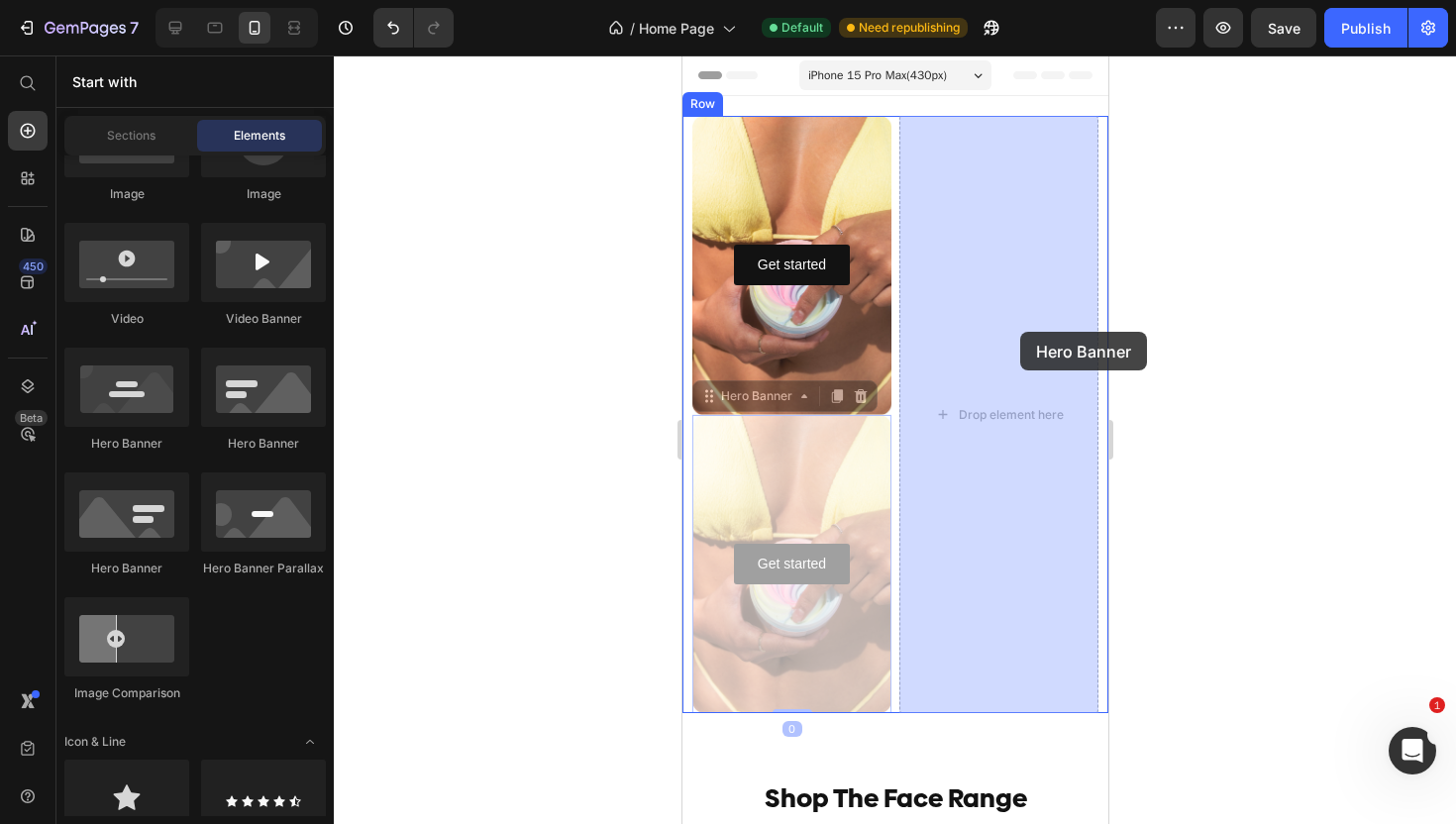 drag, startPoint x: 837, startPoint y: 464, endPoint x: 996, endPoint y: 334, distance: 205.38014 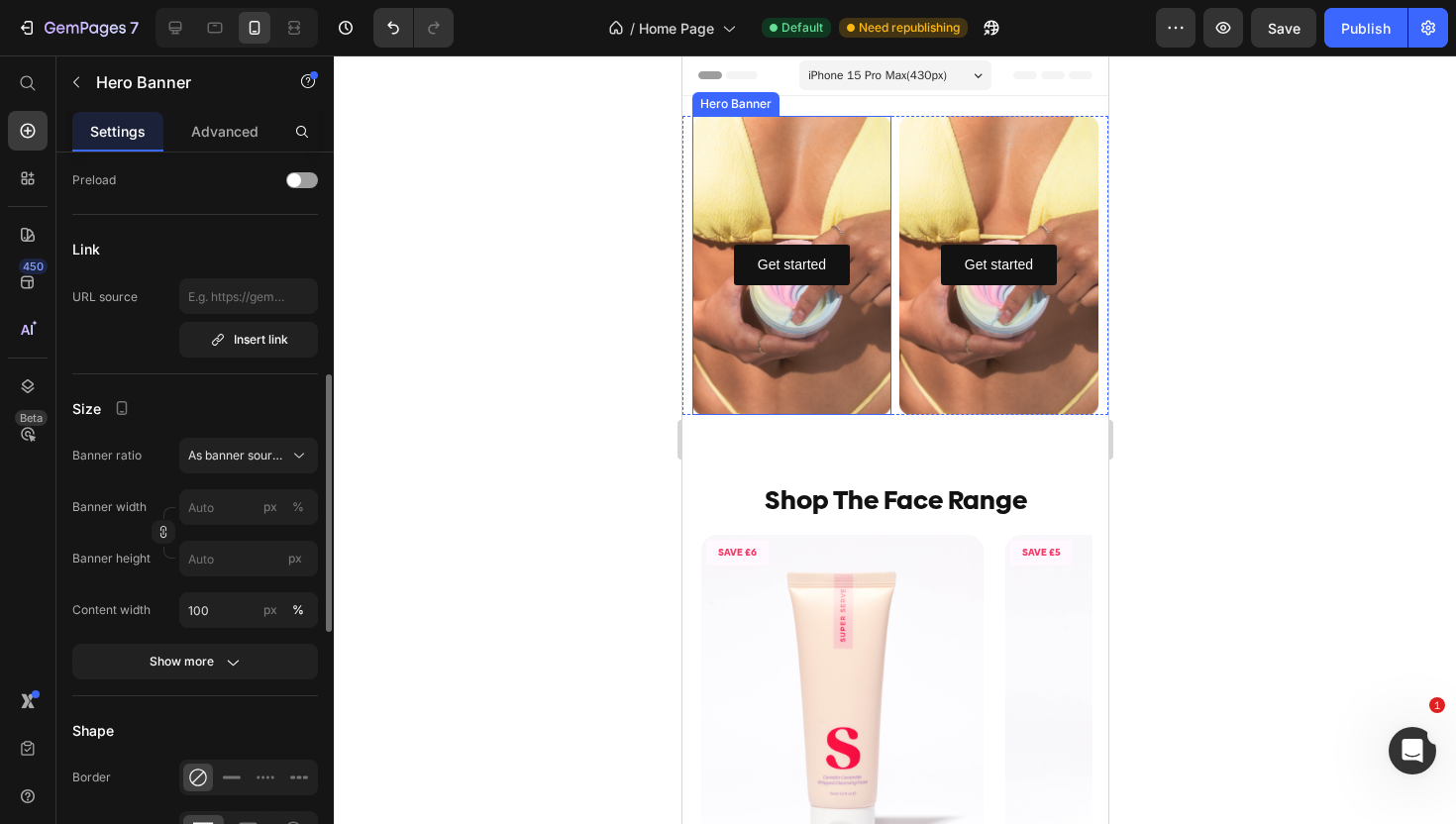 click at bounding box center [790, 265] 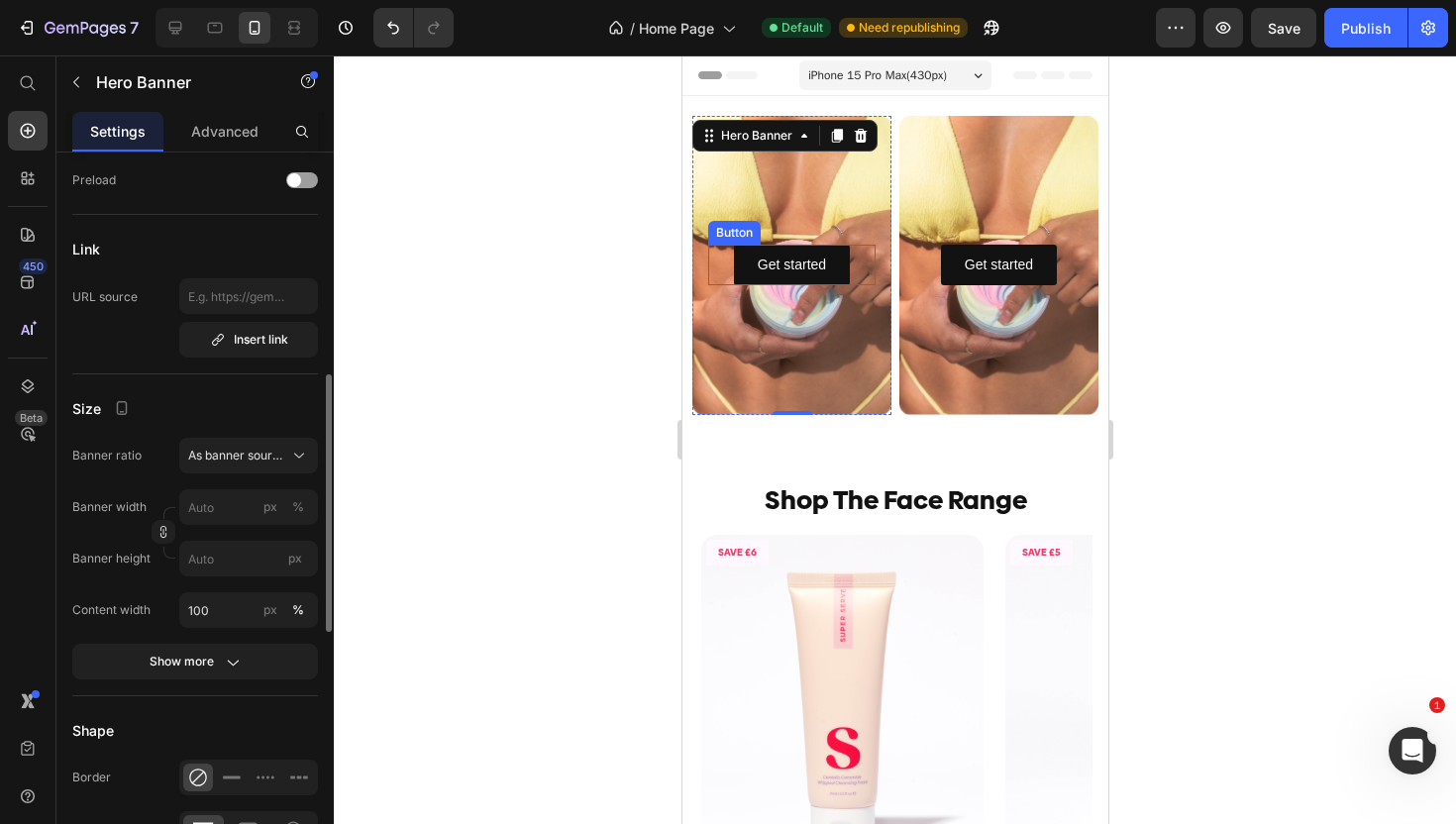 click on "Get started Button" at bounding box center [790, 264] 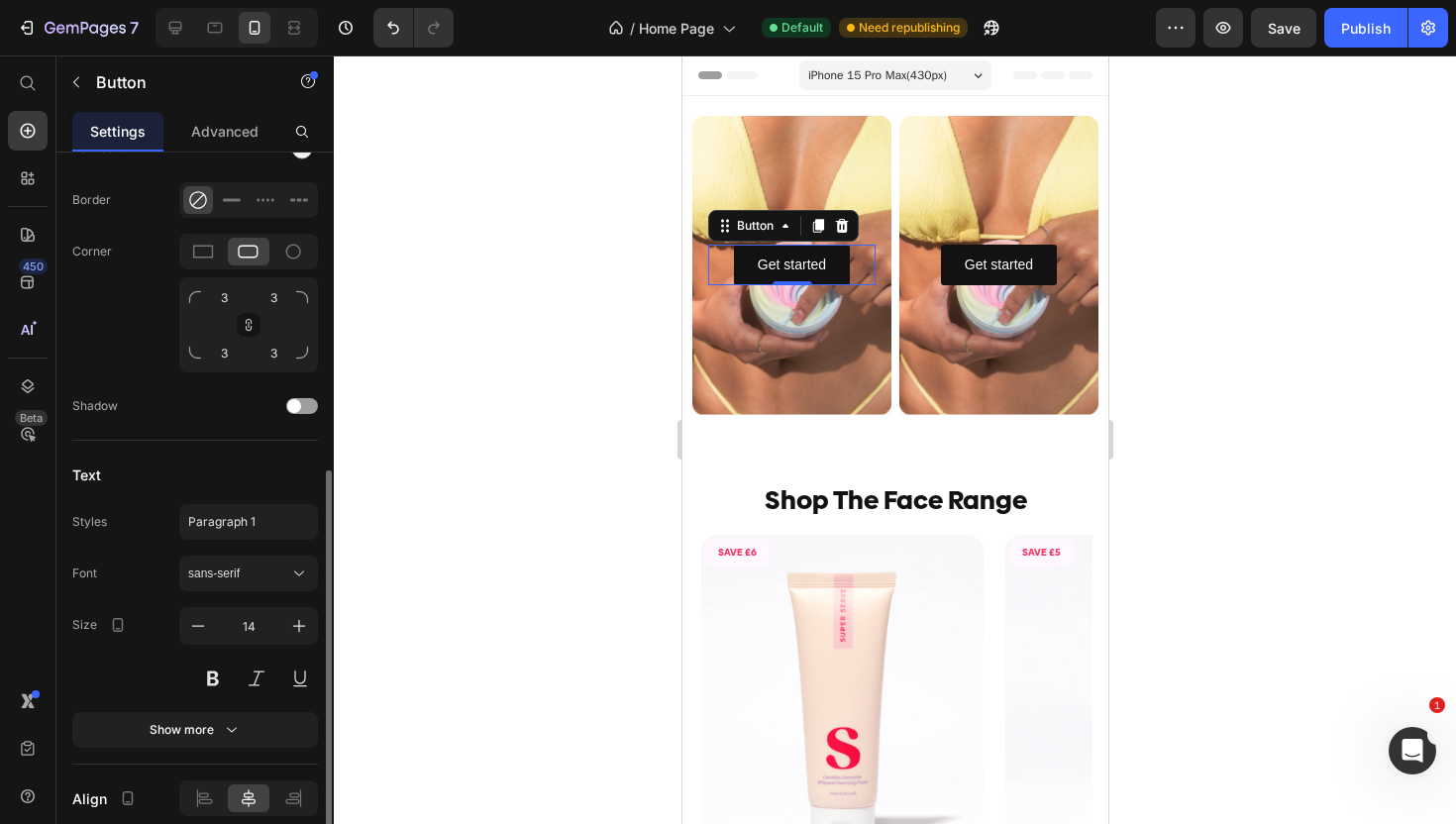 scroll, scrollTop: 0, scrollLeft: 0, axis: both 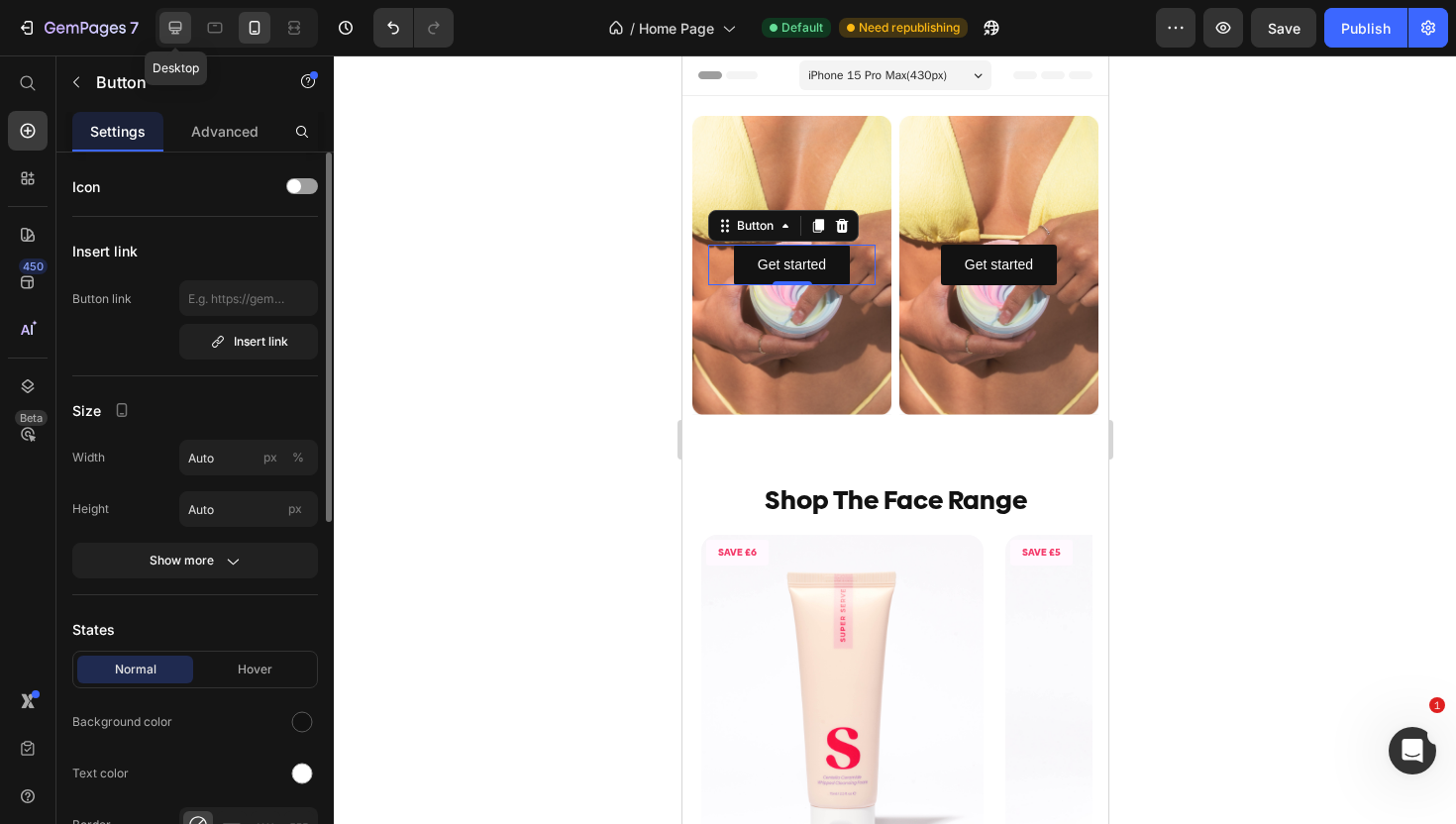 click 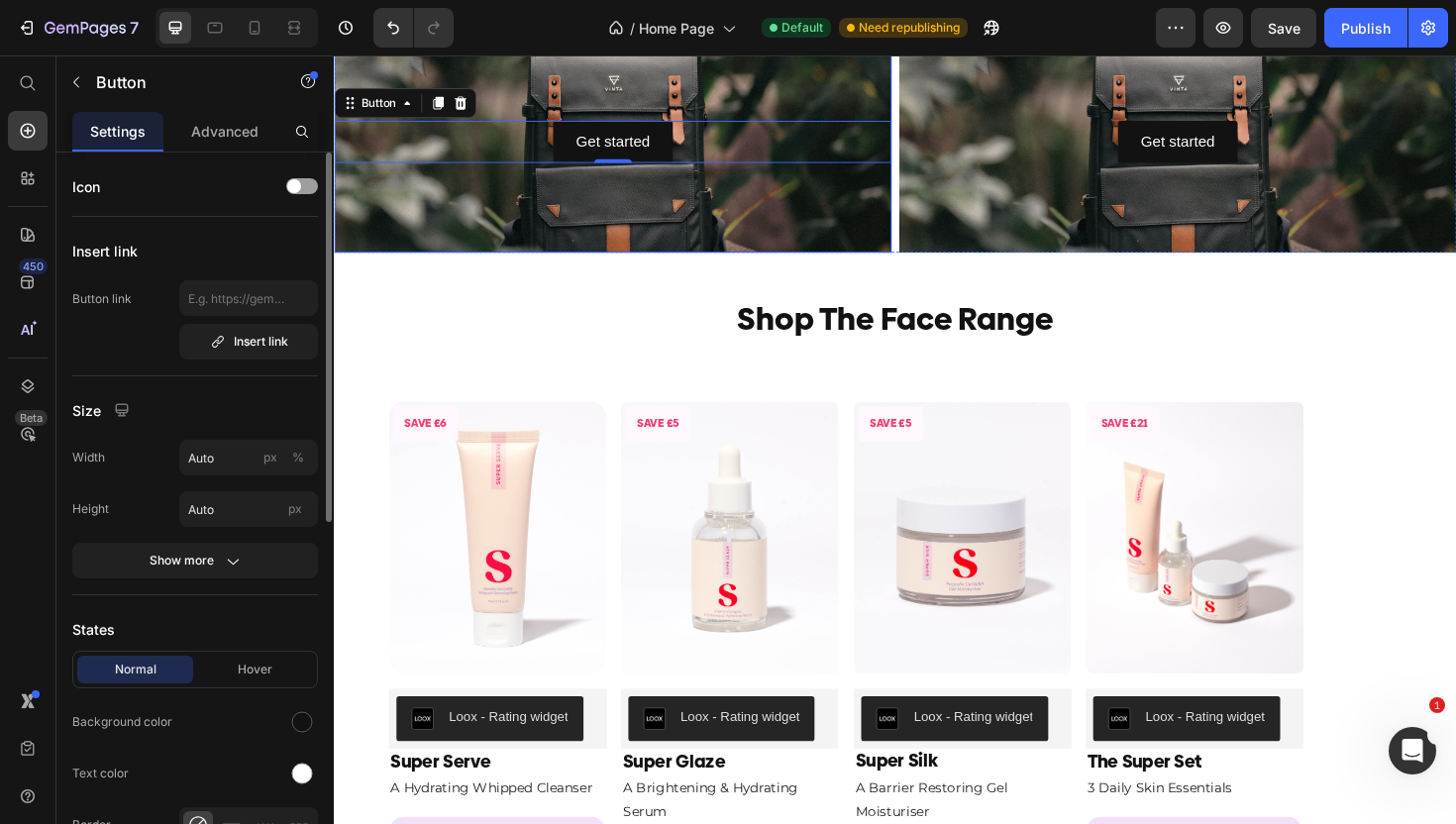 scroll, scrollTop: 0, scrollLeft: 0, axis: both 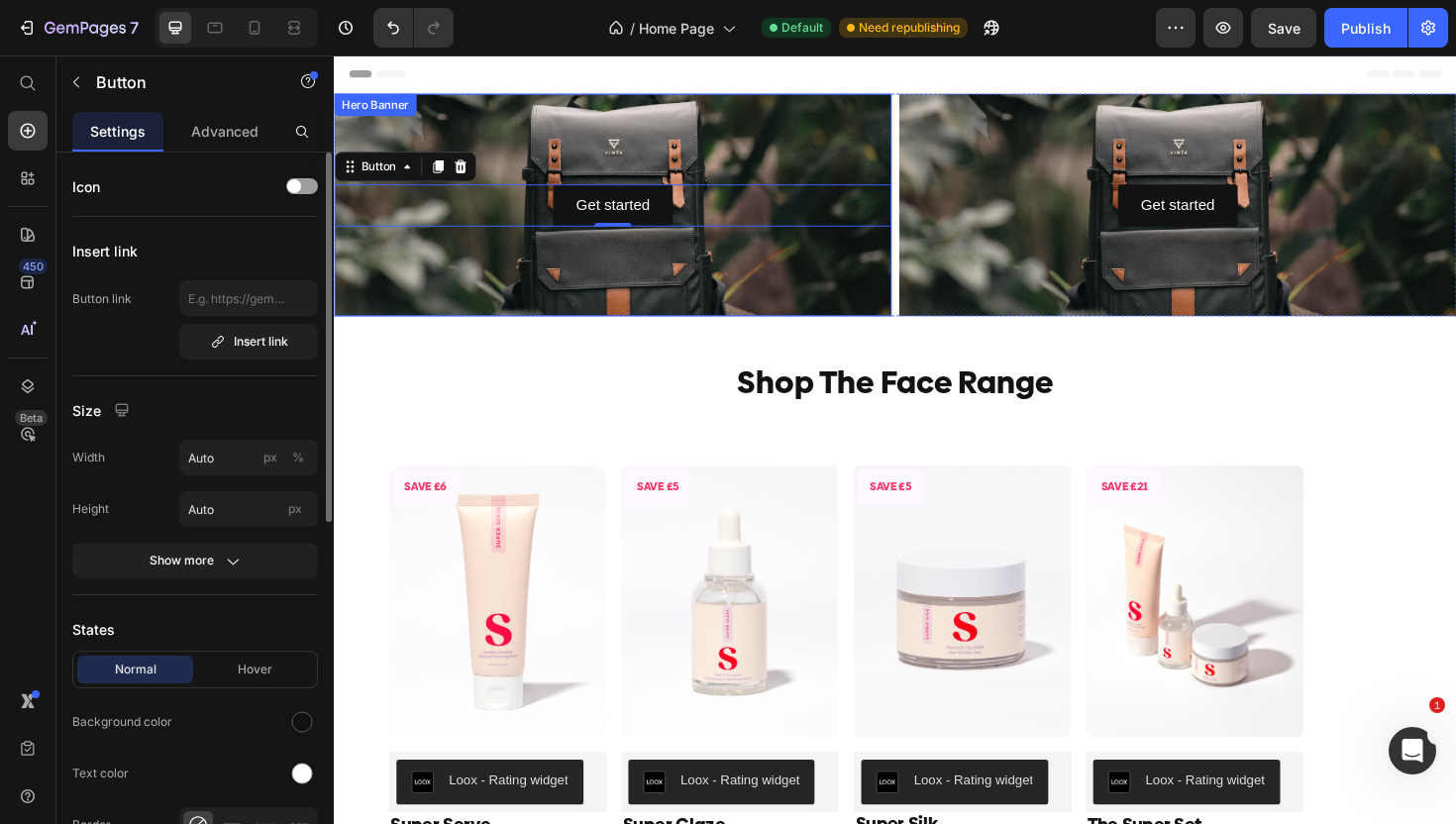 click at bounding box center (629, 214) 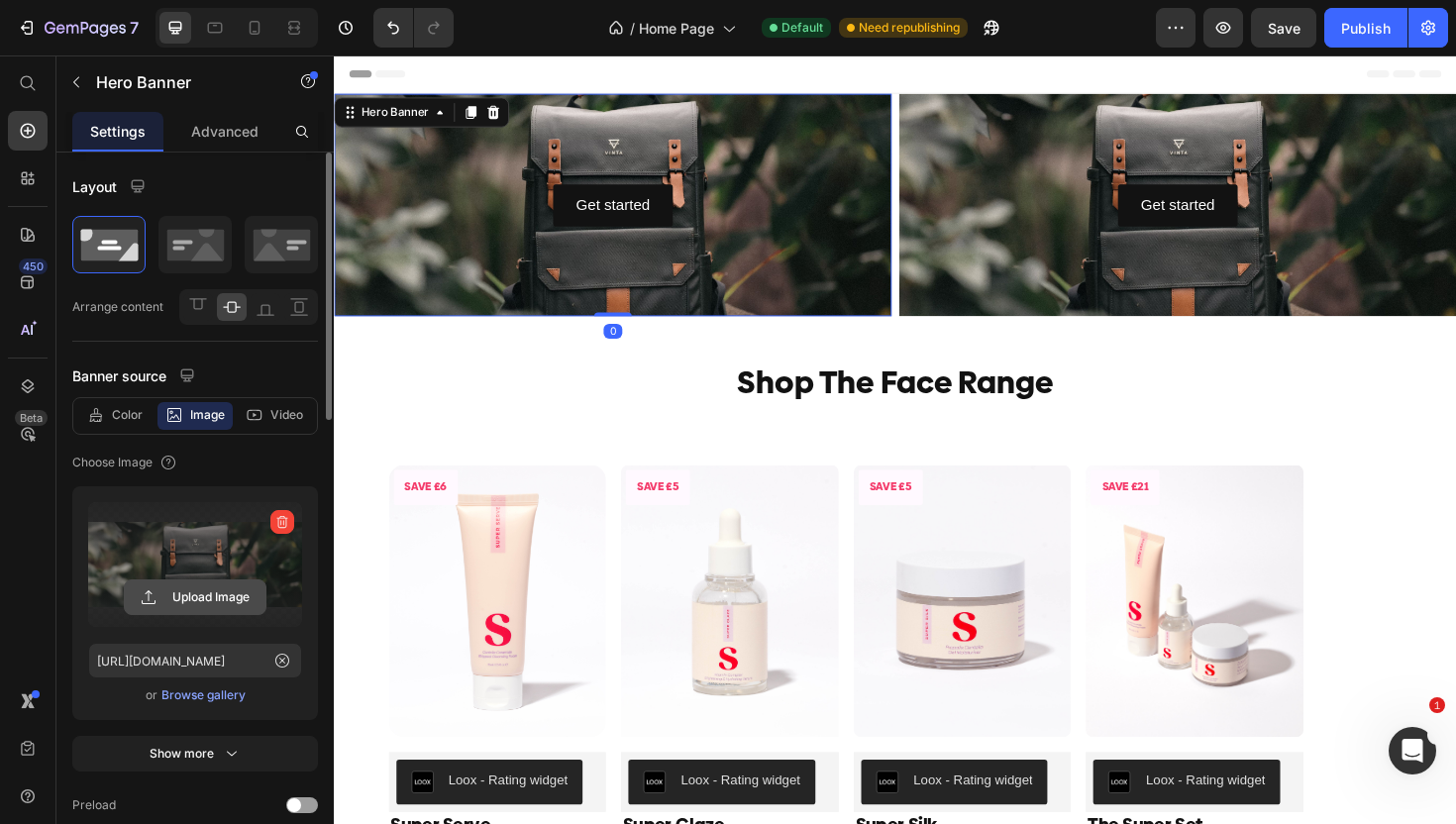click 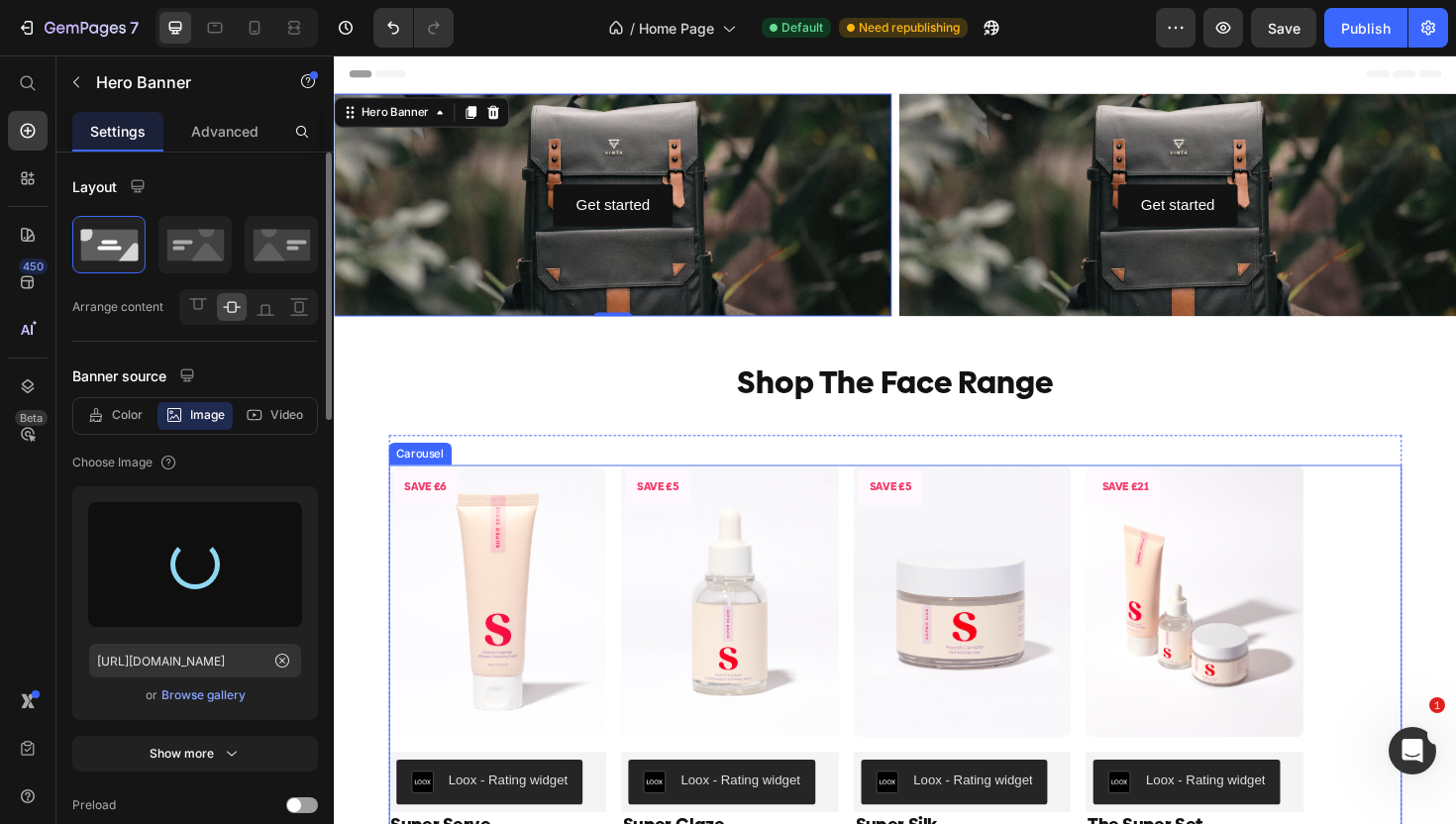 type on "[URL][DOMAIN_NAME]" 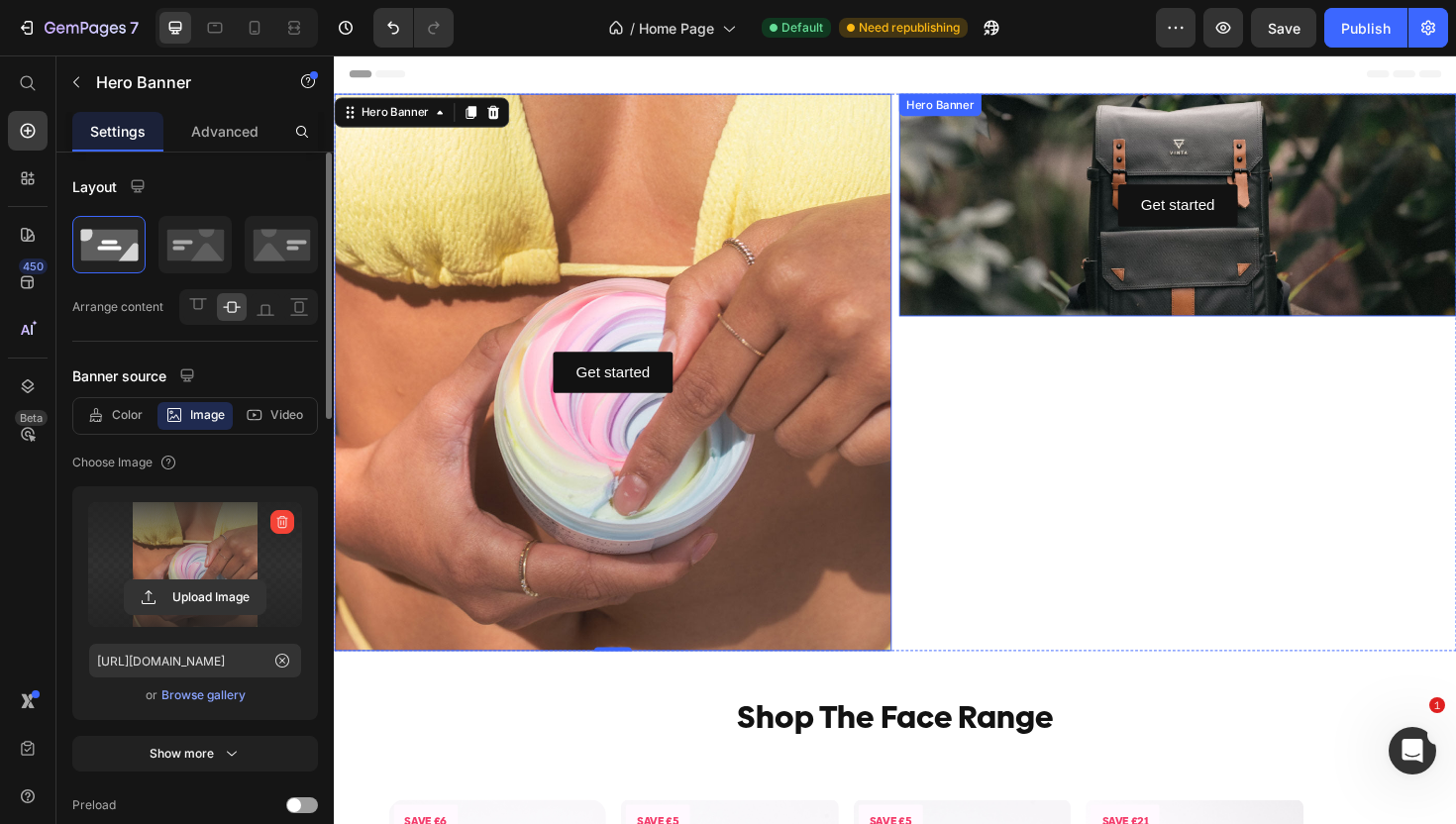 click at bounding box center (1227, 214) 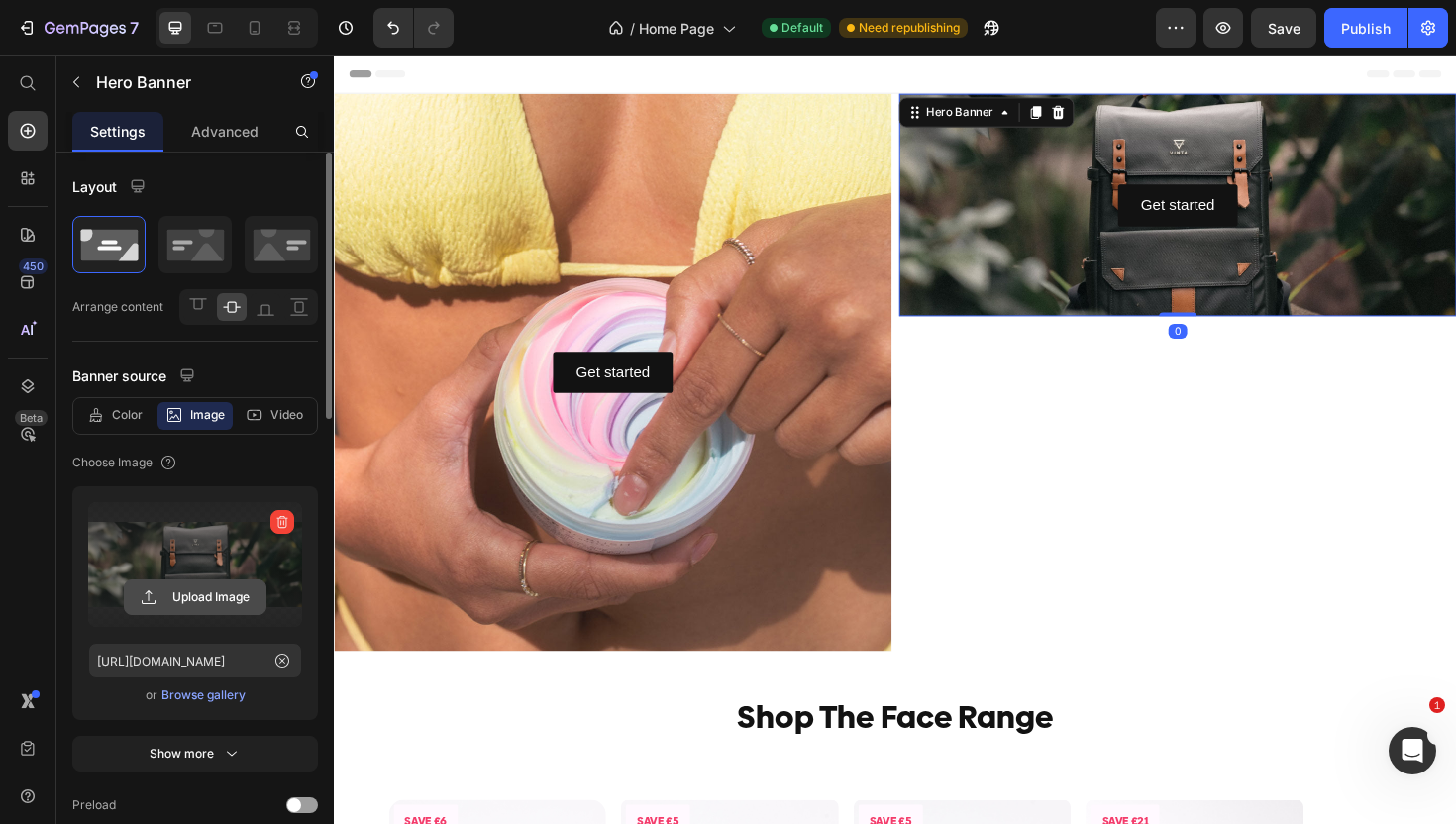 click 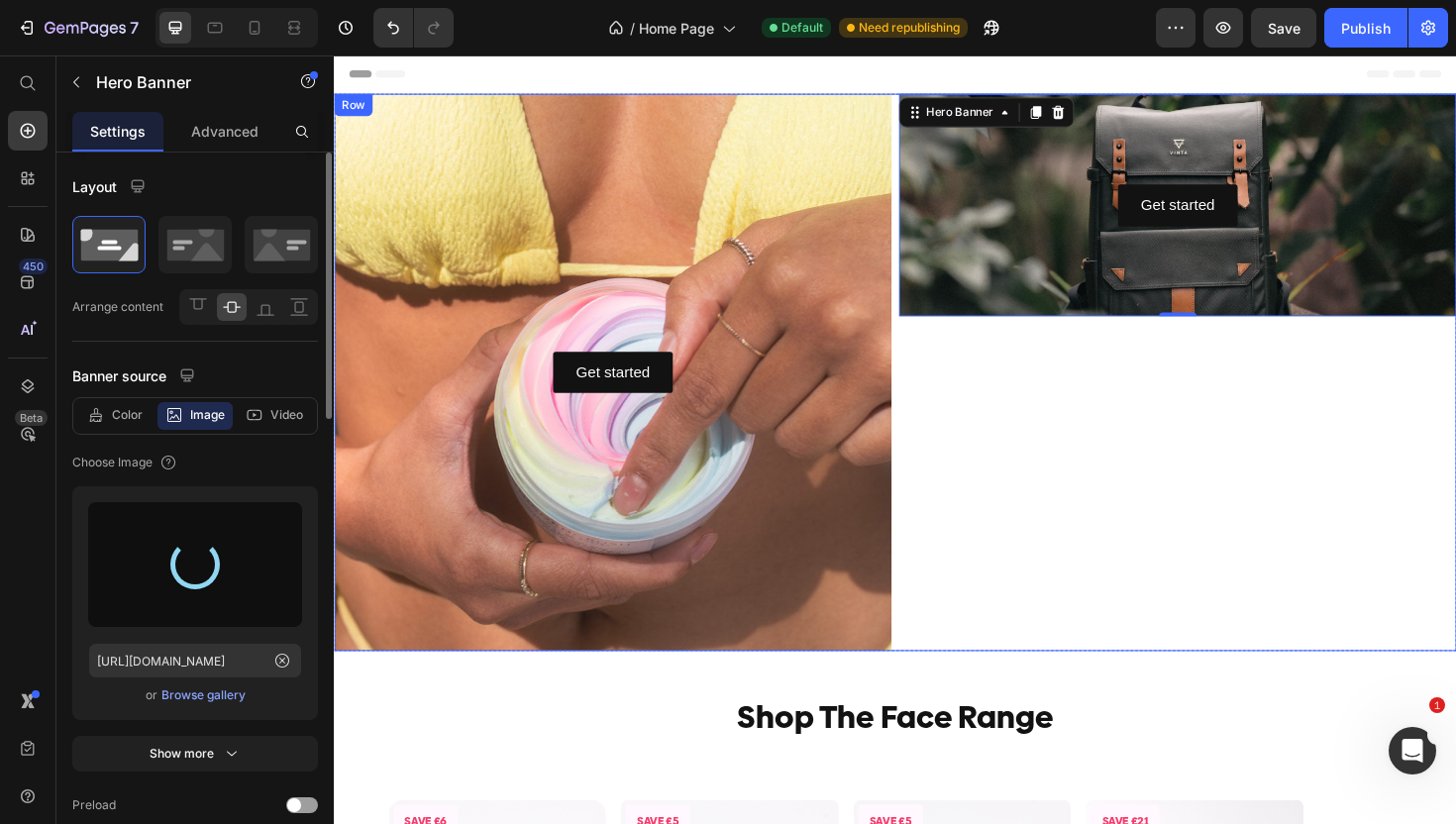 type on "[URL][DOMAIN_NAME]" 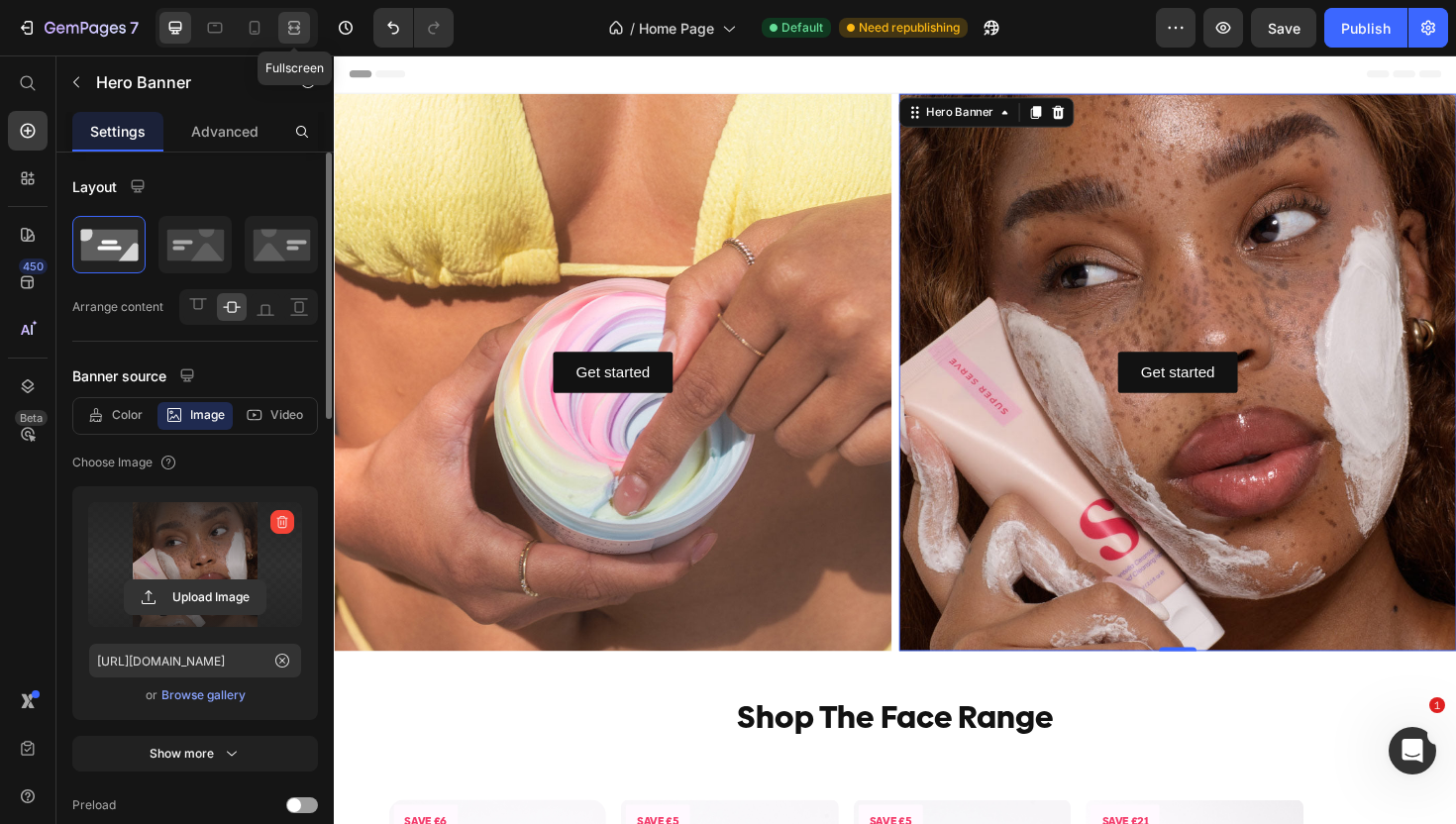click 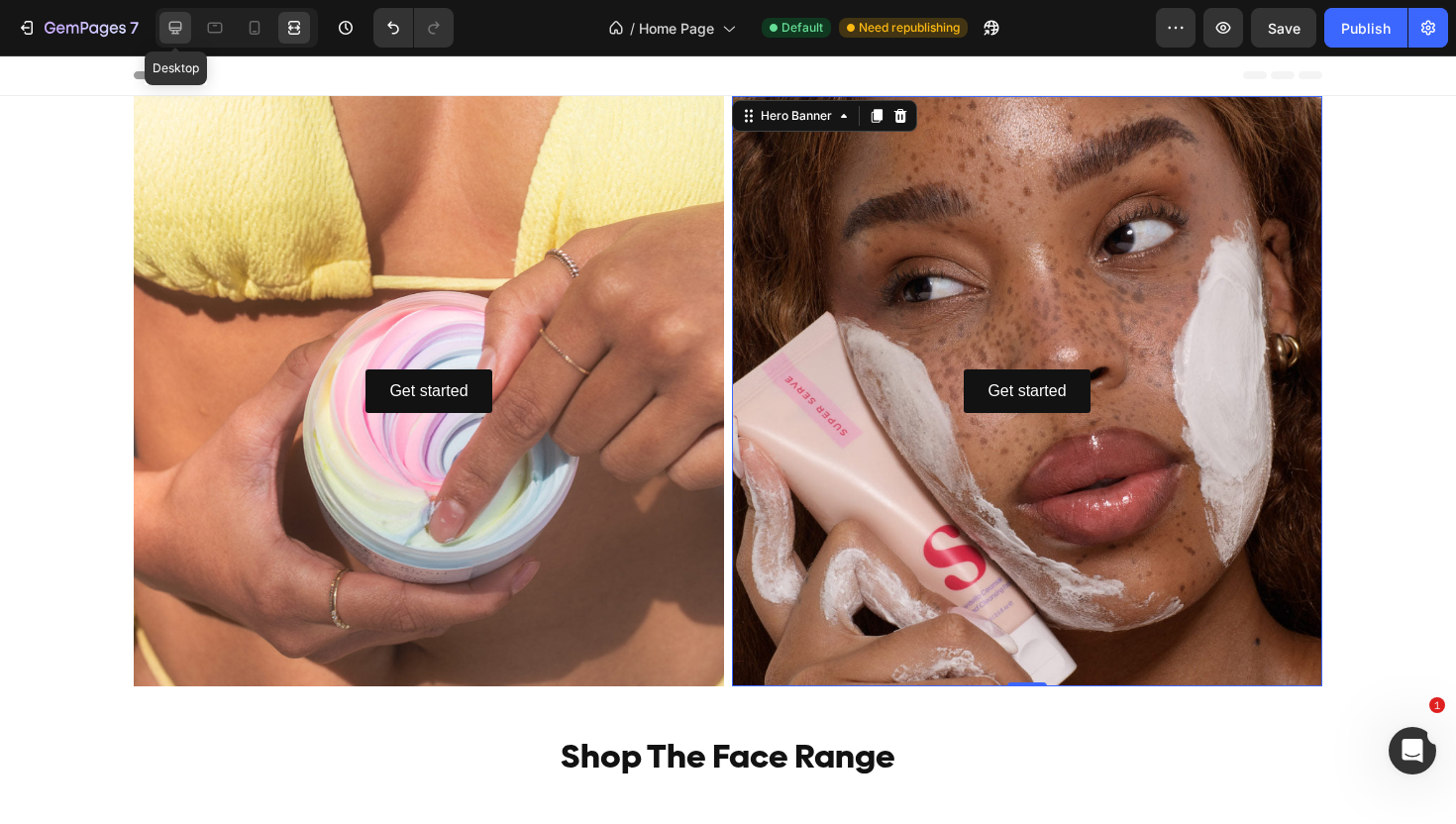 click 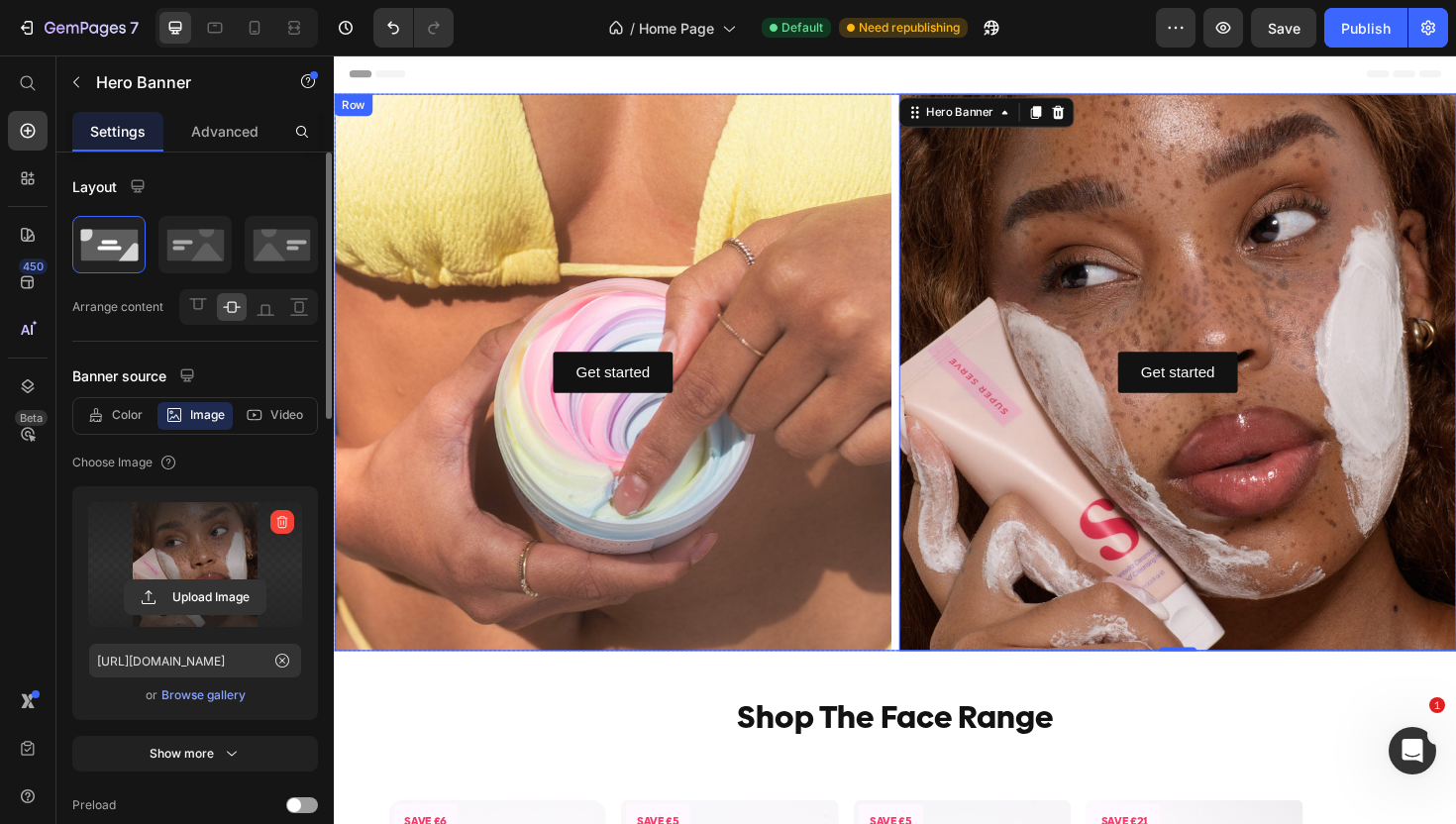click on "Get started Button Hero Banner Get started Button Hero Banner   0 Row" at bounding box center [928, 391] 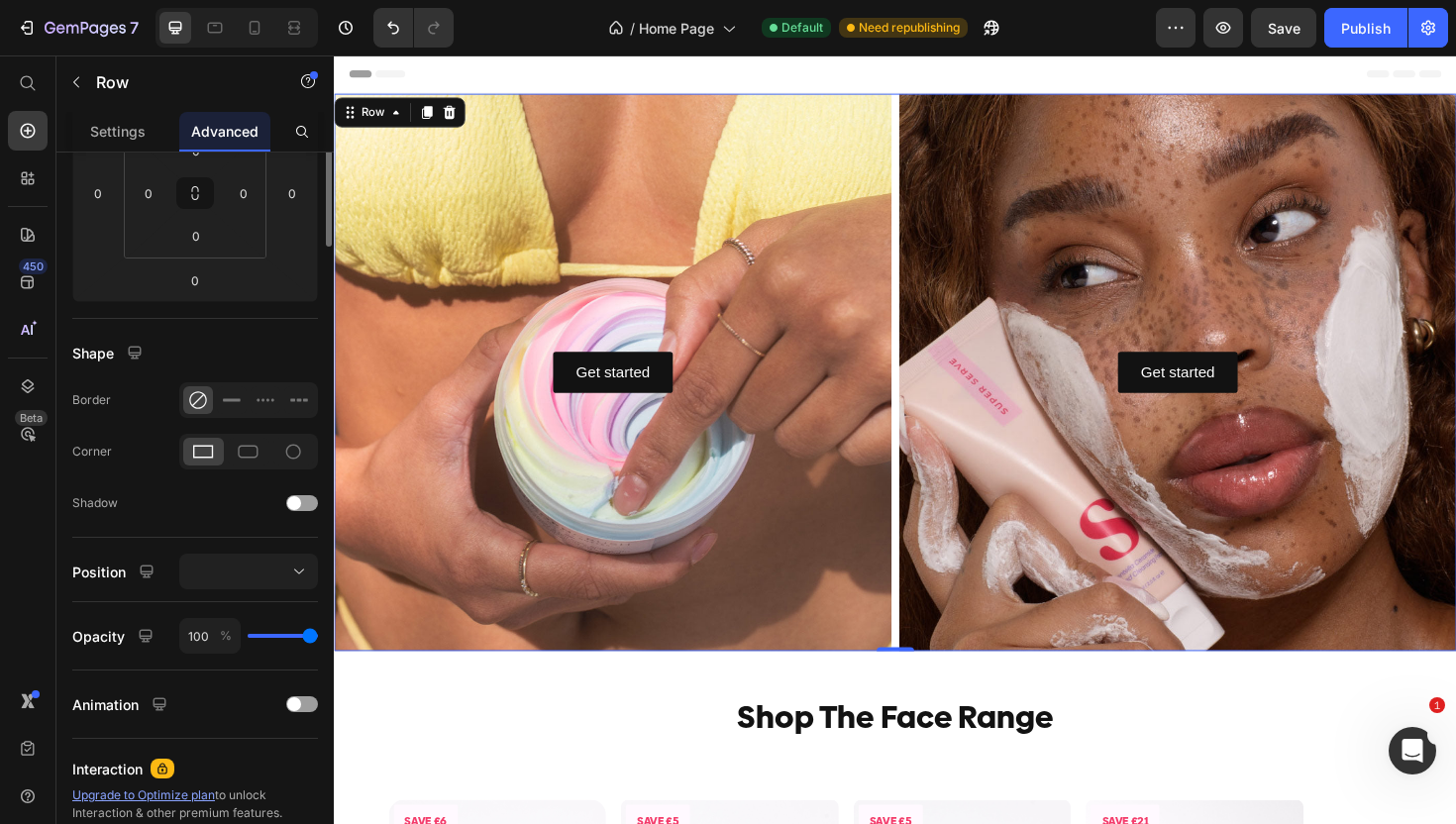 scroll, scrollTop: 0, scrollLeft: 0, axis: both 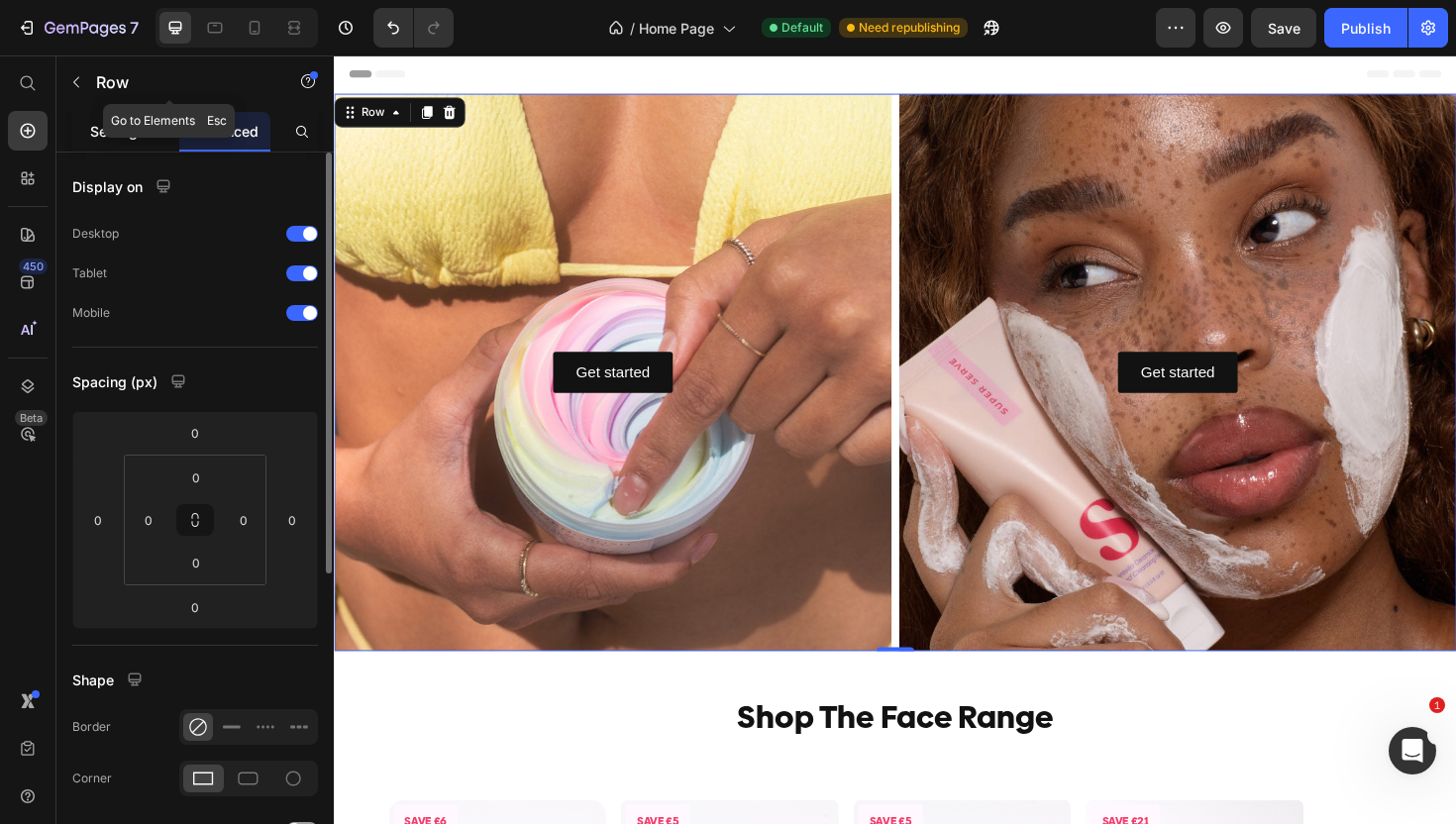click on "Settings" at bounding box center [118, 131] 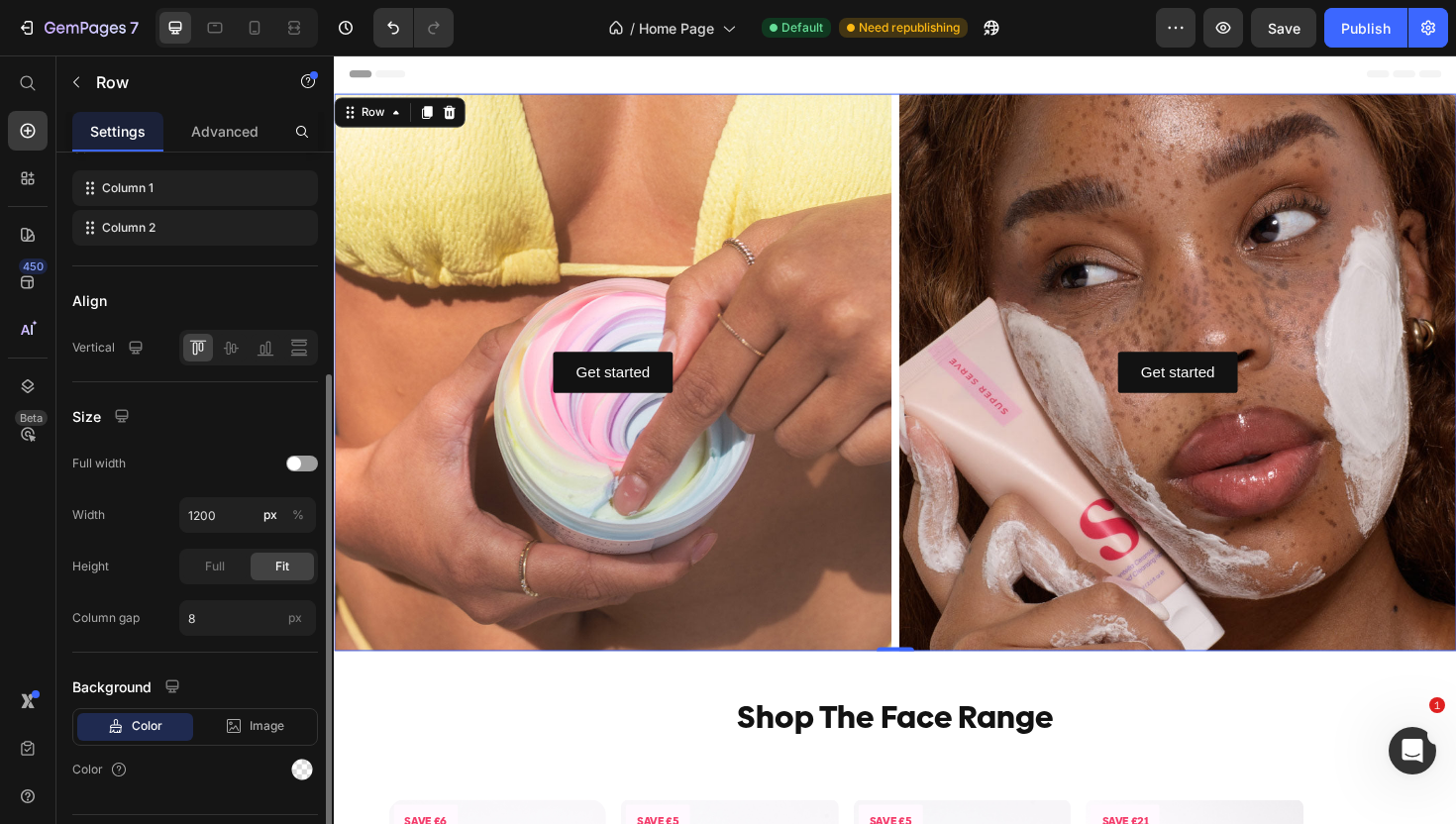 scroll, scrollTop: 336, scrollLeft: 0, axis: vertical 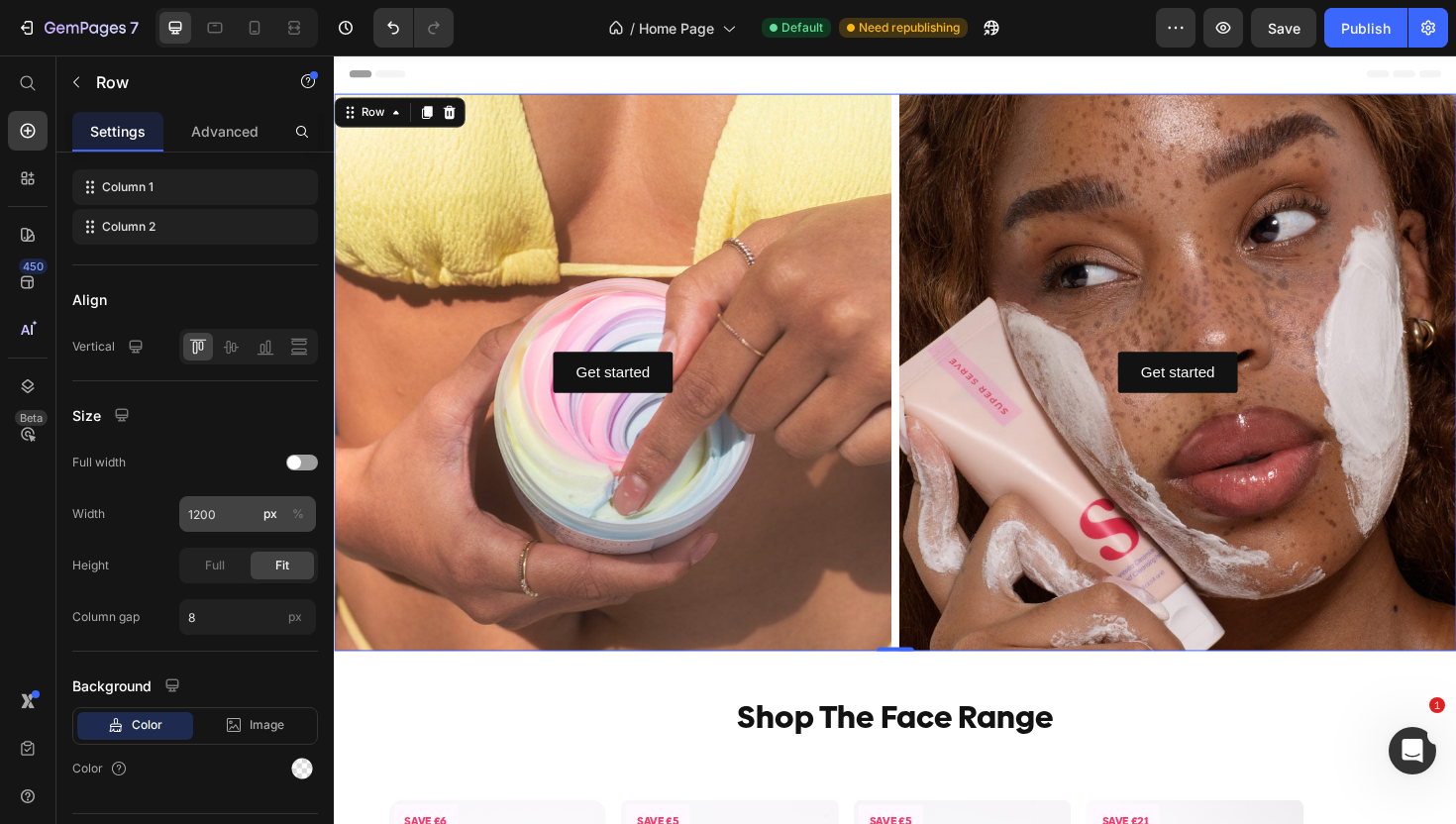 click on "%" at bounding box center (298, 514) 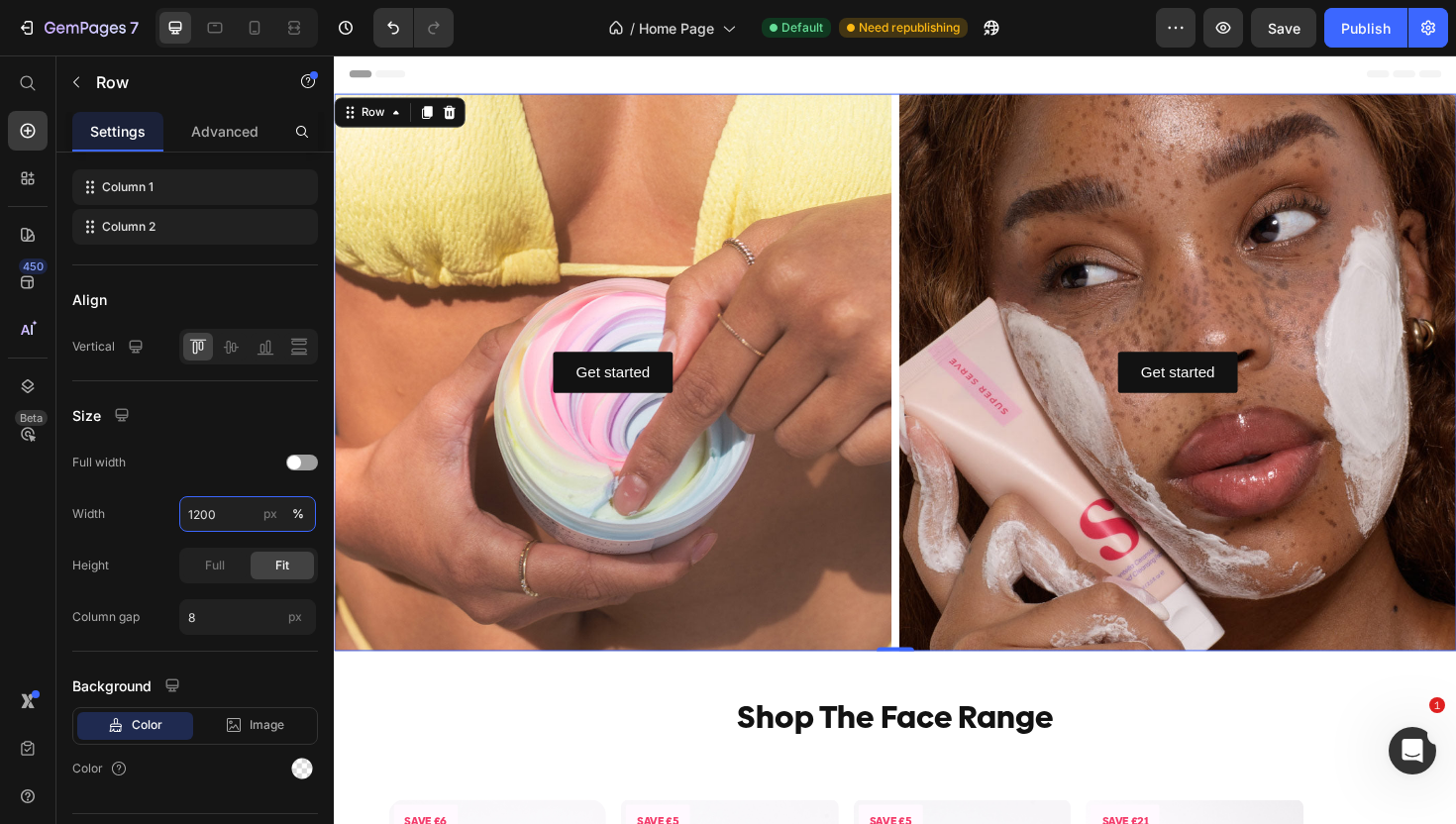 click on "1200" at bounding box center (248, 514) 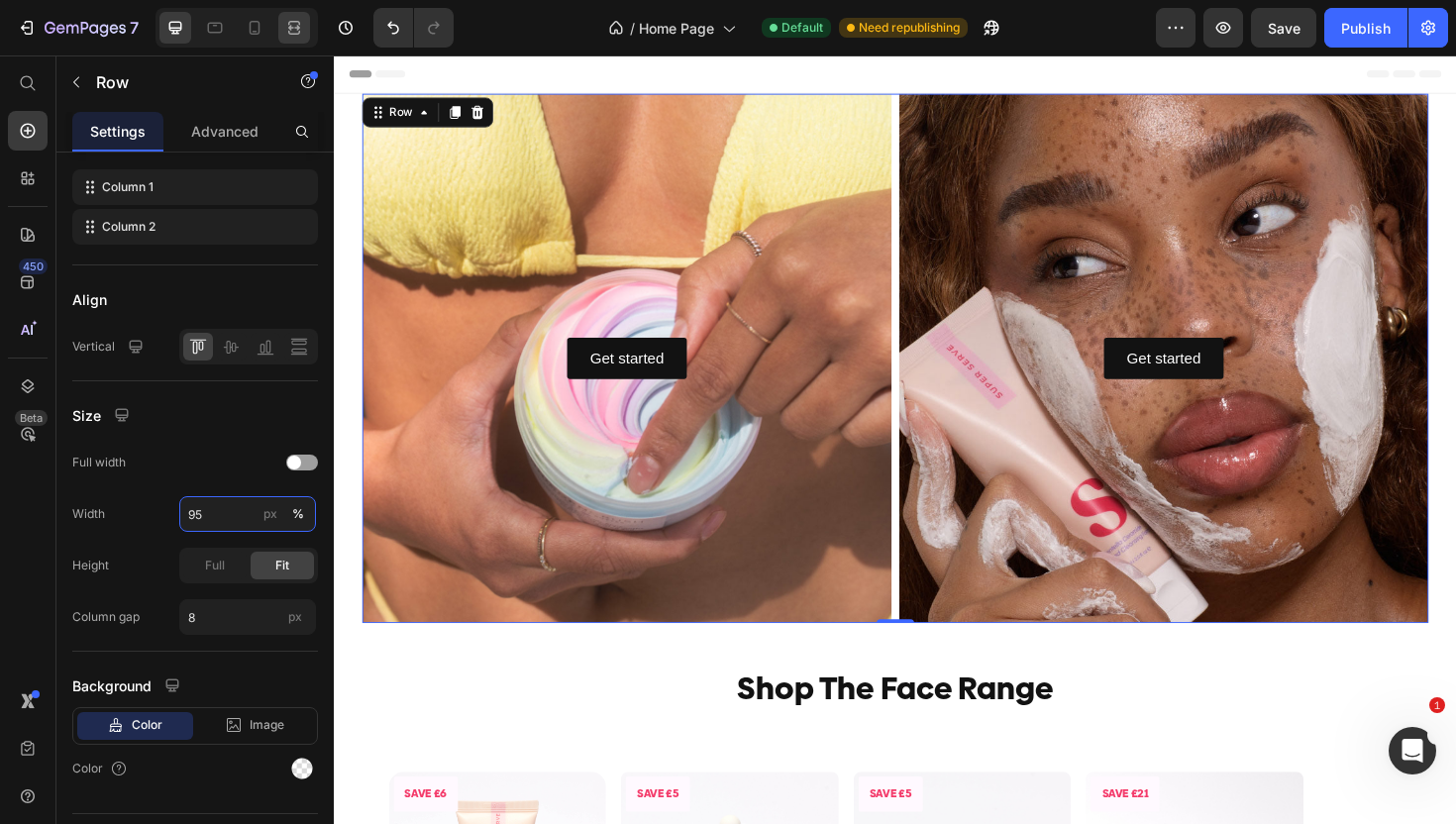 type on "95" 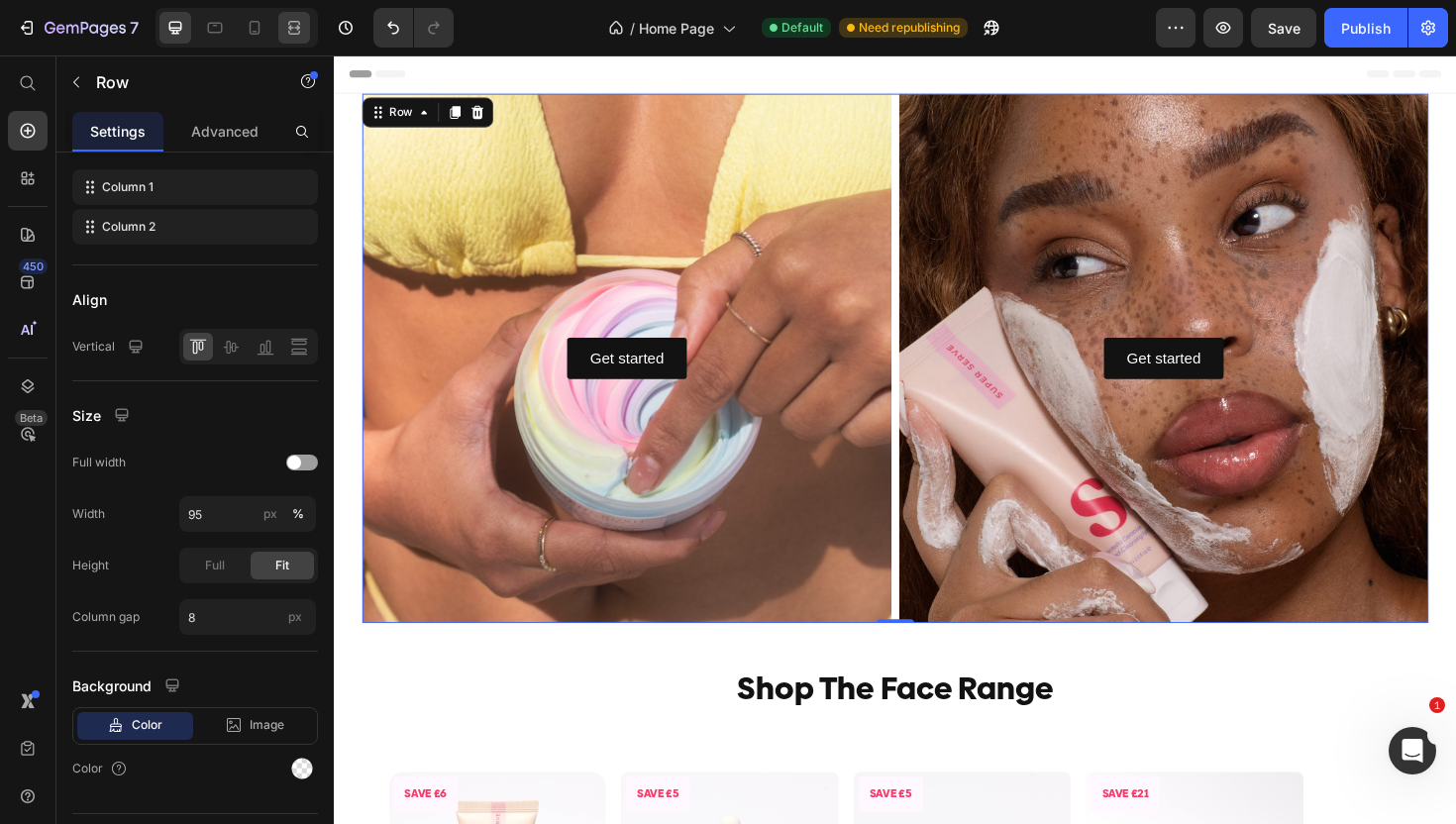 click 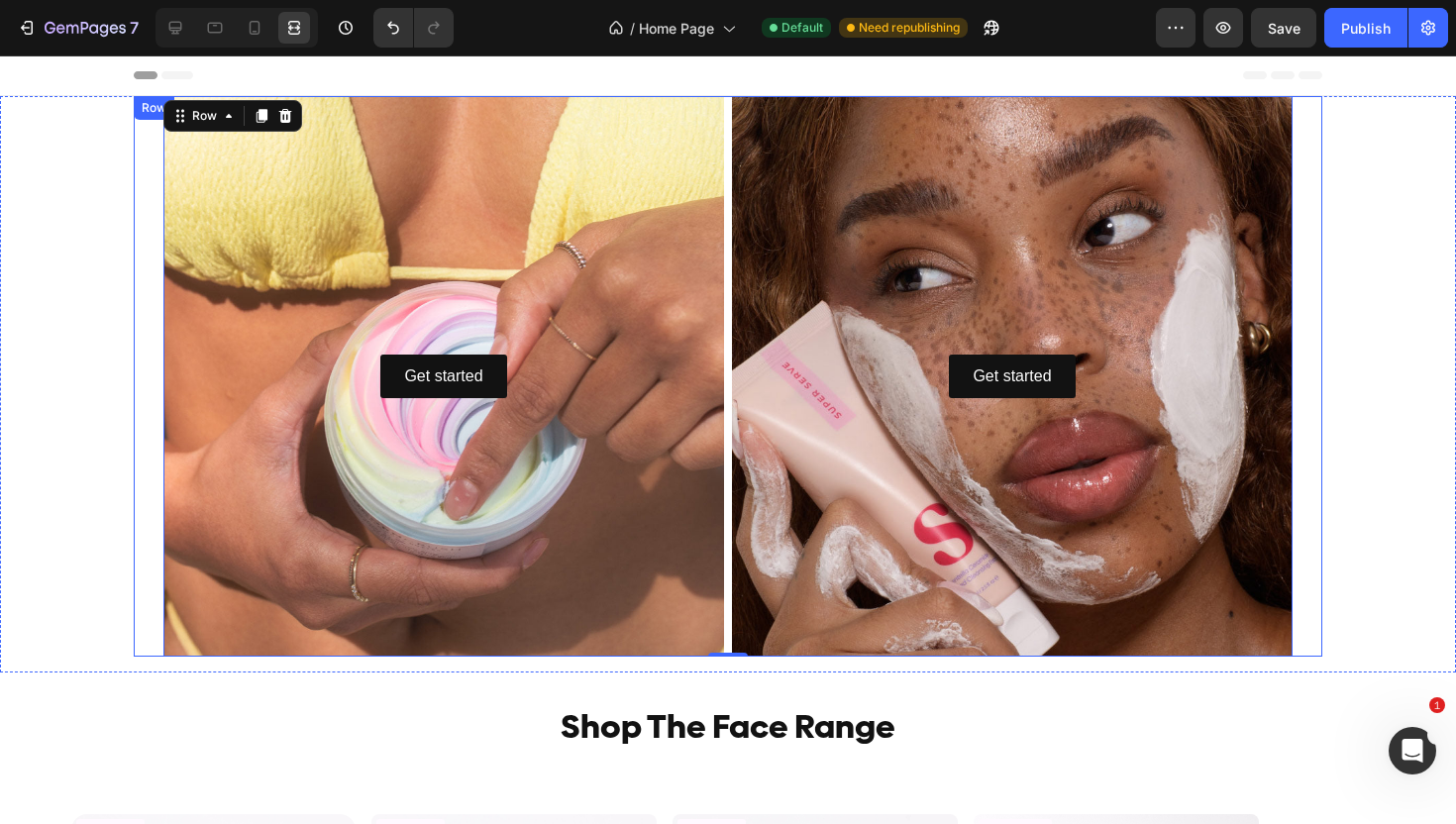 click on "Get started Button Hero Banner Get started Button Hero Banner Row   0" at bounding box center [728, 376] 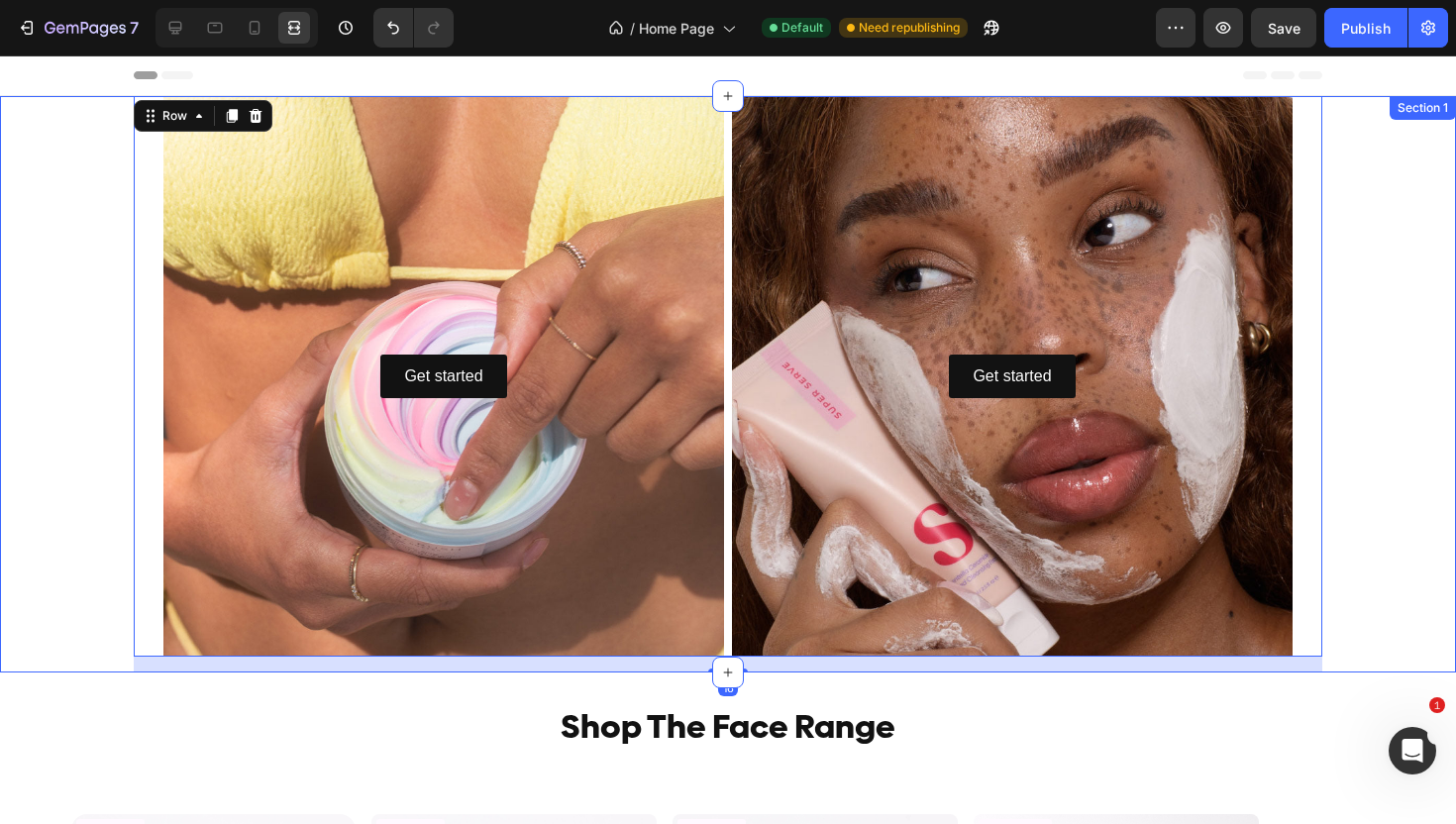 click on "Get started Button Hero Banner Get started Button Hero Banner Row Row   16" at bounding box center (728, 384) 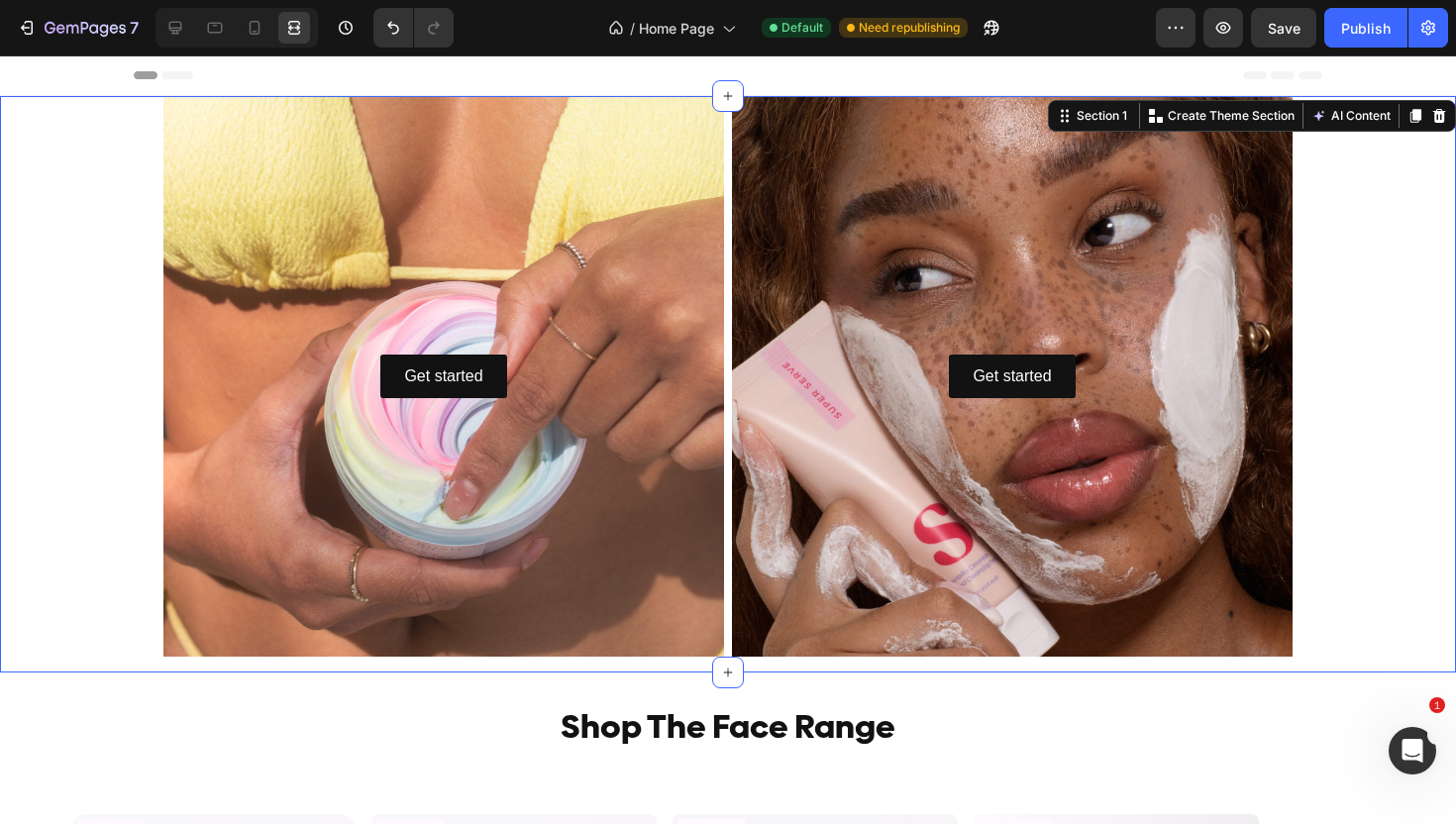 scroll, scrollTop: 0, scrollLeft: 0, axis: both 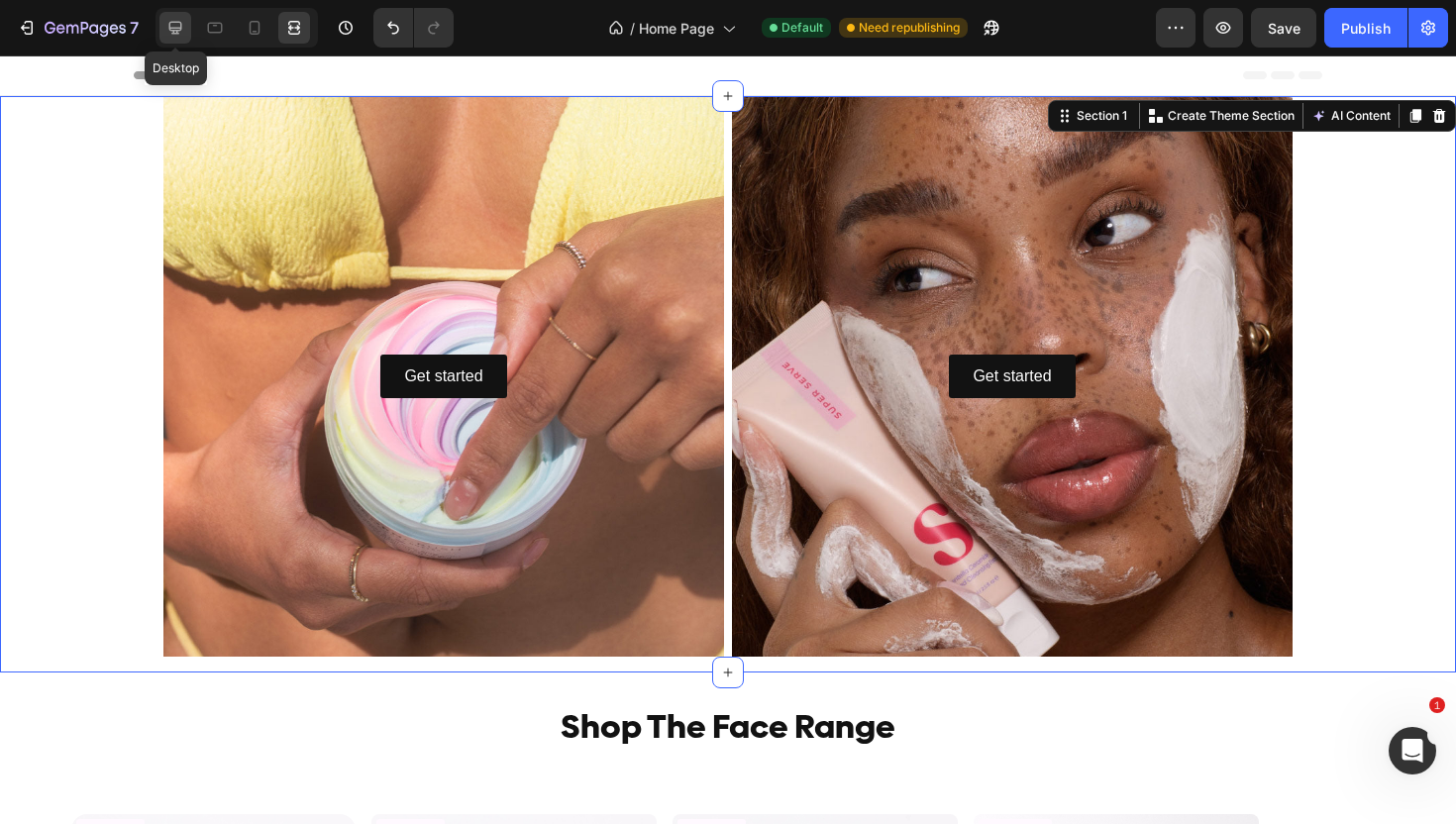 click 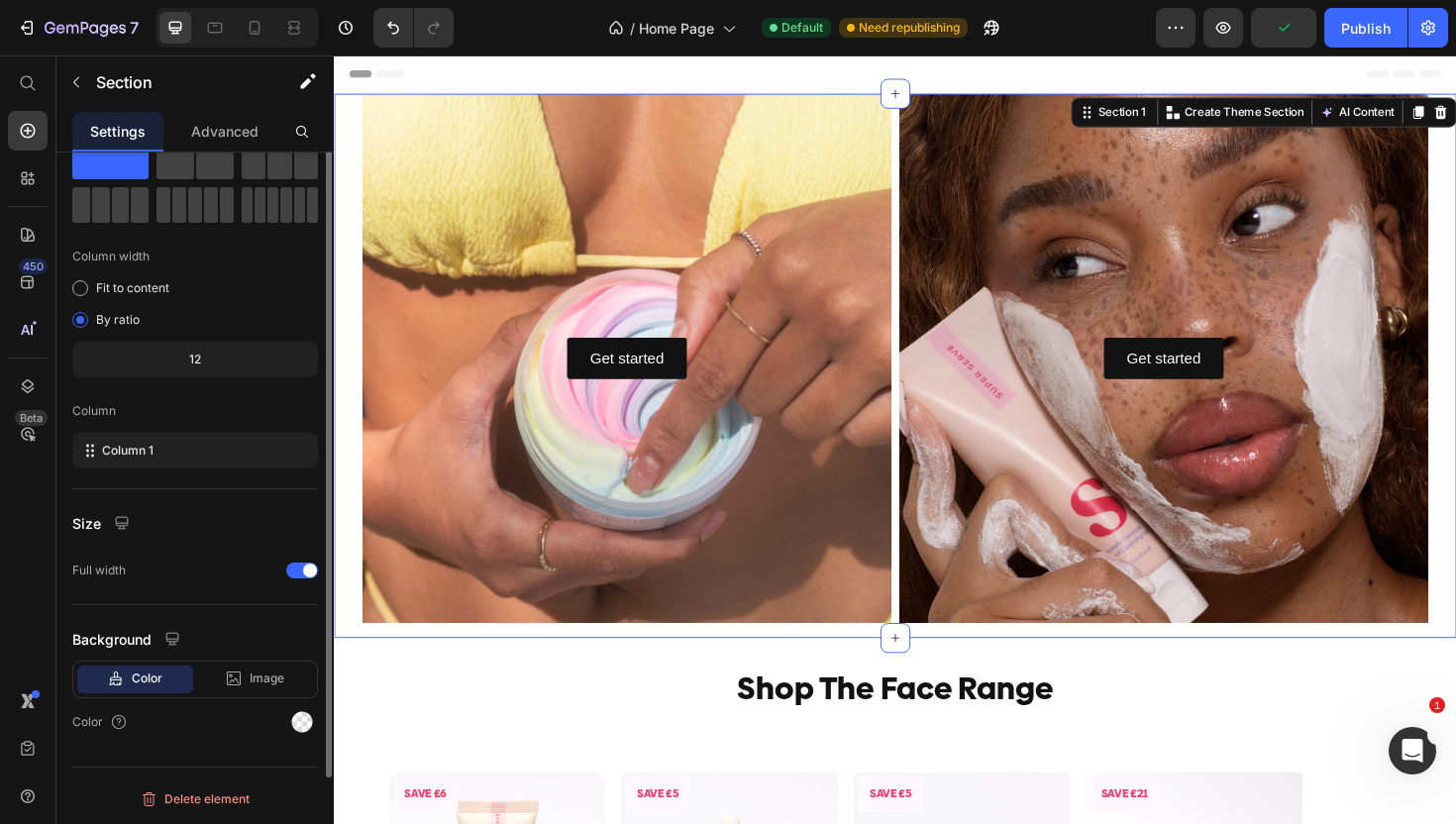 scroll, scrollTop: 0, scrollLeft: 0, axis: both 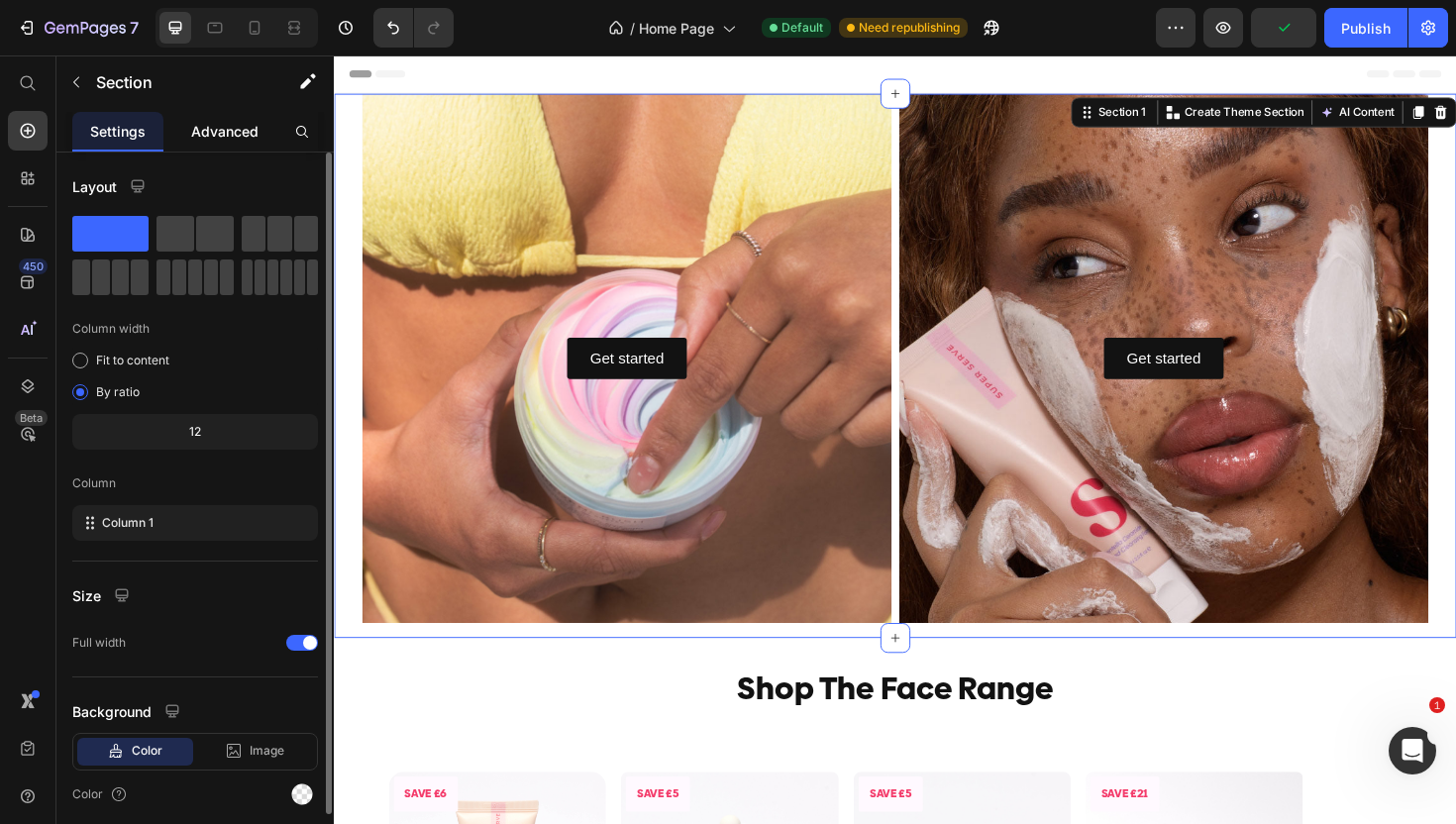 click on "Advanced" at bounding box center [225, 131] 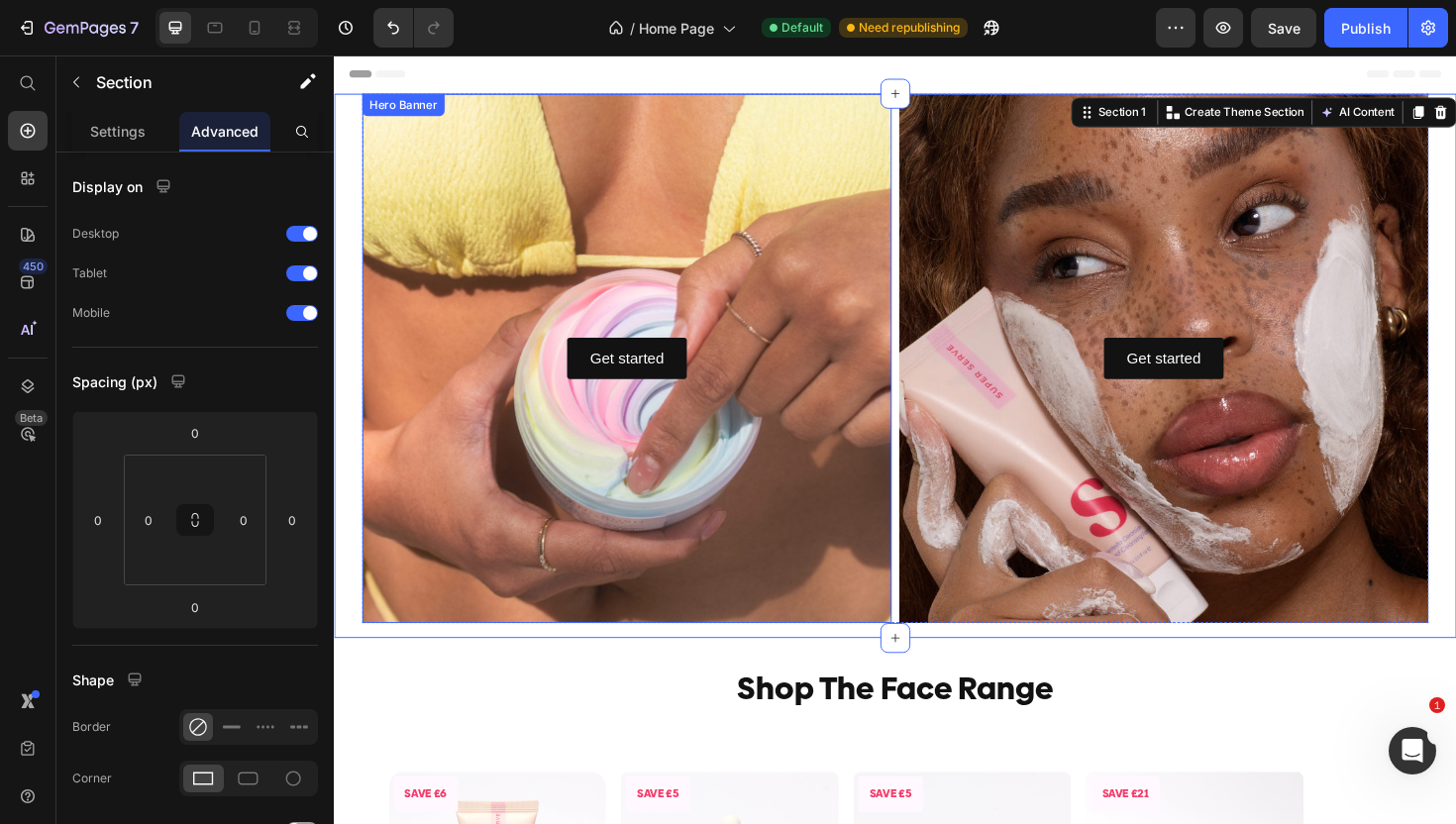 click at bounding box center (644, 376) 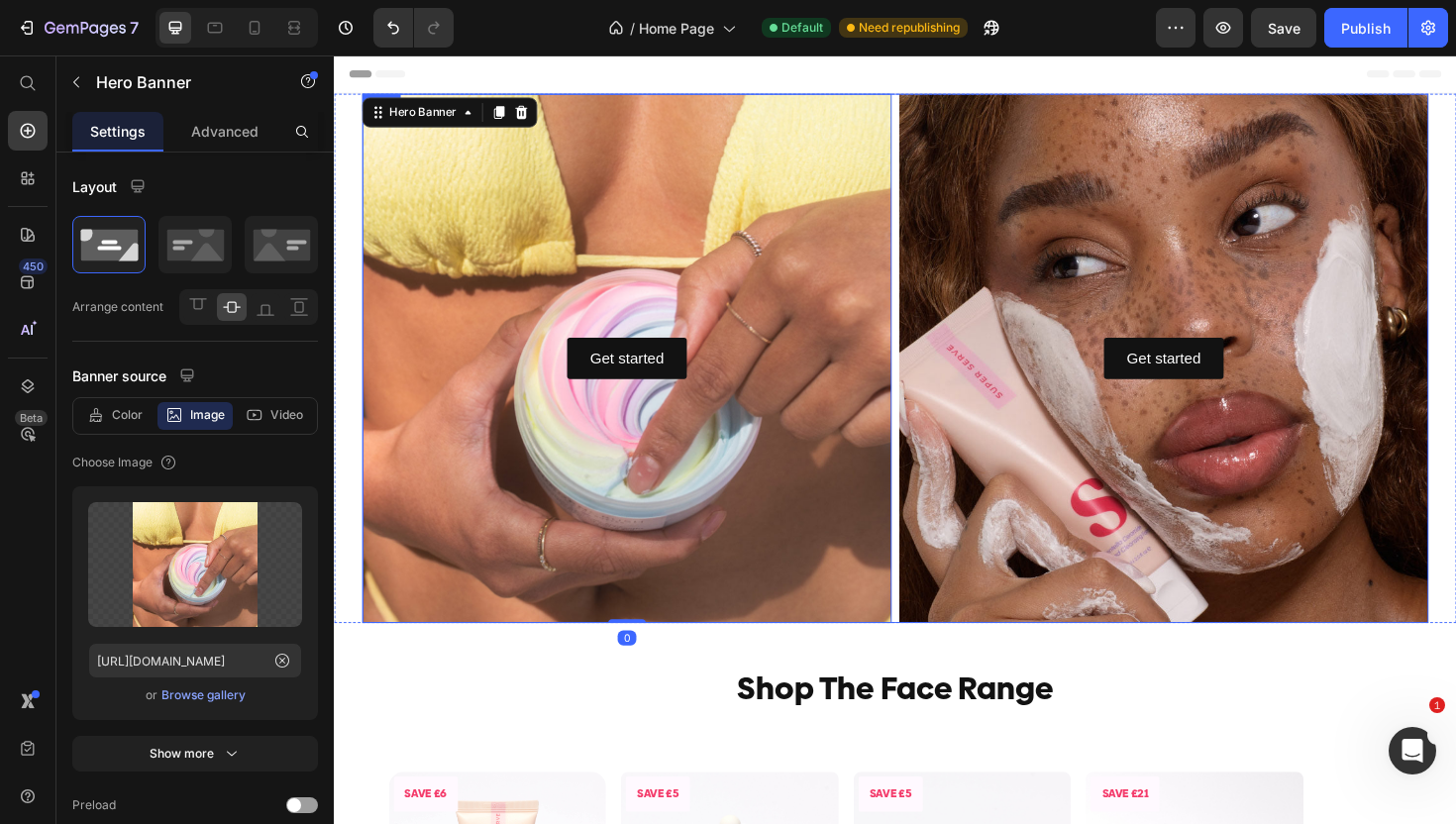 click on "Get started Button Hero Banner   0 Get started Button Hero Banner Row" at bounding box center [928, 376] 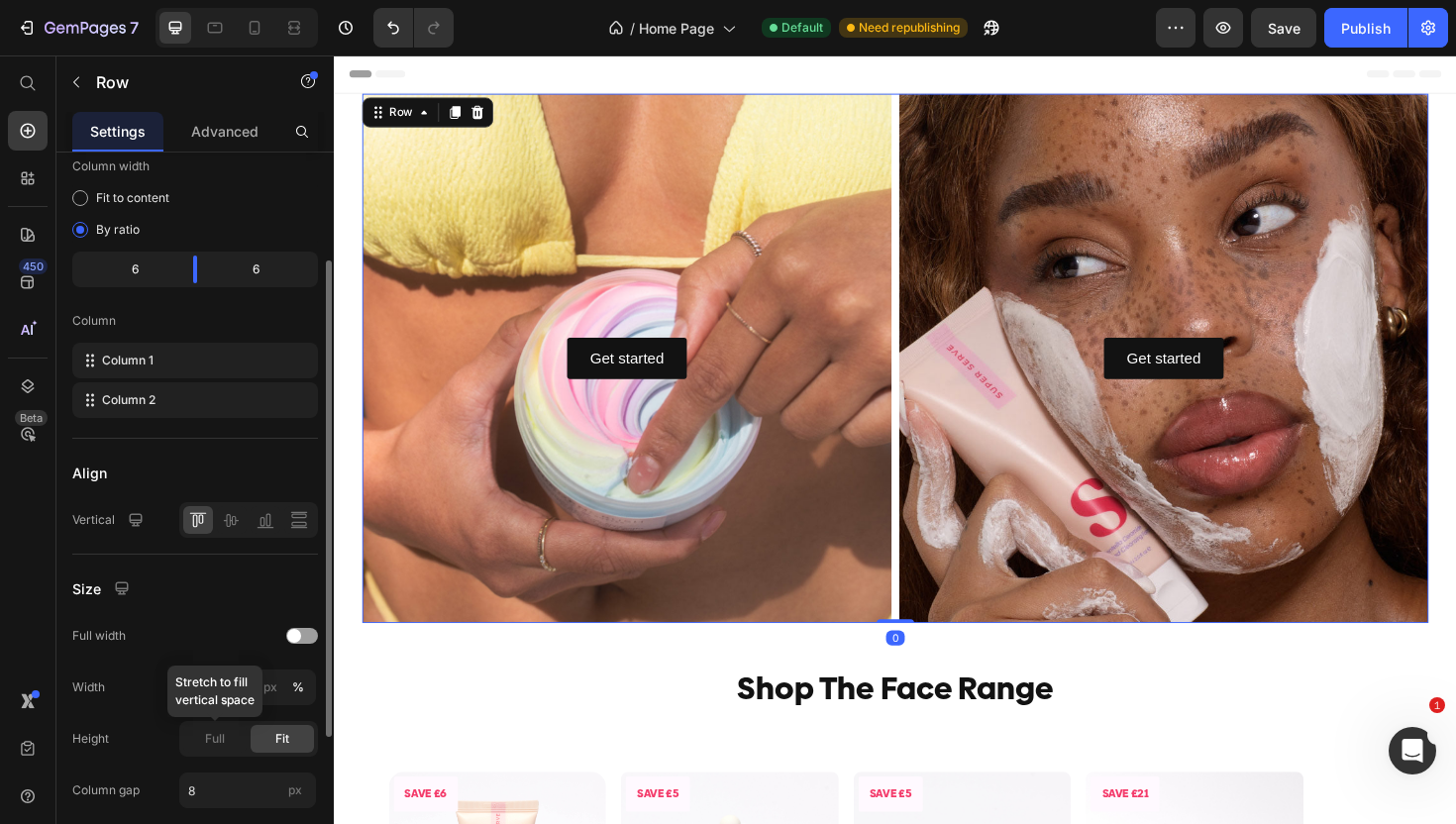 scroll, scrollTop: 163, scrollLeft: 0, axis: vertical 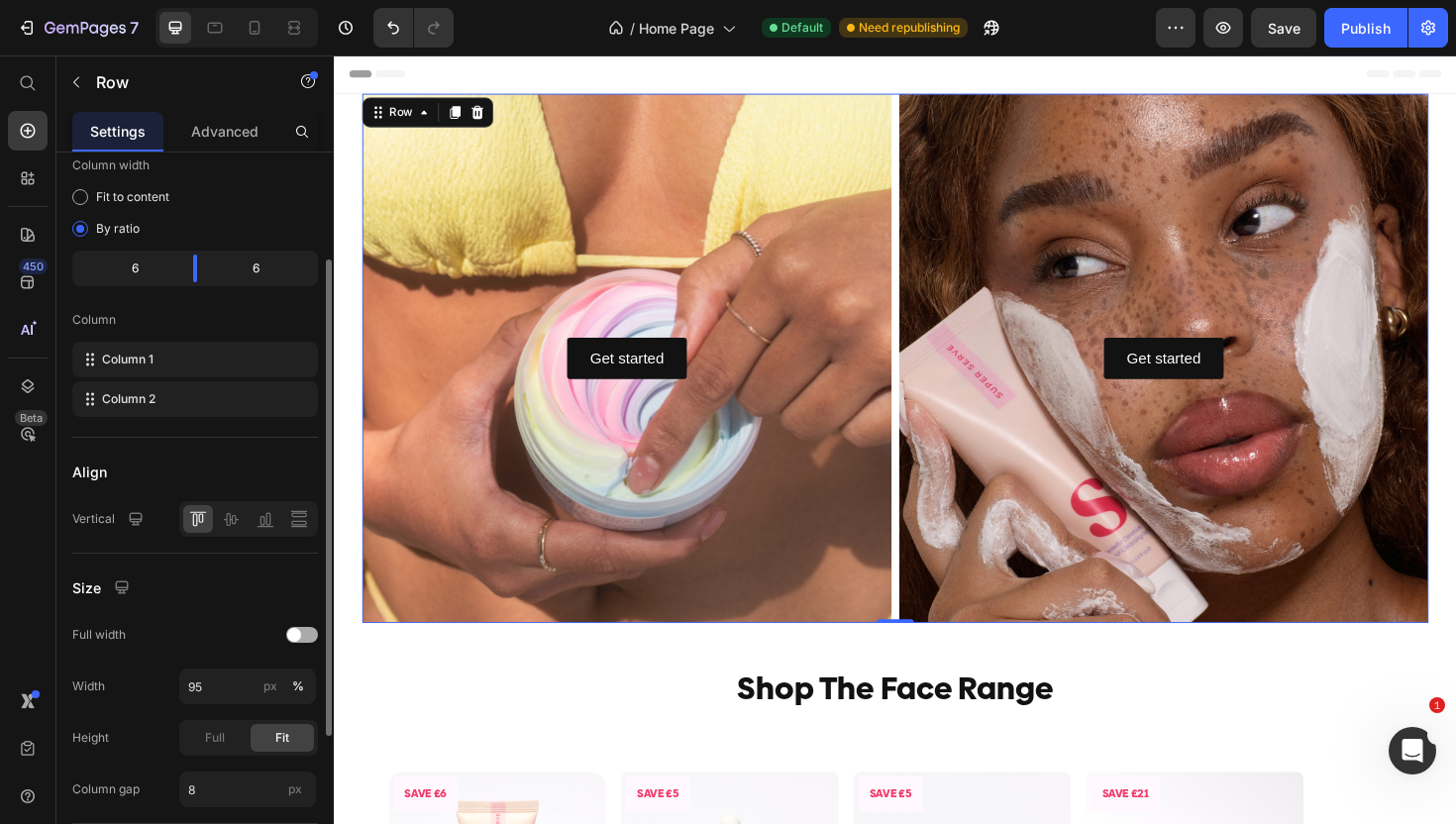 click at bounding box center (294, 635) 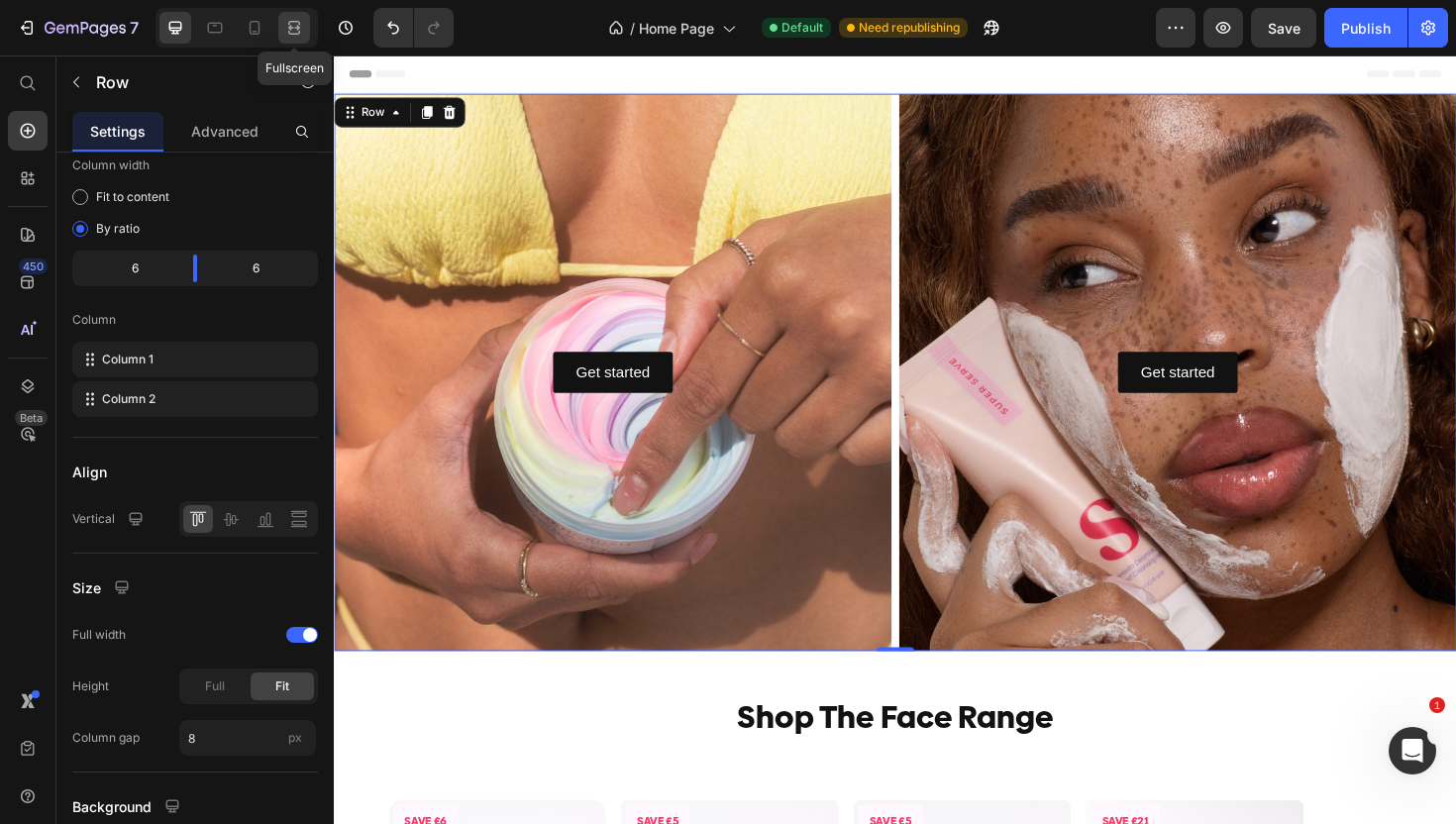 click 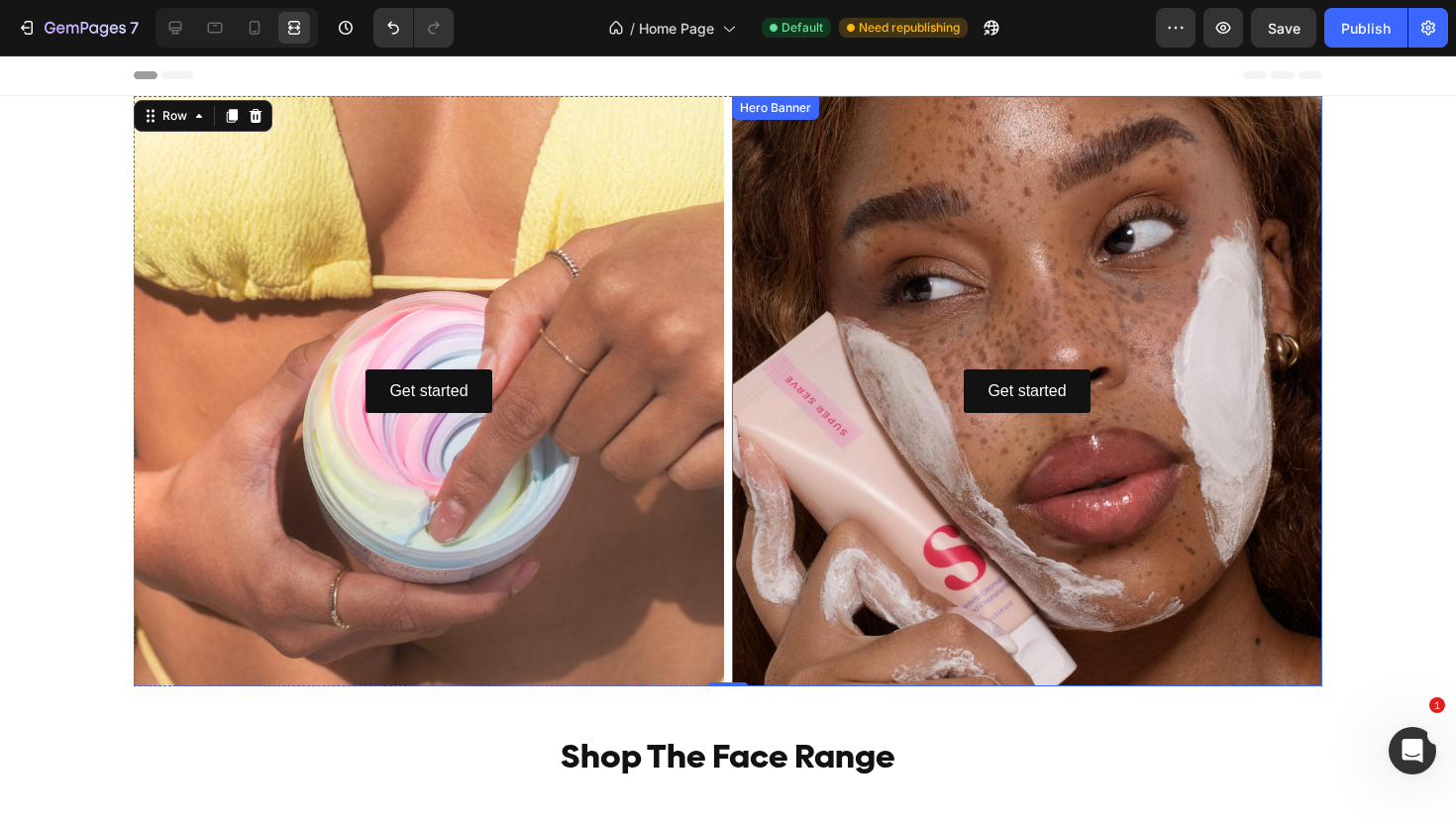 click at bounding box center (1027, 391) 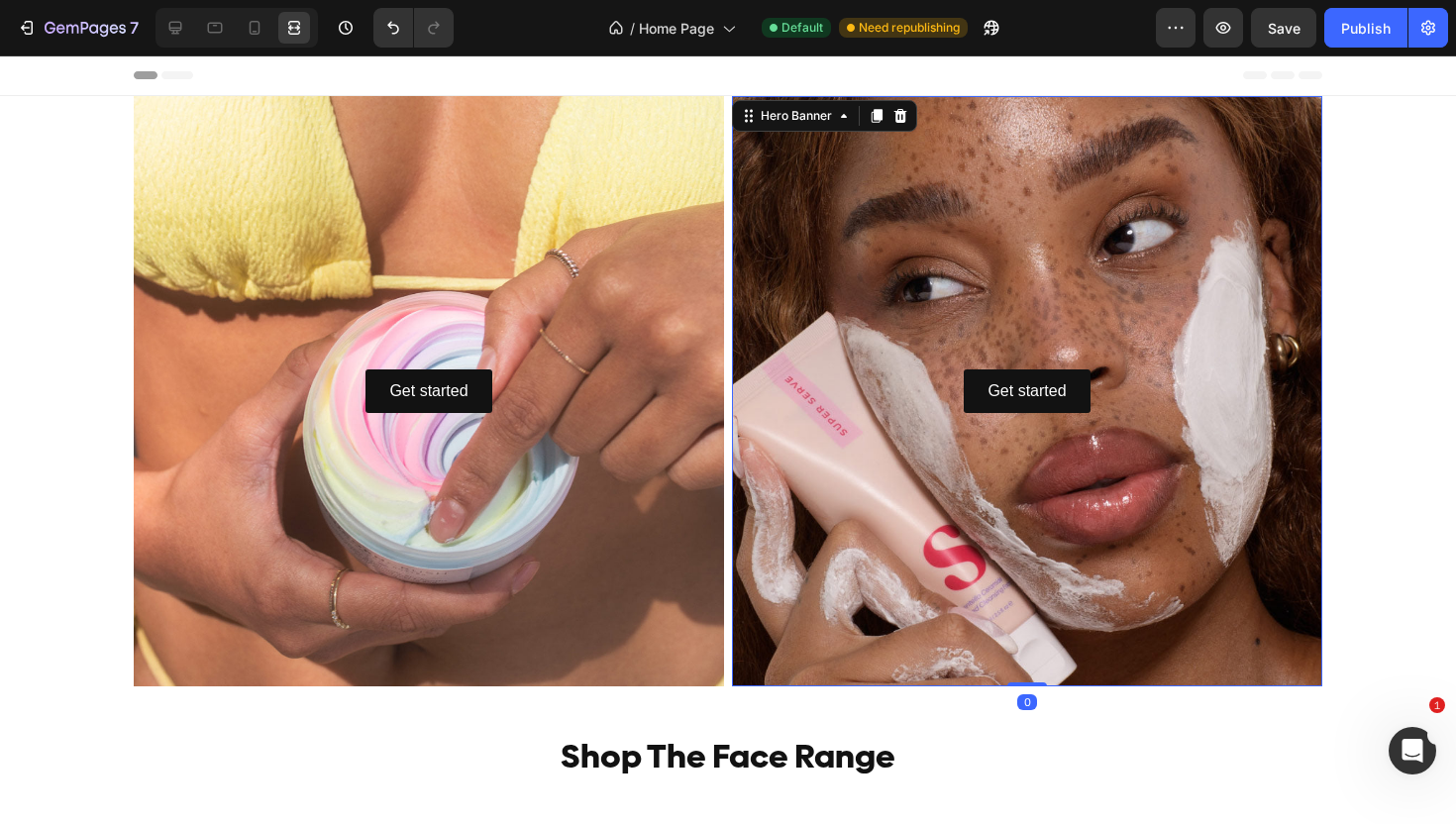 scroll, scrollTop: 0, scrollLeft: 0, axis: both 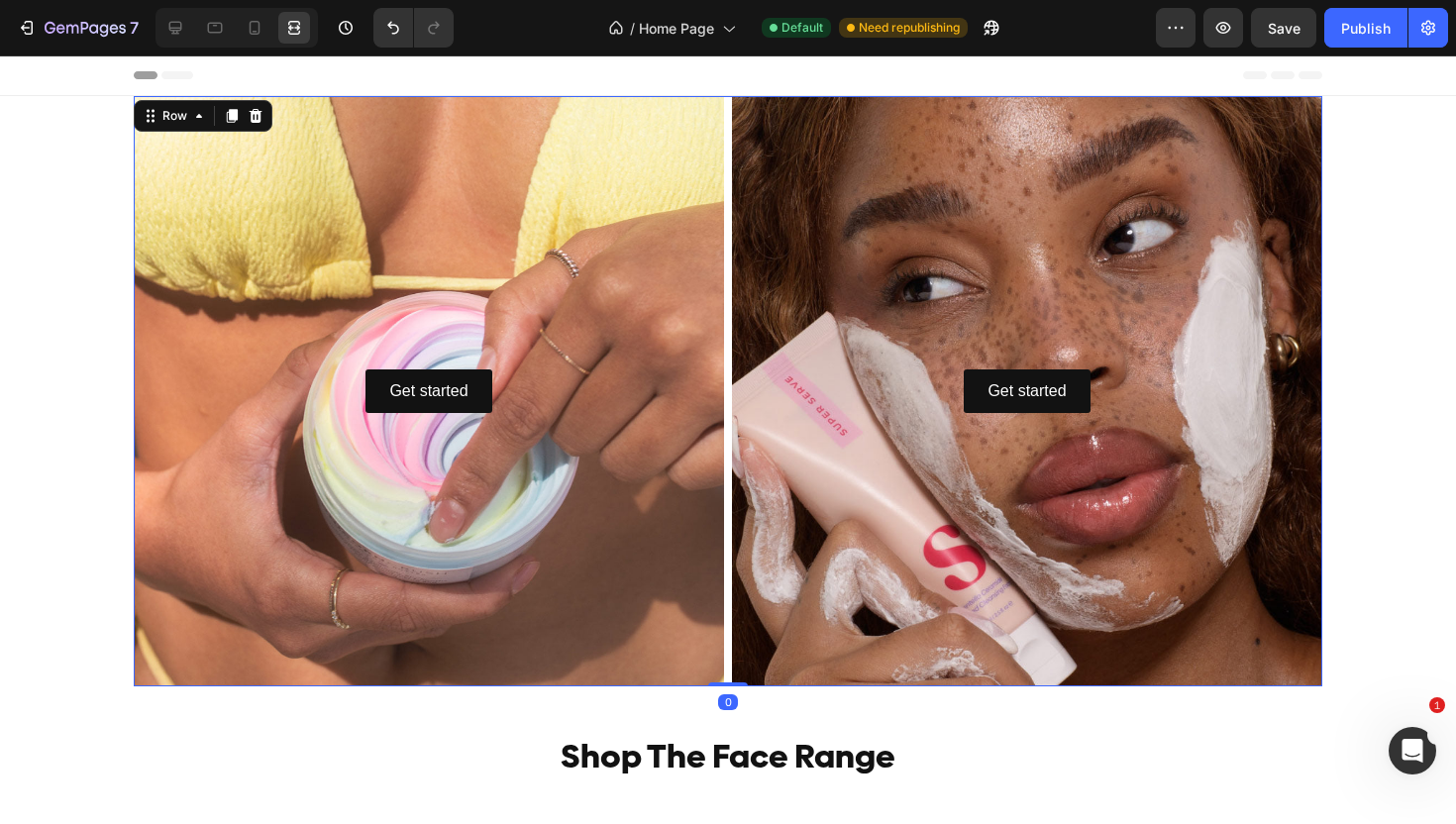 click on "Get started Button Hero Banner Get started Button Hero Banner Row   0" at bounding box center (728, 391) 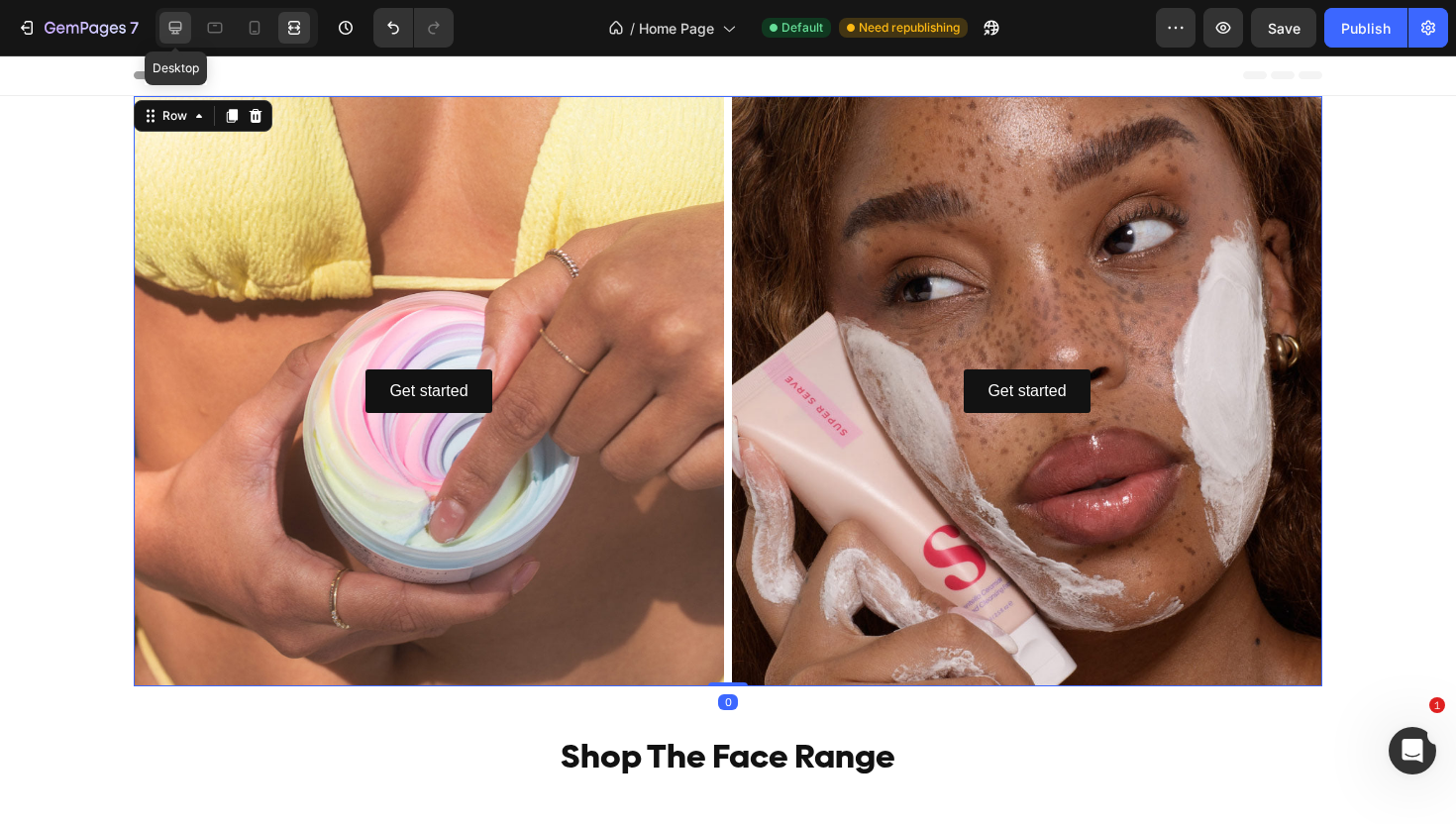 click 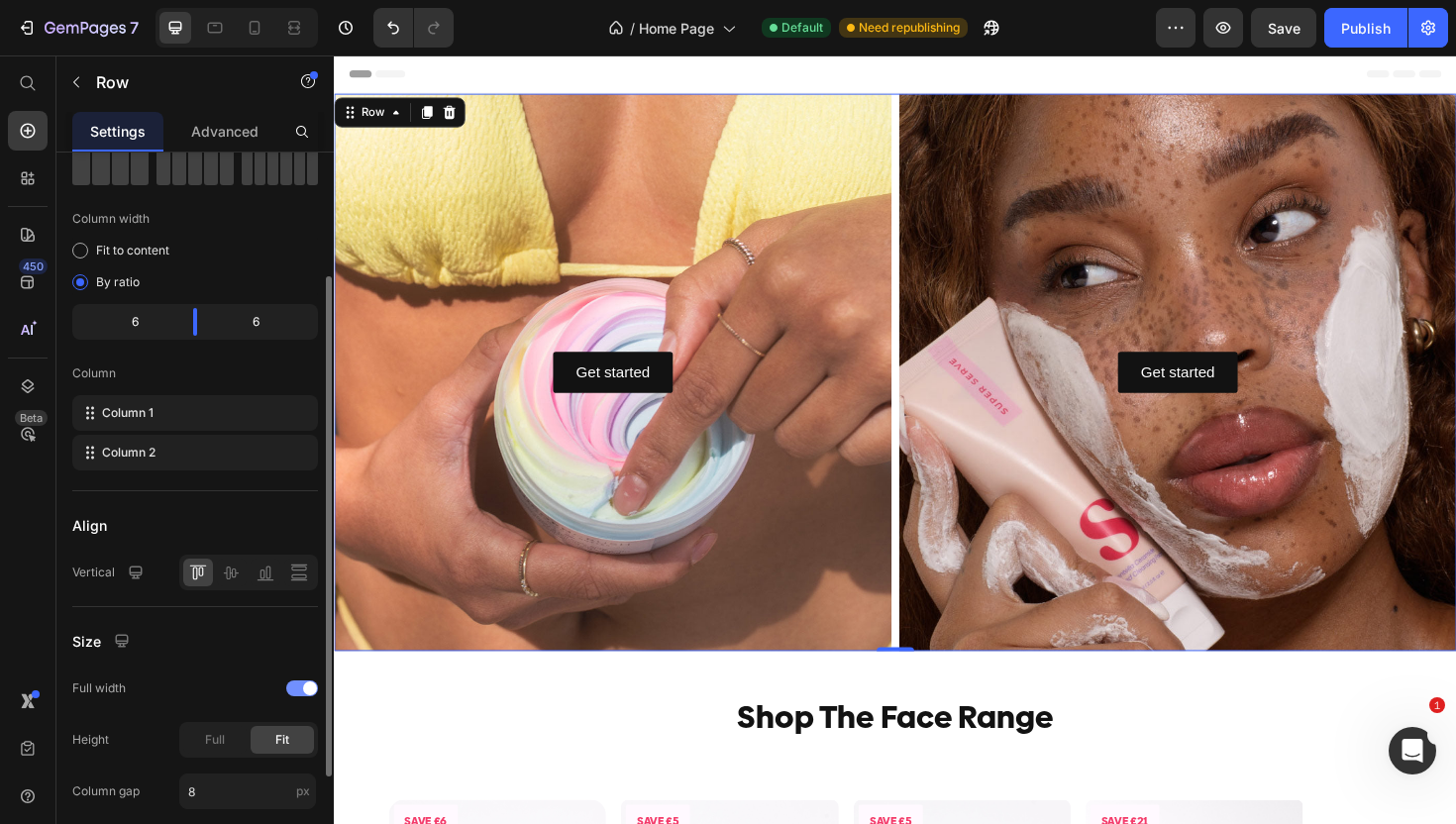 scroll, scrollTop: 156, scrollLeft: 0, axis: vertical 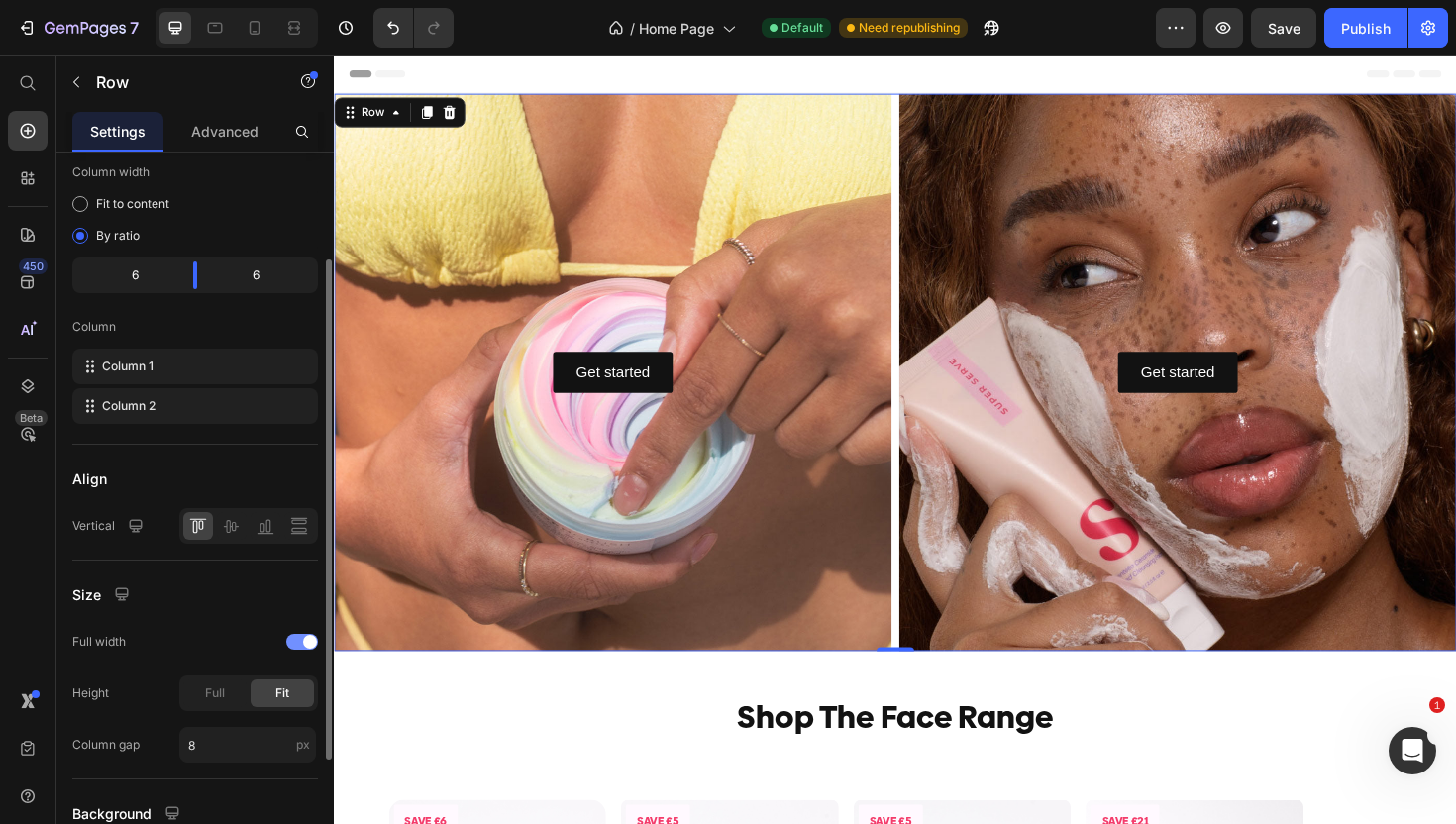 click at bounding box center (310, 642) 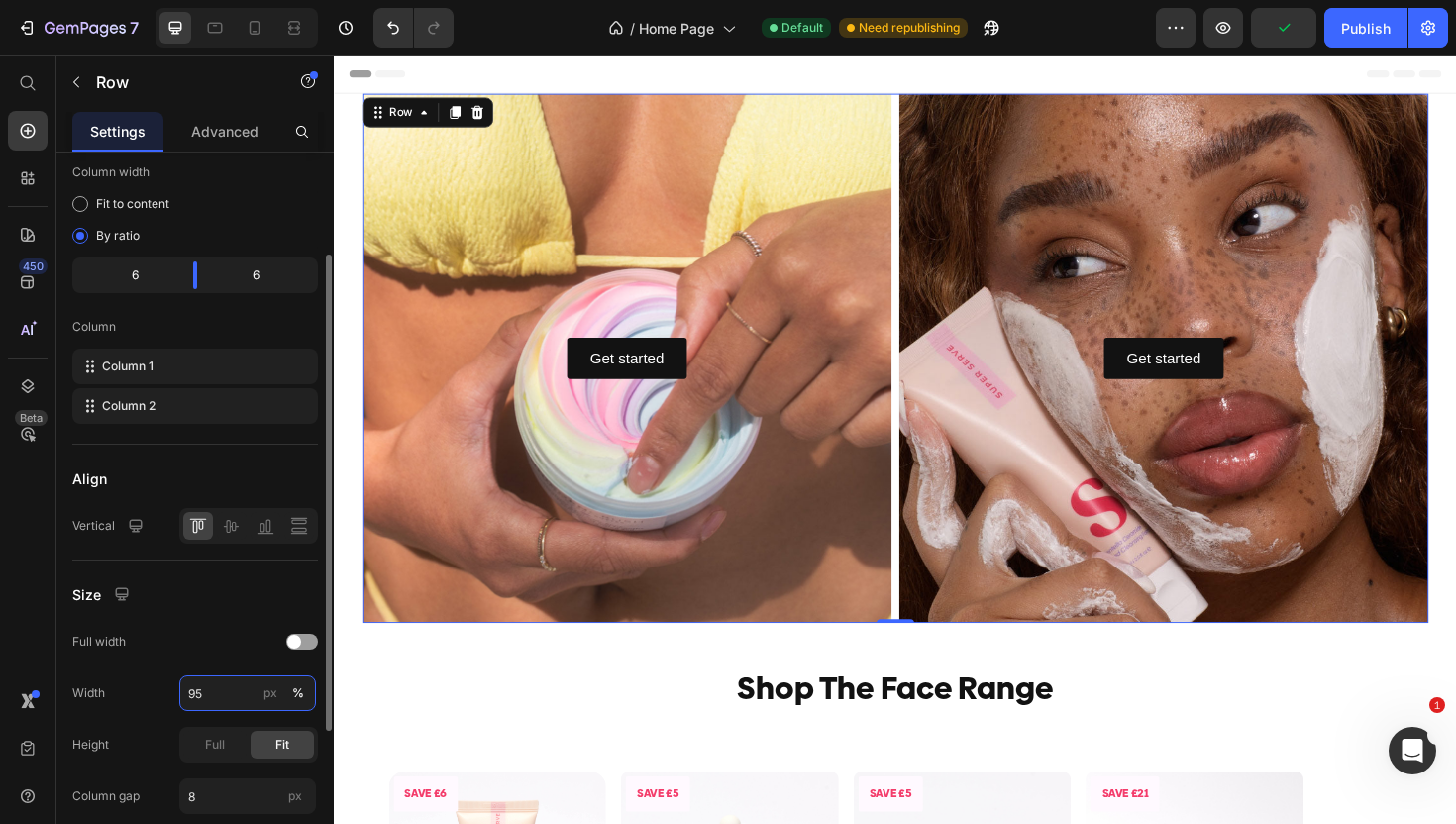 click on "95" at bounding box center [248, 693] 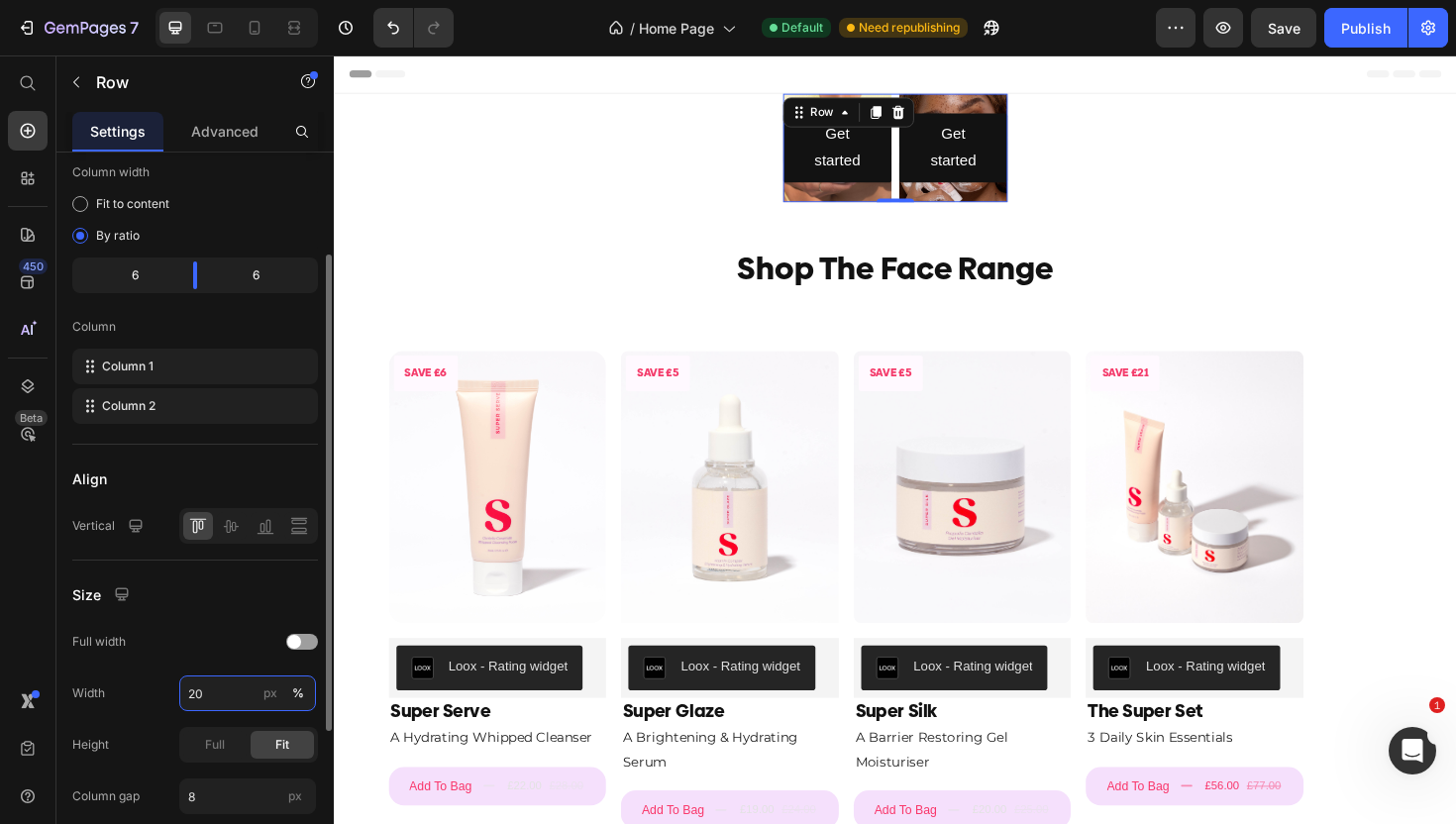 drag, startPoint x: 224, startPoint y: 696, endPoint x: 145, endPoint y: 696, distance: 79 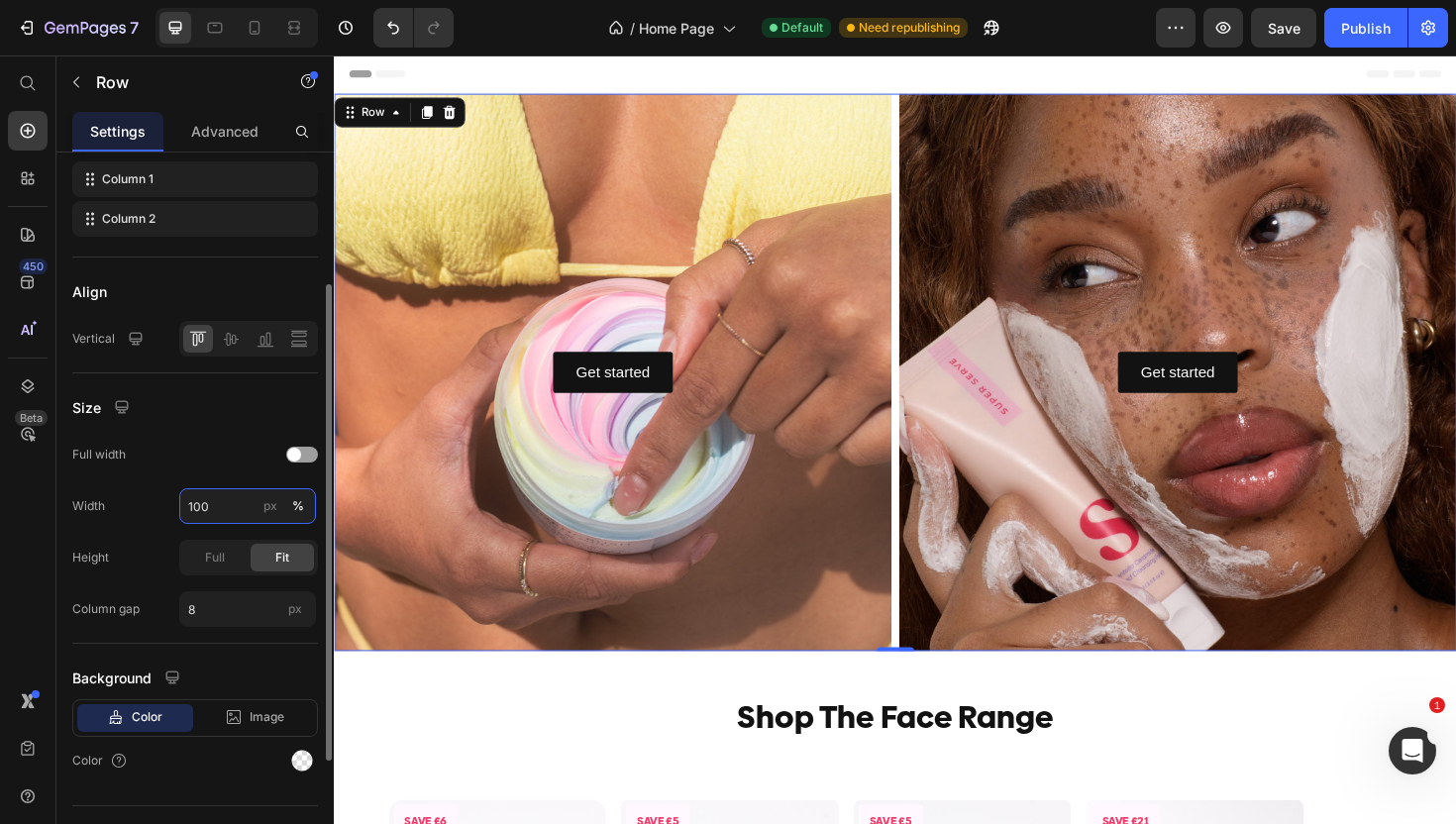 scroll, scrollTop: 361, scrollLeft: 0, axis: vertical 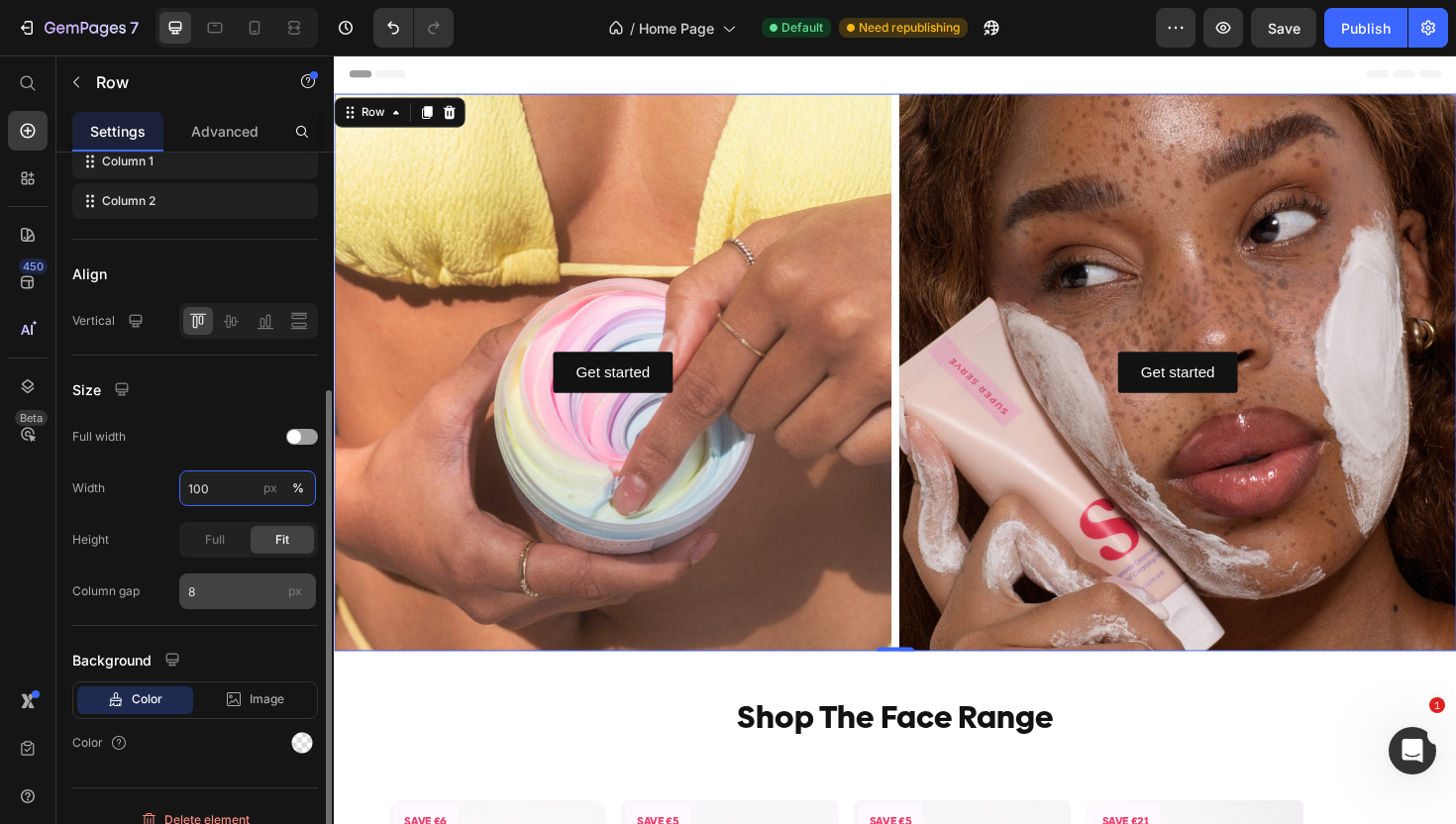 type on "100" 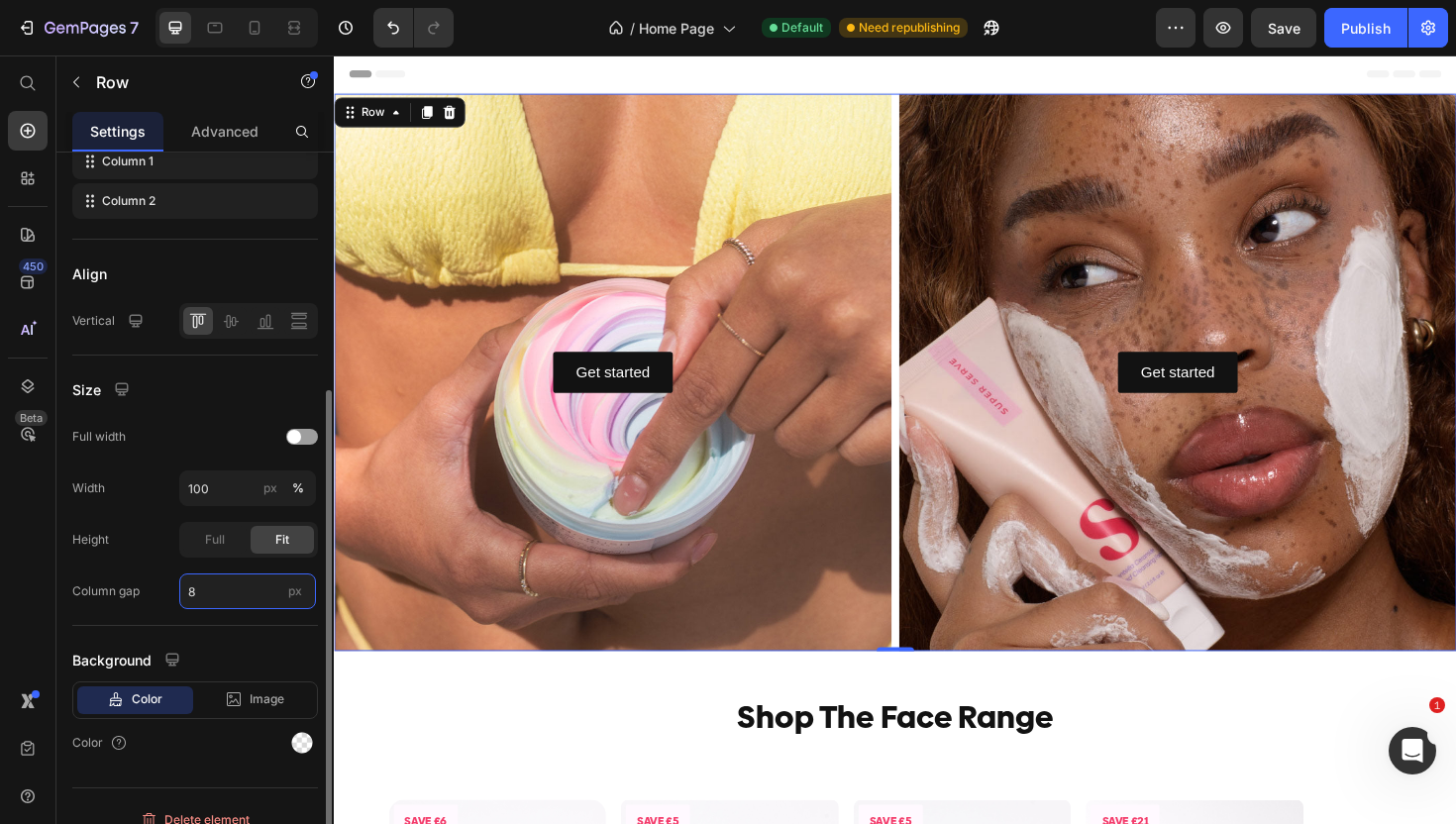 drag, startPoint x: 209, startPoint y: 585, endPoint x: 169, endPoint y: 585, distance: 40 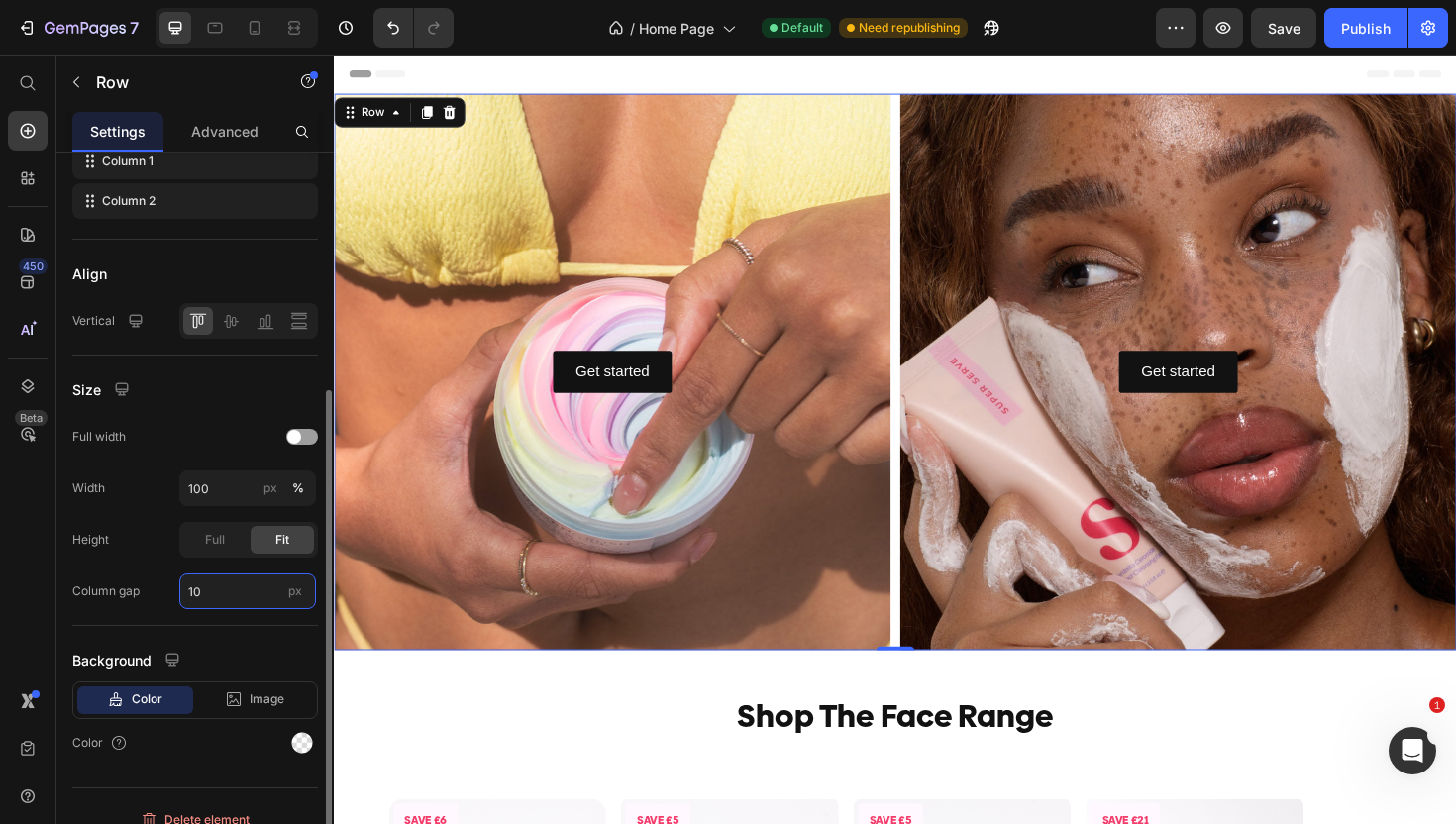 type on "1" 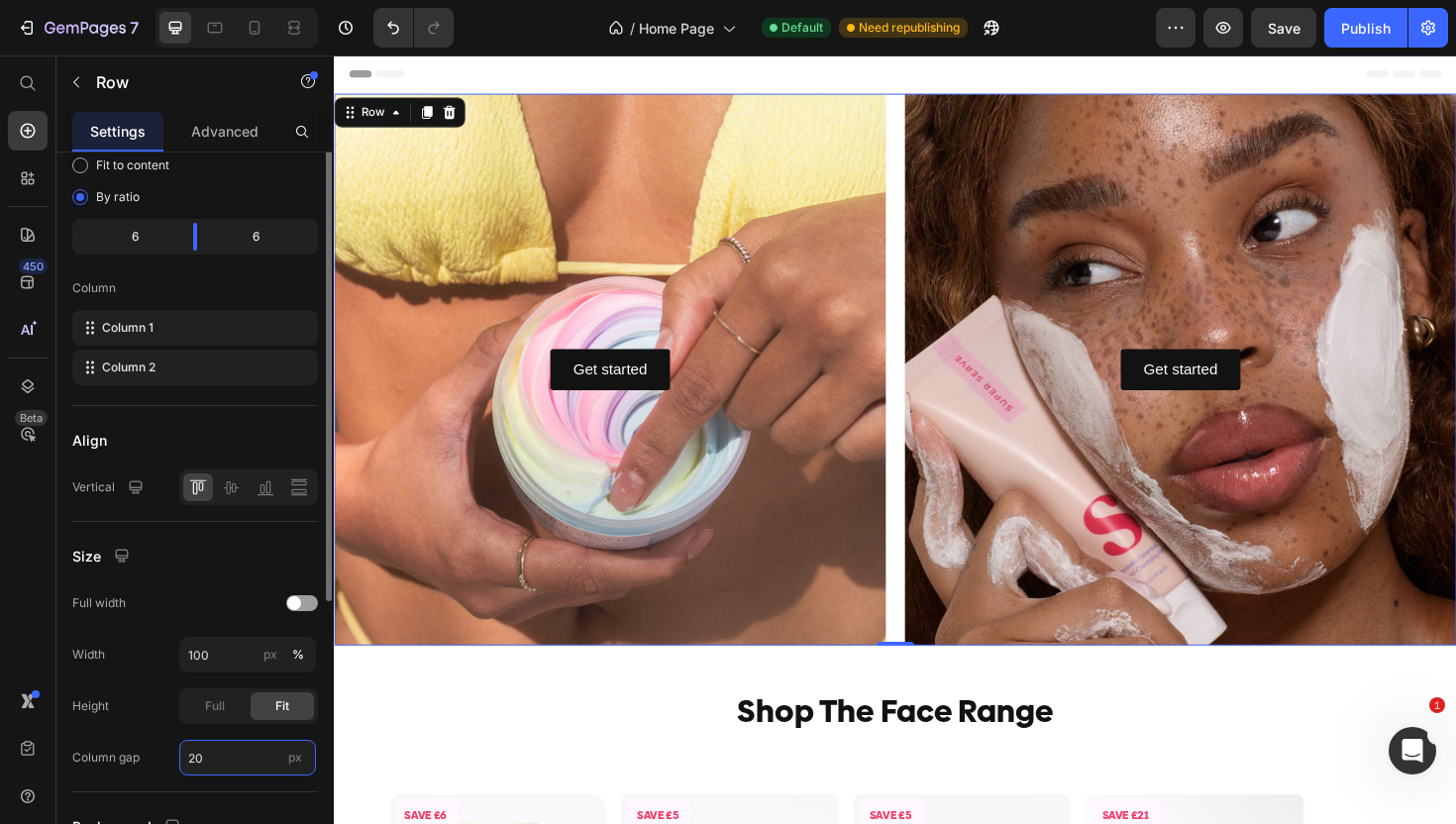 scroll, scrollTop: 0, scrollLeft: 0, axis: both 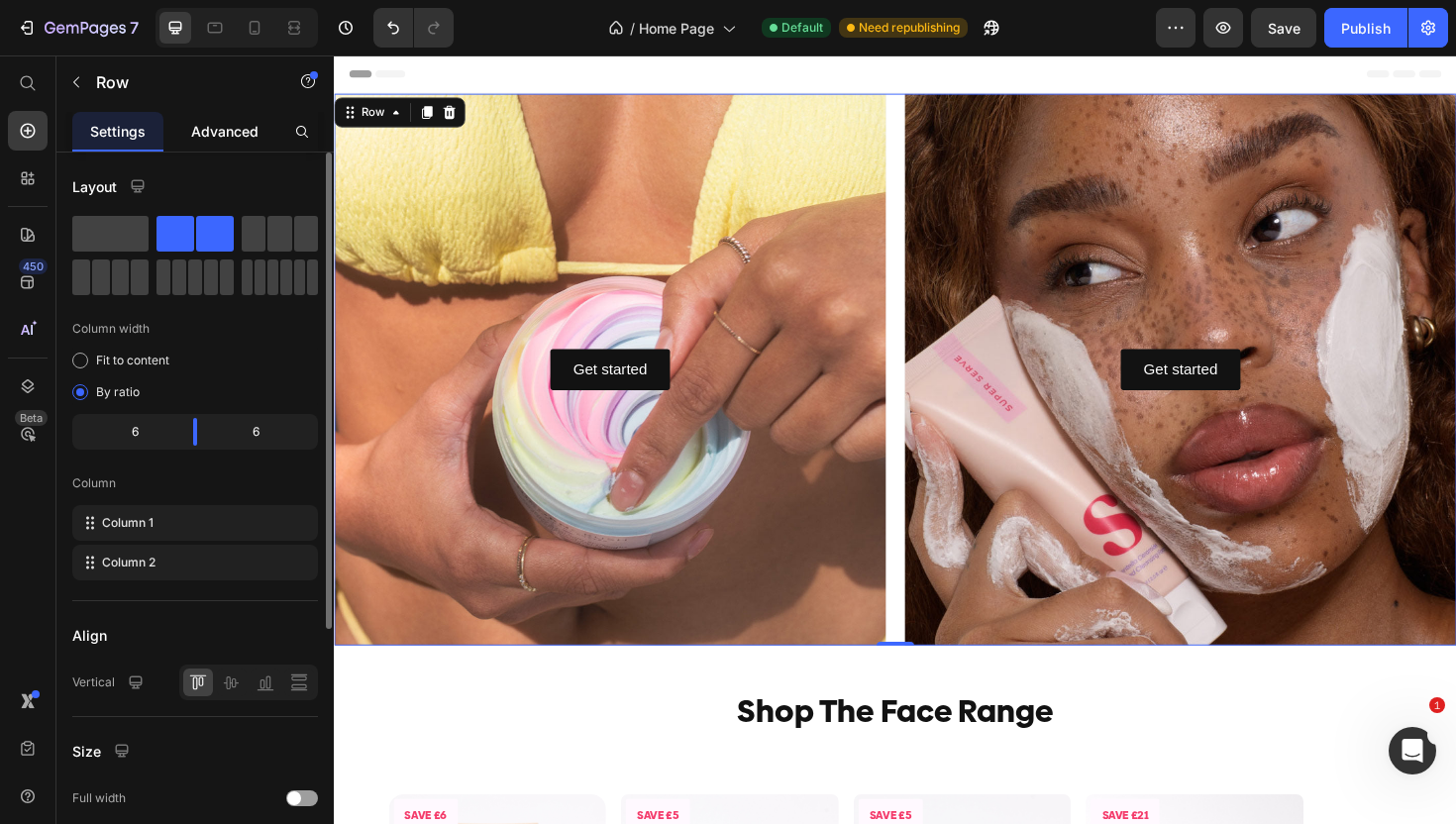 type on "20" 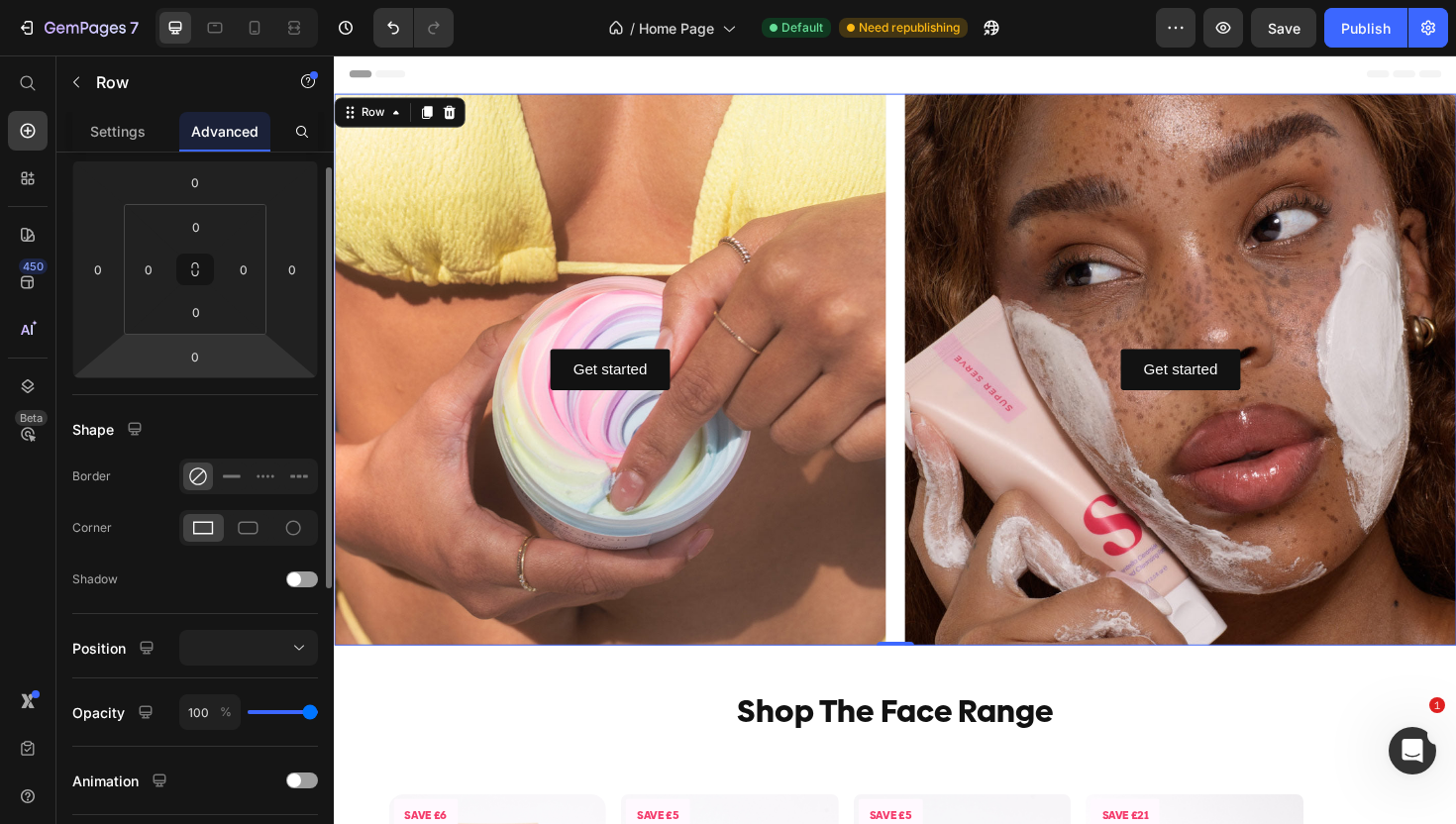 scroll, scrollTop: 299, scrollLeft: 0, axis: vertical 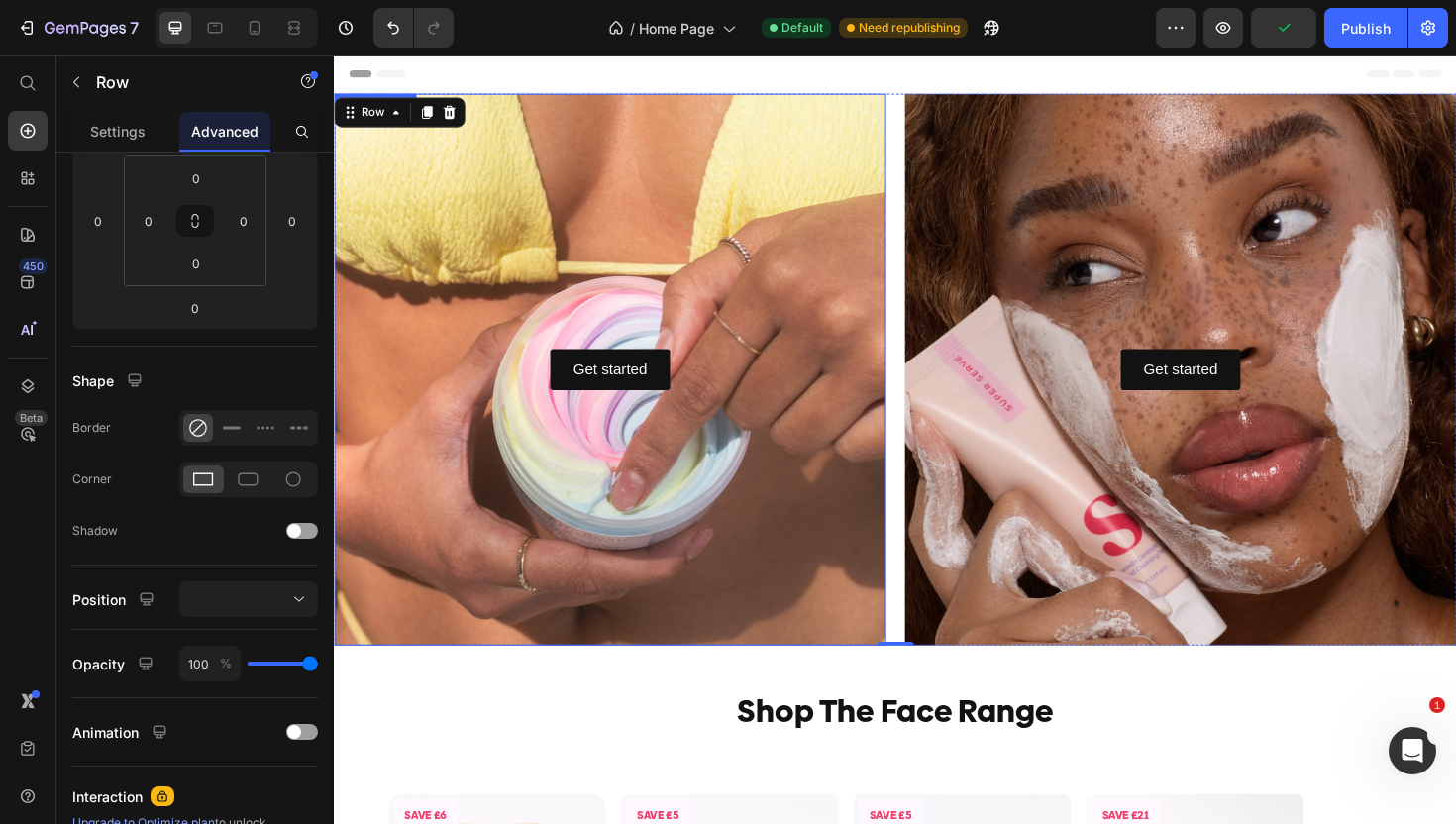 click at bounding box center (626, 388) 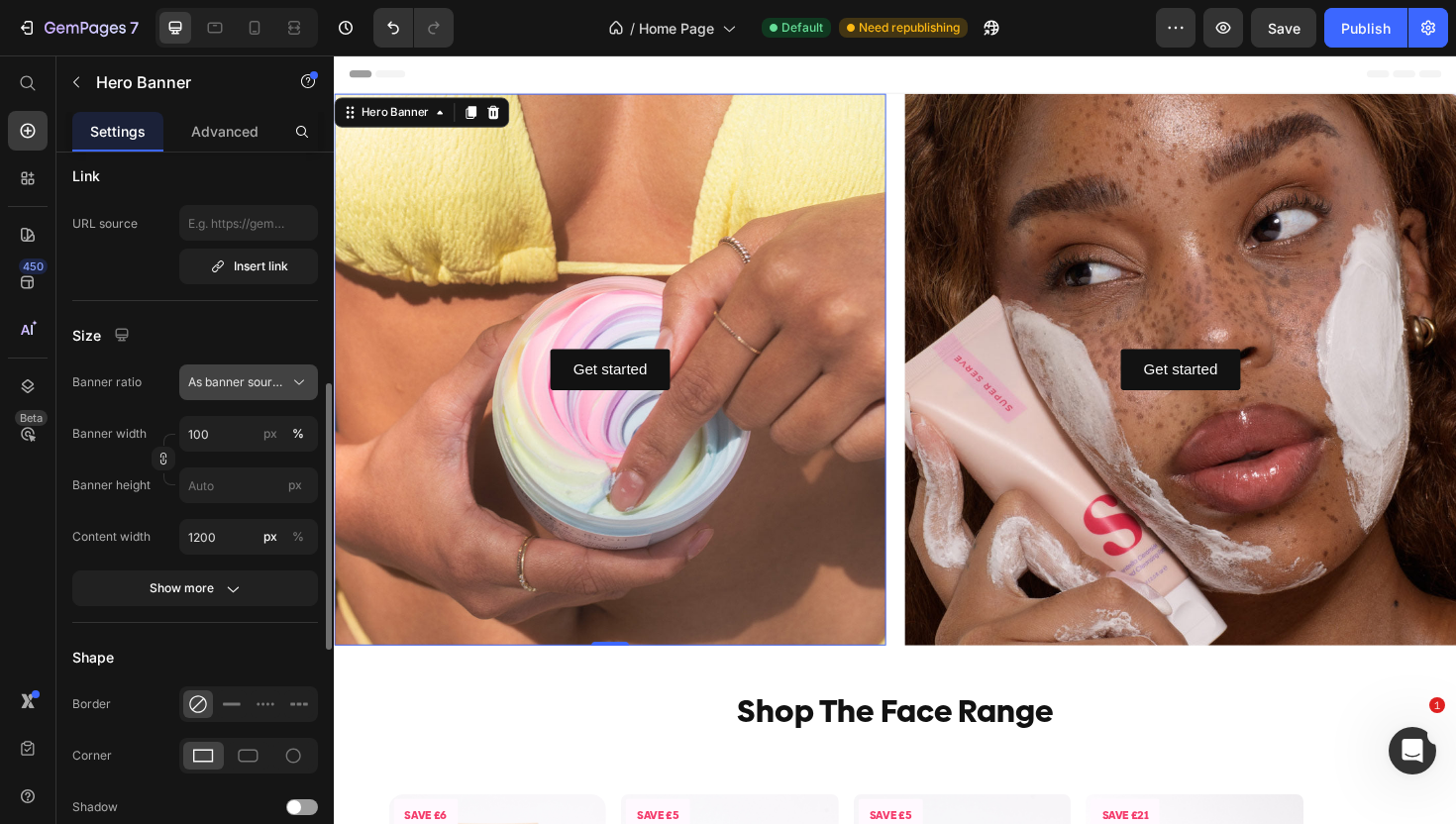scroll, scrollTop: 704, scrollLeft: 0, axis: vertical 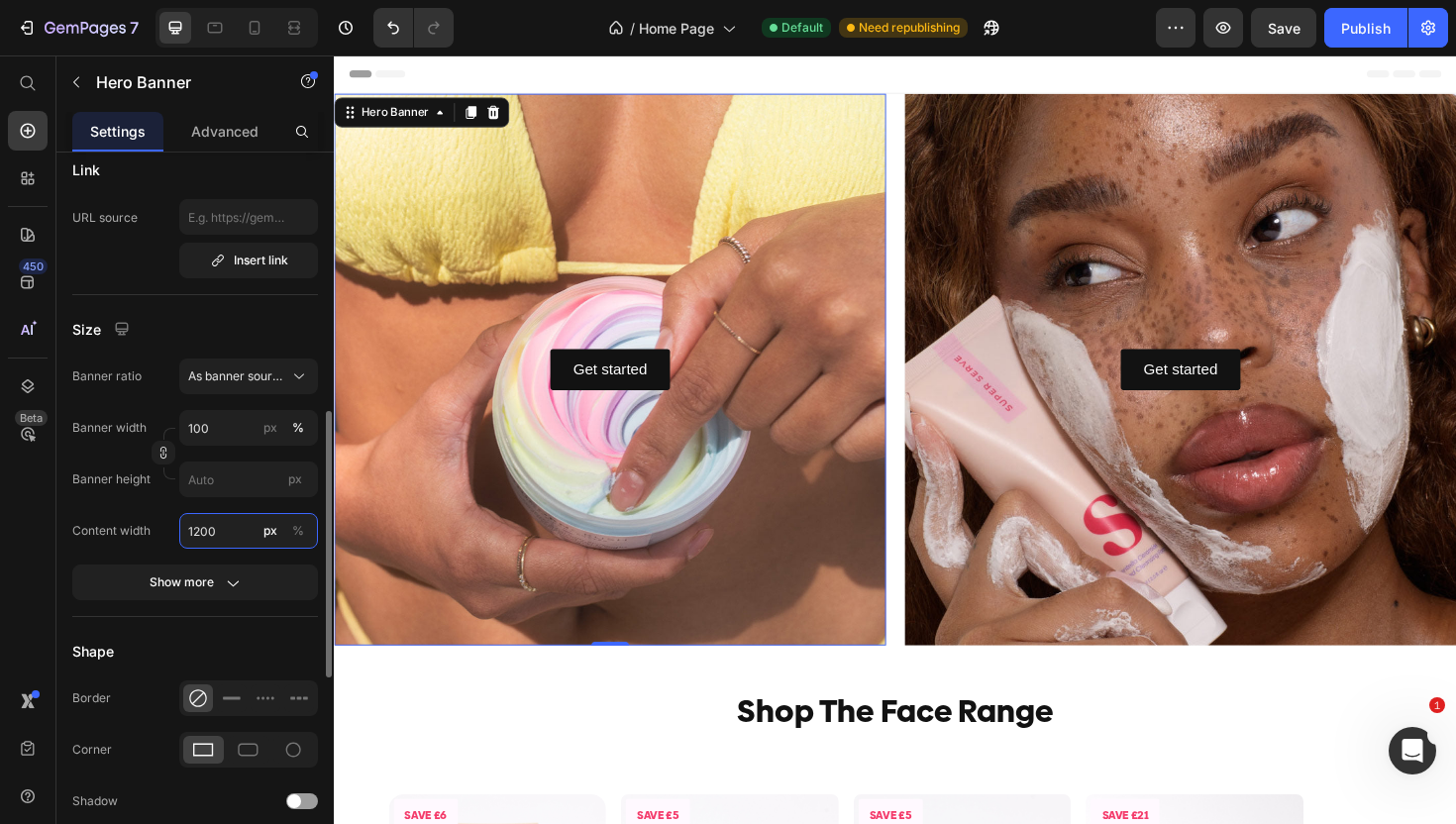 click on "1200" at bounding box center (249, 531) 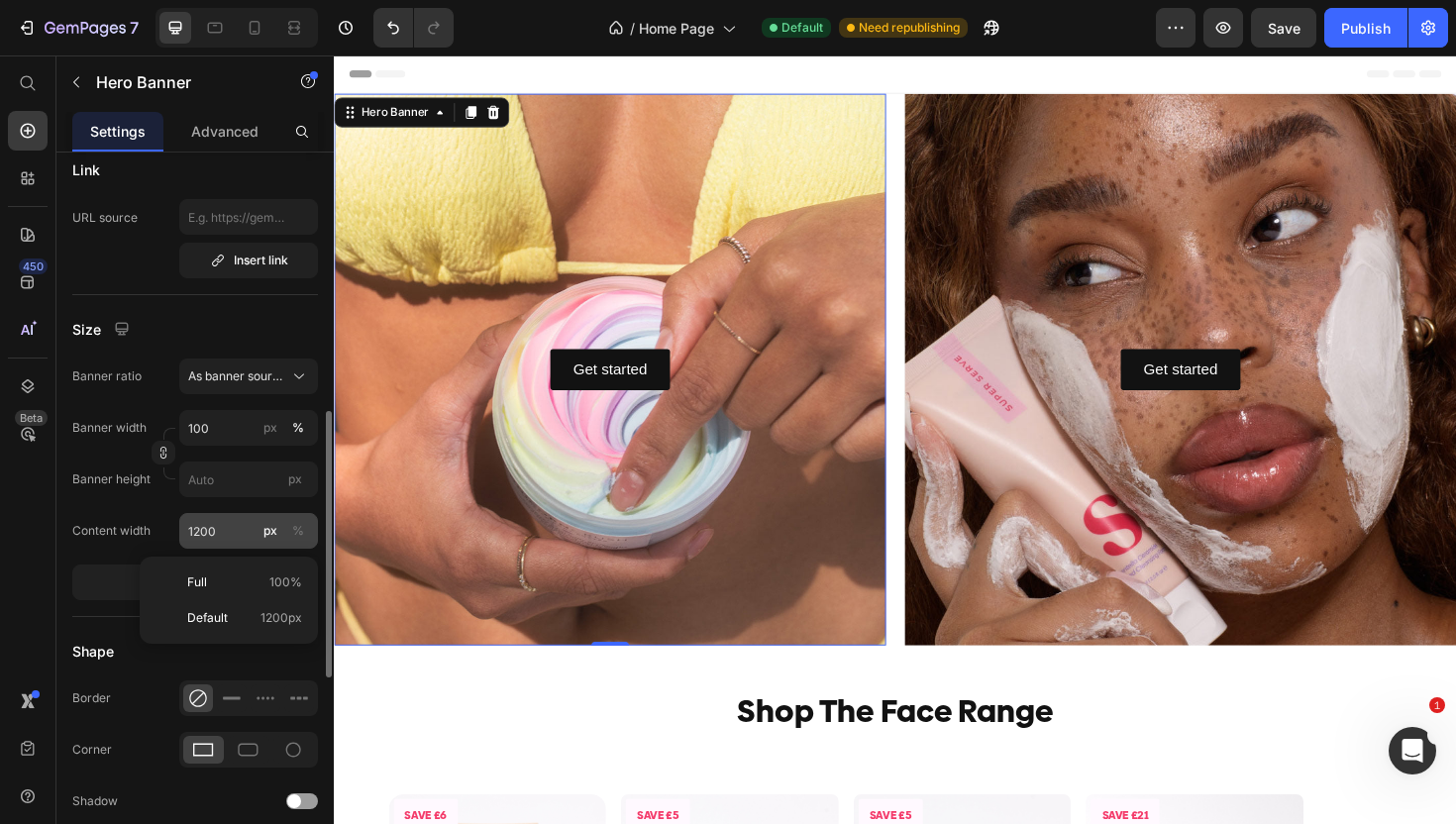 click on "%" 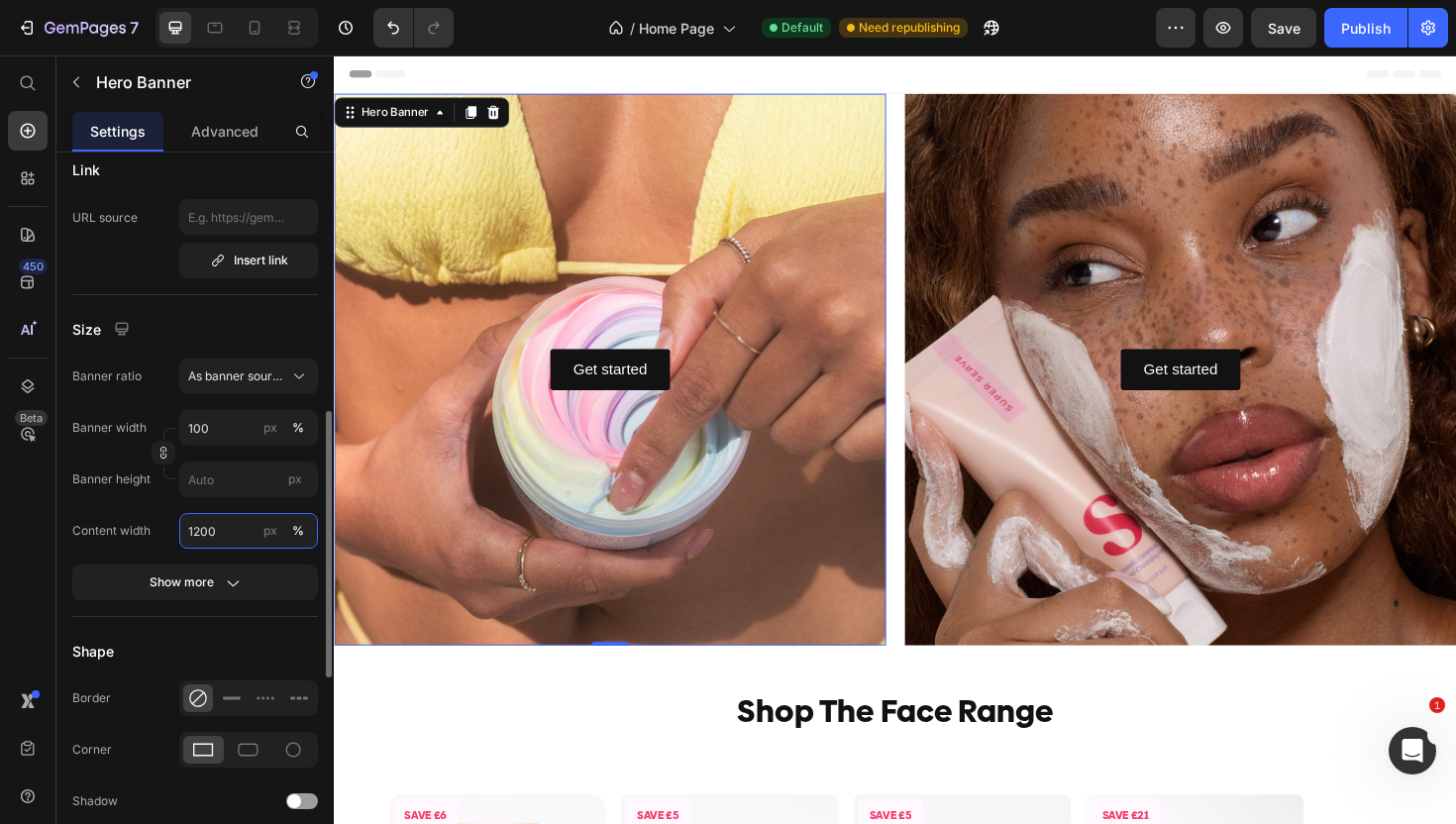 click on "1200" at bounding box center (249, 531) 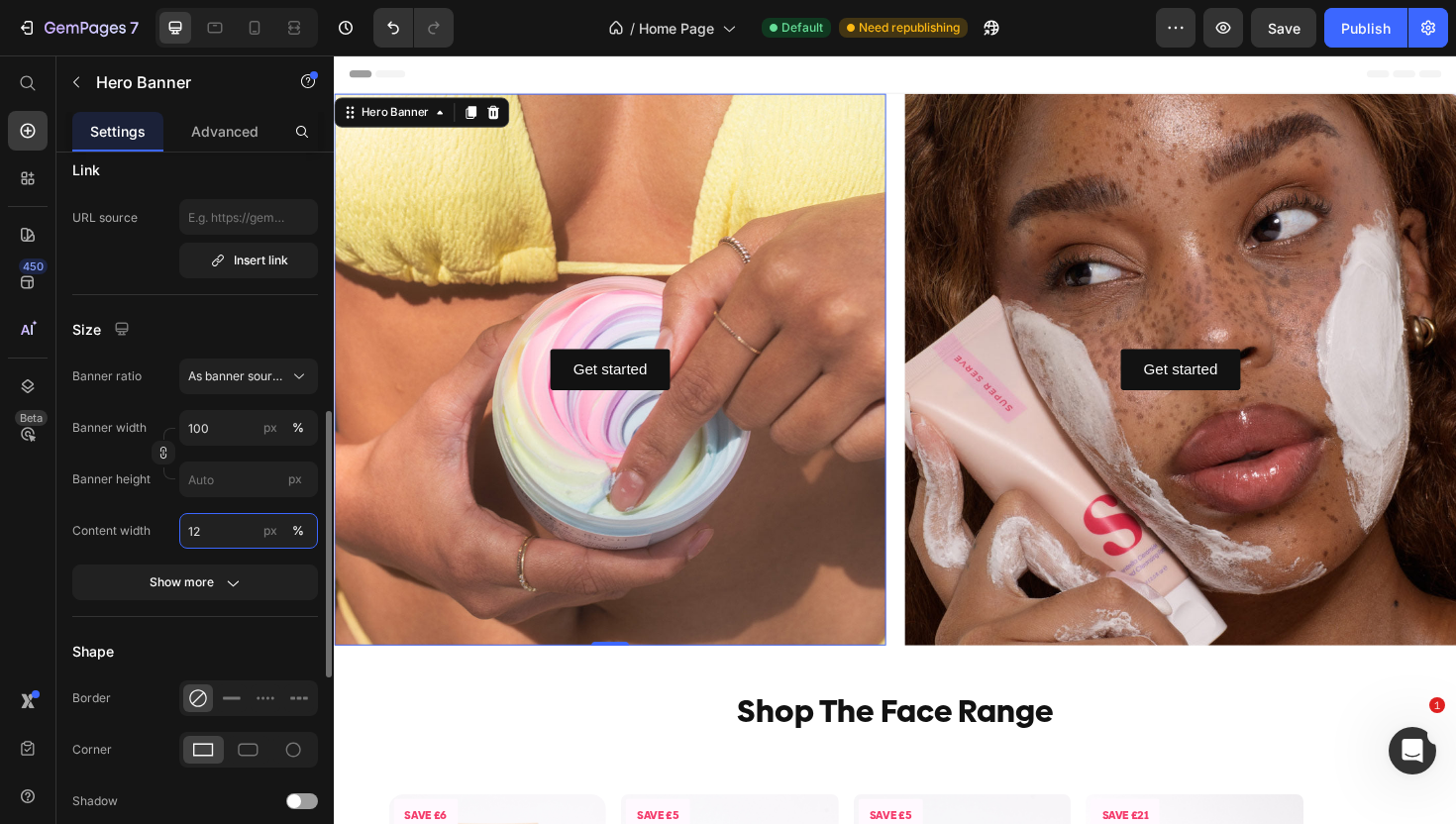 type on "1" 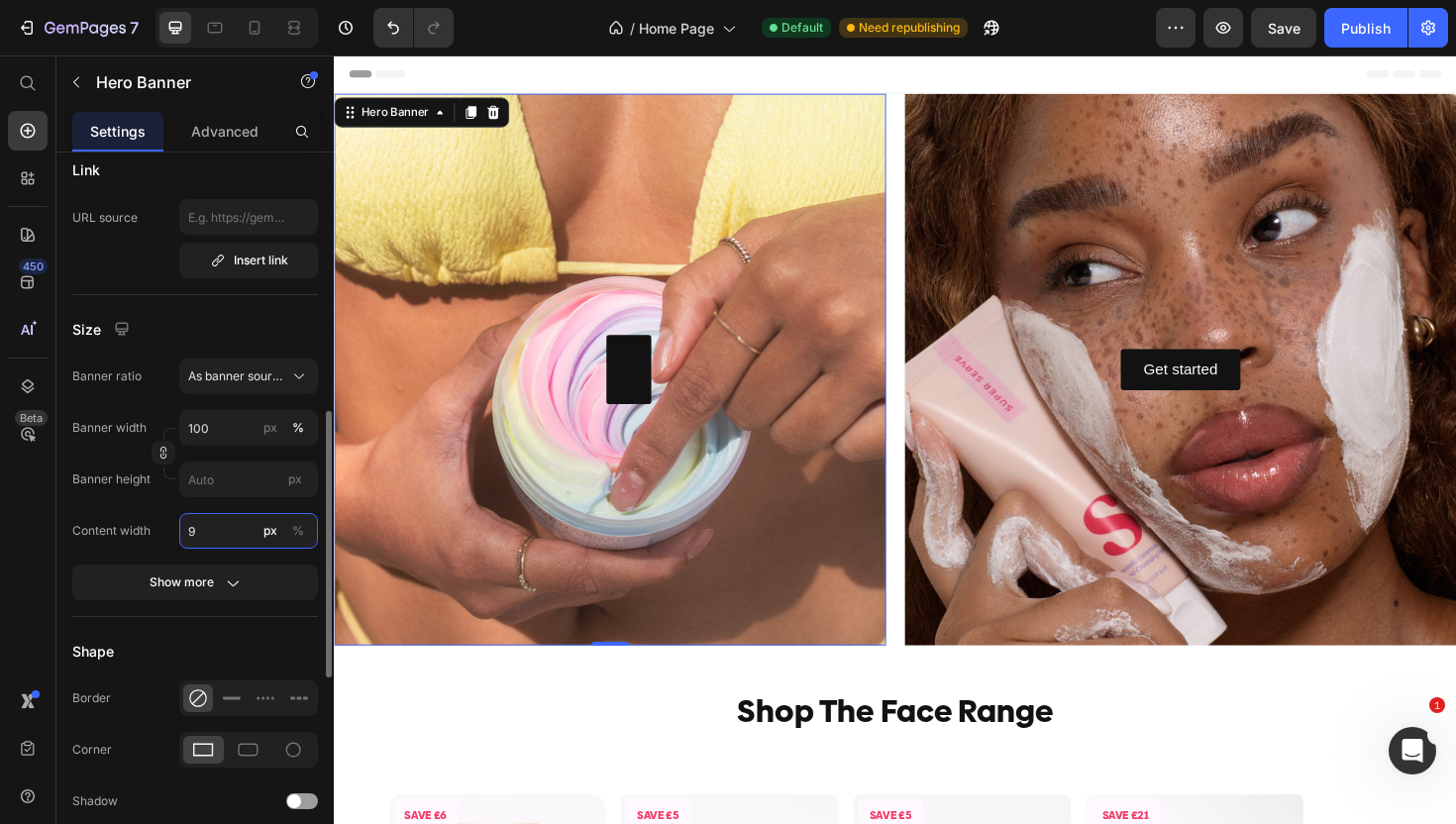 type on "95" 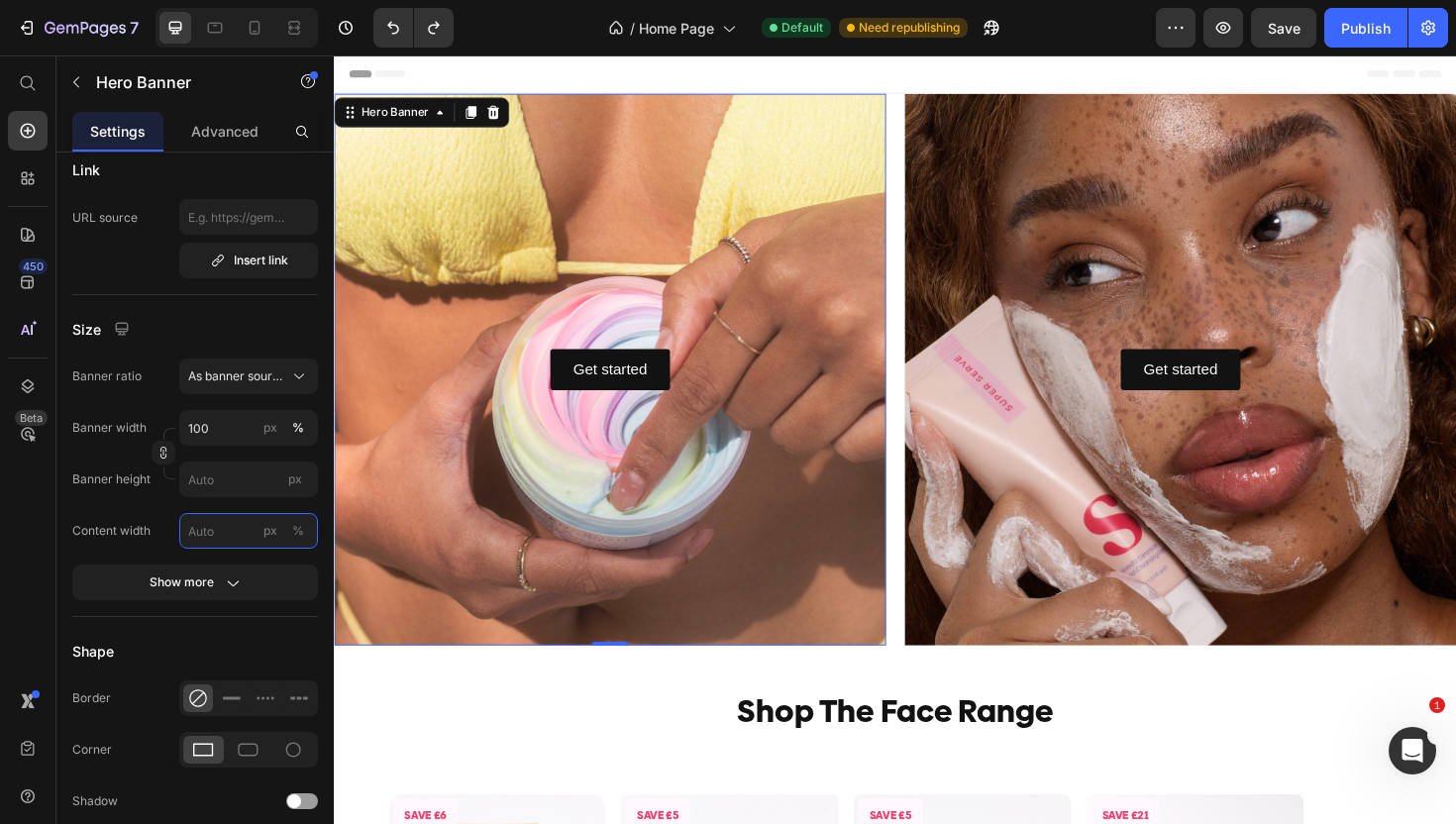 type 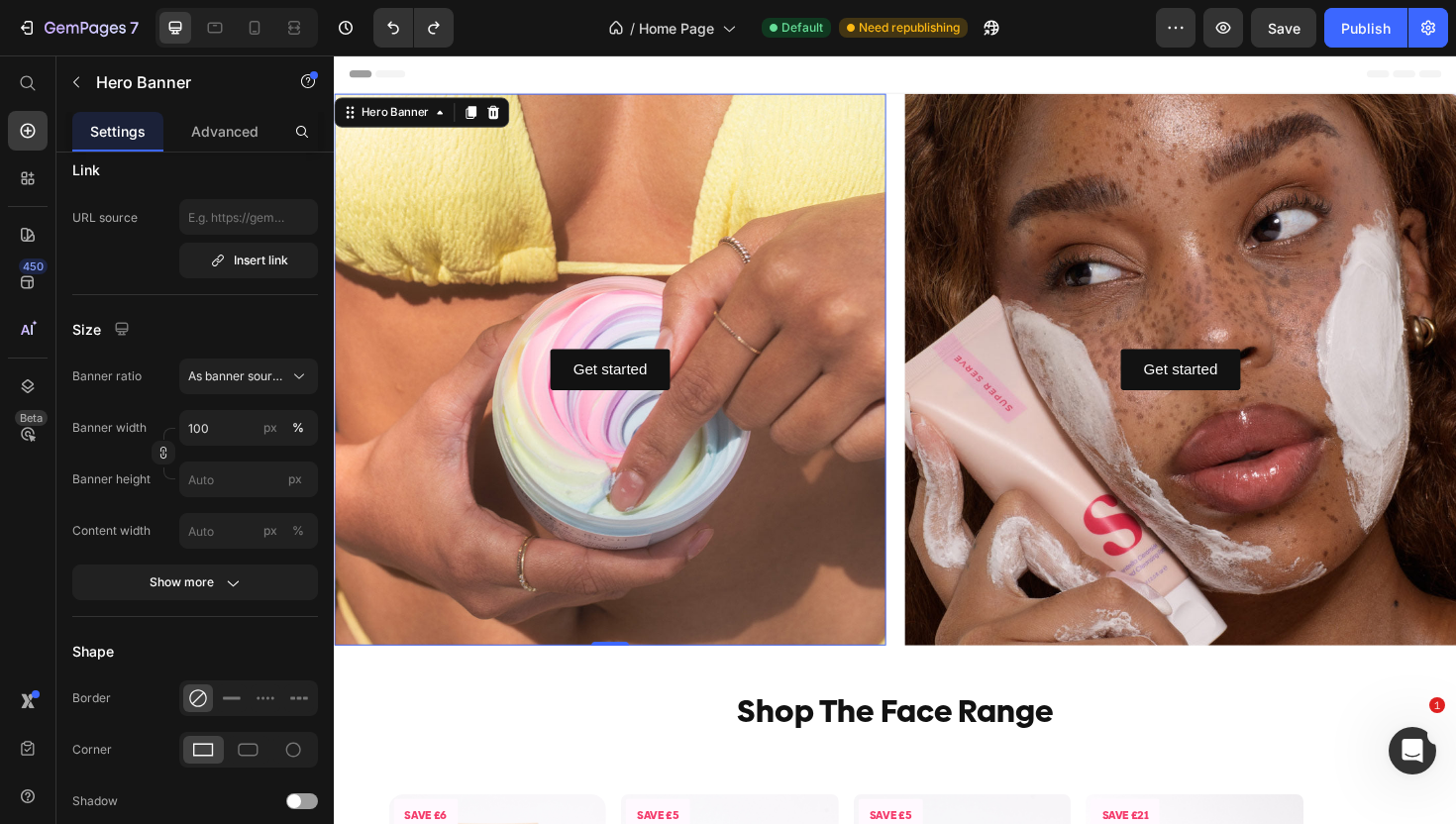 click at bounding box center (626, 388) 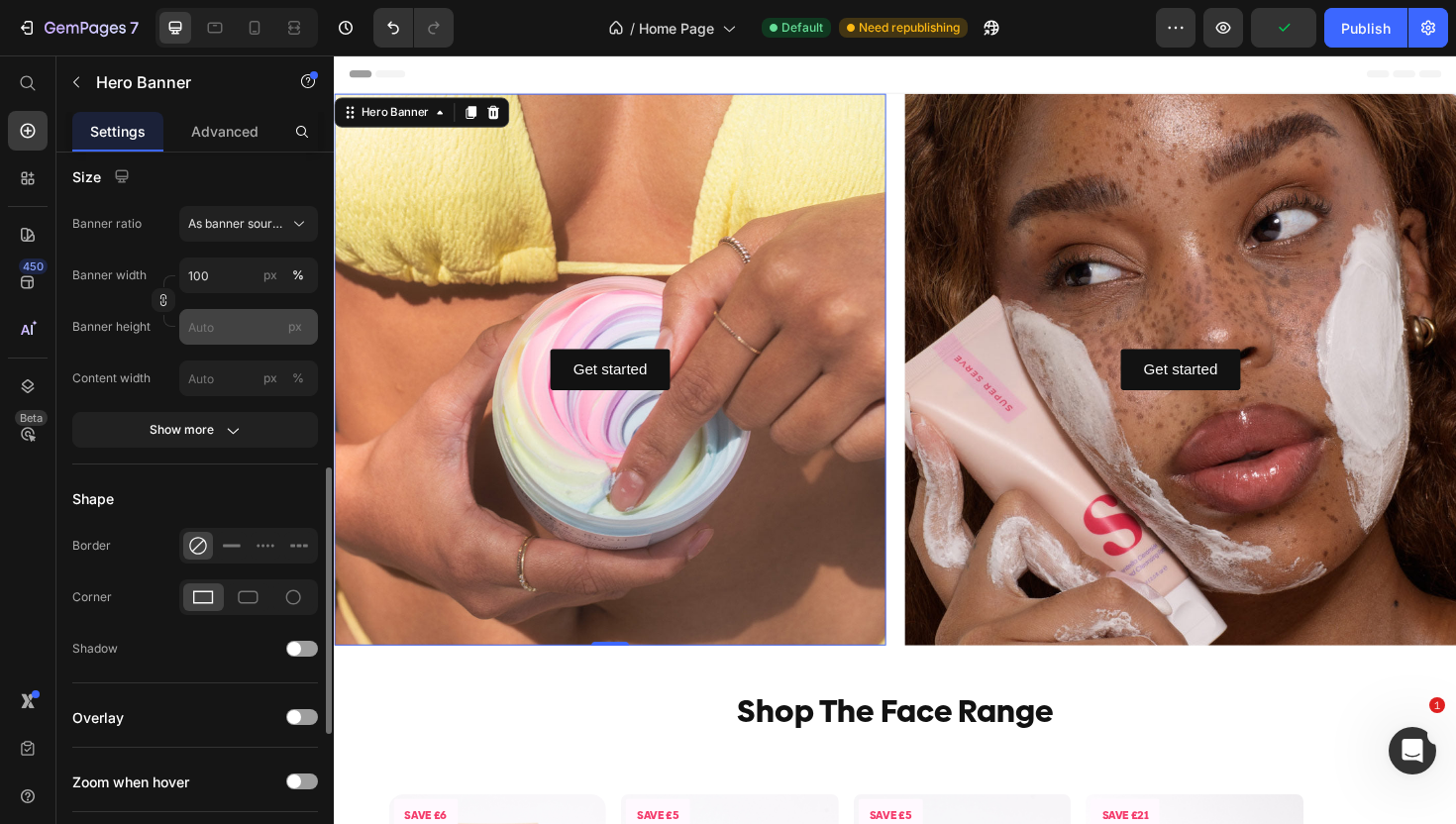 scroll, scrollTop: 864, scrollLeft: 0, axis: vertical 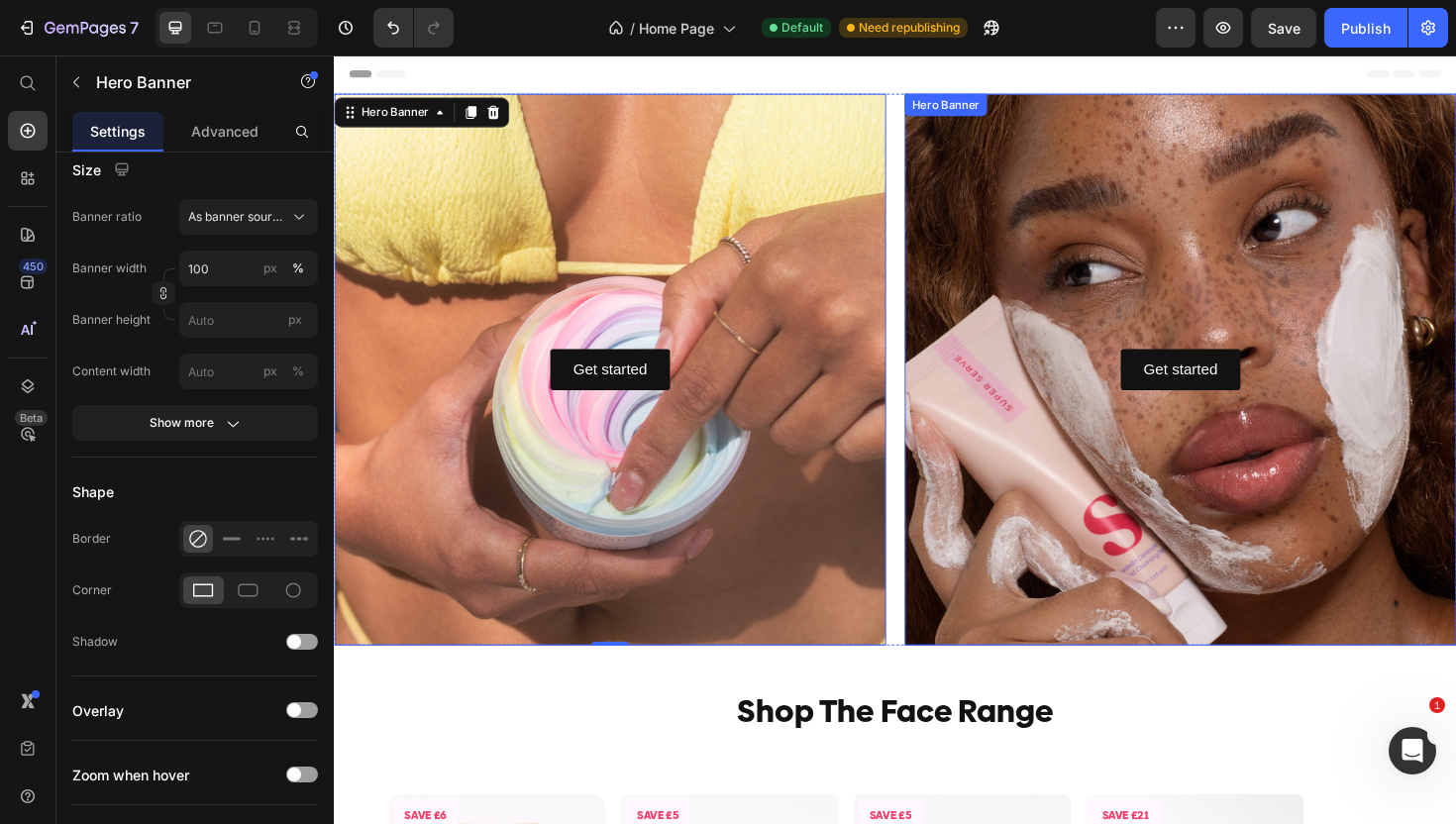 click at bounding box center (1230, 388) 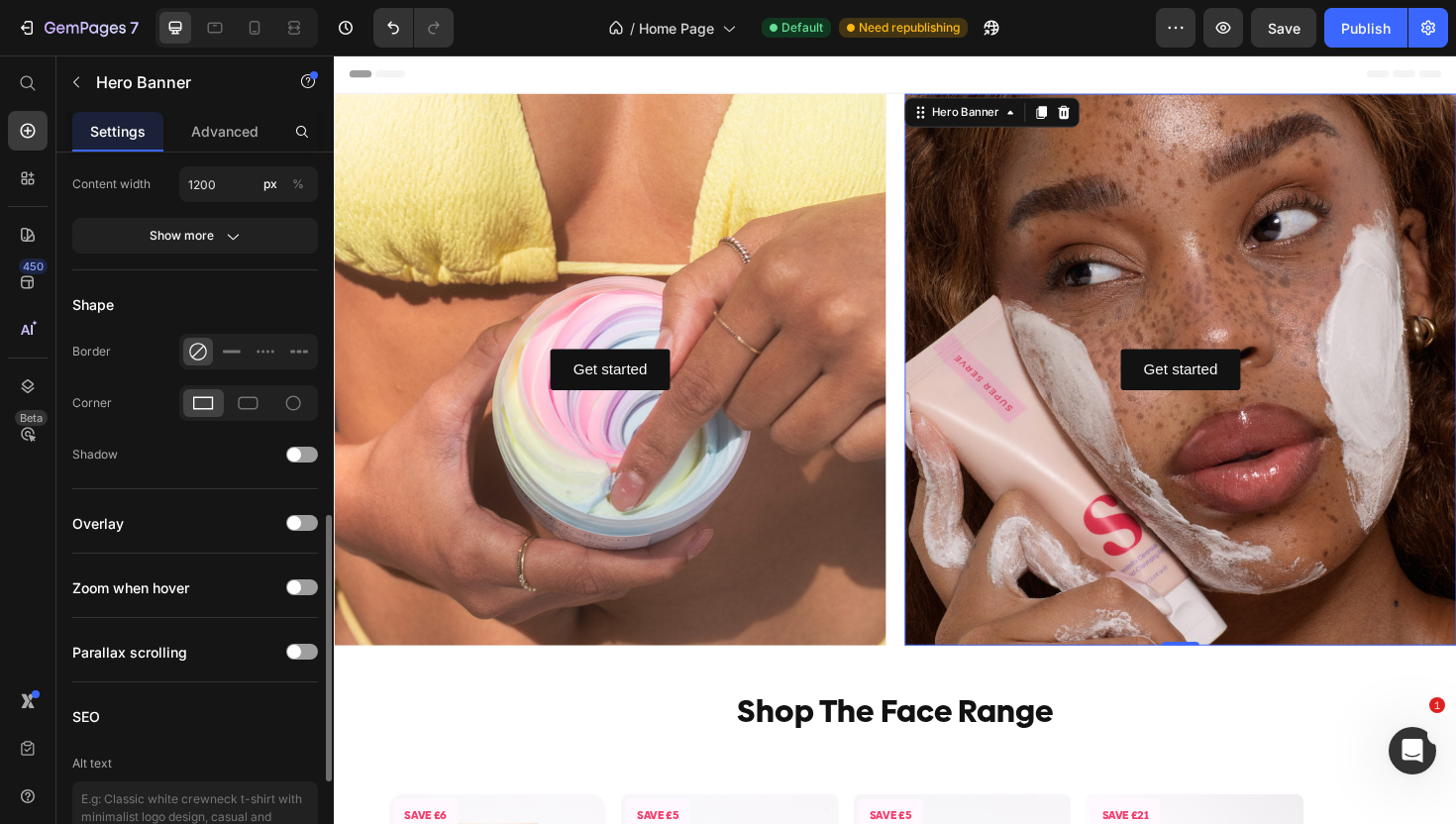 scroll, scrollTop: 1034, scrollLeft: 0, axis: vertical 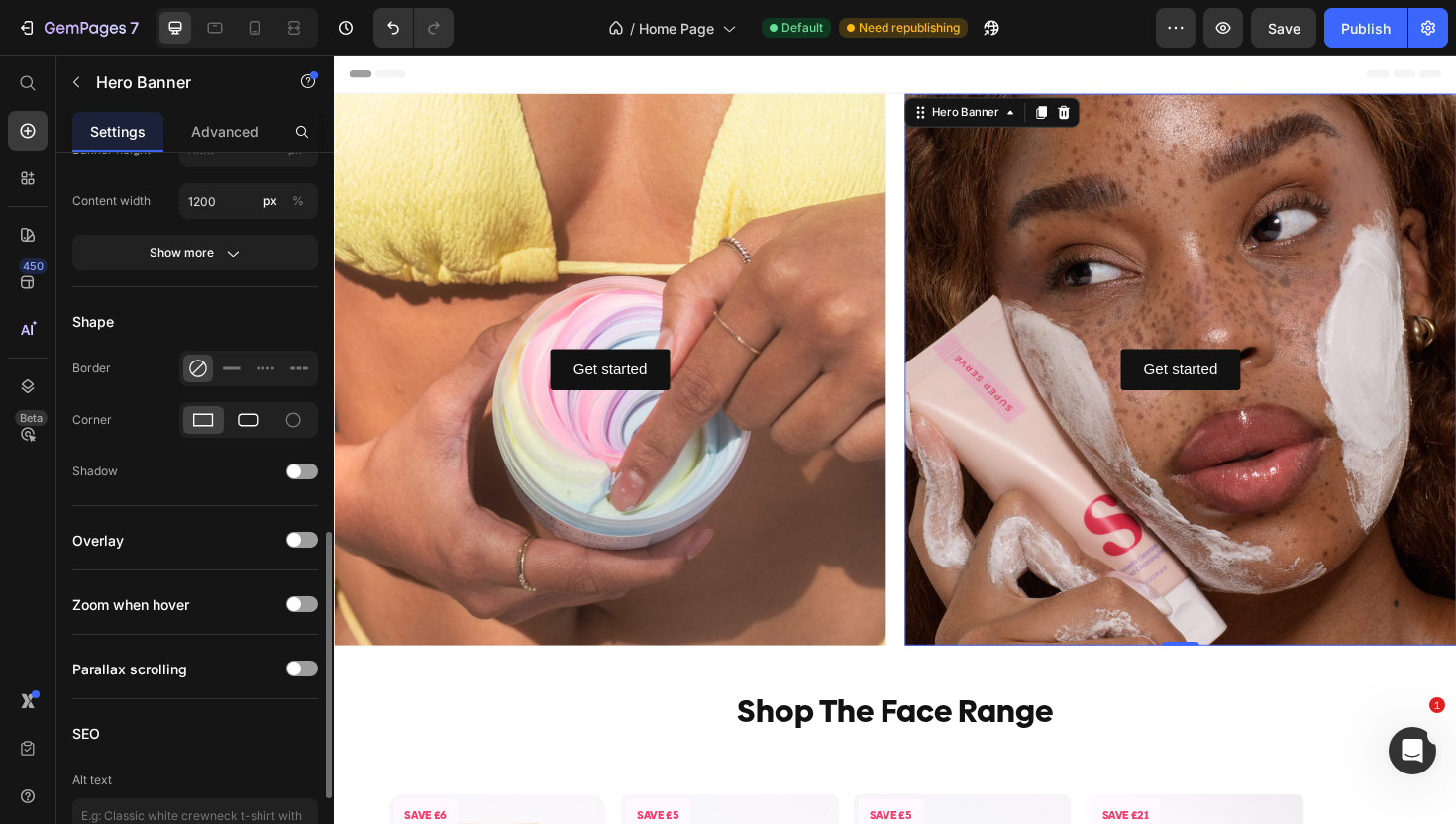 click 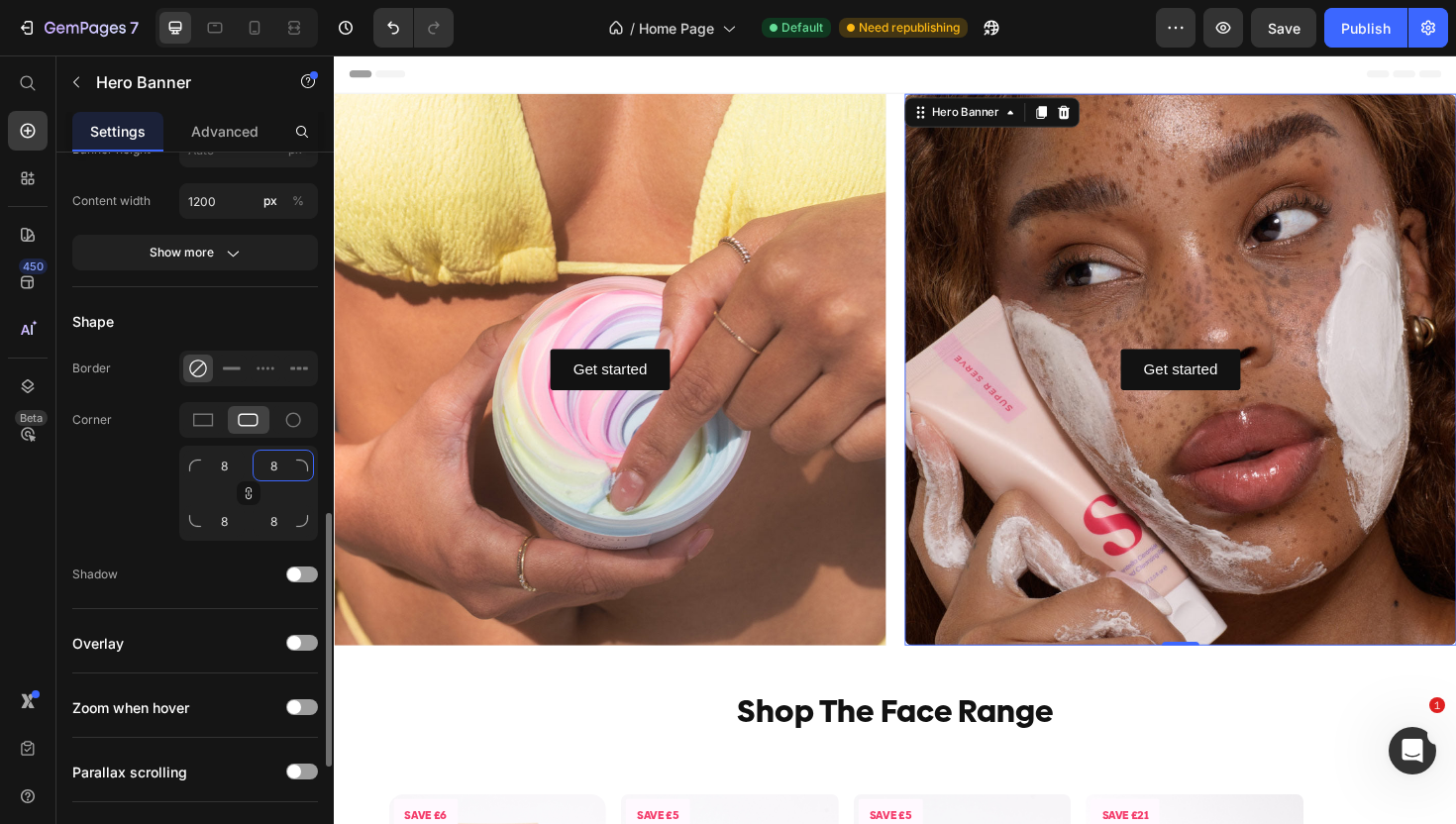 click on "8" 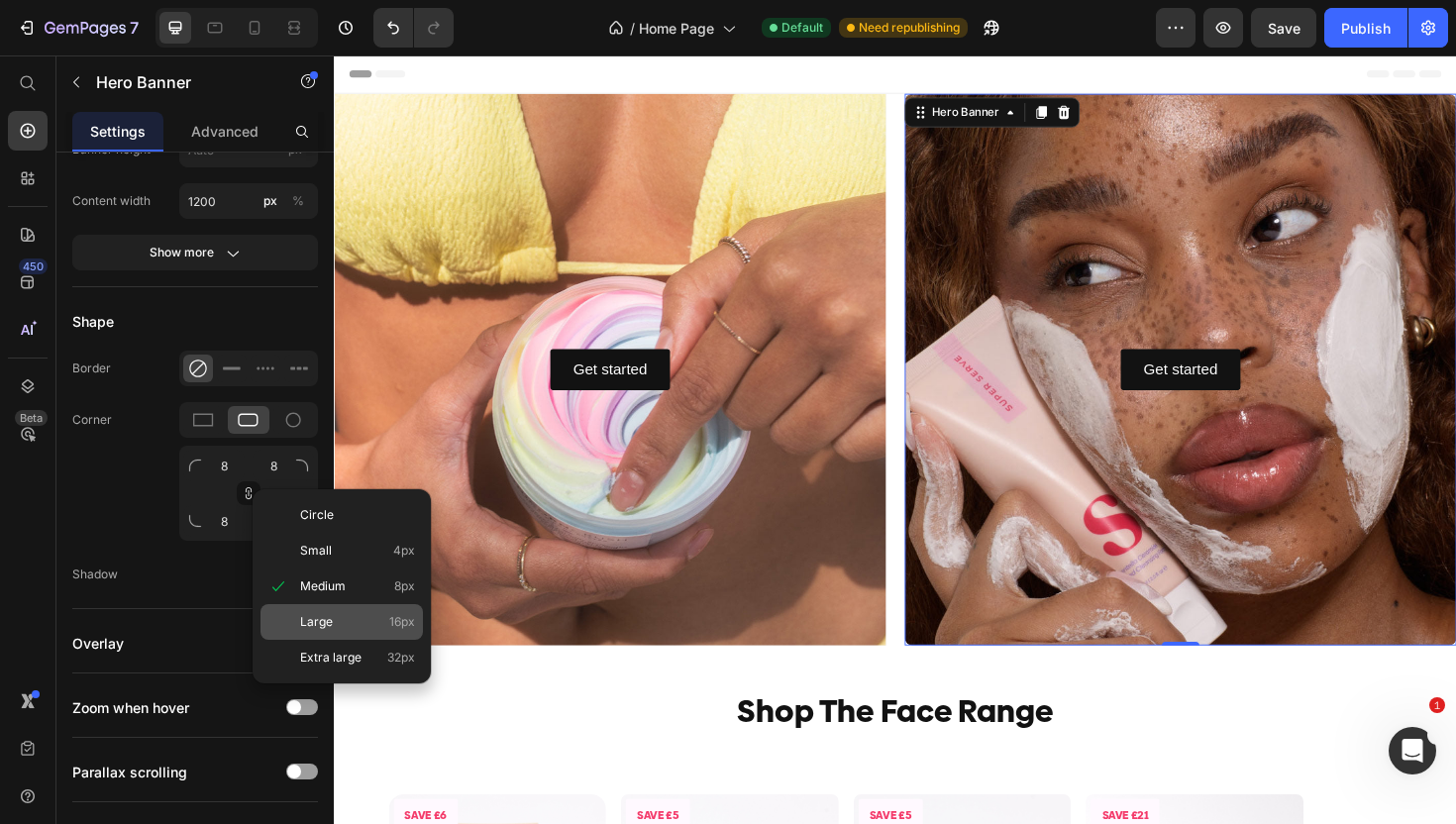click on "Large 16px" 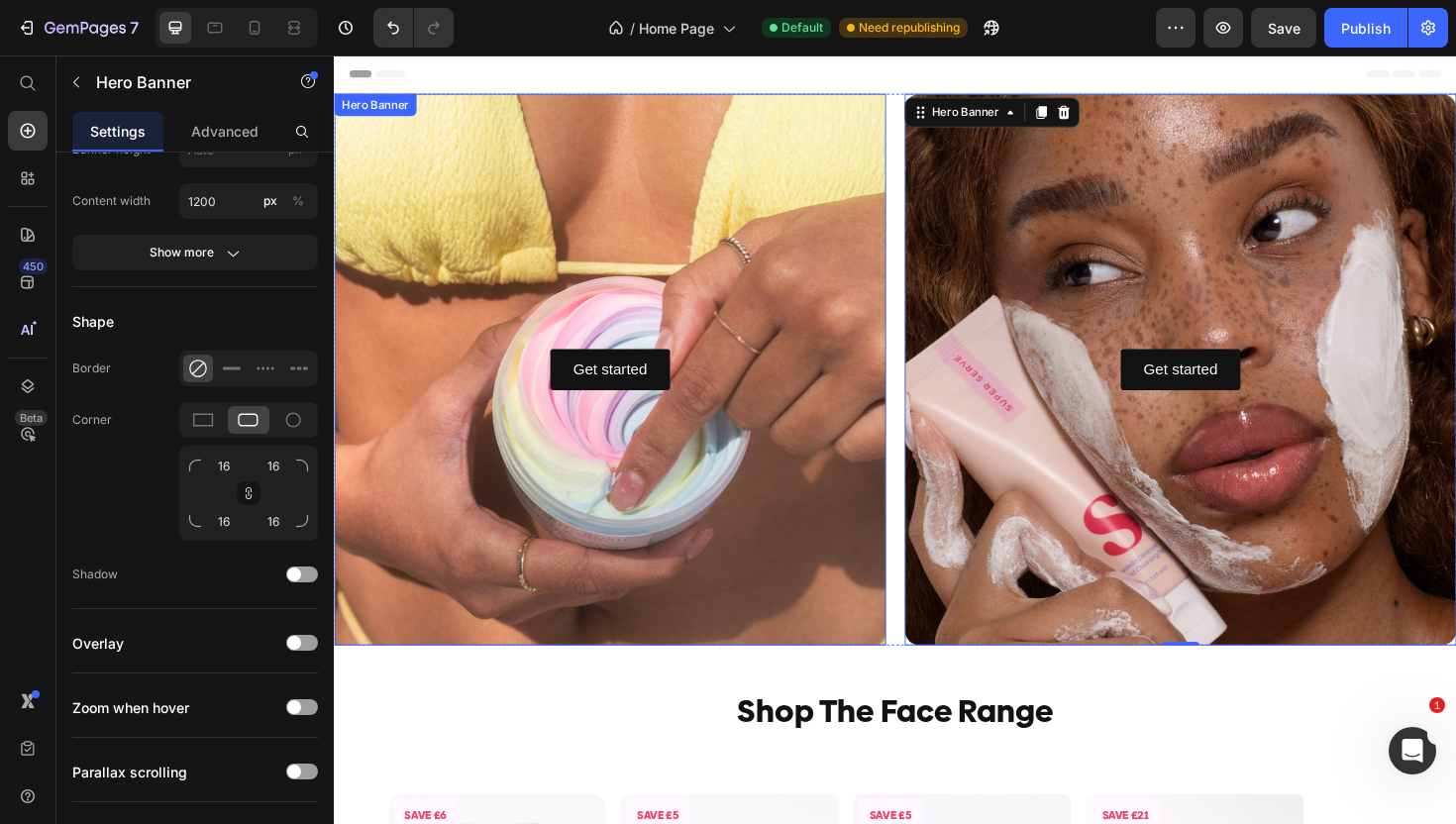 click at bounding box center (626, 388) 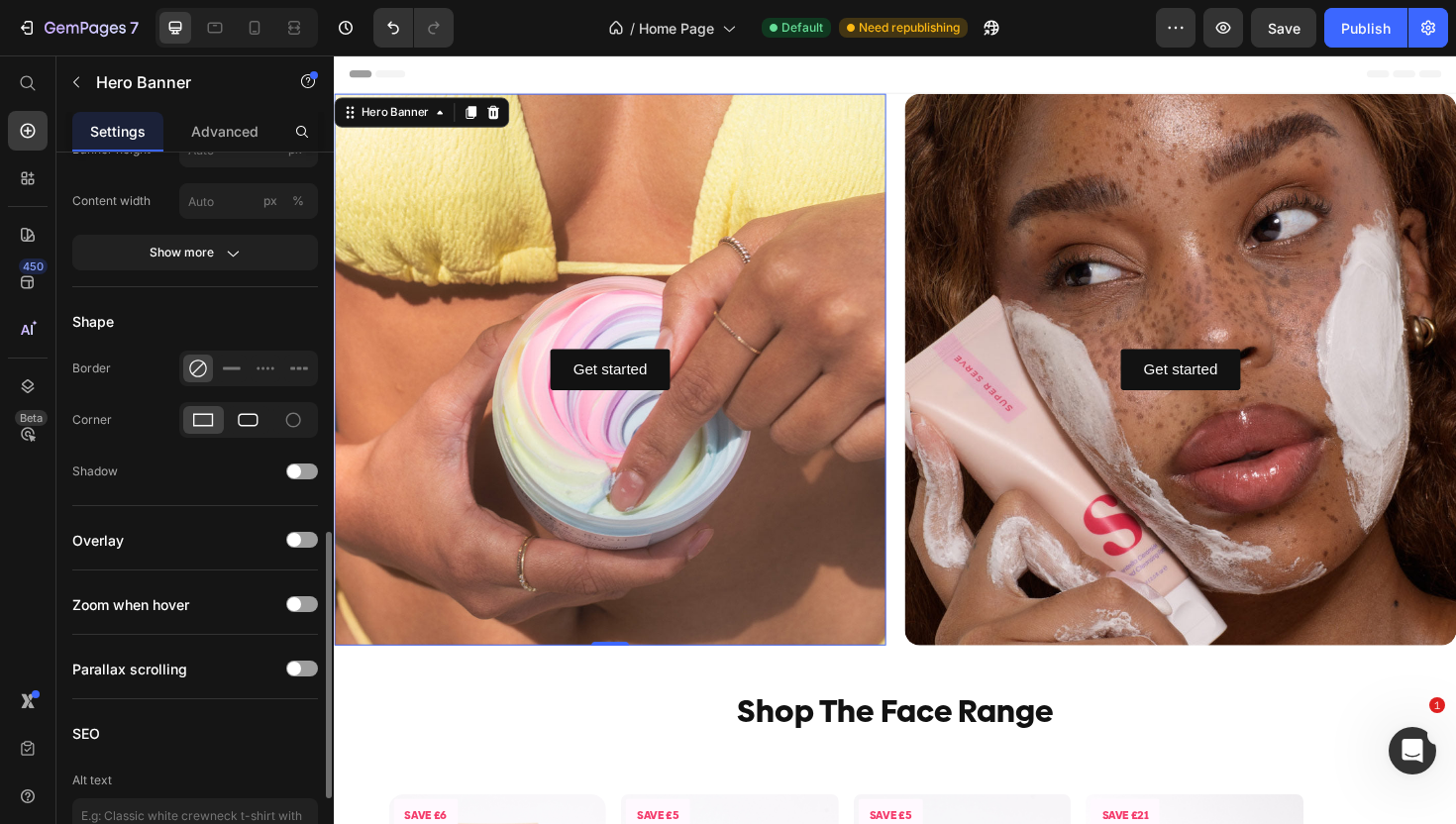 click 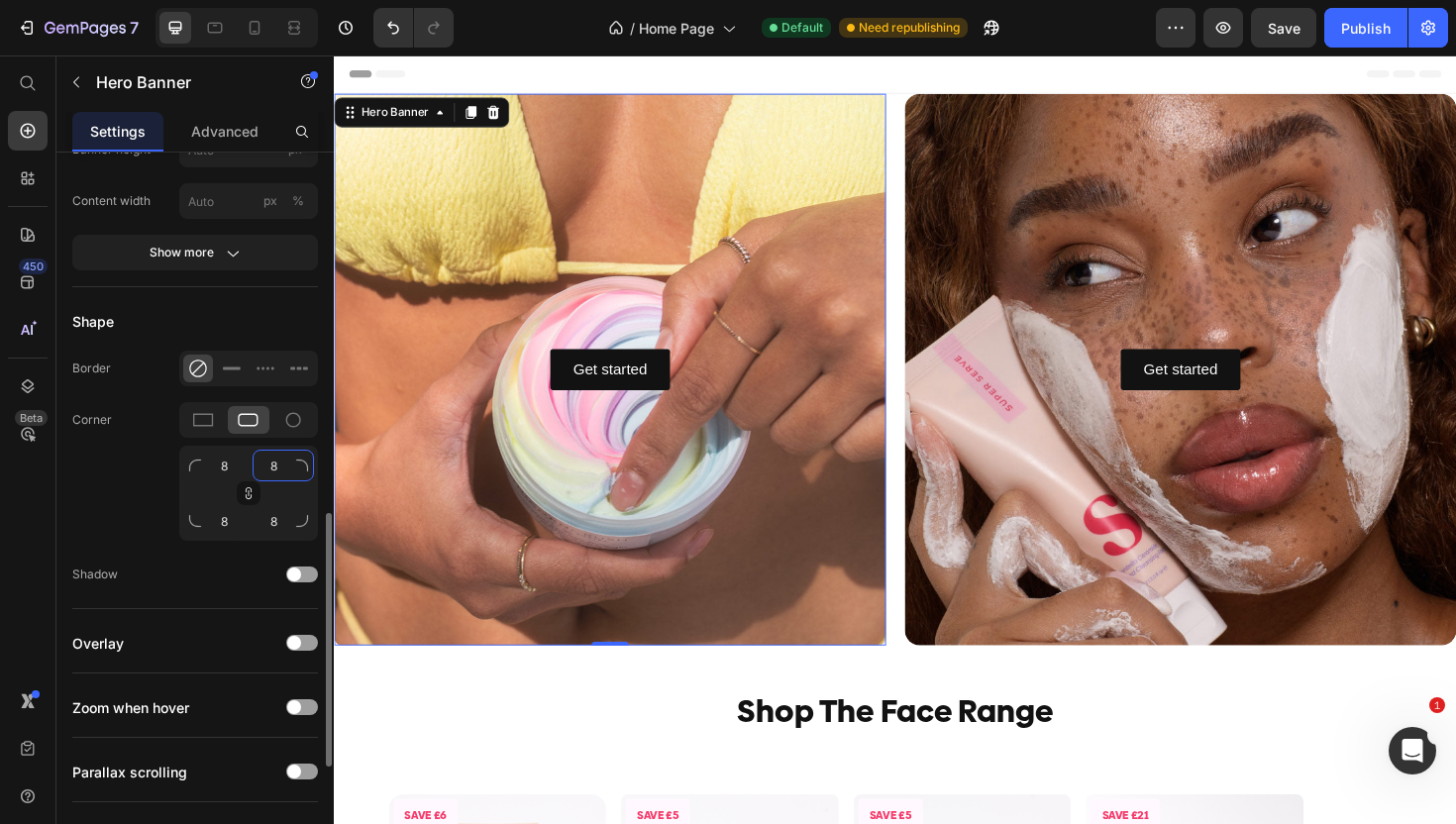 click on "8" 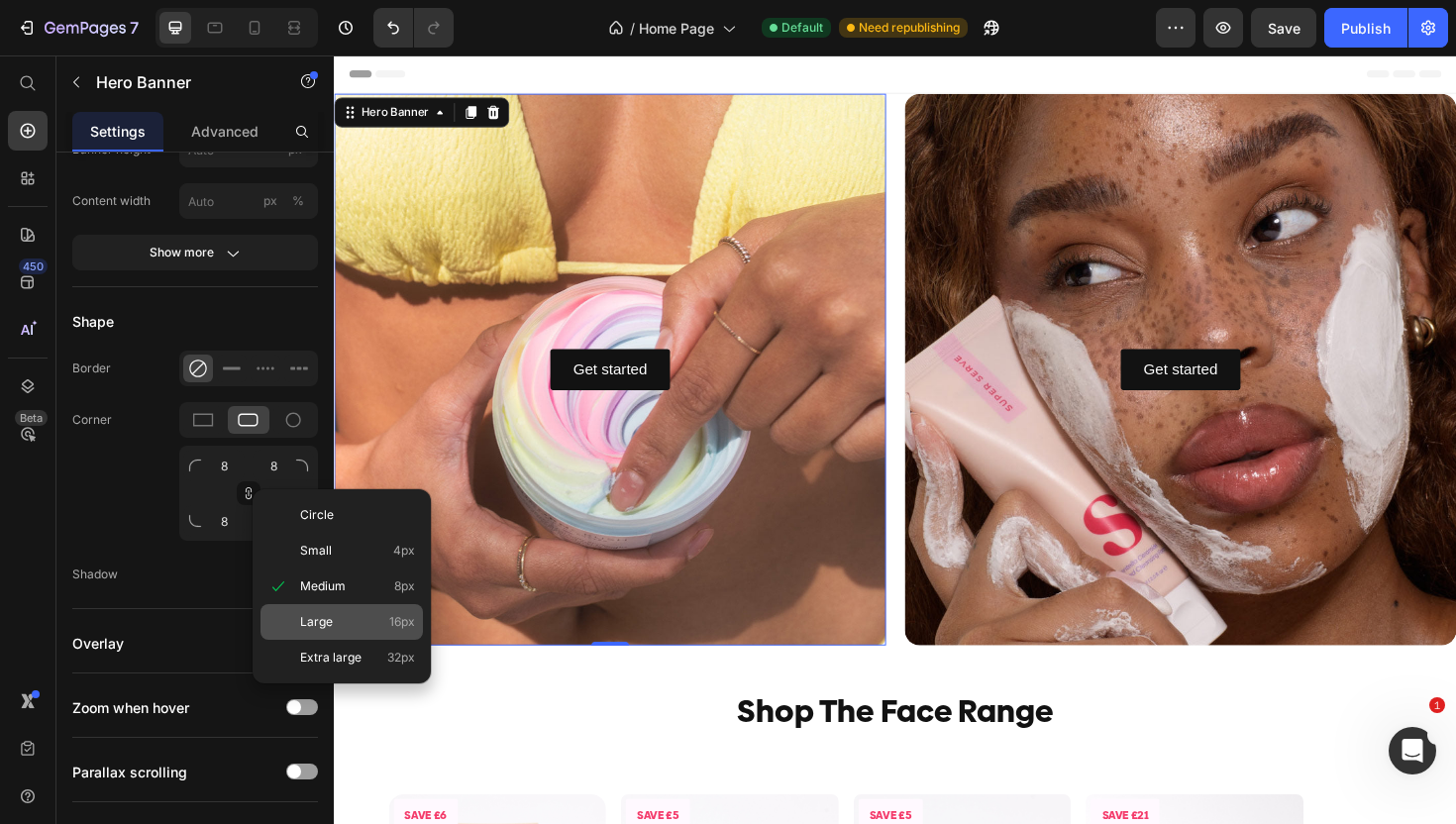 click on "Large" at bounding box center (316, 622) 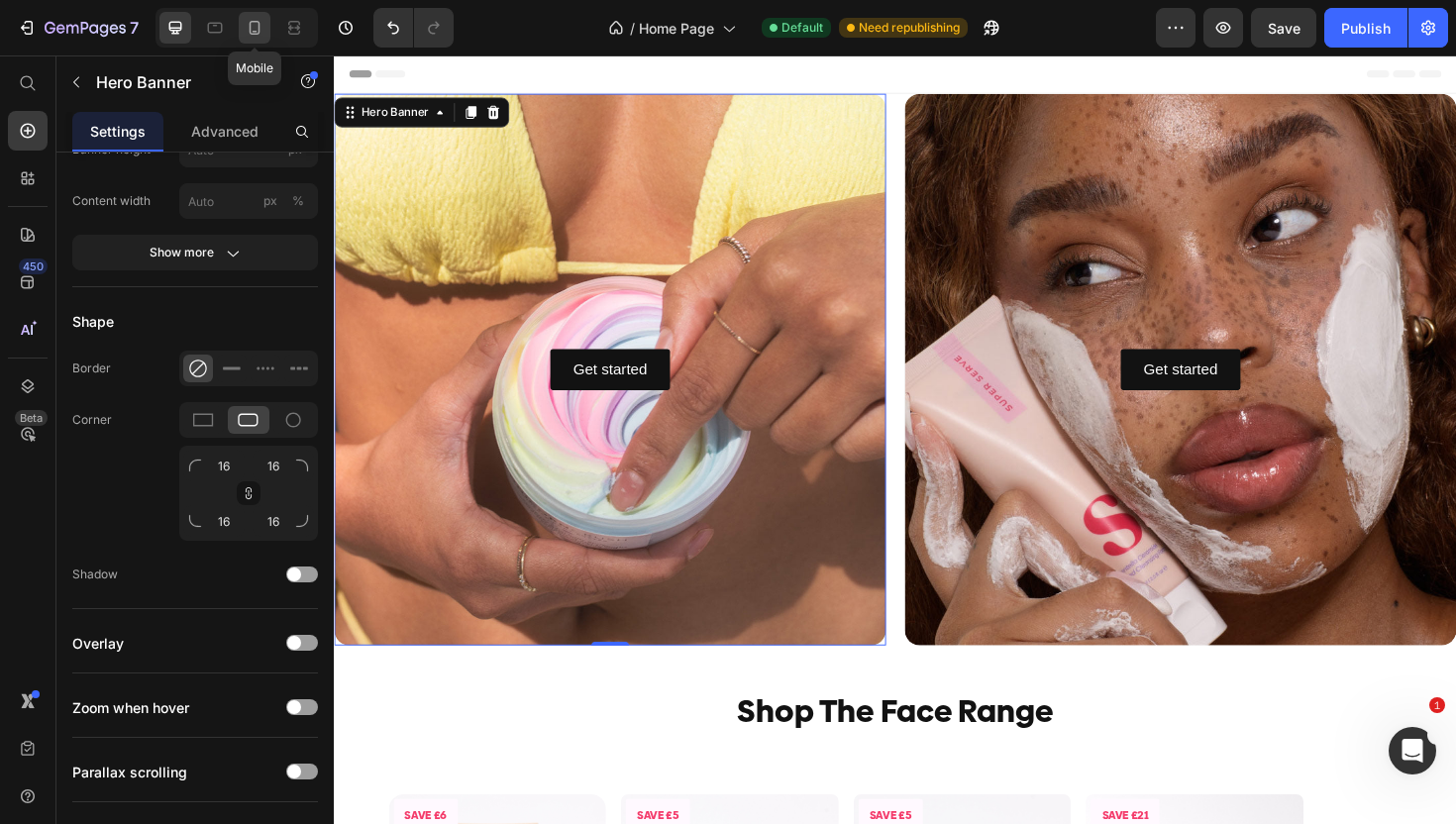 click 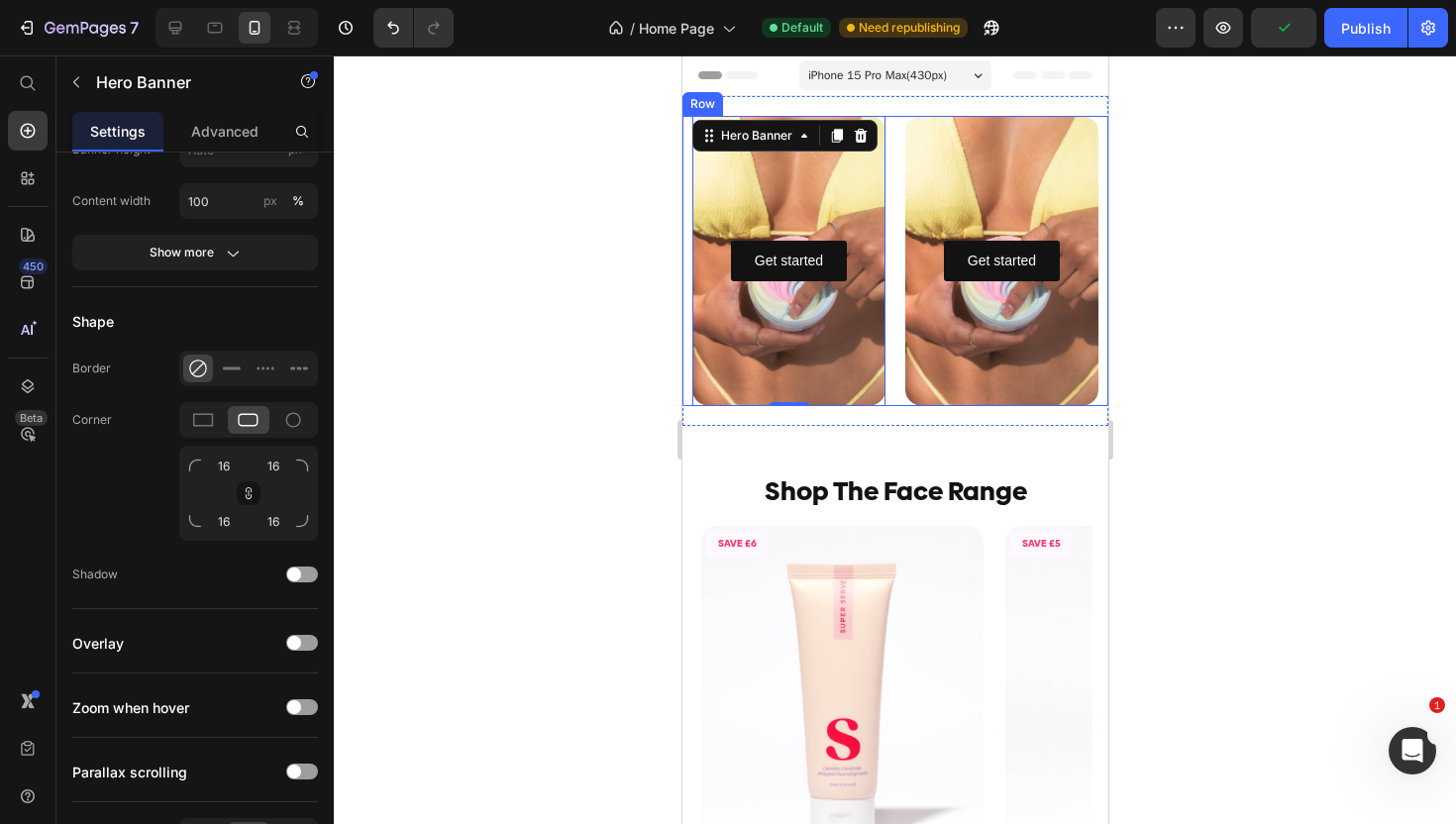 click on "Get started Button Hero Banner   0 Get started Button Hero Banner Row" at bounding box center [894, 260] 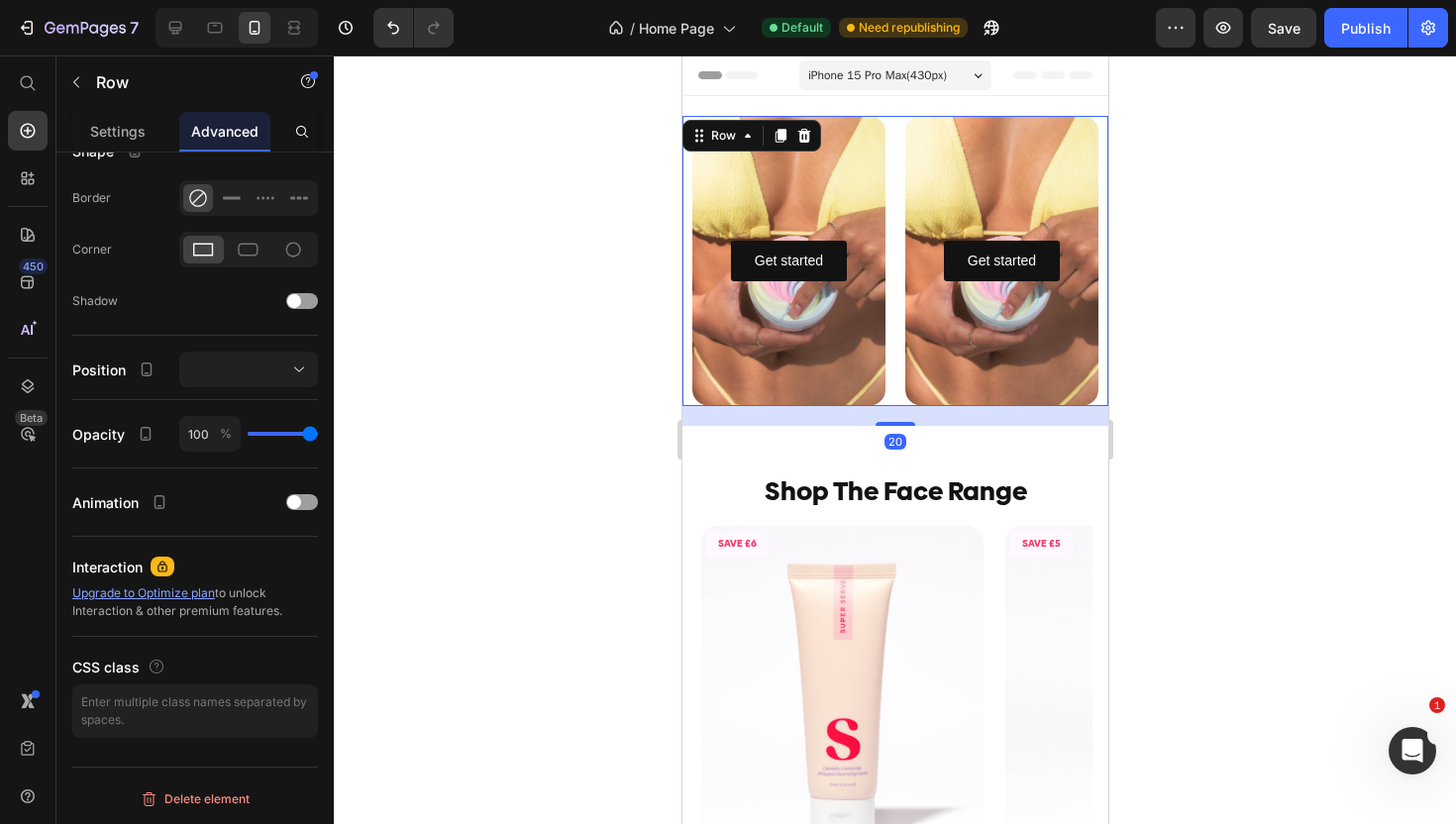scroll, scrollTop: 0, scrollLeft: 0, axis: both 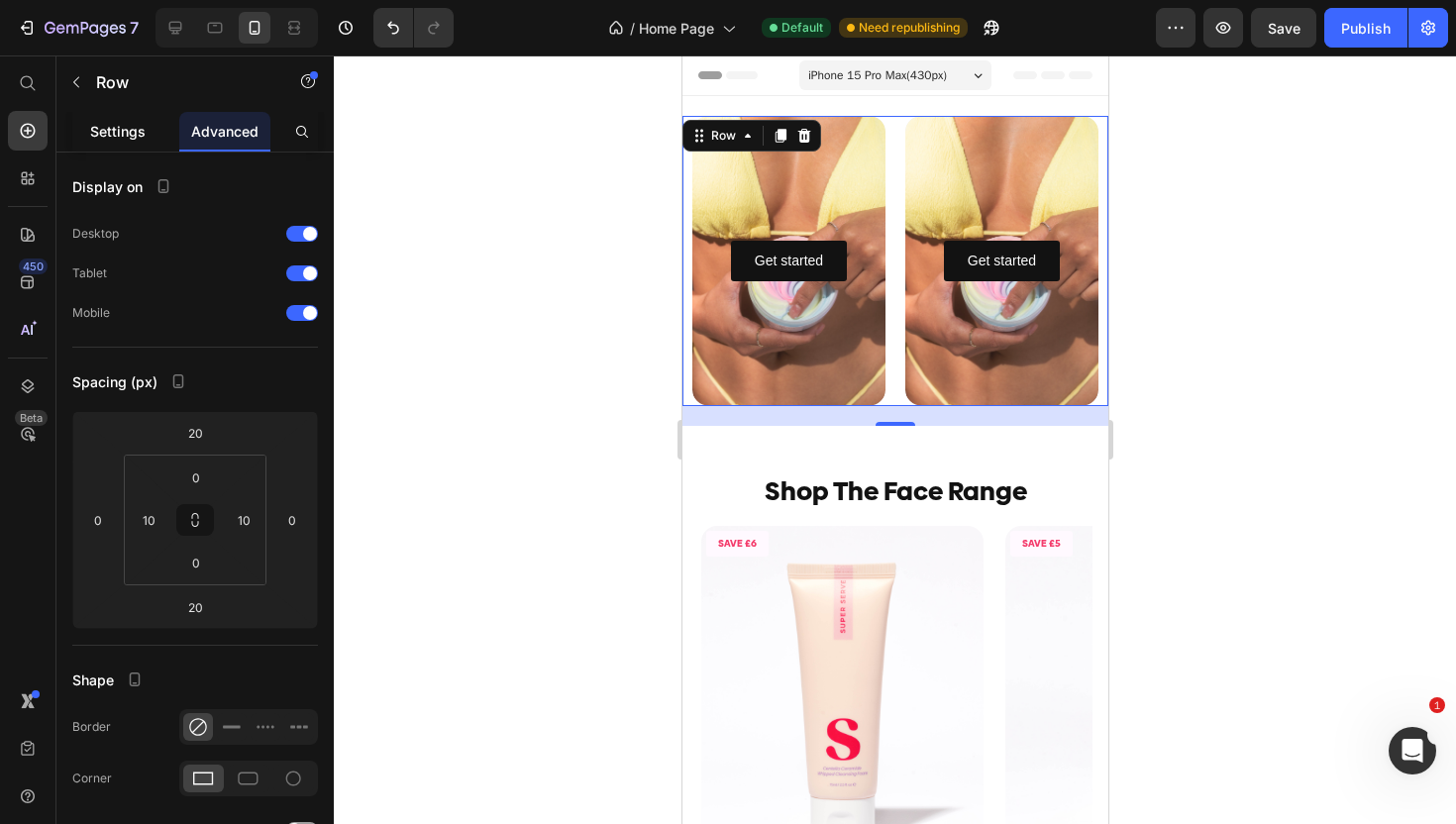 click on "Settings" at bounding box center [118, 131] 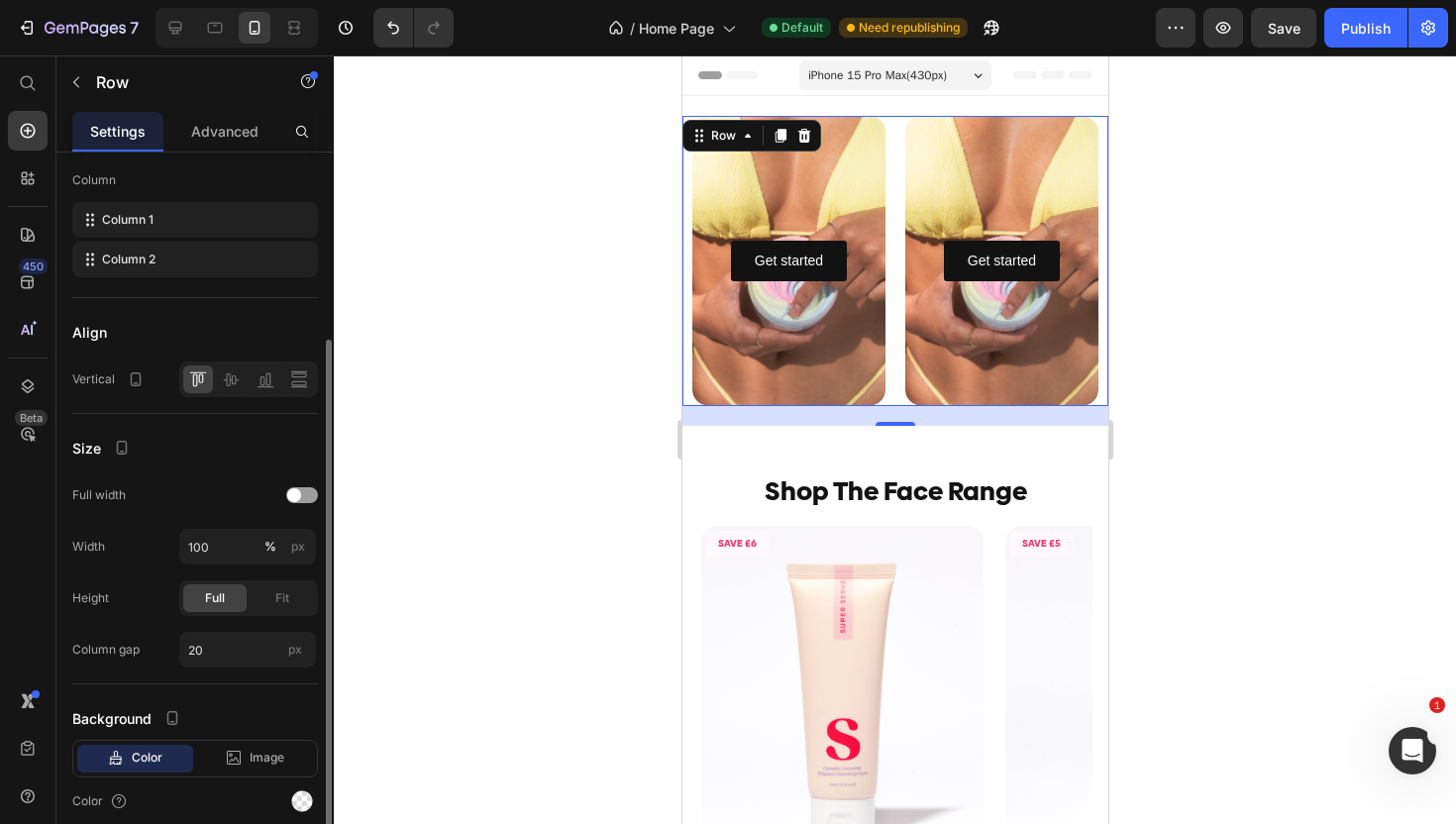 scroll, scrollTop: 265, scrollLeft: 0, axis: vertical 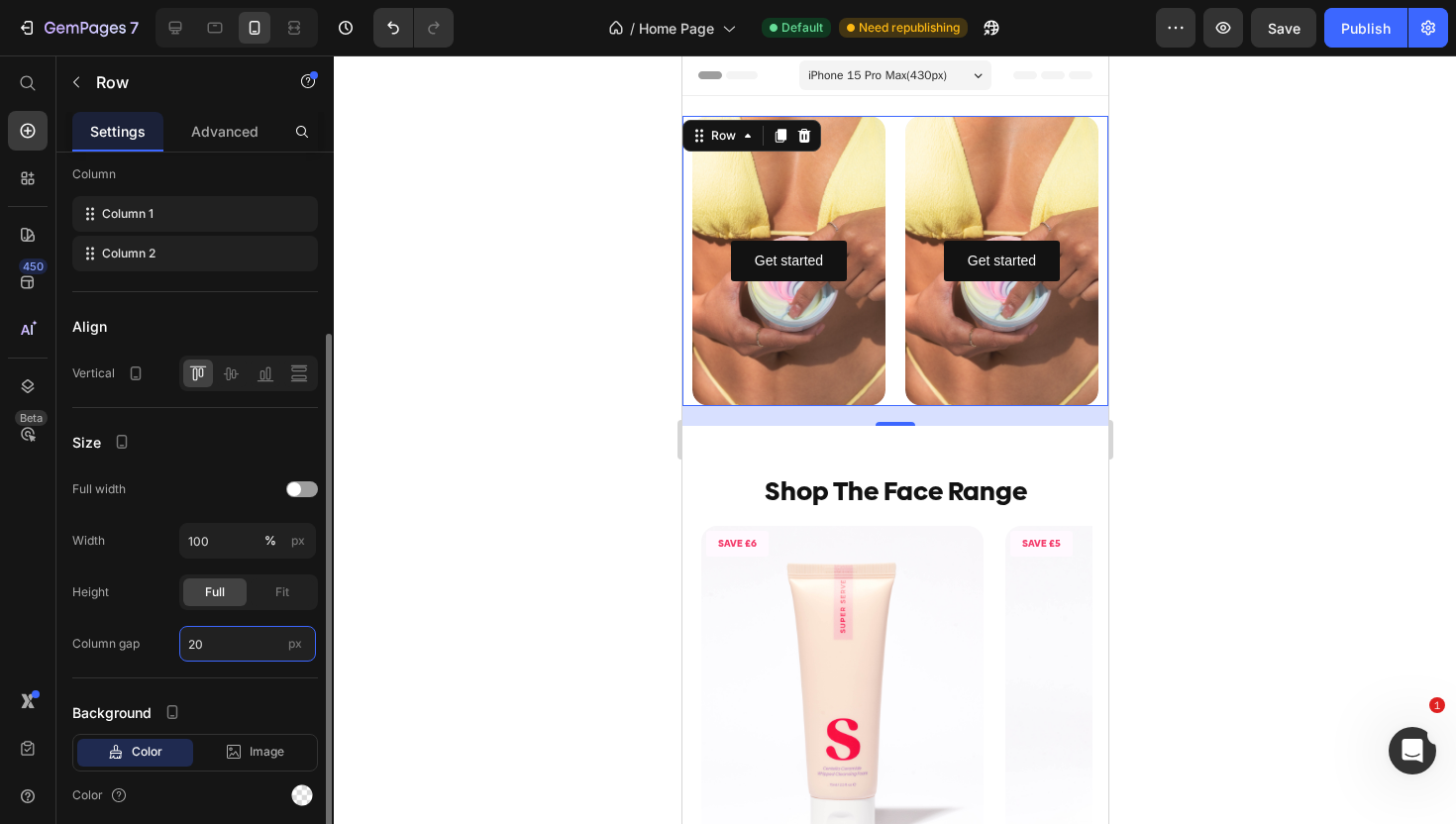 click on "20" at bounding box center (248, 644) 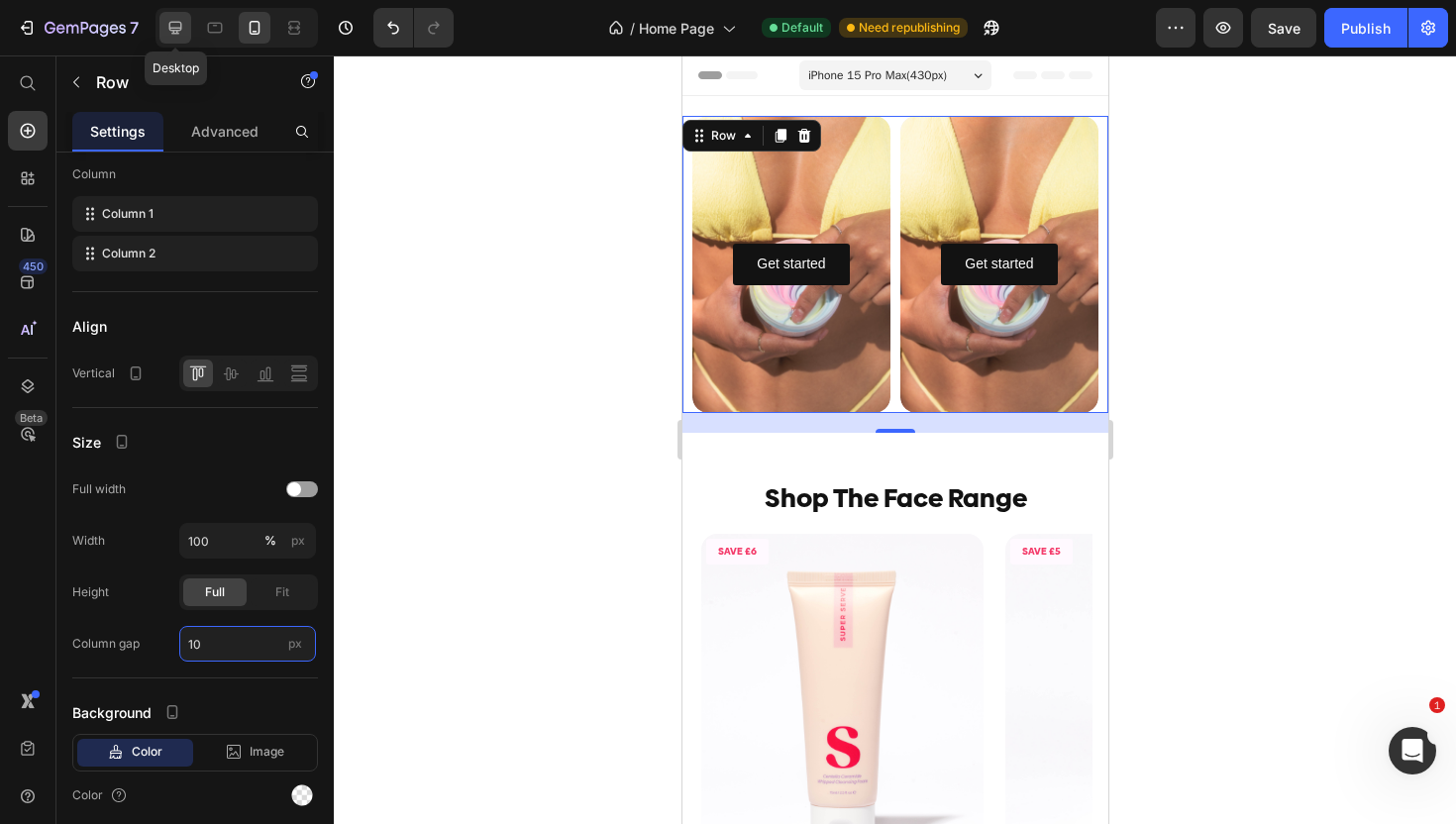 type on "10" 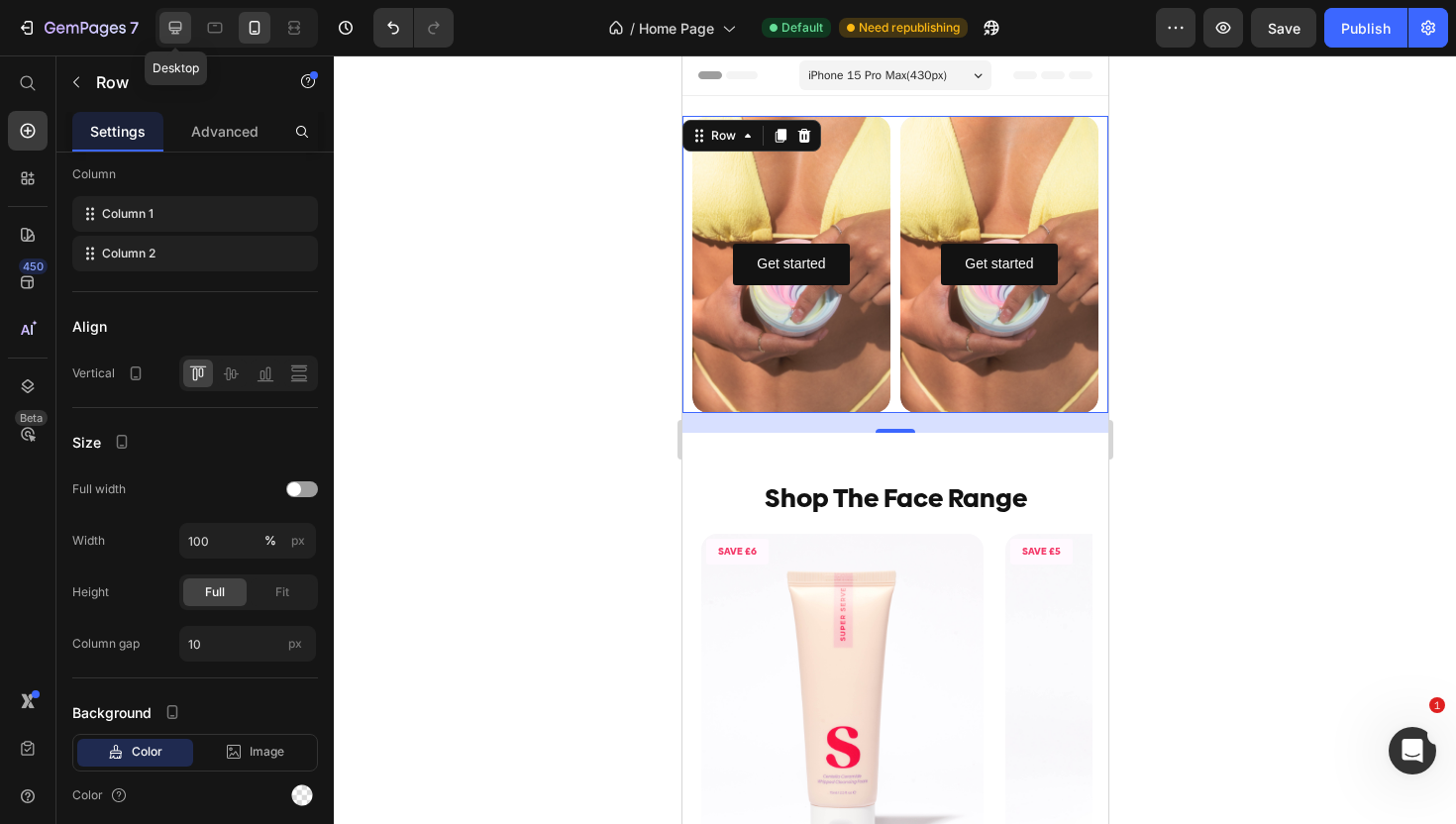 click 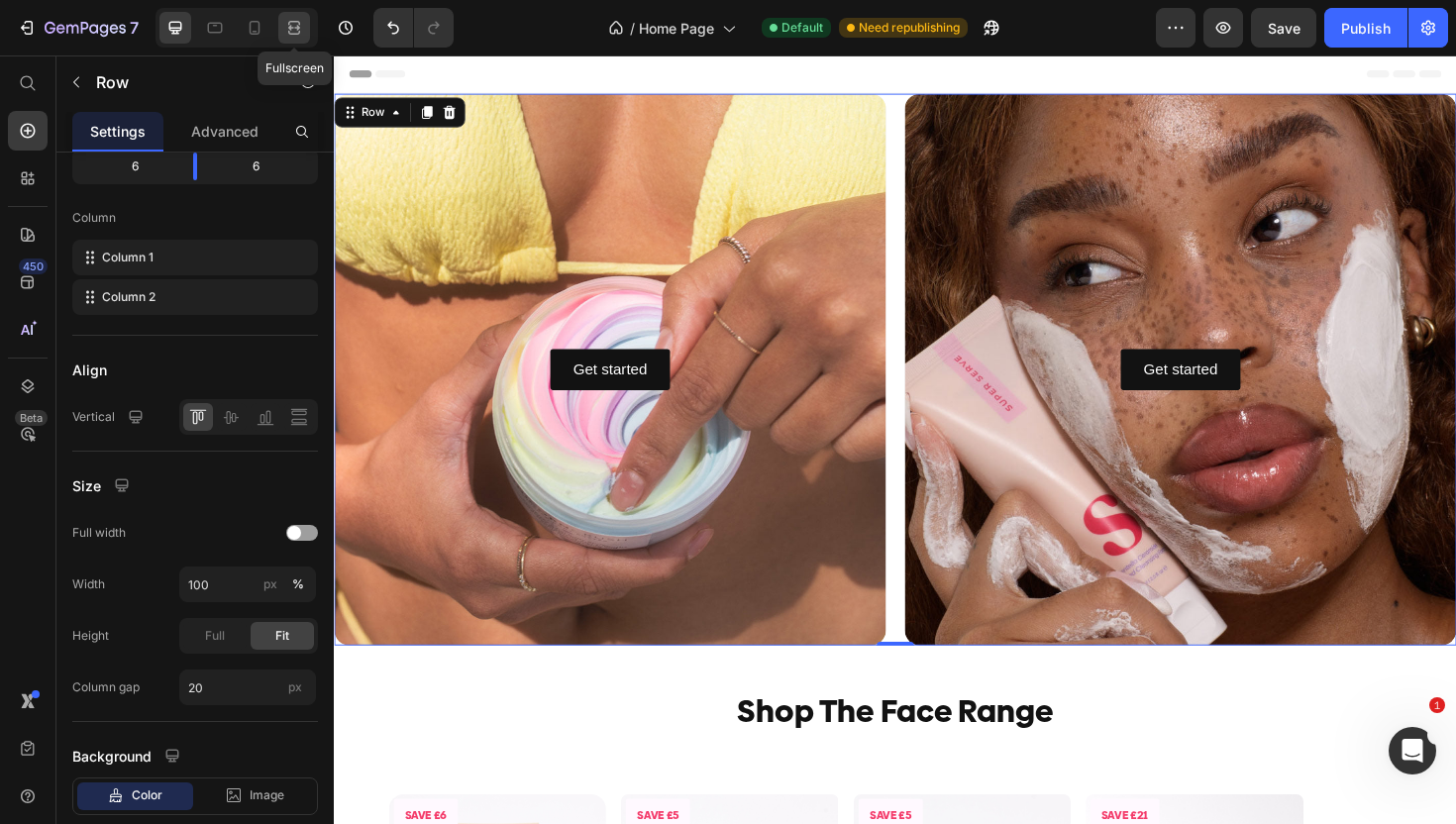 click 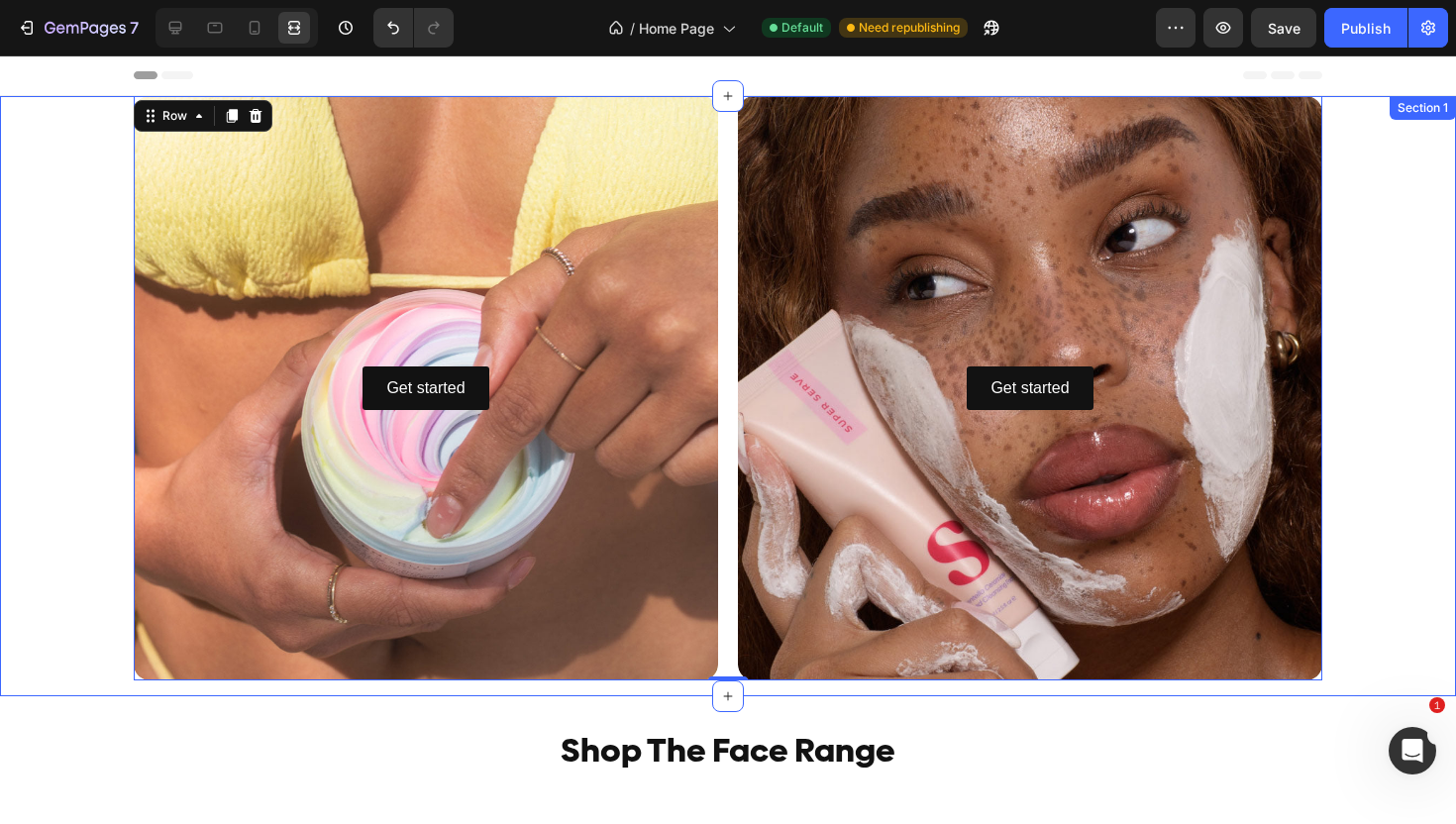 click on "Get started Button Hero Banner Get started Button Hero Banner Row   20 Row" at bounding box center [728, 396] 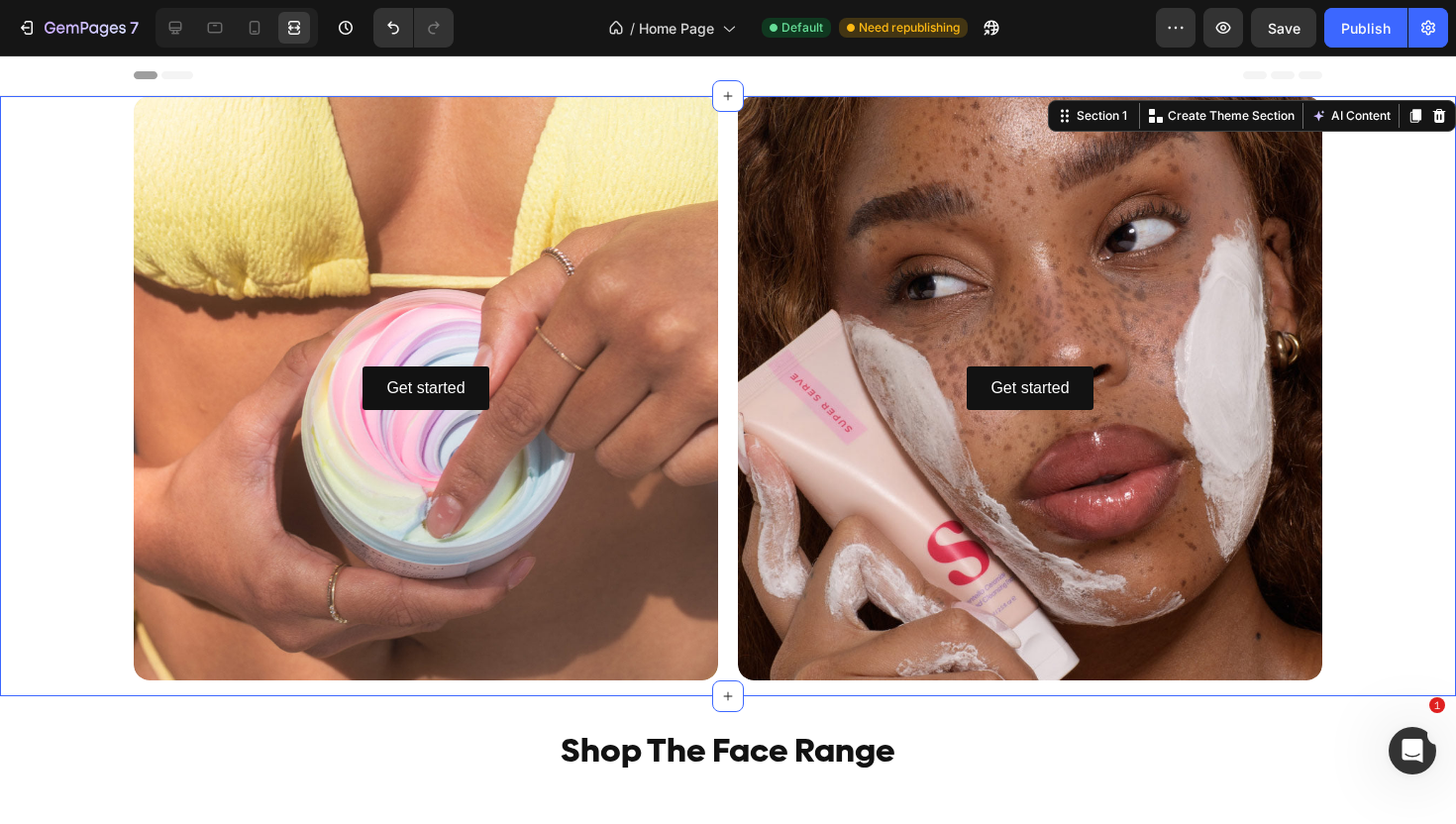 scroll, scrollTop: 0, scrollLeft: 0, axis: both 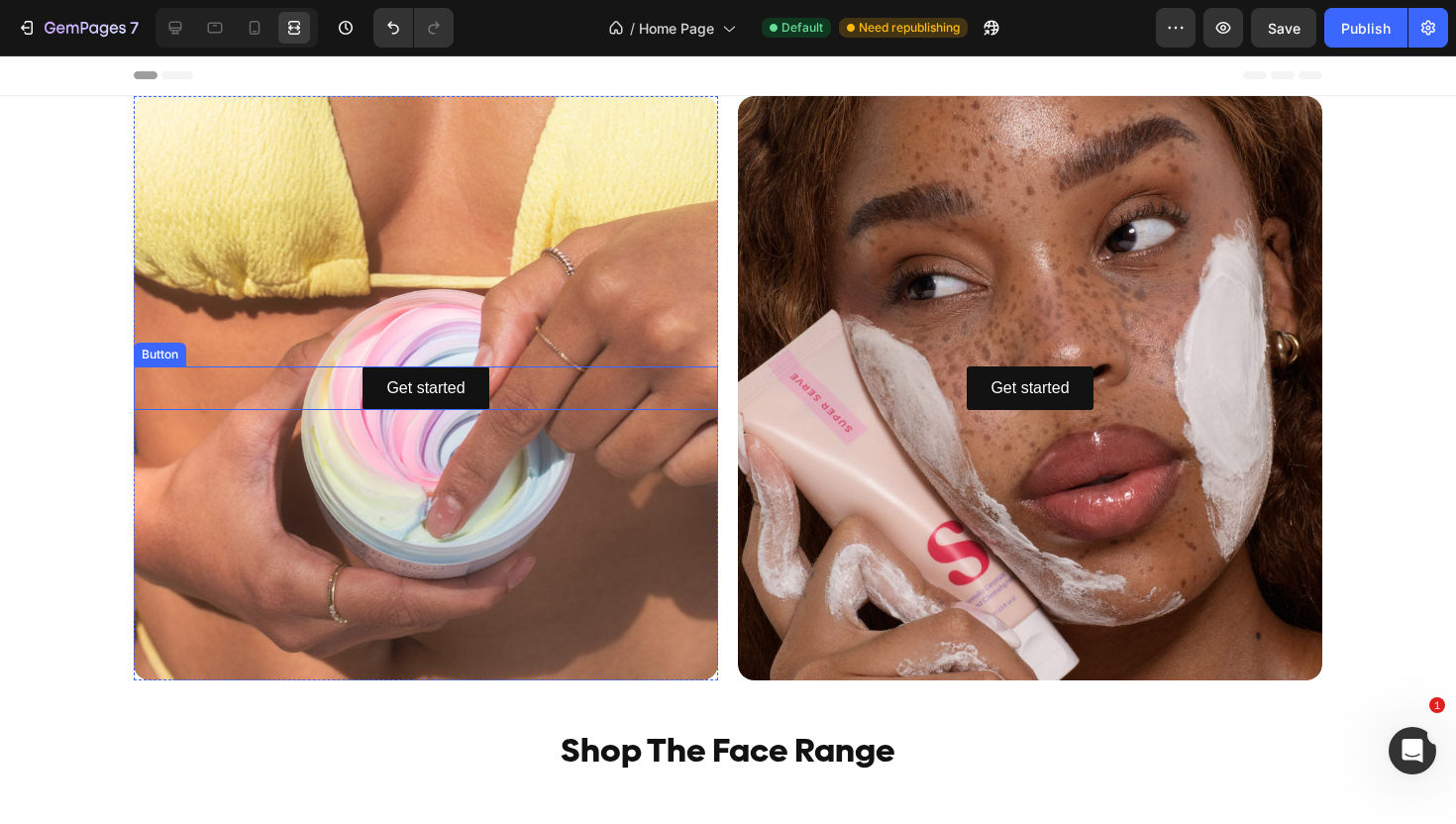 click on "Get started Button" at bounding box center (426, 388) 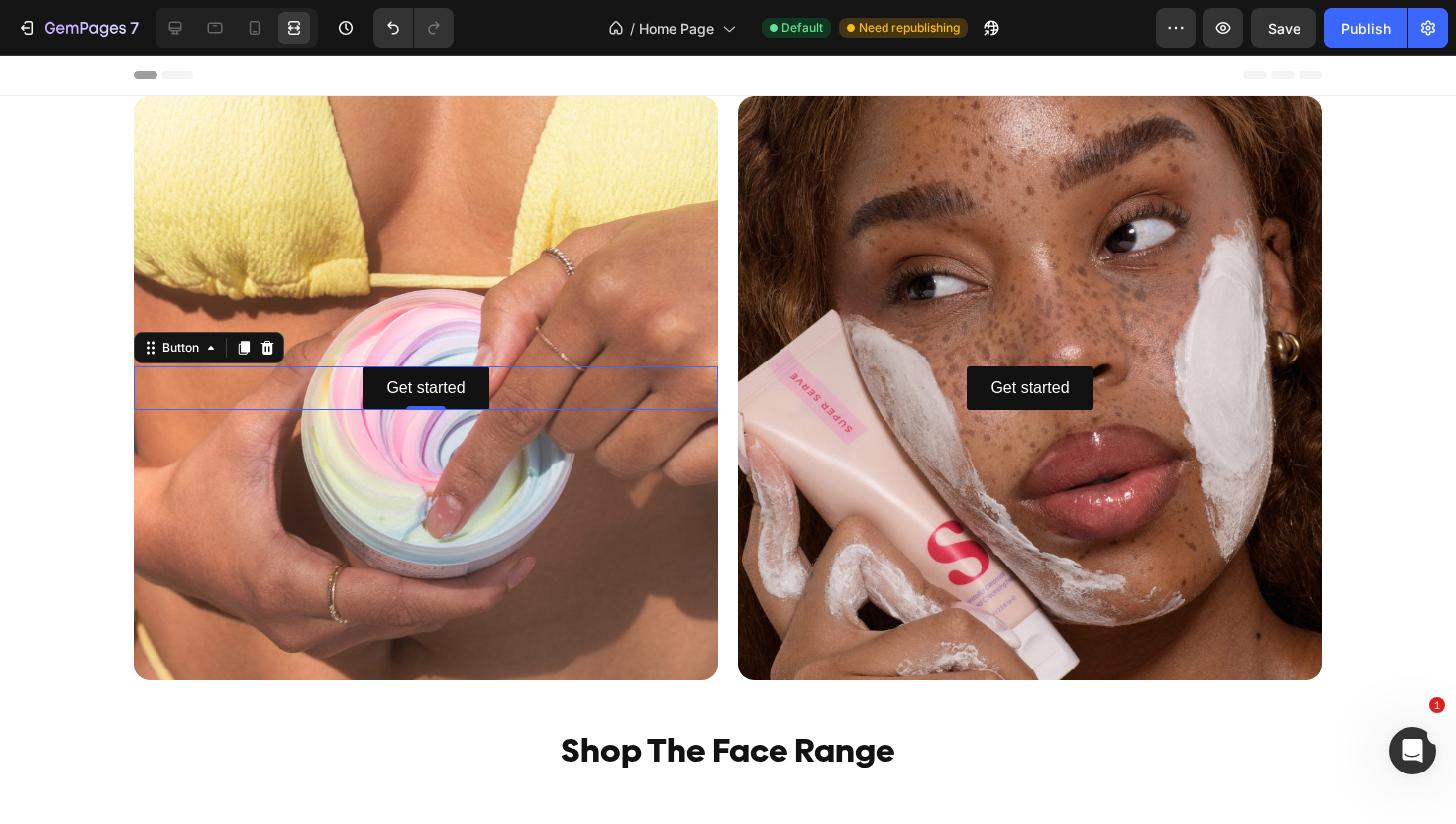 click on "Get started Button   0" at bounding box center [426, 388] 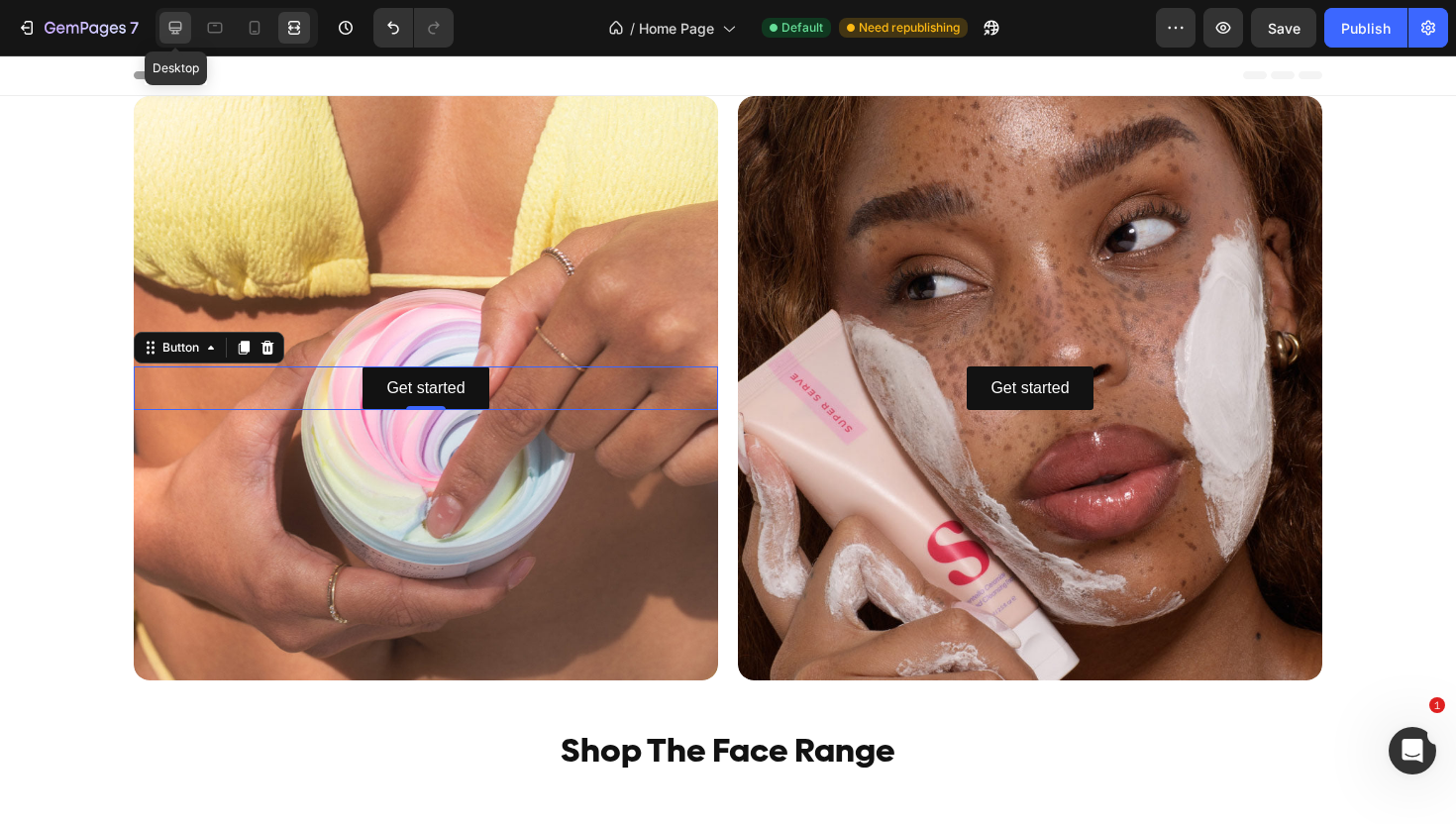 click 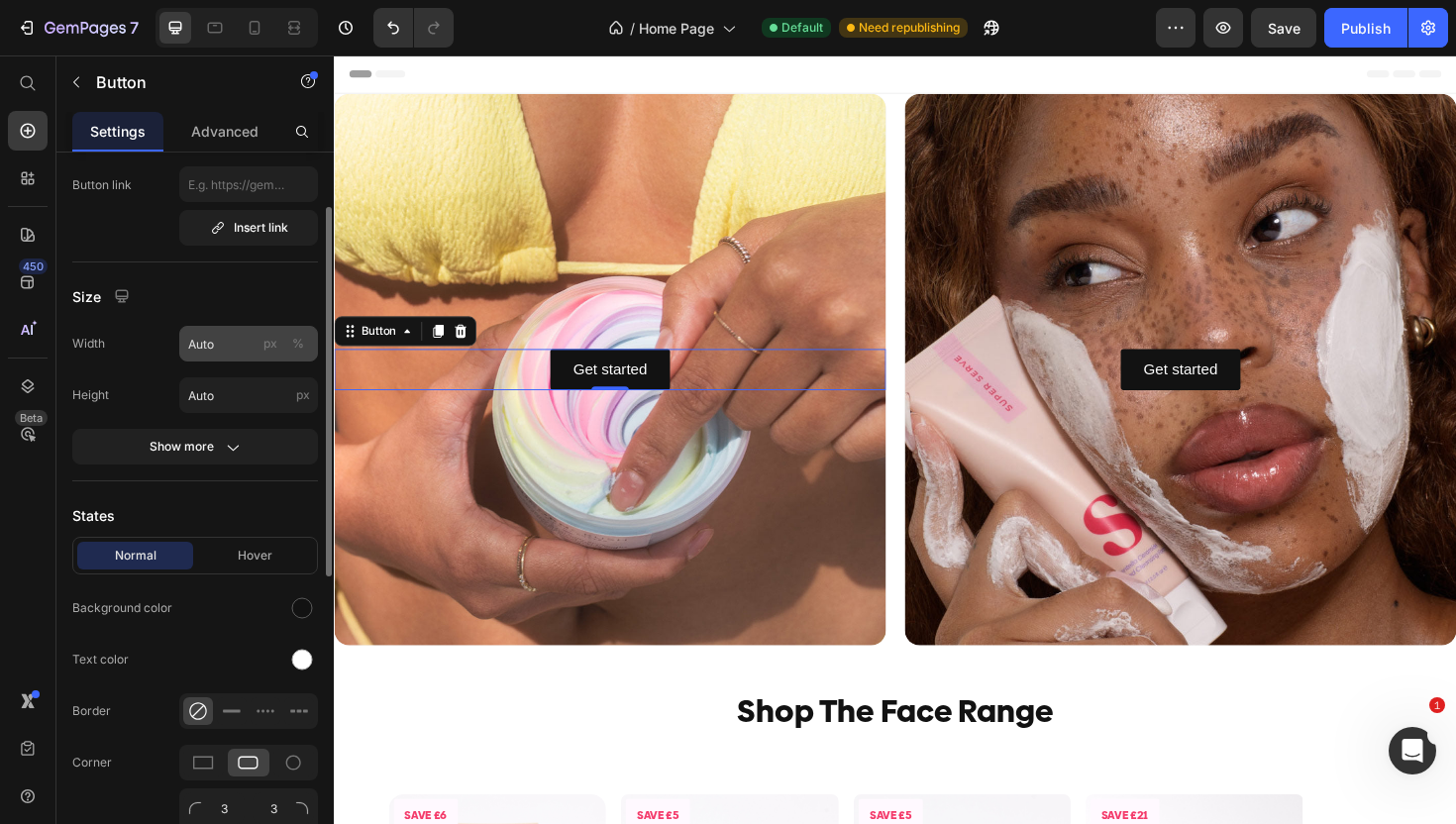 scroll, scrollTop: 110, scrollLeft: 0, axis: vertical 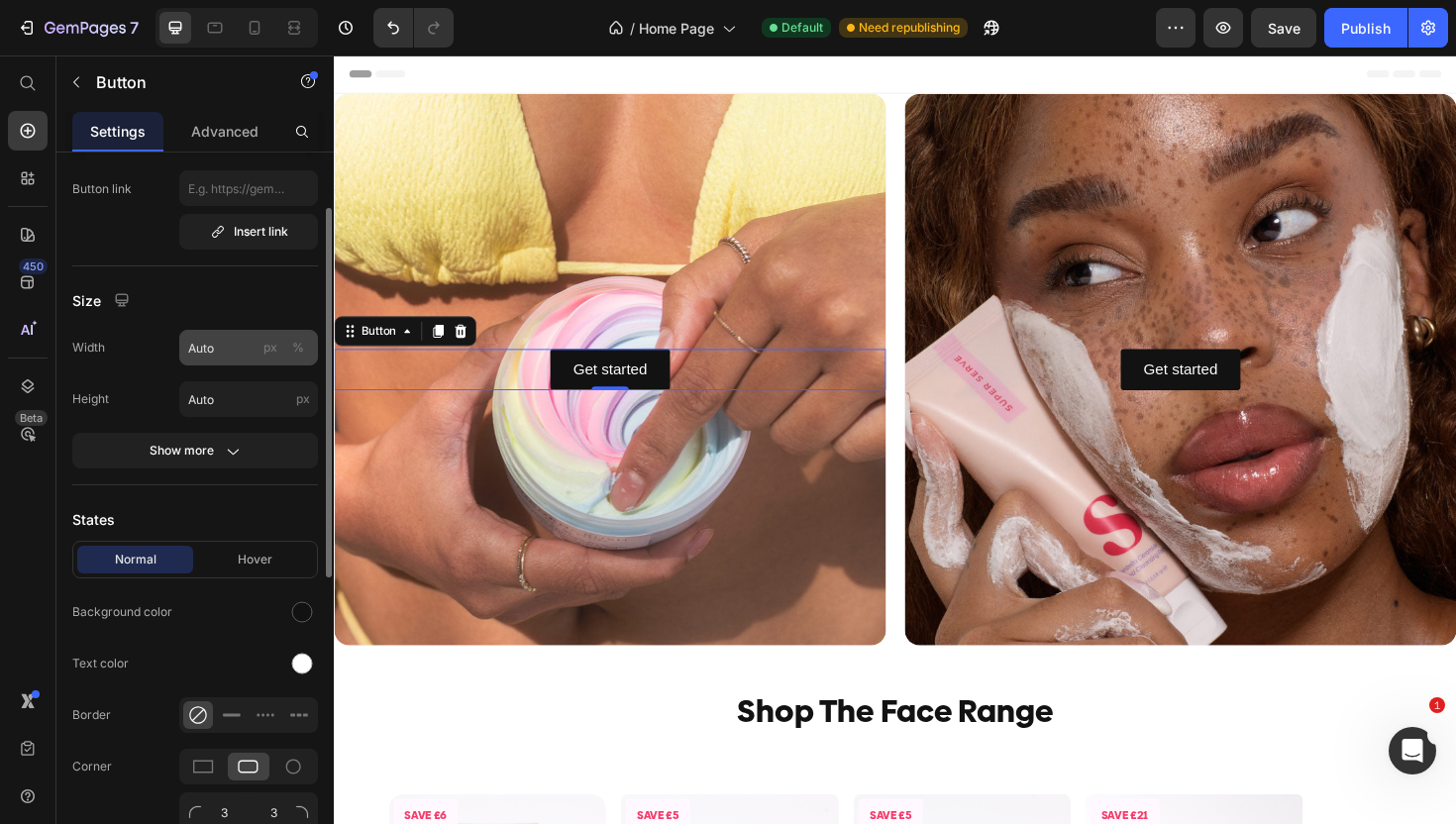 click on "%" at bounding box center [298, 348] 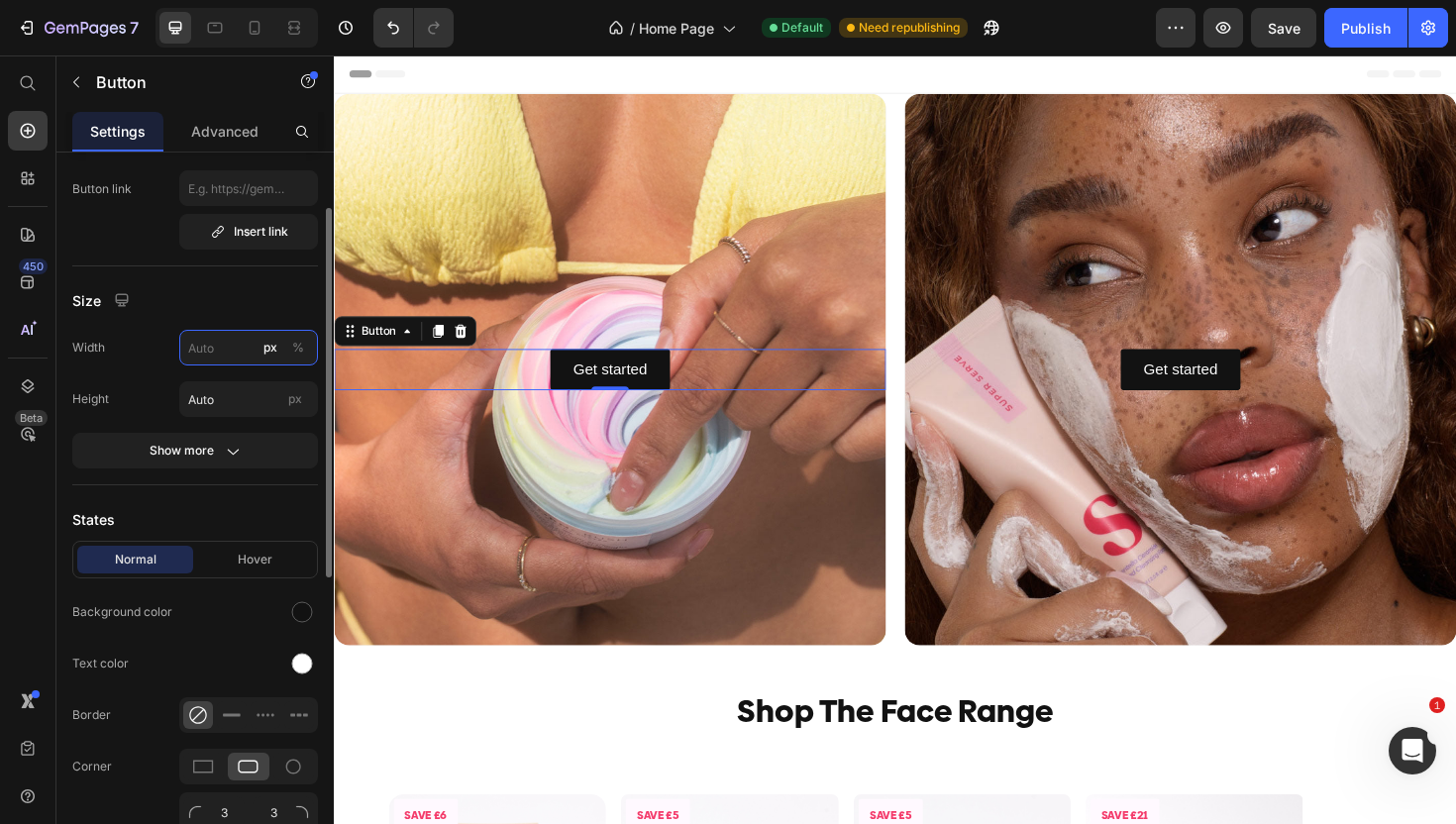 click on "px %" at bounding box center [249, 348] 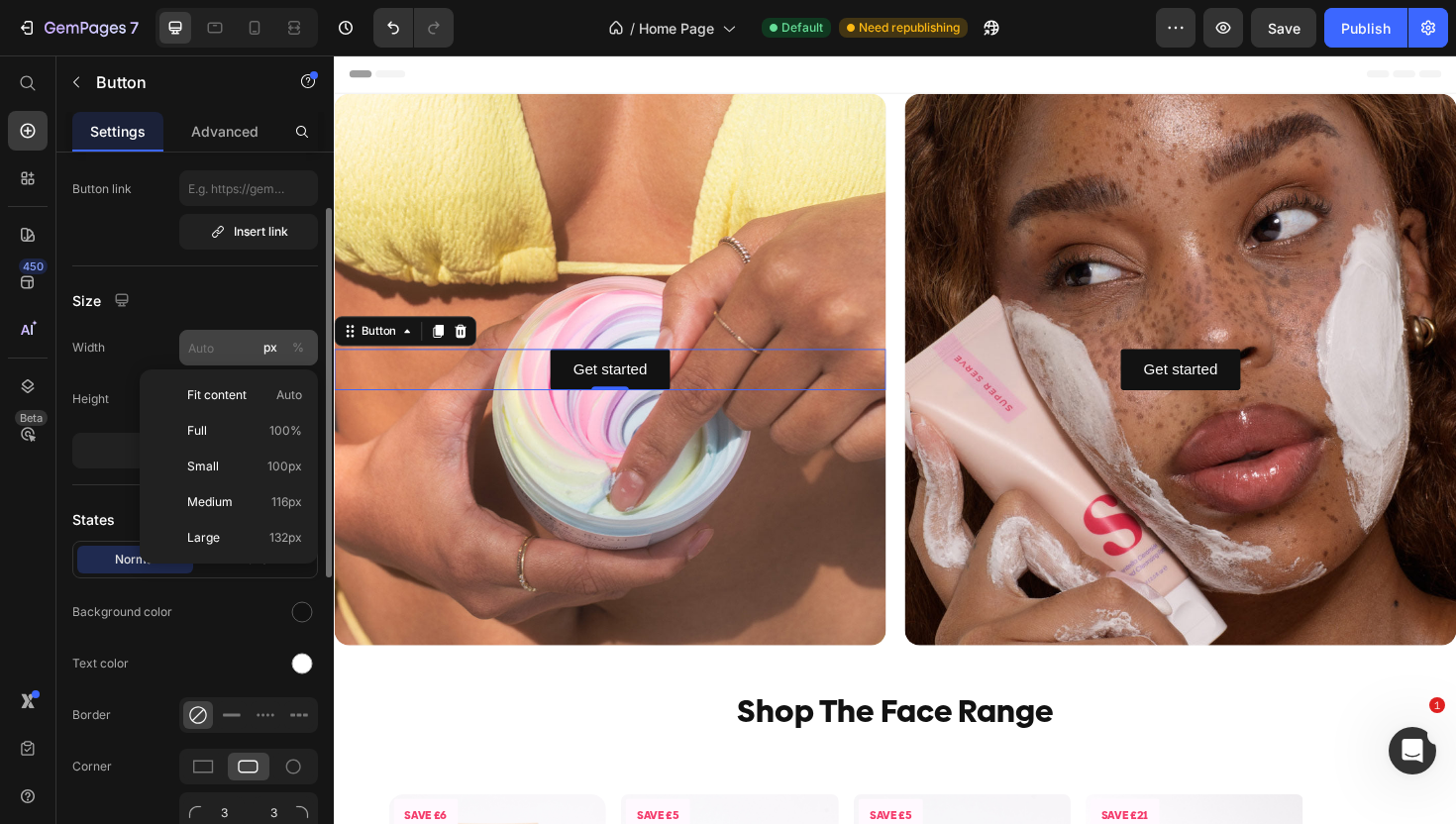 click on "%" at bounding box center (298, 348) 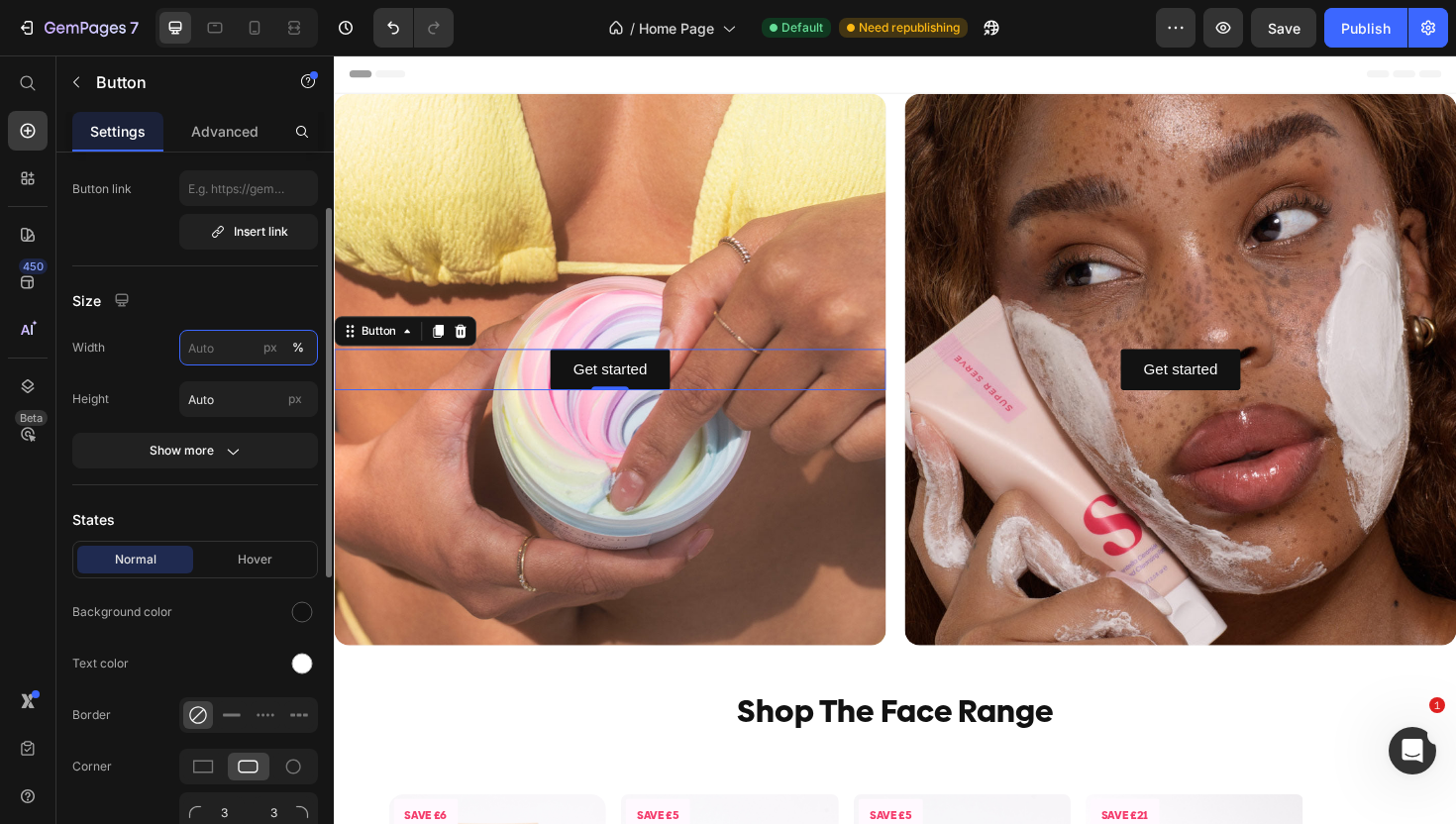 click on "px %" at bounding box center (249, 348) 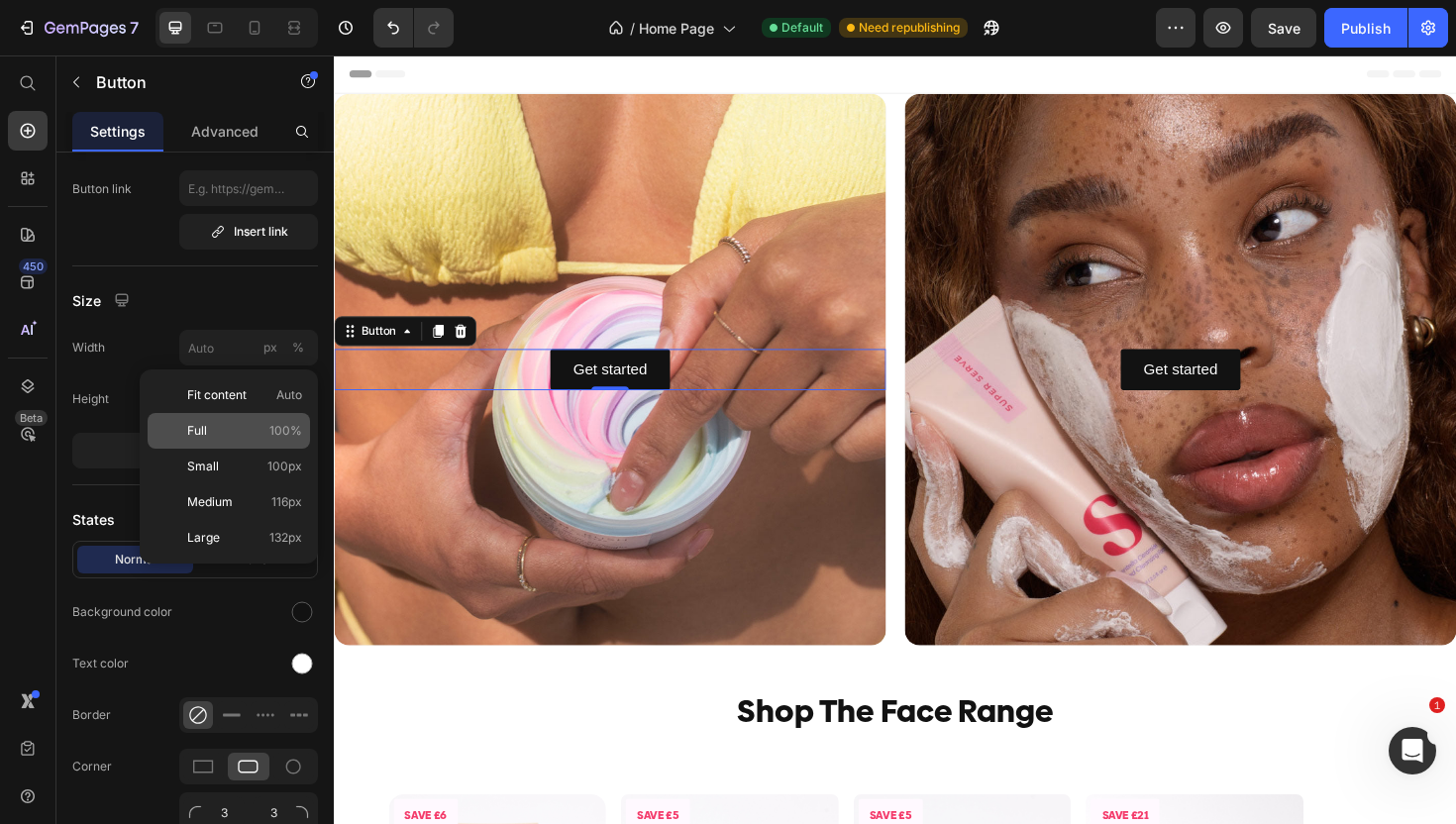 click on "Full 100%" 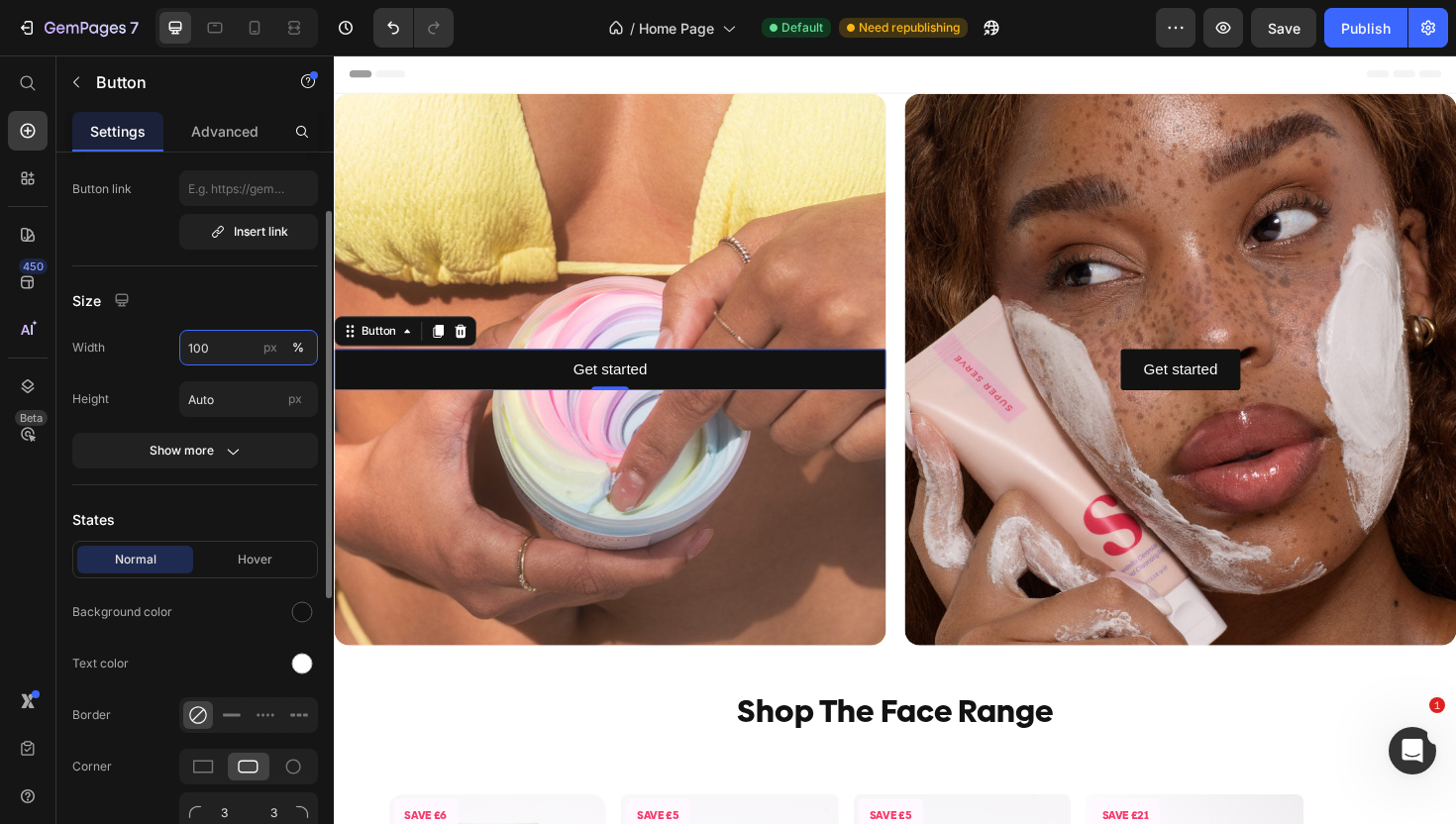click on "100" at bounding box center (249, 348) 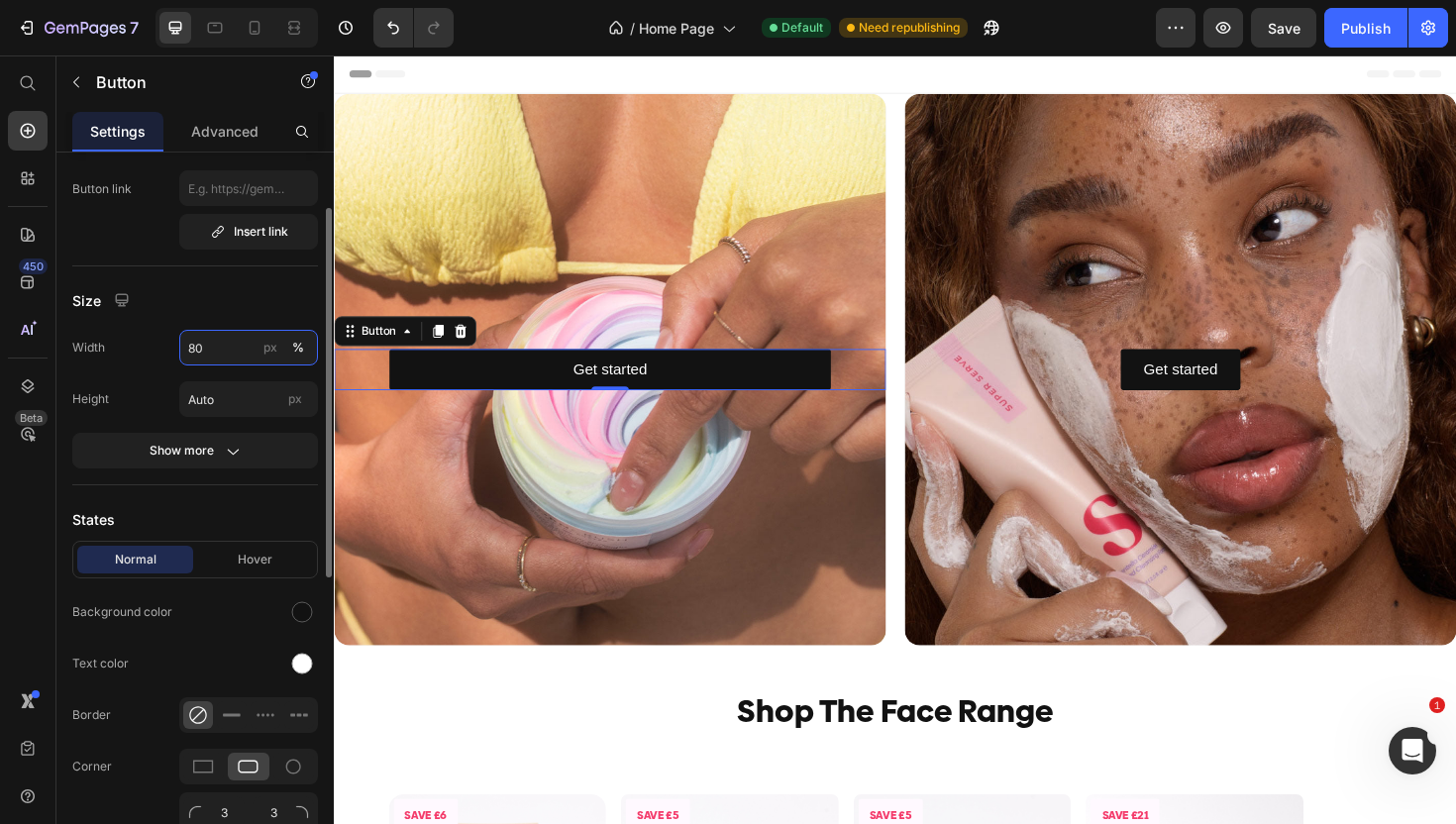 click on "80" at bounding box center [249, 348] 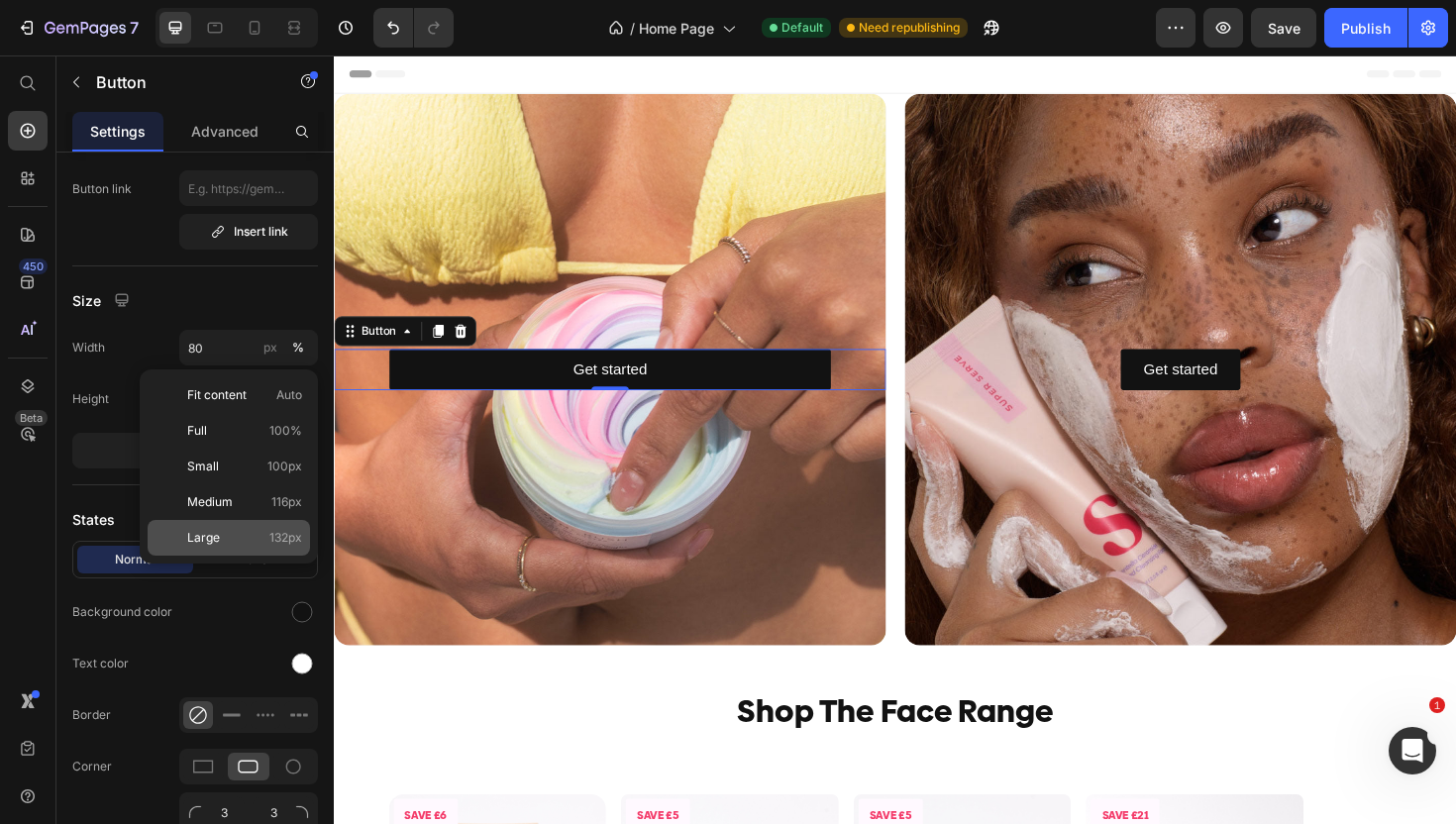 click on "Large" at bounding box center [203, 538] 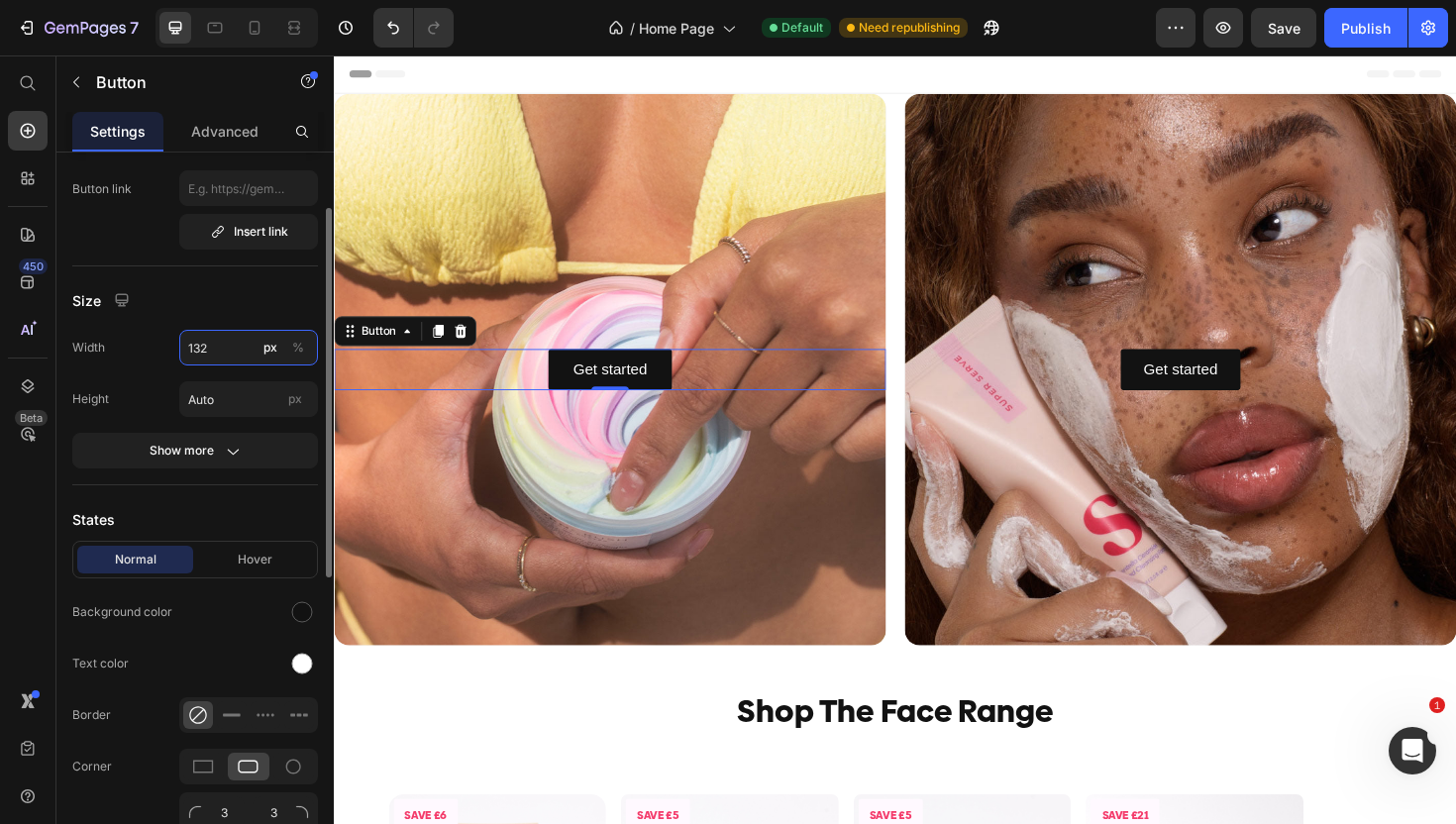 click on "132" at bounding box center [249, 348] 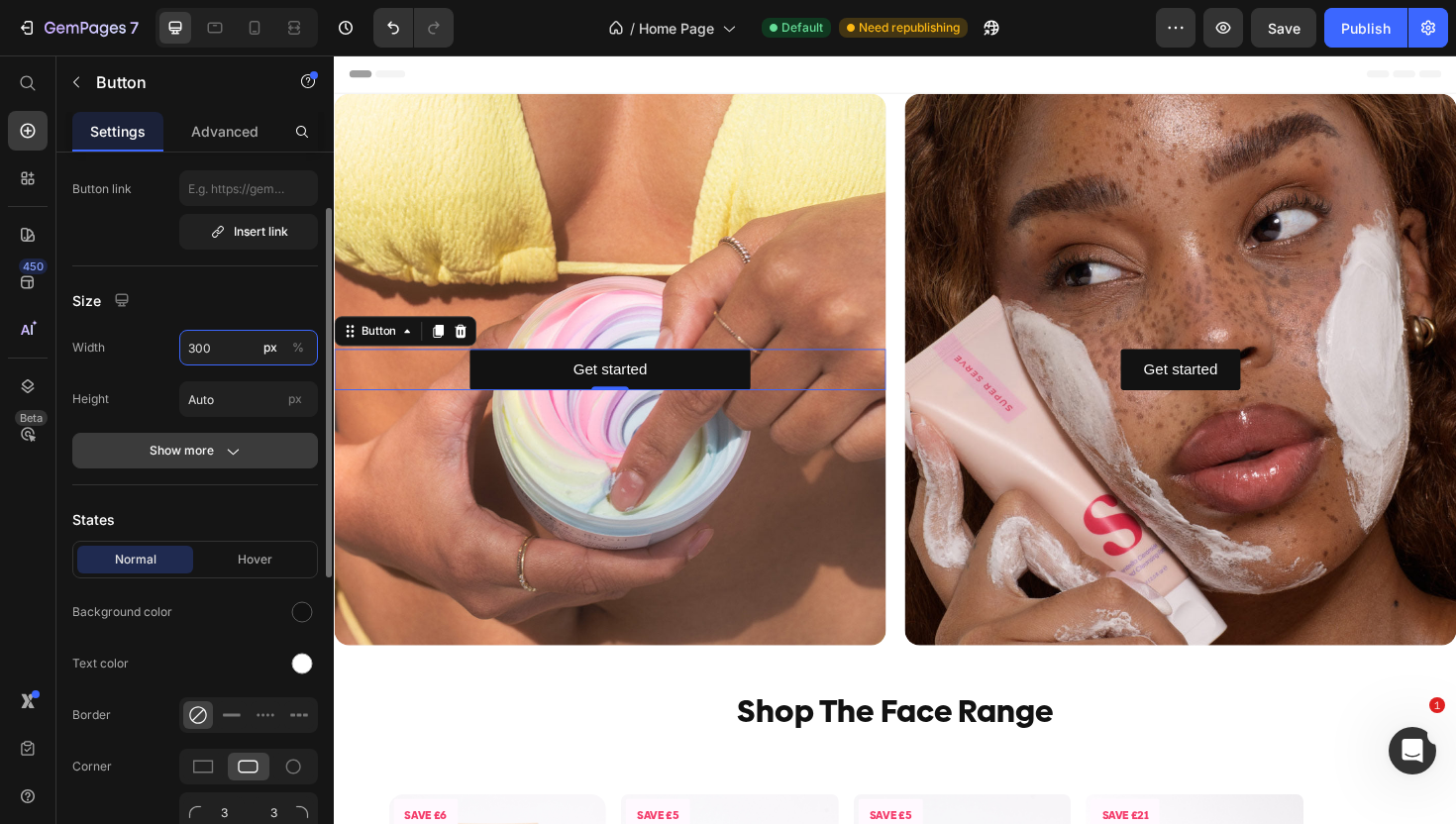 type on "300" 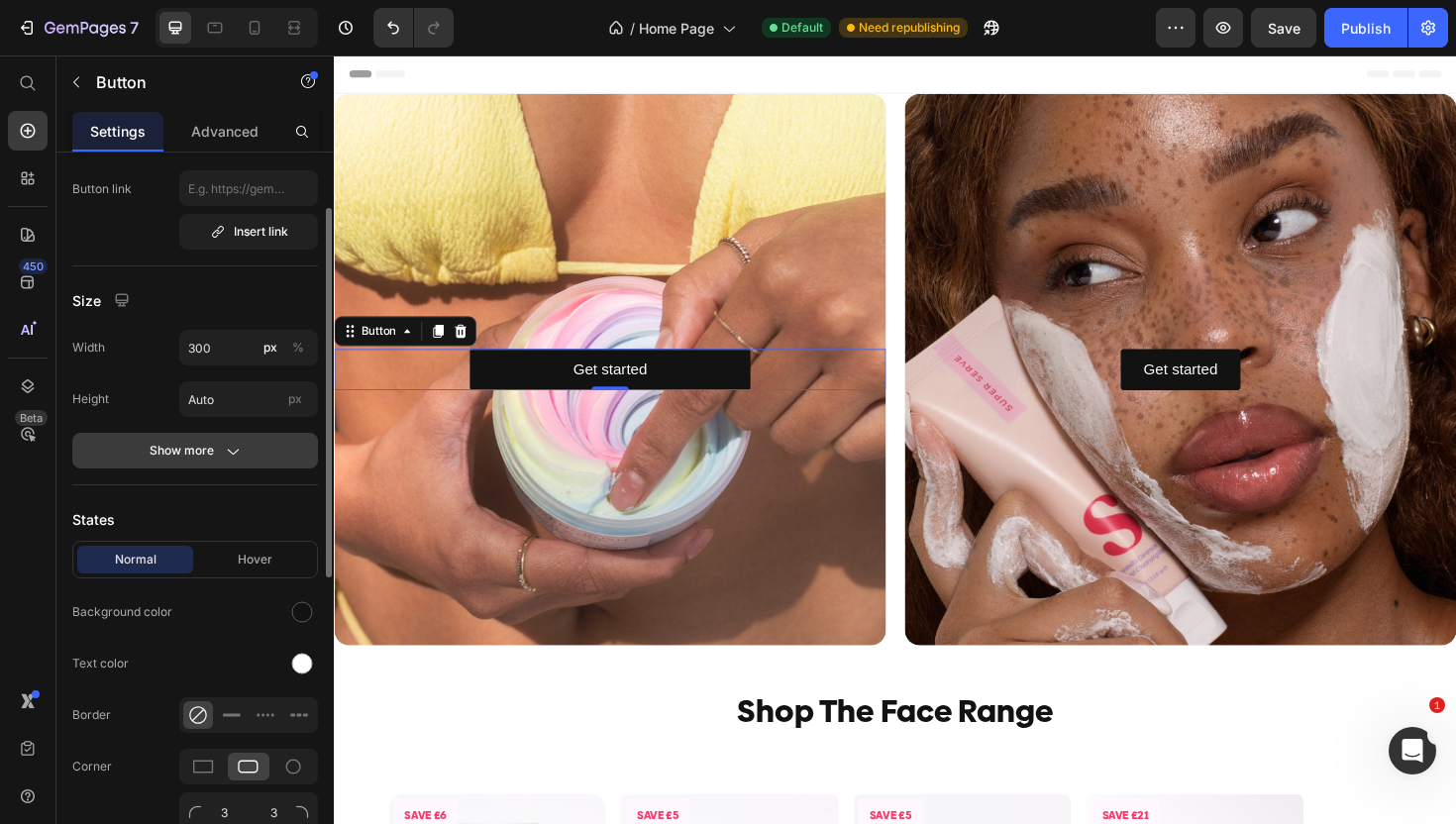 click on "Show more" 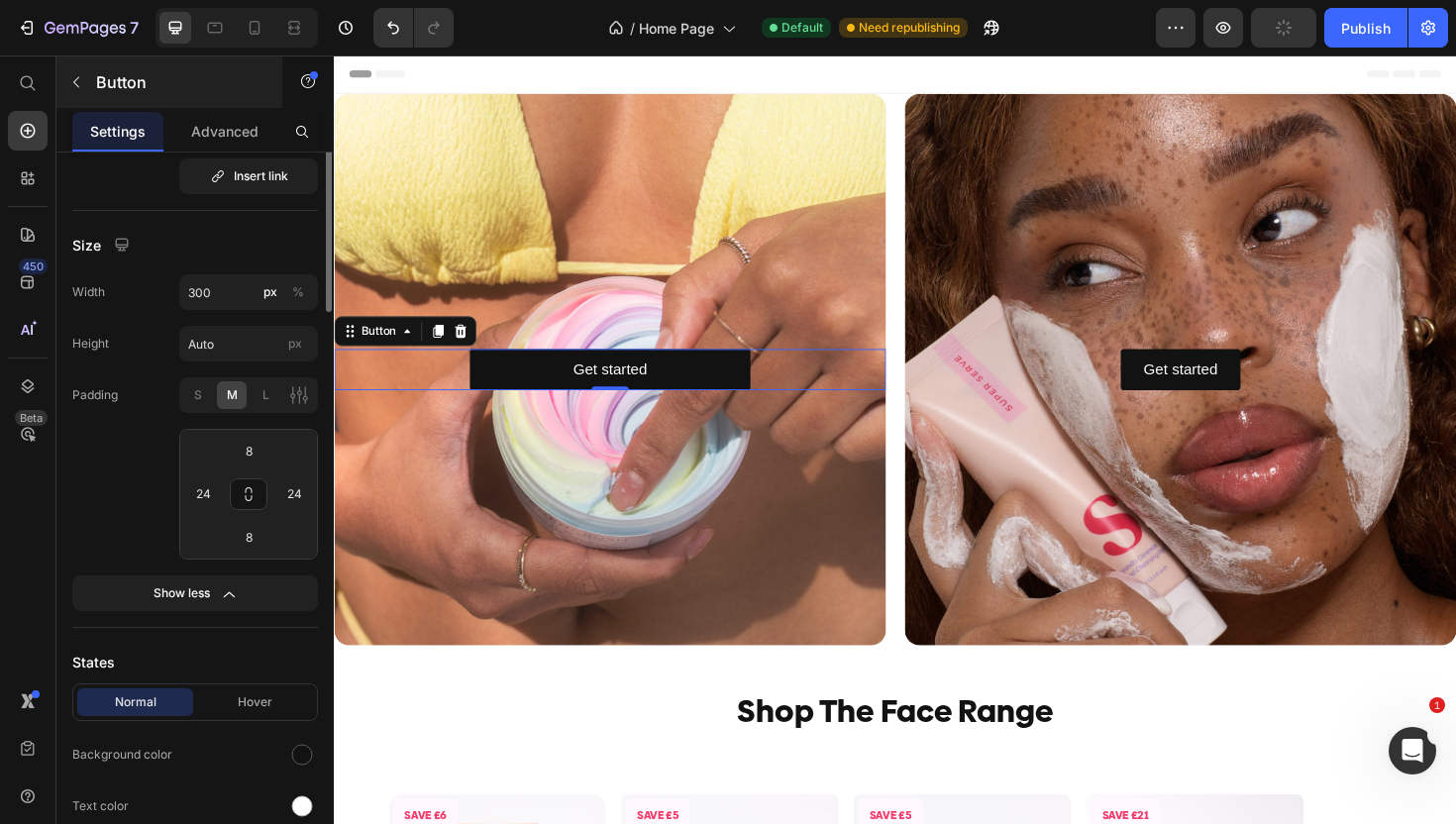 scroll, scrollTop: 0, scrollLeft: 0, axis: both 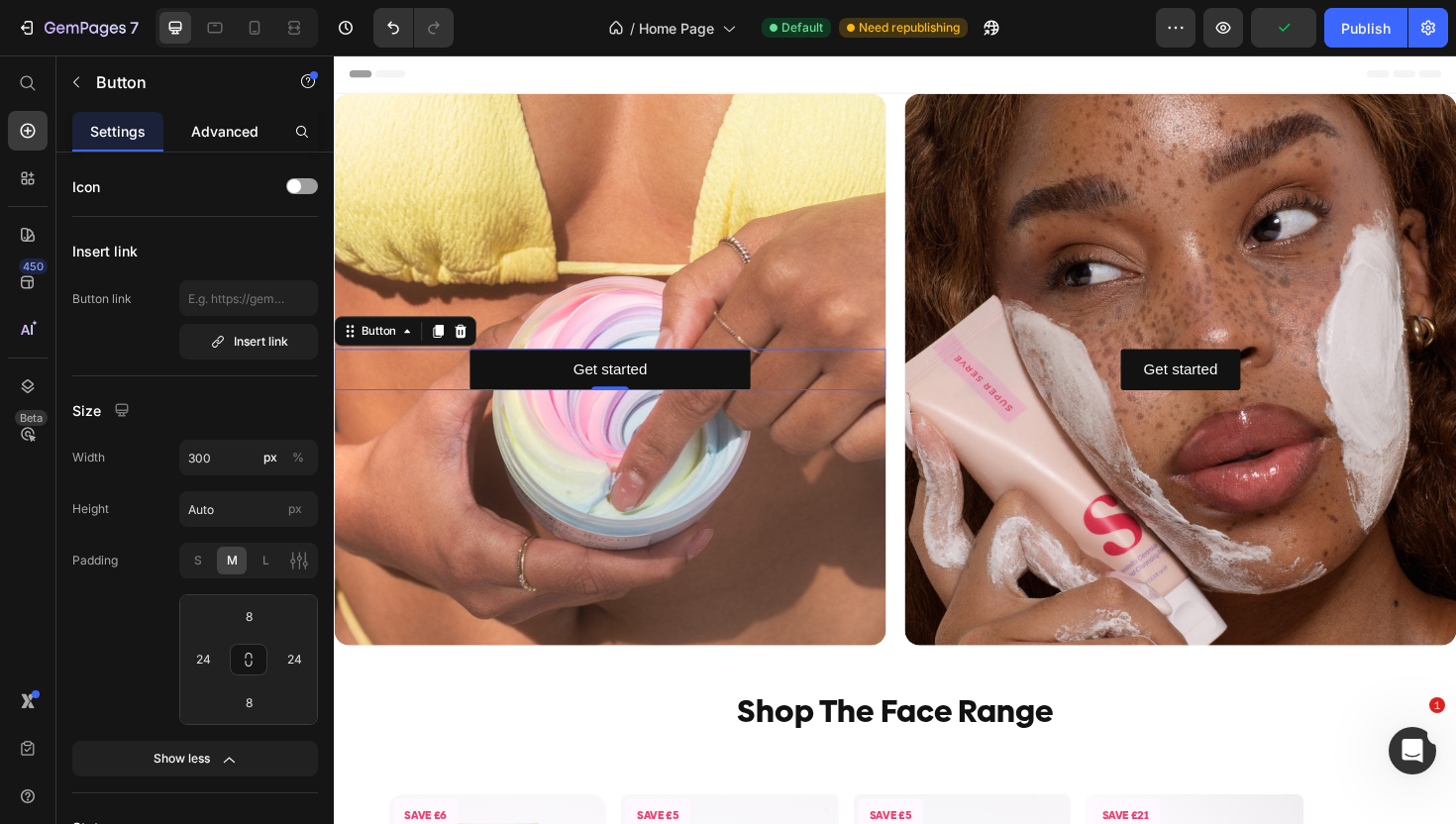 click on "Advanced" at bounding box center (225, 131) 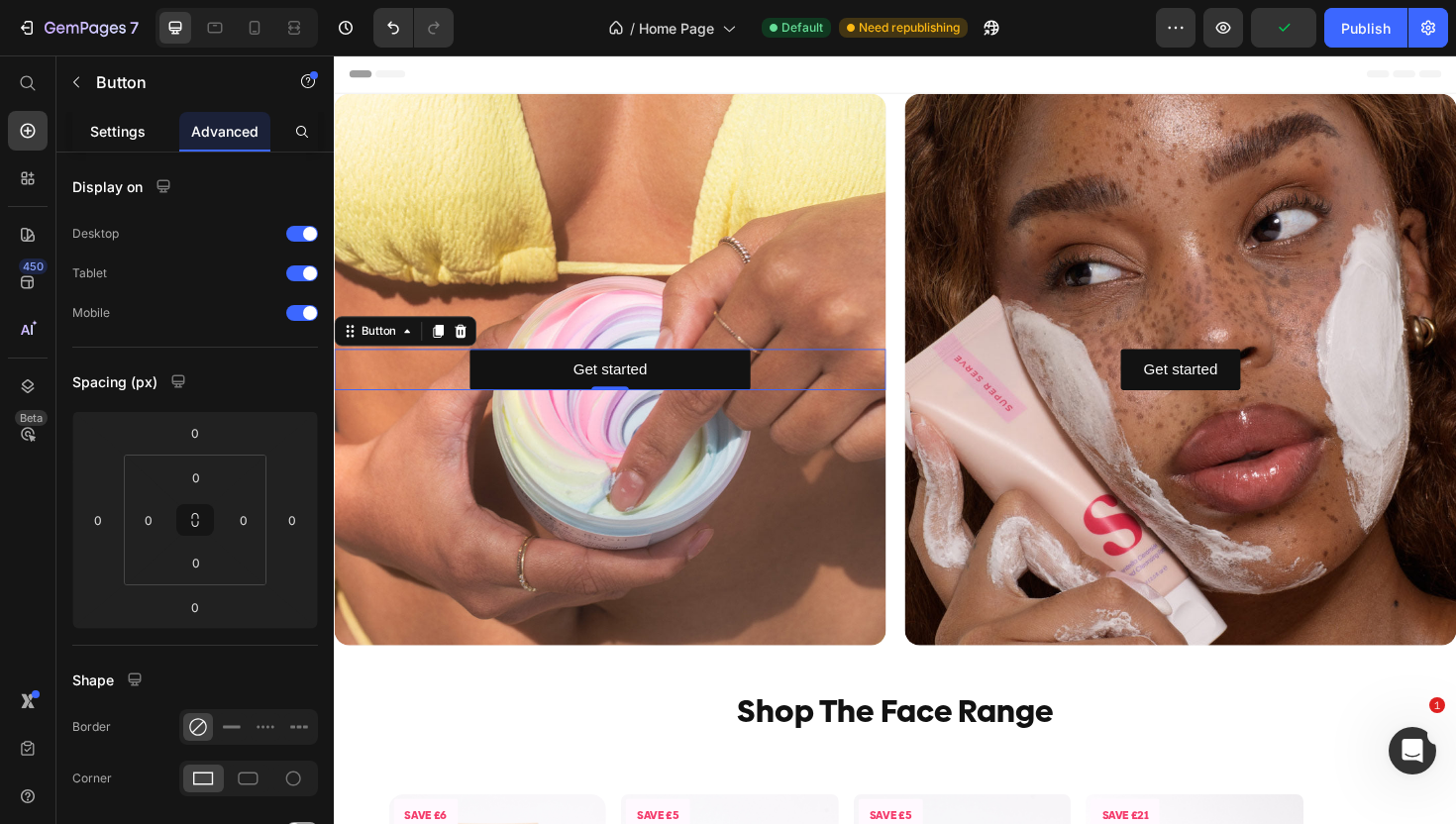 click on "Settings" at bounding box center (118, 131) 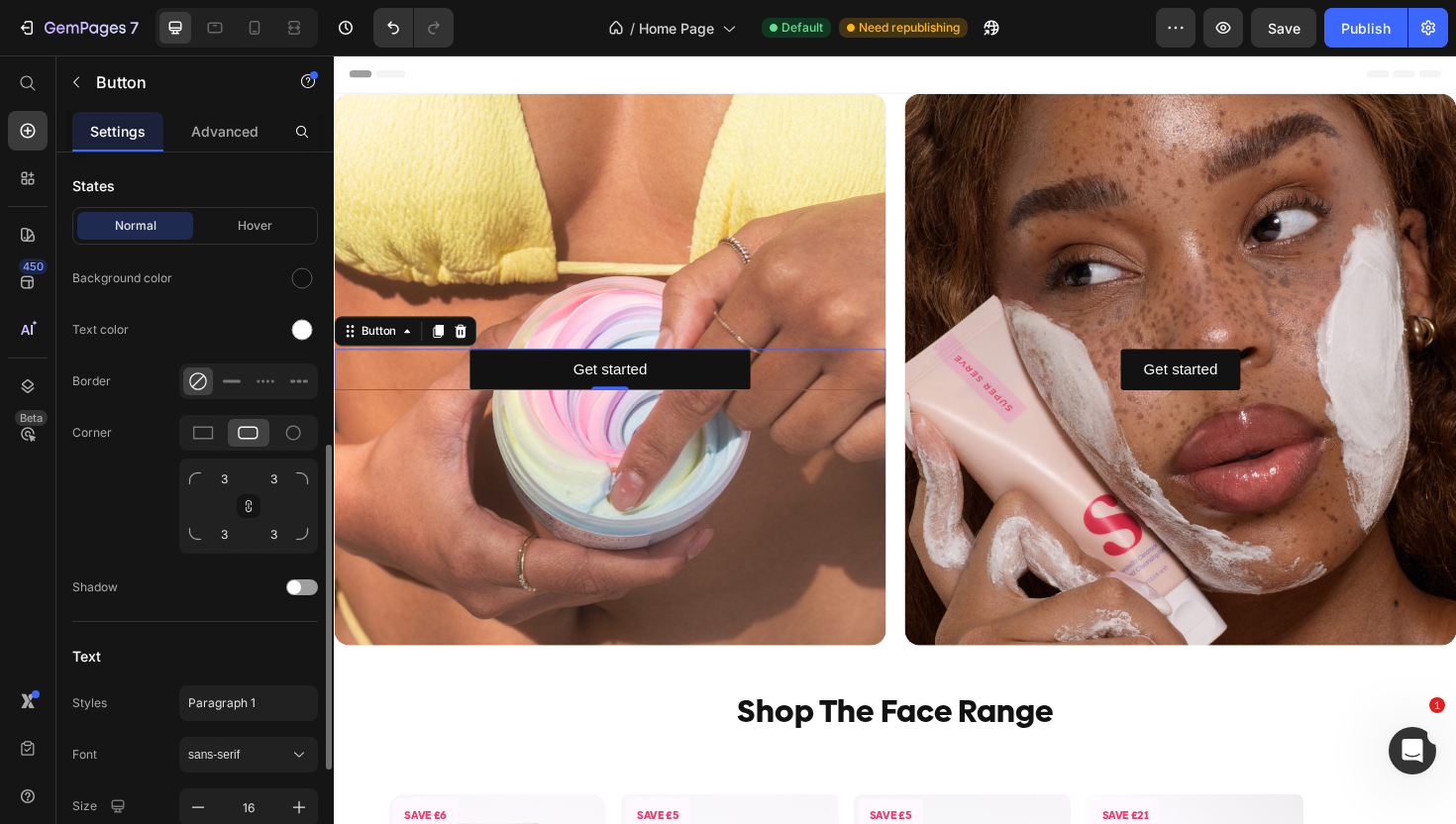 scroll, scrollTop: 662, scrollLeft: 0, axis: vertical 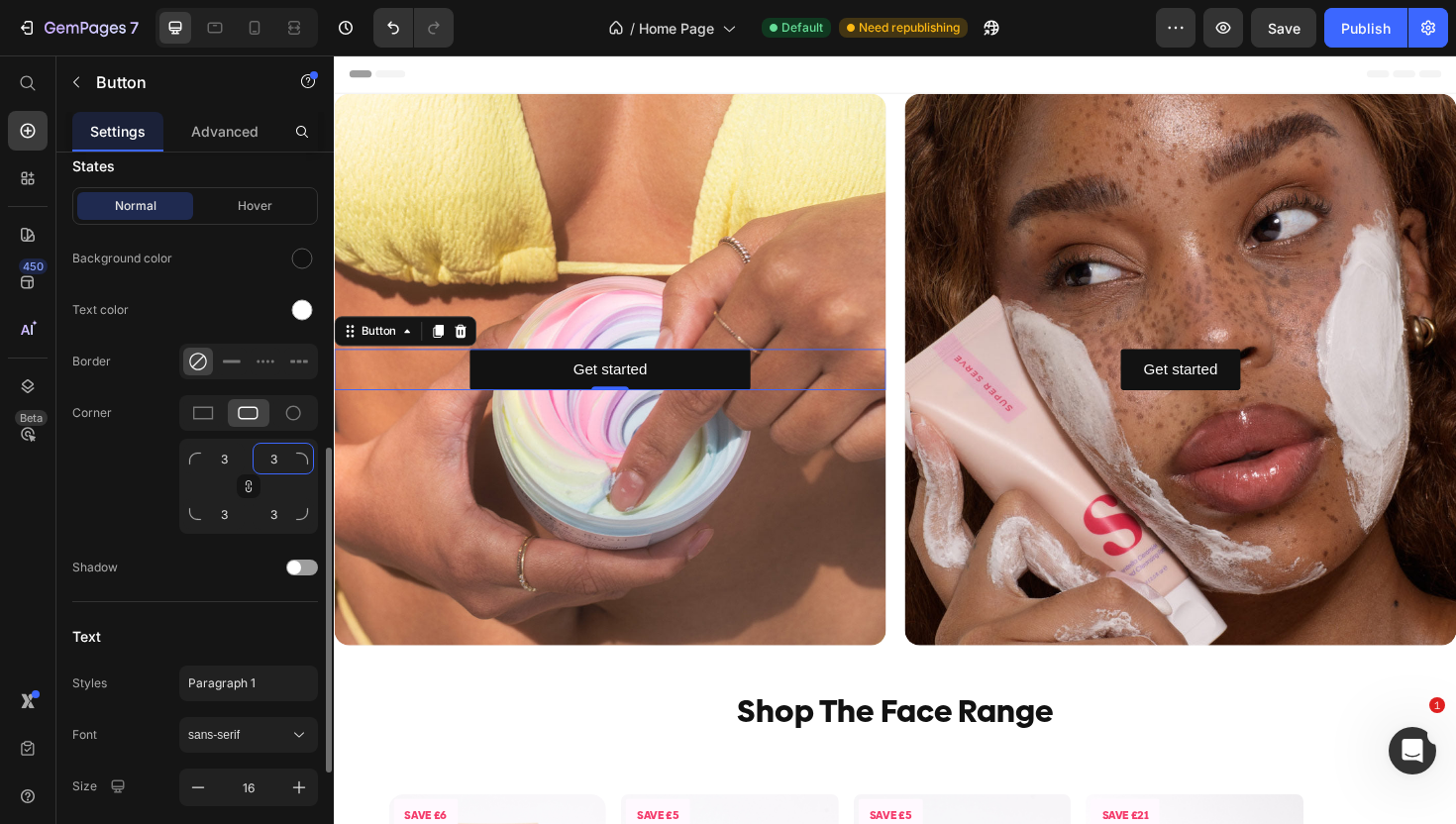 click on "3" 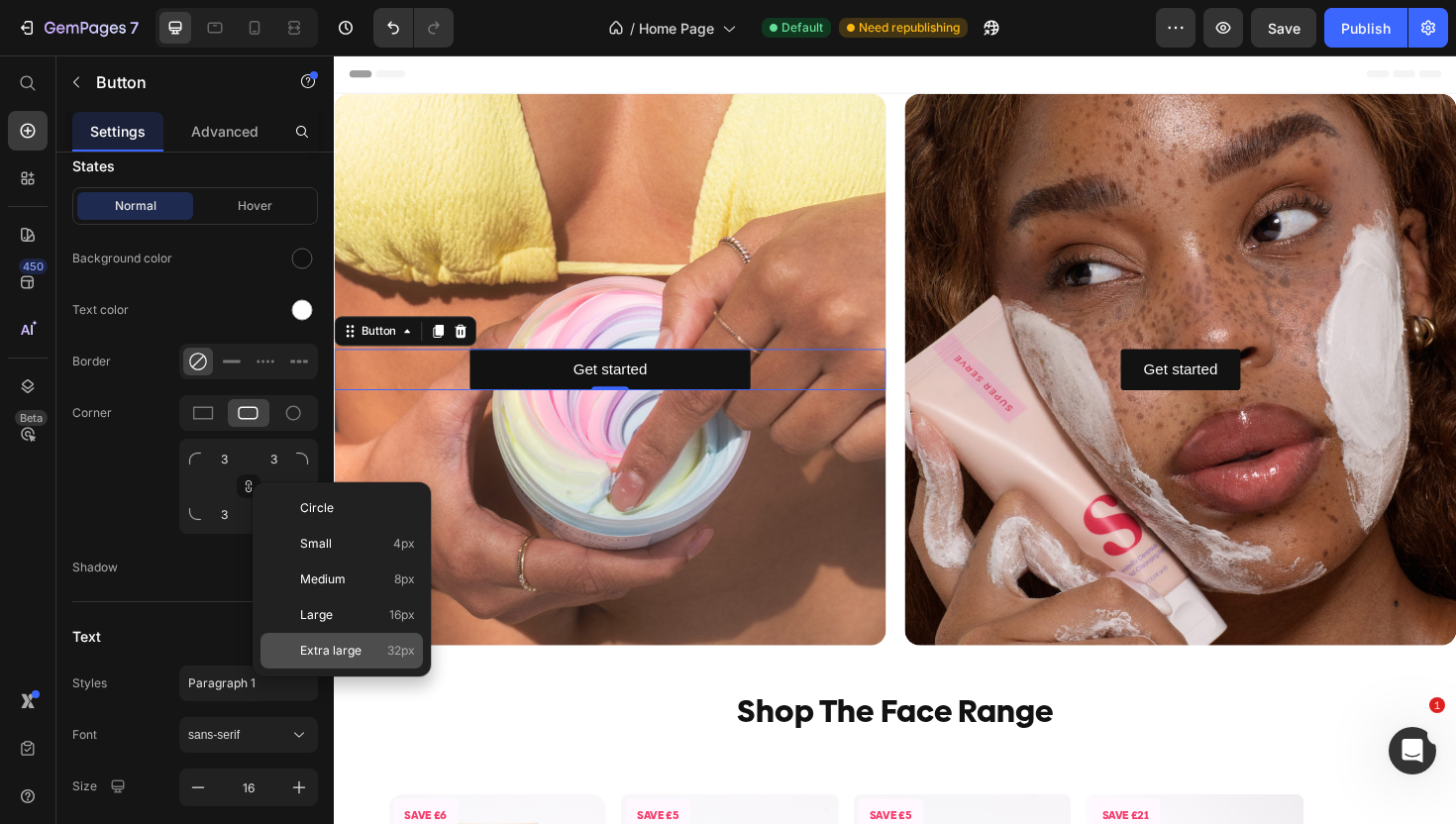 click on "Extra large" at bounding box center [331, 651] 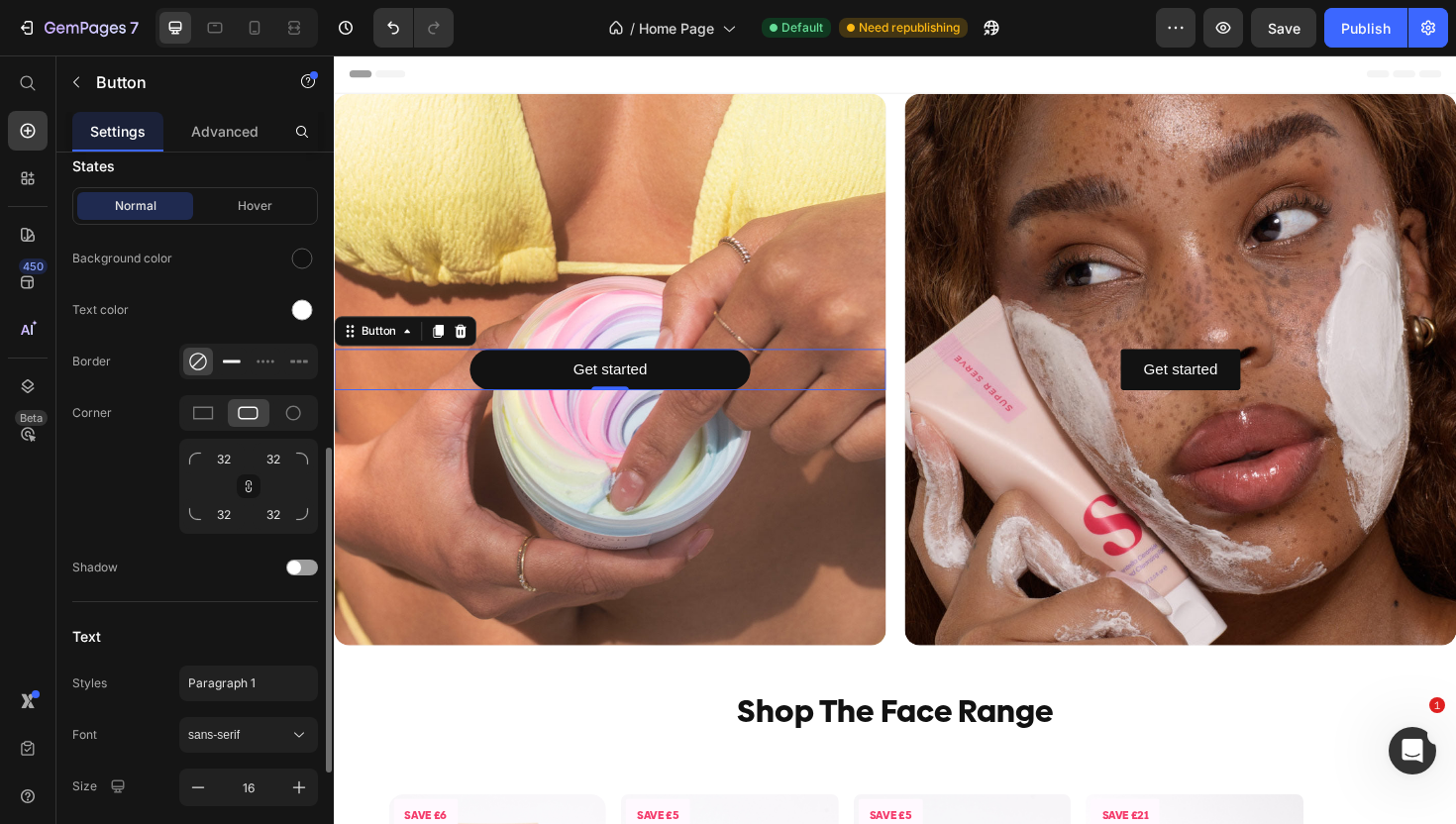 click 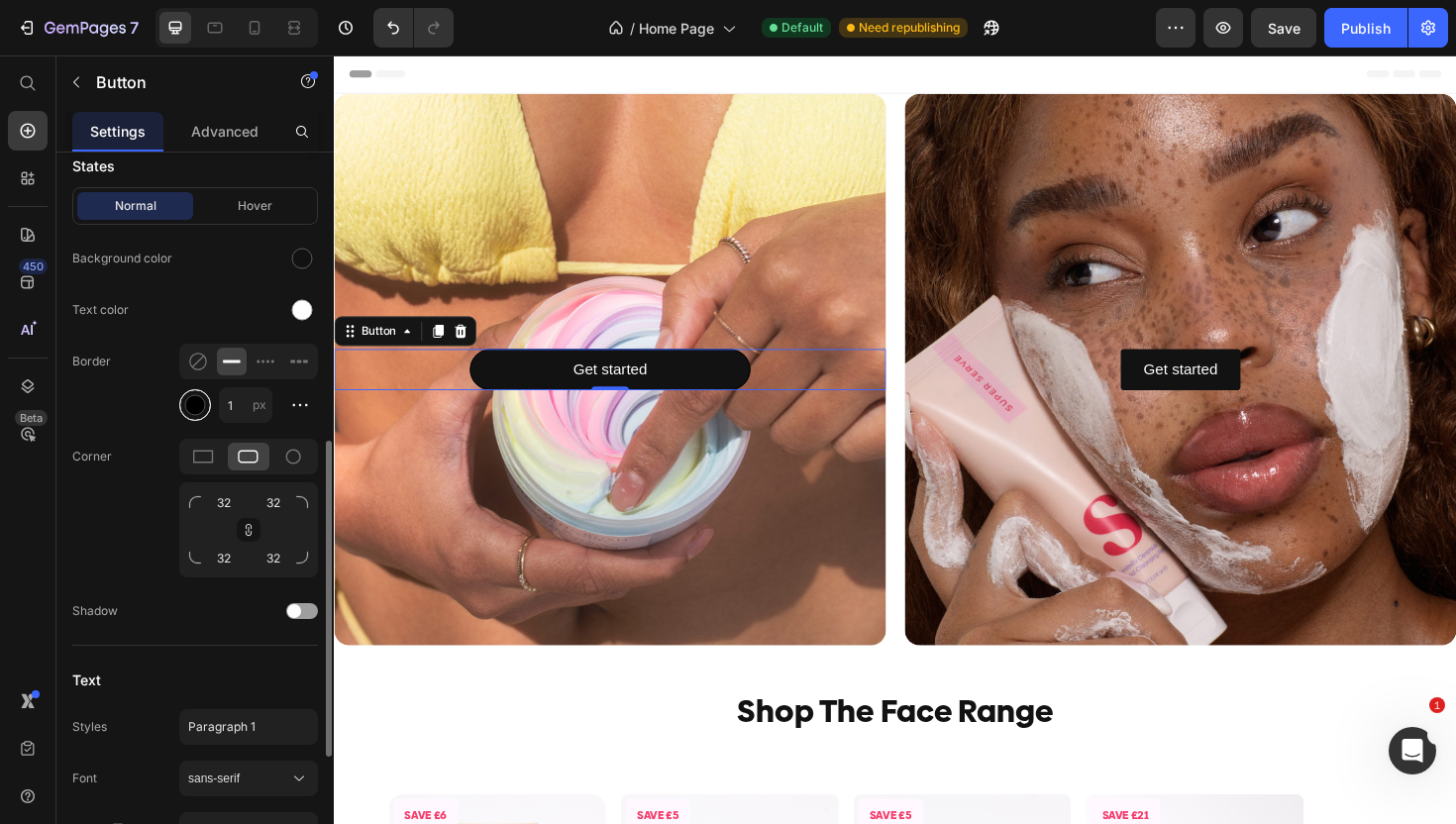 click at bounding box center [195, 405] 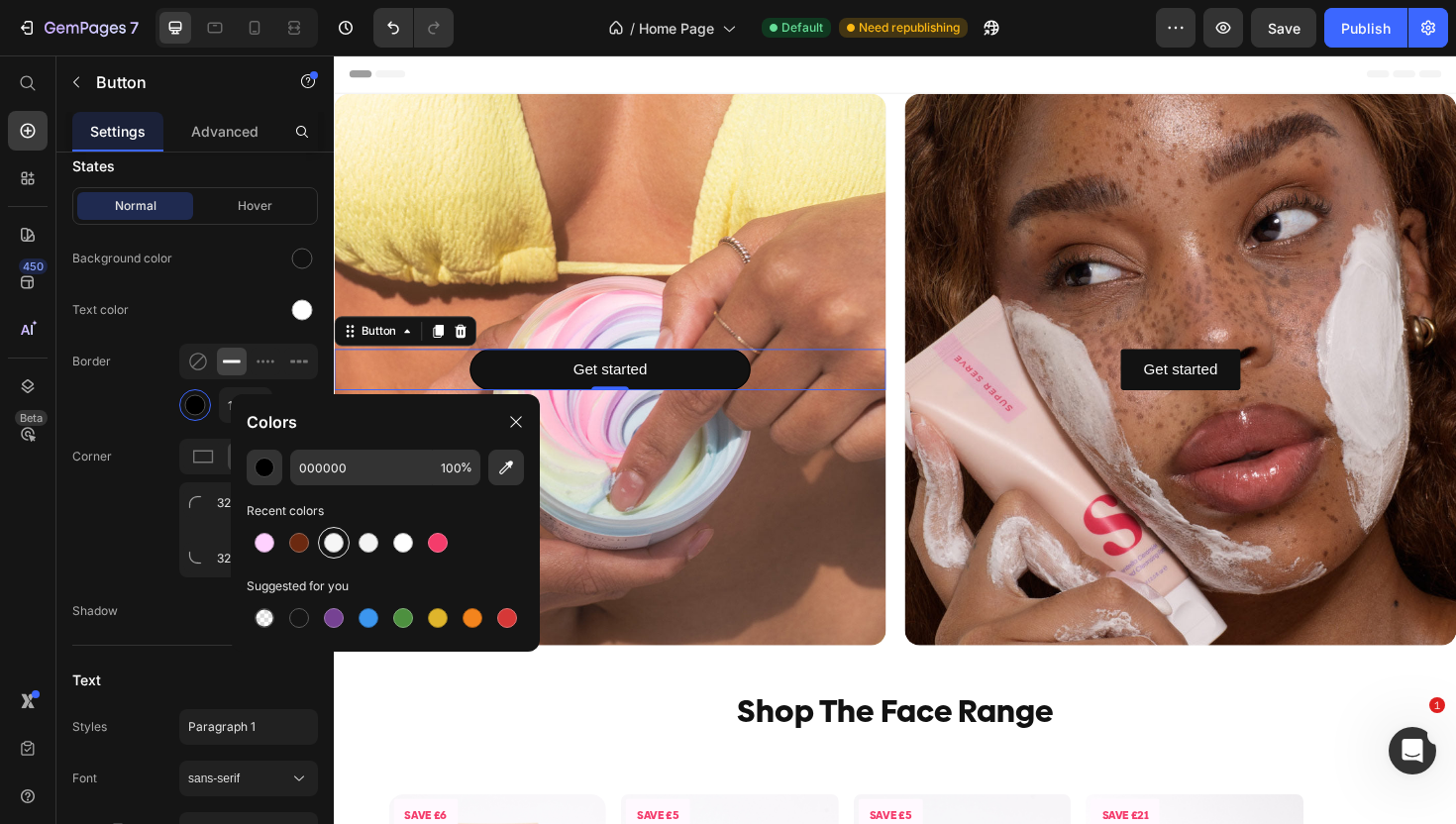 click at bounding box center (334, 543) 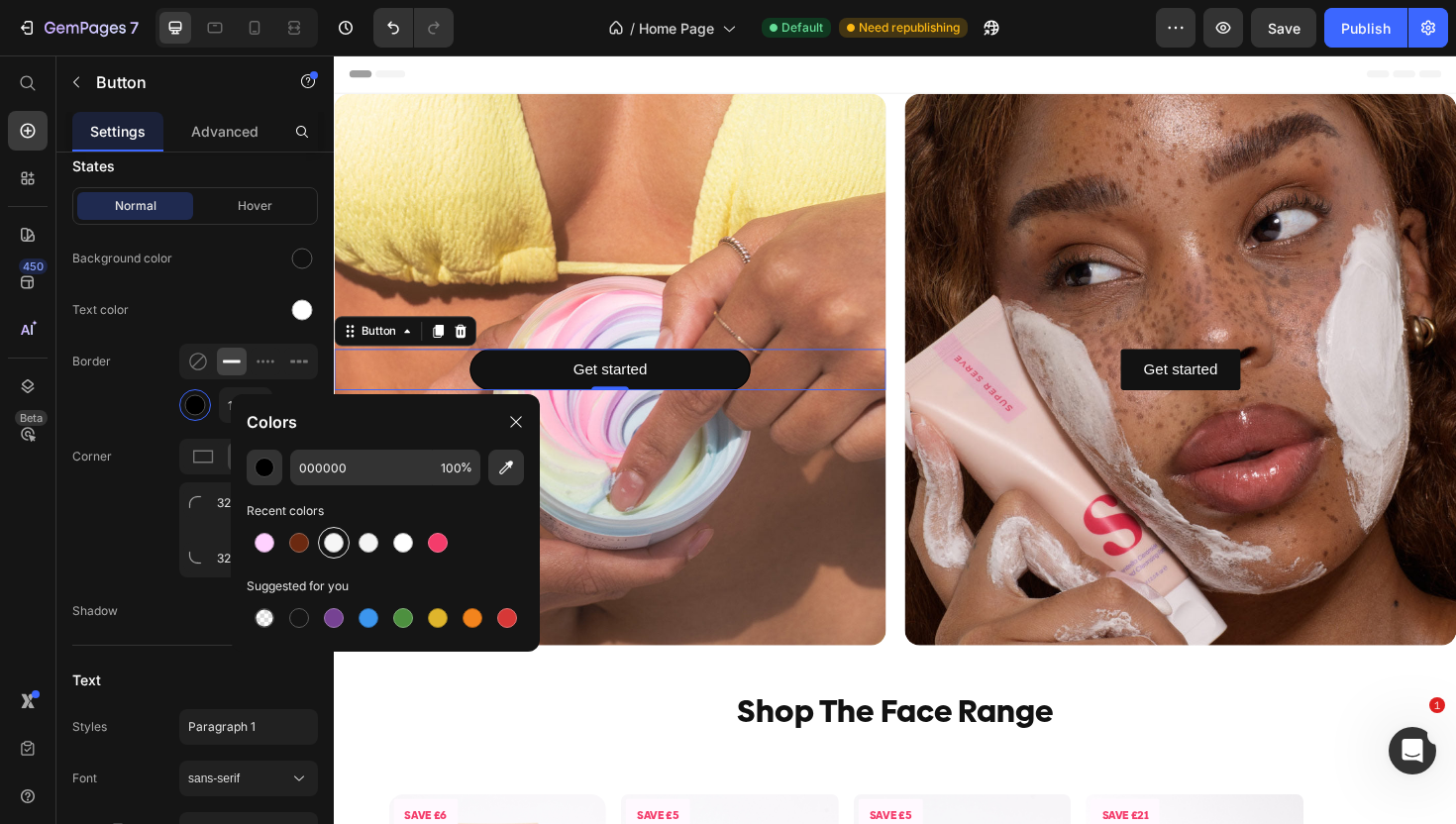 type on "F6F6F6" 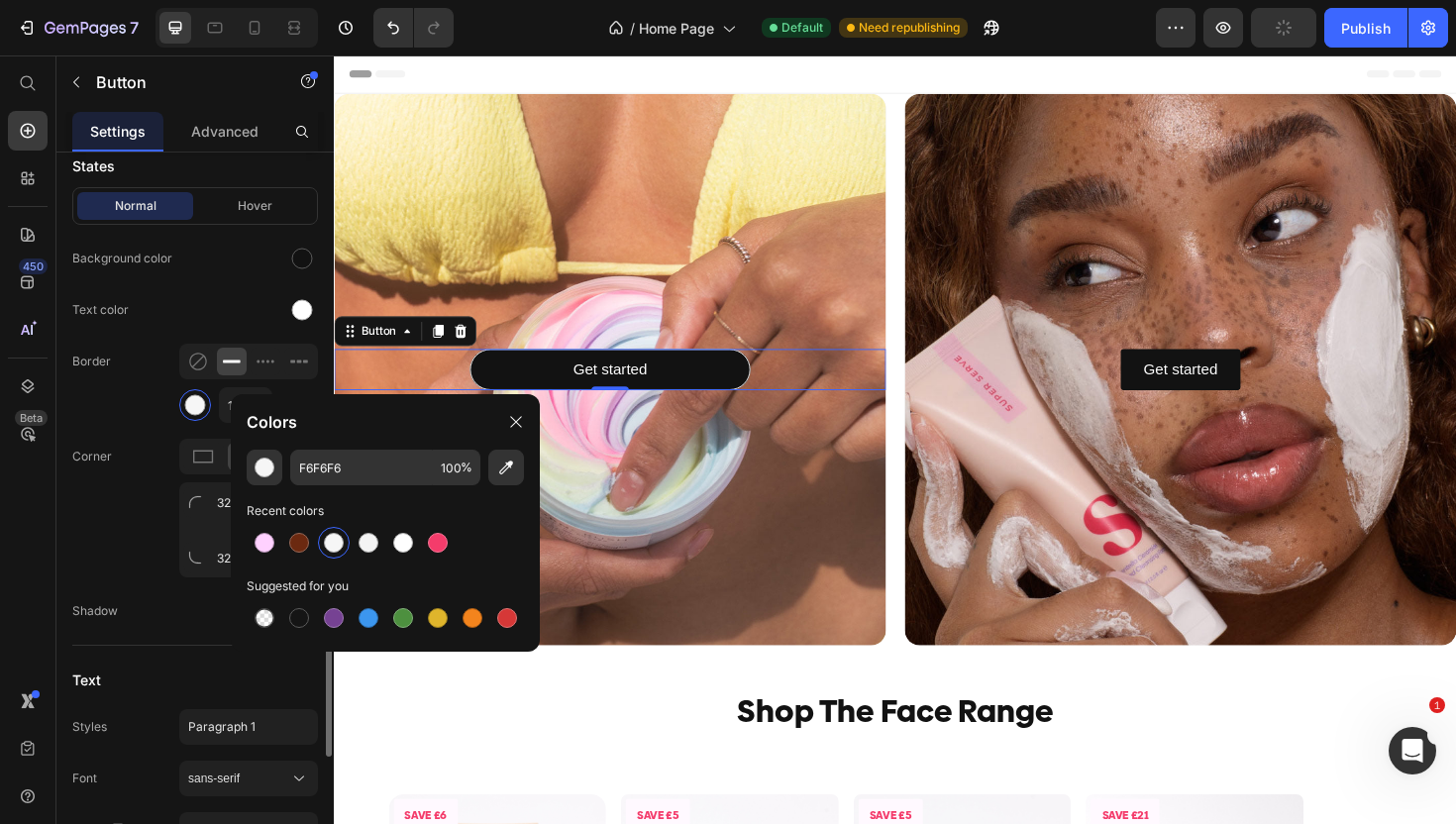 click on "Border 1 px" 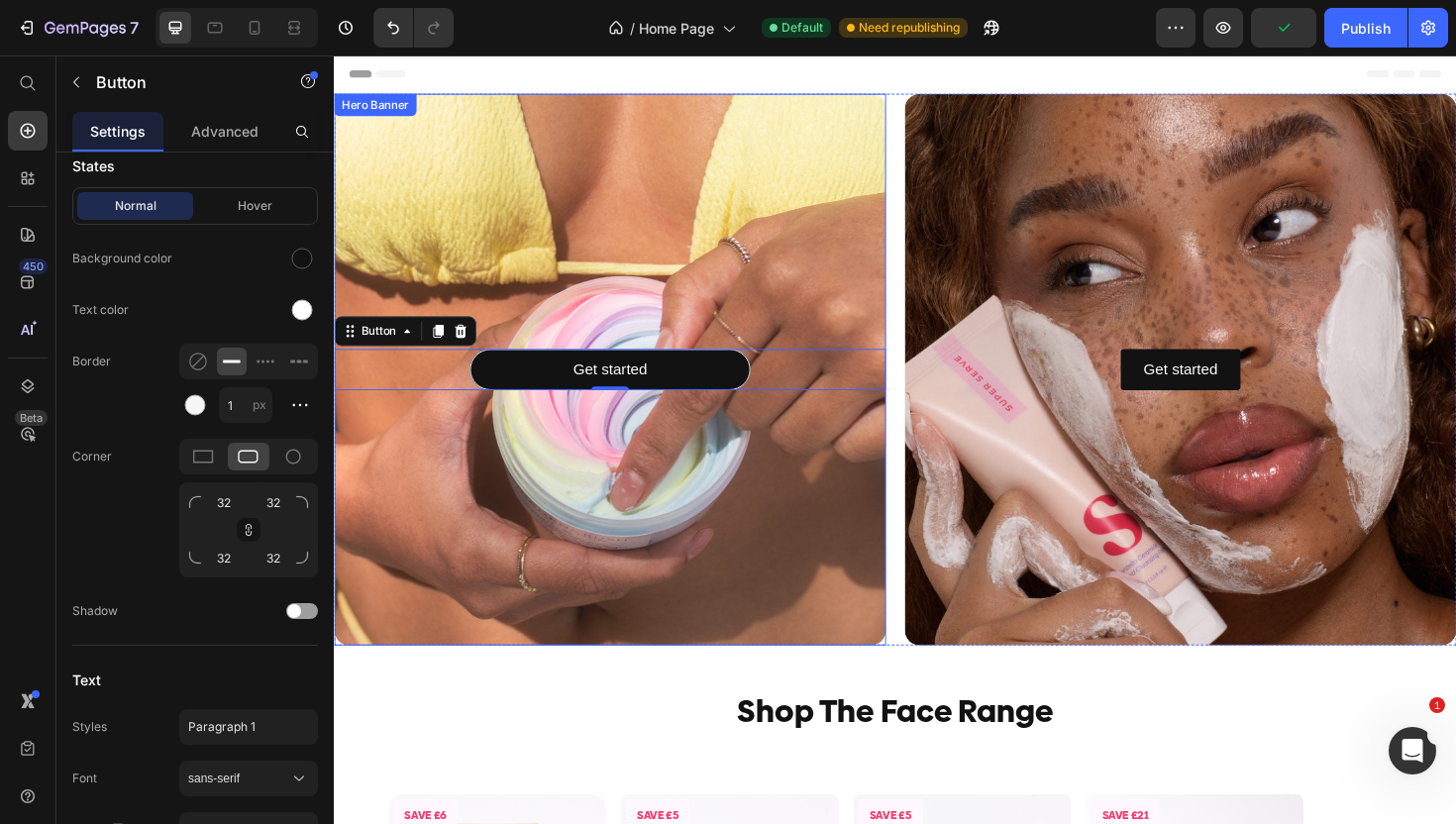 click at bounding box center [626, 388] 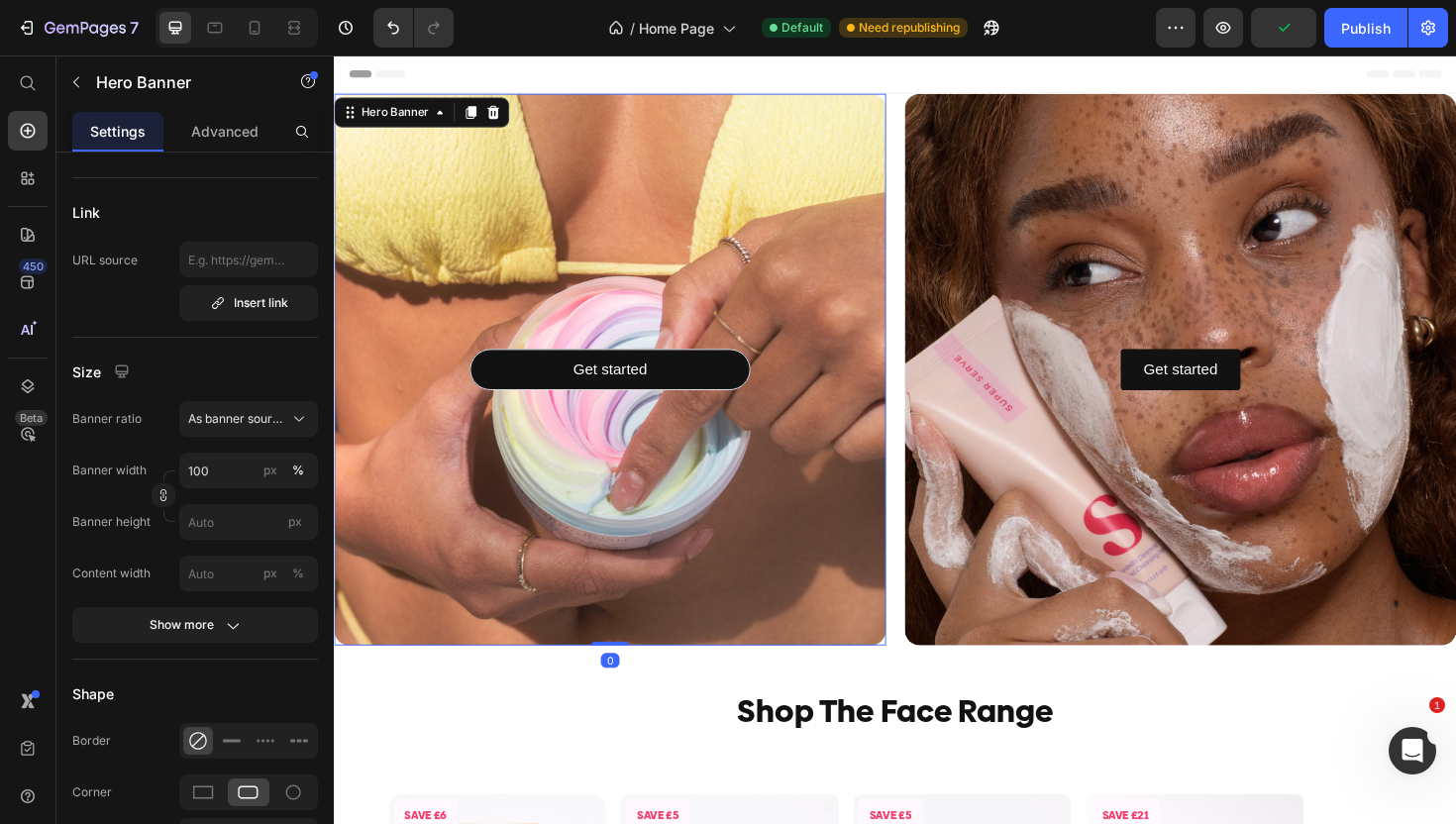 scroll, scrollTop: 0, scrollLeft: 0, axis: both 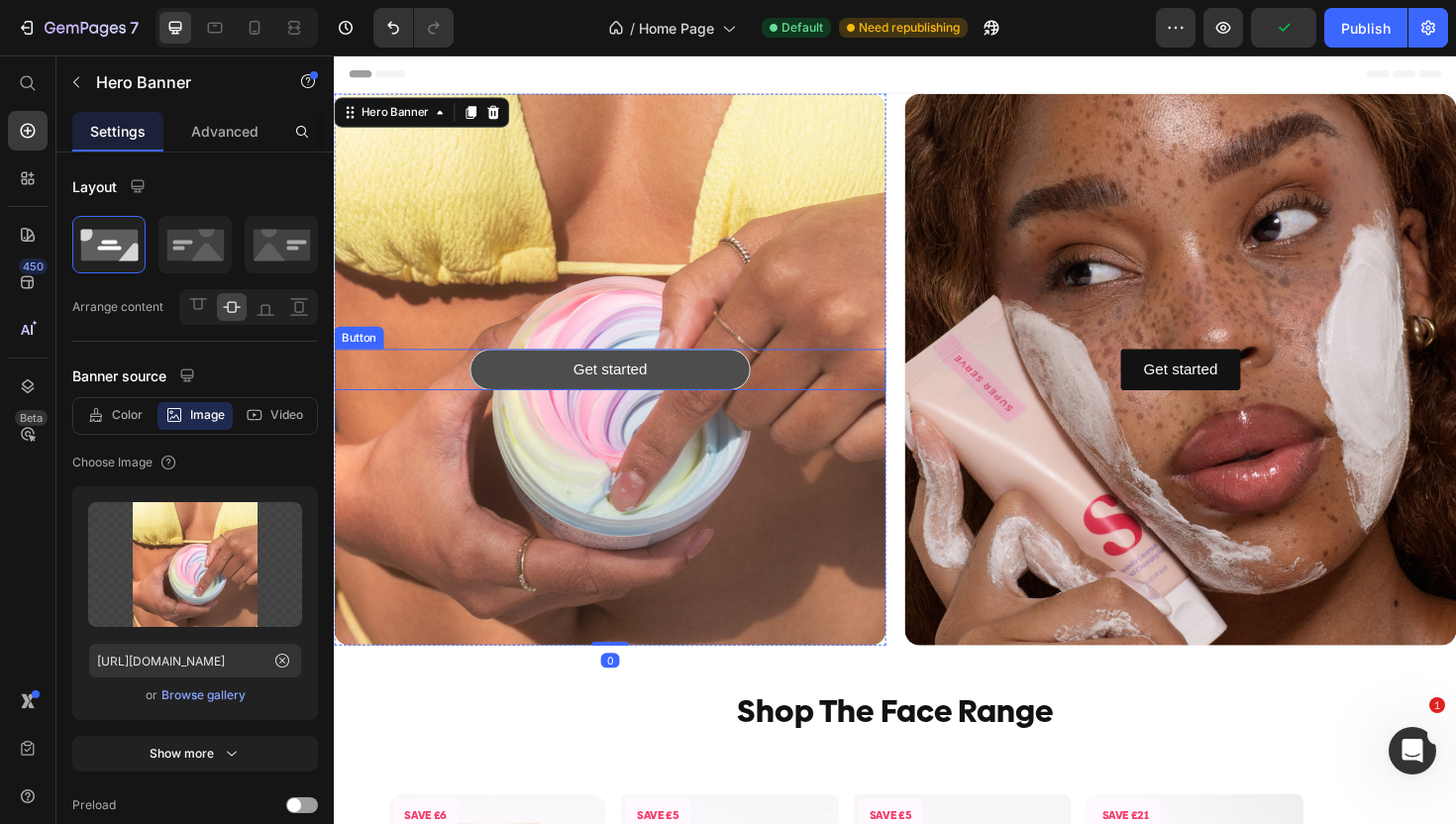 click on "Get started" at bounding box center (626, 388) 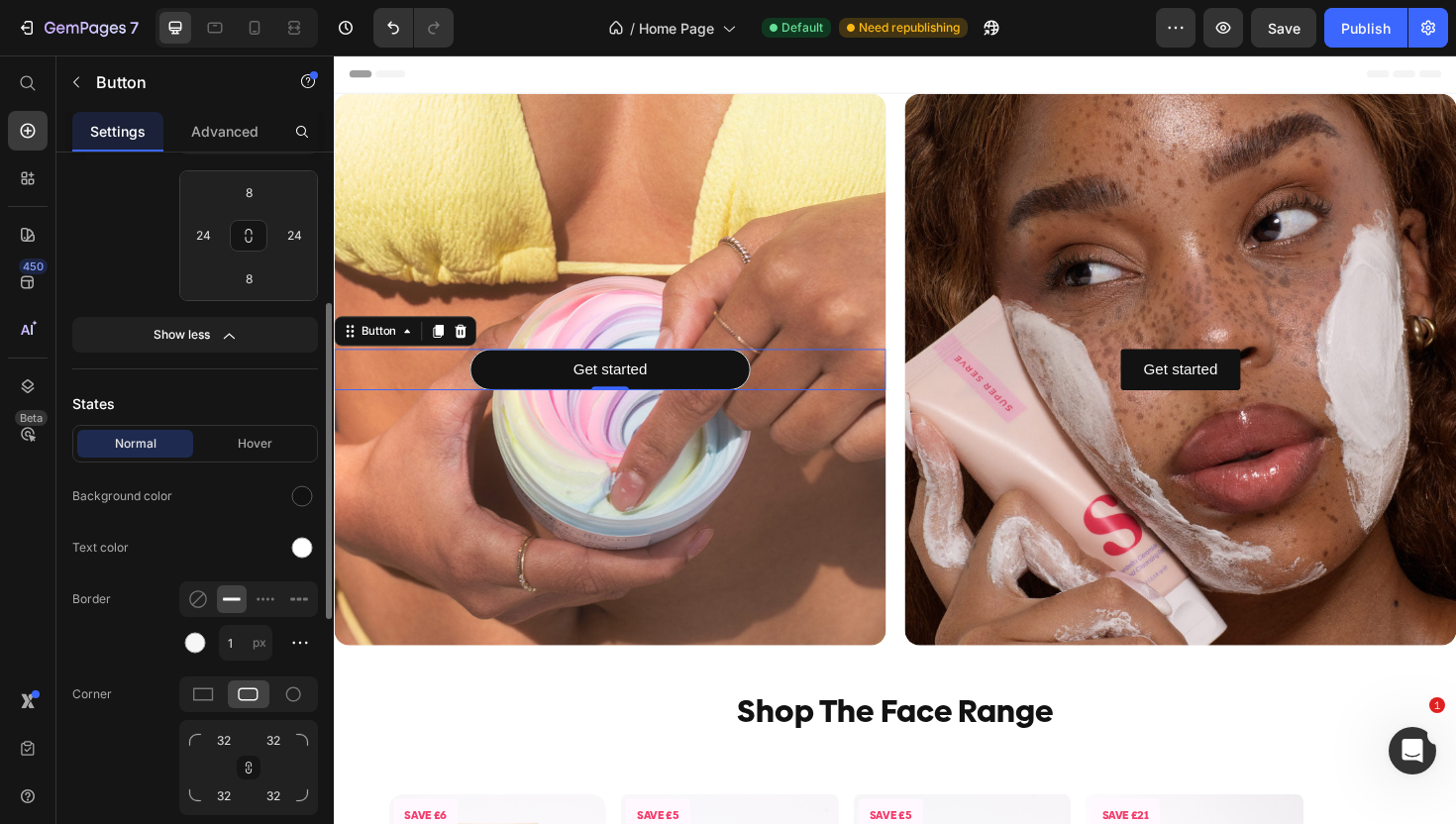 scroll, scrollTop: 494, scrollLeft: 0, axis: vertical 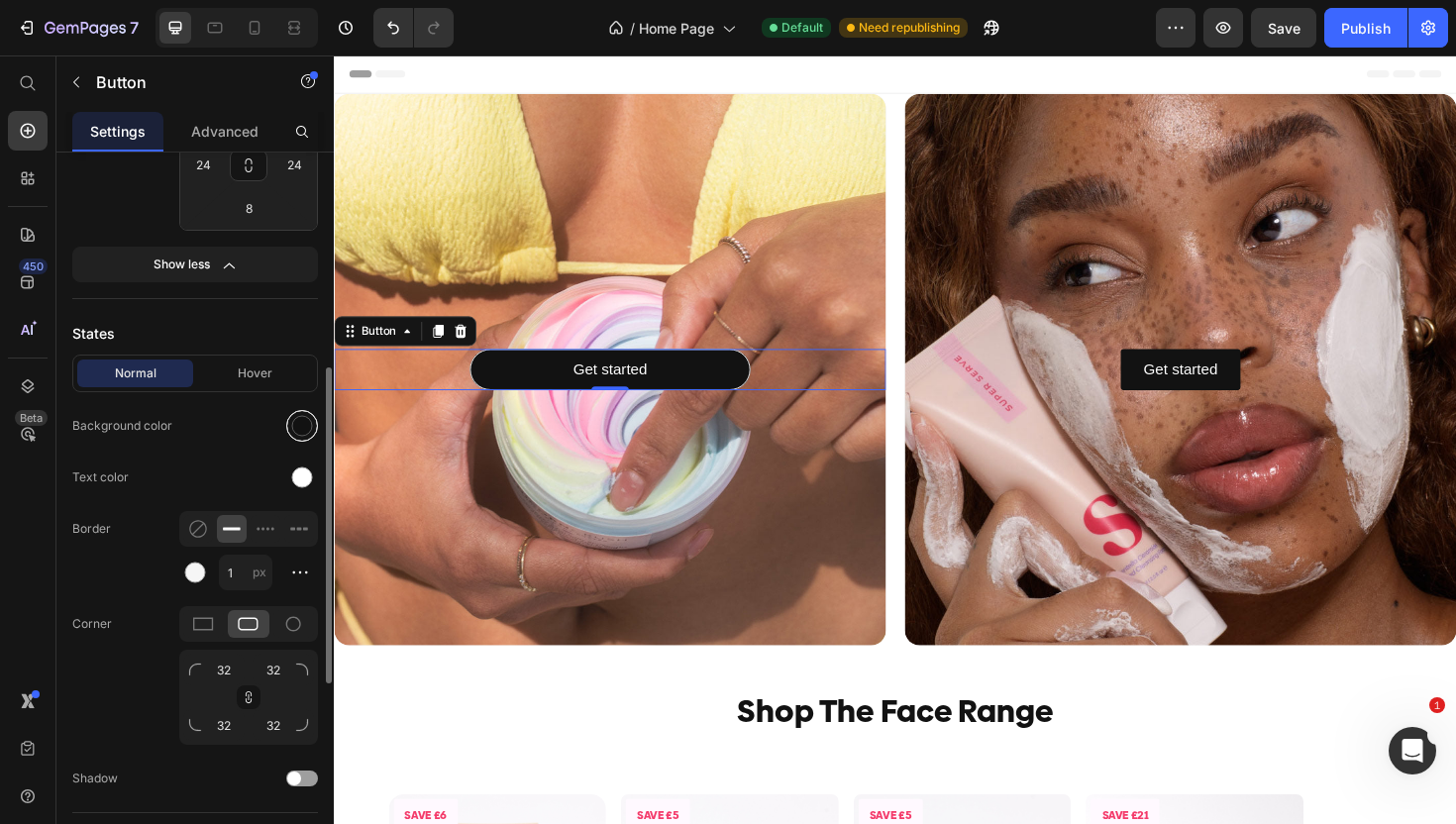 click at bounding box center [302, 426] 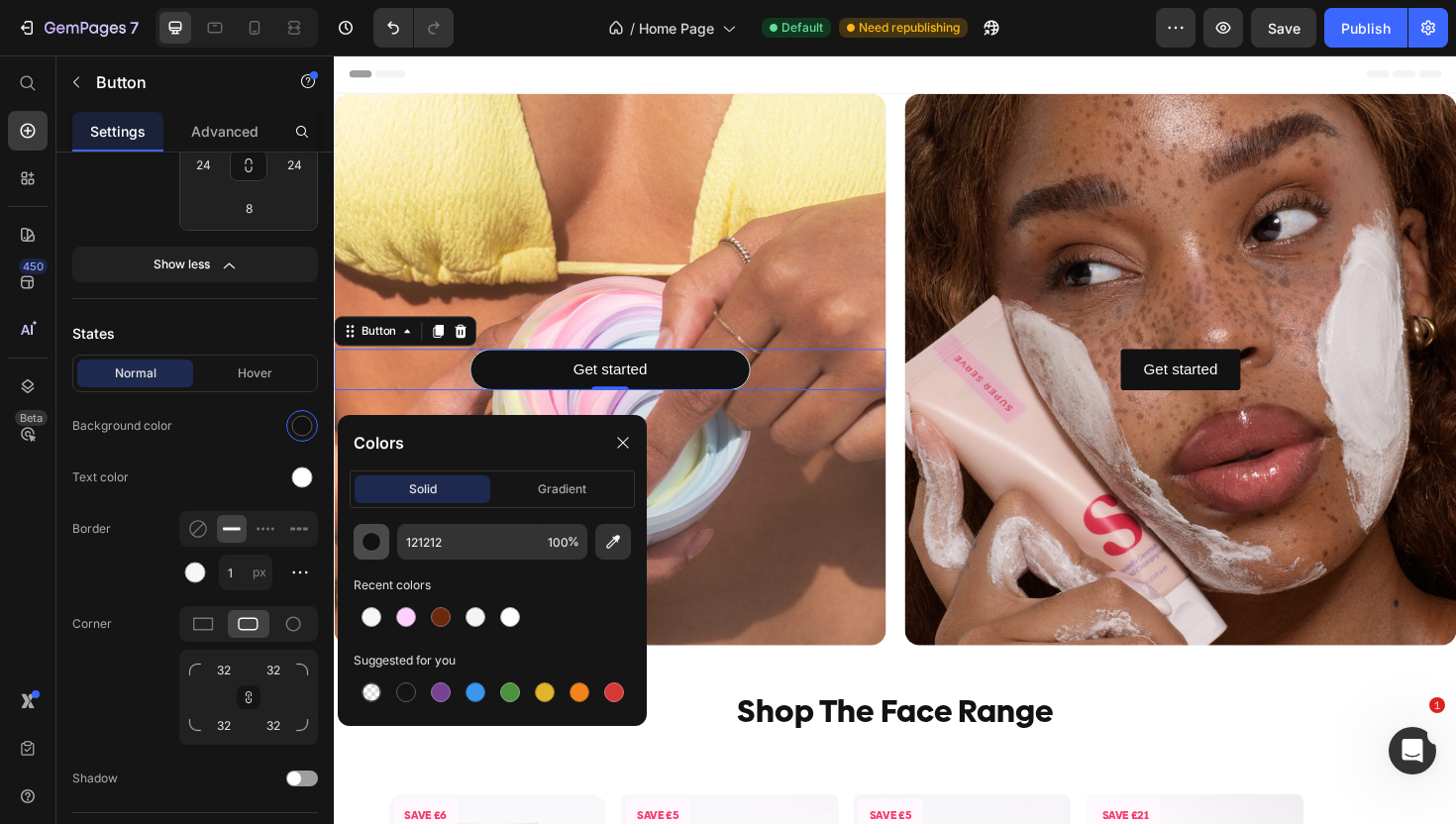 click at bounding box center [371, 542] 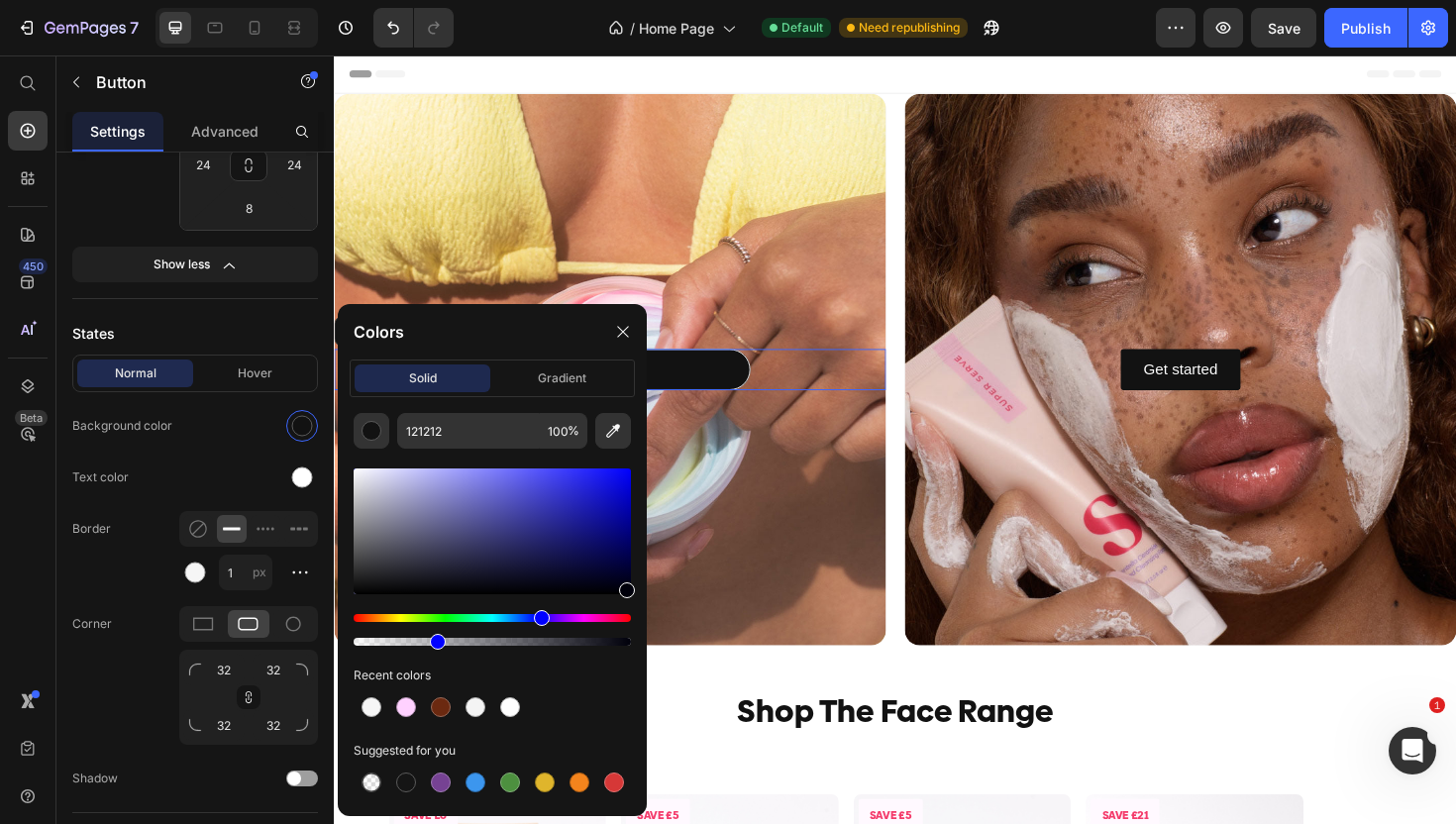 drag, startPoint x: 629, startPoint y: 644, endPoint x: 435, endPoint y: 642, distance: 194.01031 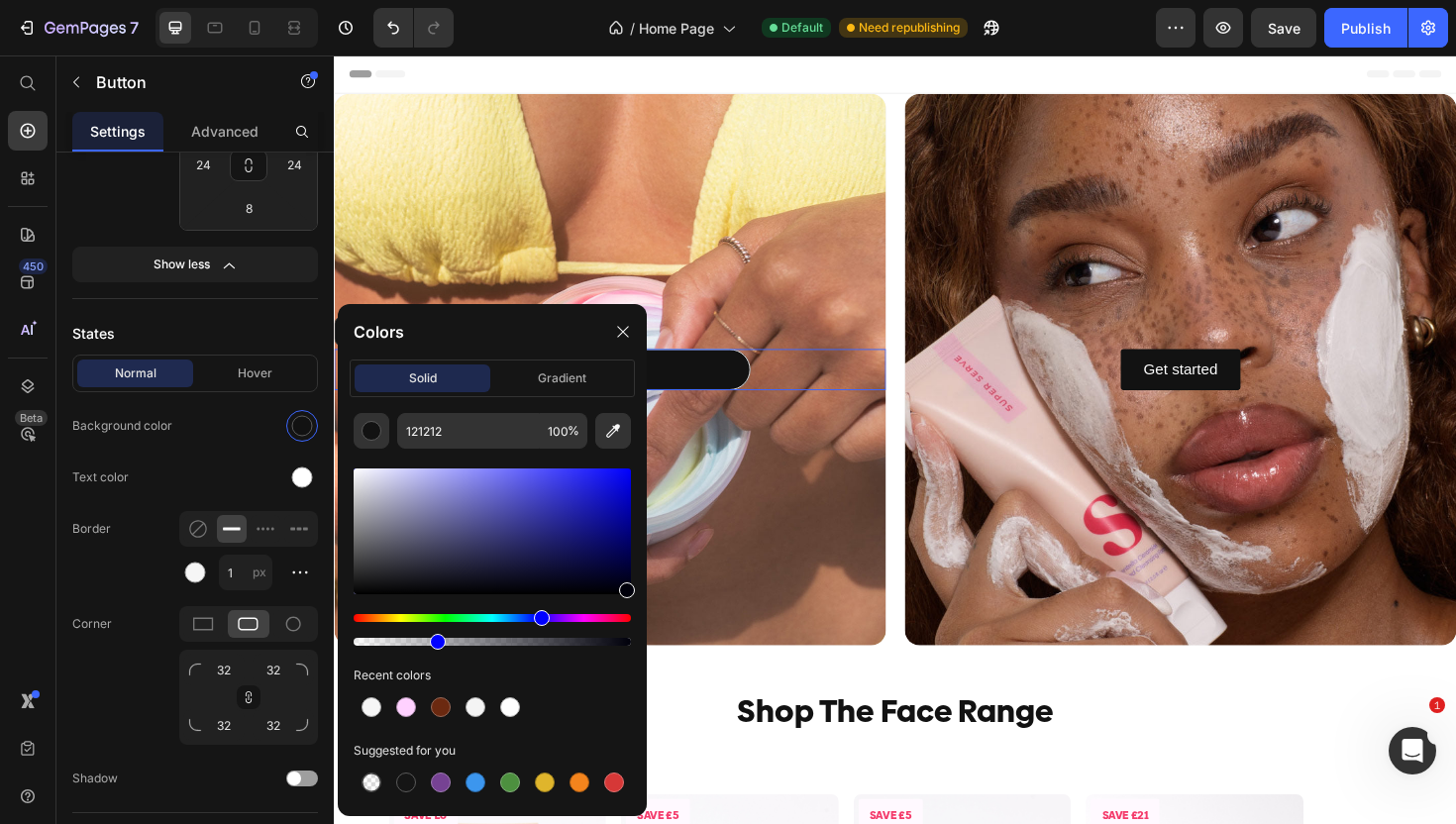 click at bounding box center [438, 642] 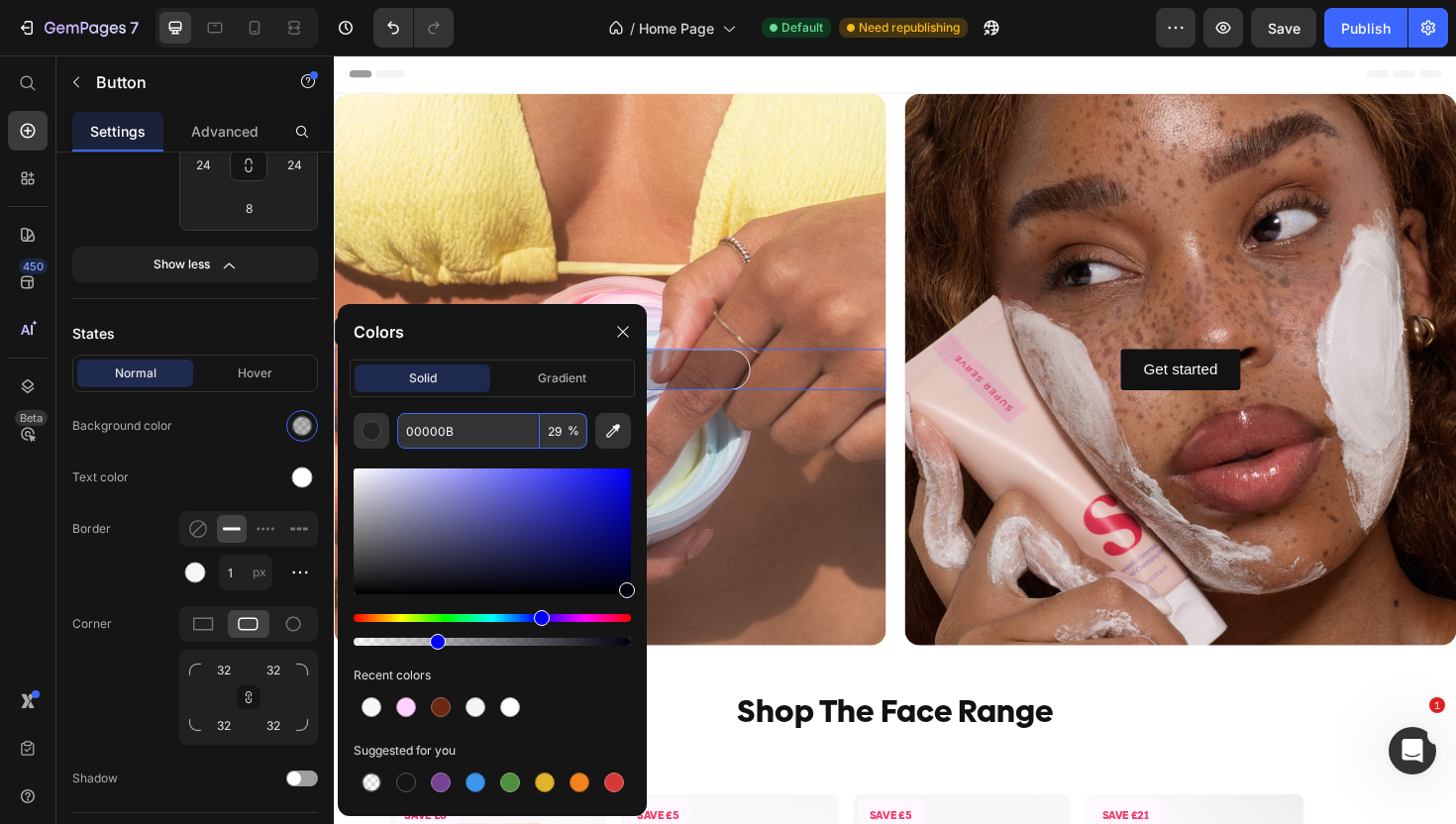 click on "29" at bounding box center (564, 431) 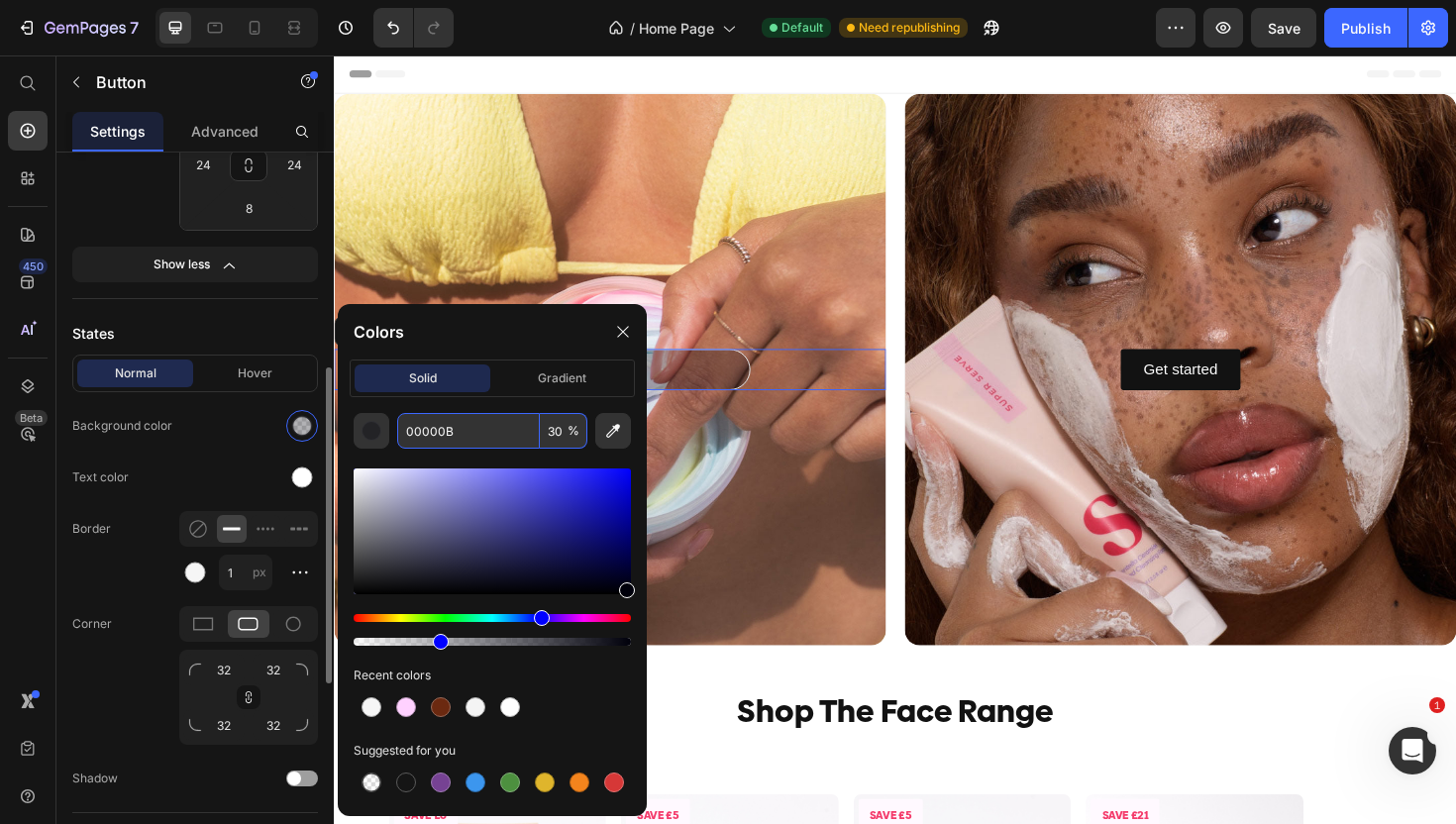 type on "30" 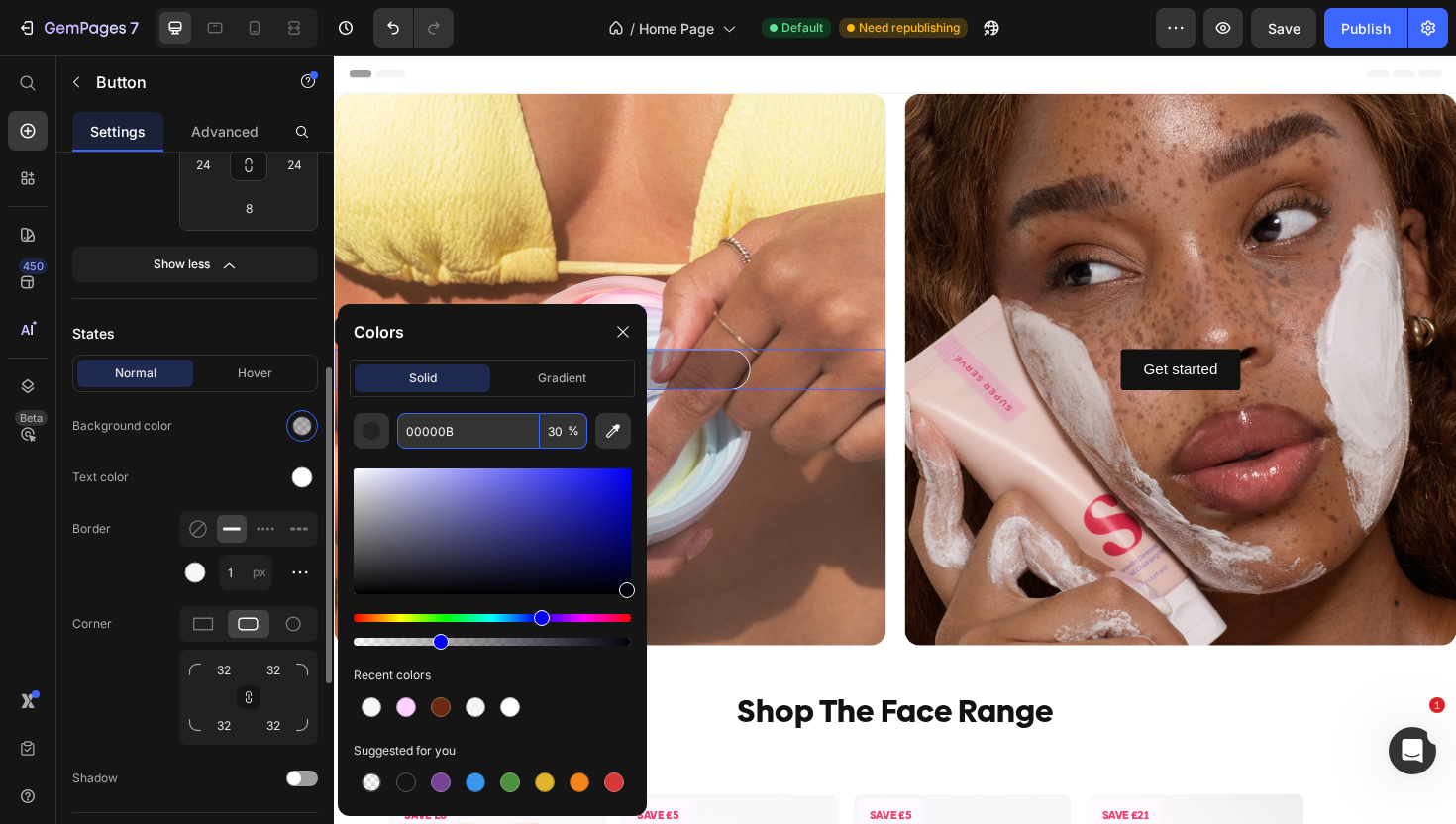 click on "Background color" 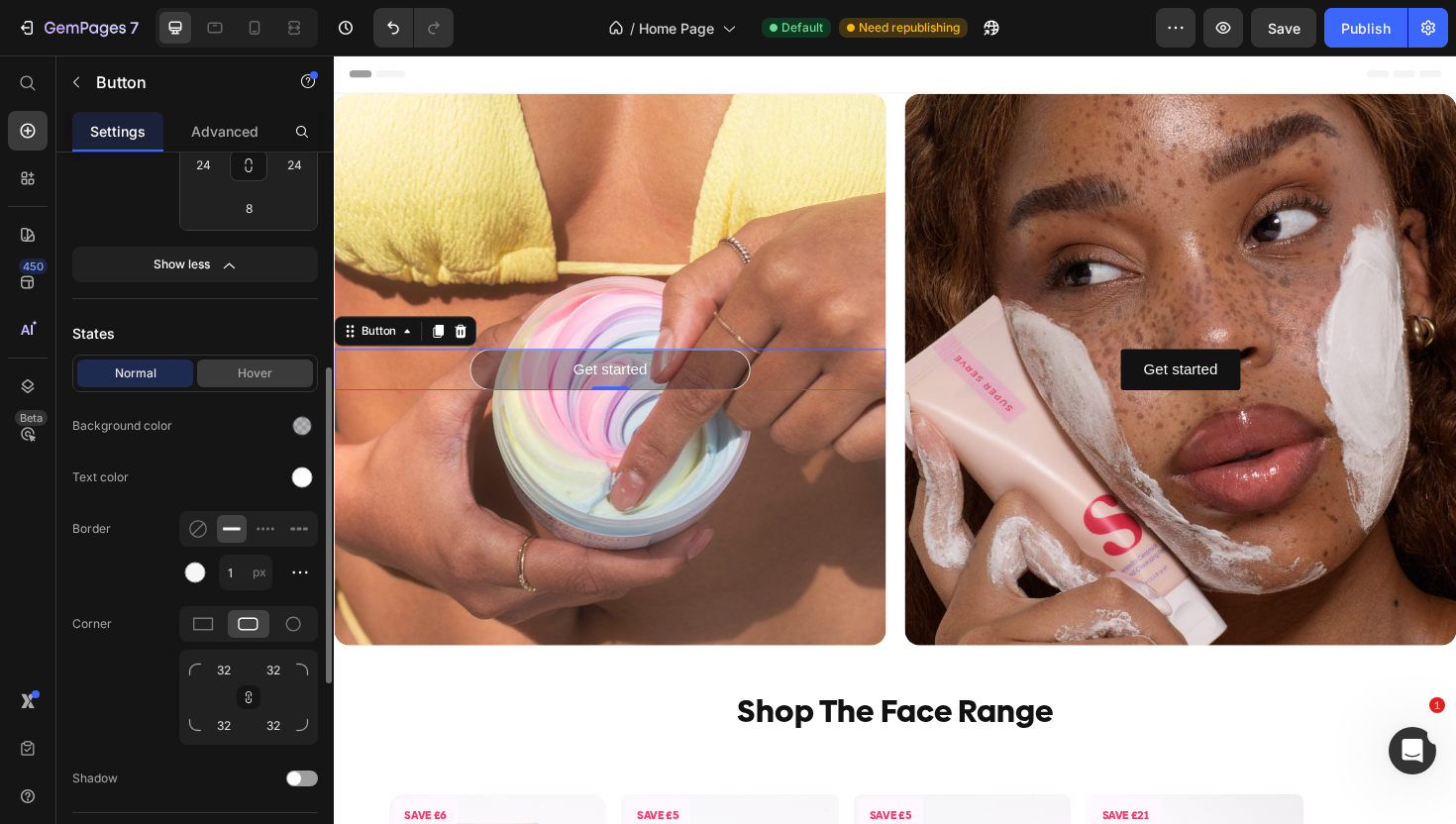 click on "Hover" at bounding box center [255, 373] 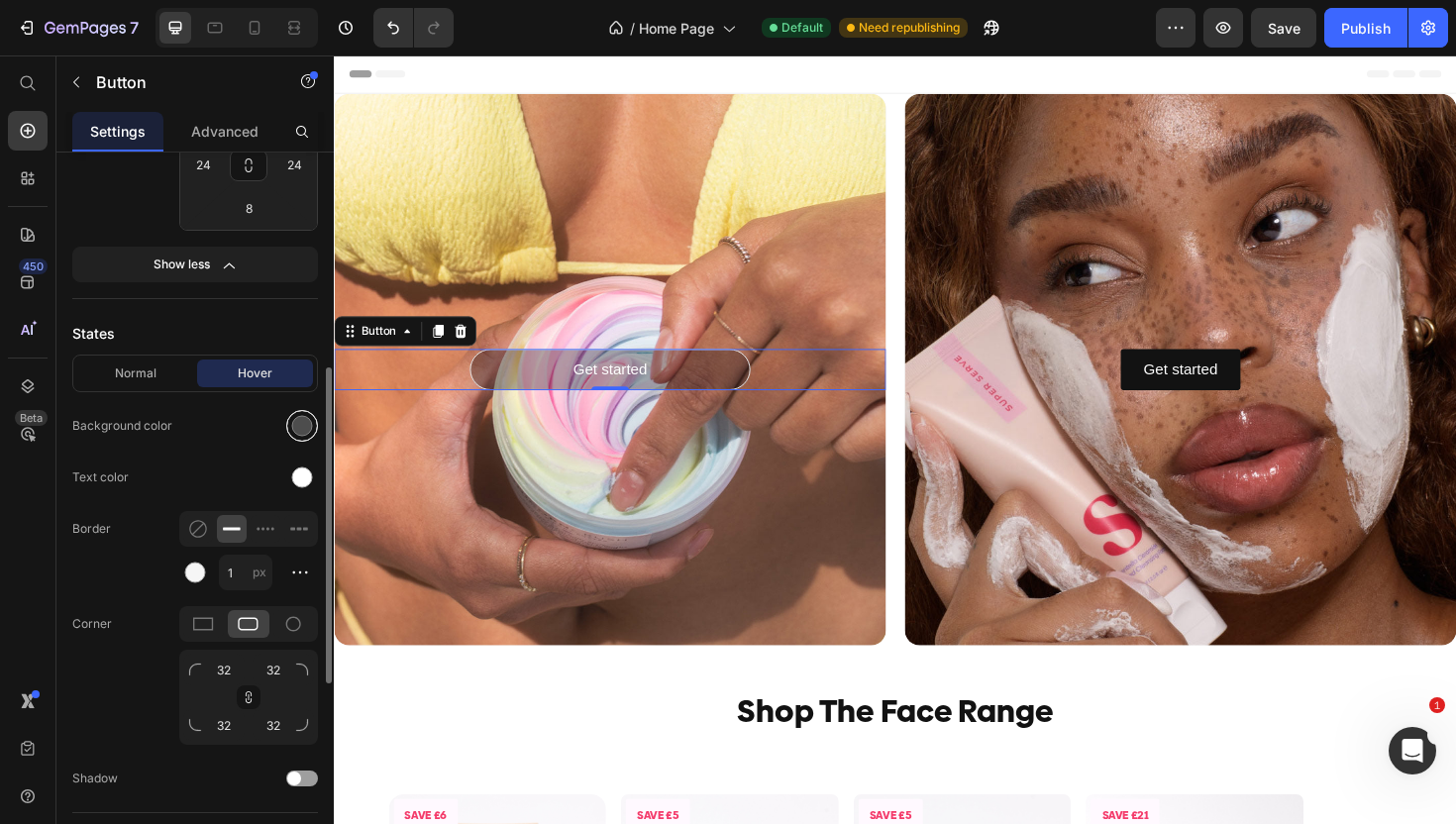 click at bounding box center (302, 426) 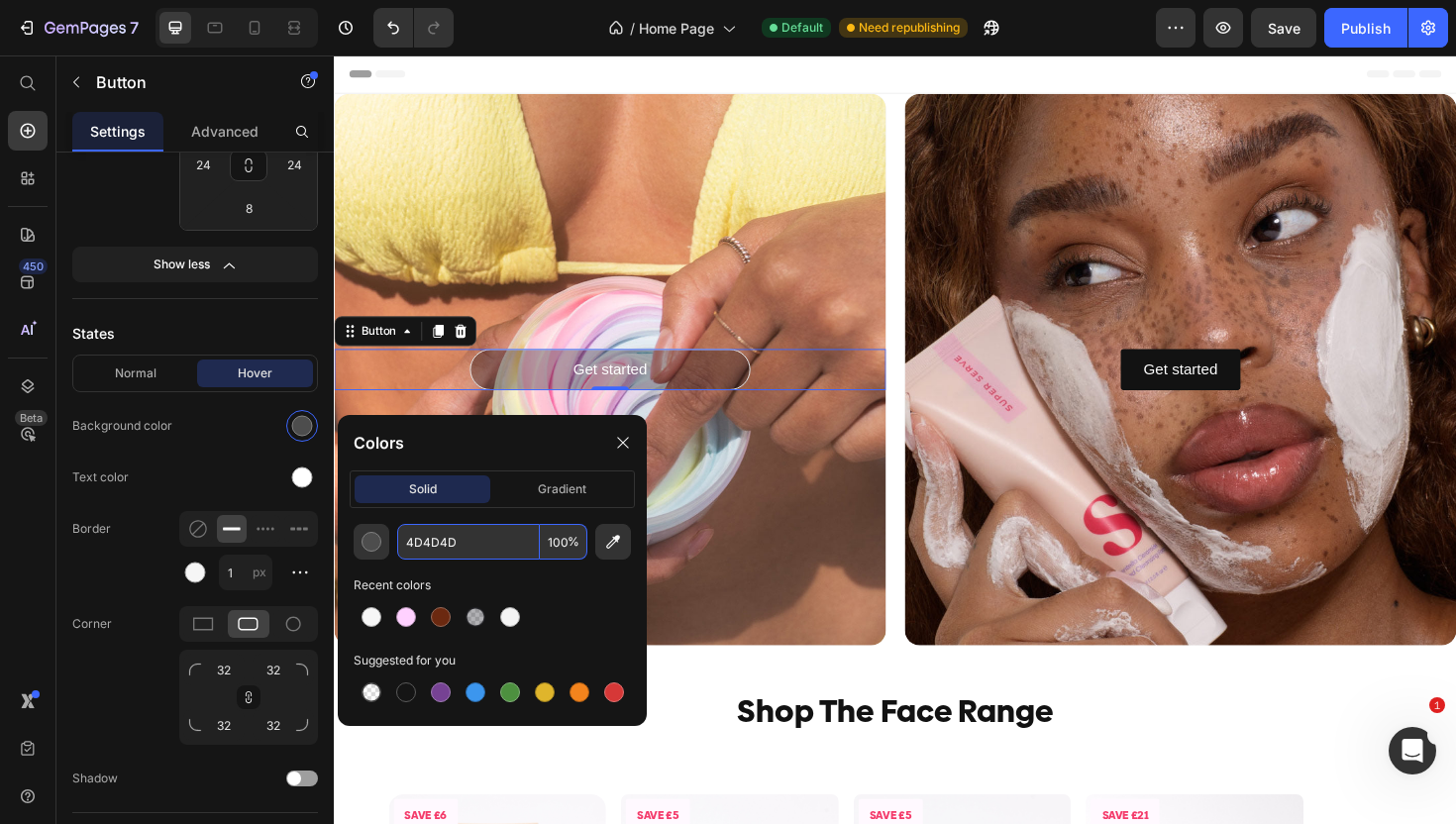 click on "100" at bounding box center (564, 542) 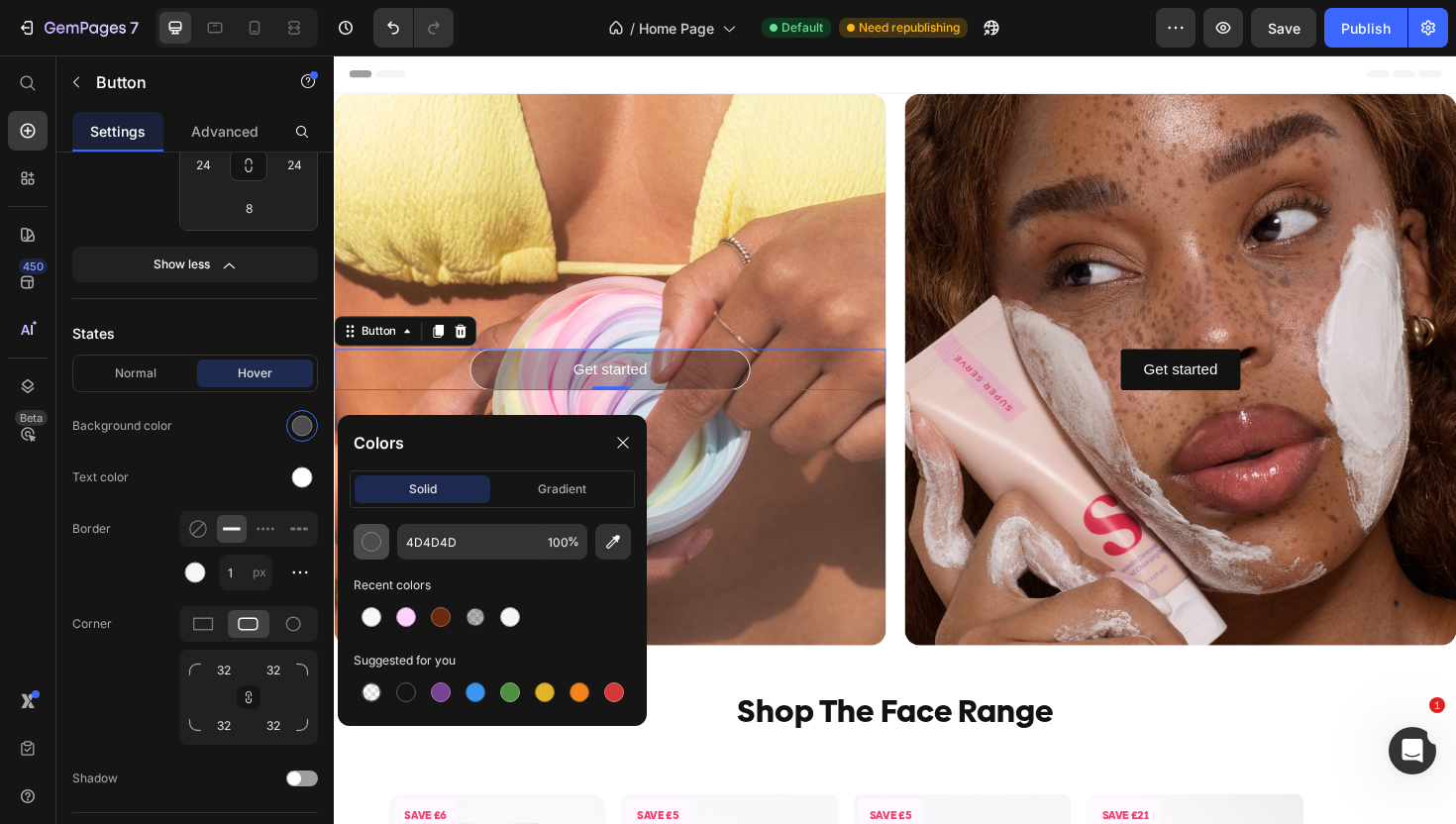 click at bounding box center (371, 542) 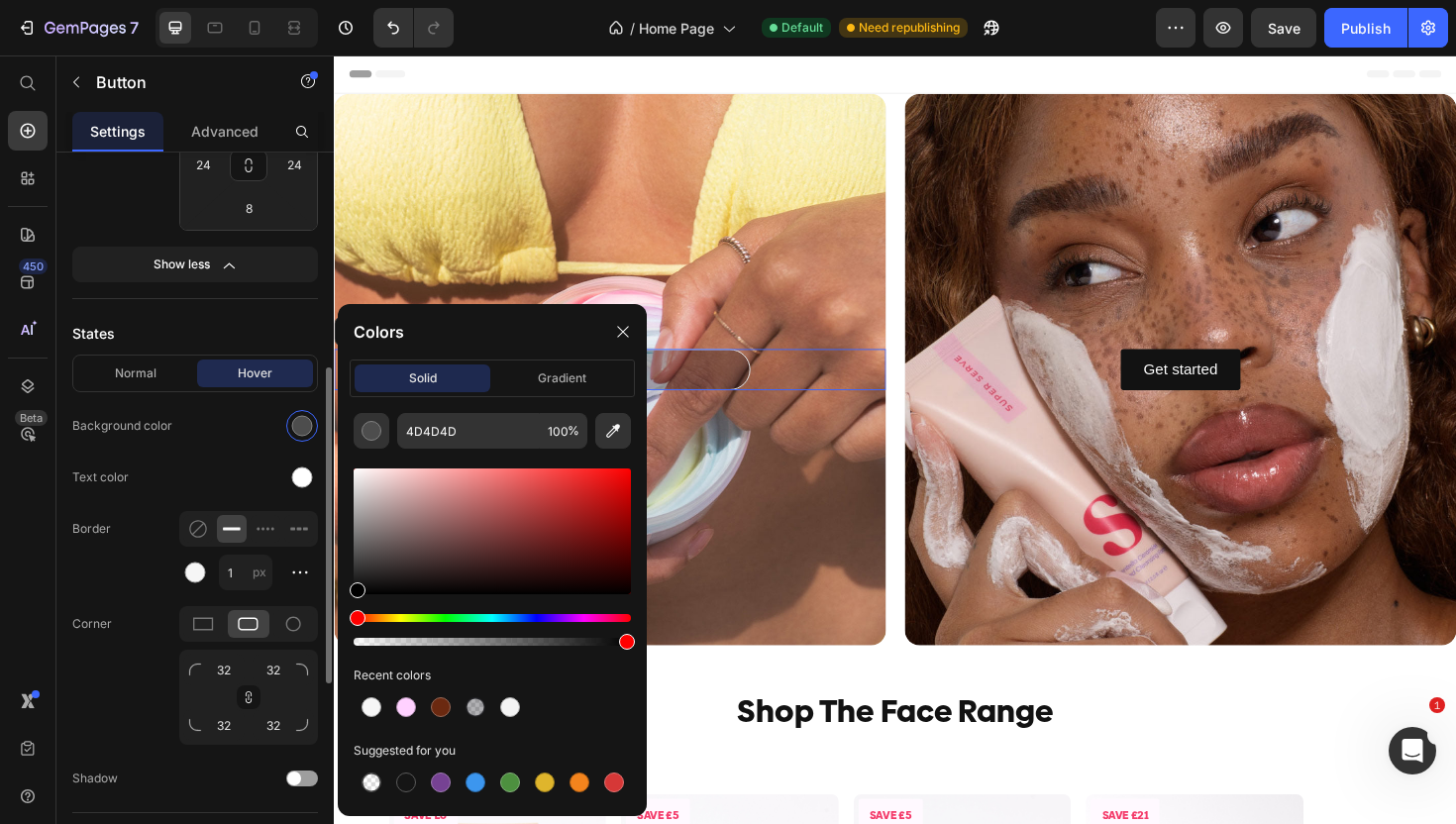 drag, startPoint x: 360, startPoint y: 591, endPoint x: 315, endPoint y: 622, distance: 54.644304 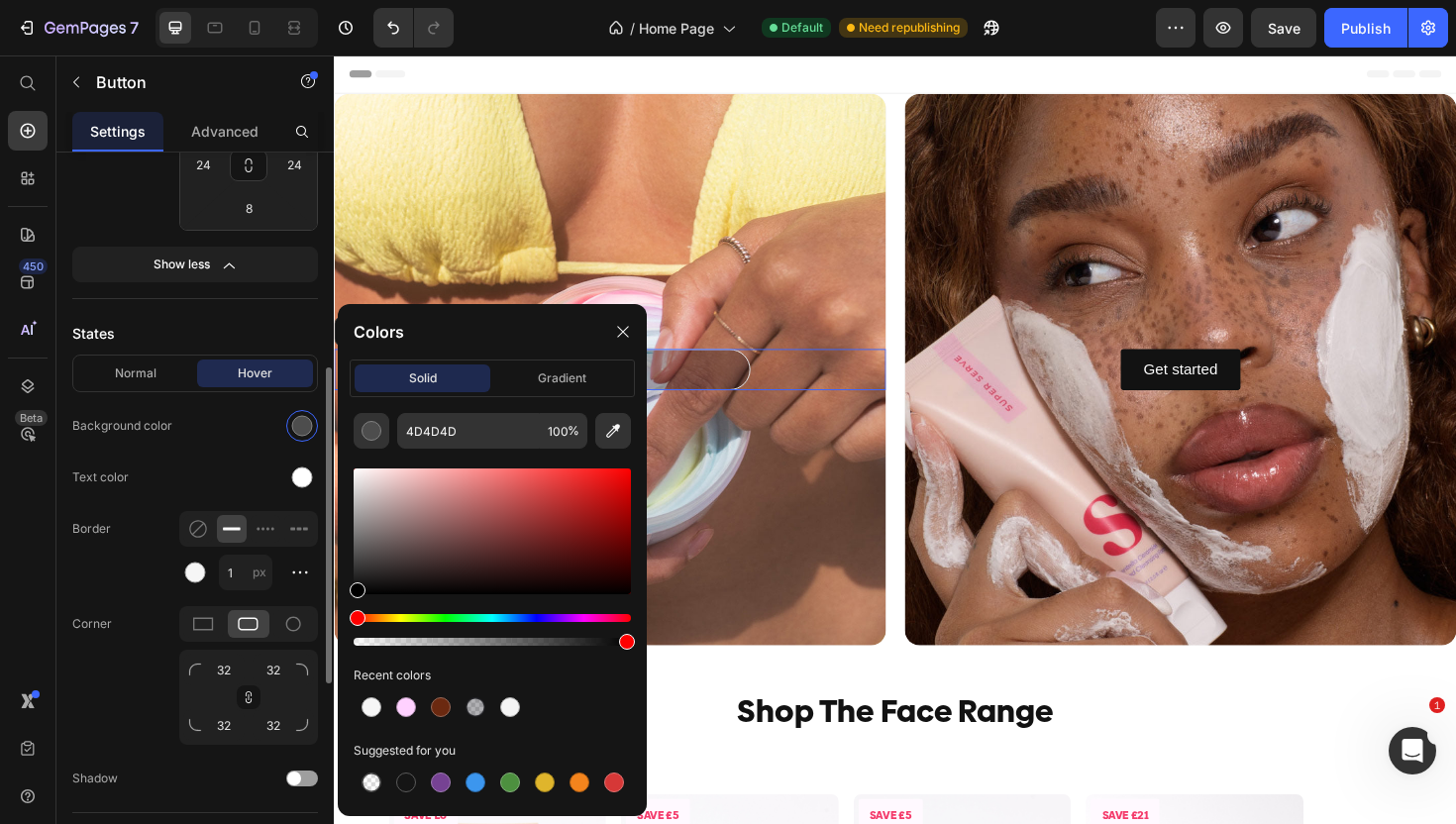 click on "7  Version history  /  Home Page Default Need republishing Preview  Save   Publish  450 Beta Start with Sections Elements Hero Section Product Detail Brands Trusted Badges Guarantee Product Breakdown How to use Testimonials Compare Bundle FAQs Social Proof Brand Story Product List Collection Blog List Contact Sticky Add to Cart Custom Footer Browse Library 450 Layout
Row
Row
Row
Row Text
Heading
Text Block Button
Button
Button
Sticky Back to top Media
Image" at bounding box center [728, 0] 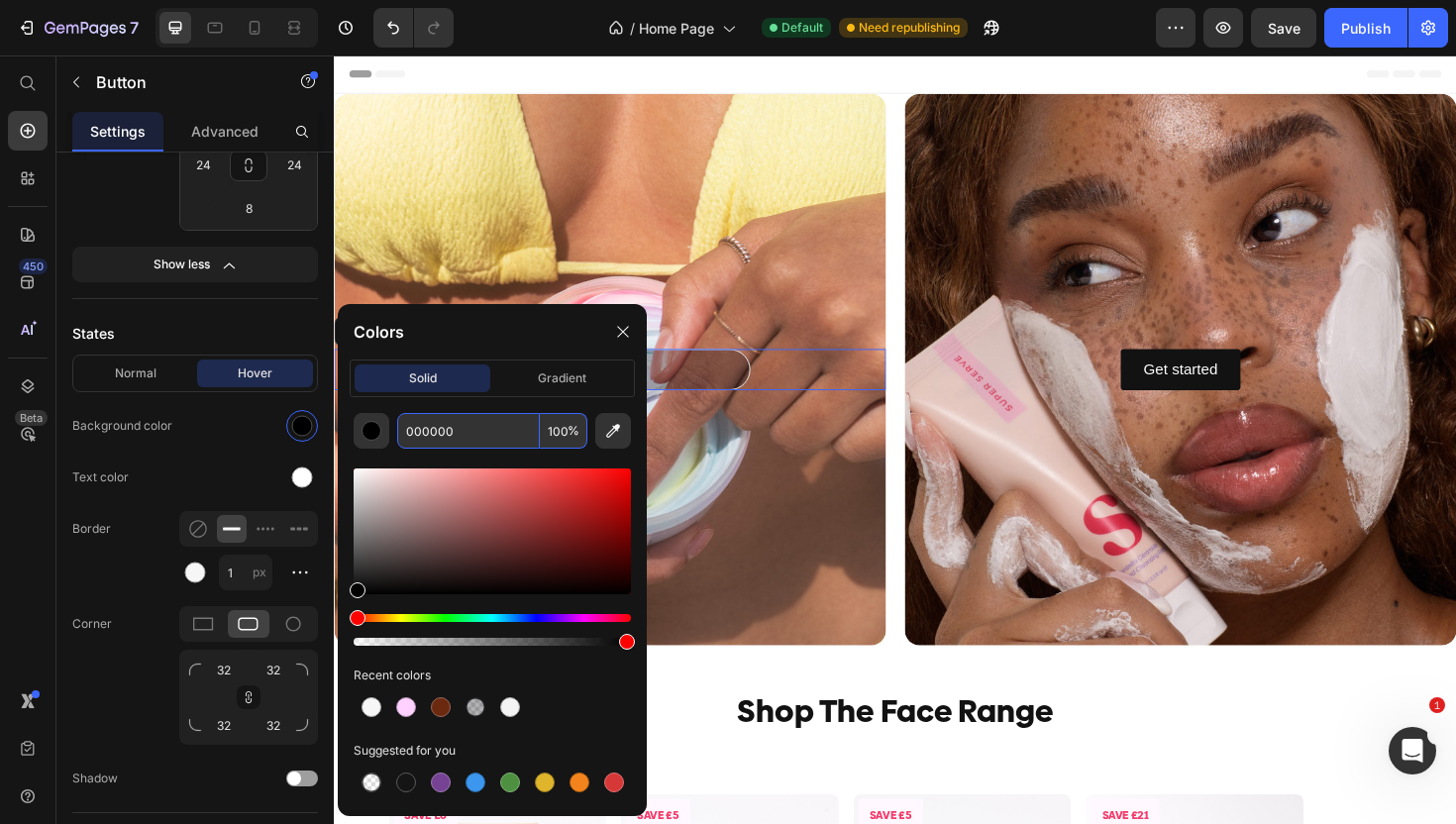 click on "%" at bounding box center (573, 431) 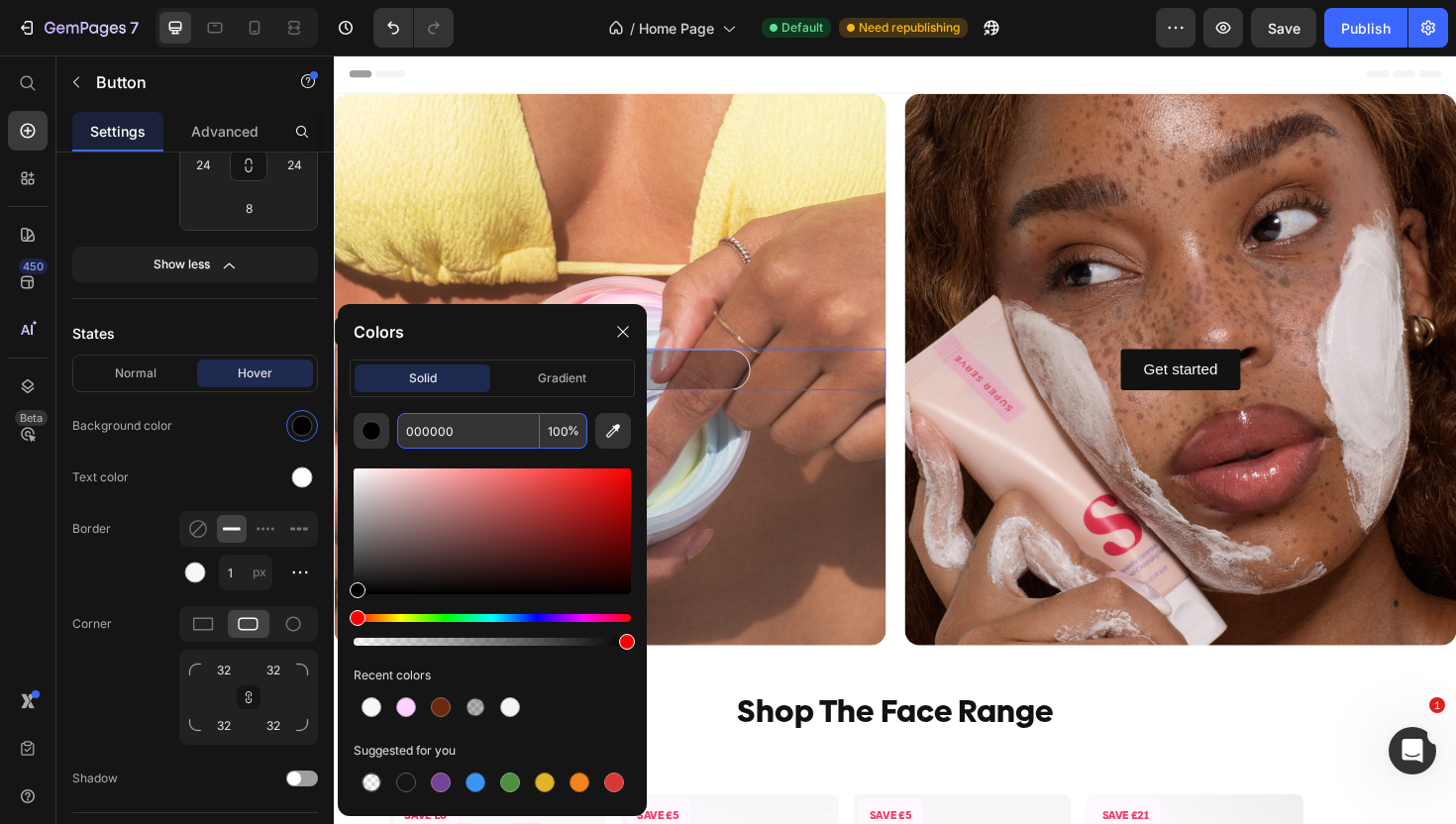 click on "100" at bounding box center [564, 431] 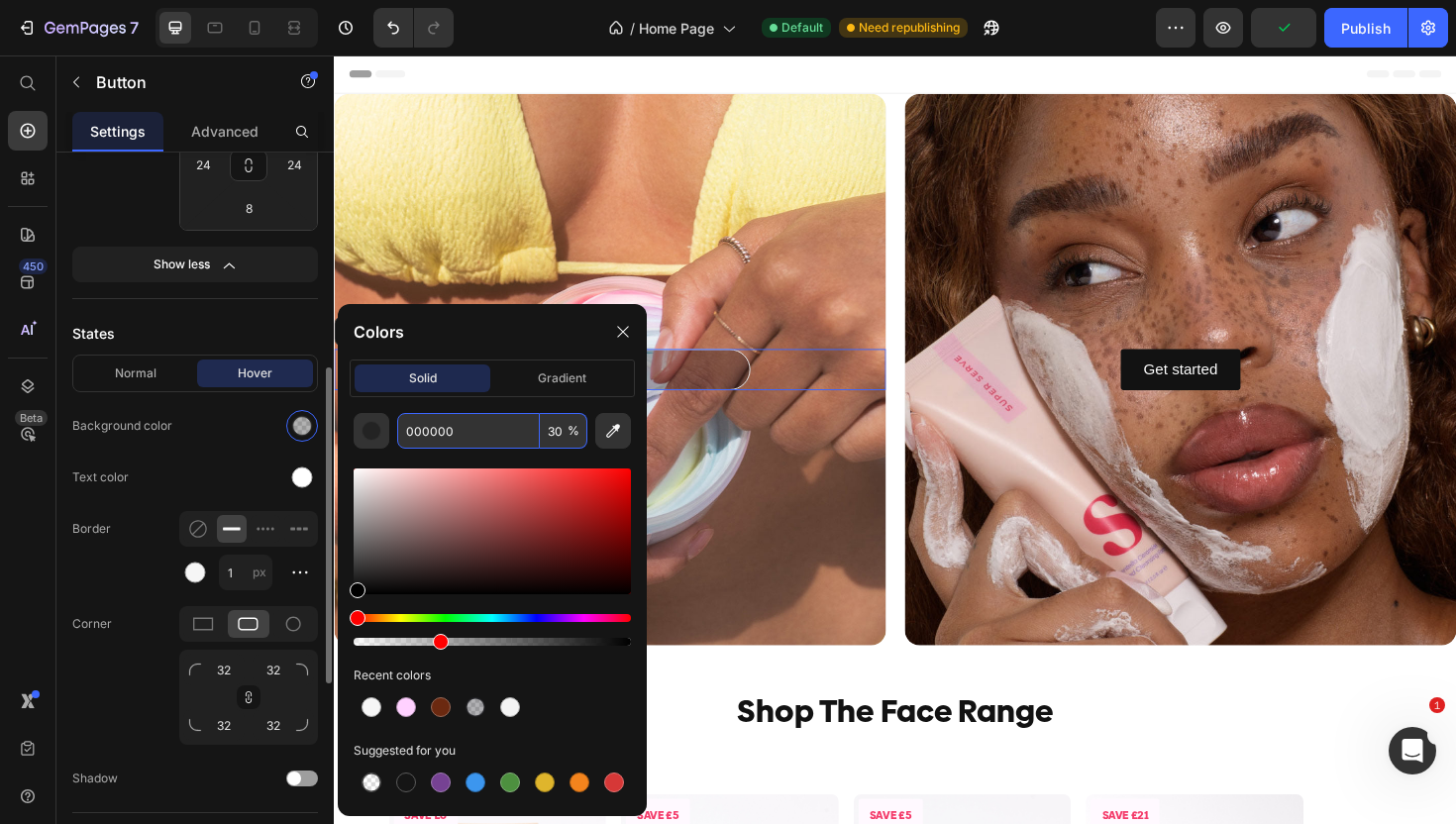 type on "30" 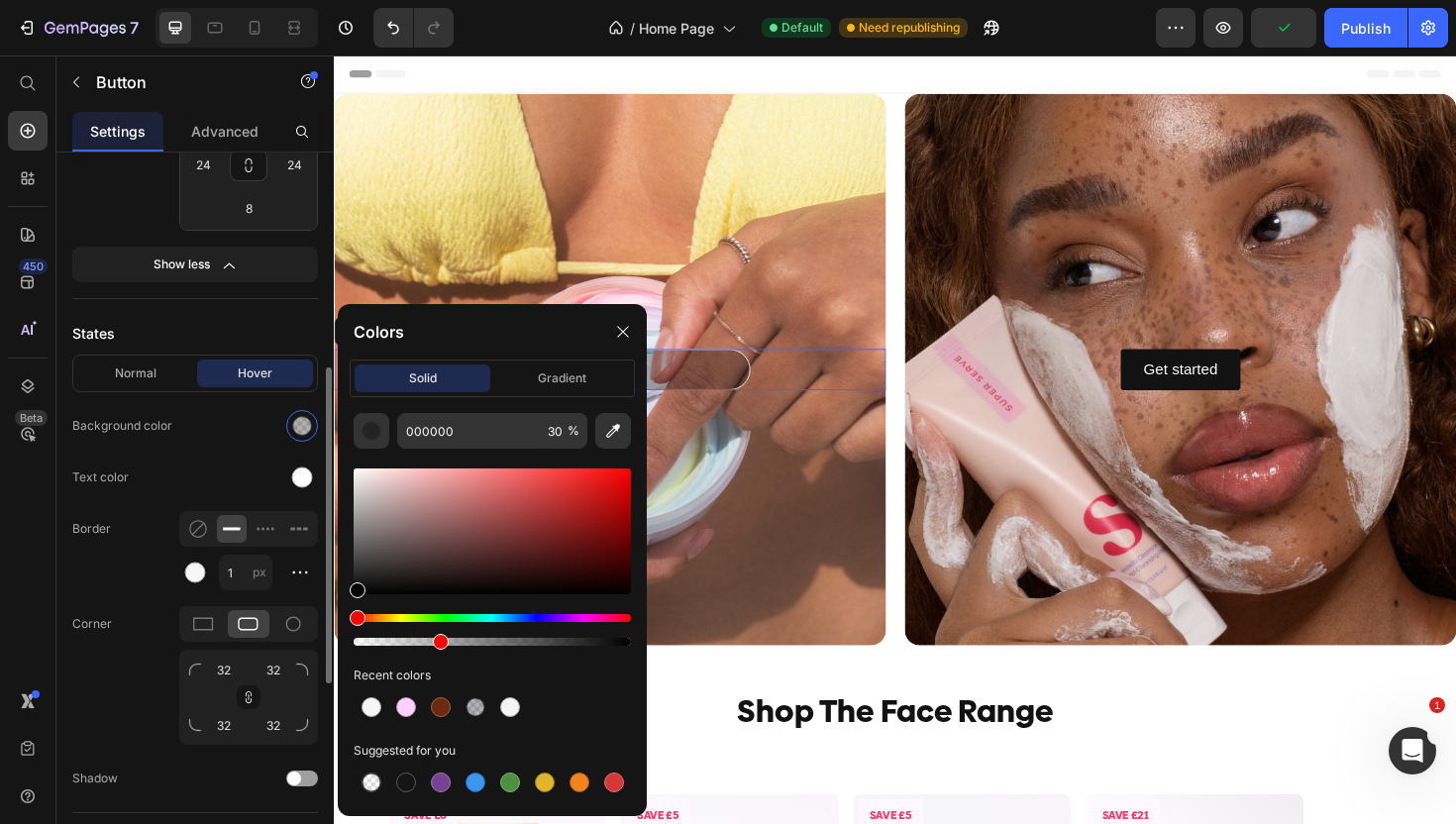 click on "Normal Hover Background color Text color Border 1 px Corner 32 32 32 32 Shadow" 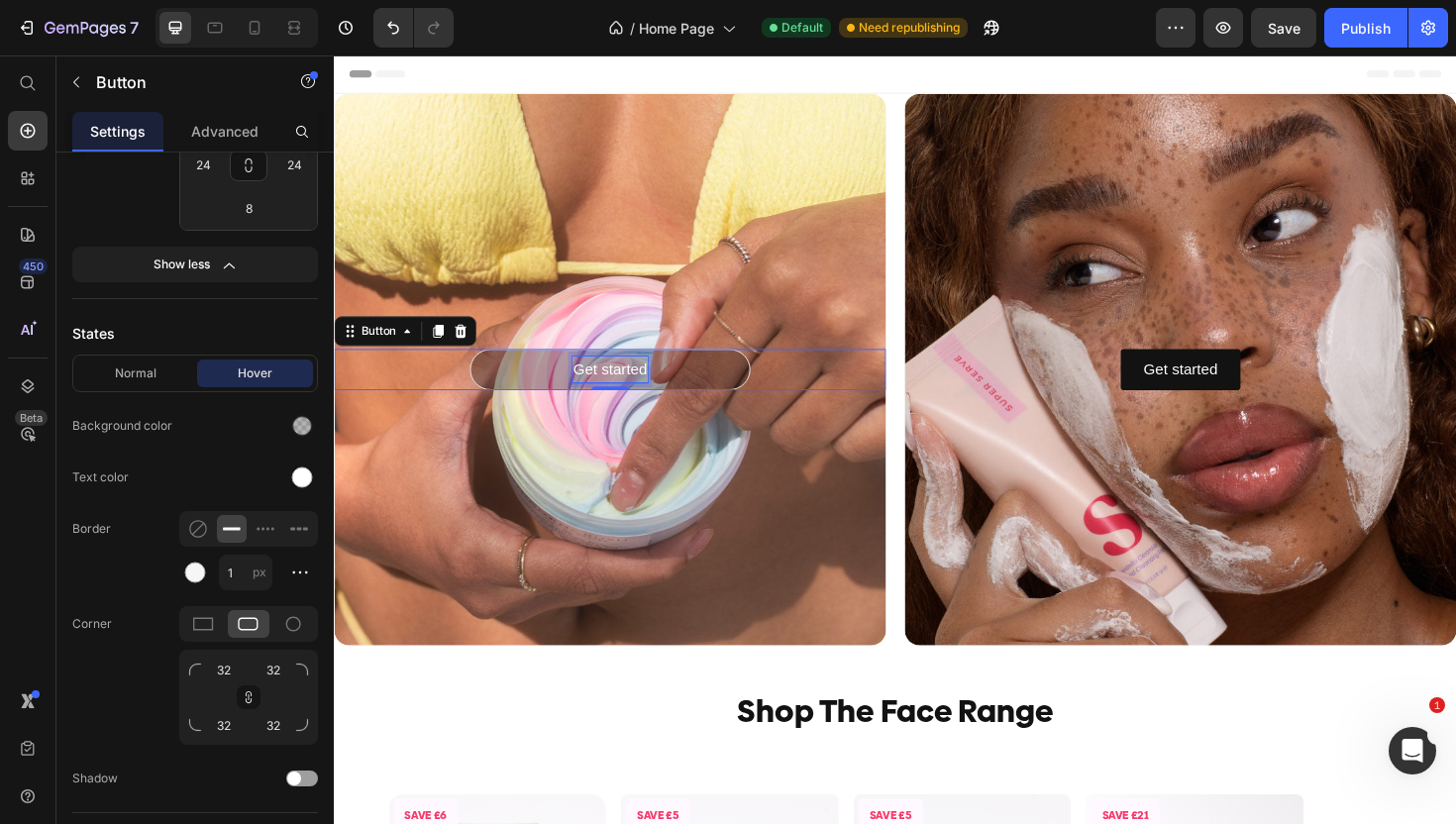 click on "Get started" at bounding box center [625, 388] 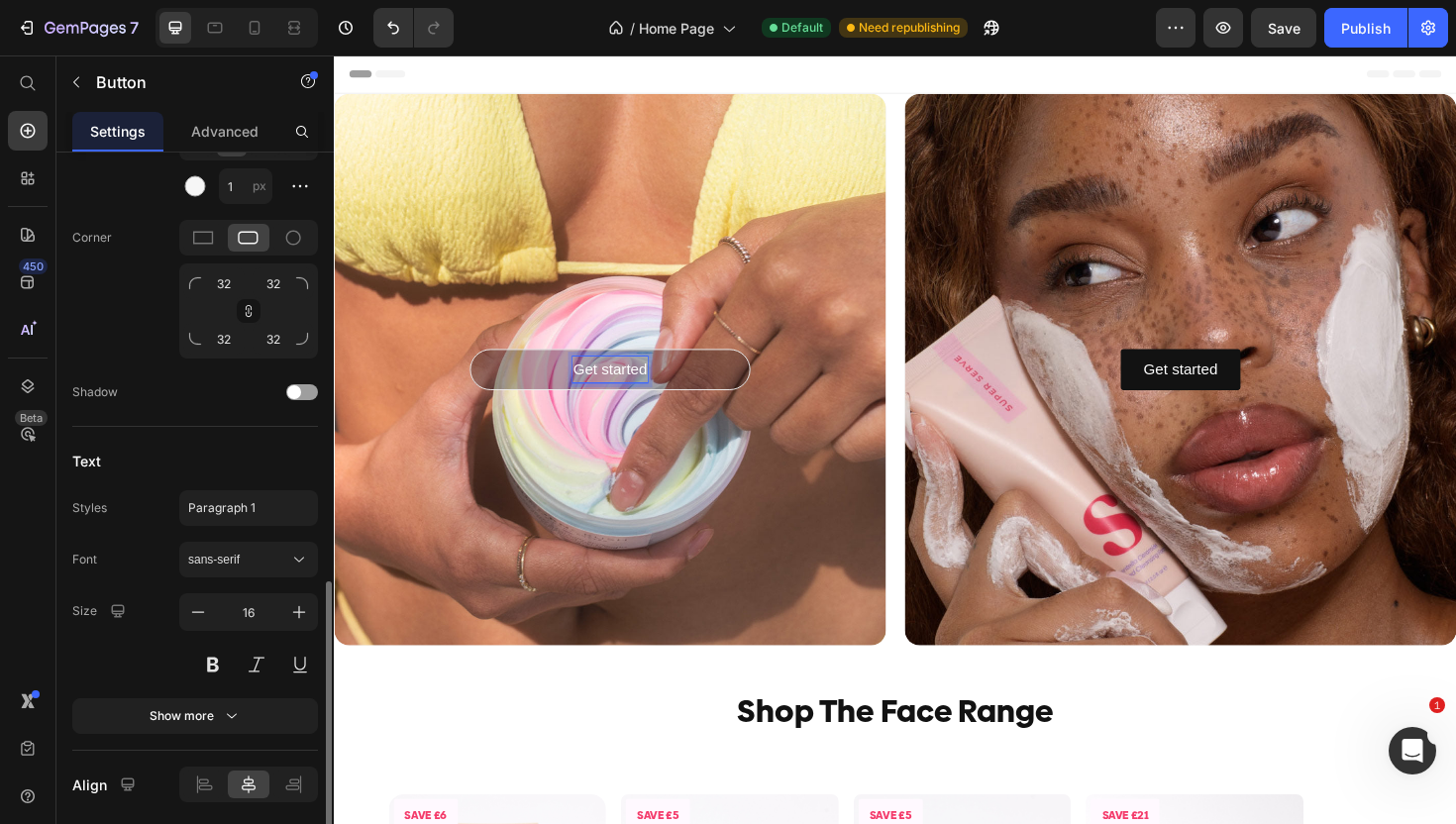 scroll, scrollTop: 945, scrollLeft: 0, axis: vertical 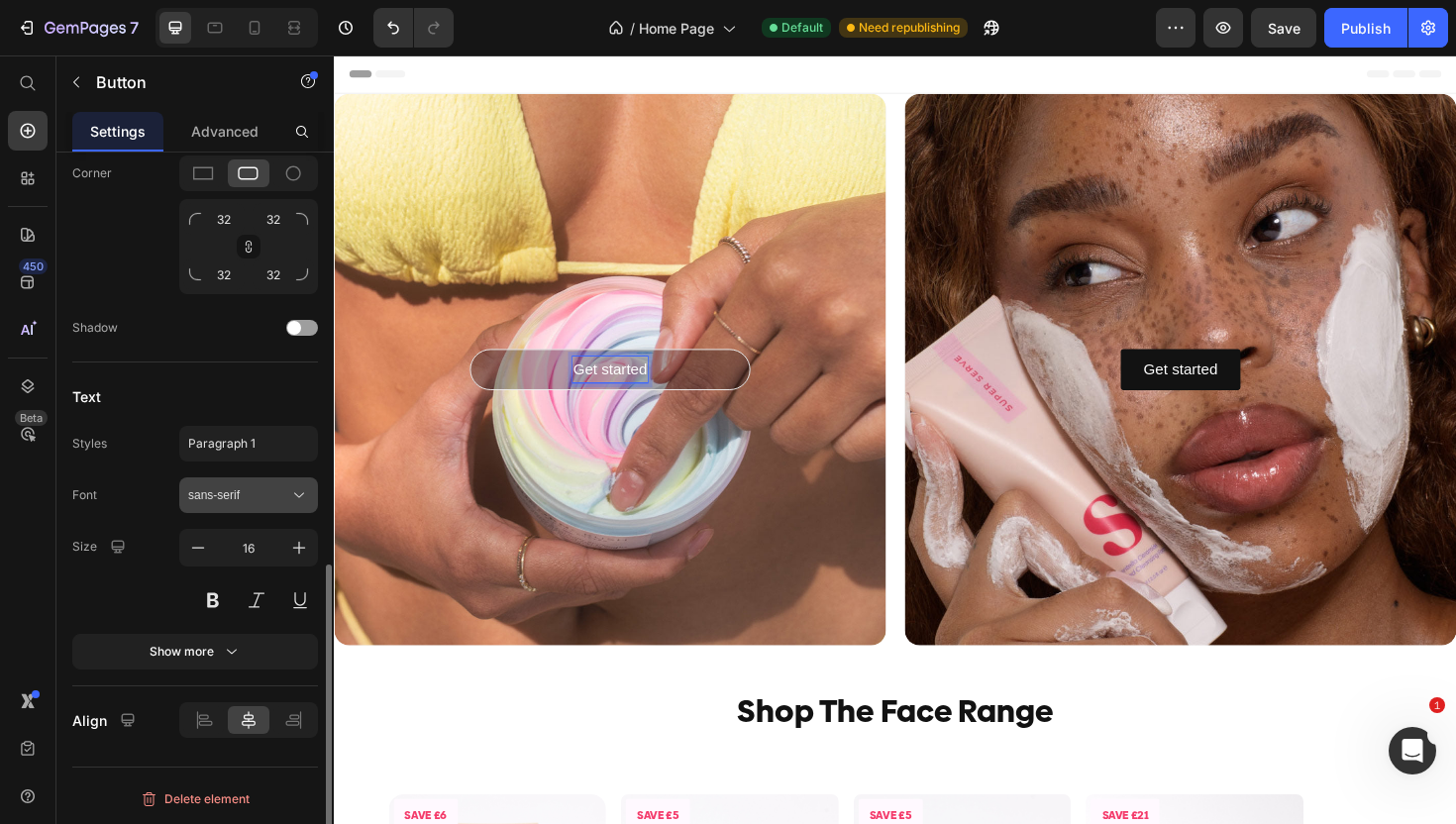 click 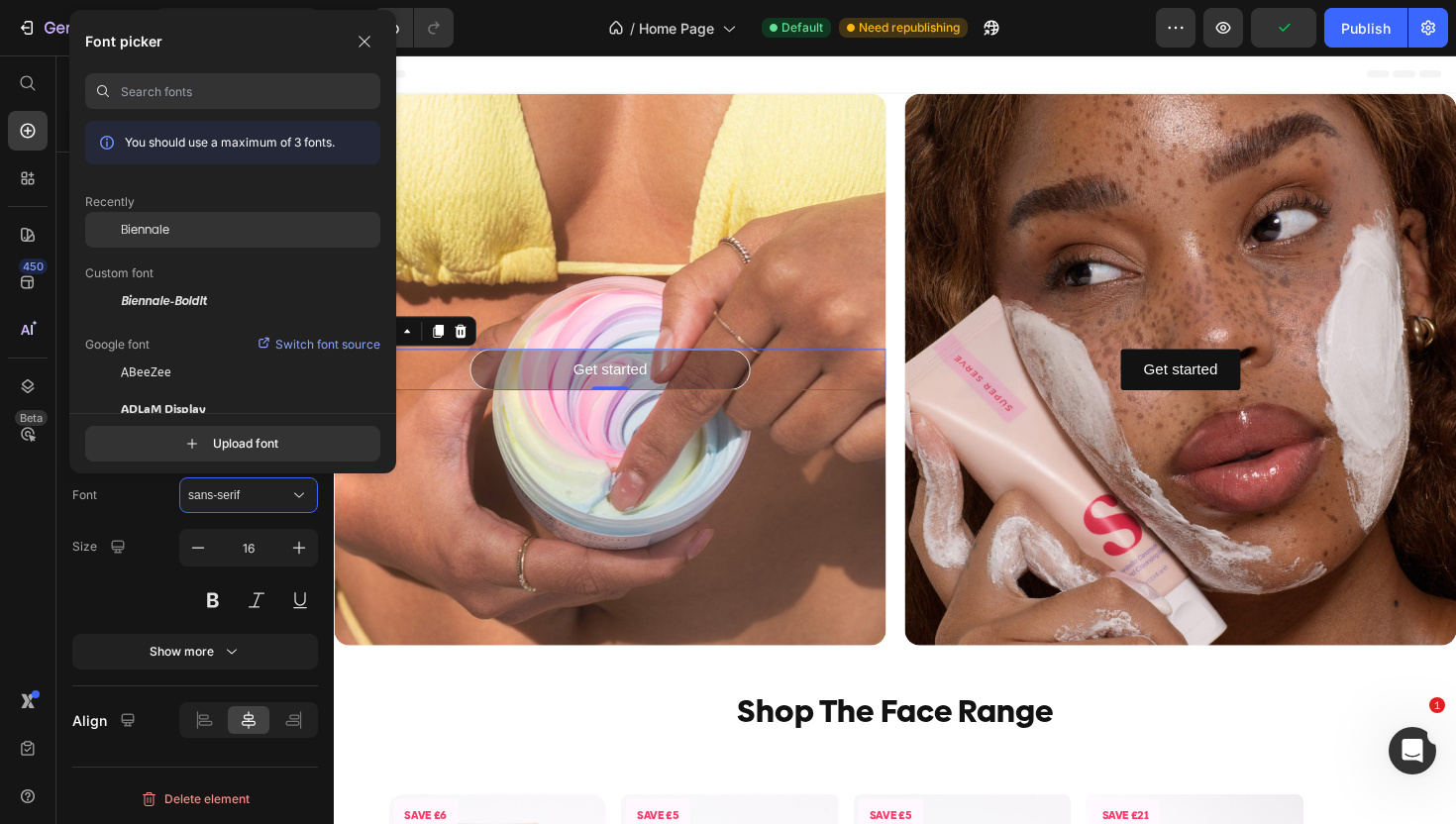 click on "Biennale" at bounding box center (145, 230) 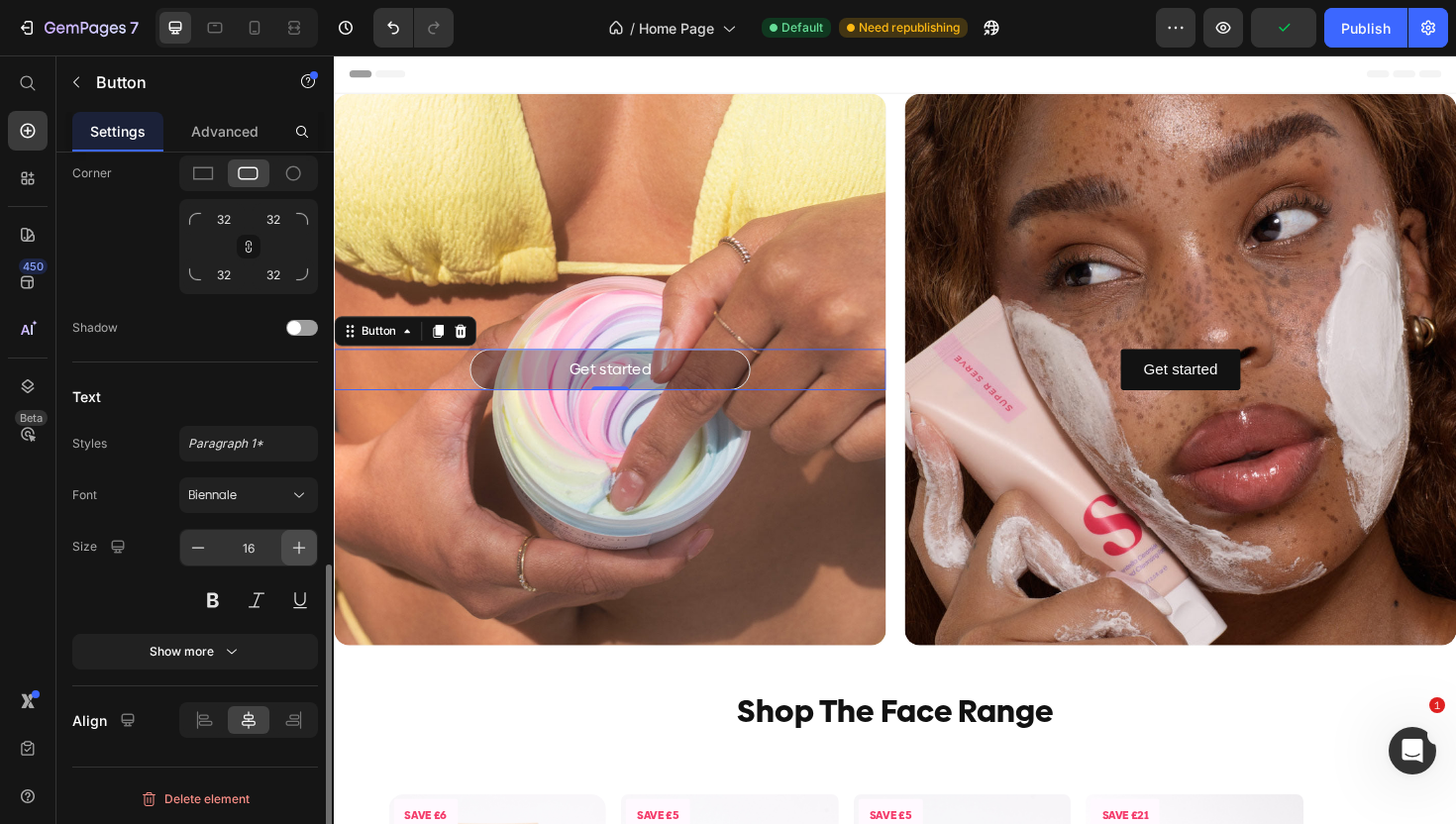 click 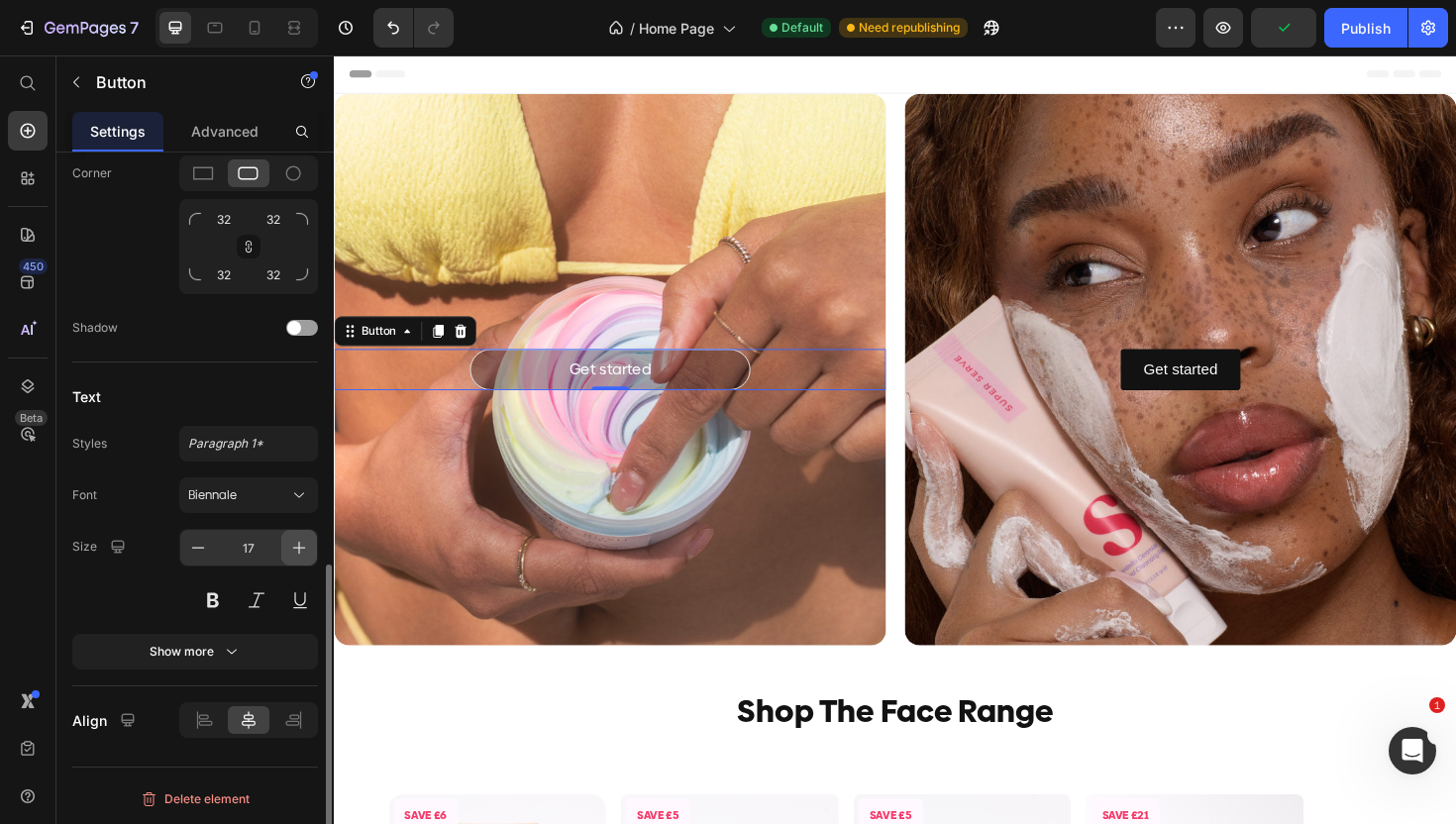 click 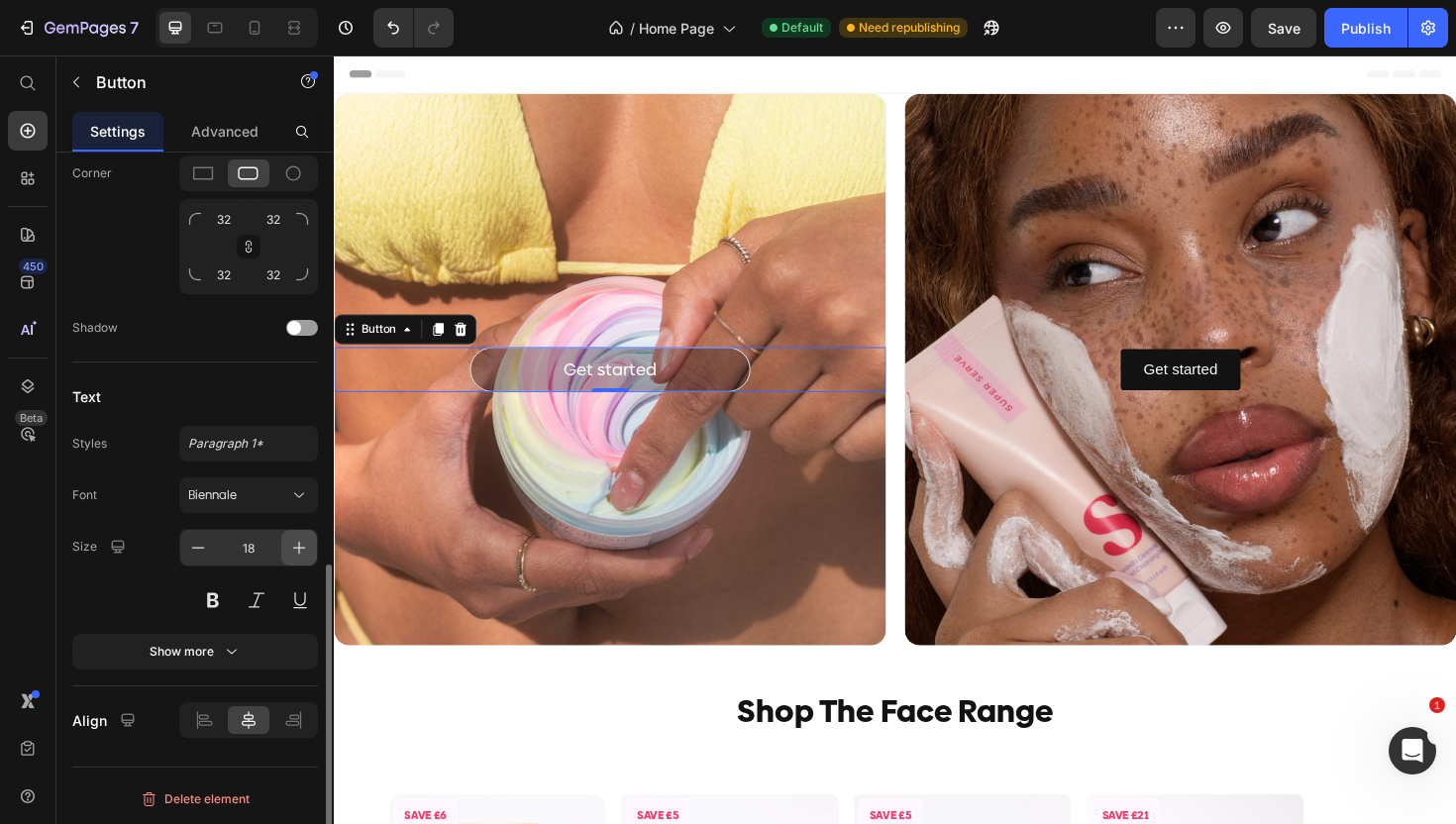 click 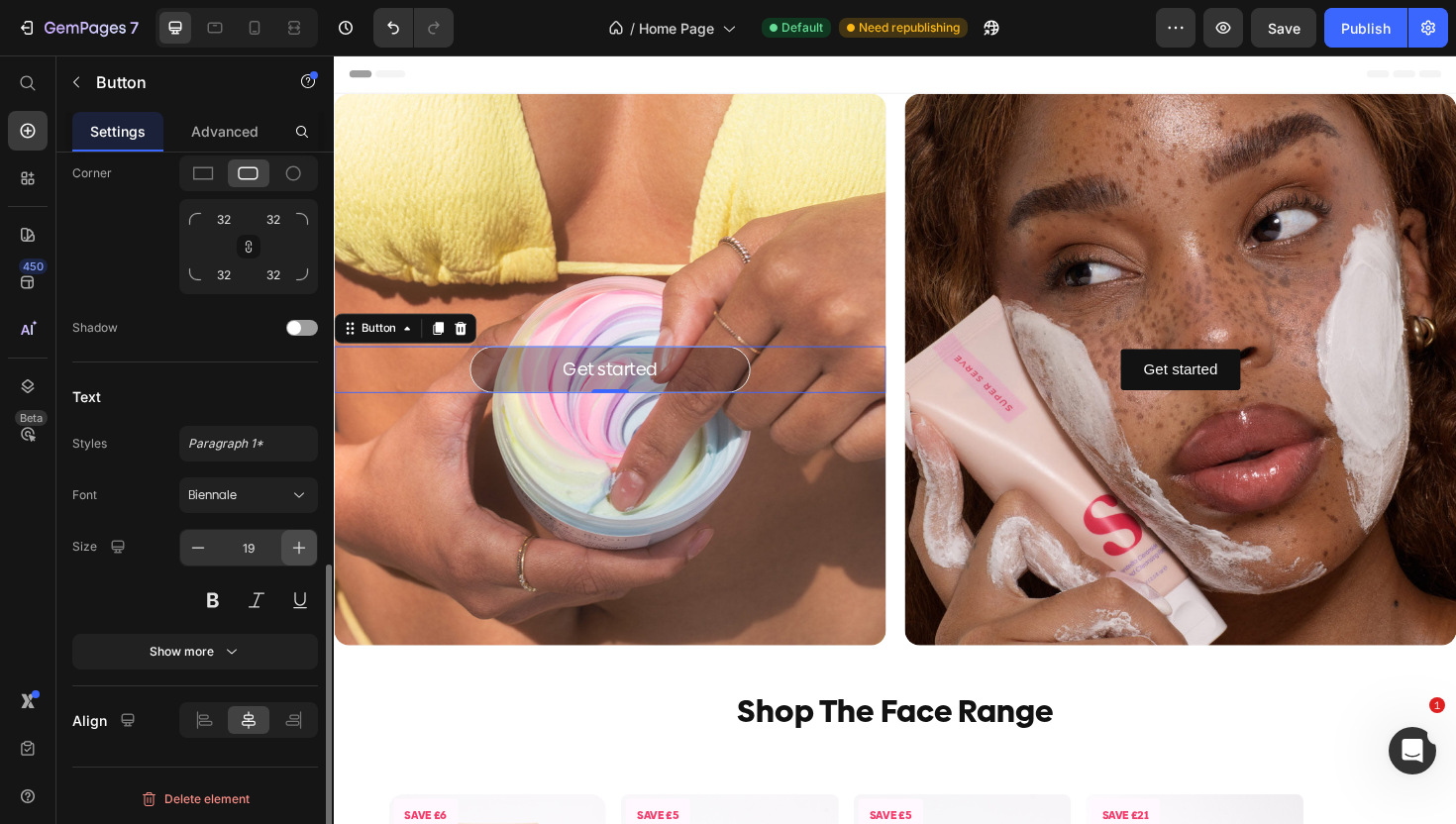 click 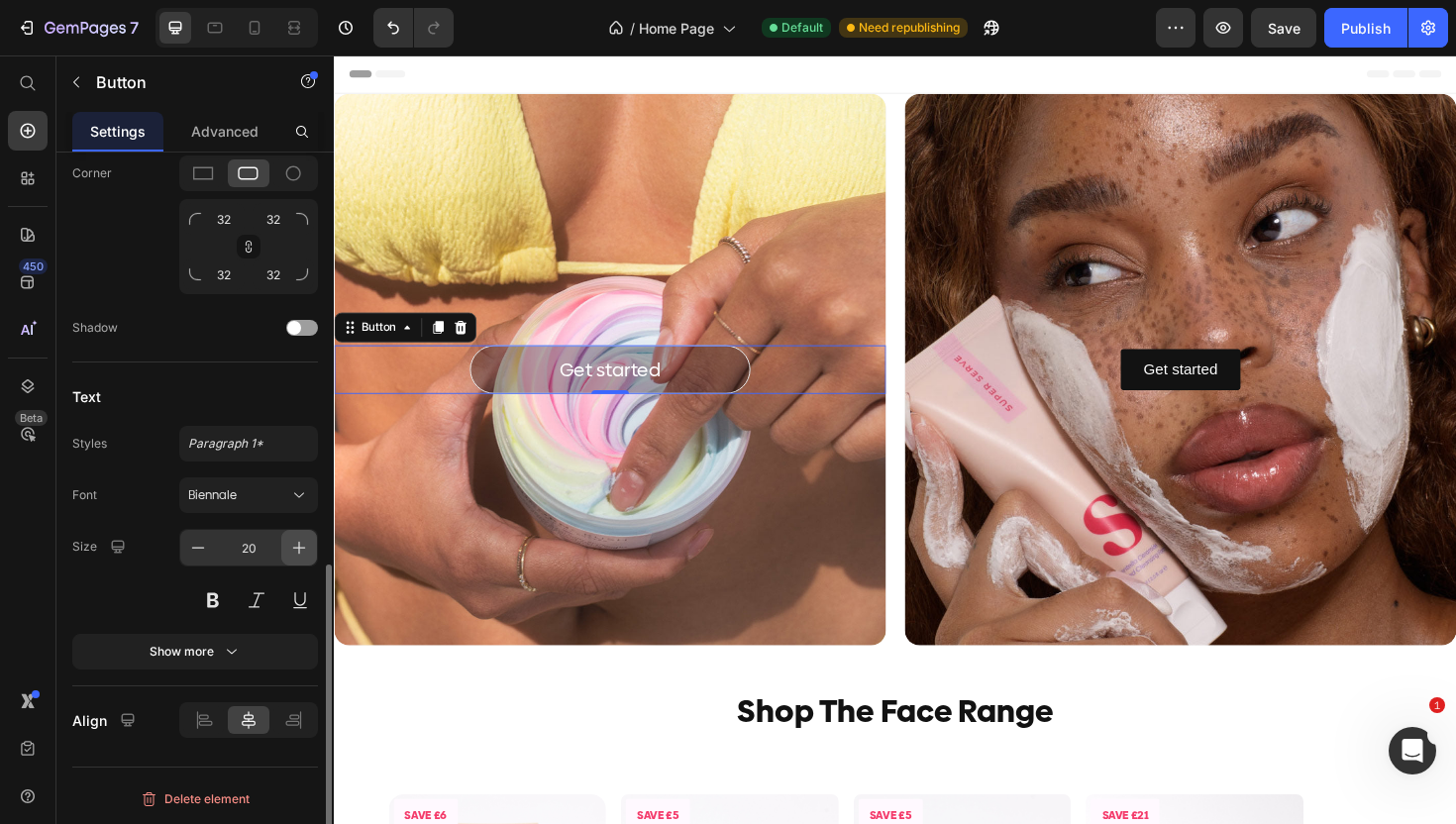 click 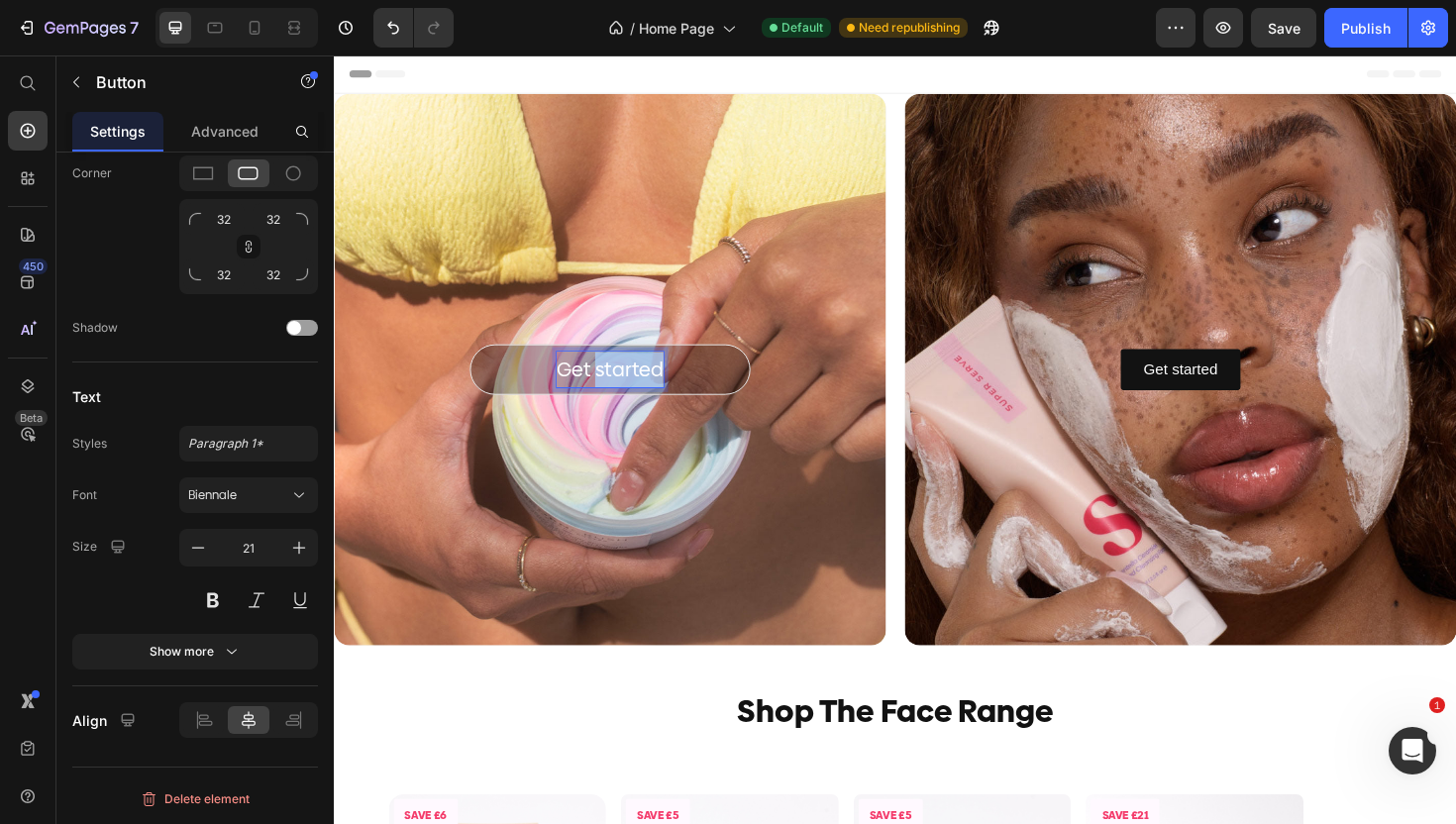 click on "Get started" at bounding box center [626, 388] 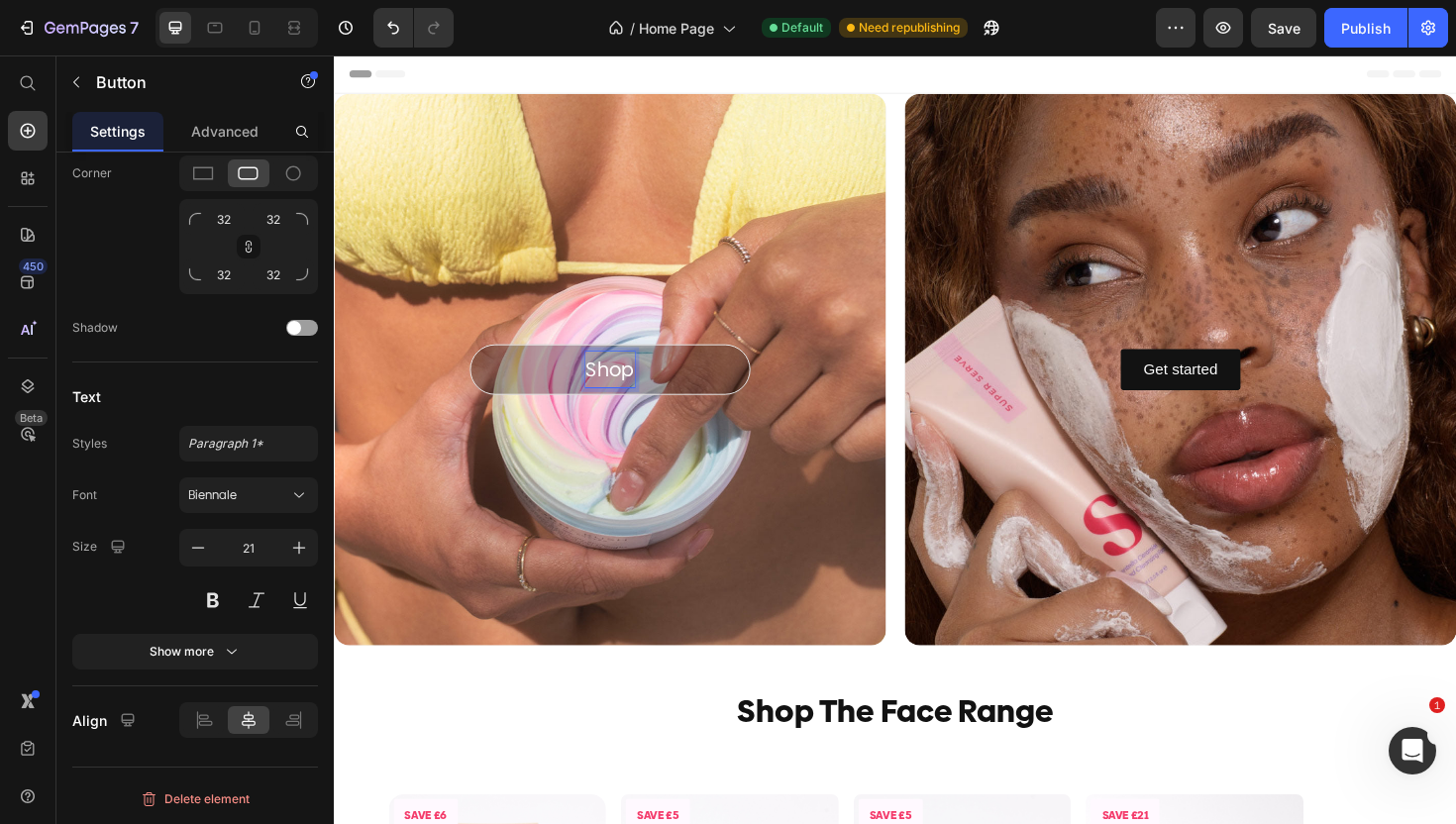 click on "Shop" at bounding box center [626, 388] 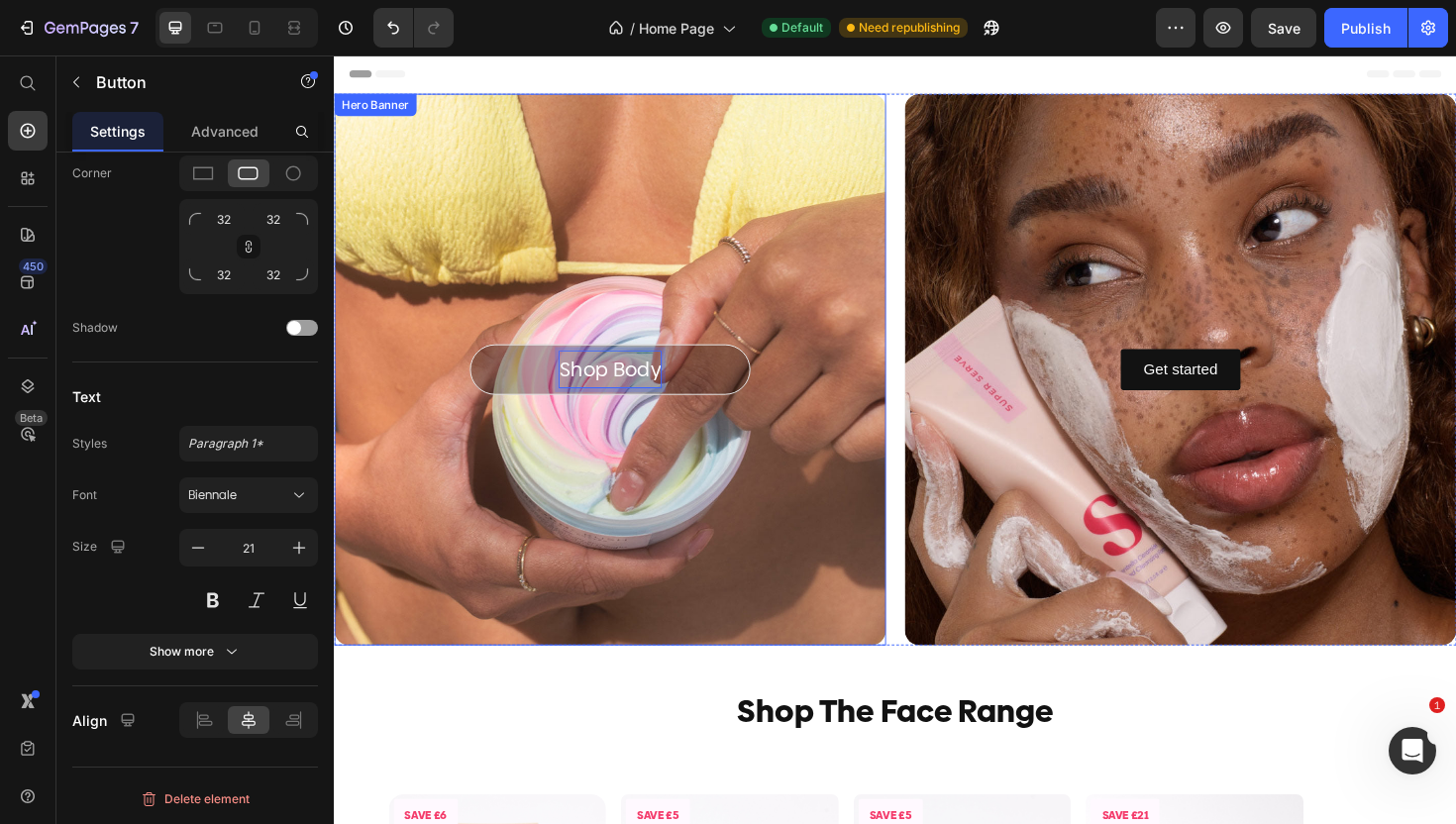 click at bounding box center (626, 388) 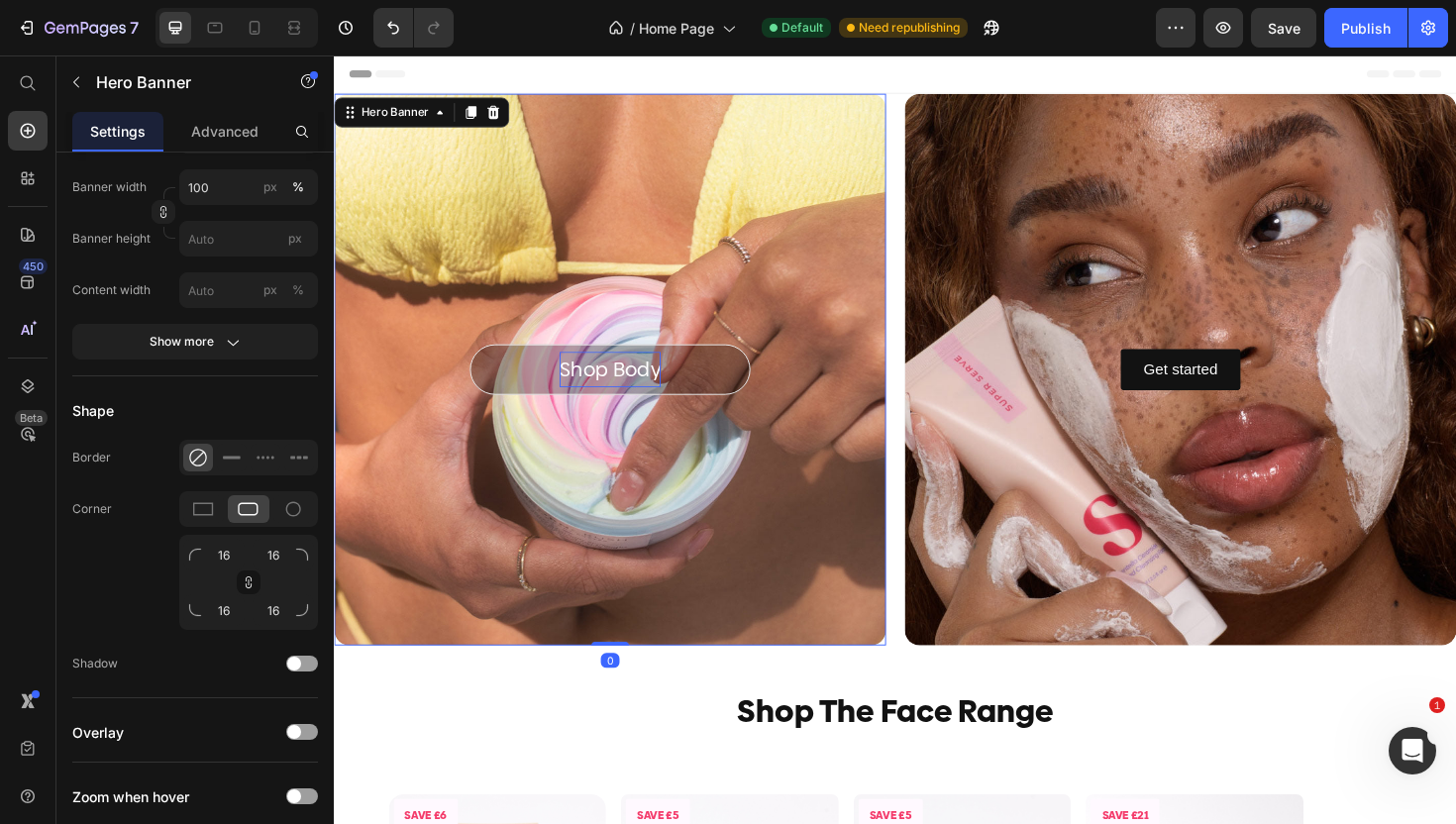 scroll, scrollTop: 0, scrollLeft: 0, axis: both 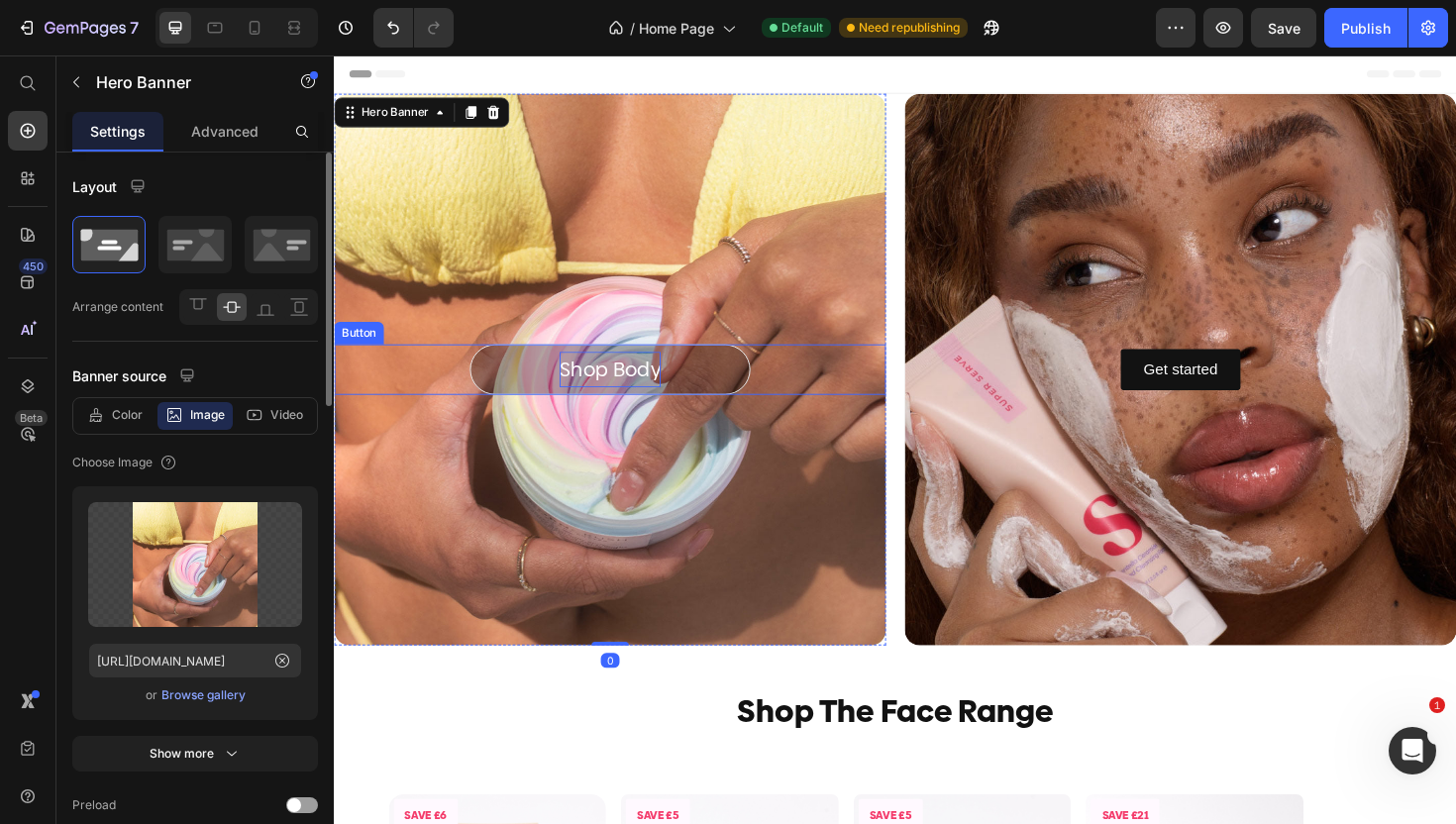 click on "Shop Body" at bounding box center [626, 388] 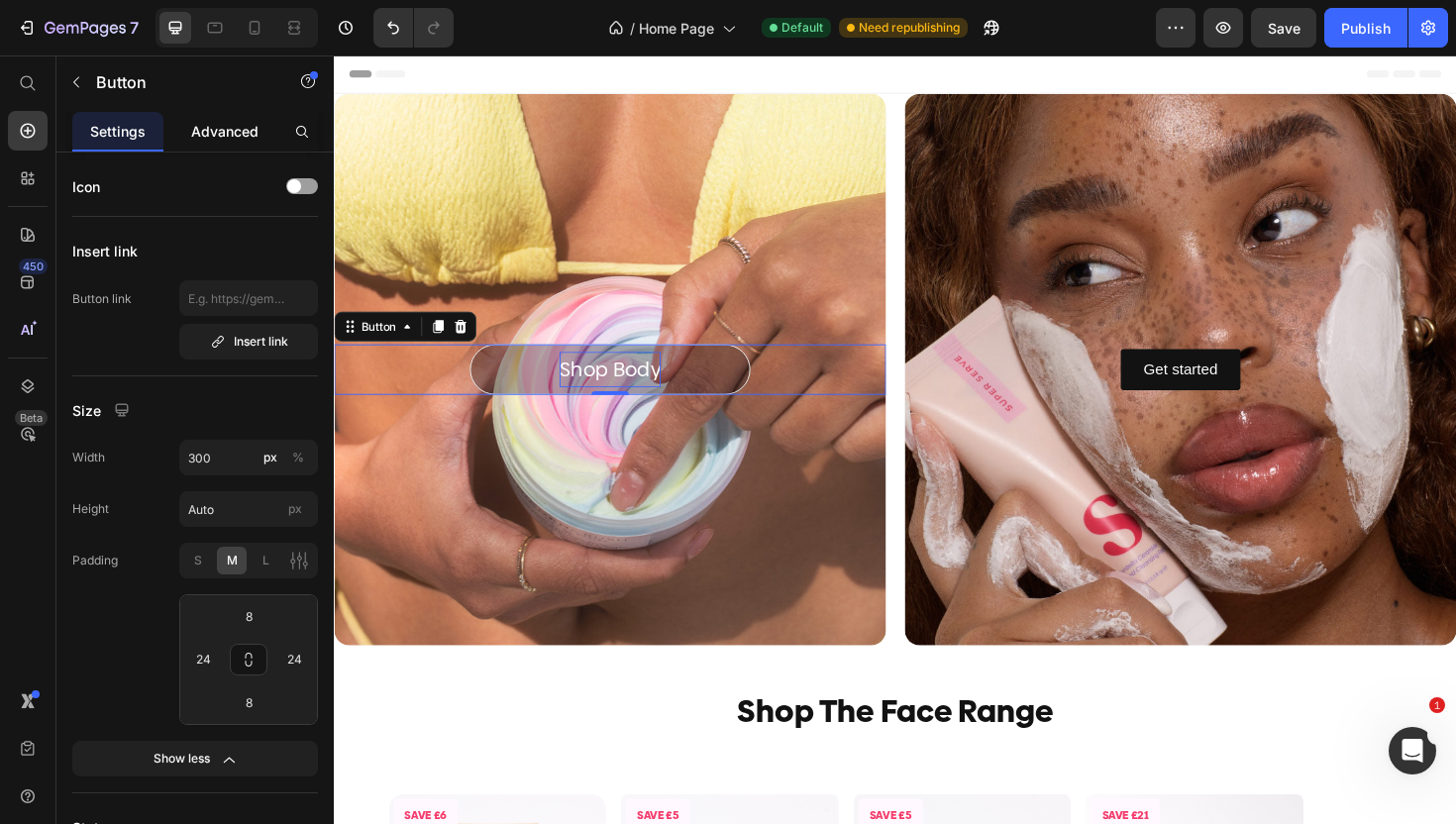click on "Advanced" at bounding box center (225, 131) 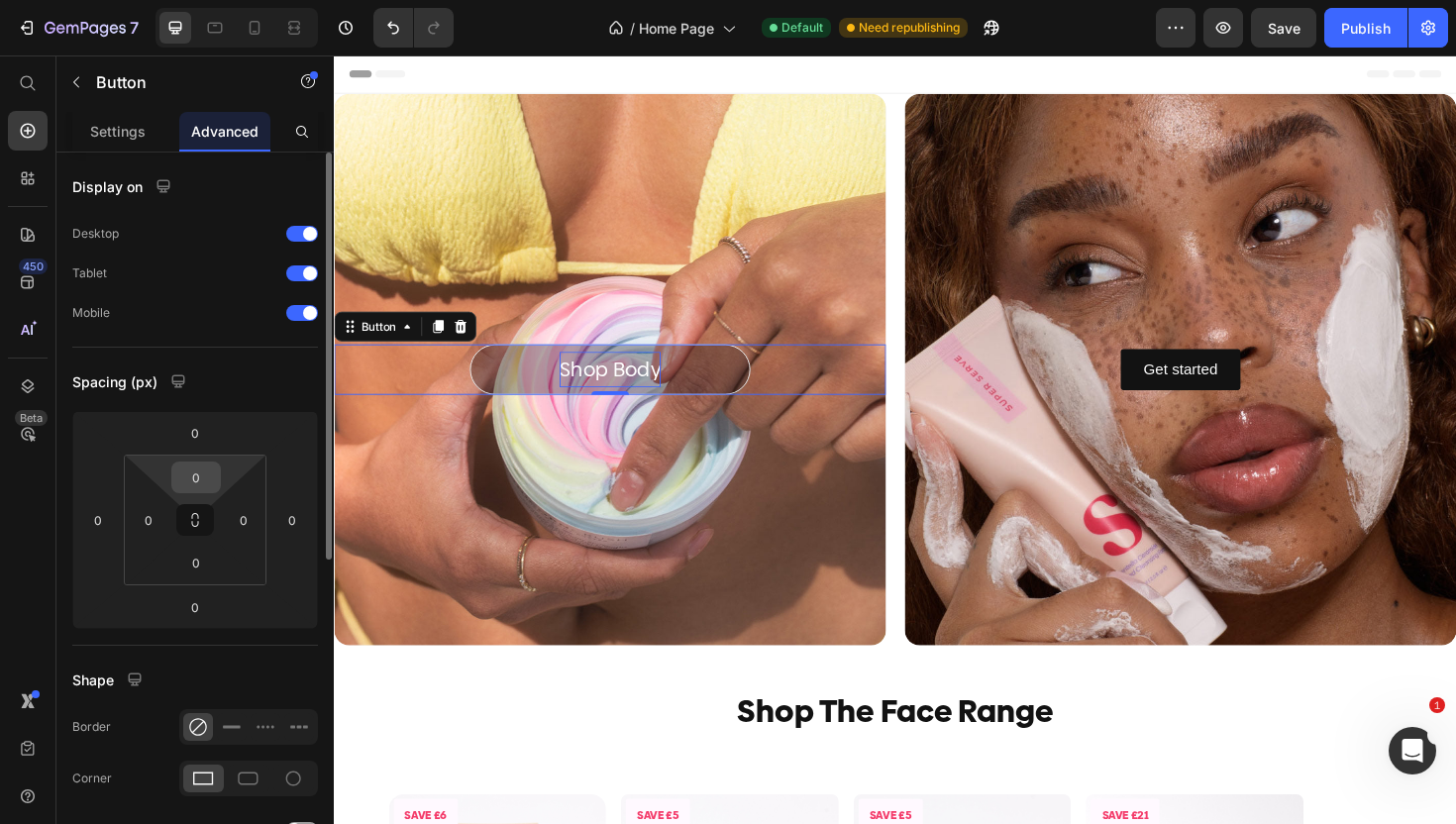click on "0" at bounding box center [196, 477] 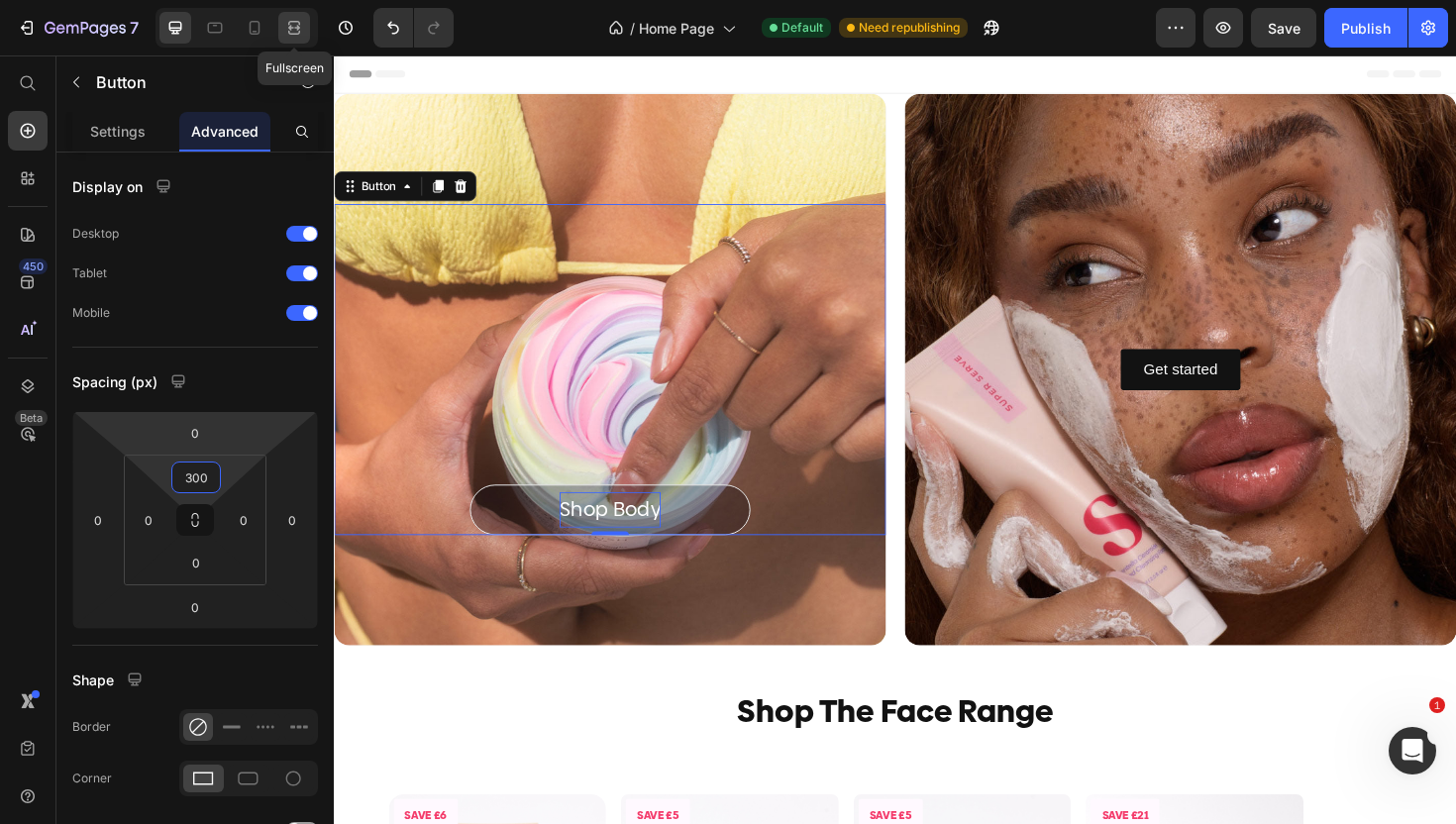 click 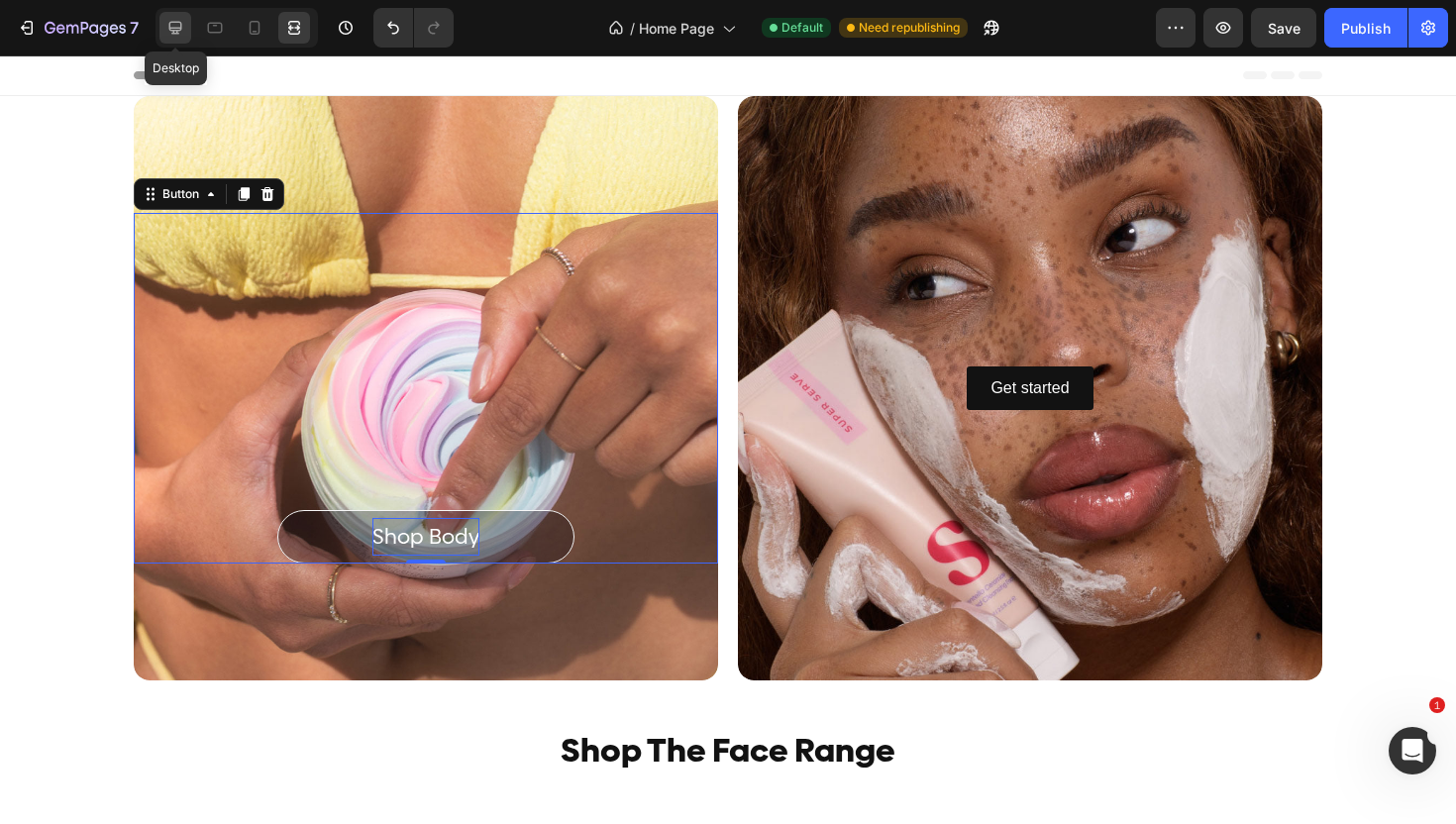 click 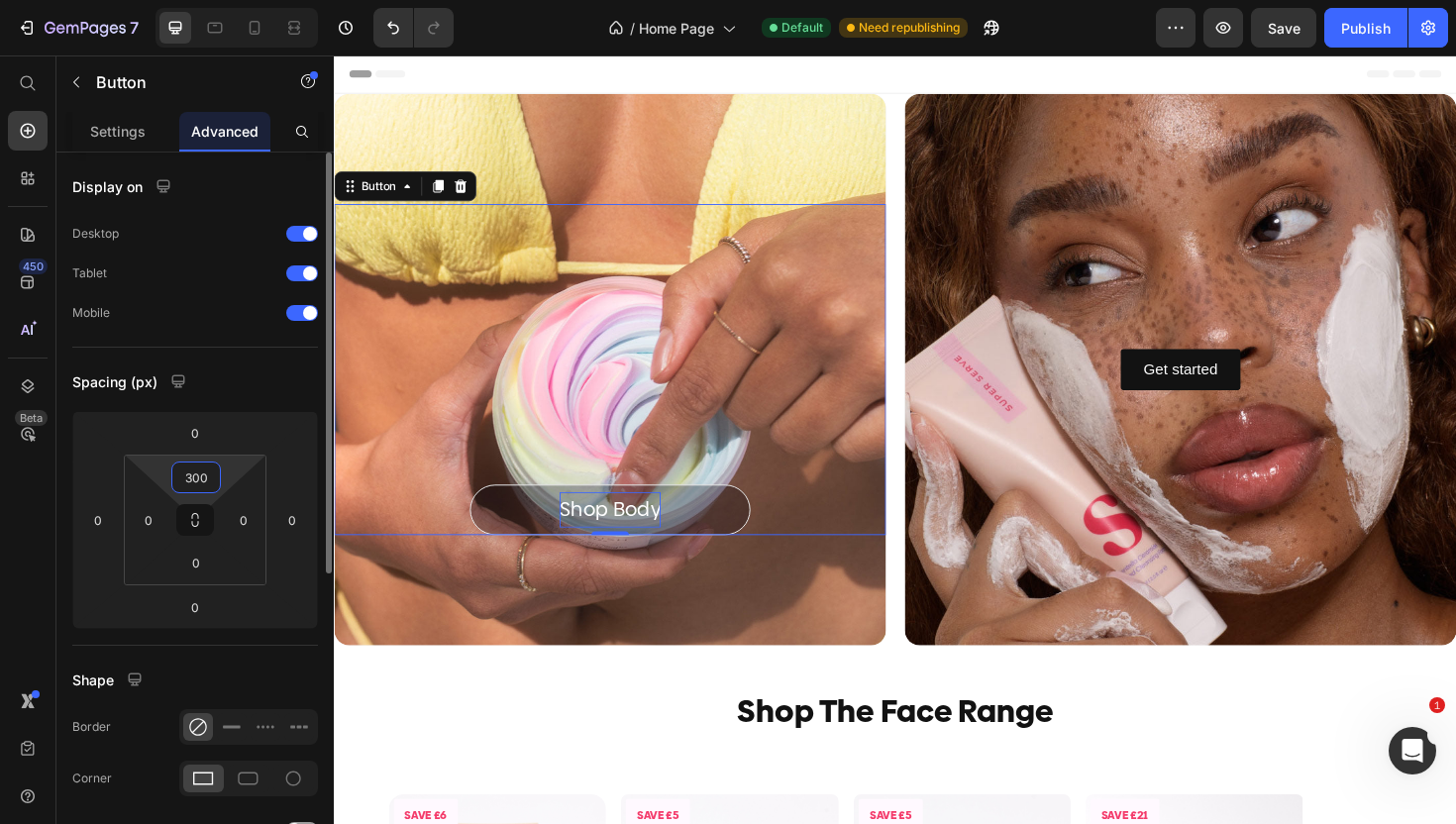 click on "300" at bounding box center (196, 477) 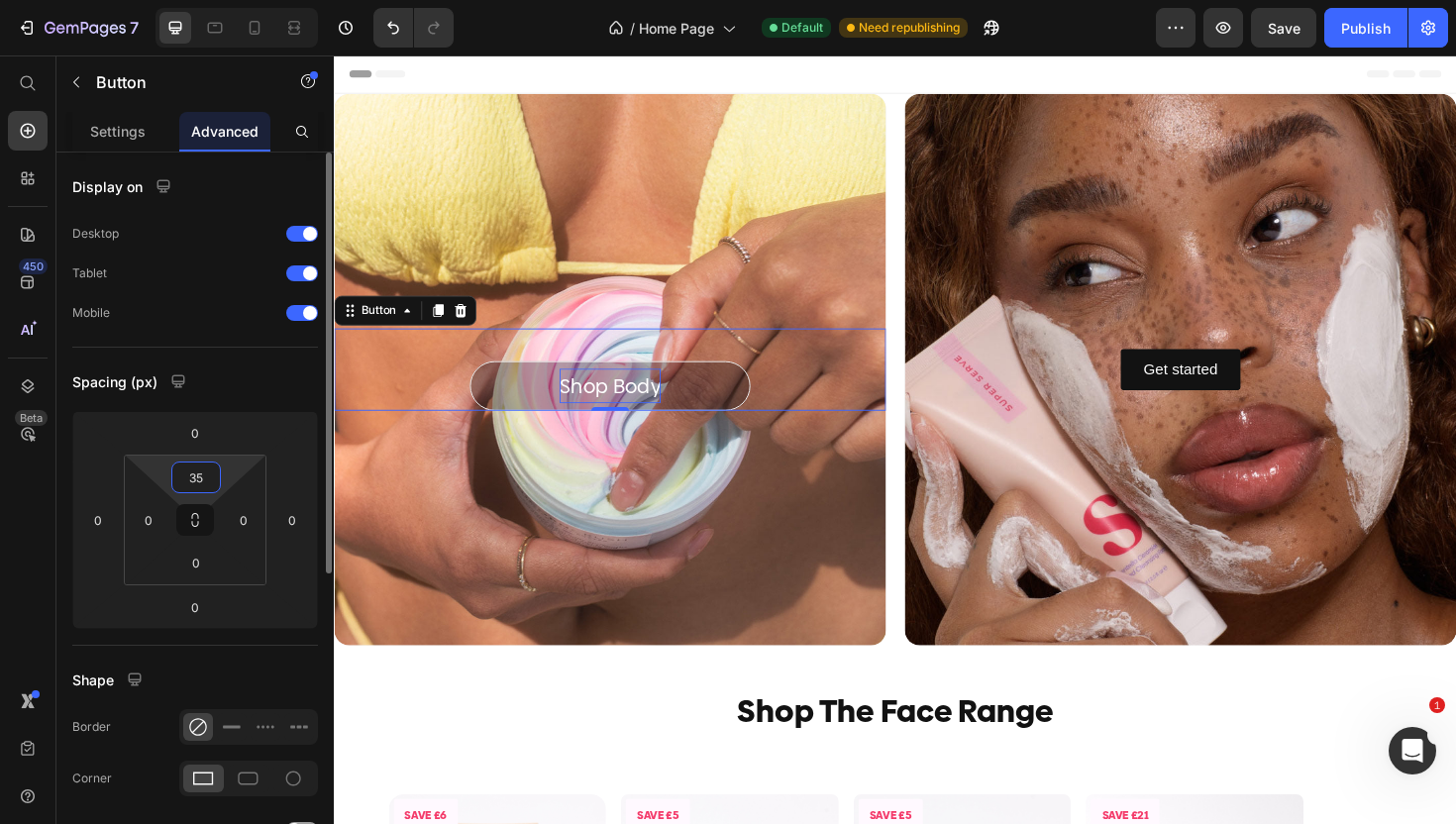 type on "3" 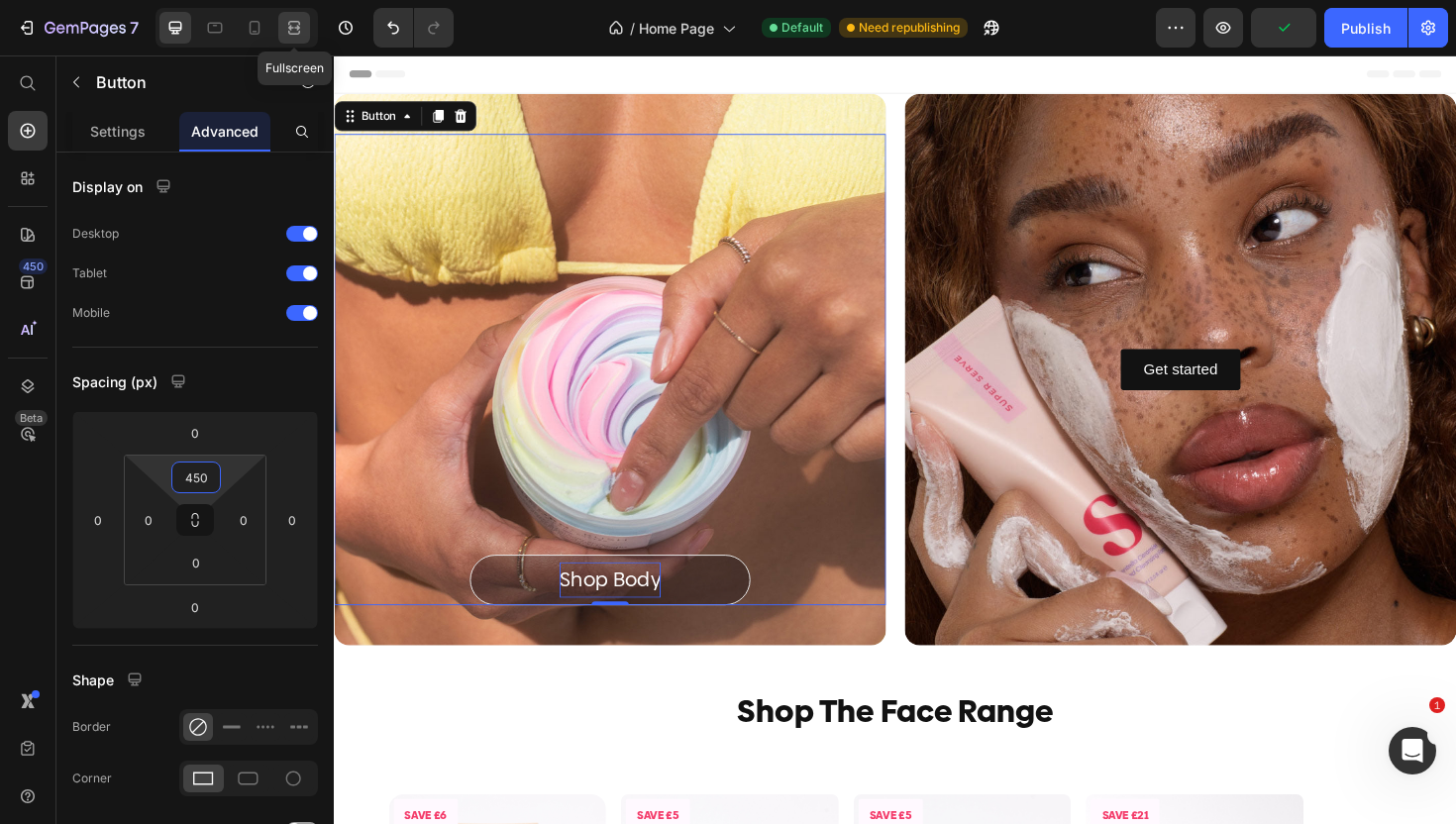 type on "450" 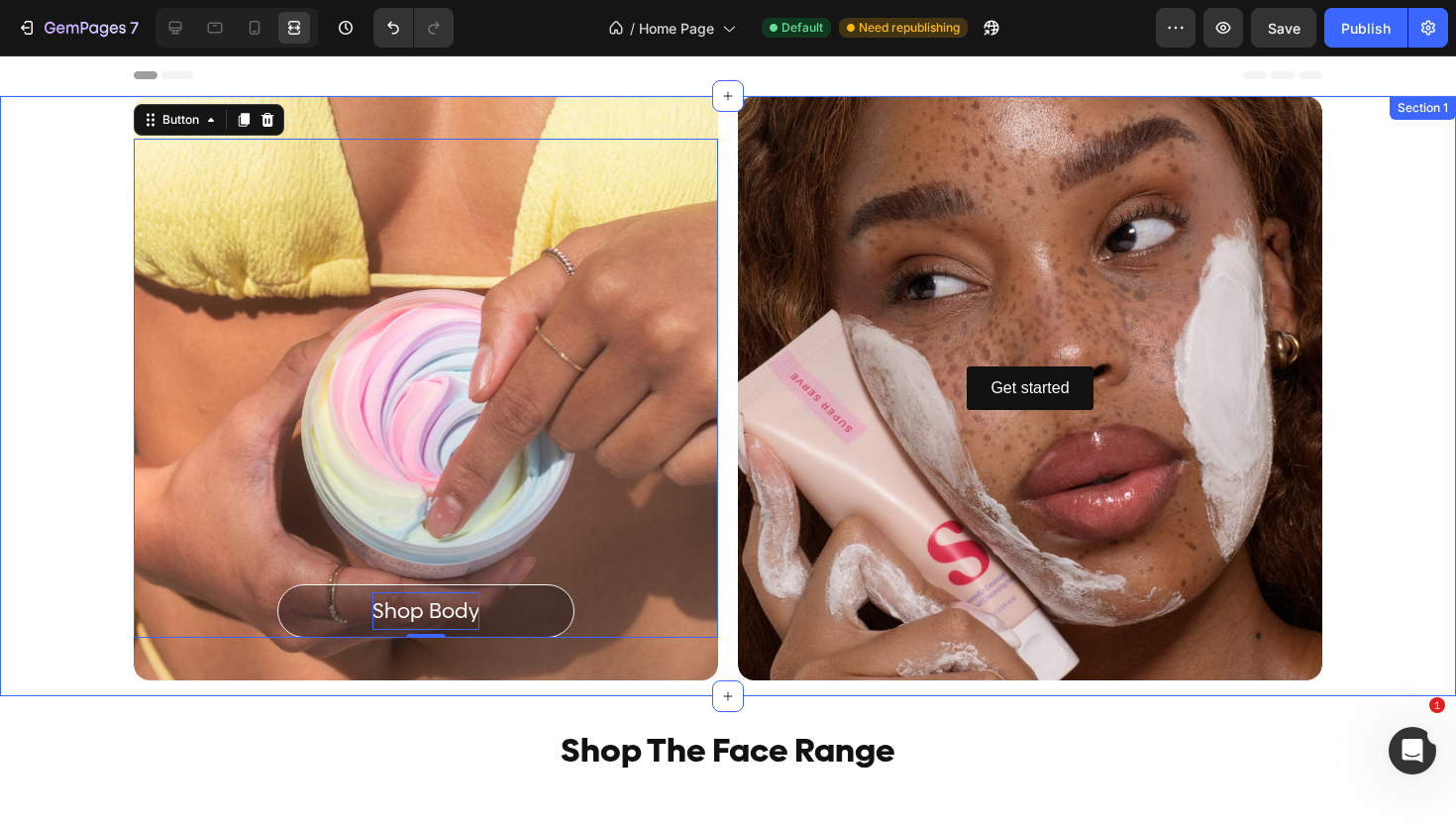 click on "Shop Body Button   0 Hero Banner Get started Button Hero Banner Row Row" at bounding box center [728, 396] 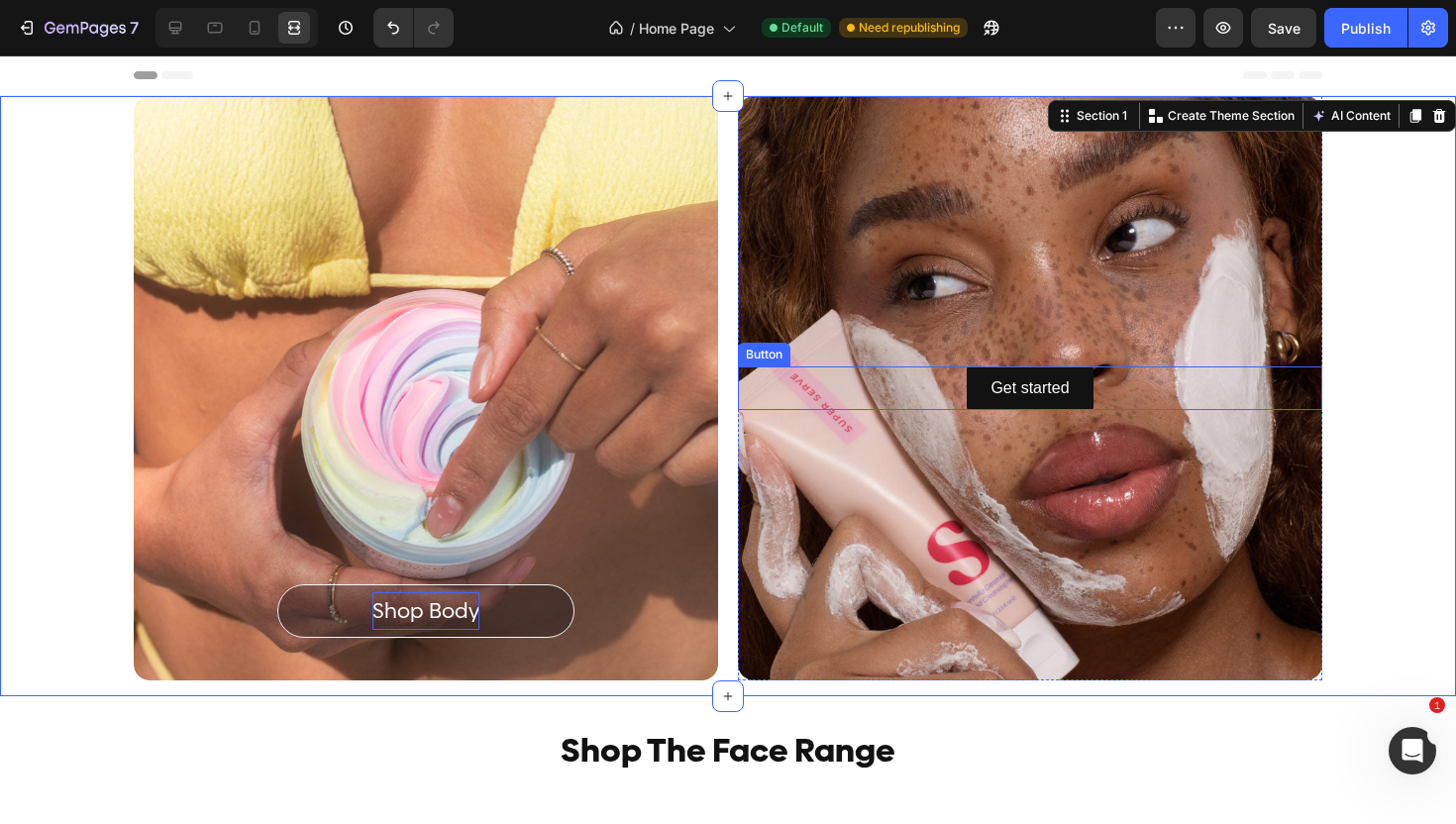 click on "Get started Button" at bounding box center (1030, 388) 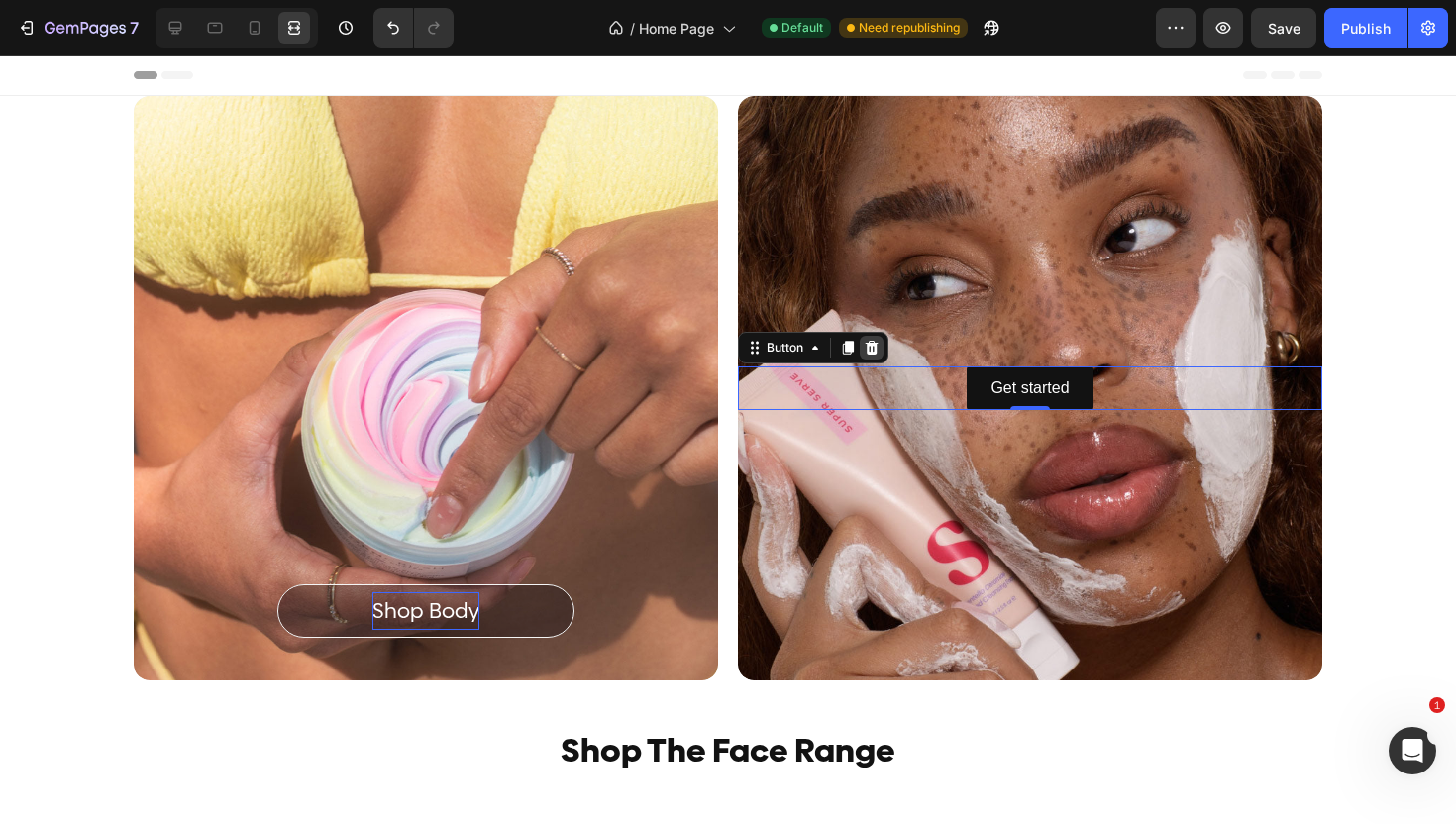 click 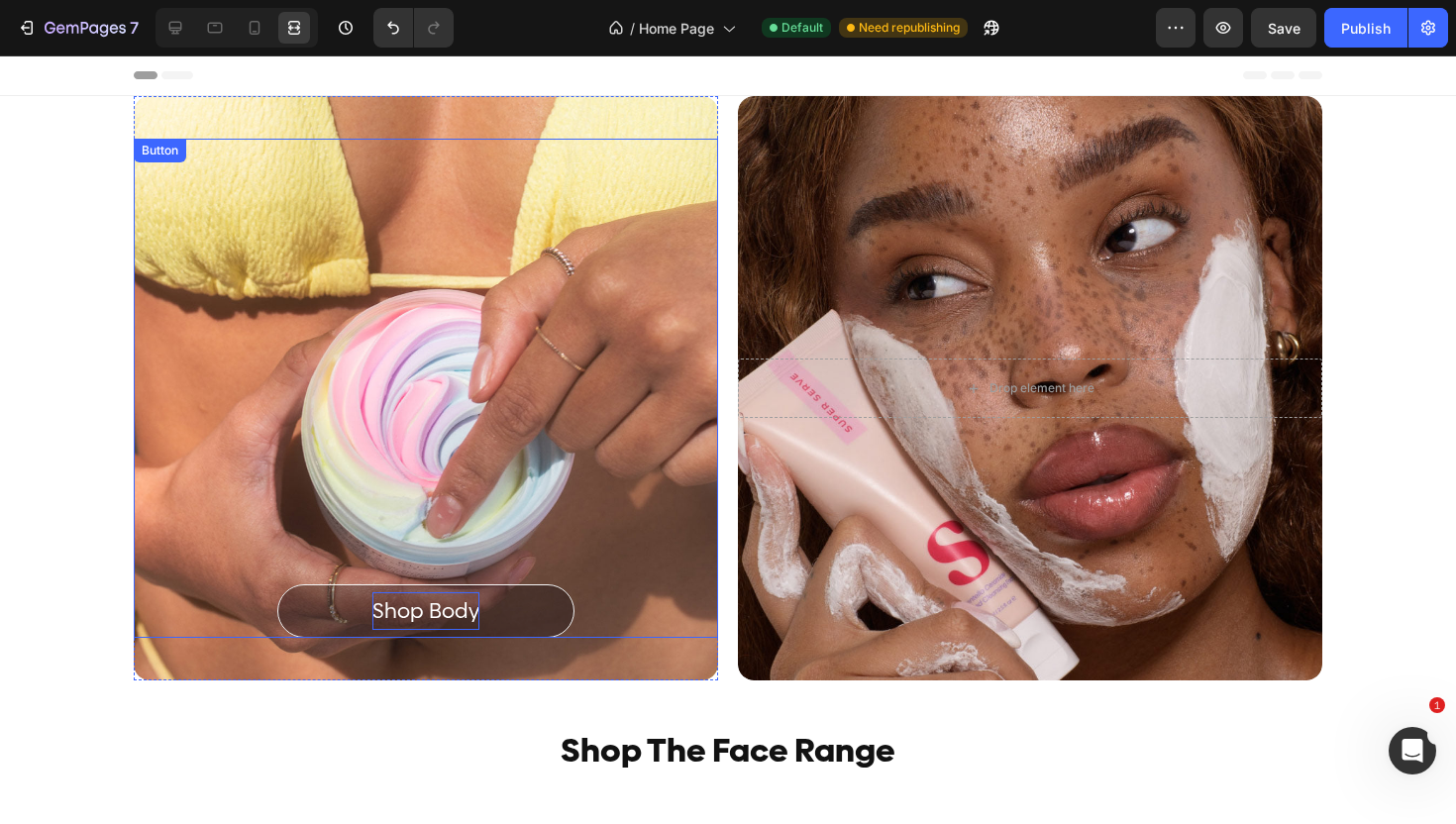 click on "Shop Body Button" at bounding box center [426, 388] 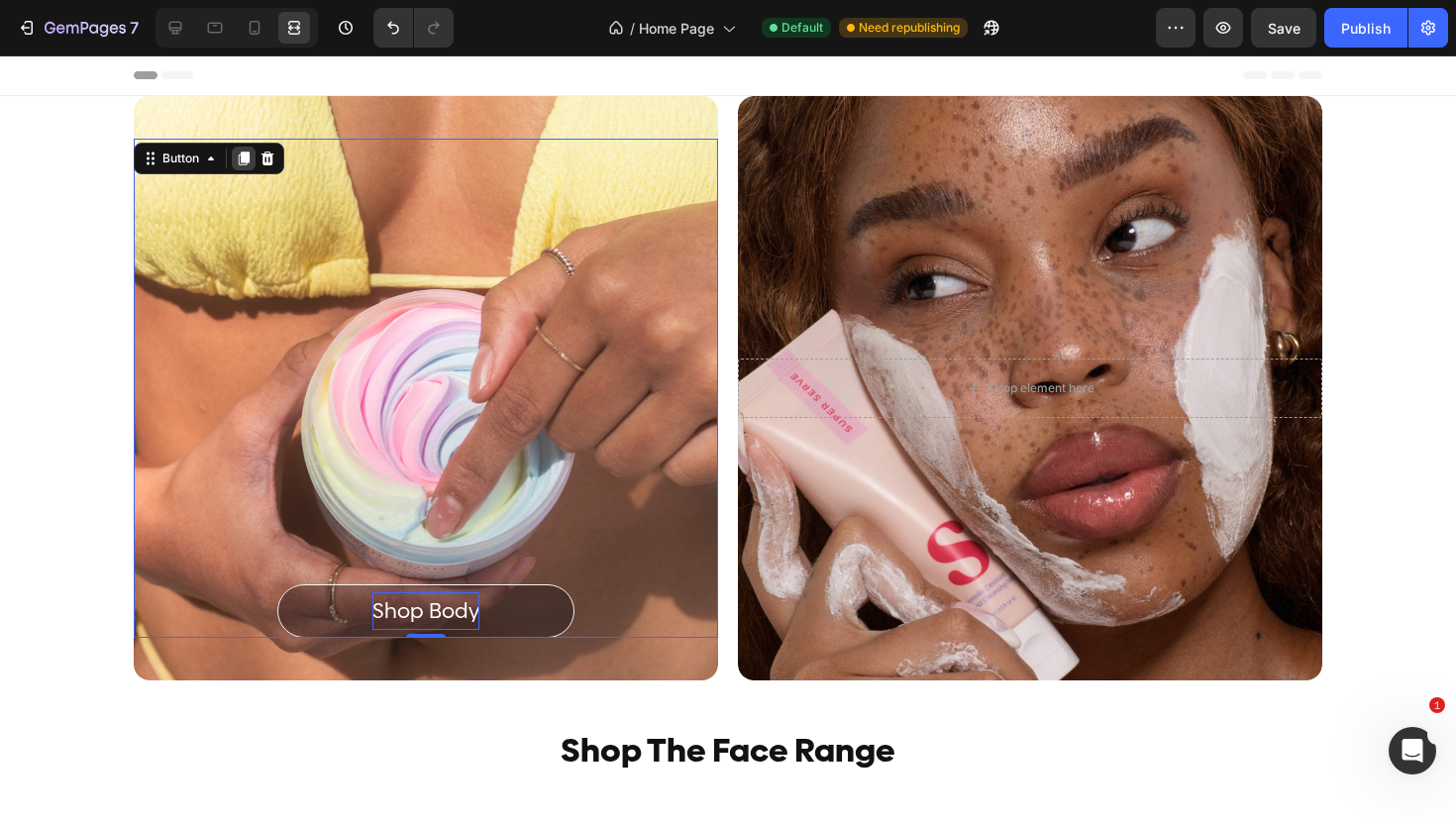 click 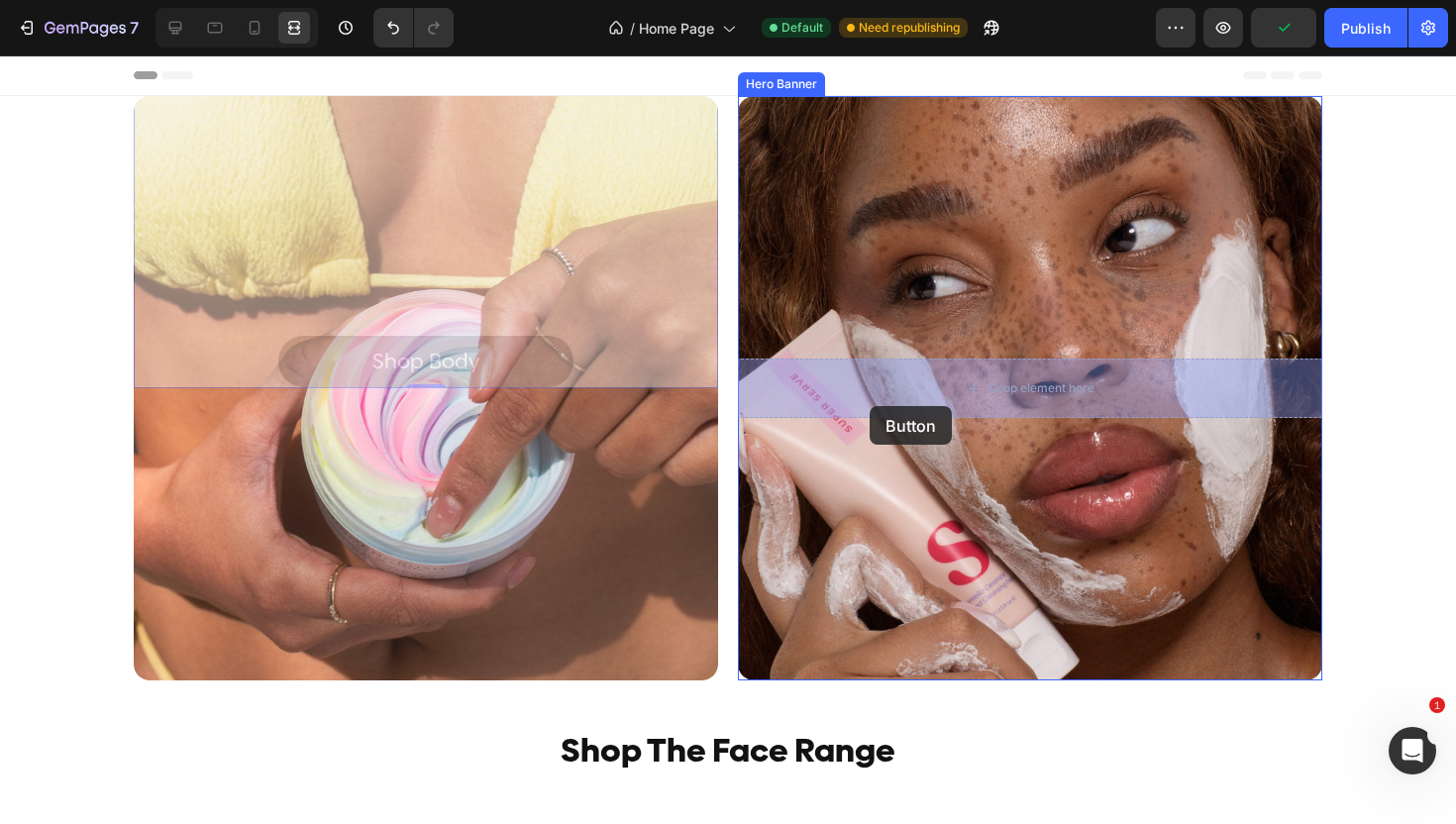 drag, startPoint x: 295, startPoint y: 296, endPoint x: 872, endPoint y: 407, distance: 587.57978 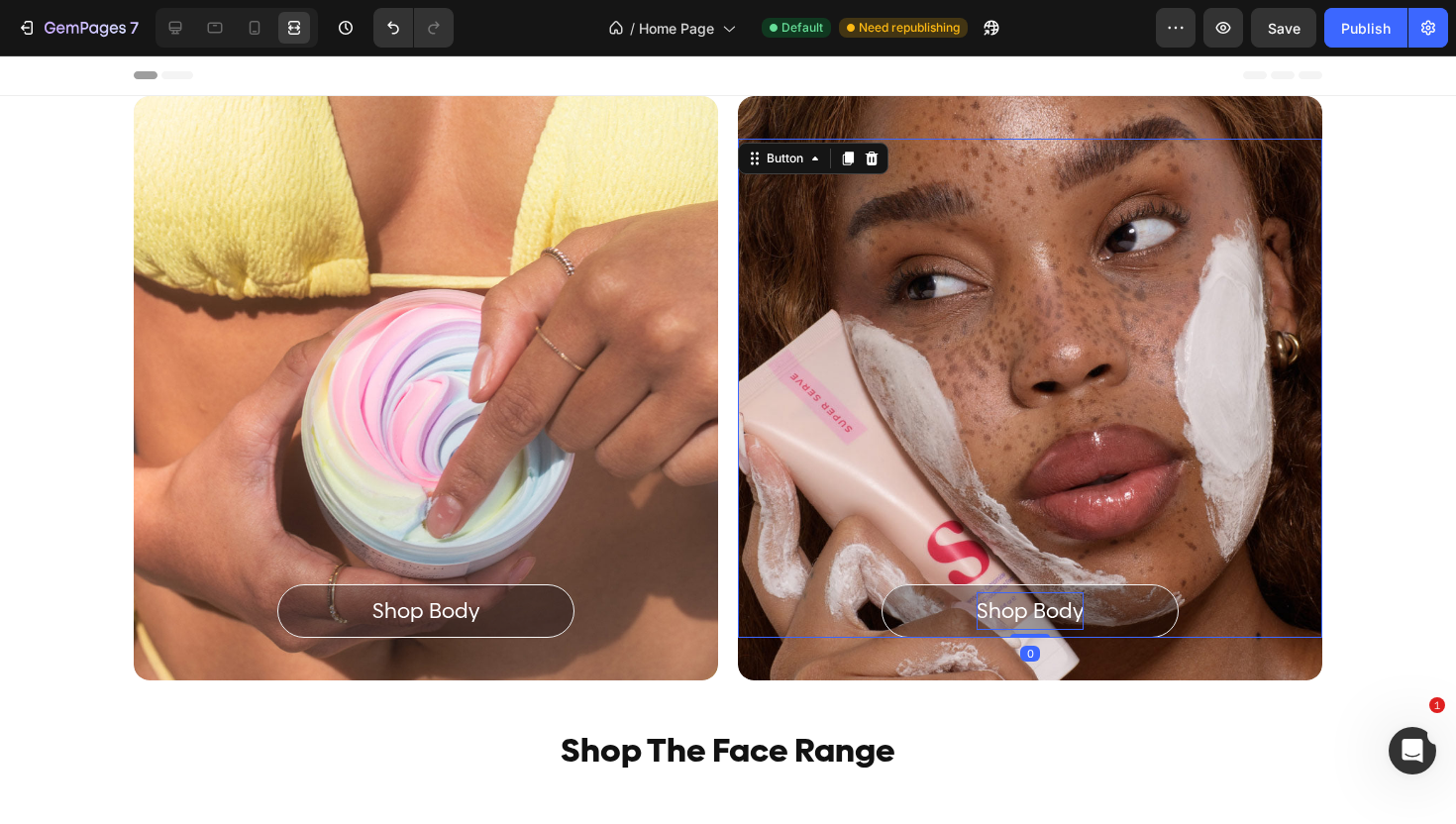 click on "Shop Body" at bounding box center (1030, 611) 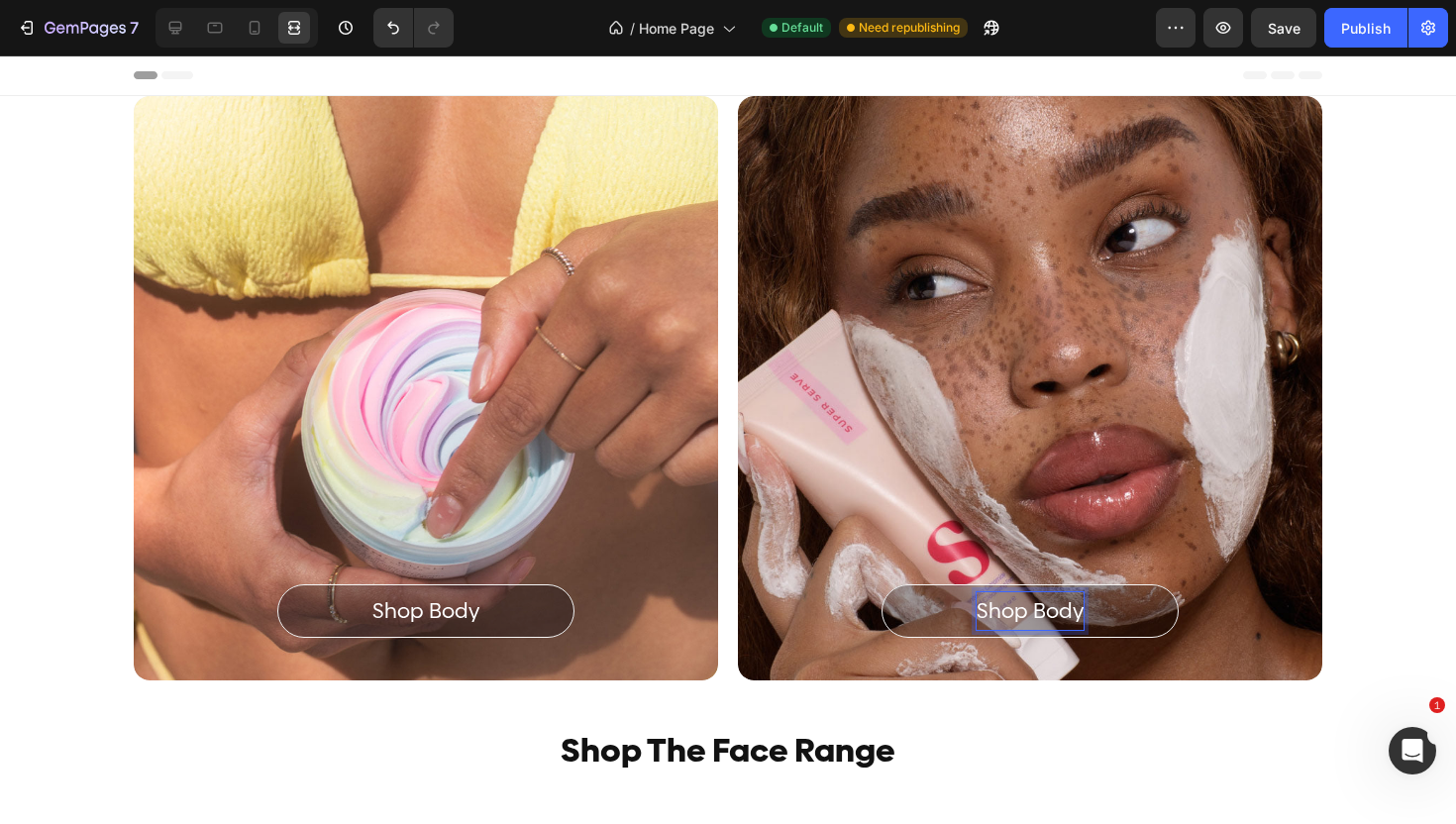 click on "Shop Body" at bounding box center [1030, 611] 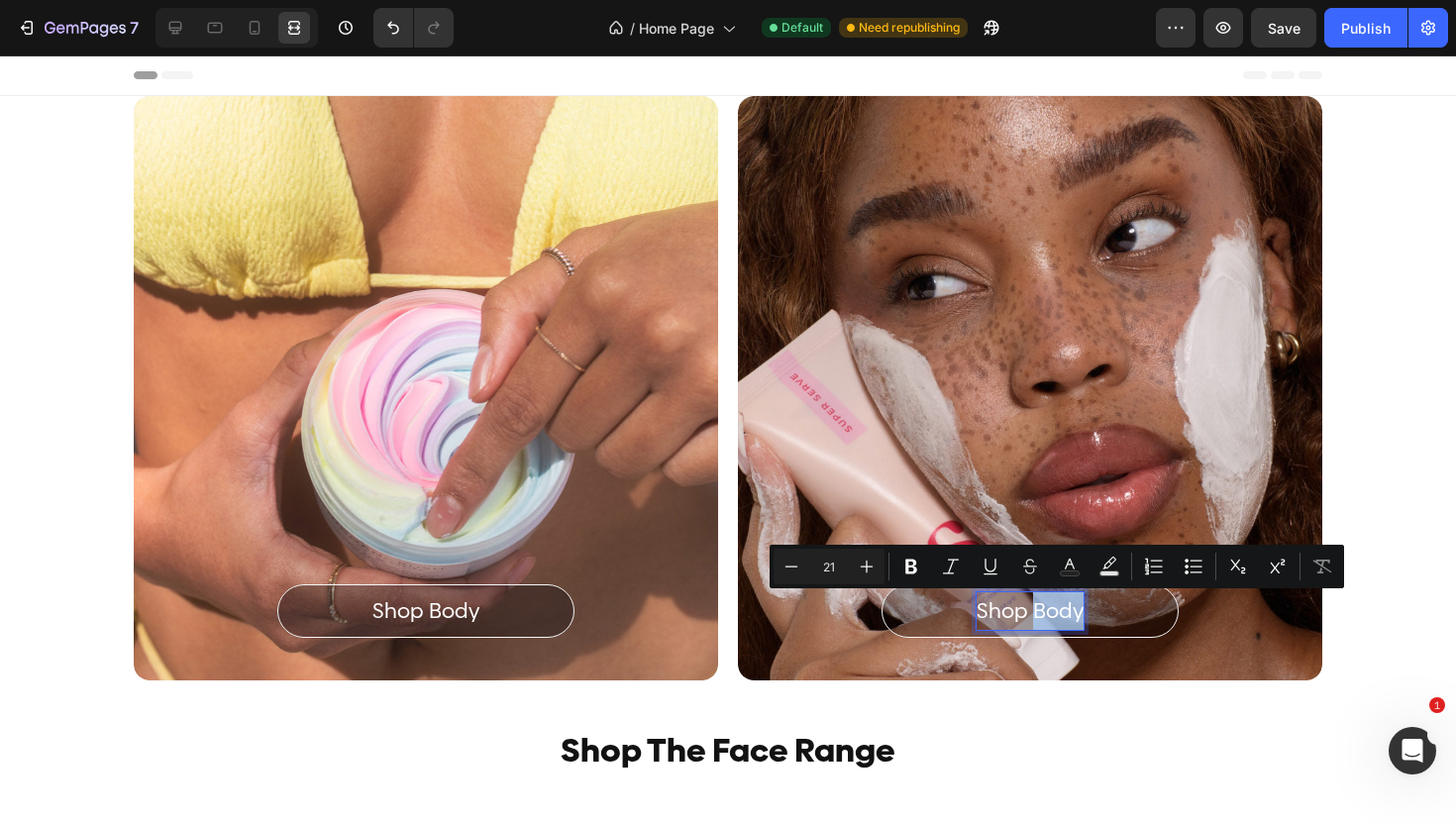 drag, startPoint x: 1082, startPoint y: 613, endPoint x: 1032, endPoint y: 613, distance: 50 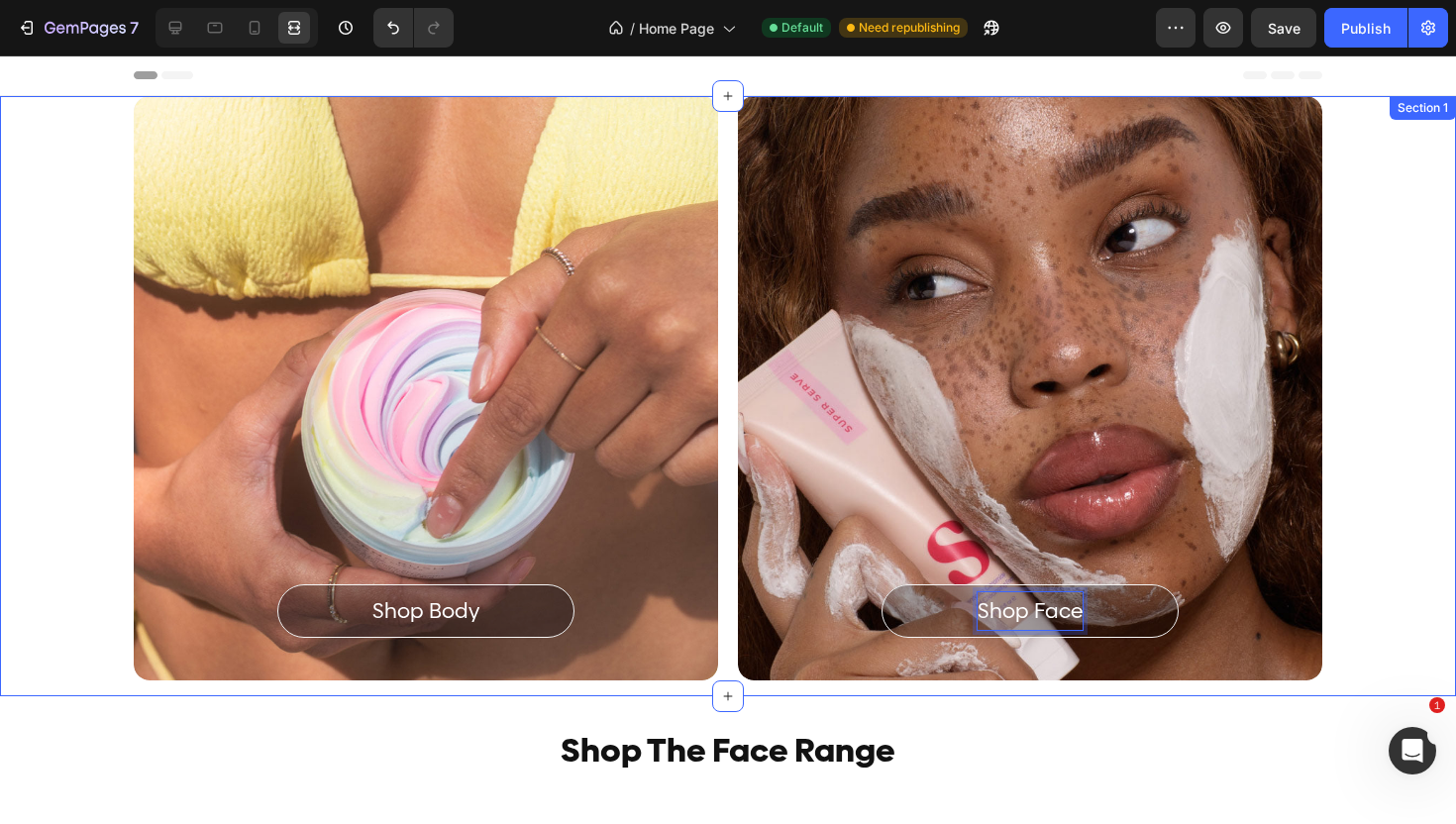 click on "Shop Body Button Hero Banner Shop Face Button   [STREET_ADDRESS]" at bounding box center (728, 396) 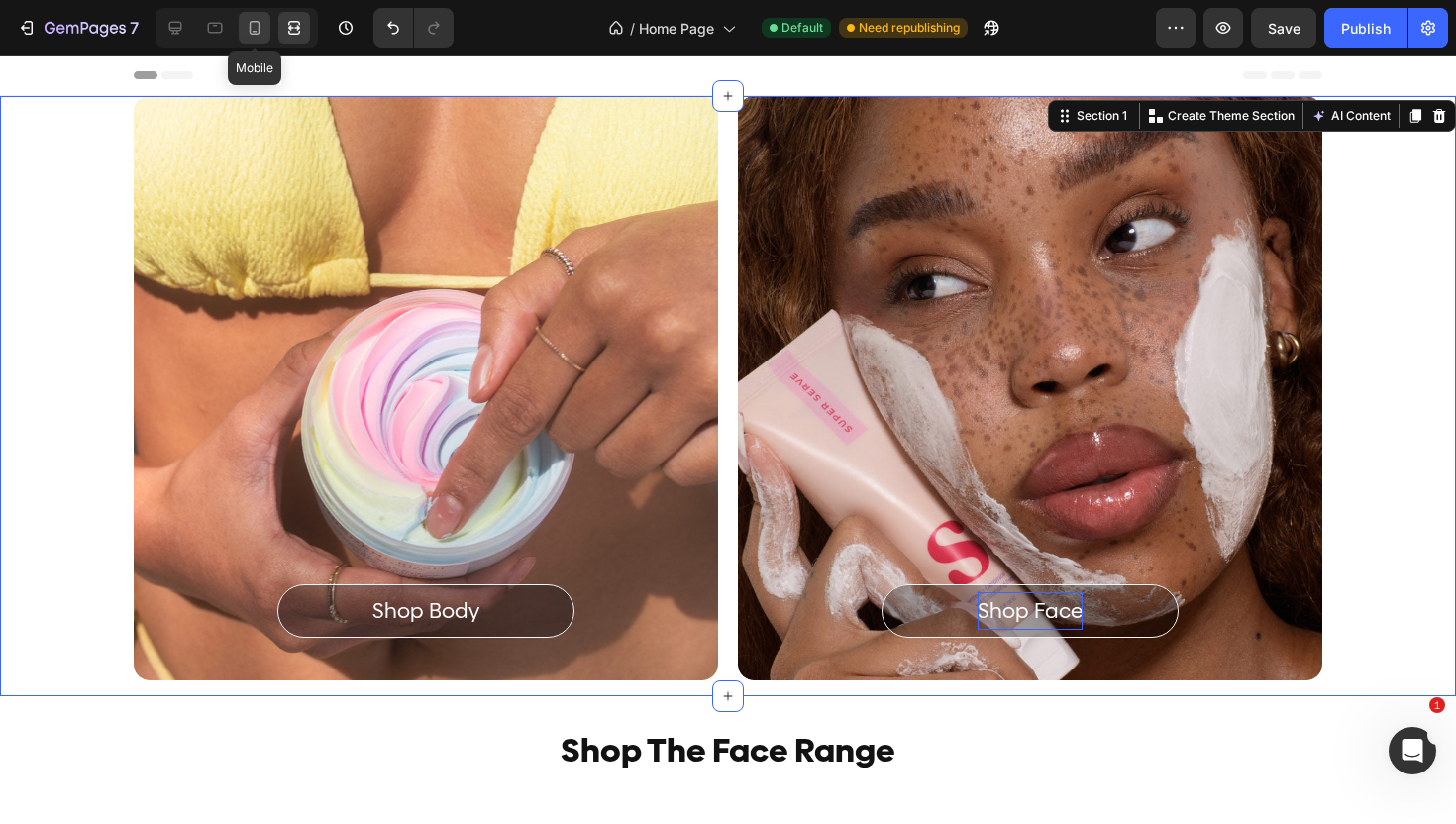 click 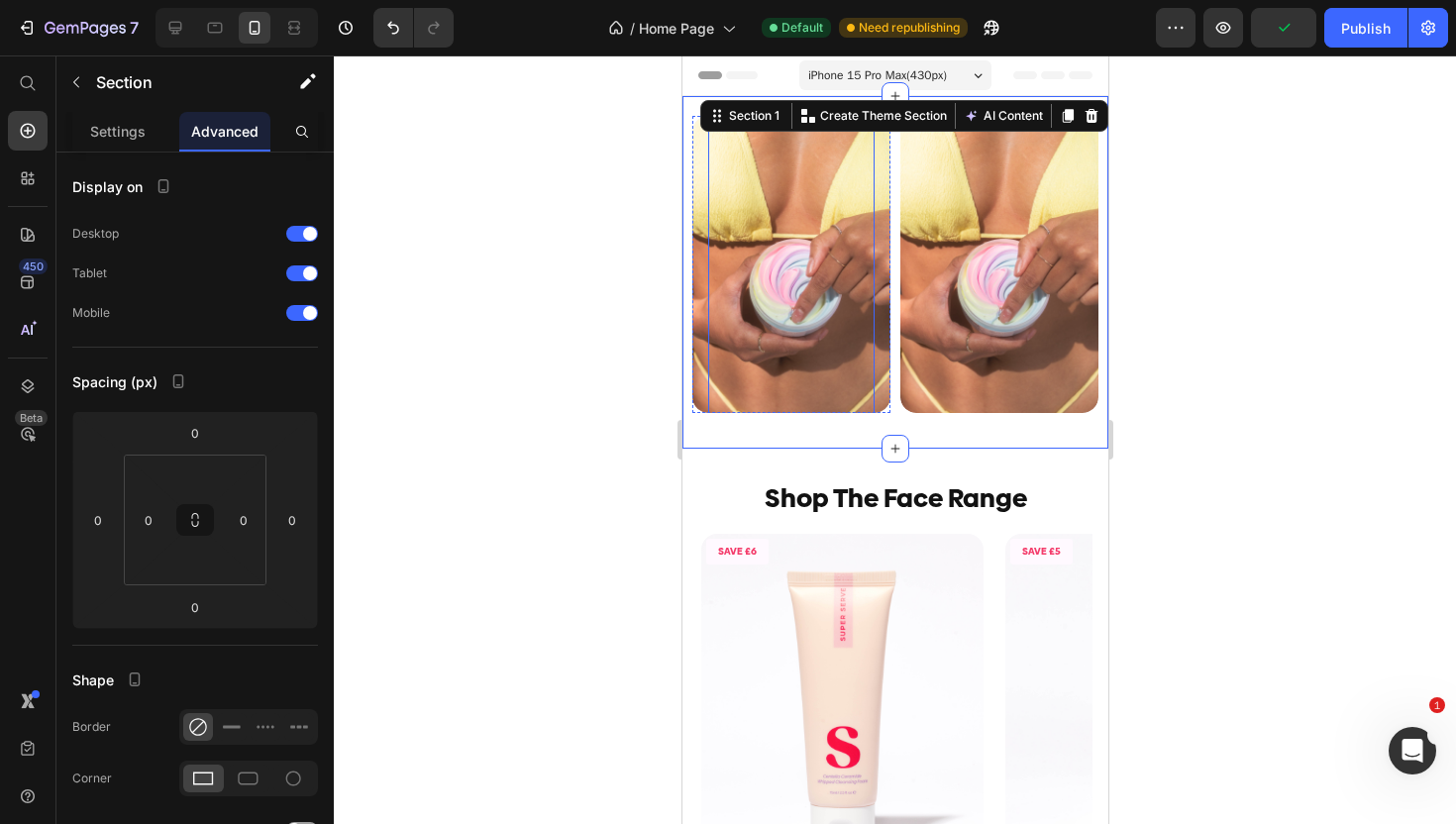 click on "Shop Body Button" at bounding box center (790, 263) 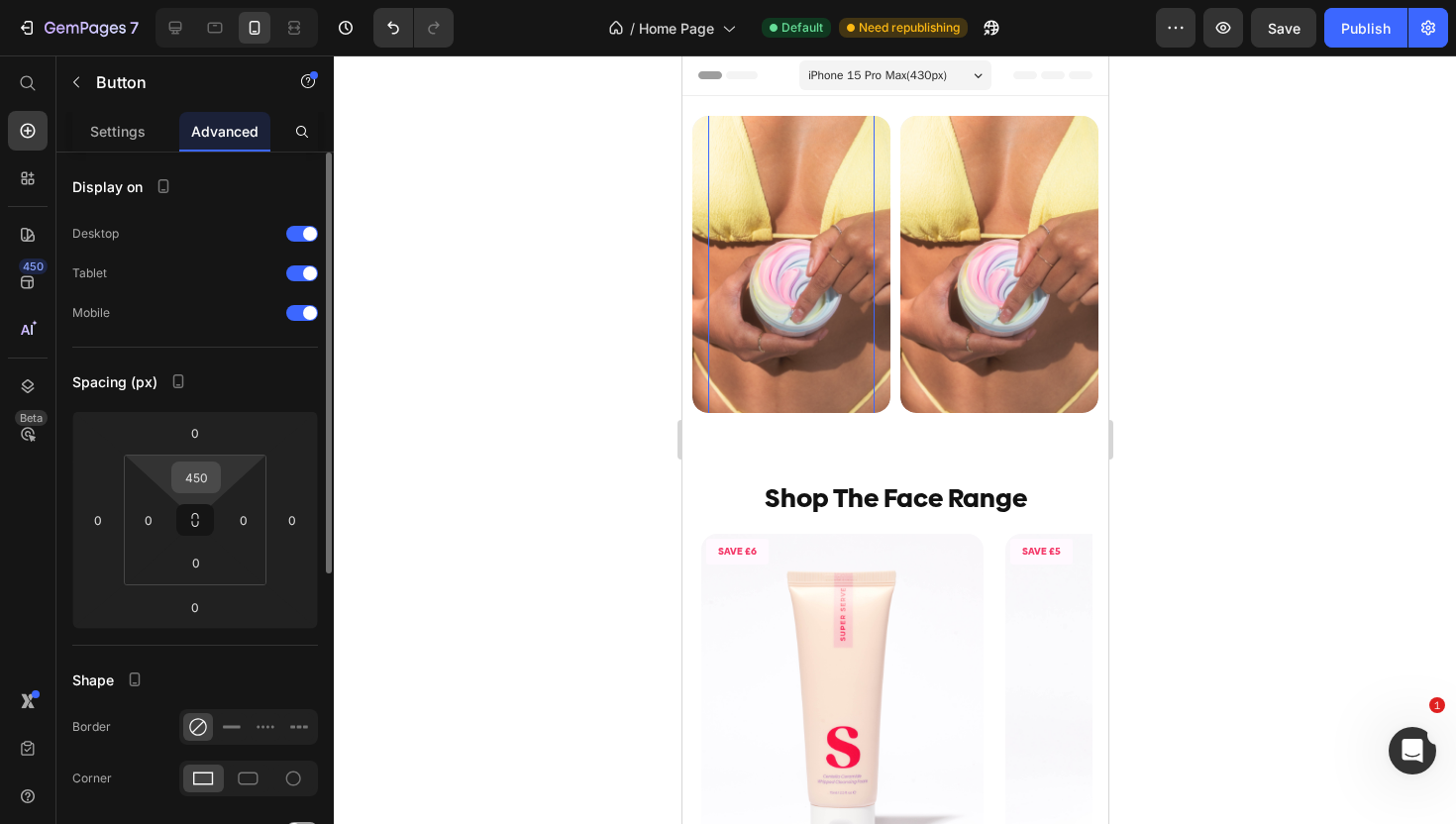 click on "450" at bounding box center (196, 477) 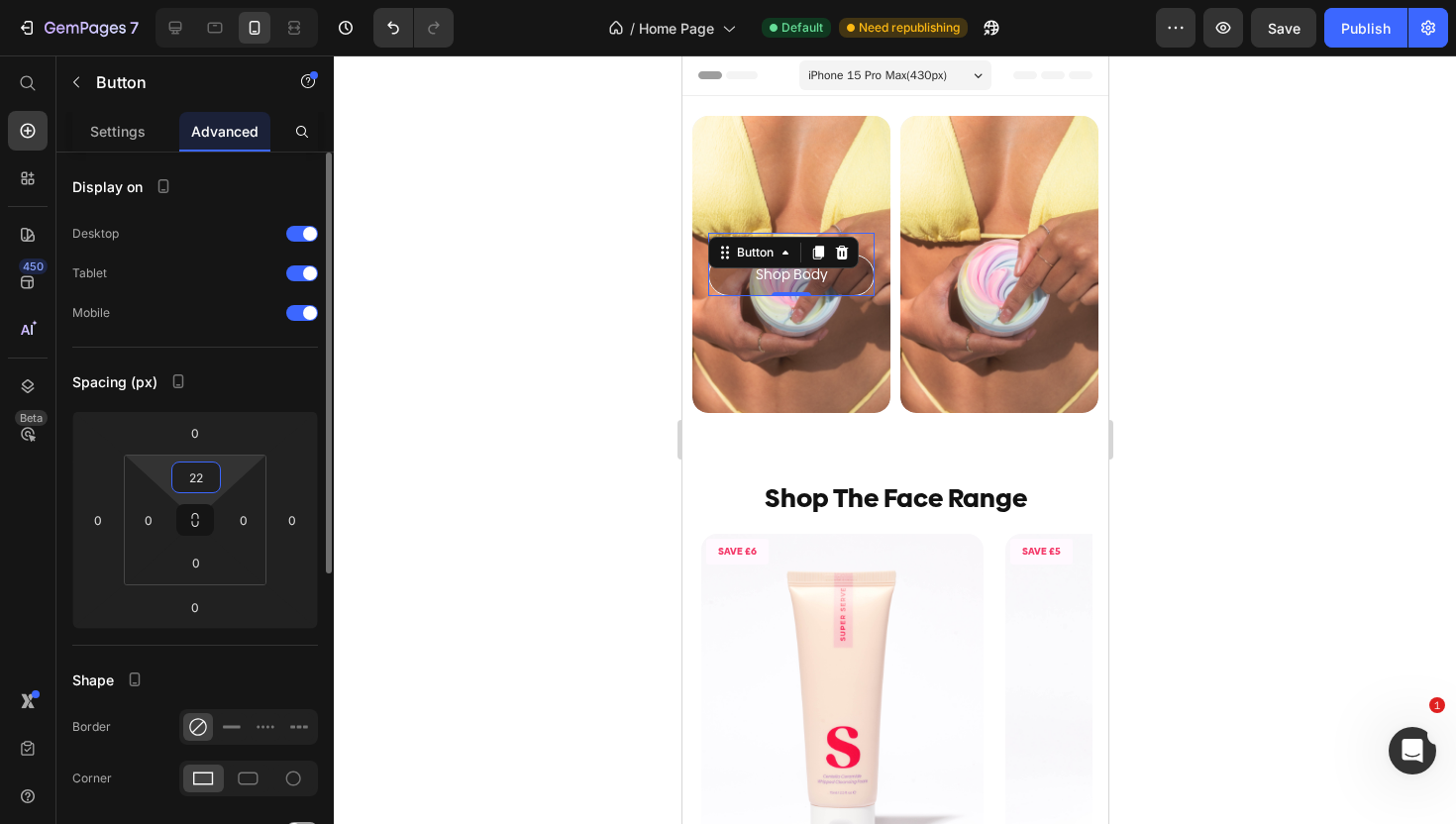 type on "220" 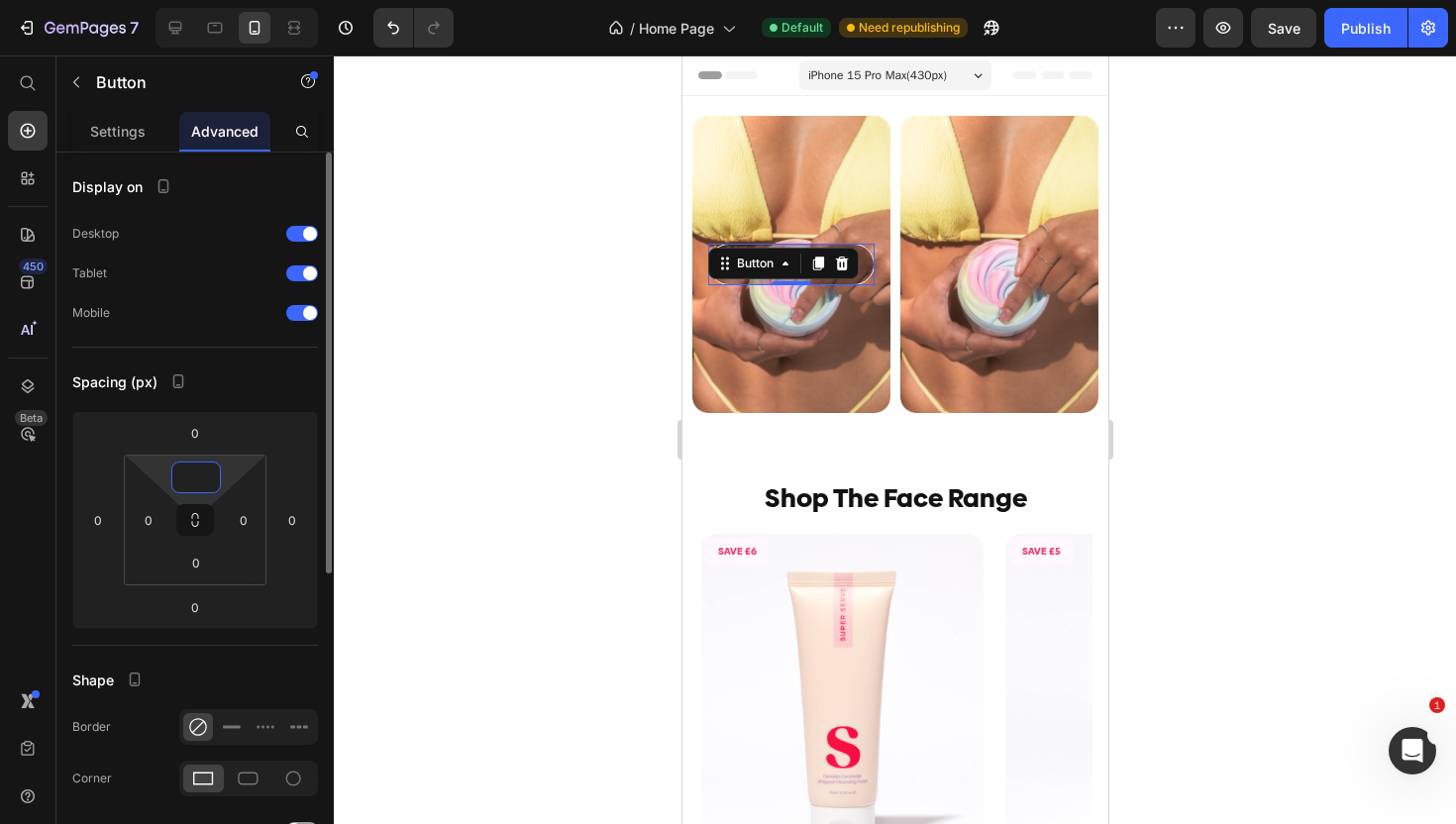type on "220" 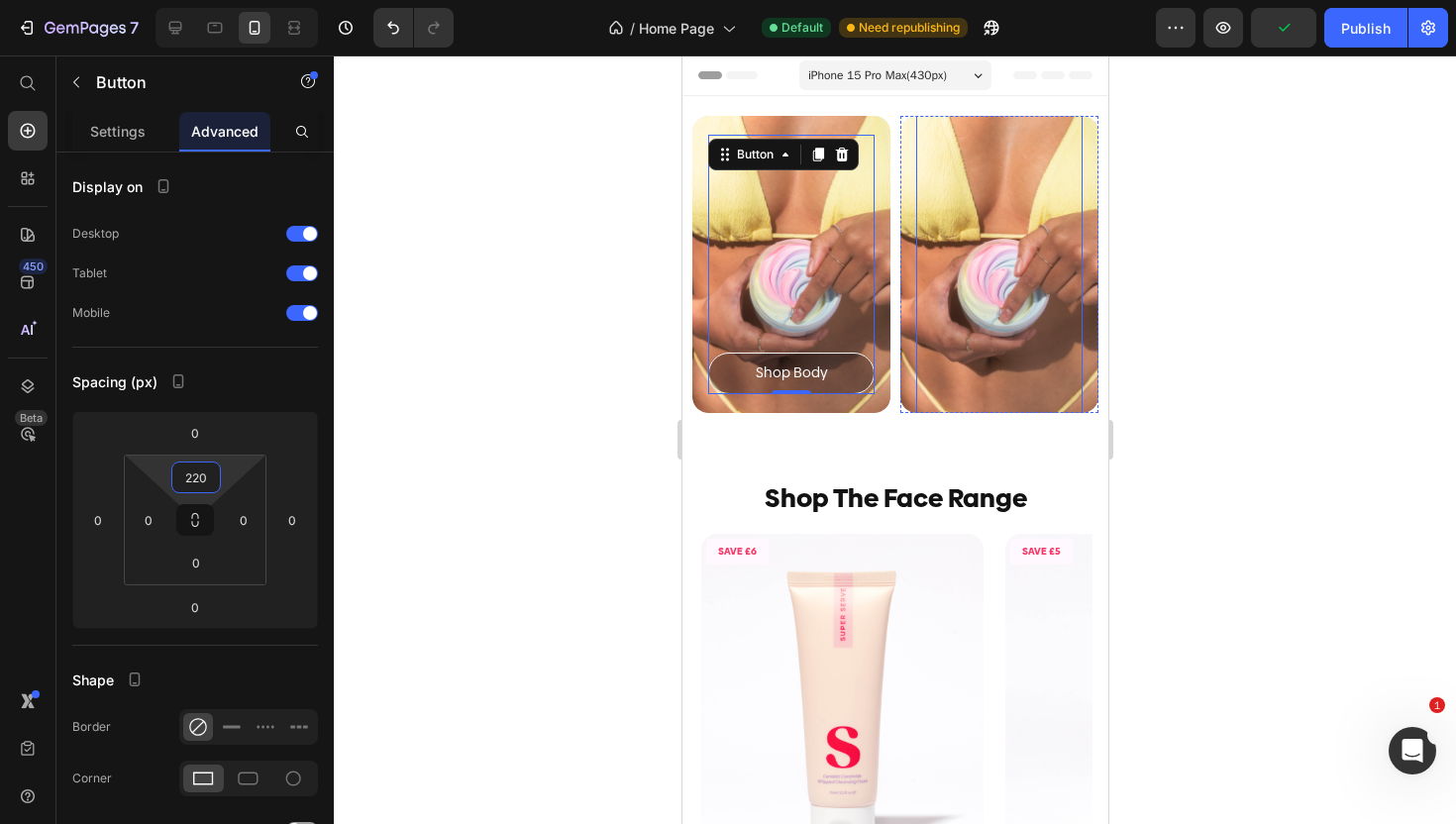 click on "Shop Face Button" at bounding box center (998, 263) 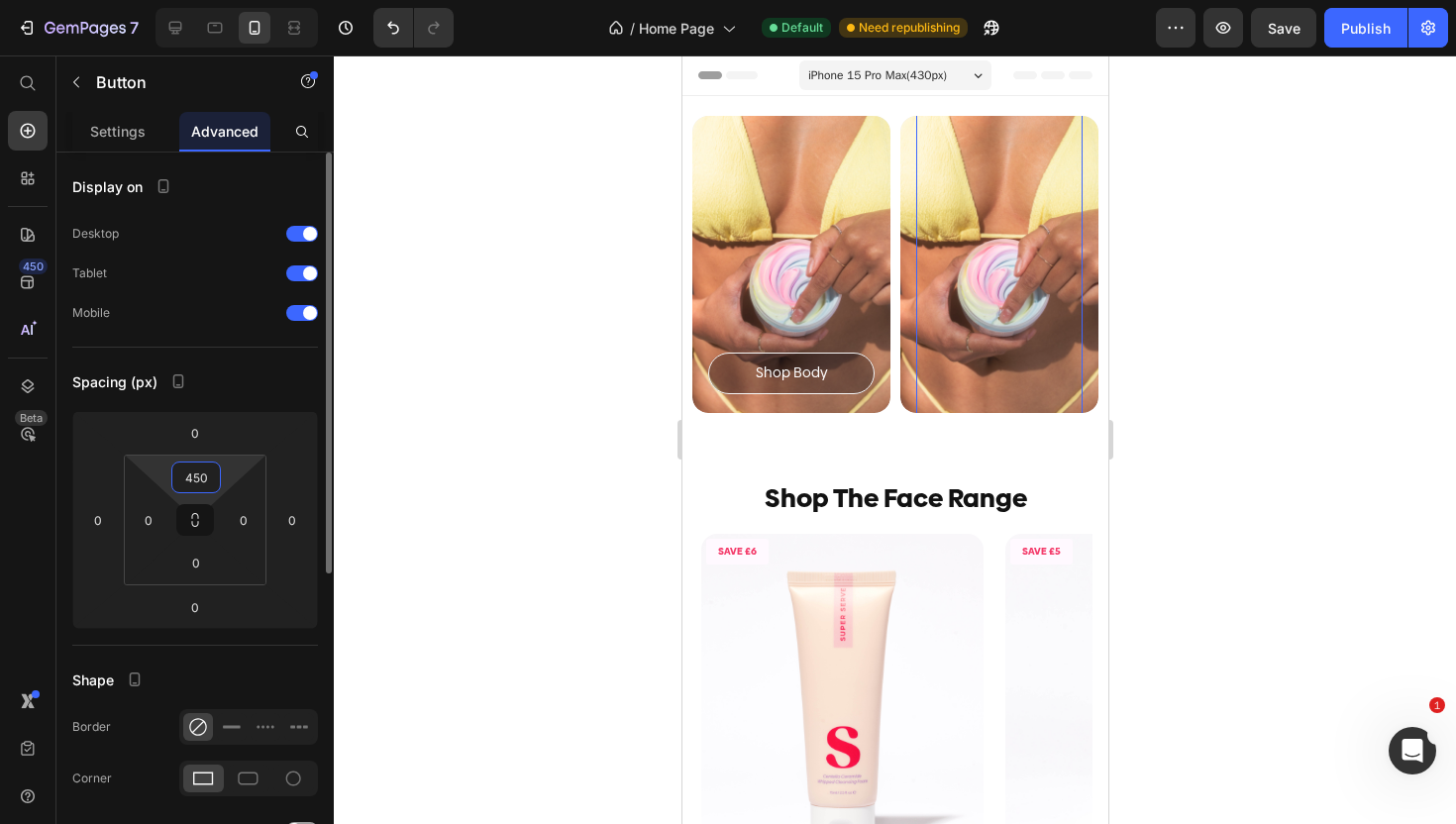 click on "450" at bounding box center [196, 477] 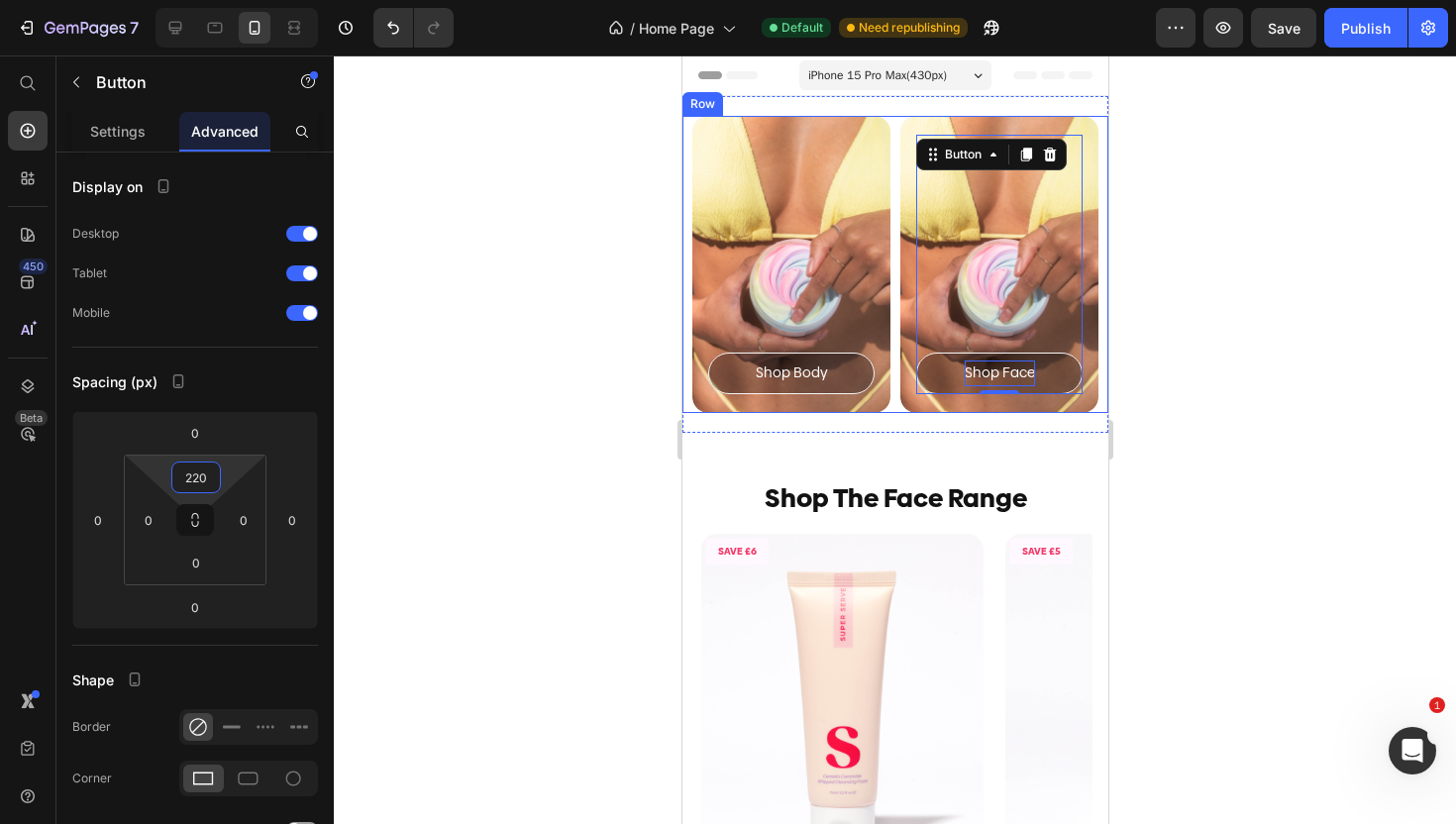 type on "220" 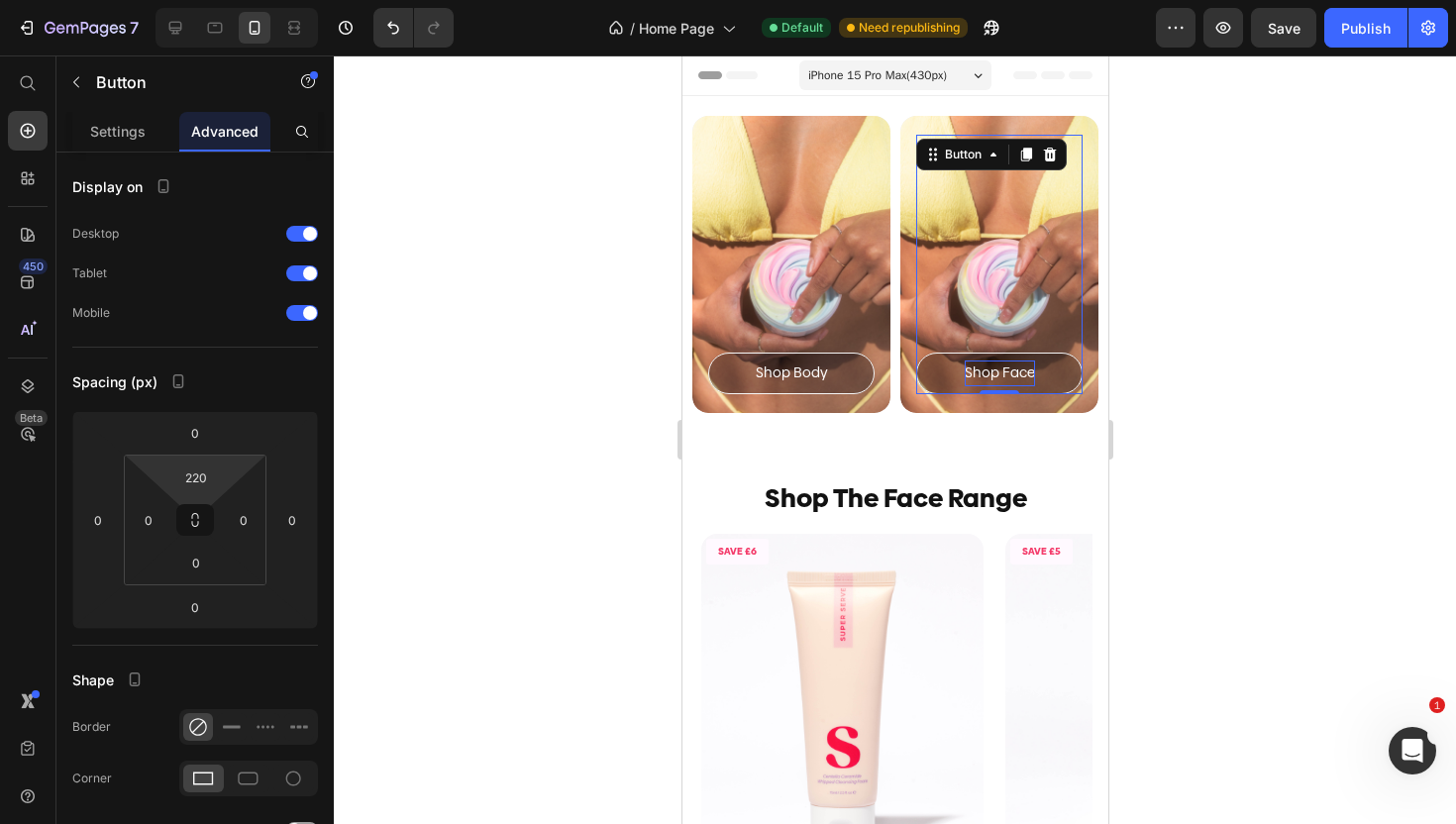 click 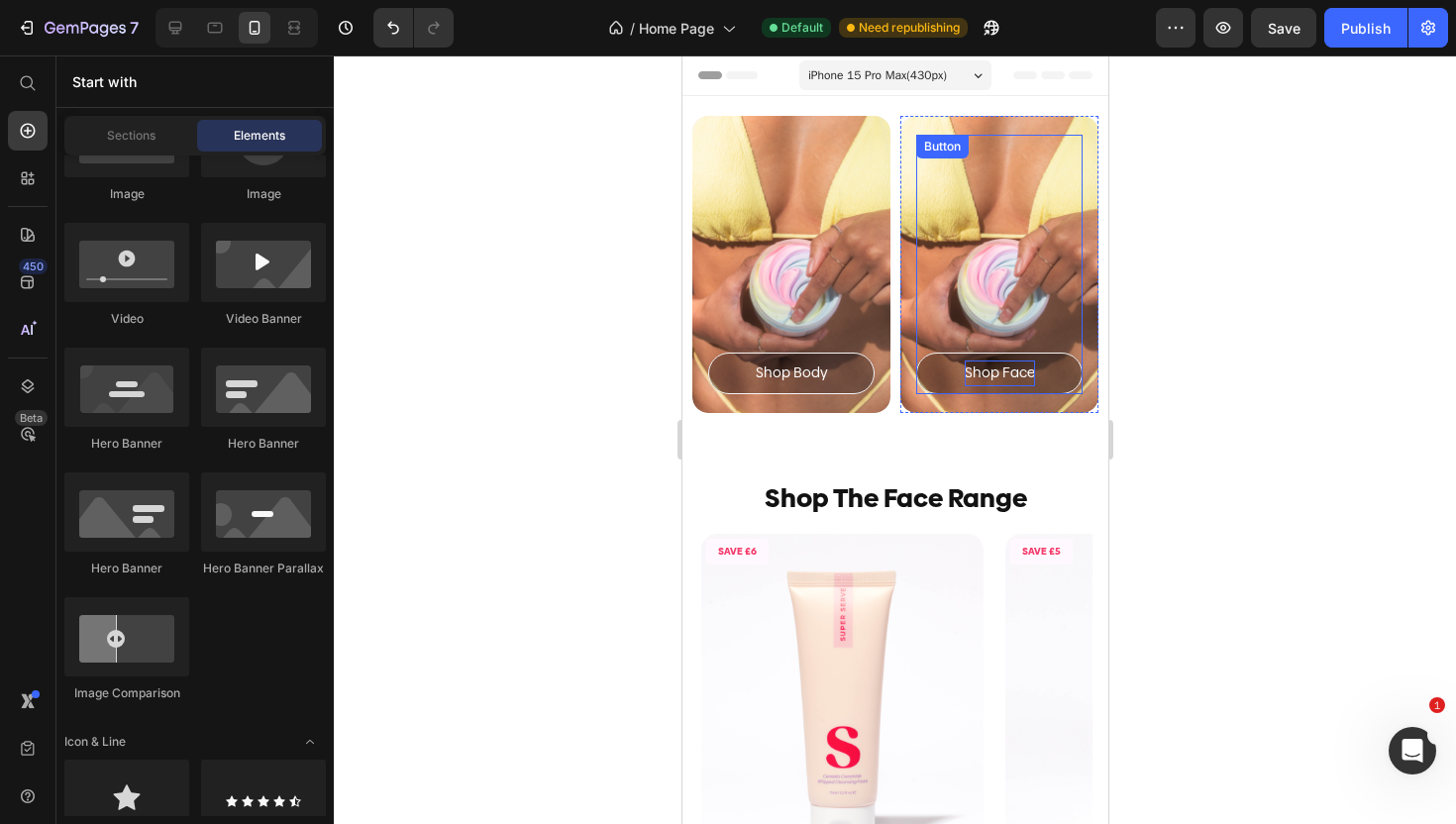 click on "Shop Face Button" at bounding box center (998, 263) 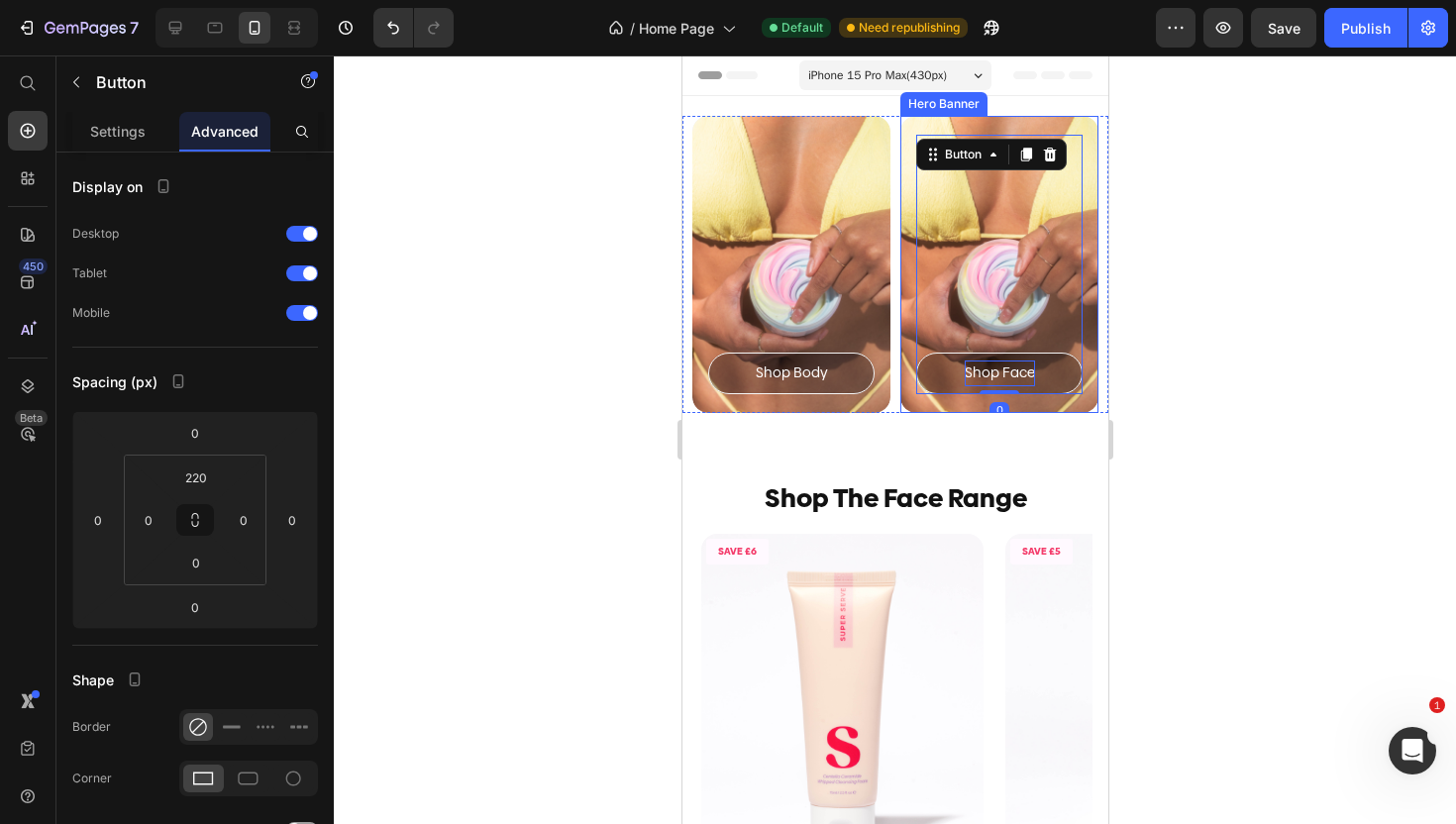 click on "Shop Face Button   0" at bounding box center [998, 263] 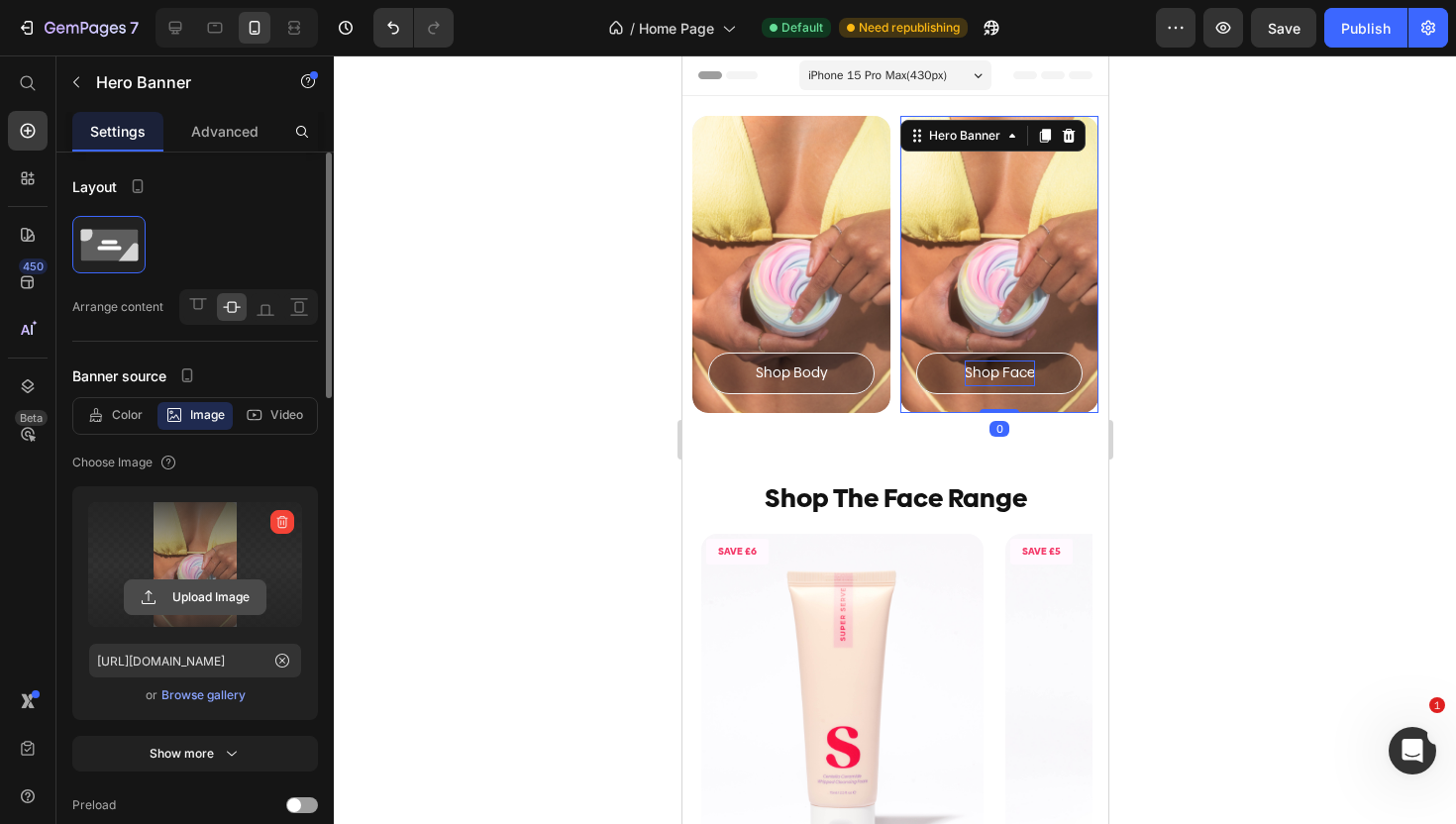 click 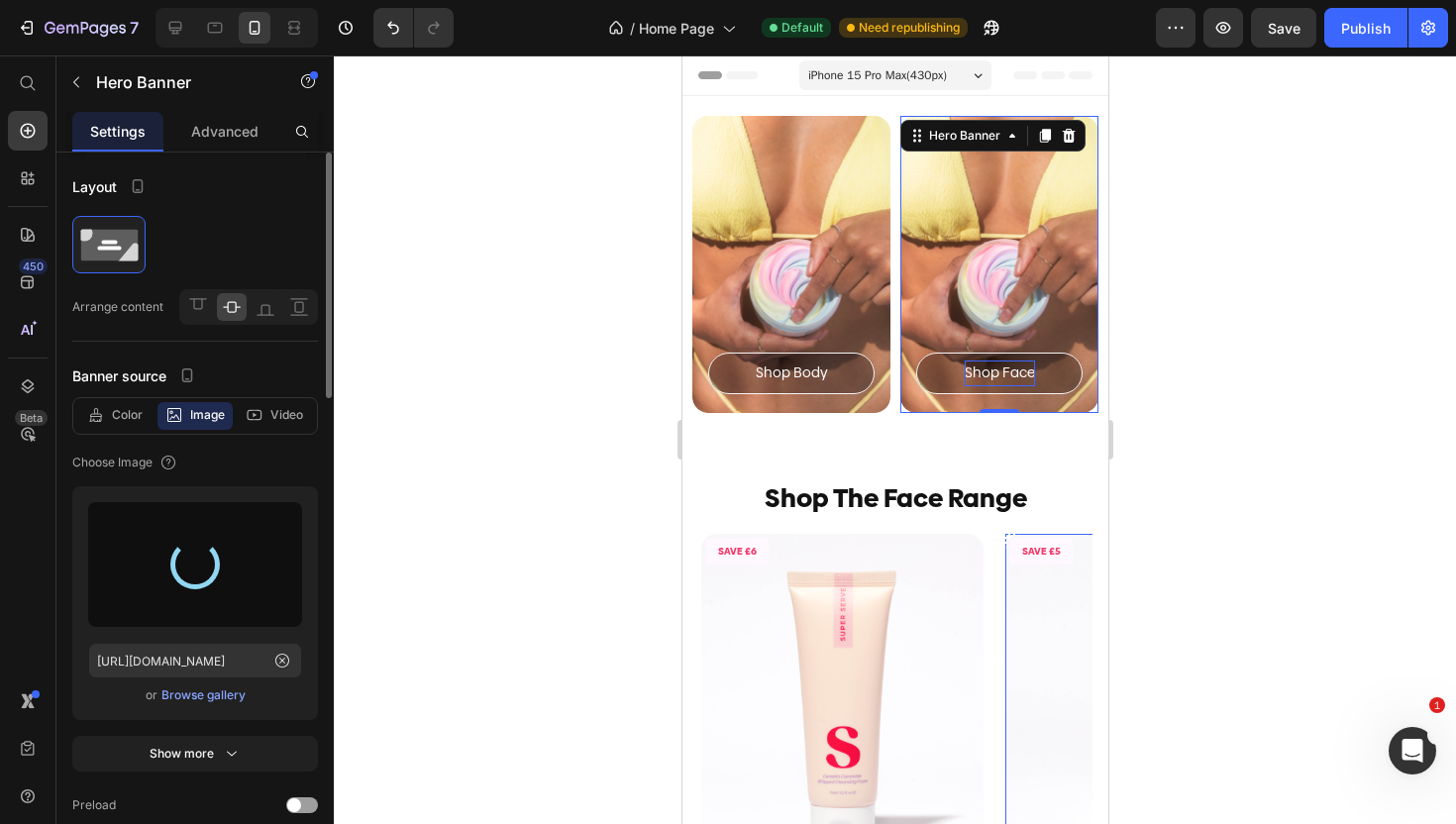 type on "[URL][DOMAIN_NAME]" 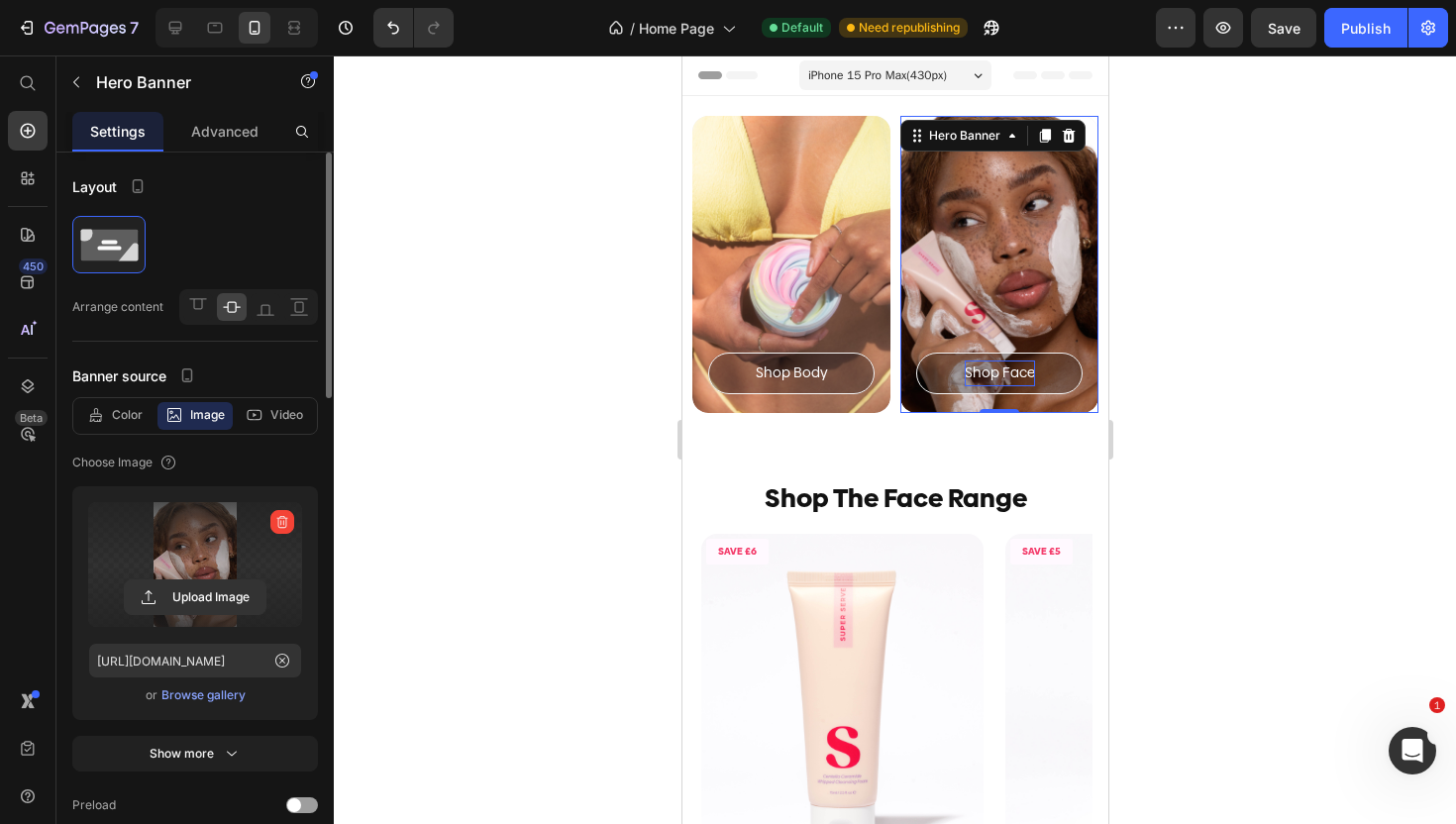 click 